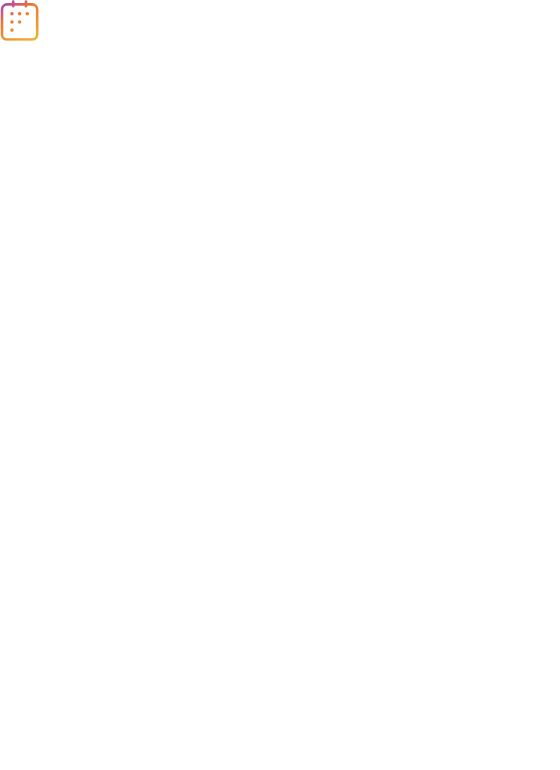 scroll, scrollTop: 0, scrollLeft: 0, axis: both 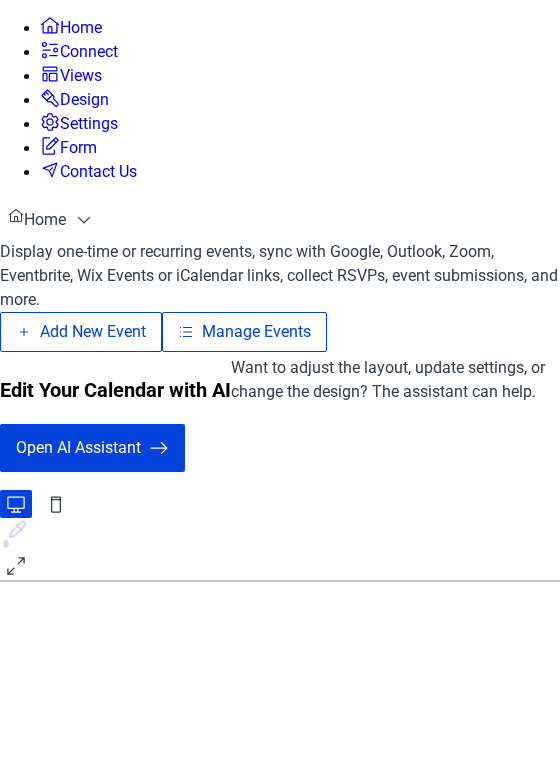 click on "Manage Events" at bounding box center [256, 332] 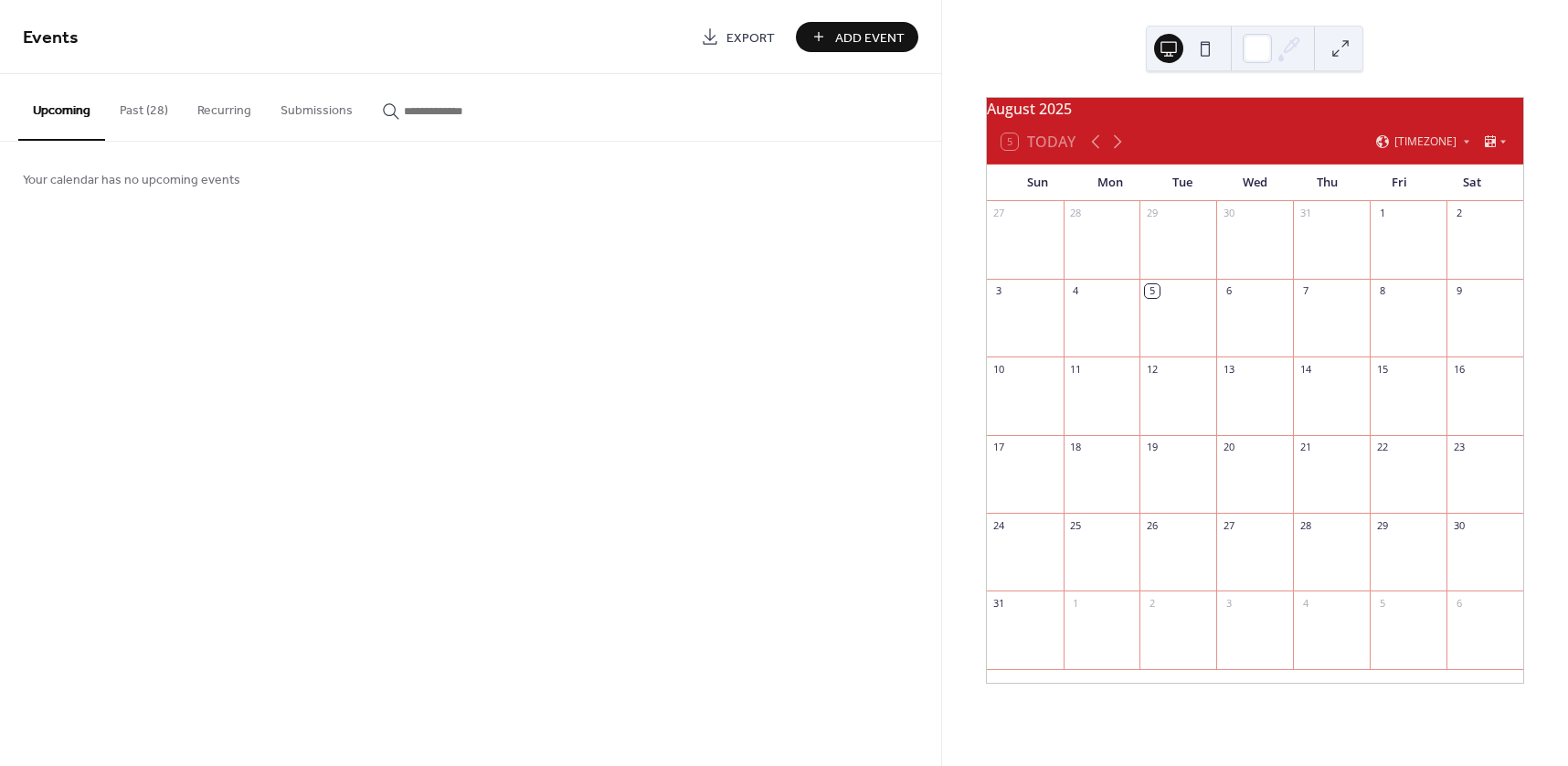 scroll, scrollTop: 0, scrollLeft: 0, axis: both 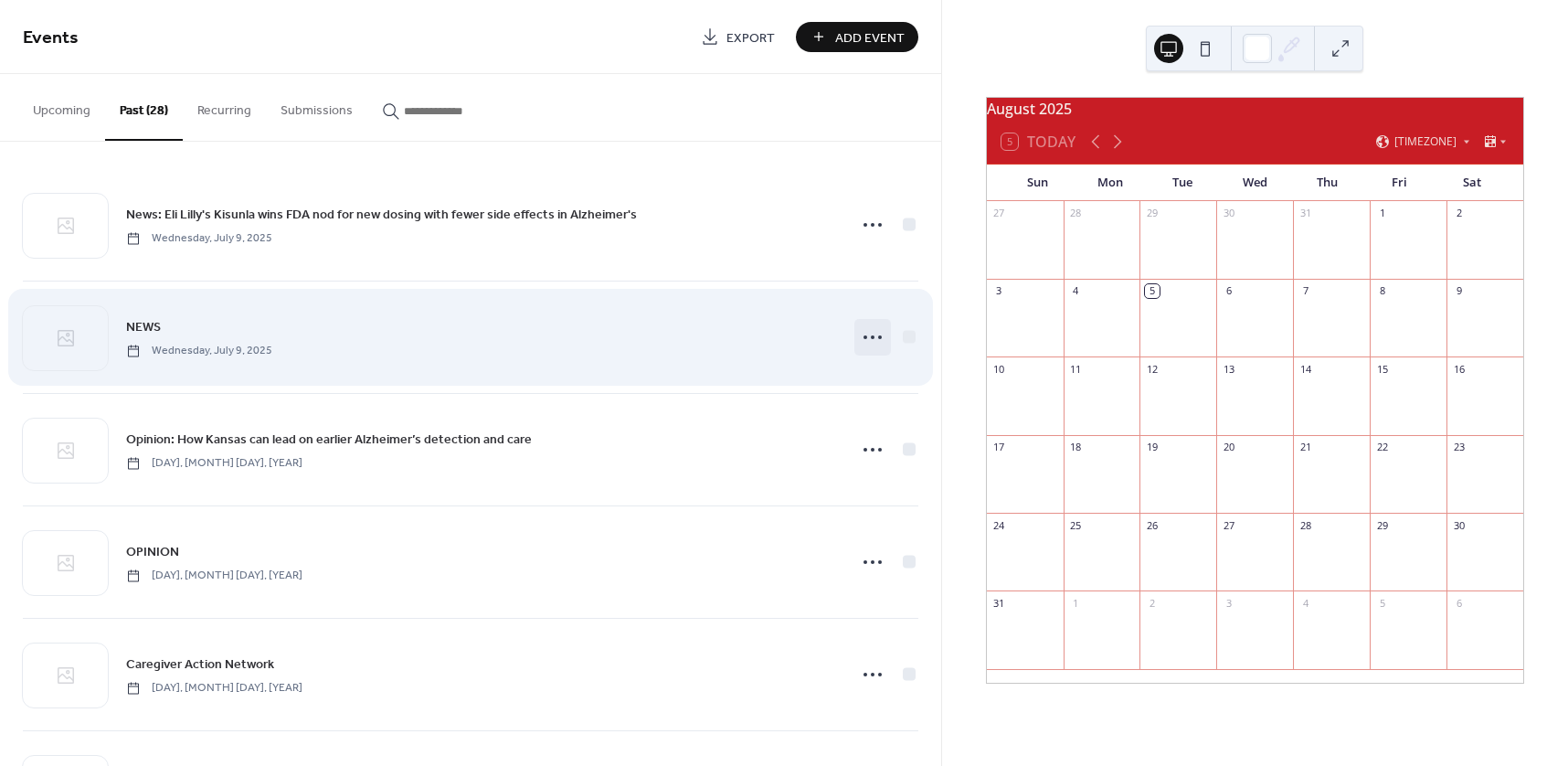click 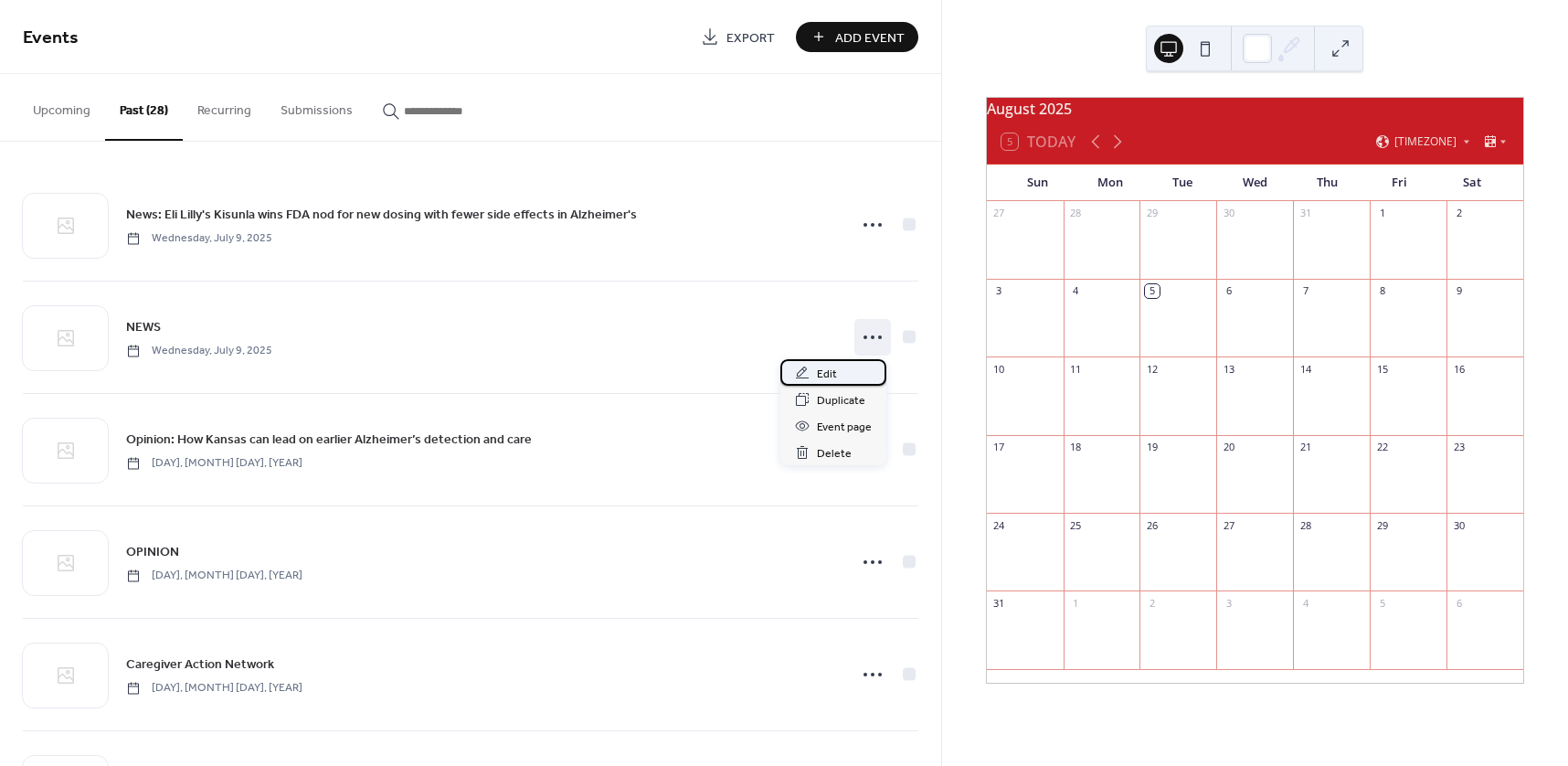 click on "Edit" at bounding box center [833, 372] 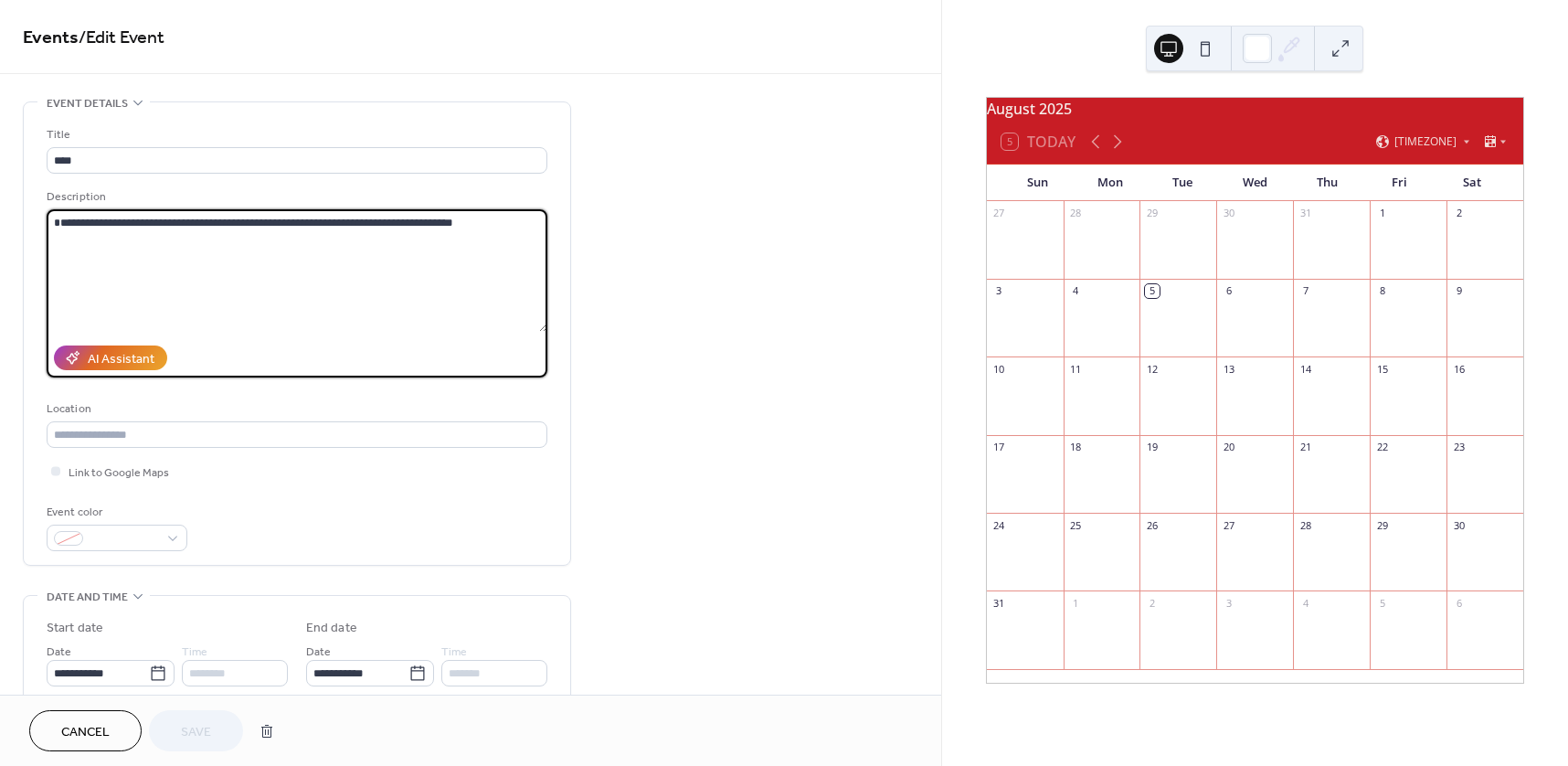 click on "**********" at bounding box center (297, 271) 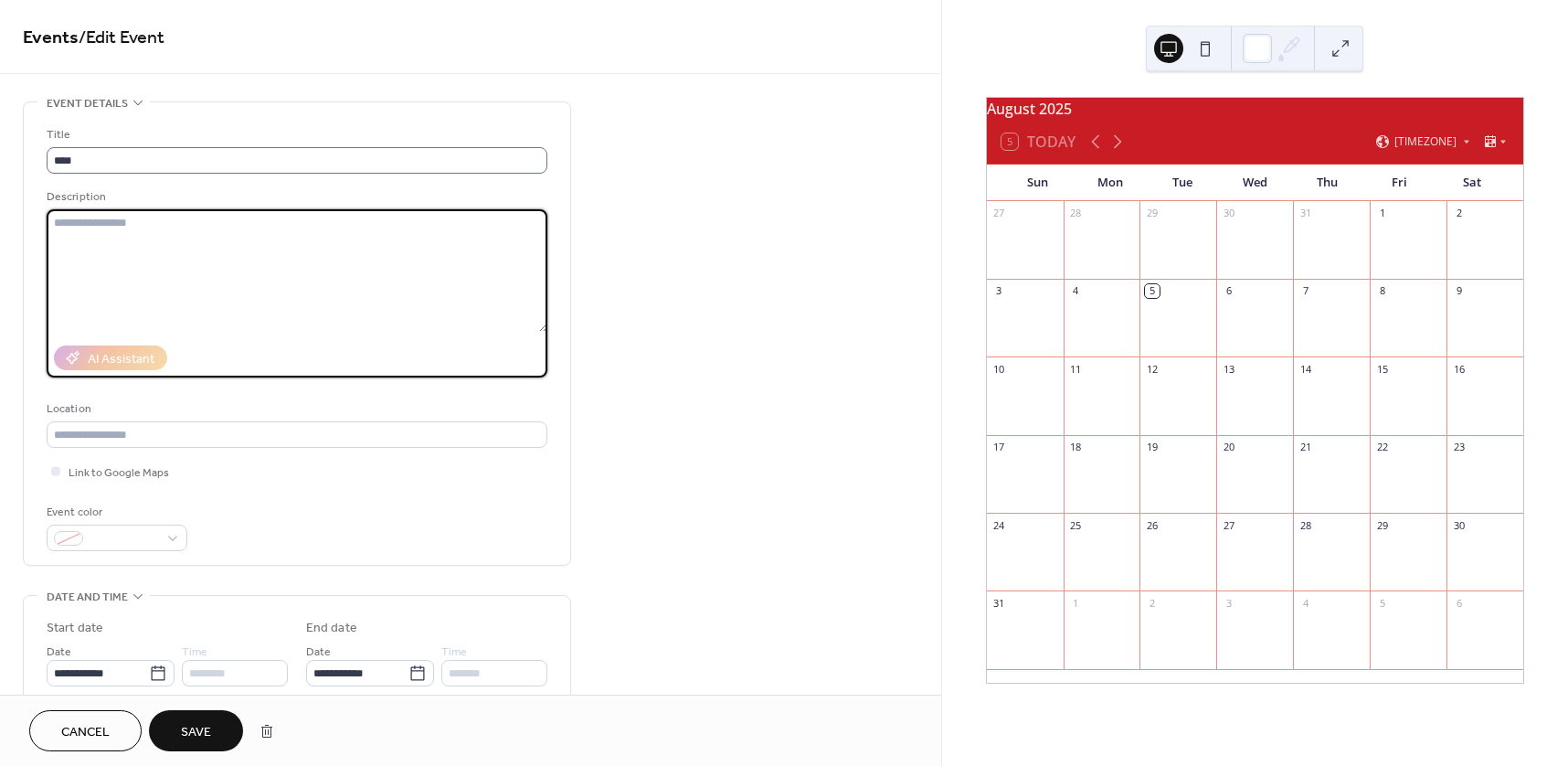 type 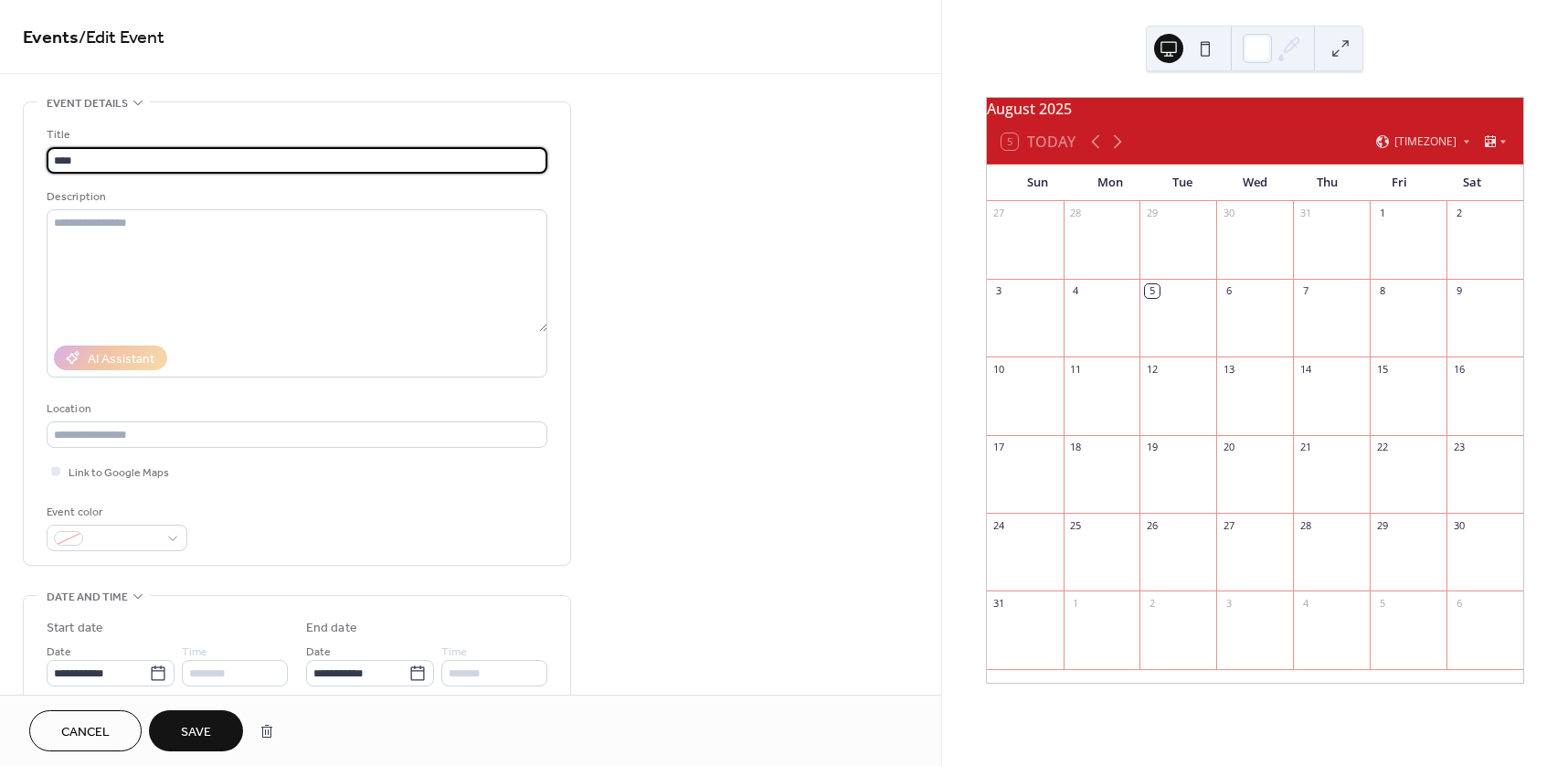 click on "****" at bounding box center (297, 160) 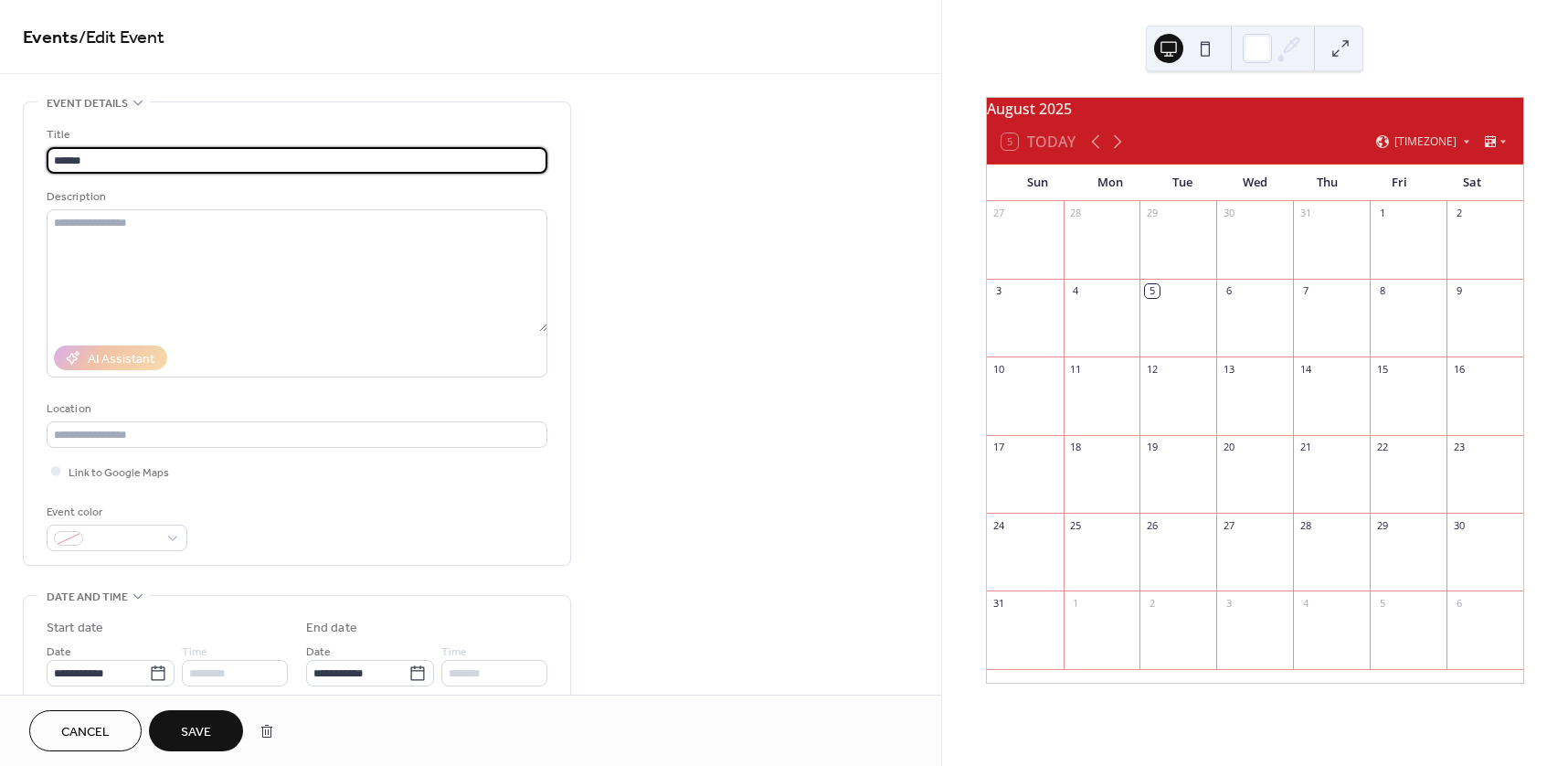 paste on "**********" 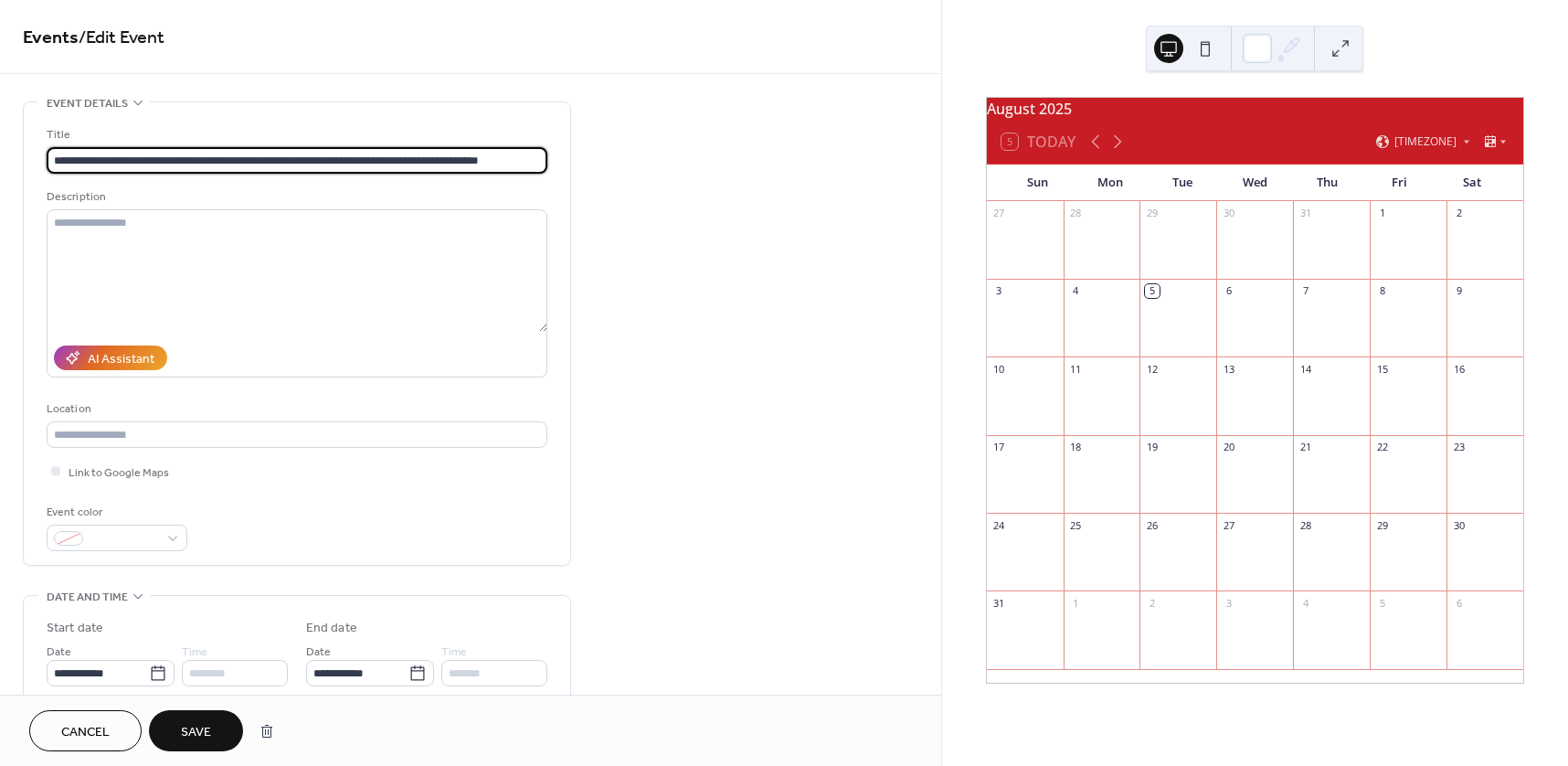 drag, startPoint x: 87, startPoint y: 161, endPoint x: 36, endPoint y: 165, distance: 51.156622 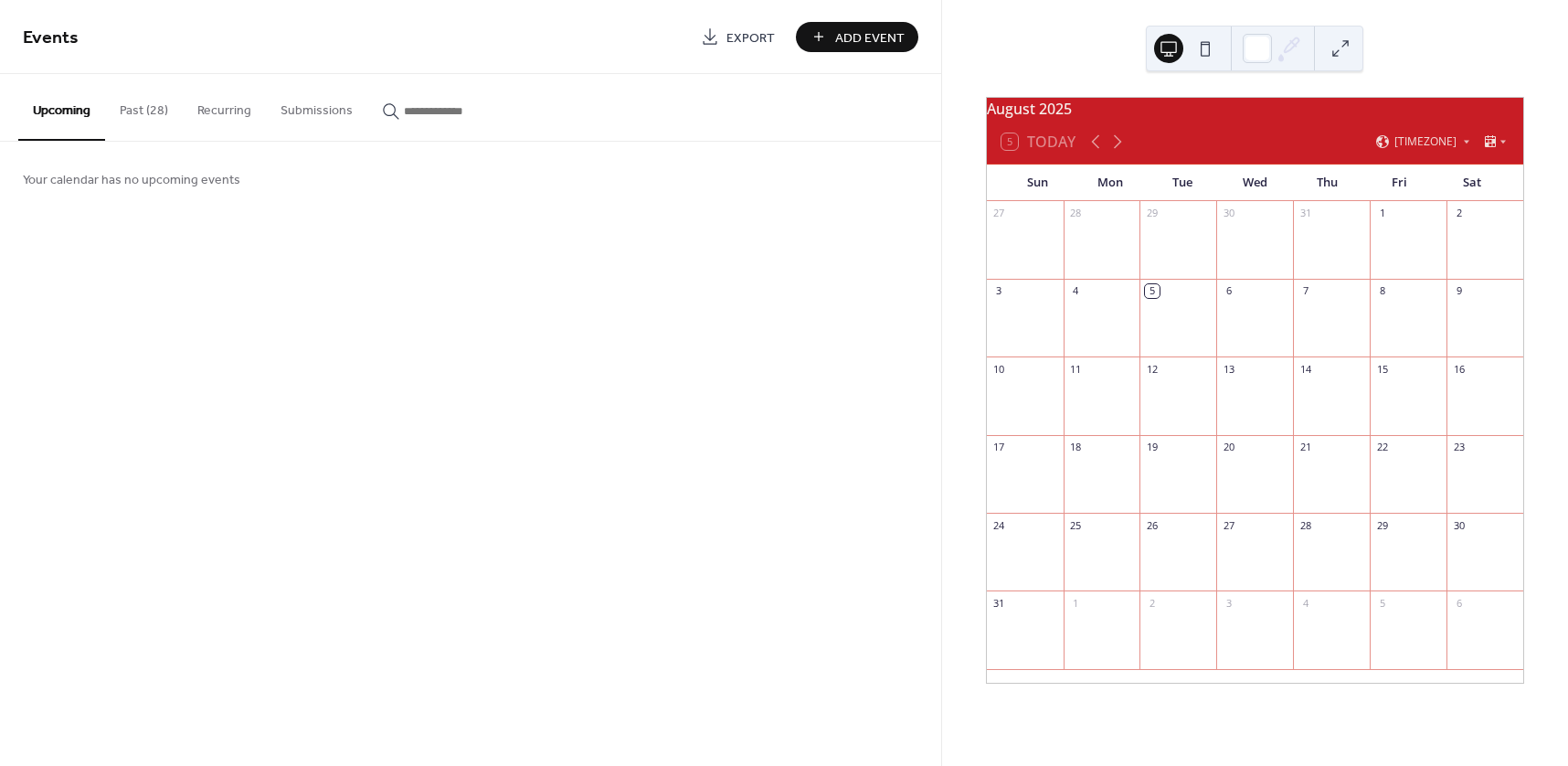 click on "Past (28)" at bounding box center (143, 106) 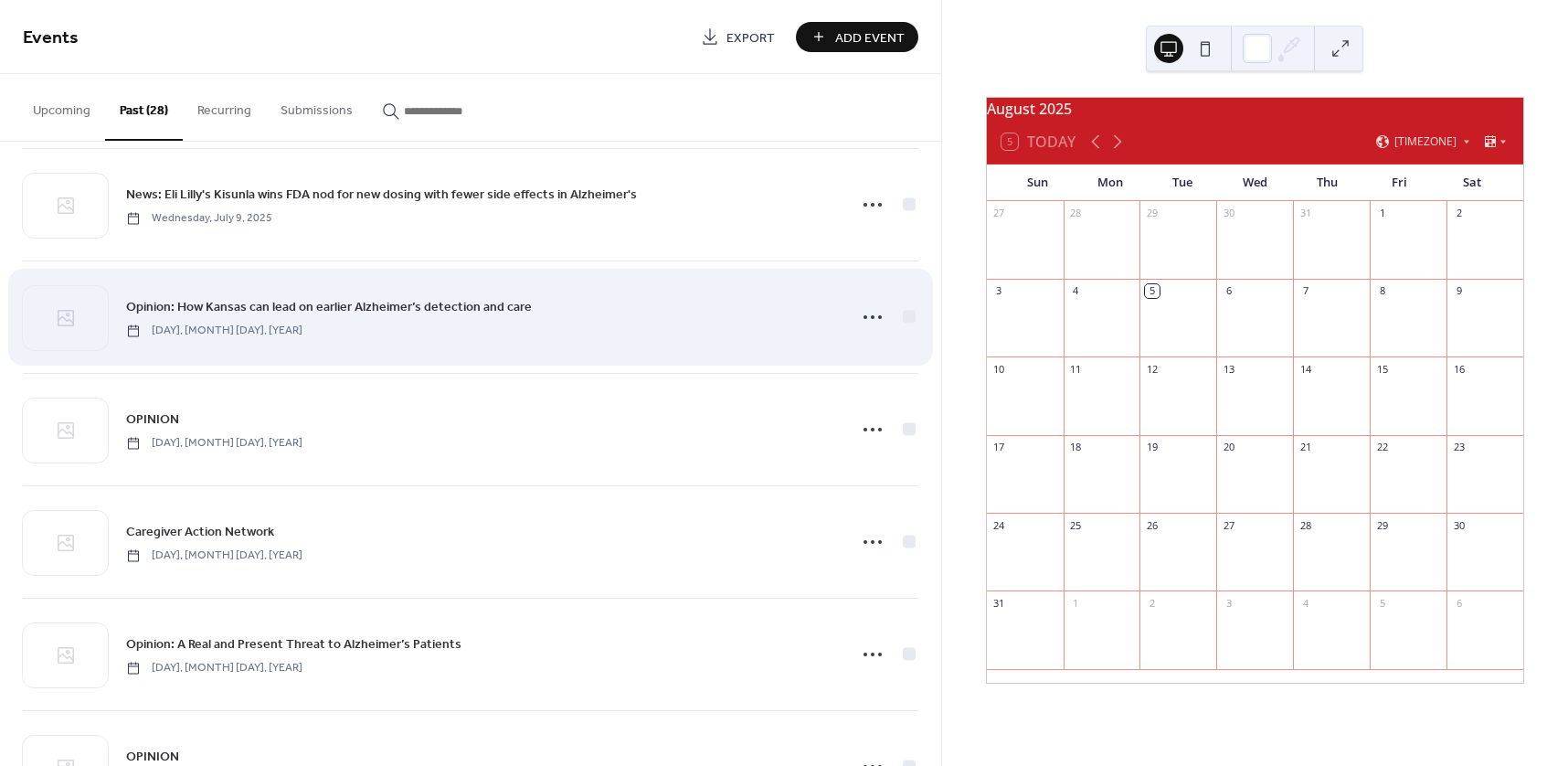 scroll, scrollTop: 183, scrollLeft: 0, axis: vertical 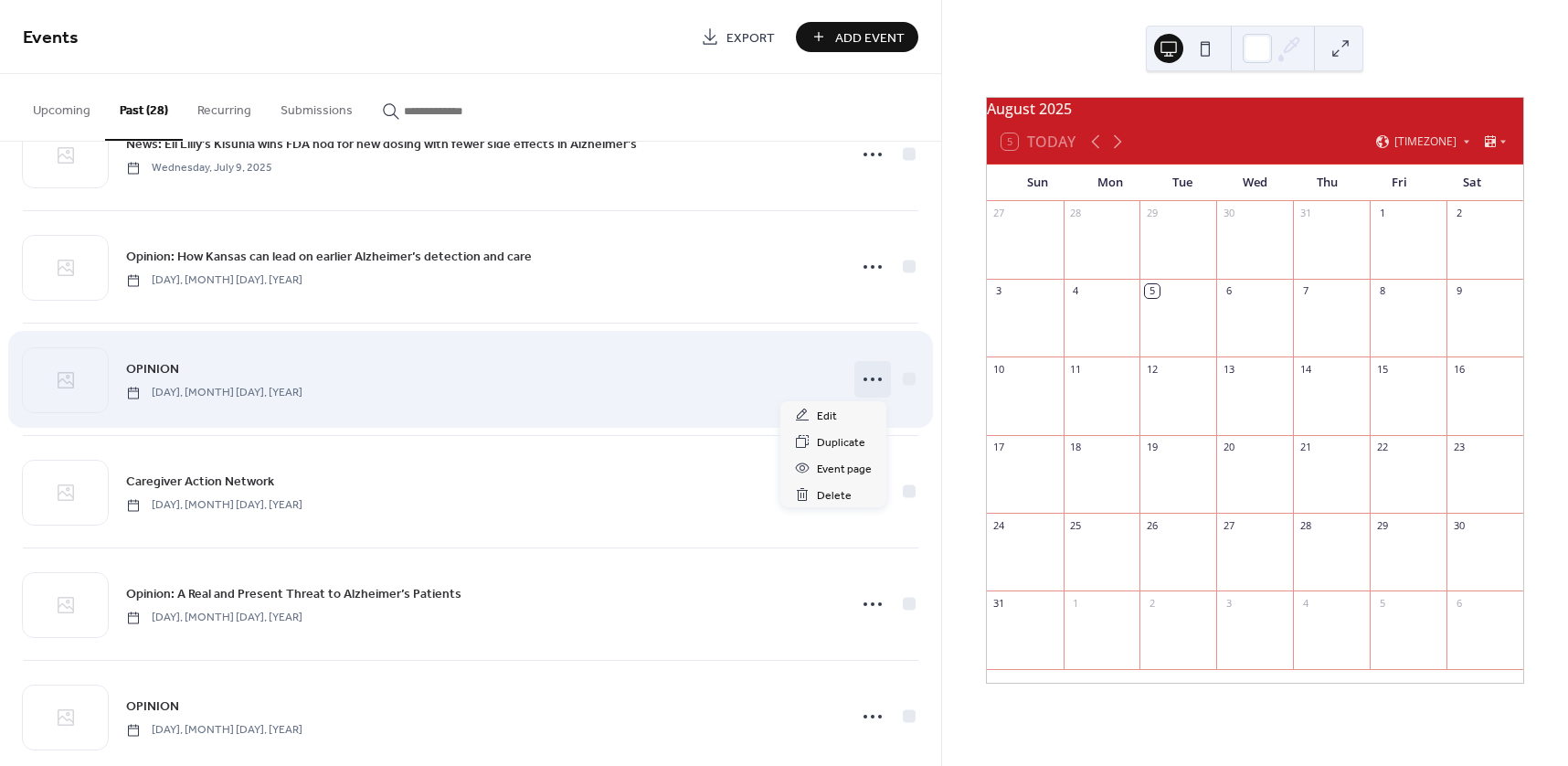 click 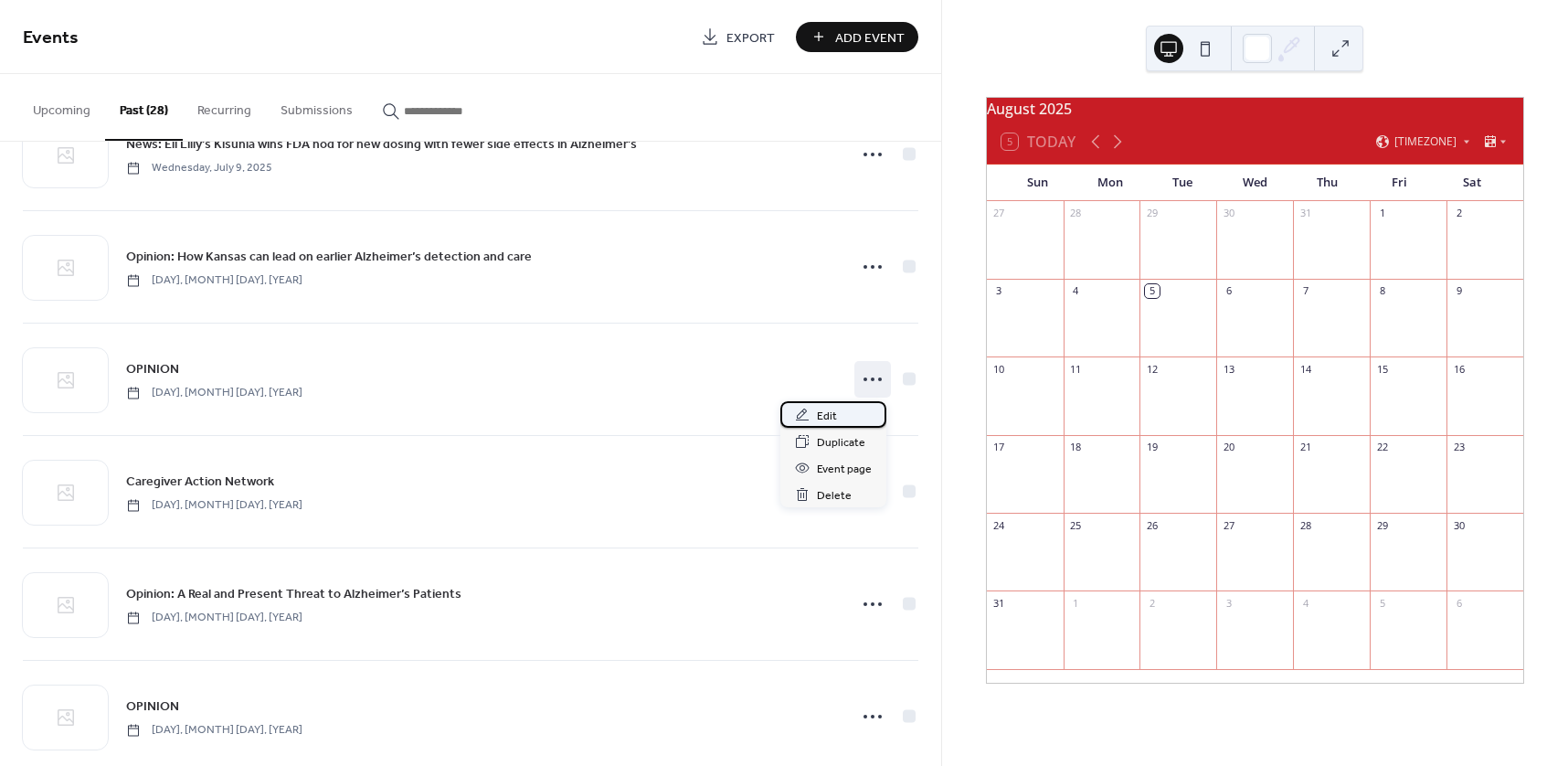 click on "Edit" at bounding box center [833, 414] 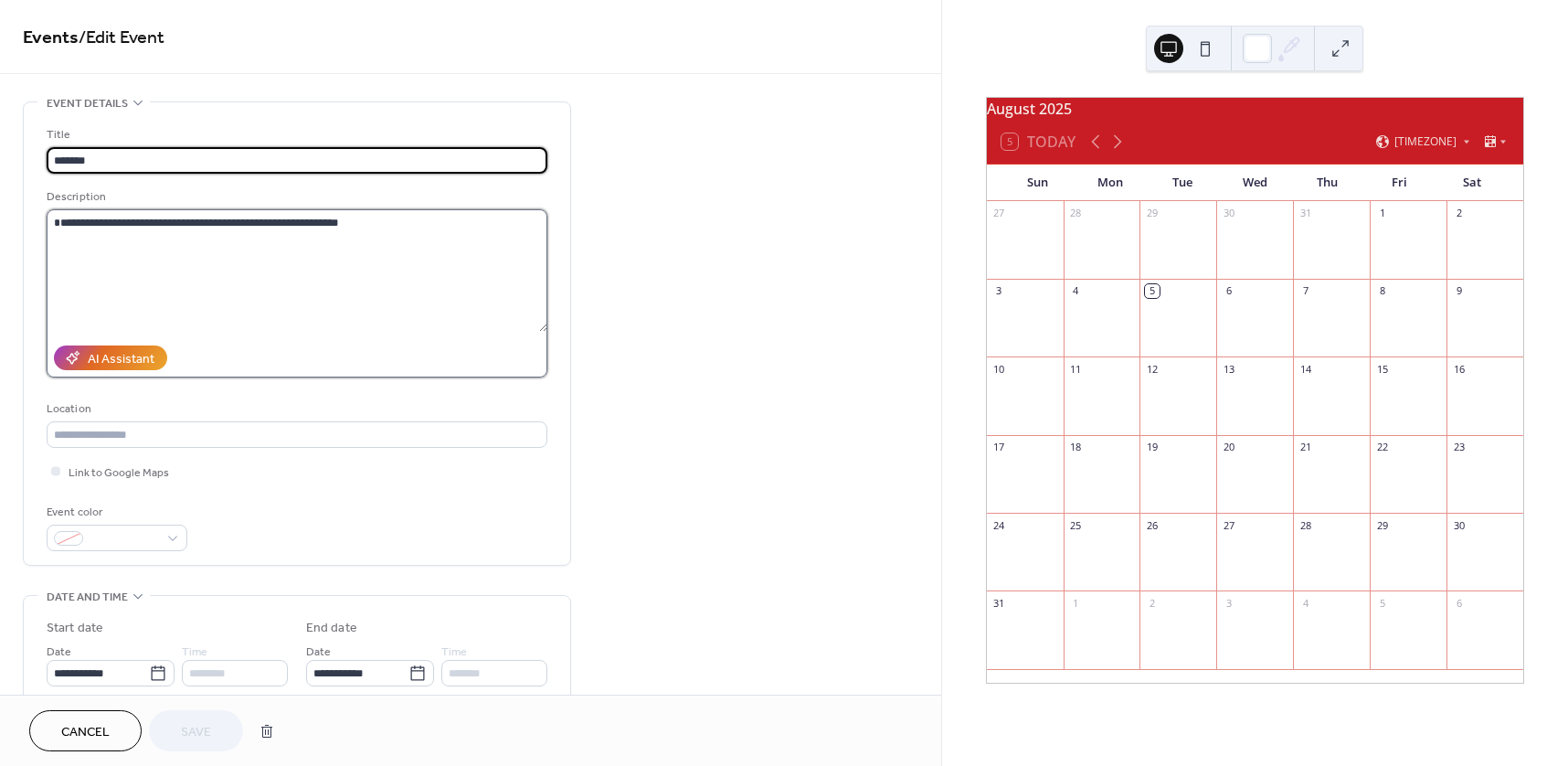 click on "**********" at bounding box center [297, 271] 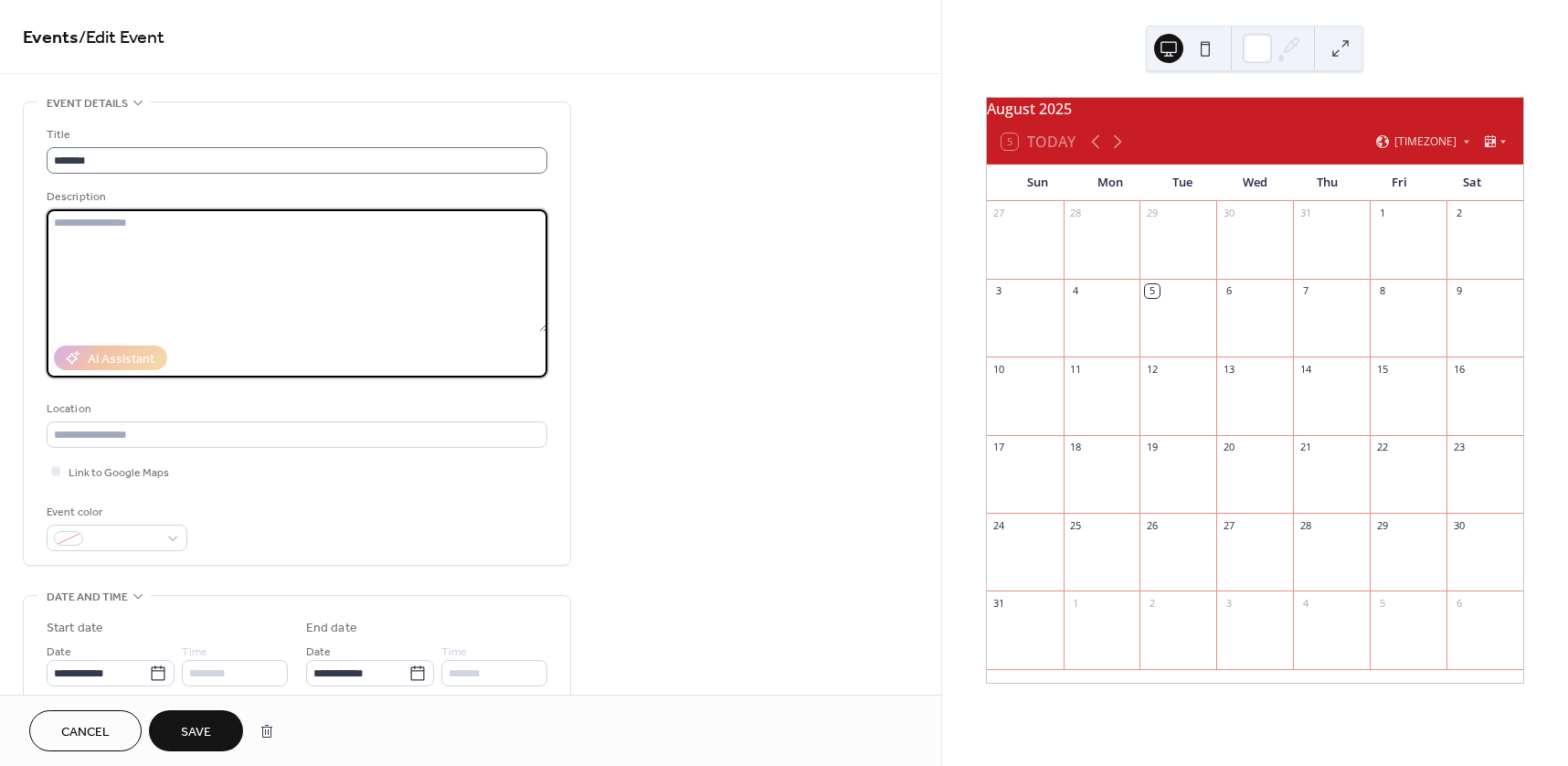 type 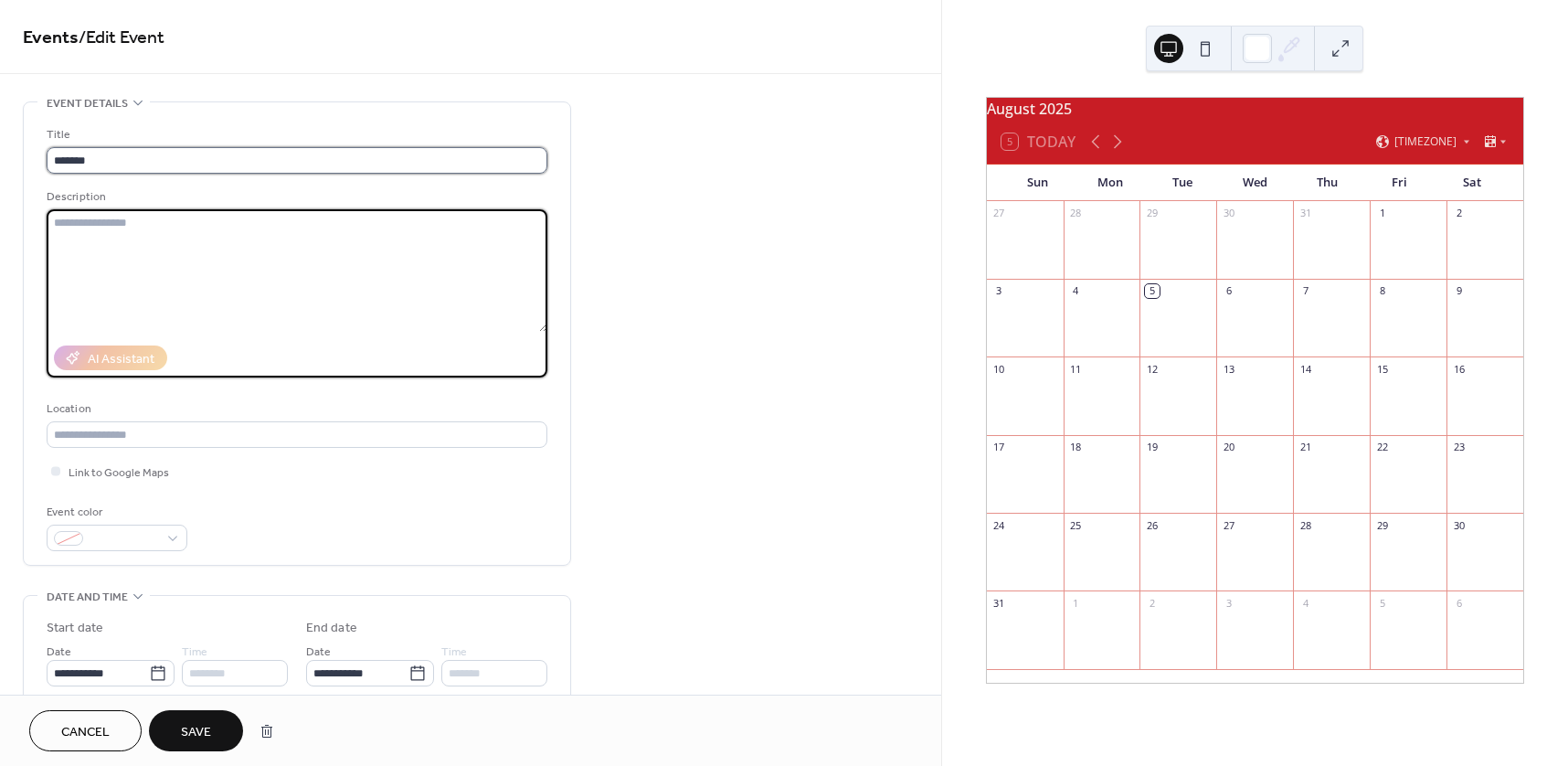 click on "*******" at bounding box center (297, 160) 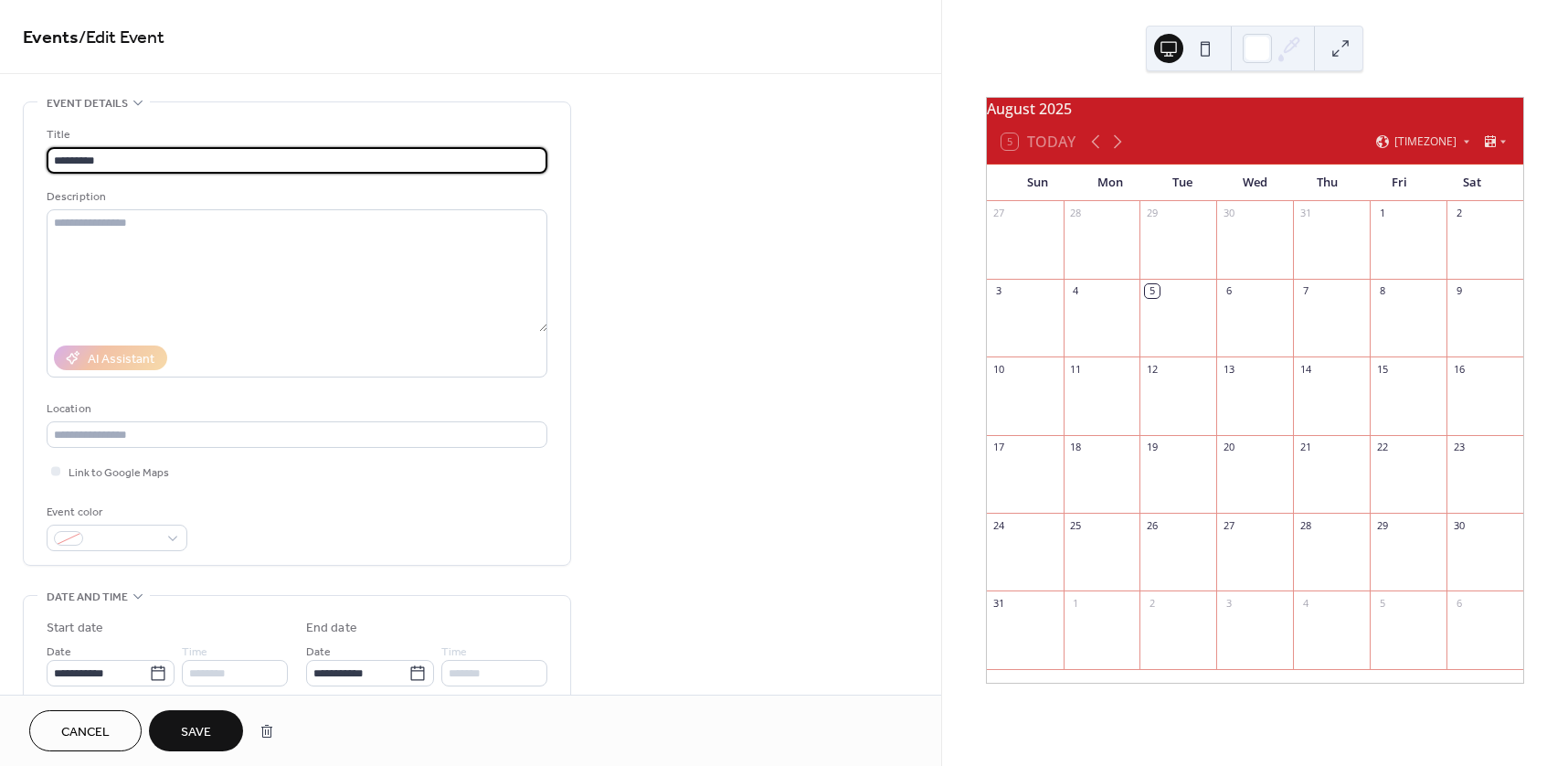 paste on "**********" 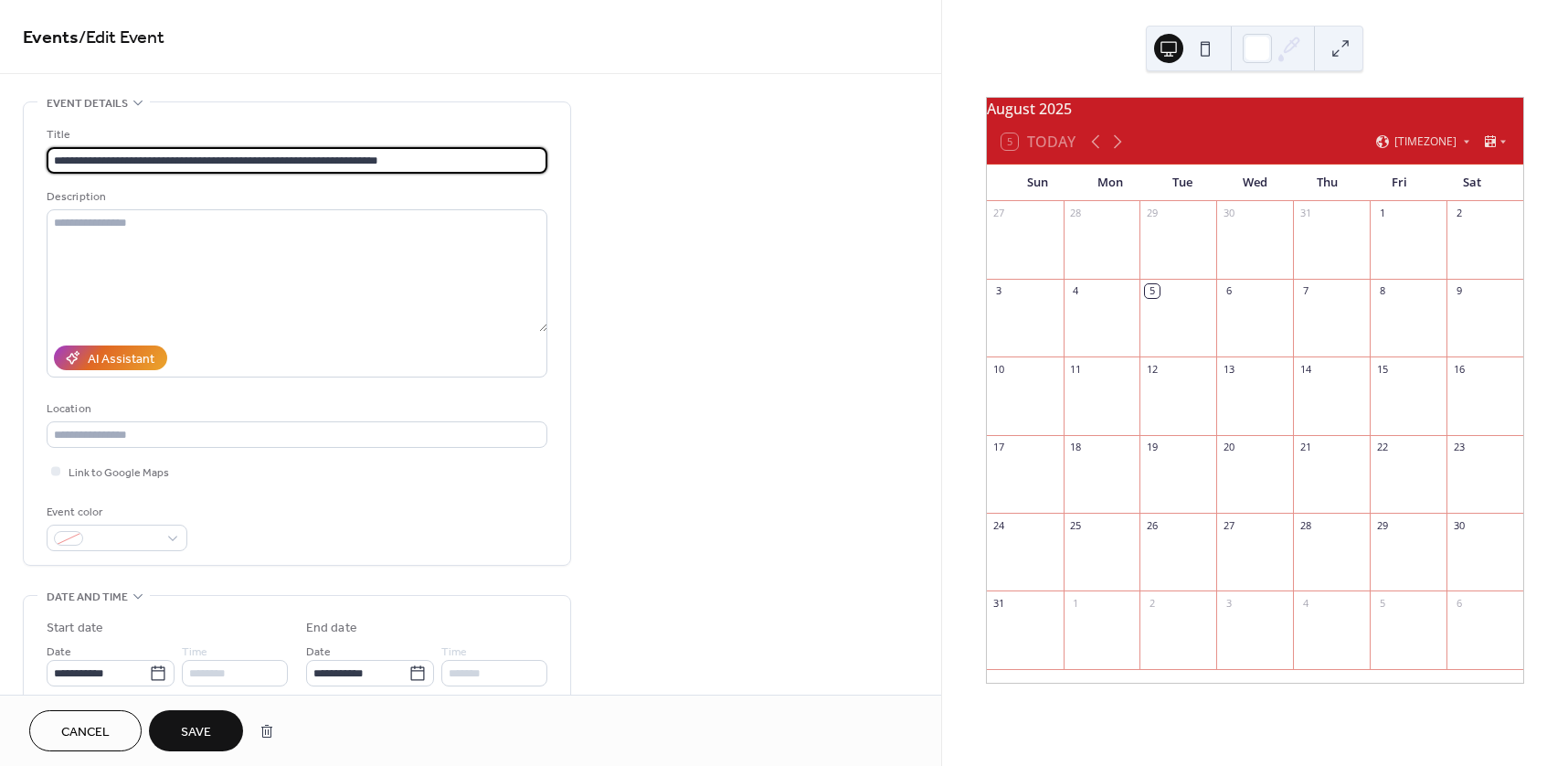 type on "**********" 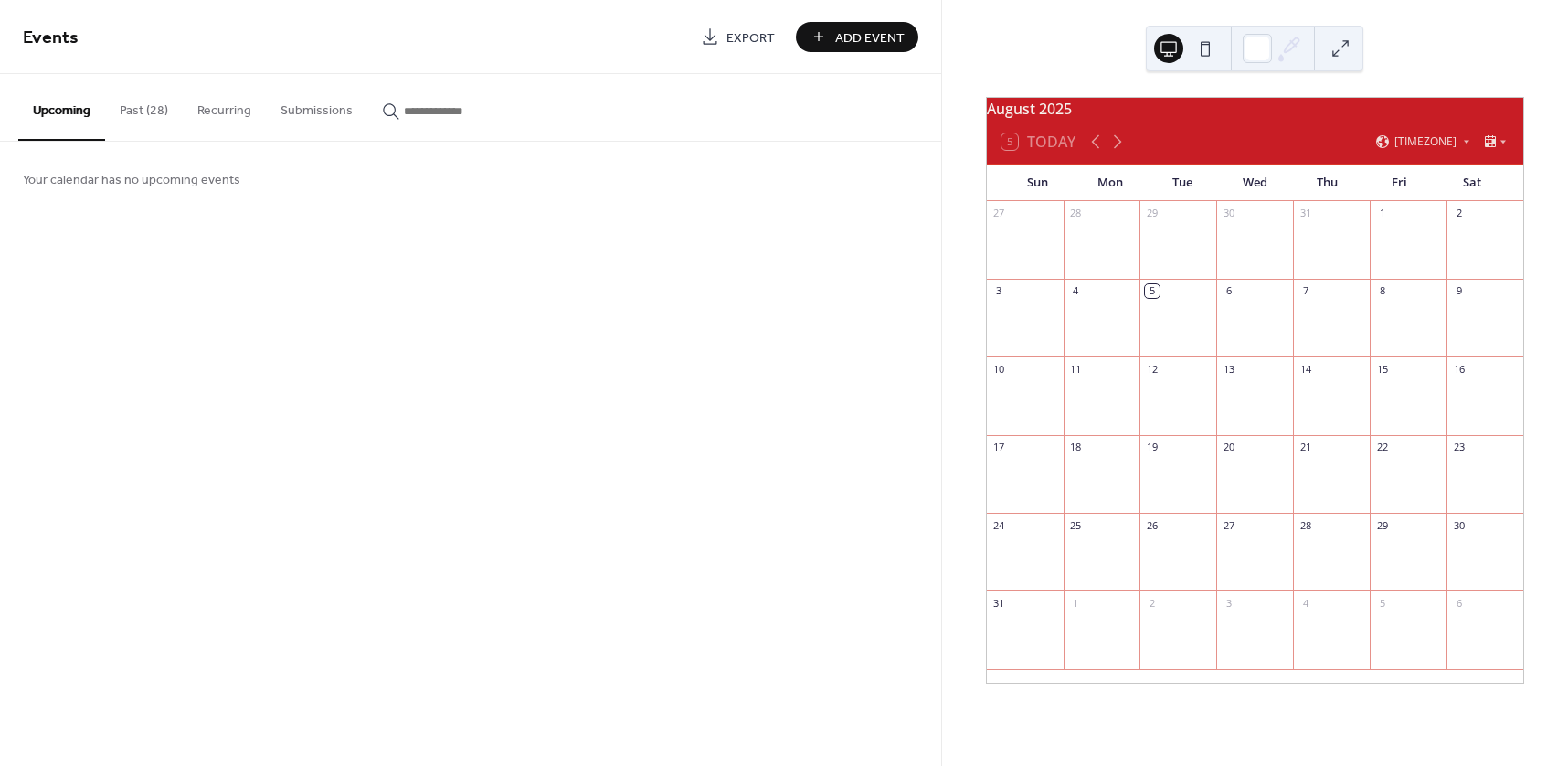 click on "Past (28)" at bounding box center (143, 106) 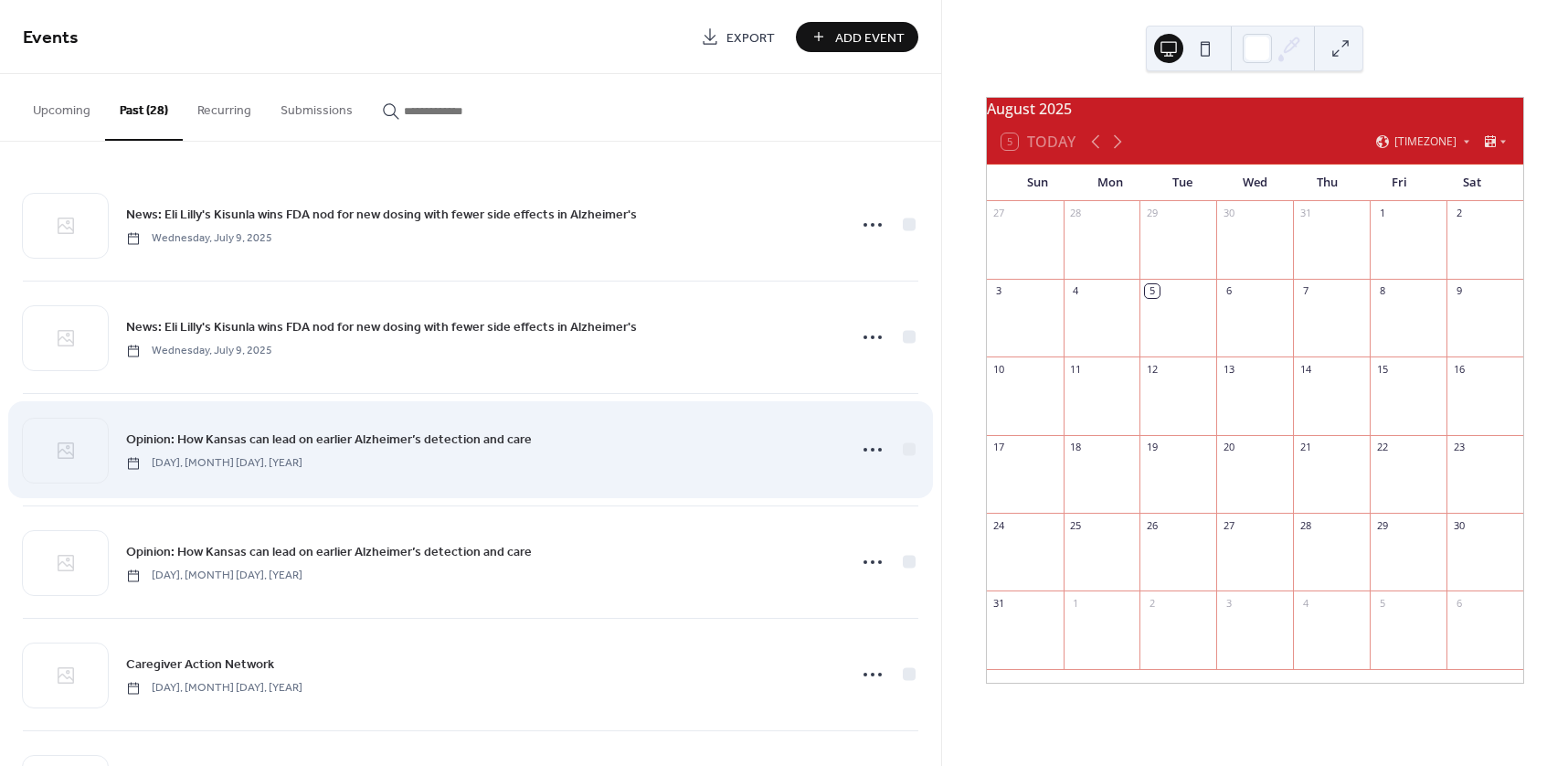 scroll, scrollTop: 183, scrollLeft: 0, axis: vertical 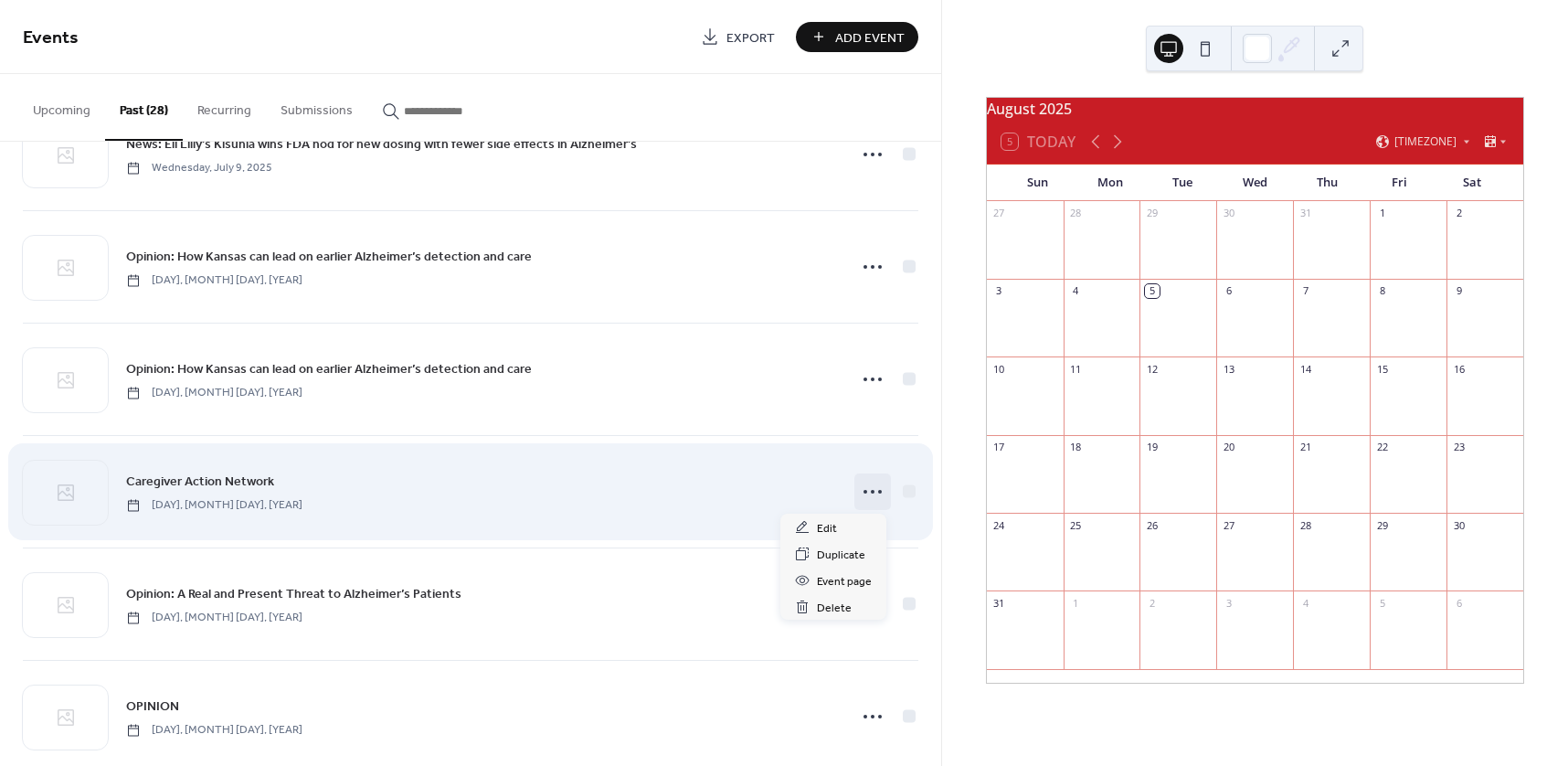 click 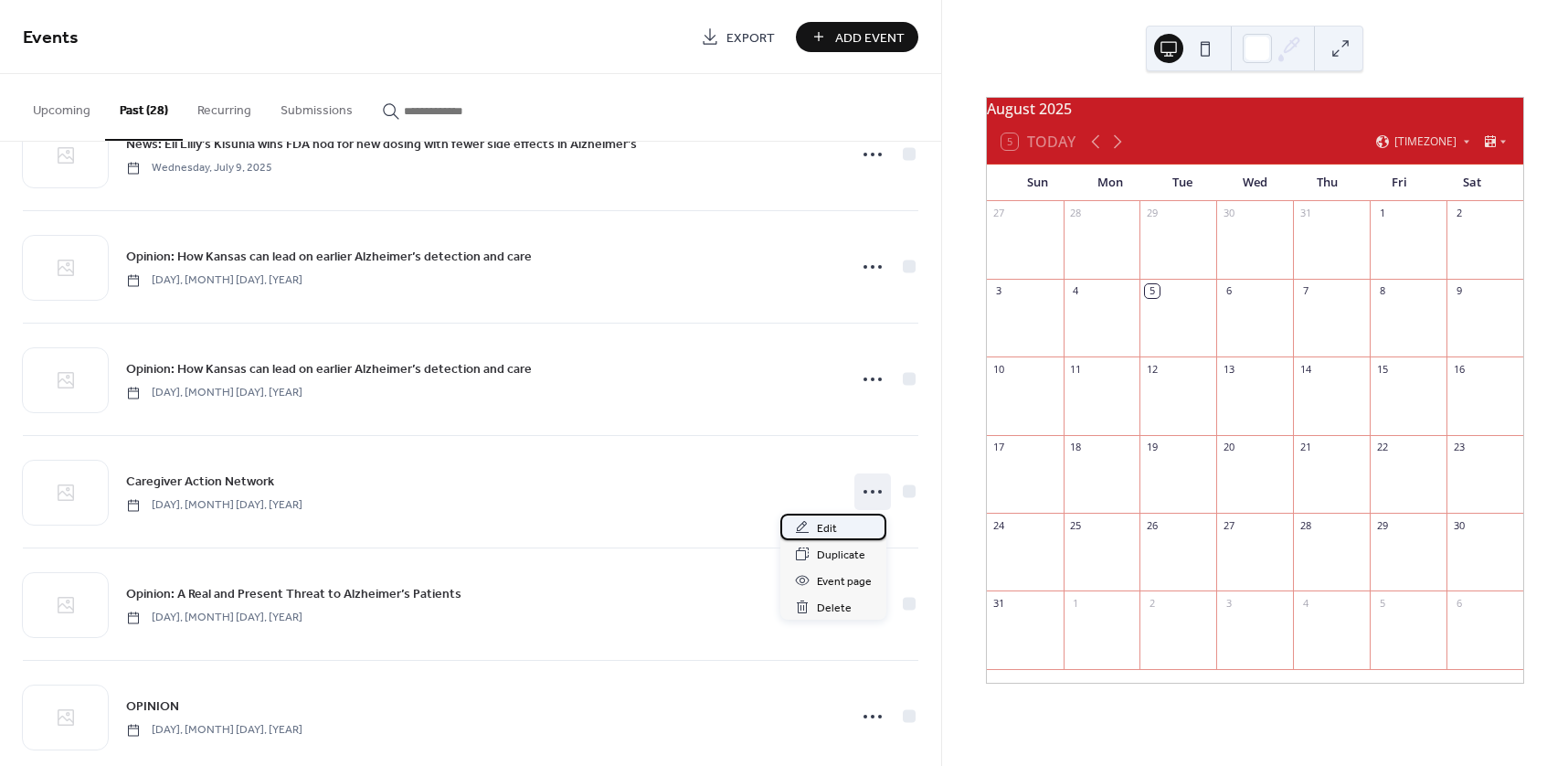 click on "Edit" at bounding box center (833, 527) 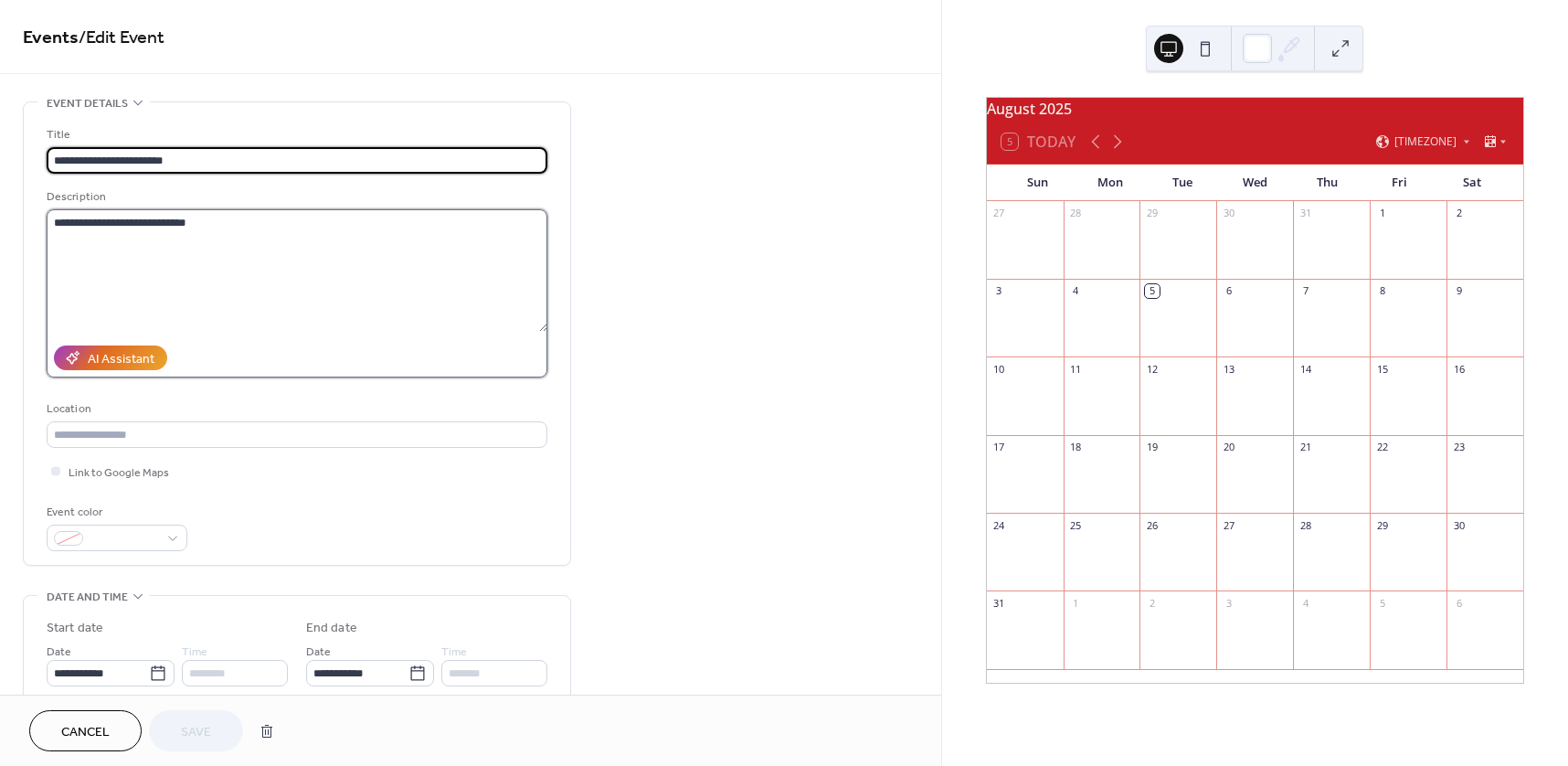 click on "**********" at bounding box center (297, 271) 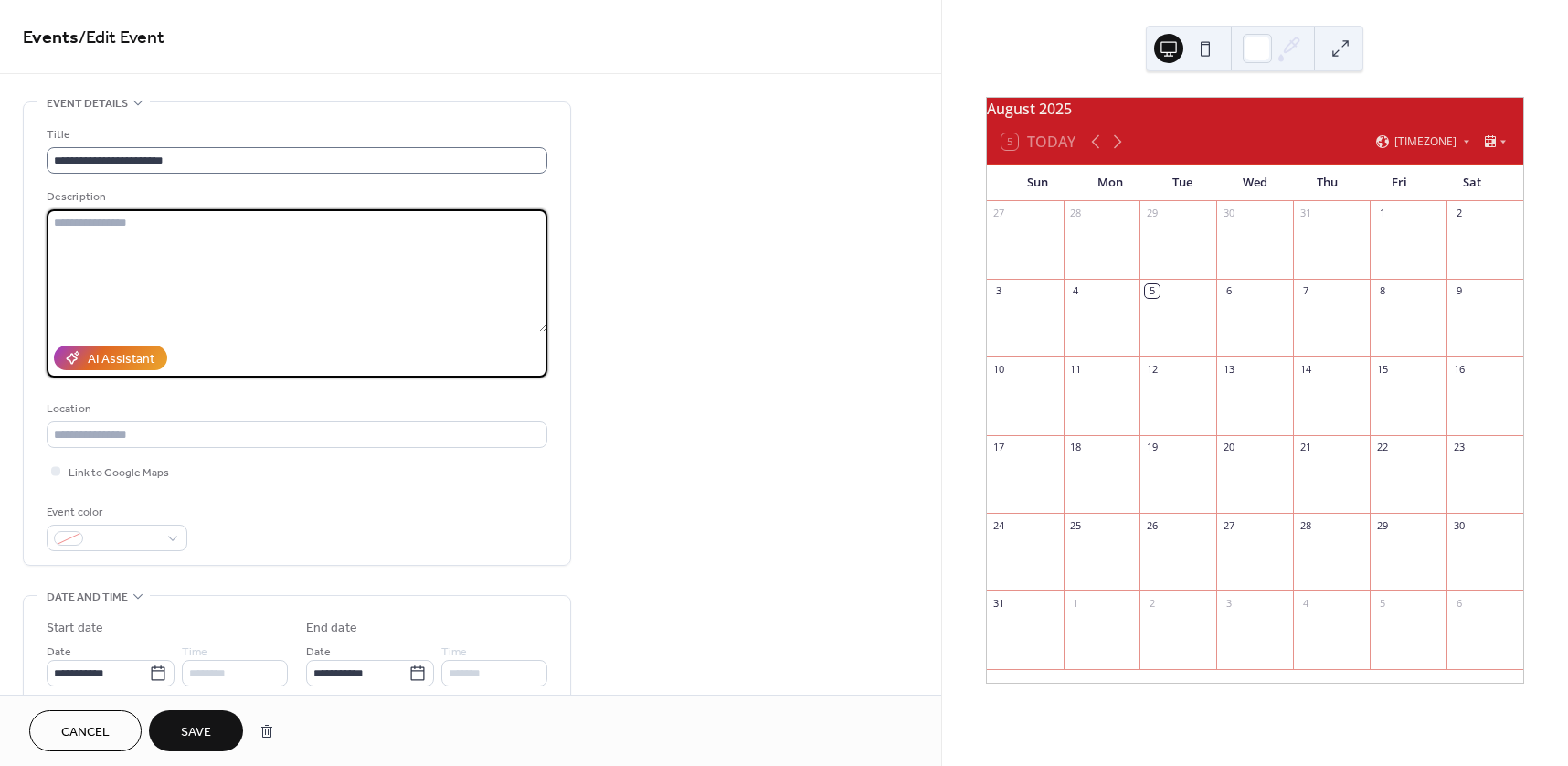 type 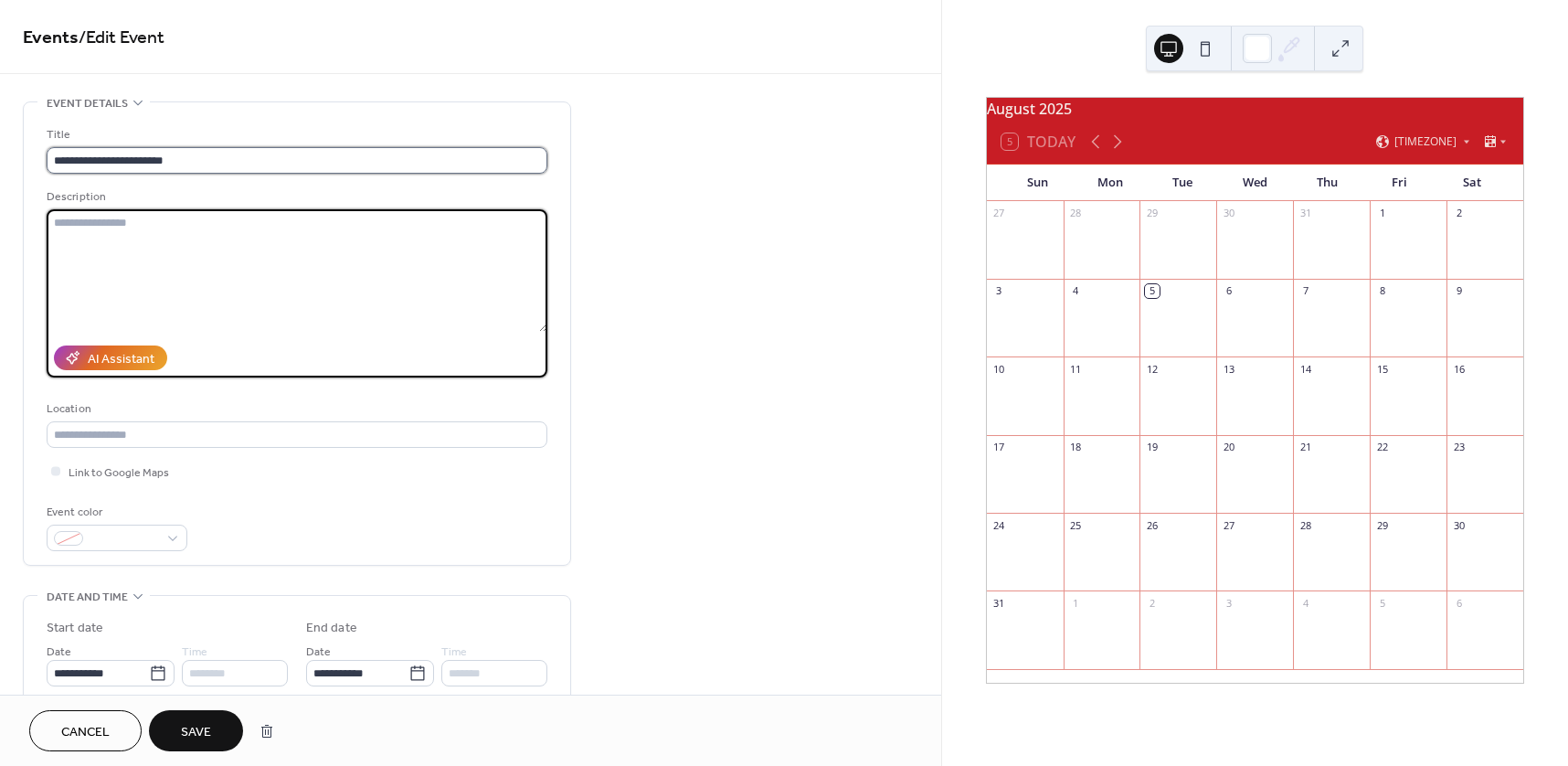click on "**********" at bounding box center (297, 160) 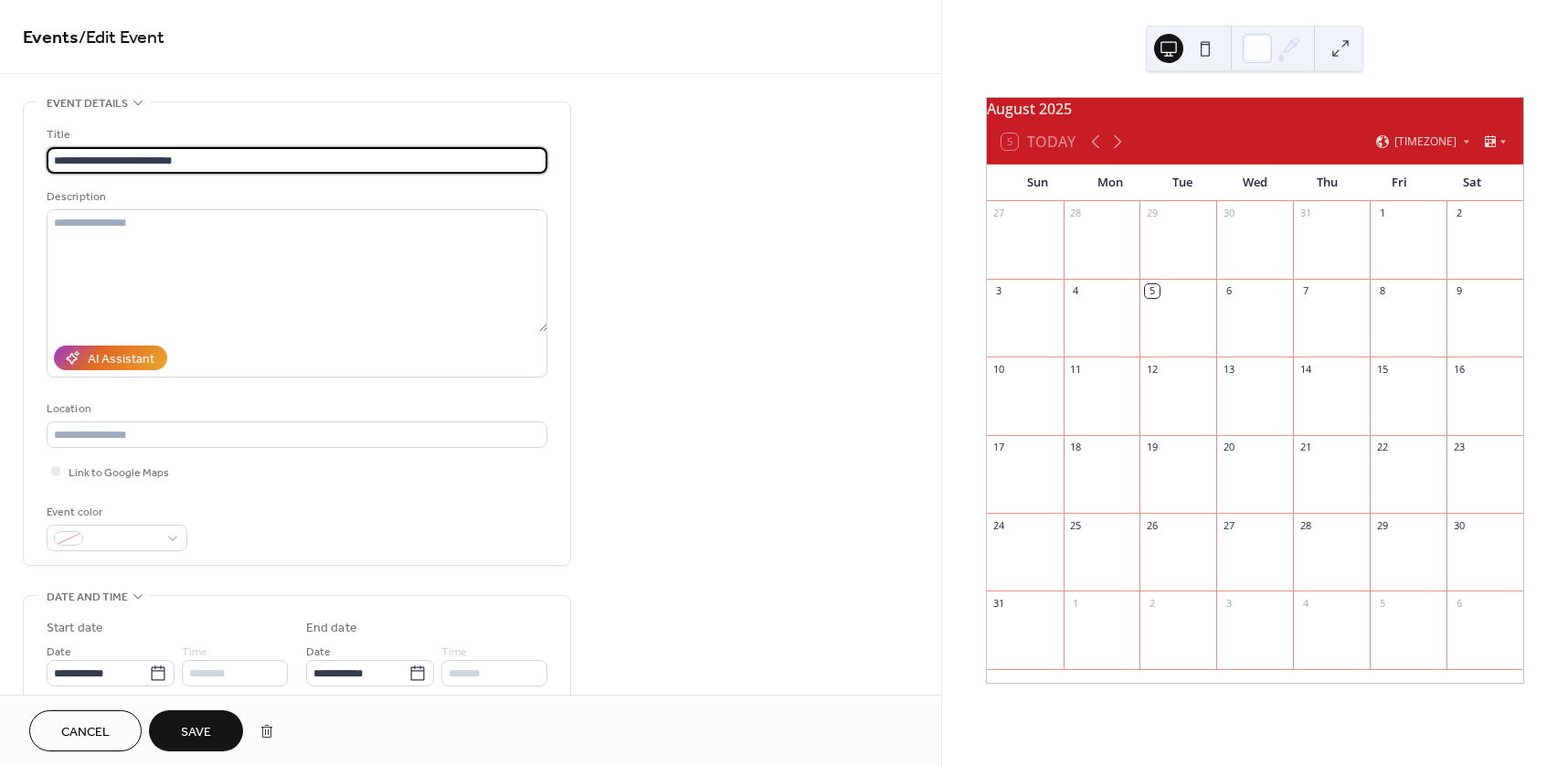 paste on "**********" 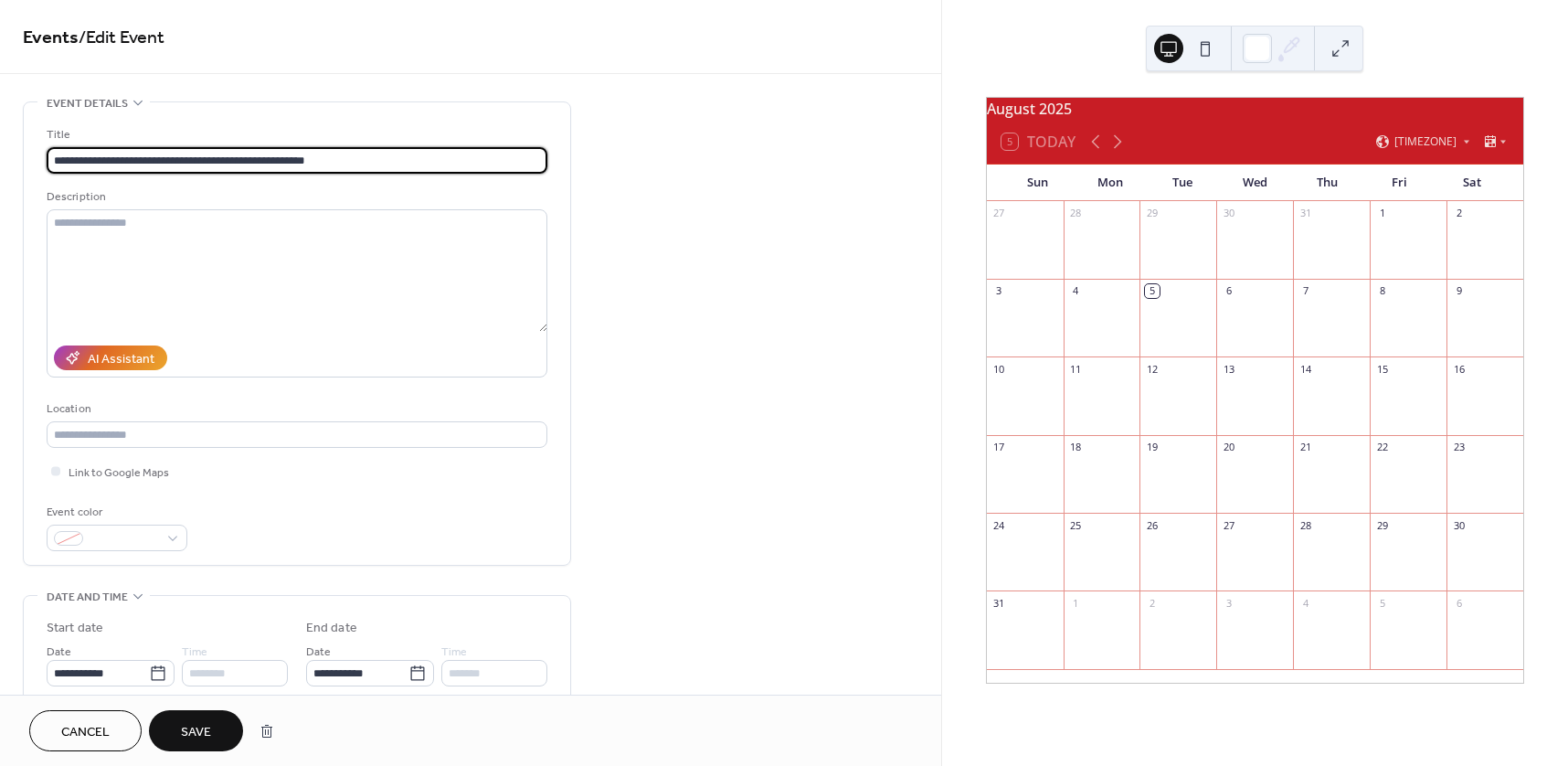 type on "**********" 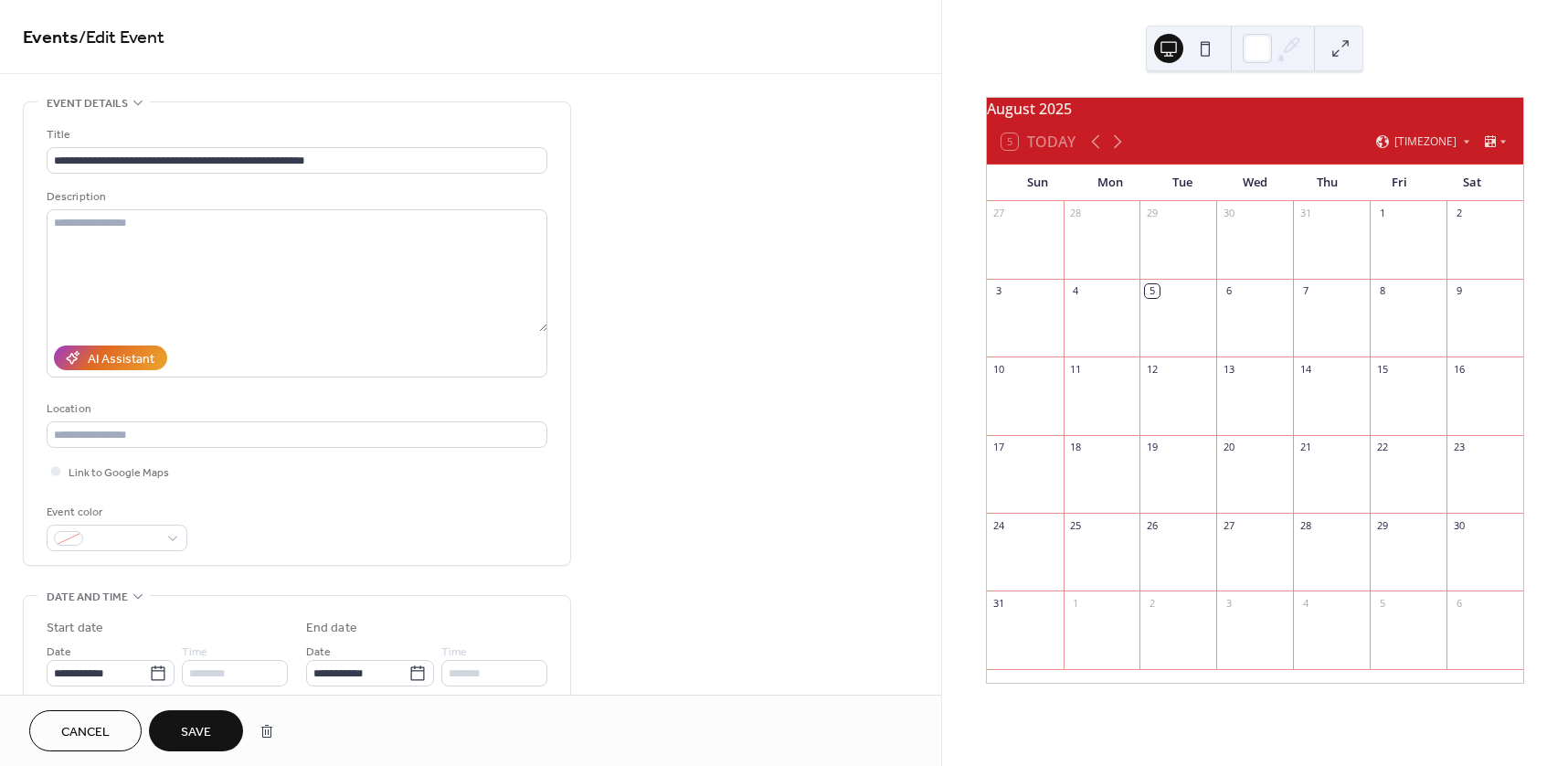 click on "Save" at bounding box center (196, 732) 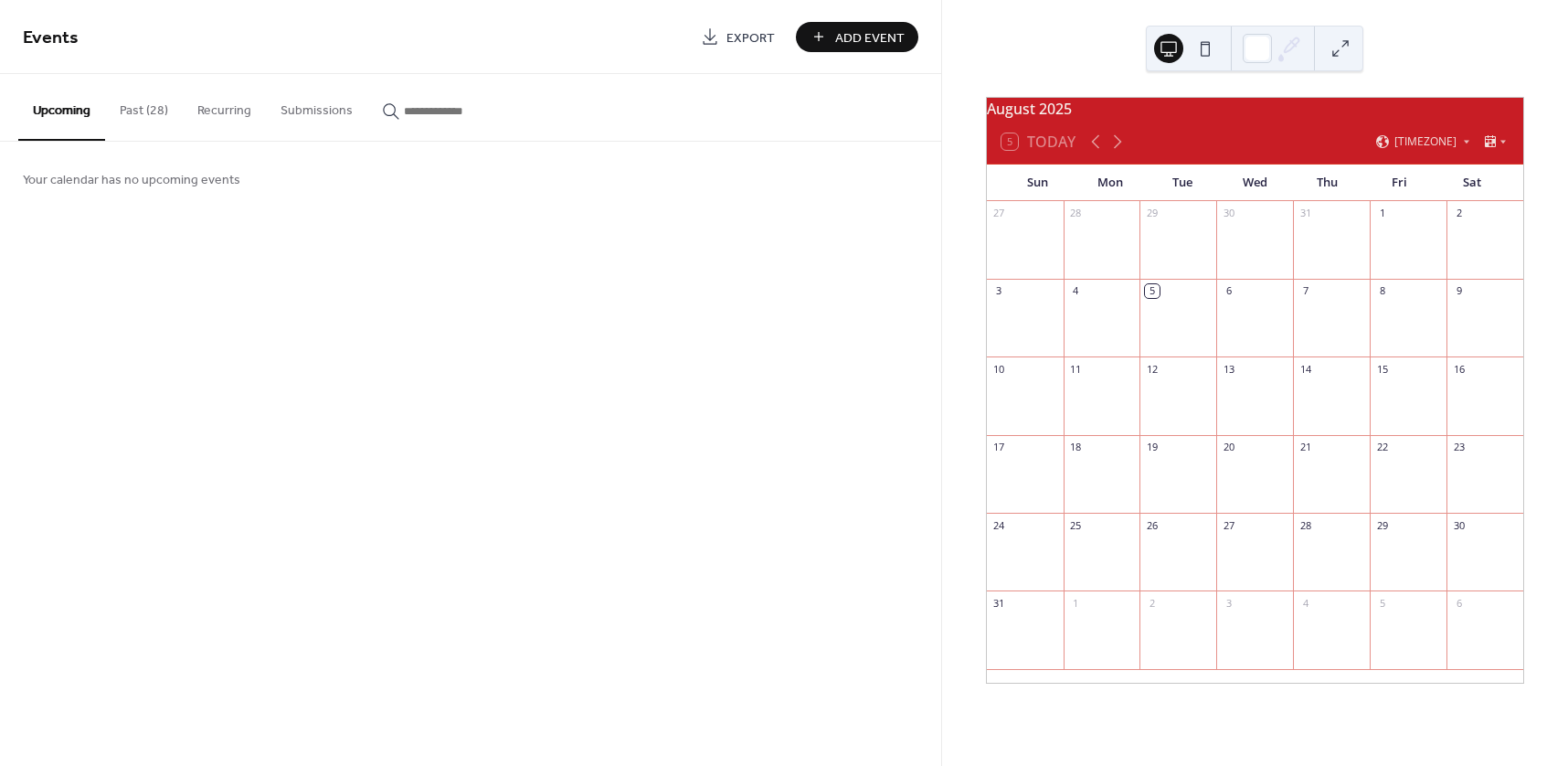 click on "Past (28)" at bounding box center (143, 106) 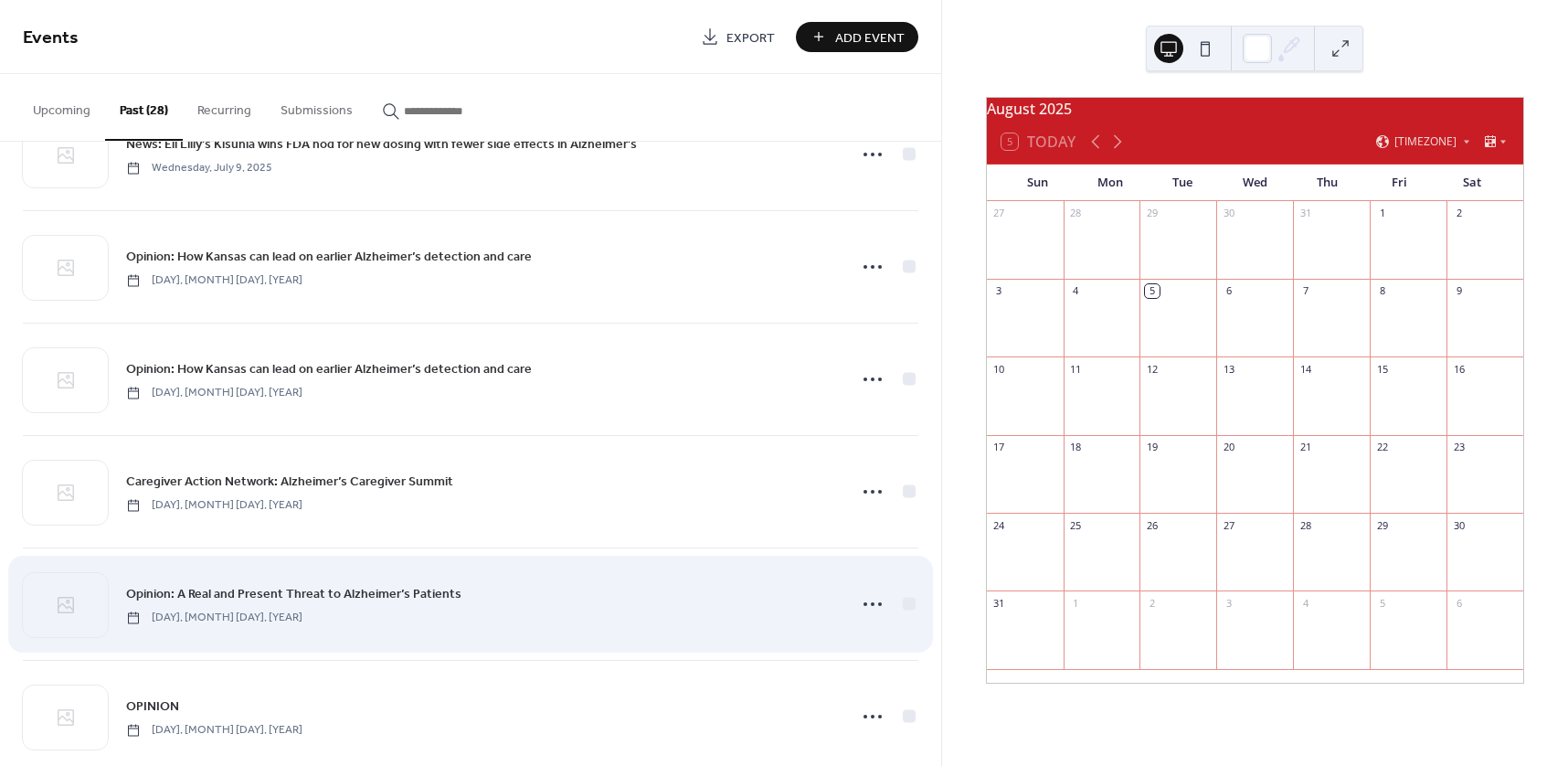 scroll, scrollTop: 366, scrollLeft: 0, axis: vertical 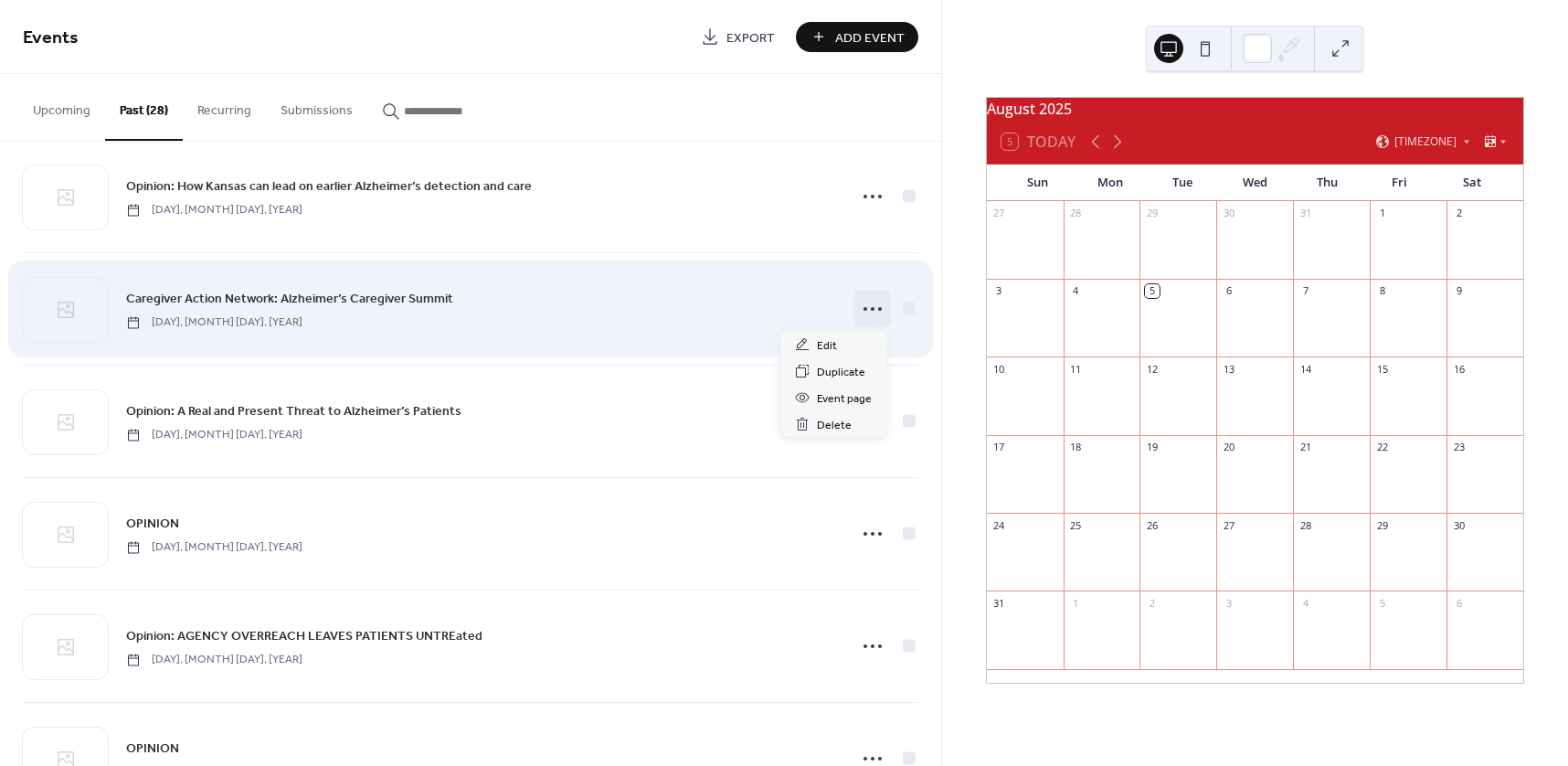click 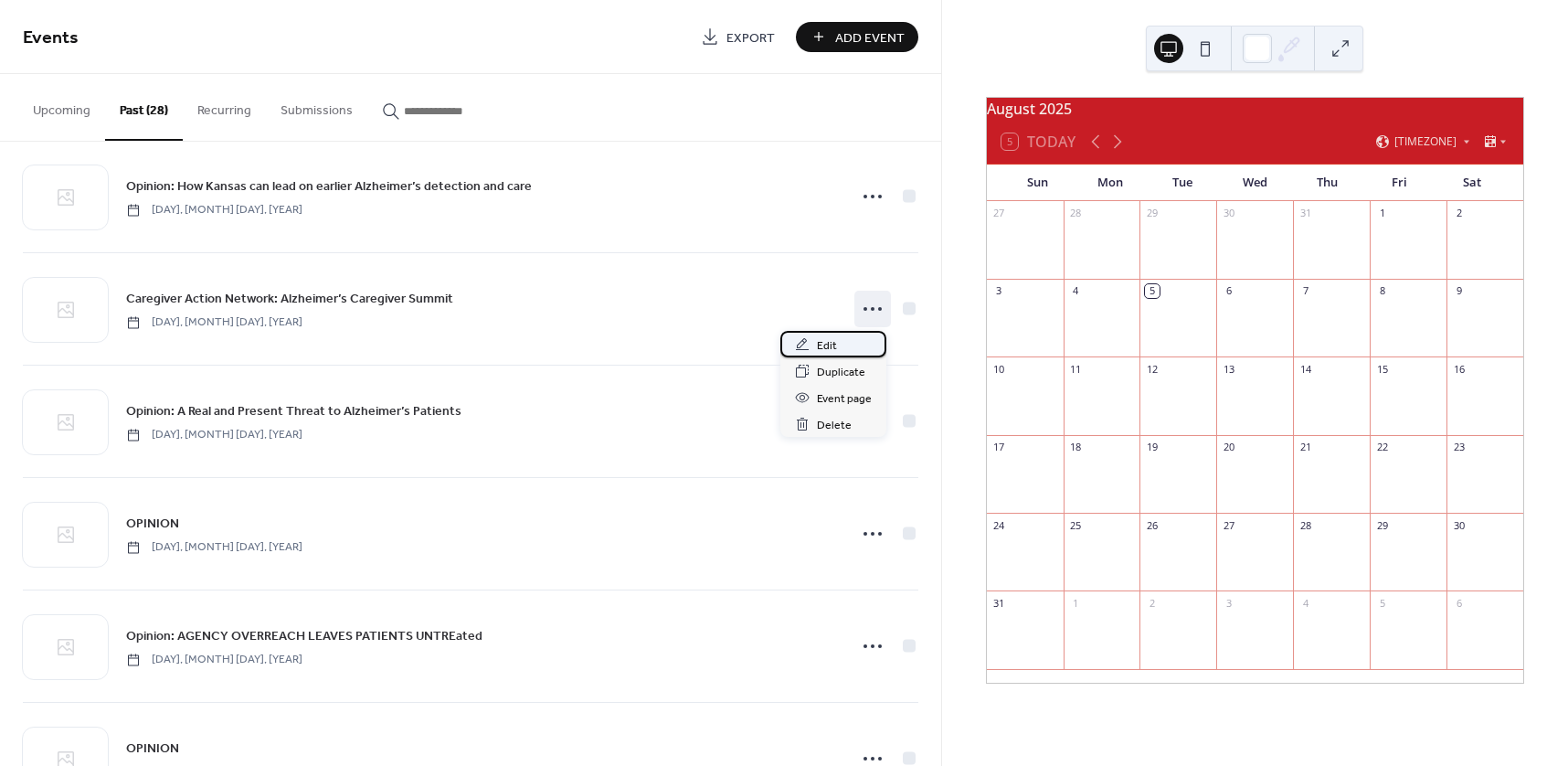 click on "Edit" at bounding box center [827, 346] 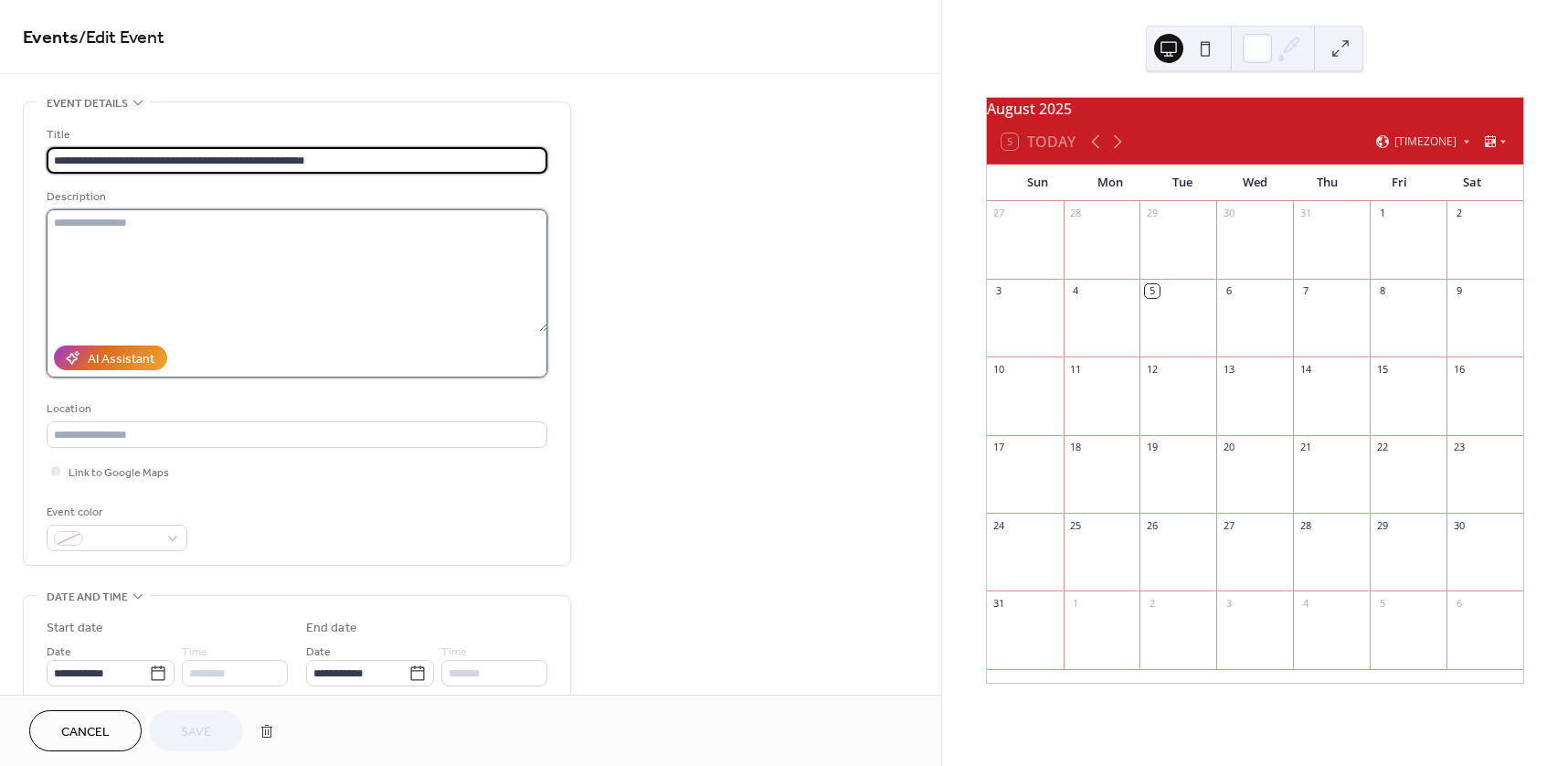 click at bounding box center [297, 271] 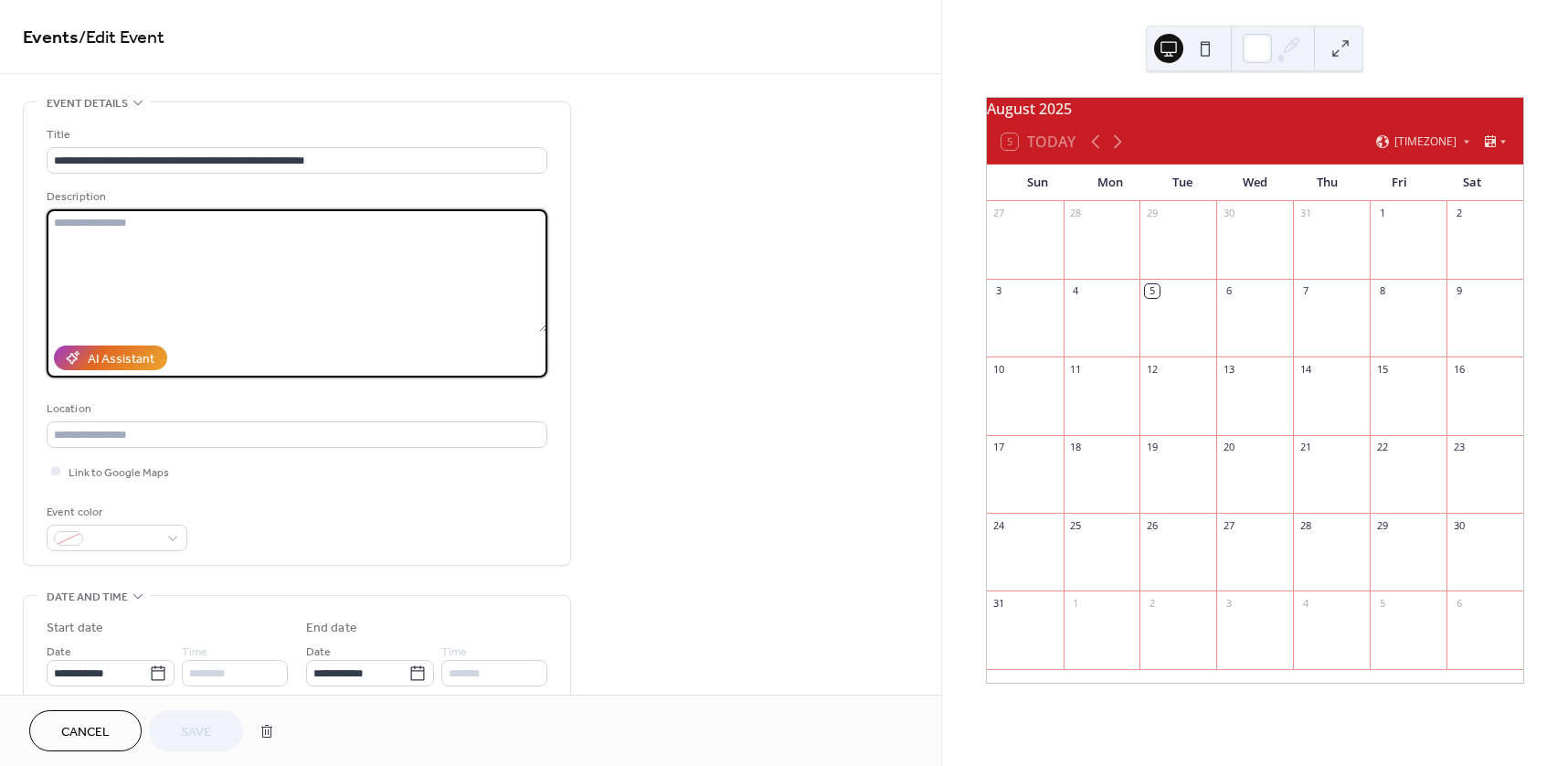 click on "Cancel" at bounding box center [85, 732] 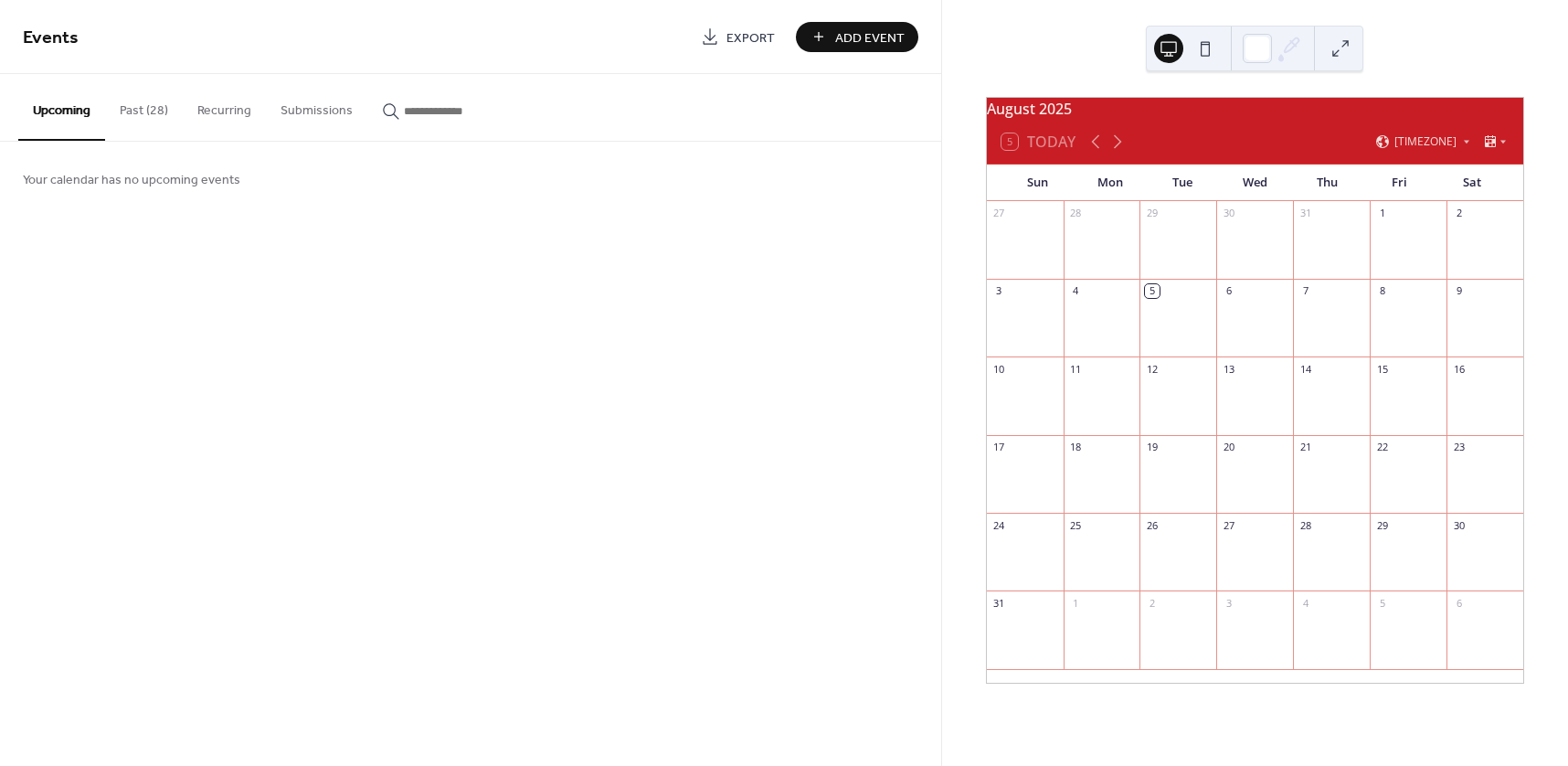 click on "Past (28)" at bounding box center (143, 106) 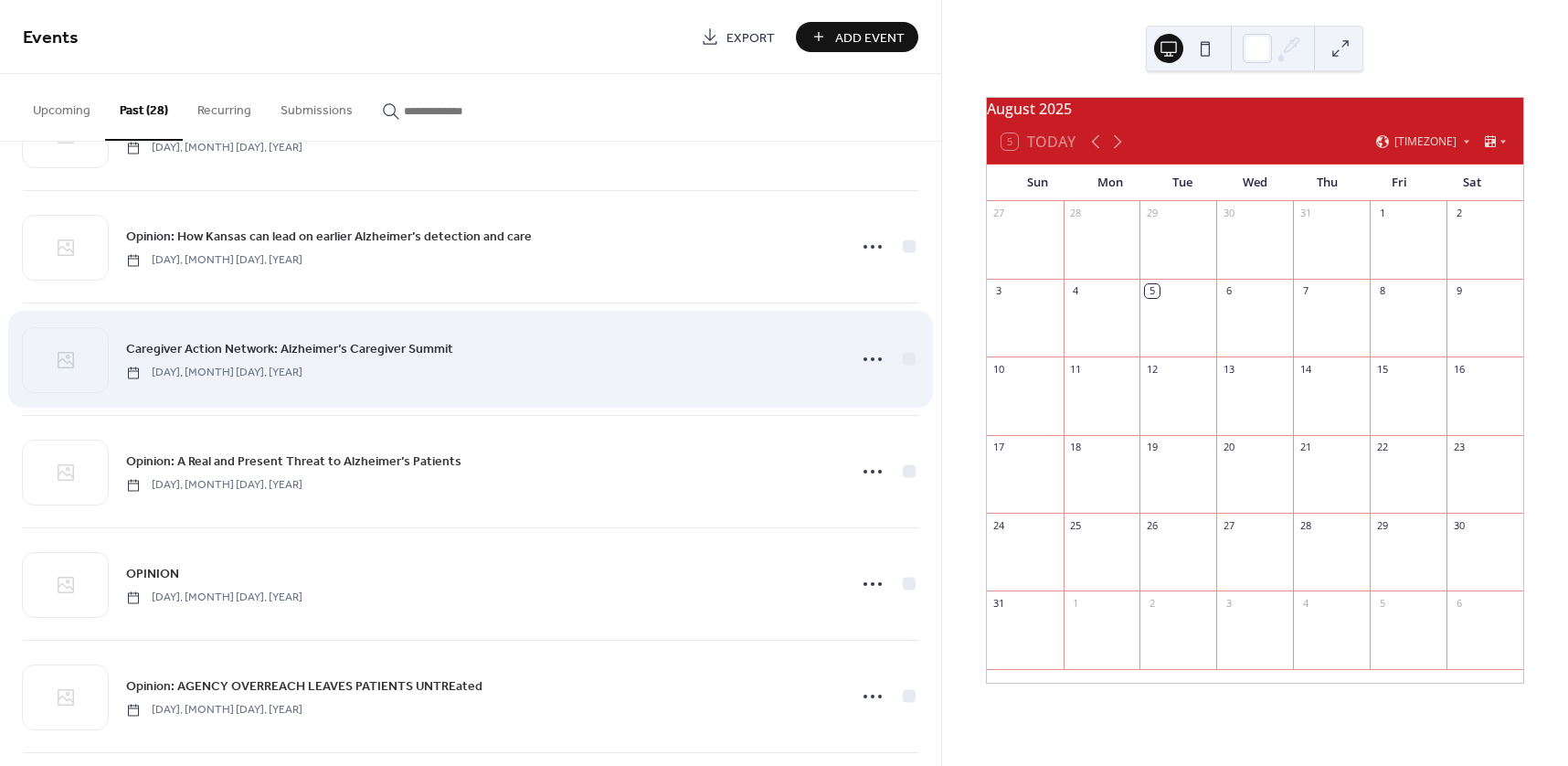 scroll, scrollTop: 366, scrollLeft: 0, axis: vertical 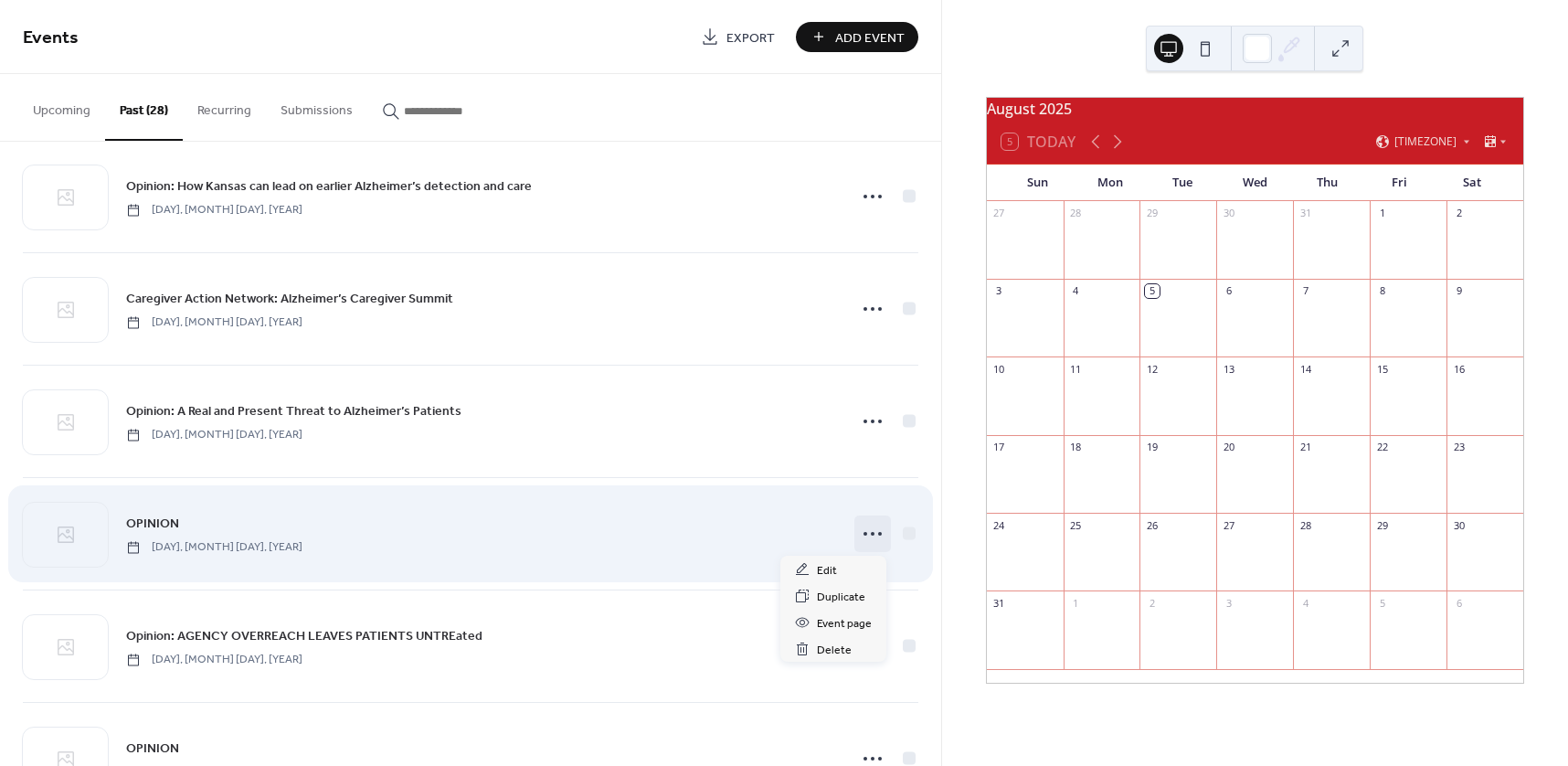 click 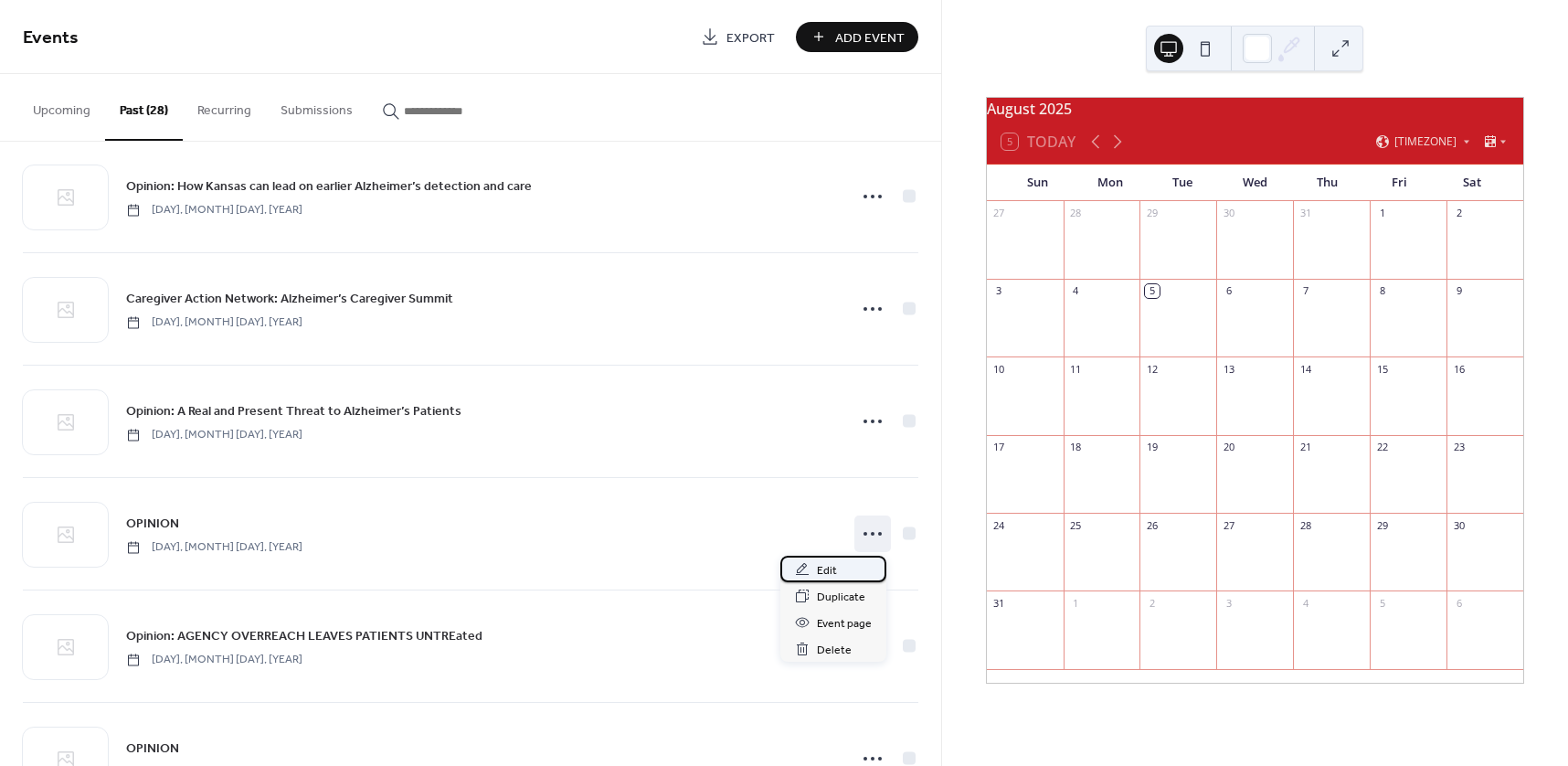 click on "Edit" at bounding box center [827, 570] 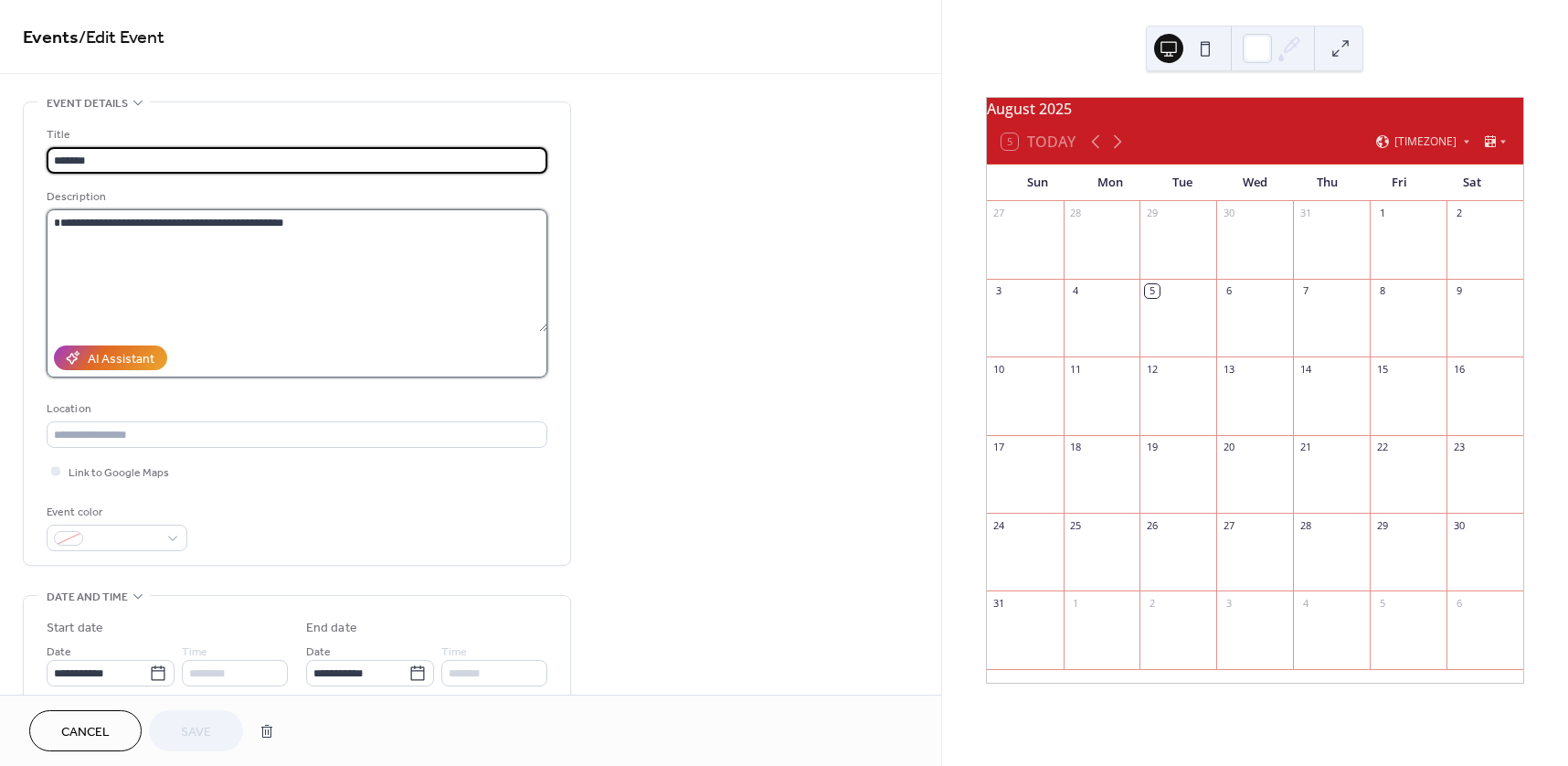 click on "**********" at bounding box center [297, 271] 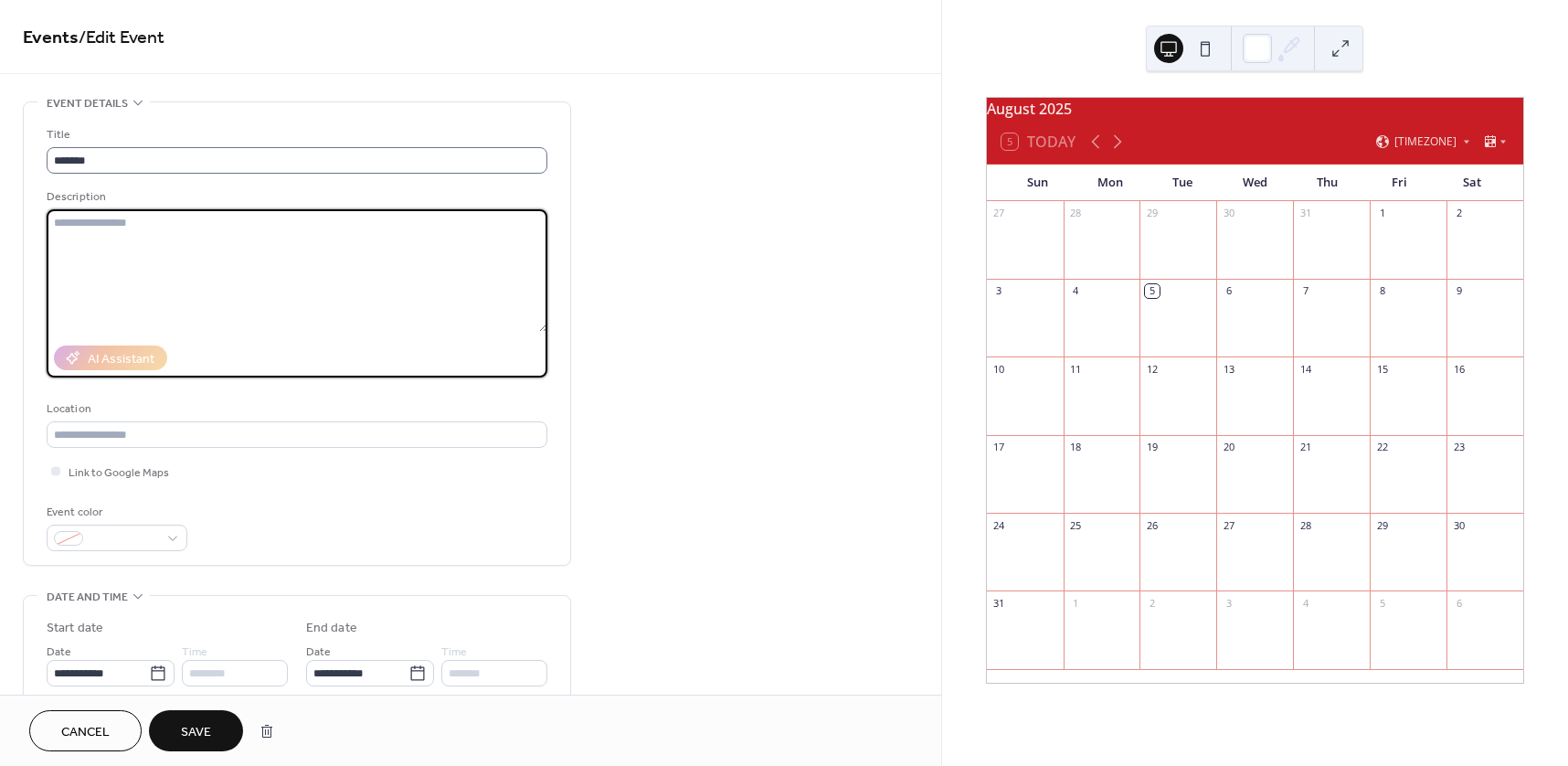 type 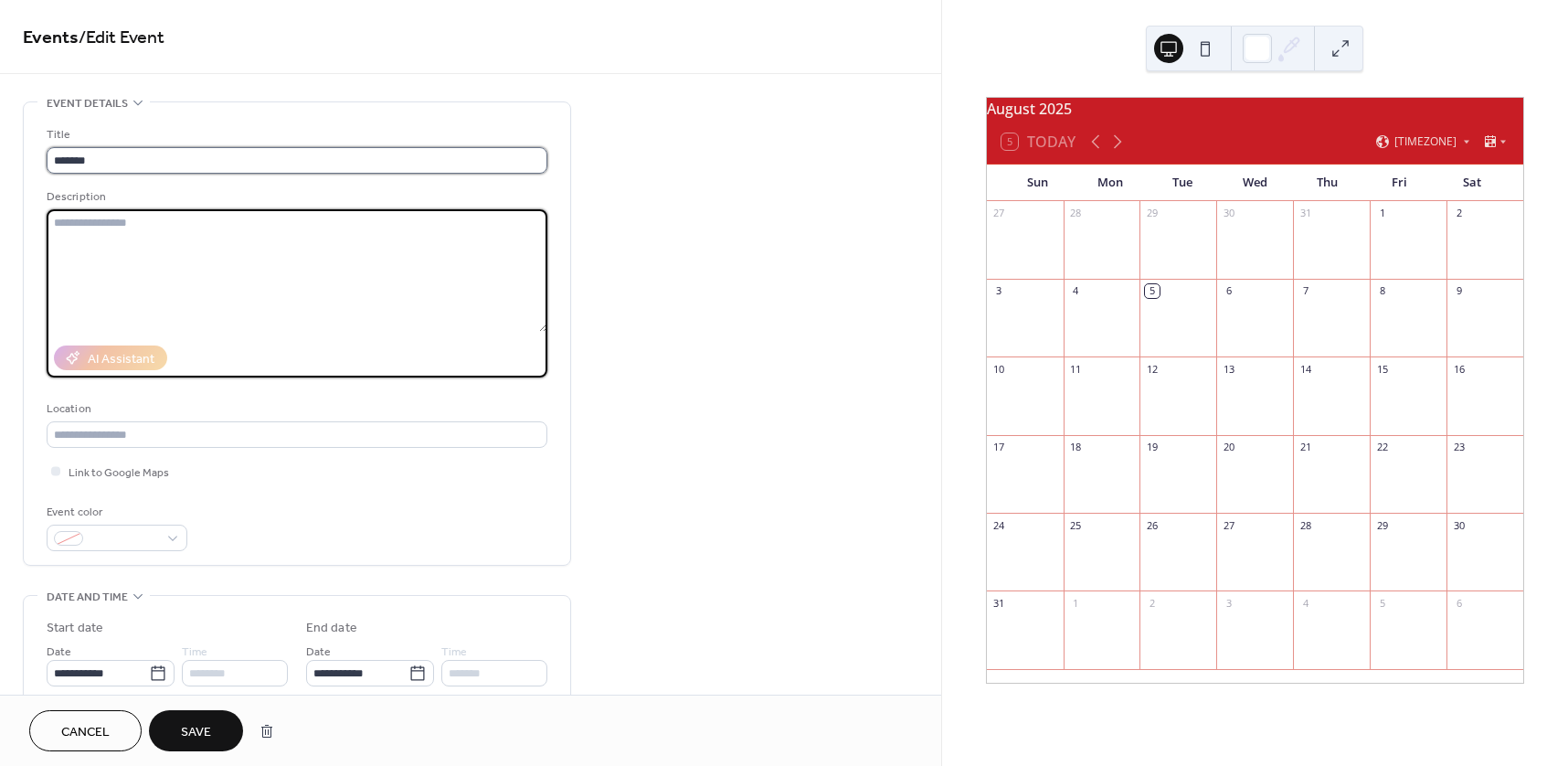 click on "*******" at bounding box center [297, 160] 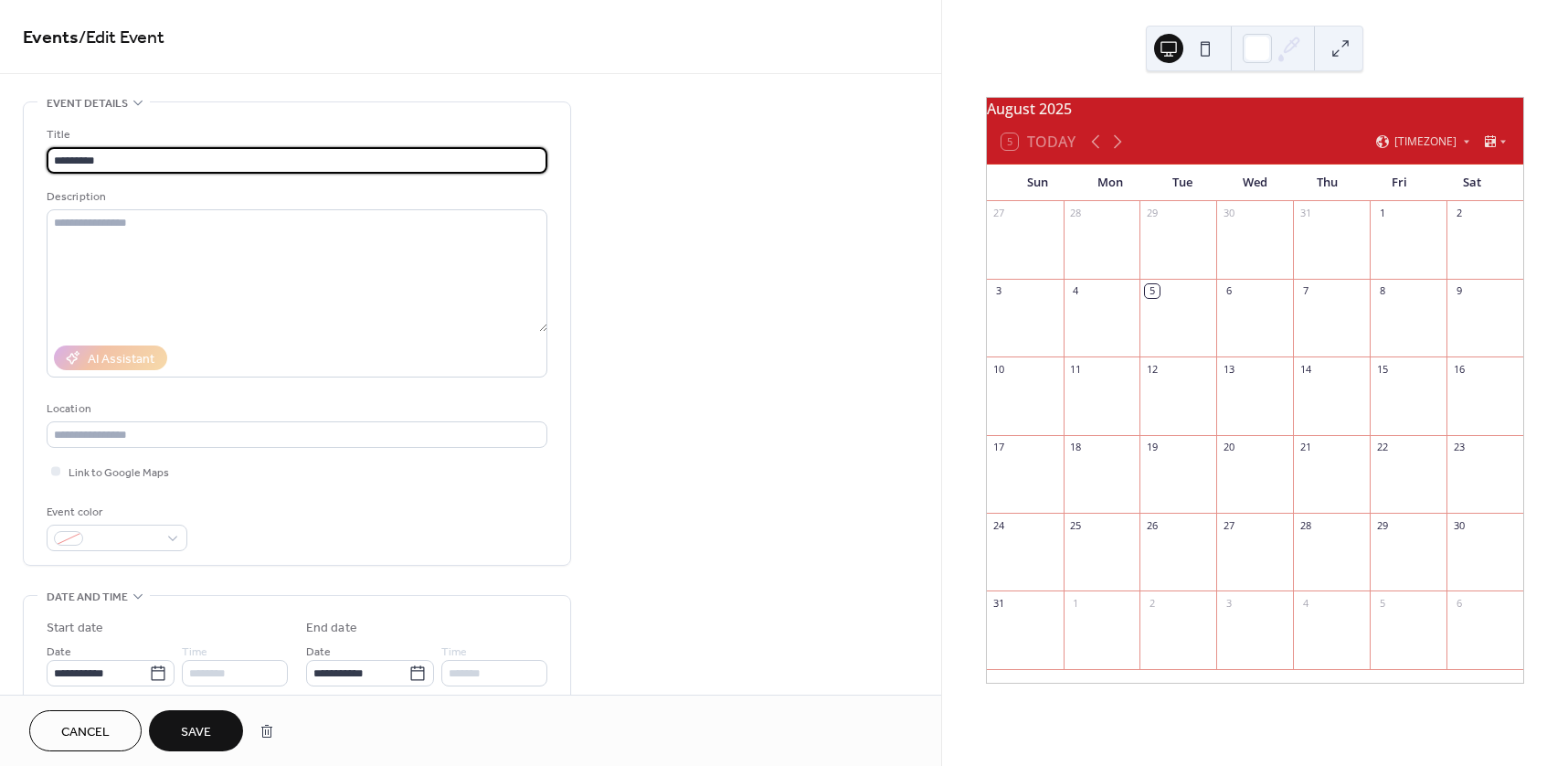 paste on "**********" 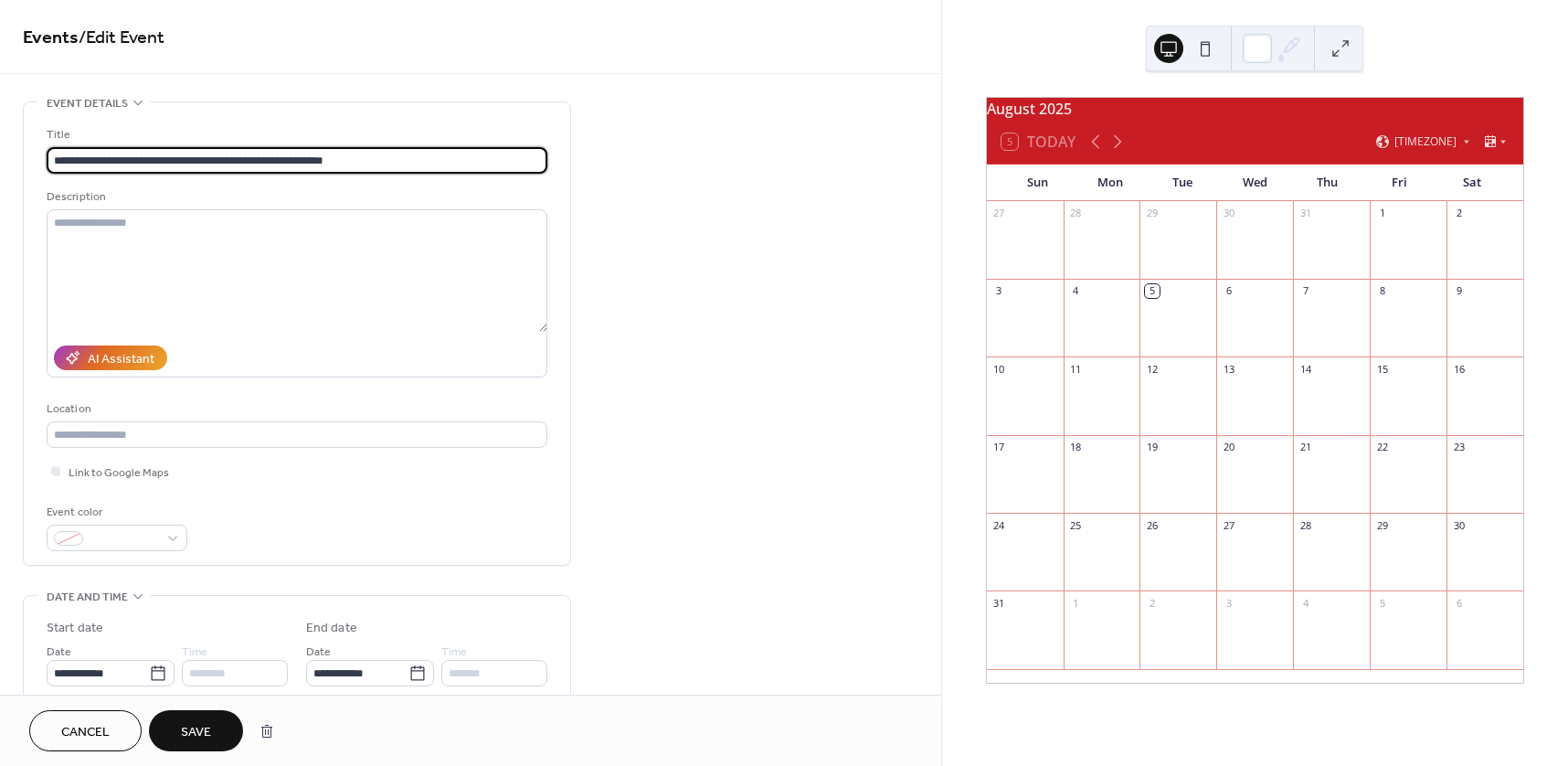 type on "**********" 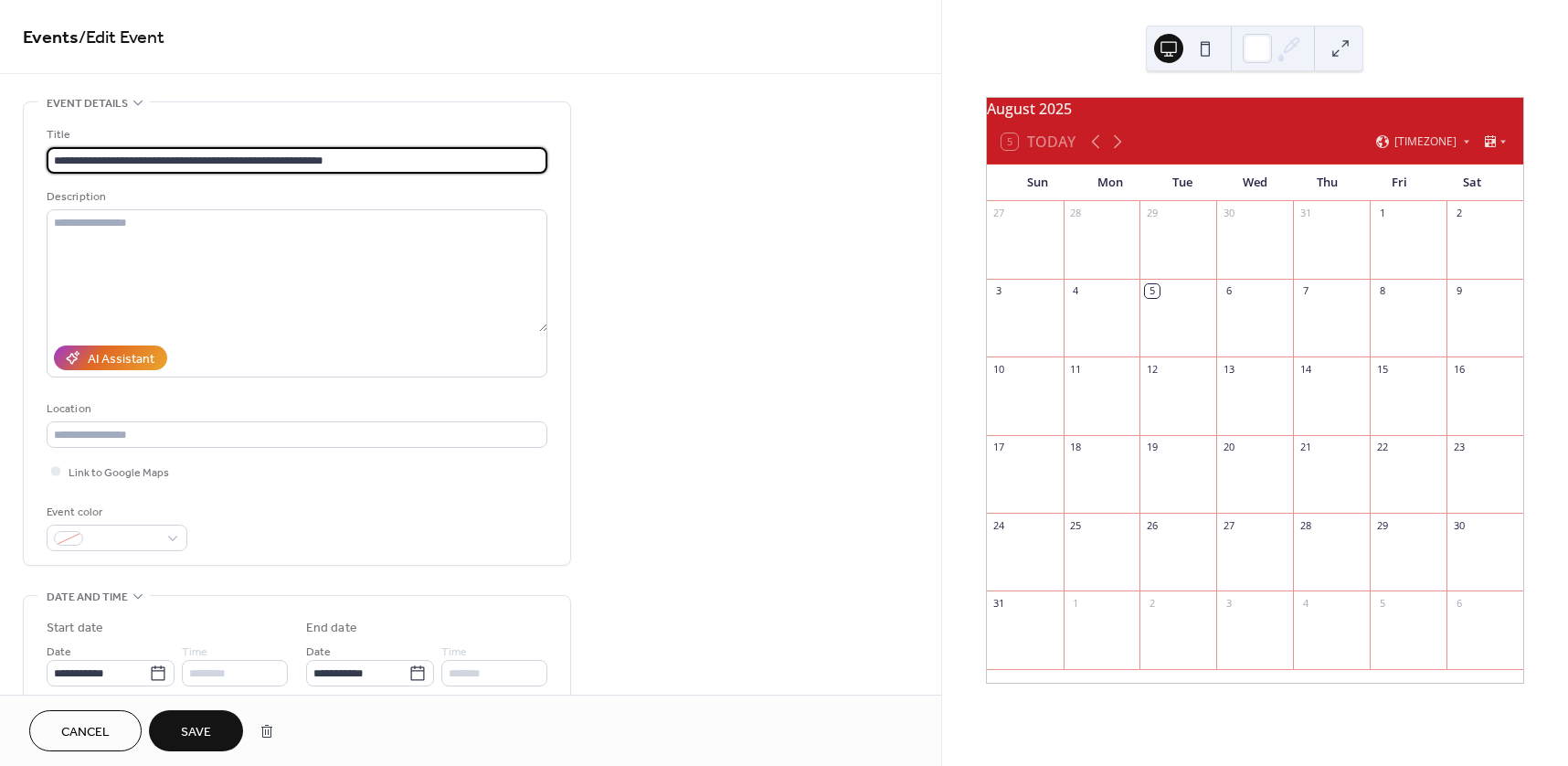 click on "Save" at bounding box center (196, 730) 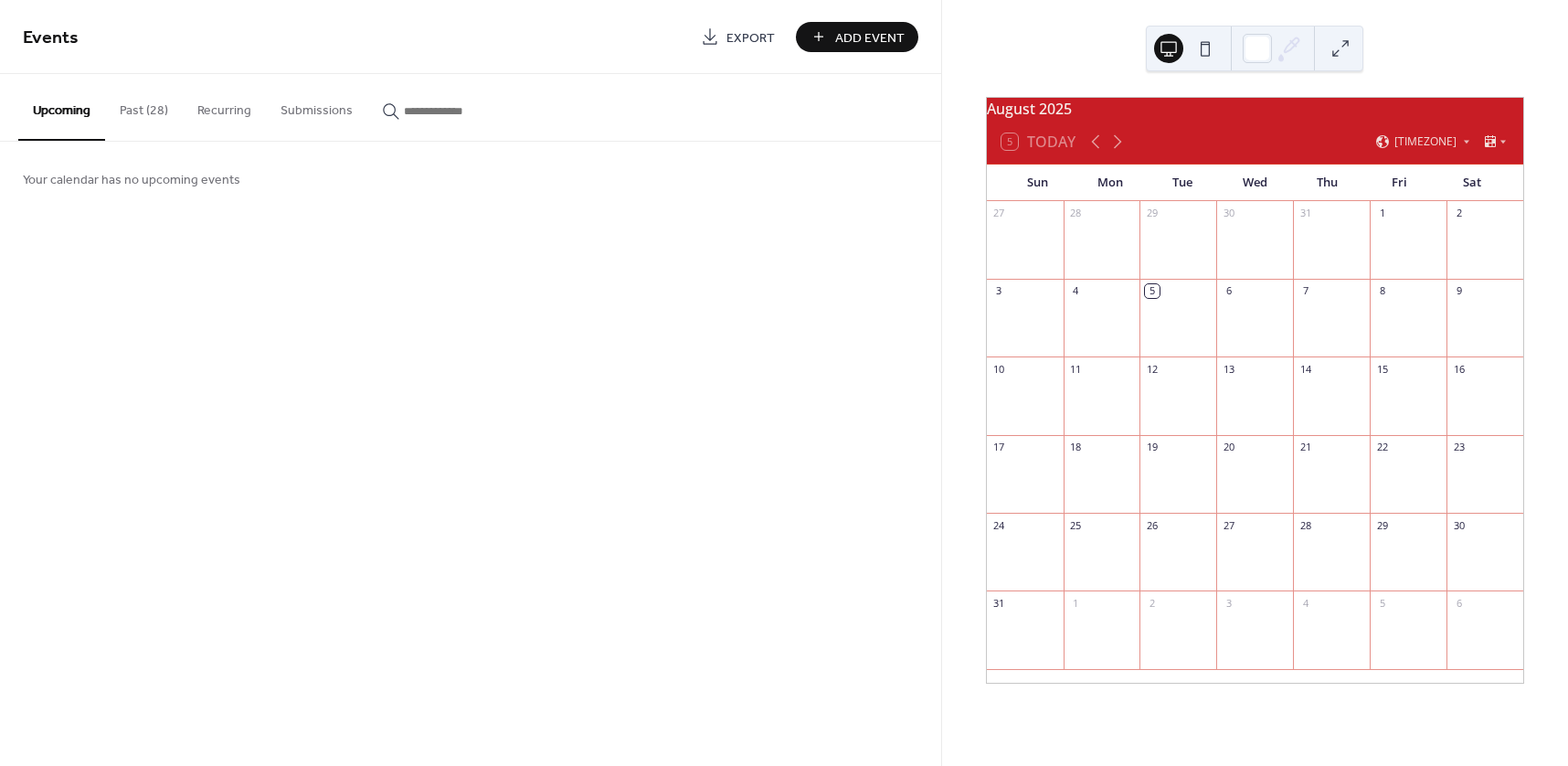 drag, startPoint x: 152, startPoint y: 113, endPoint x: 169, endPoint y: 148, distance: 38.91015 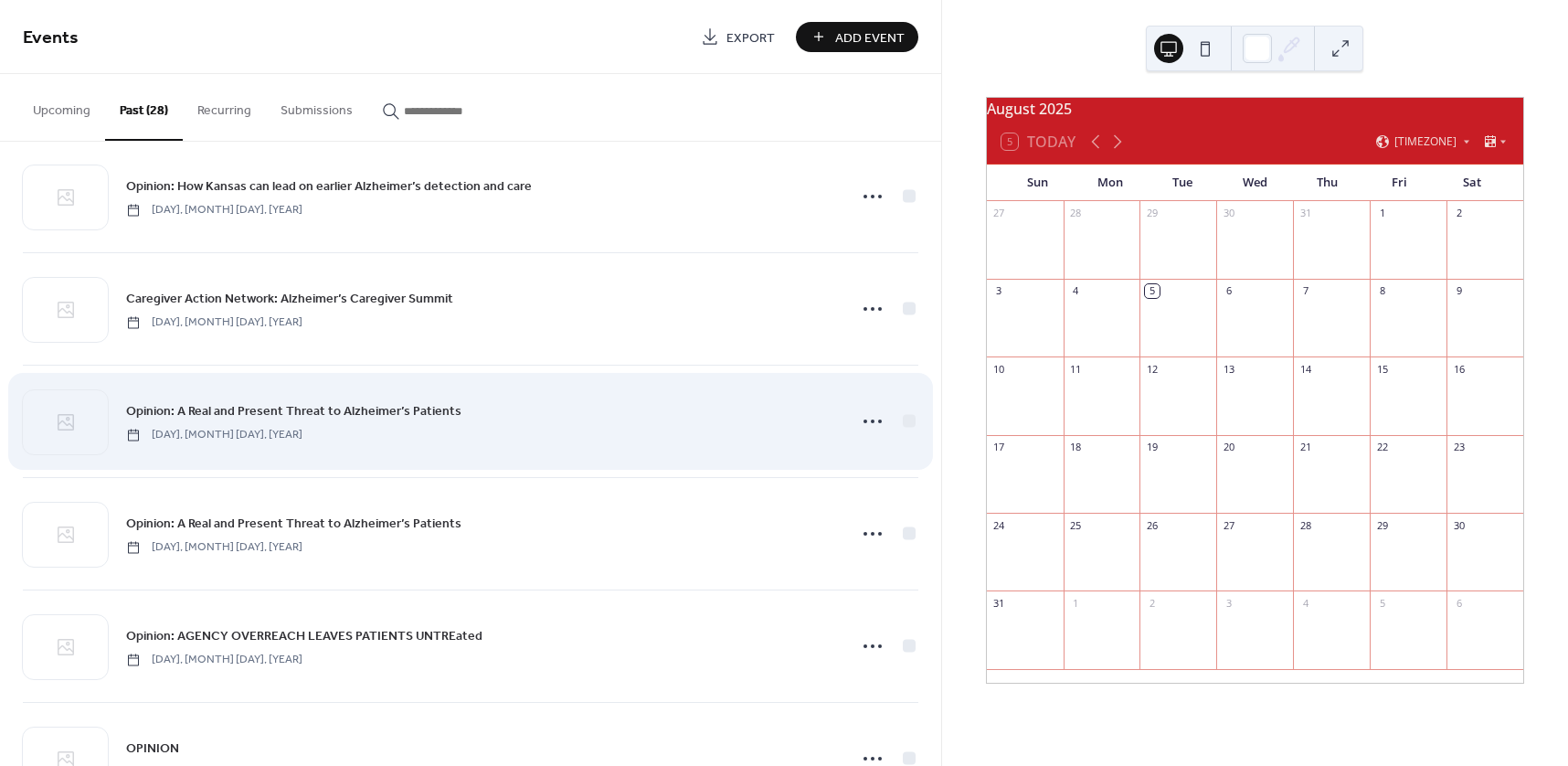 scroll, scrollTop: 548, scrollLeft: 0, axis: vertical 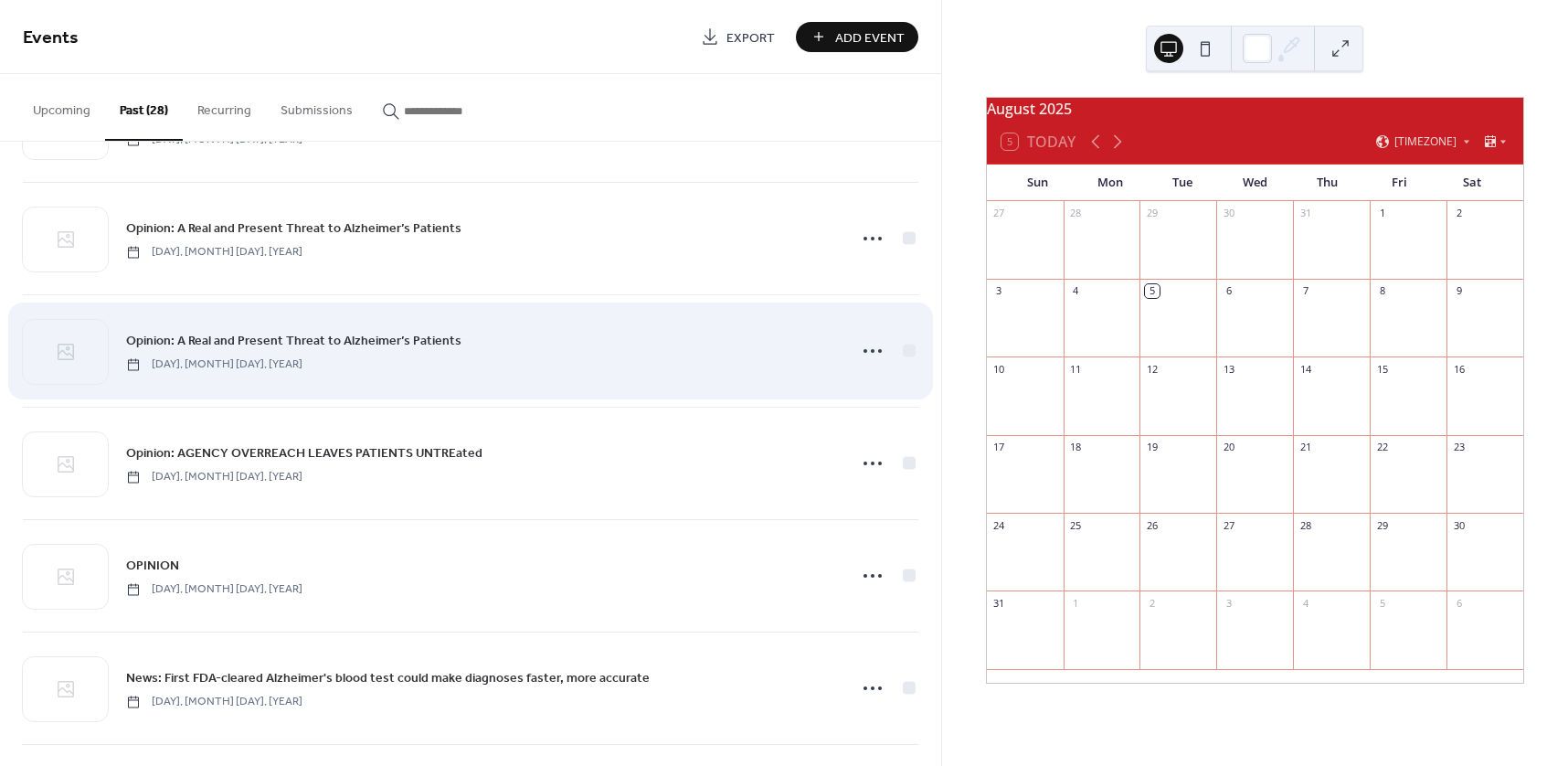 click on "Opinion:  A Real and Present Threat to Alzheimer’s Patients Wednesday, June 18, 2025" at bounding box center [481, 350] 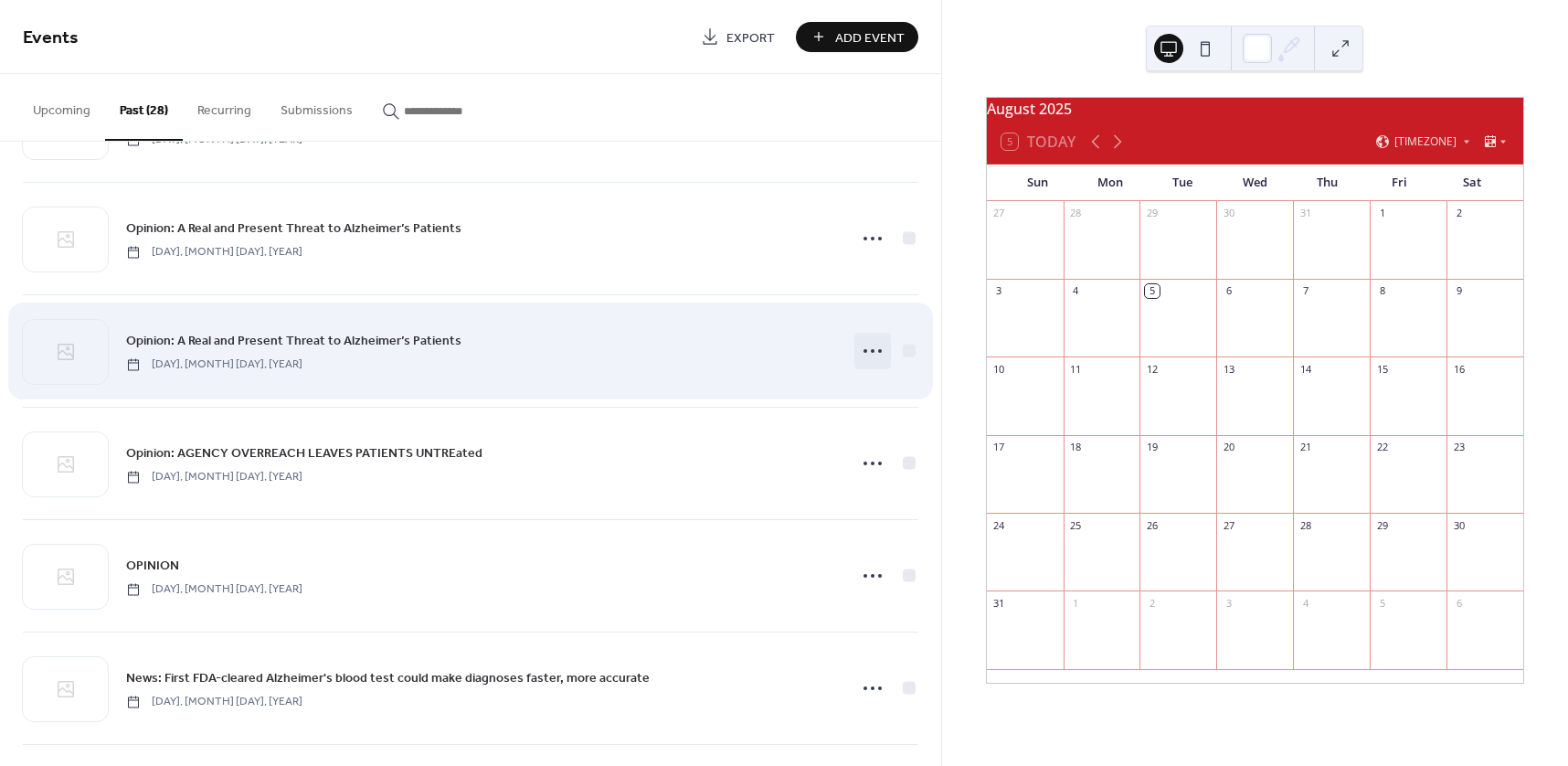 click 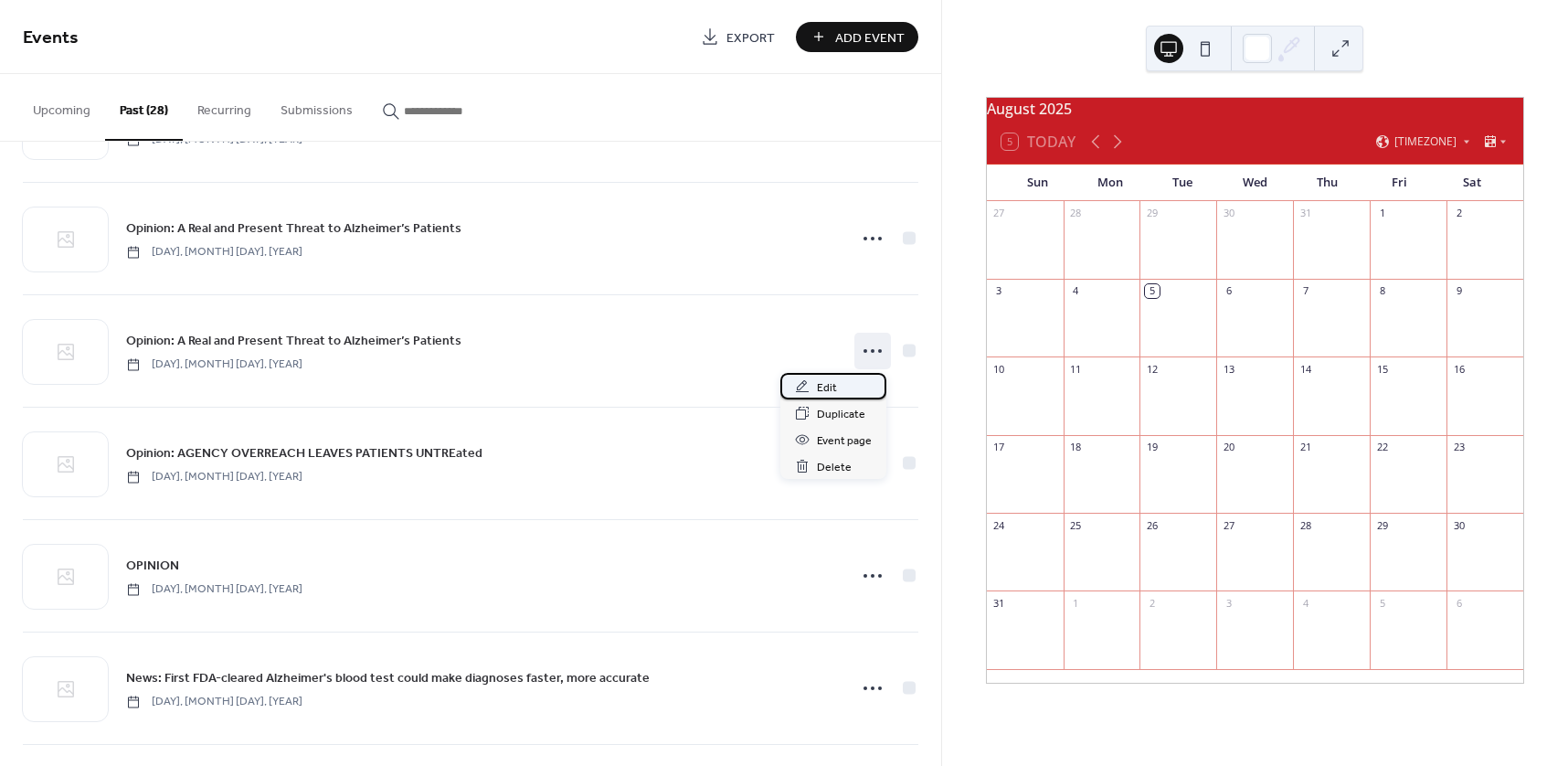 click on "Edit" at bounding box center [827, 388] 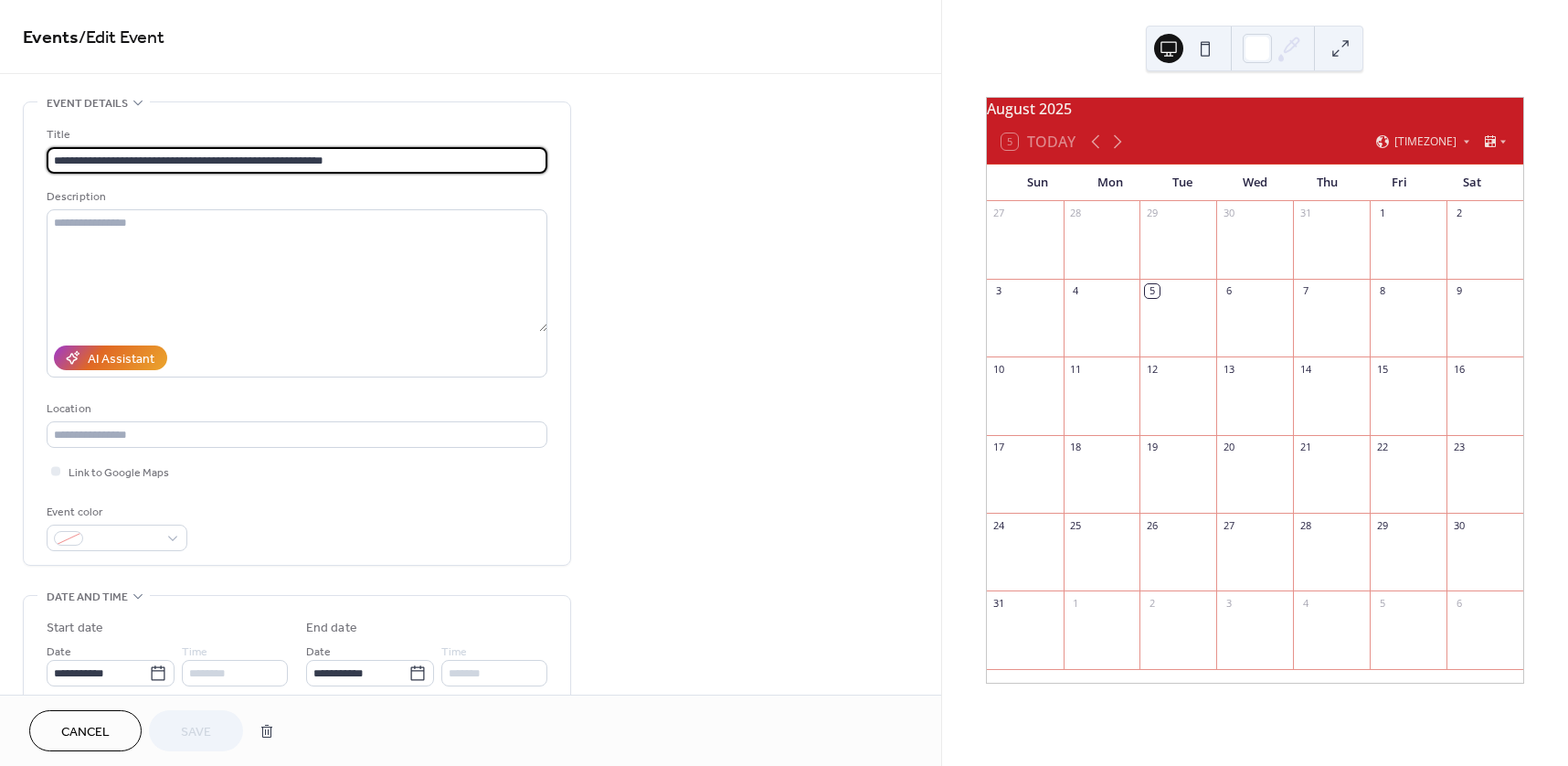 click on "Cancel" at bounding box center (85, 732) 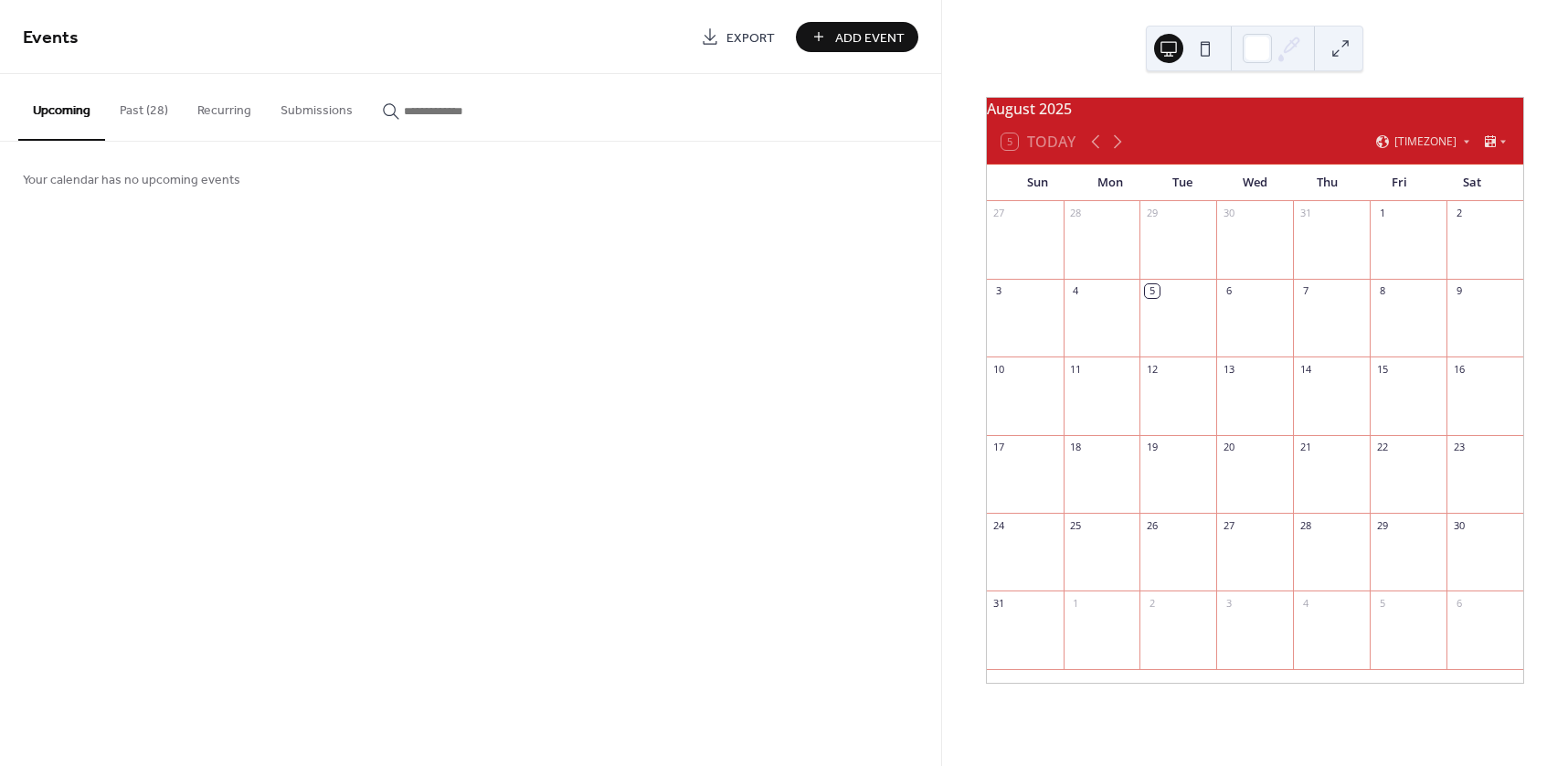 click on "Past (28)" at bounding box center (143, 106) 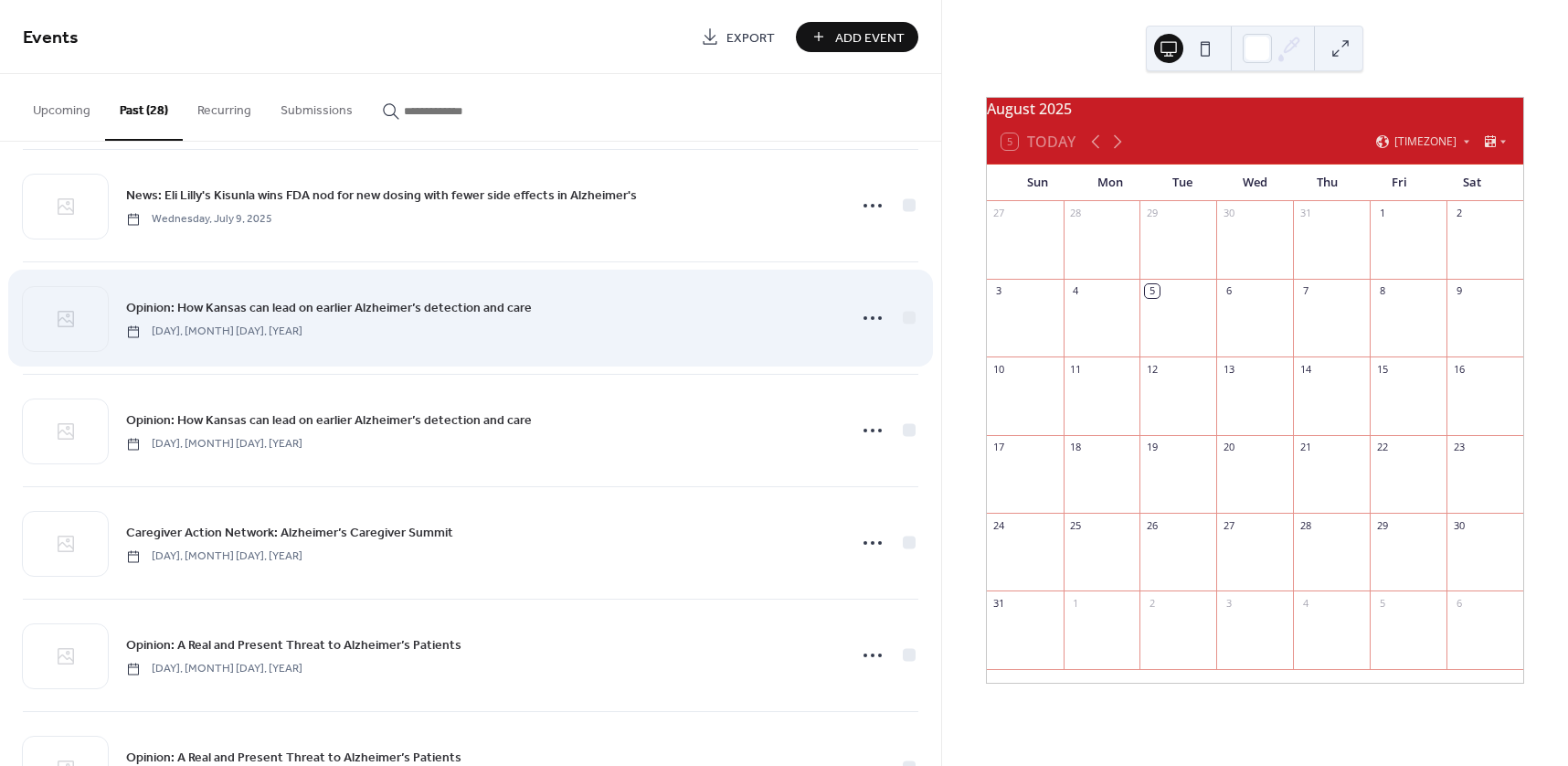 scroll, scrollTop: 183, scrollLeft: 0, axis: vertical 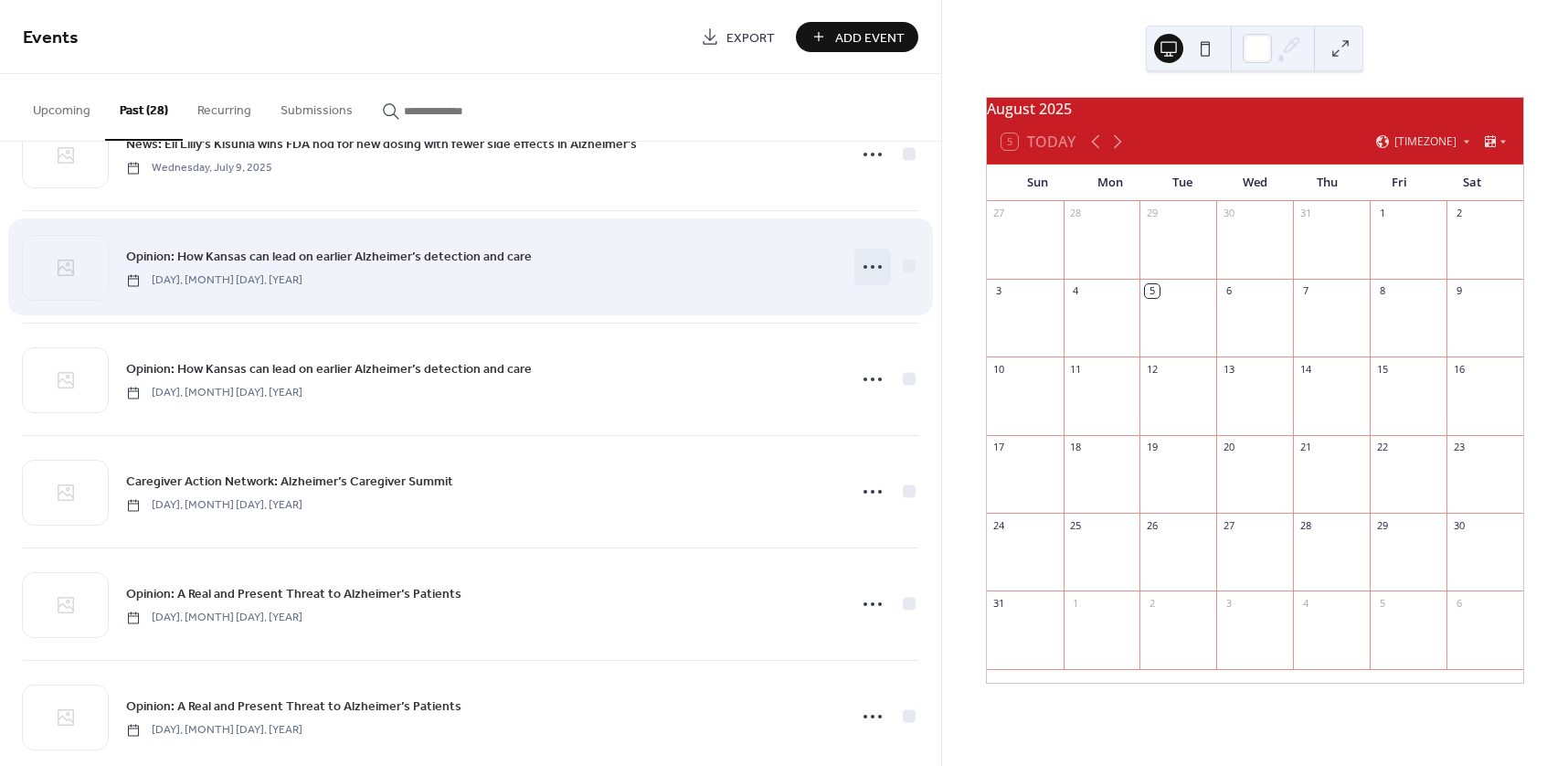 click 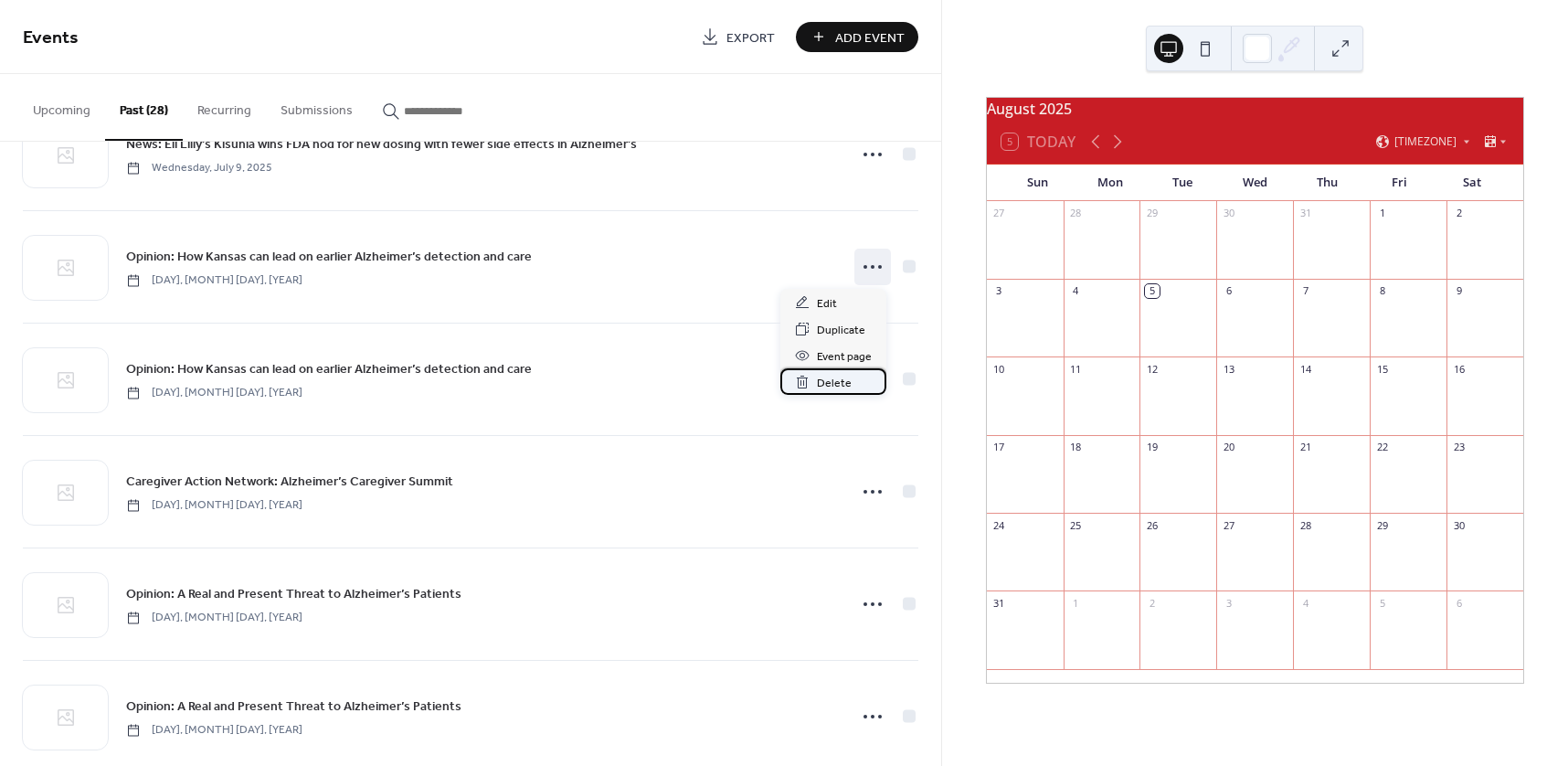 click on "Delete" at bounding box center (834, 383) 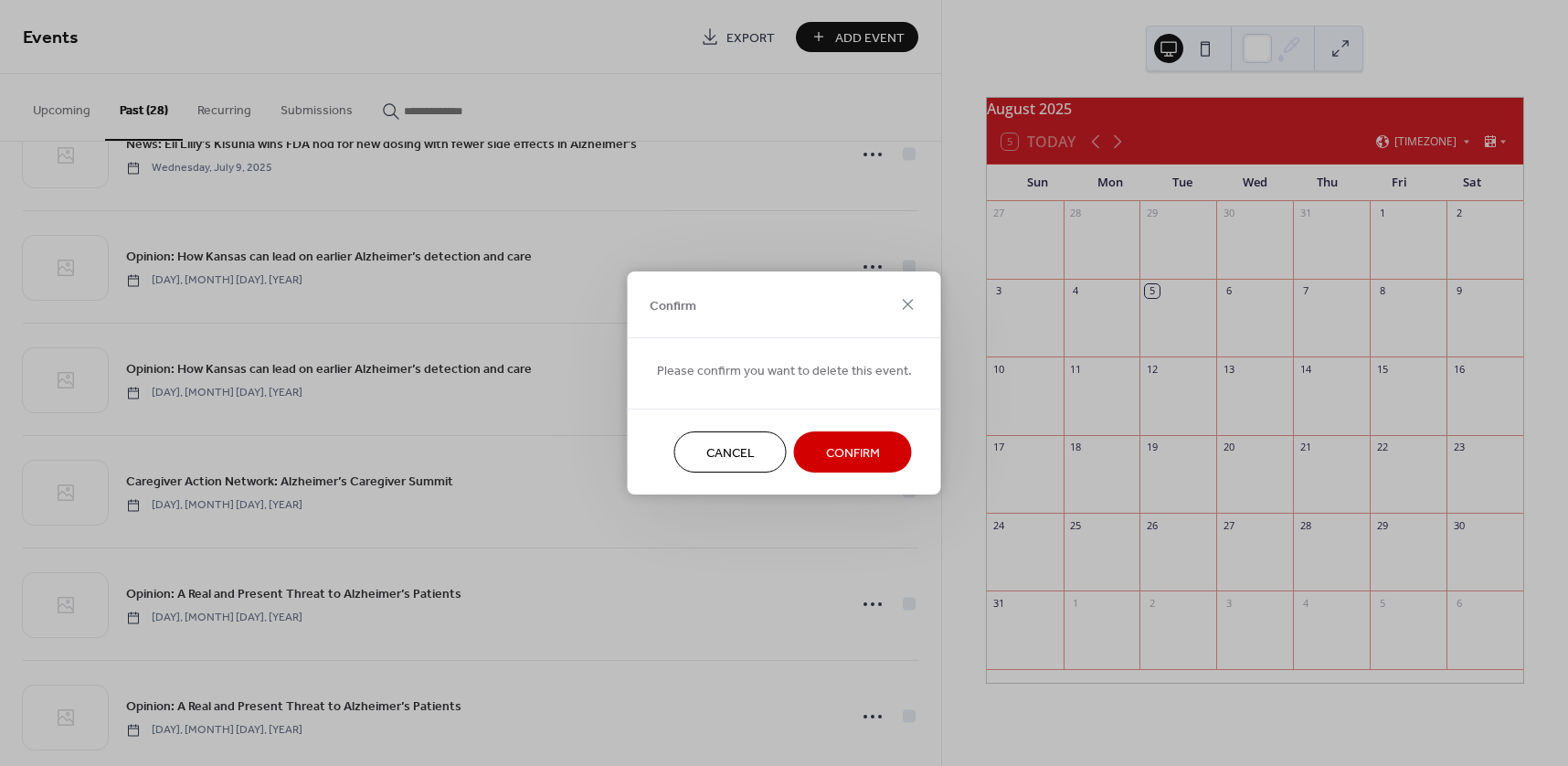 click on "Confirm" at bounding box center (853, 453) 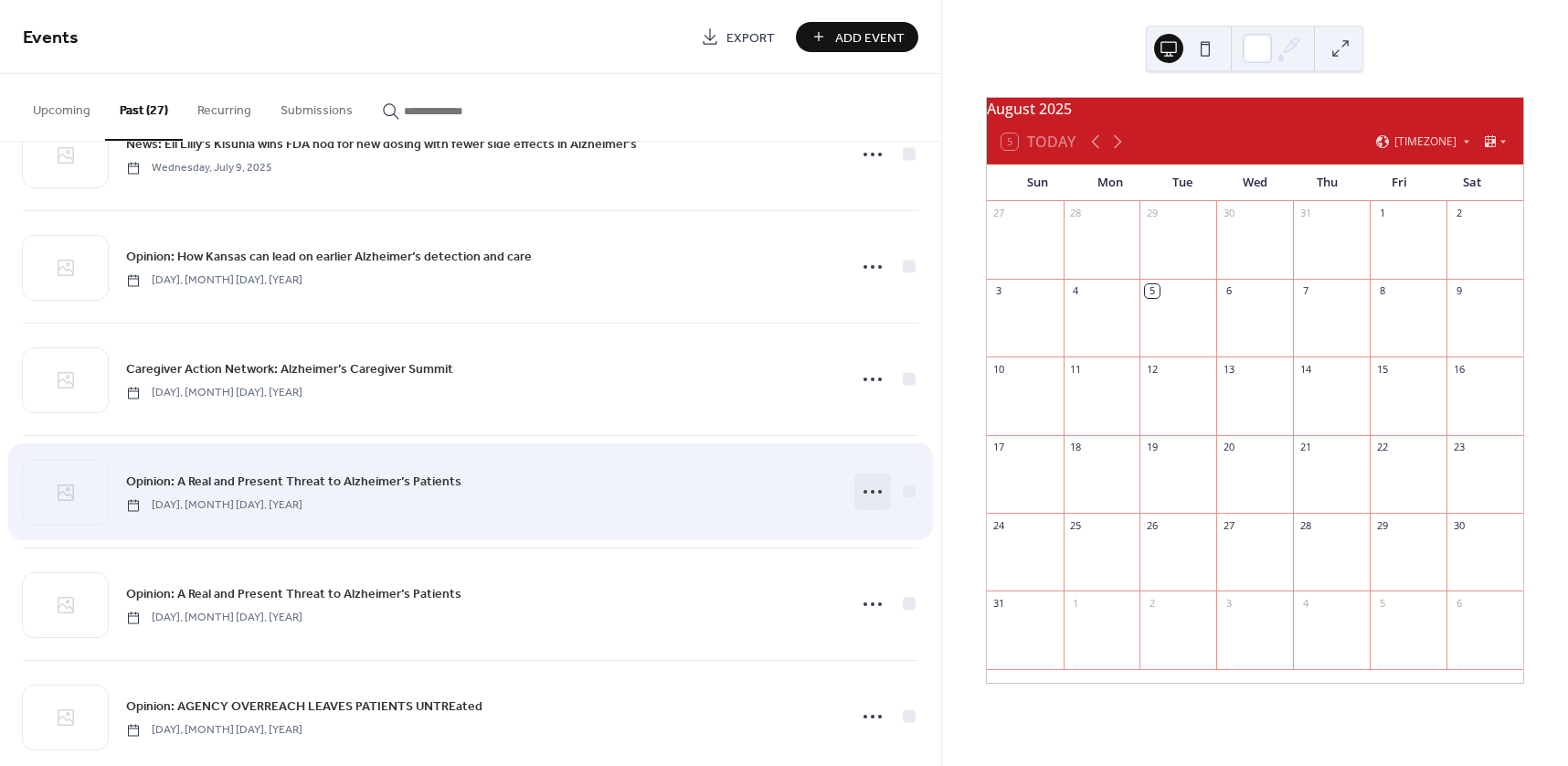 click 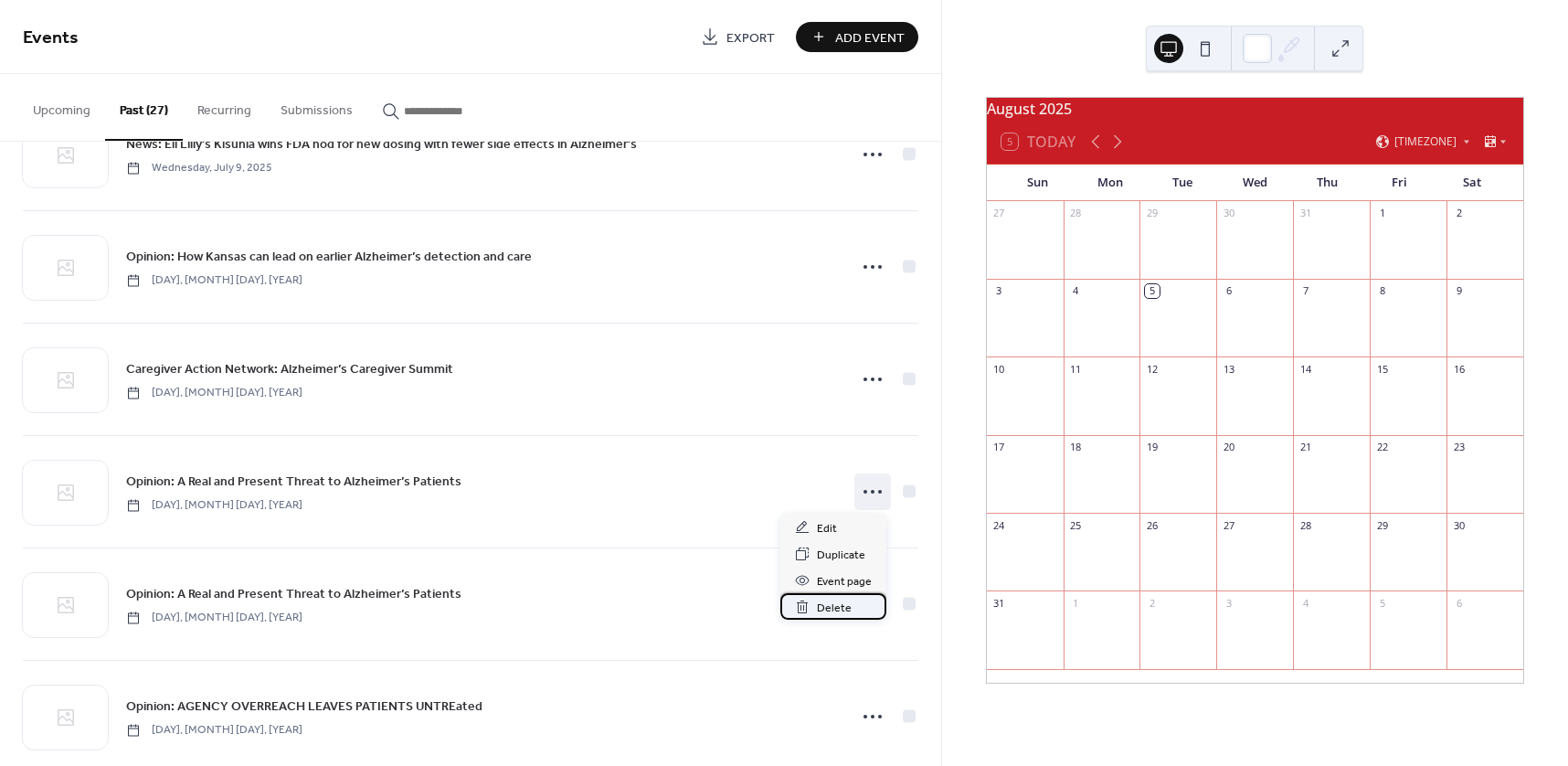 click on "Delete" at bounding box center [834, 608] 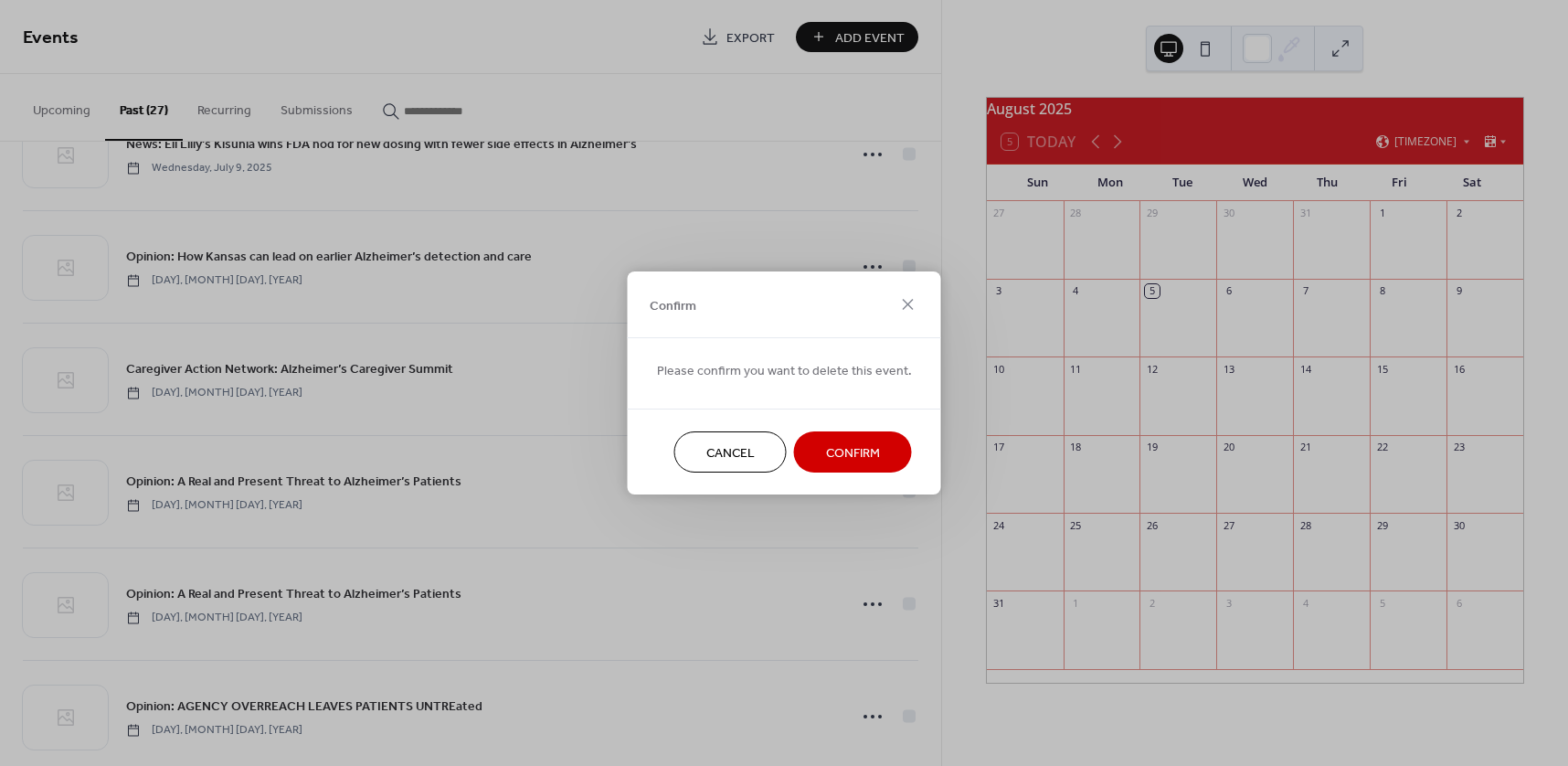 drag, startPoint x: 829, startPoint y: 464, endPoint x: 810, endPoint y: 461, distance: 19.235384 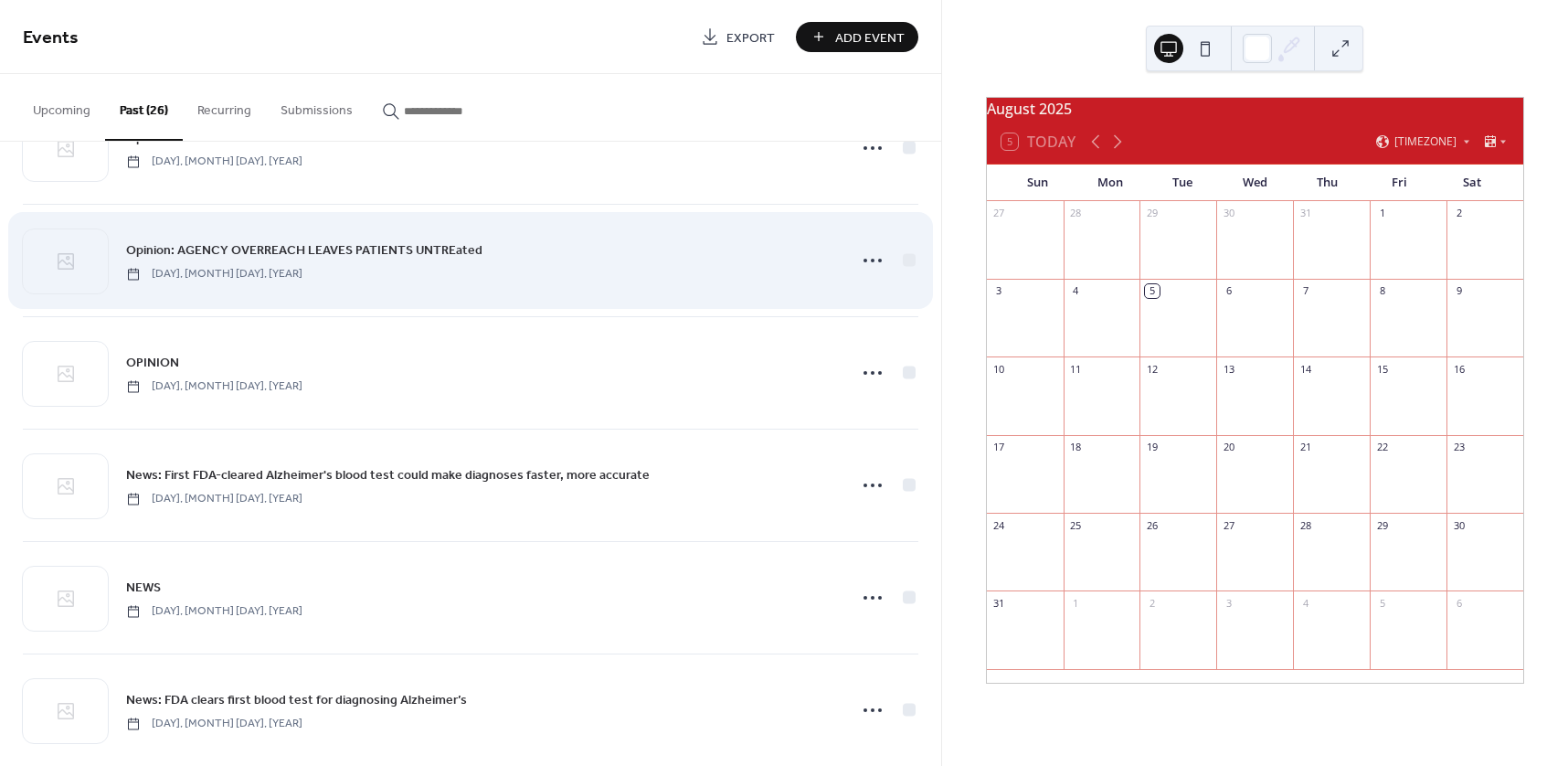 scroll, scrollTop: 548, scrollLeft: 0, axis: vertical 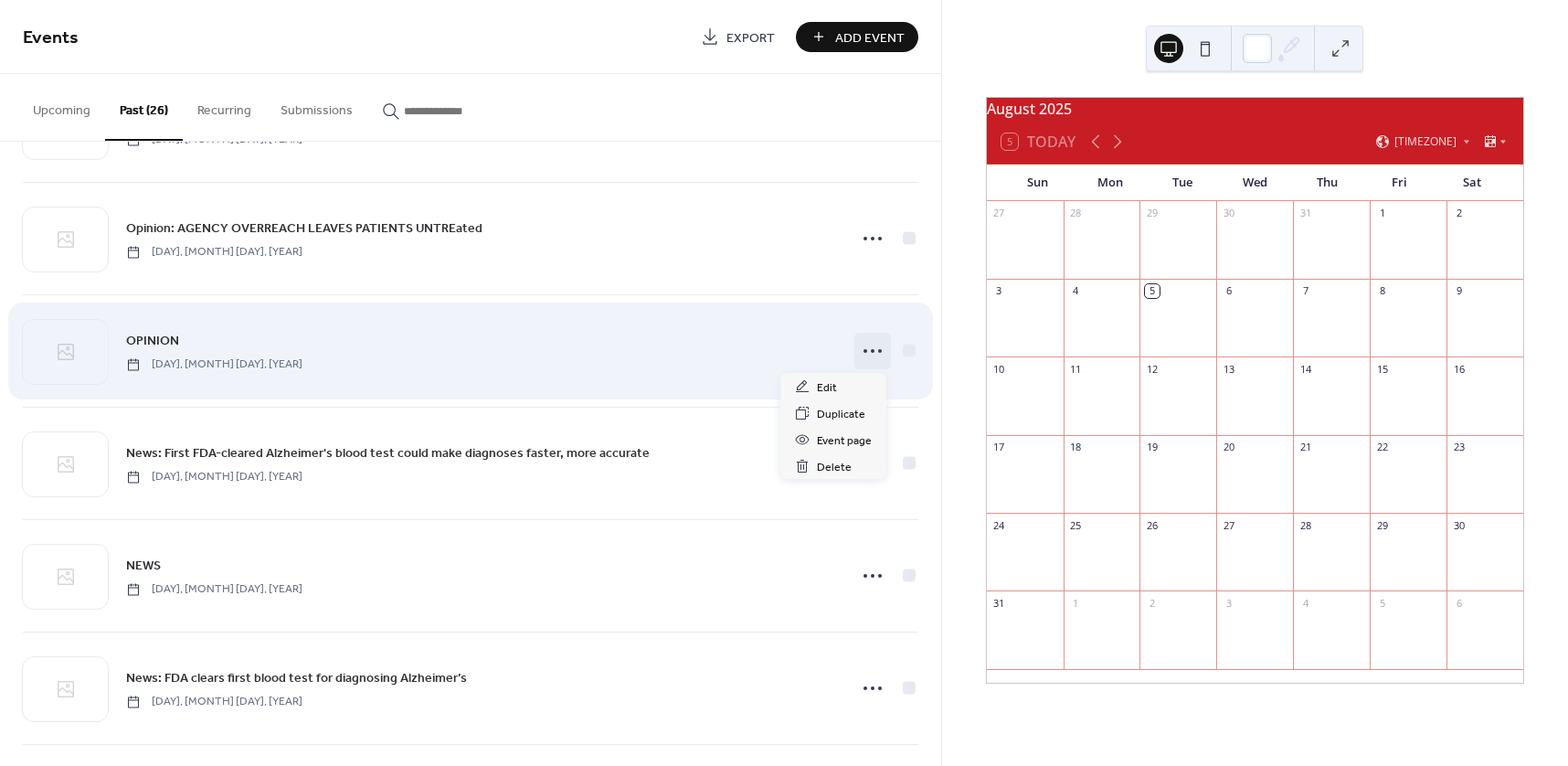 click 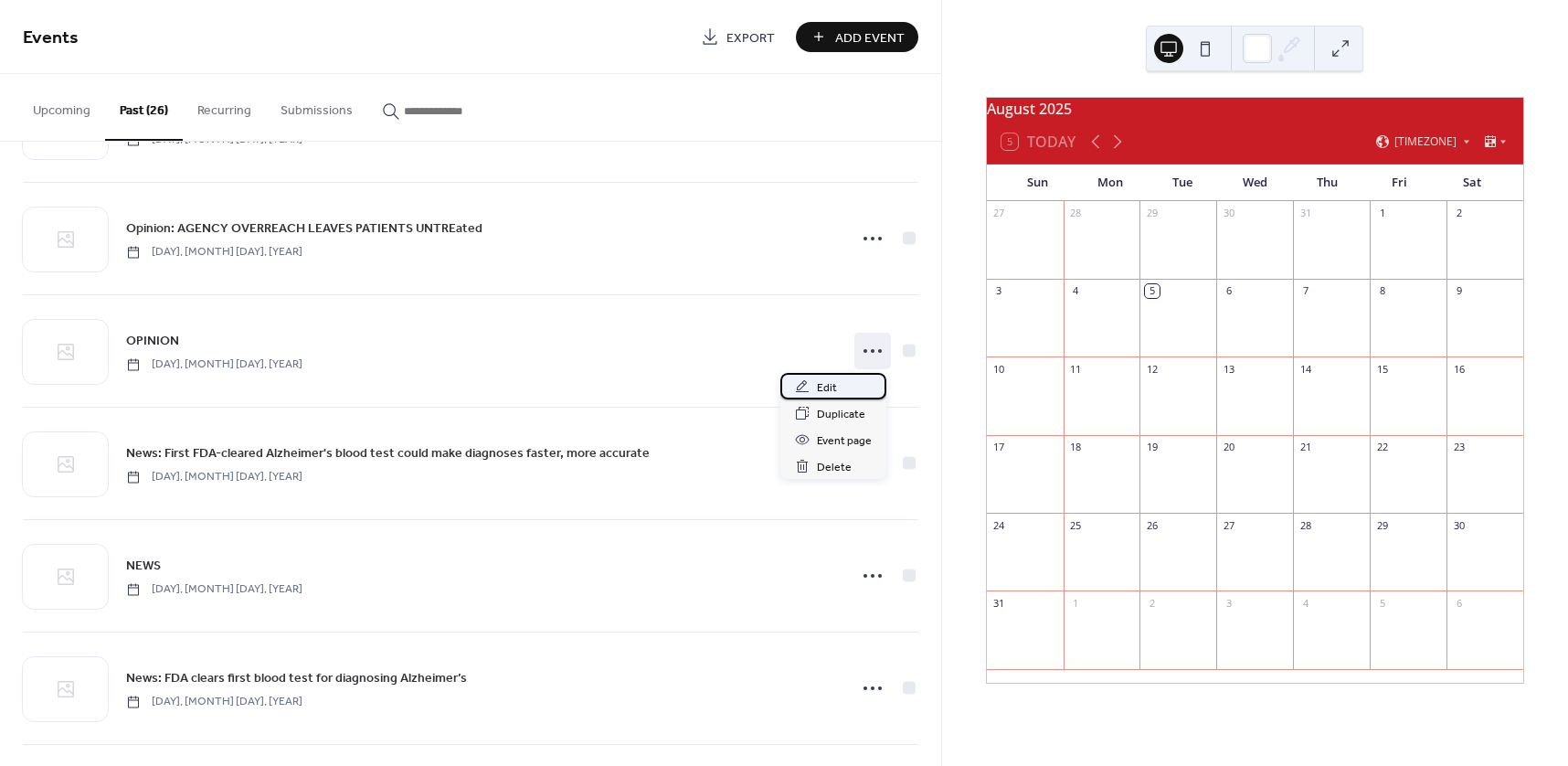 click on "Edit" at bounding box center (833, 386) 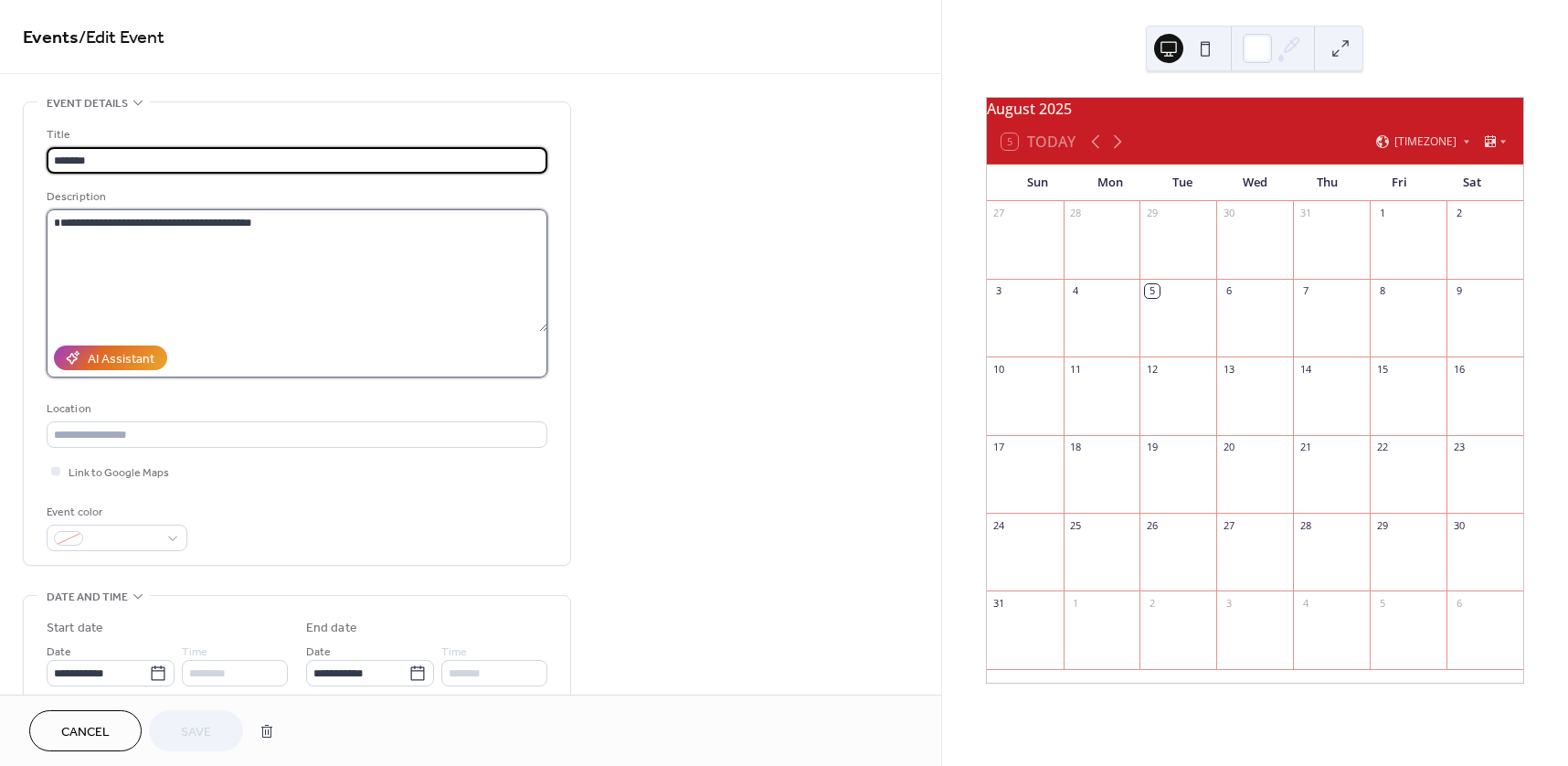 click on "**********" at bounding box center [297, 271] 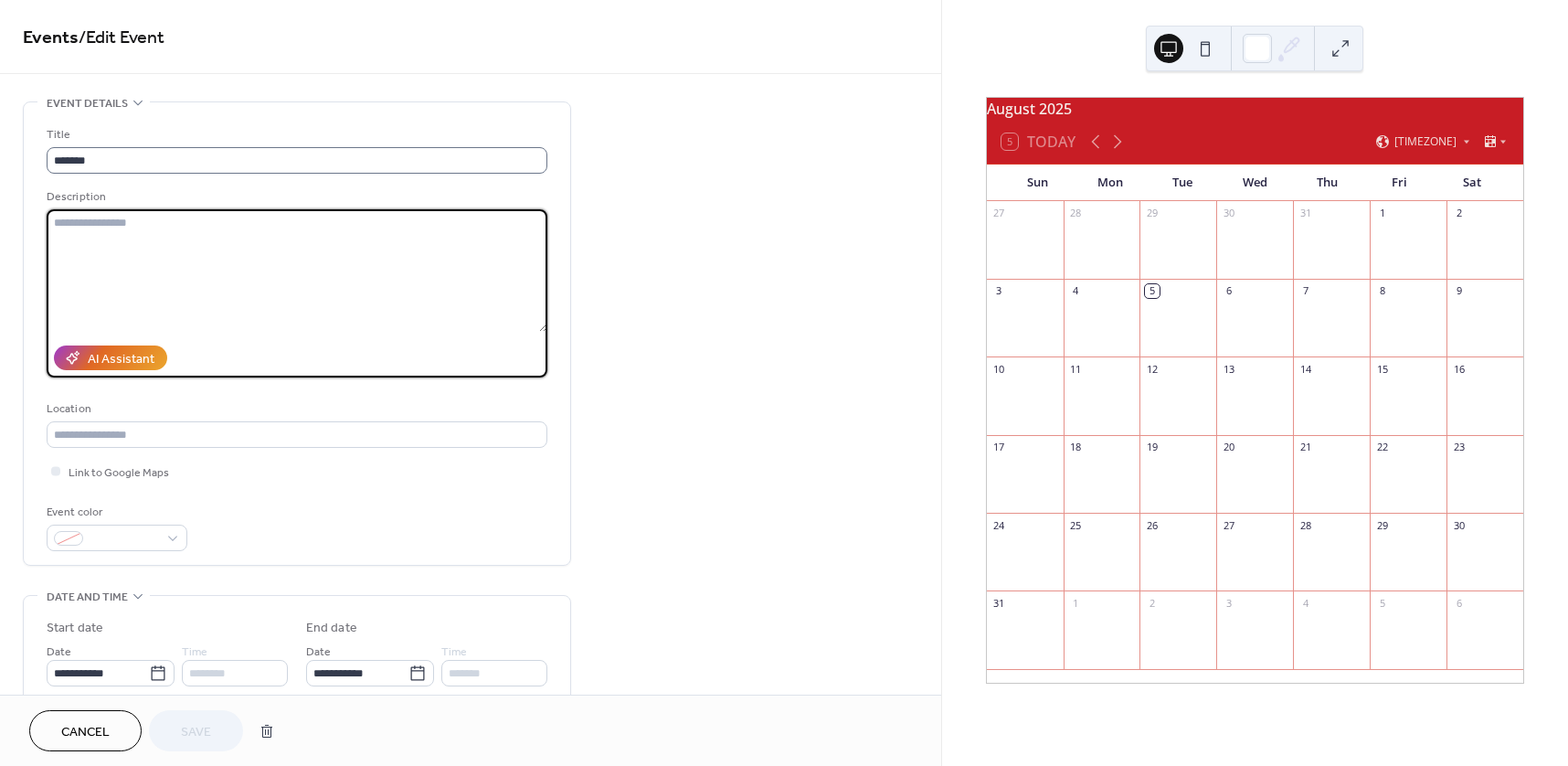 type 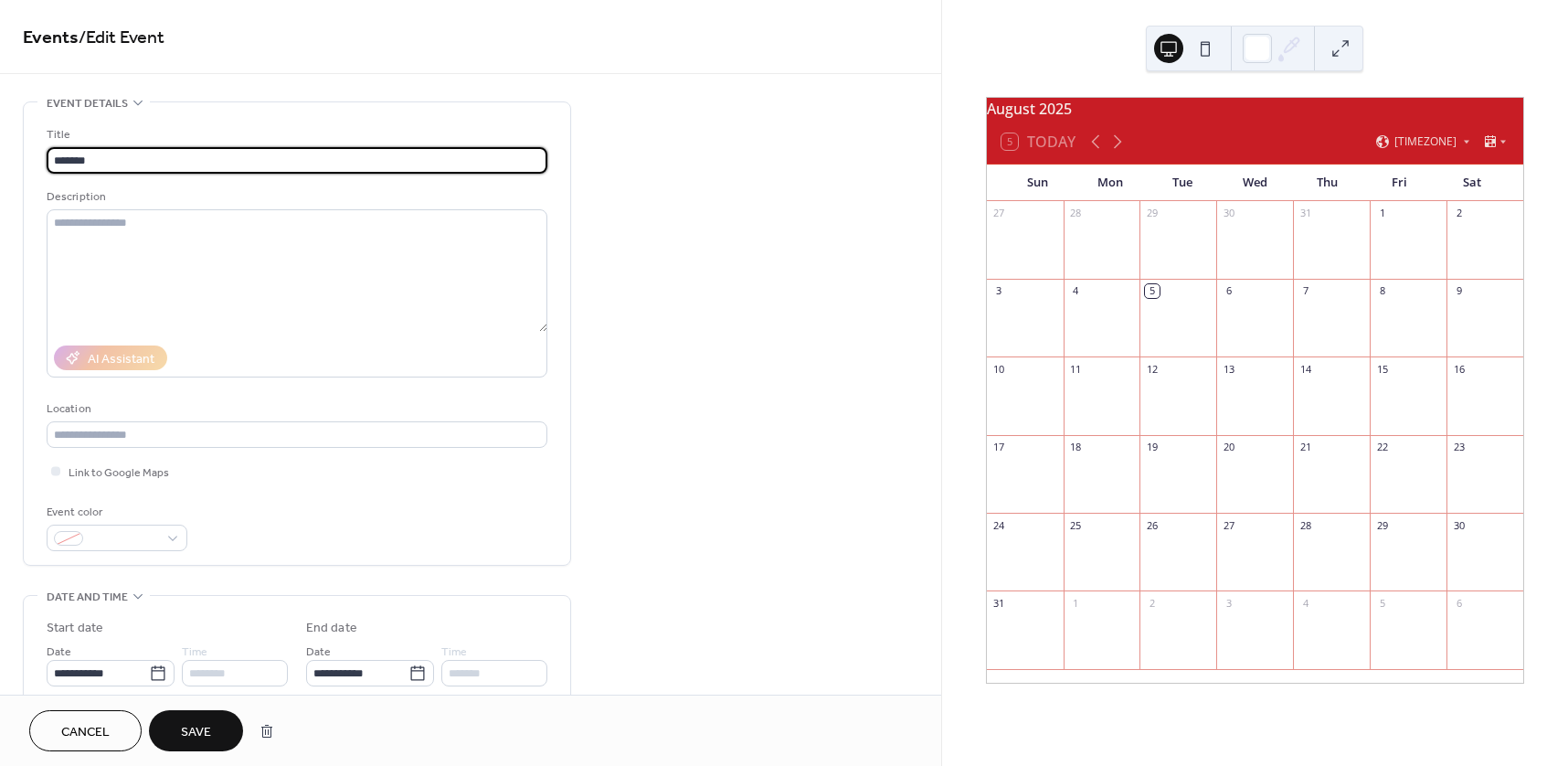 click on "*******" at bounding box center (297, 160) 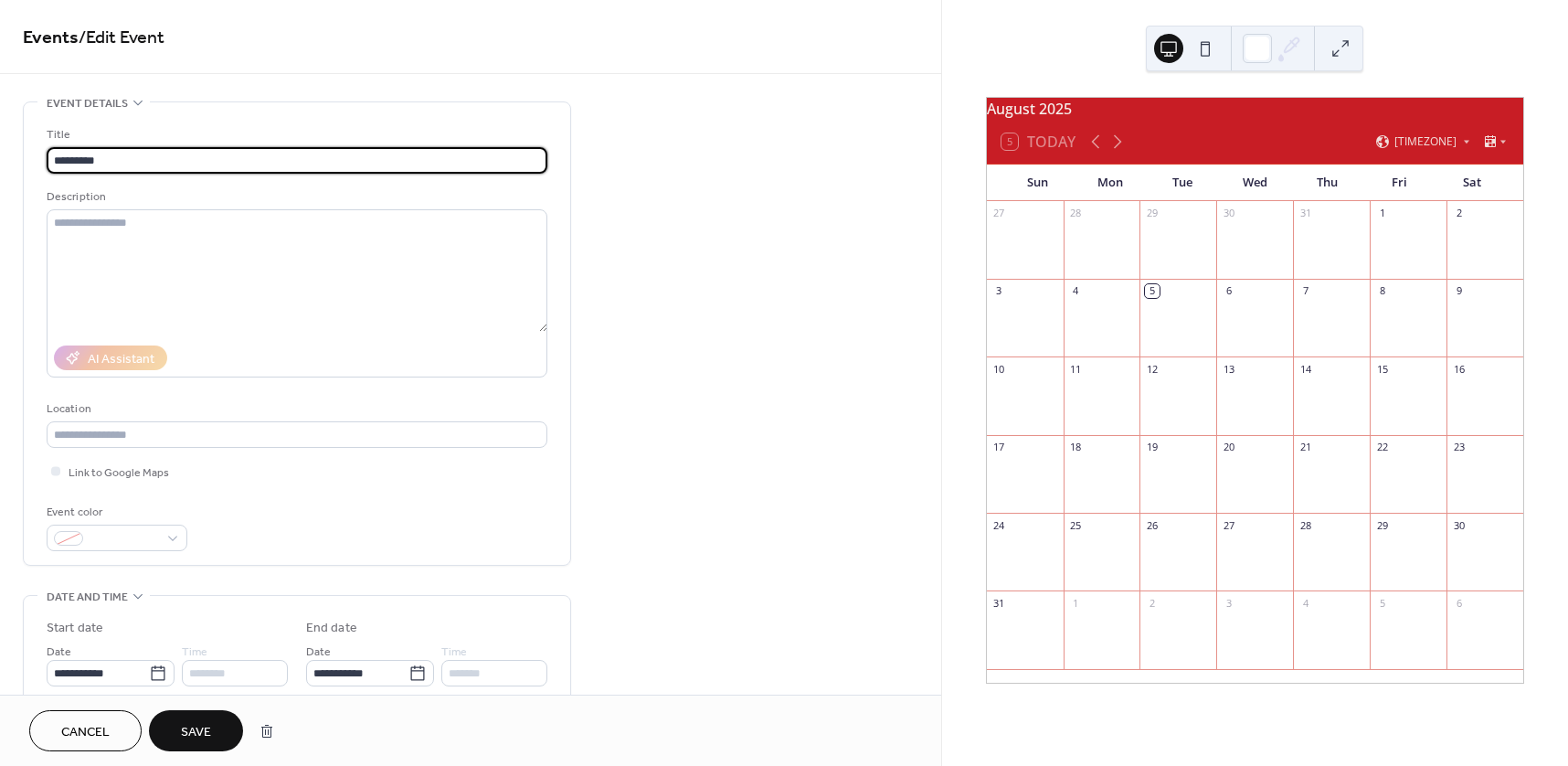 paste on "**********" 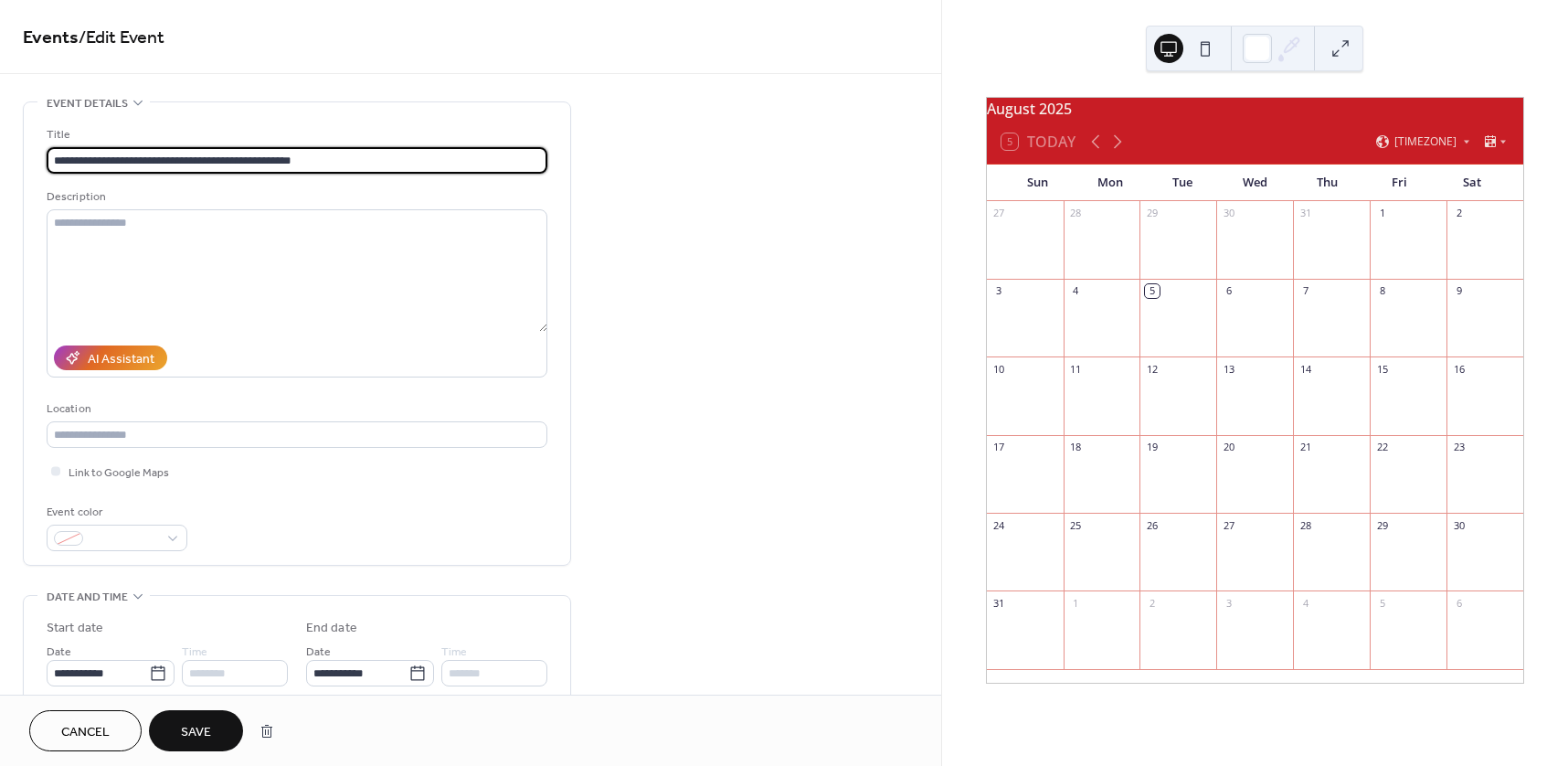 type on "**********" 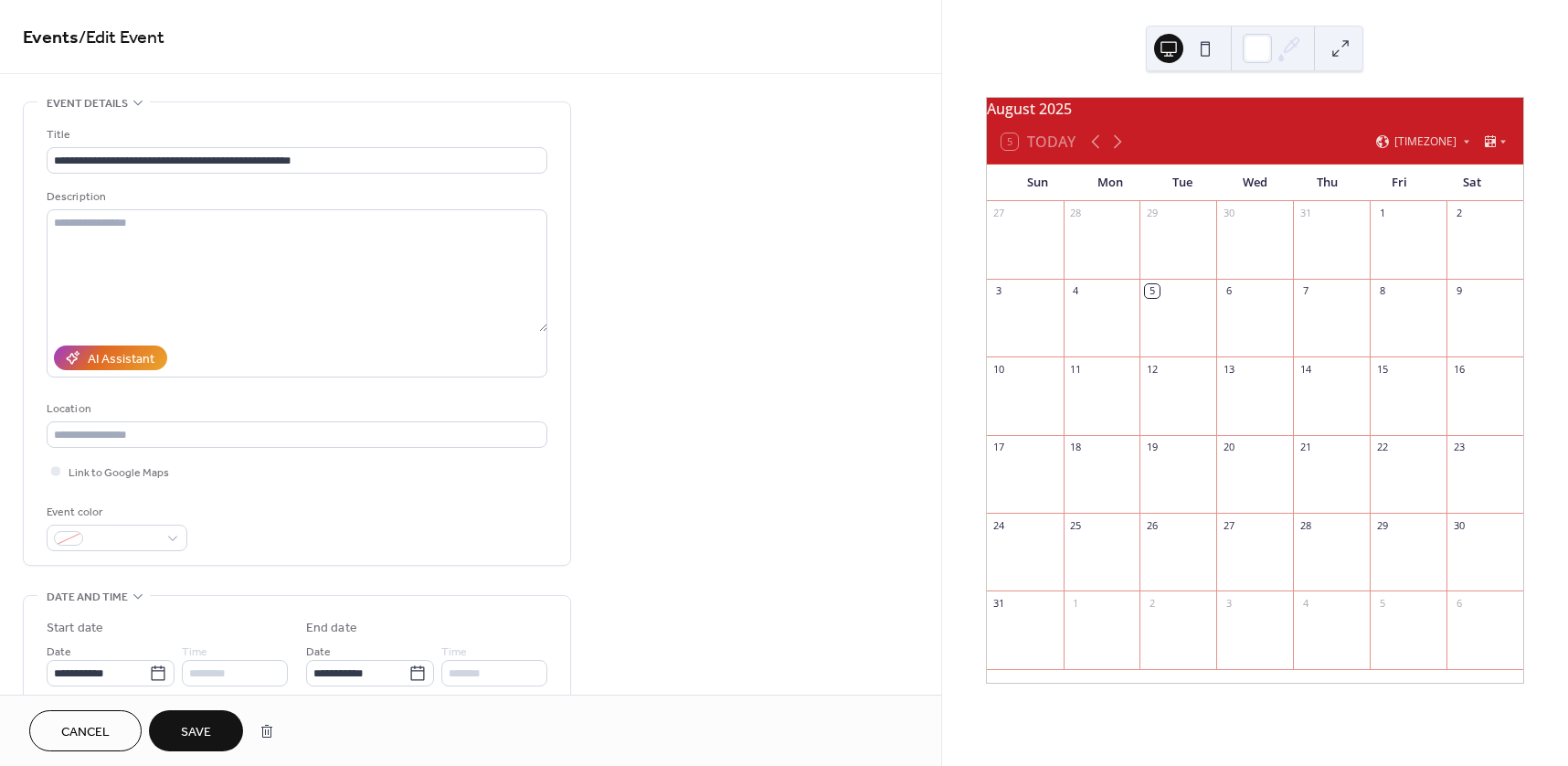 drag, startPoint x: 191, startPoint y: 731, endPoint x: 221, endPoint y: 687, distance: 53.254108 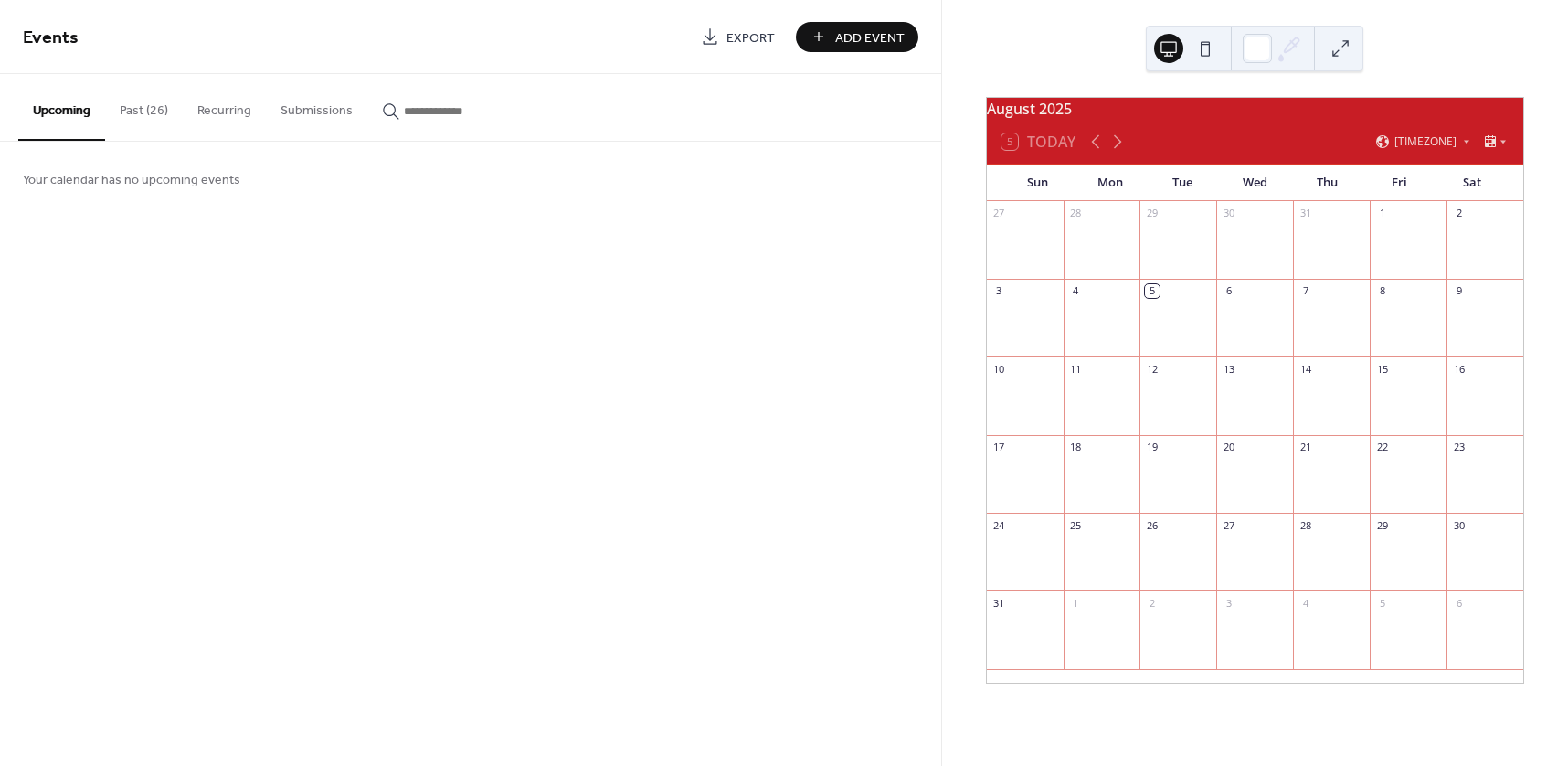 click on "Past (26)" at bounding box center (143, 106) 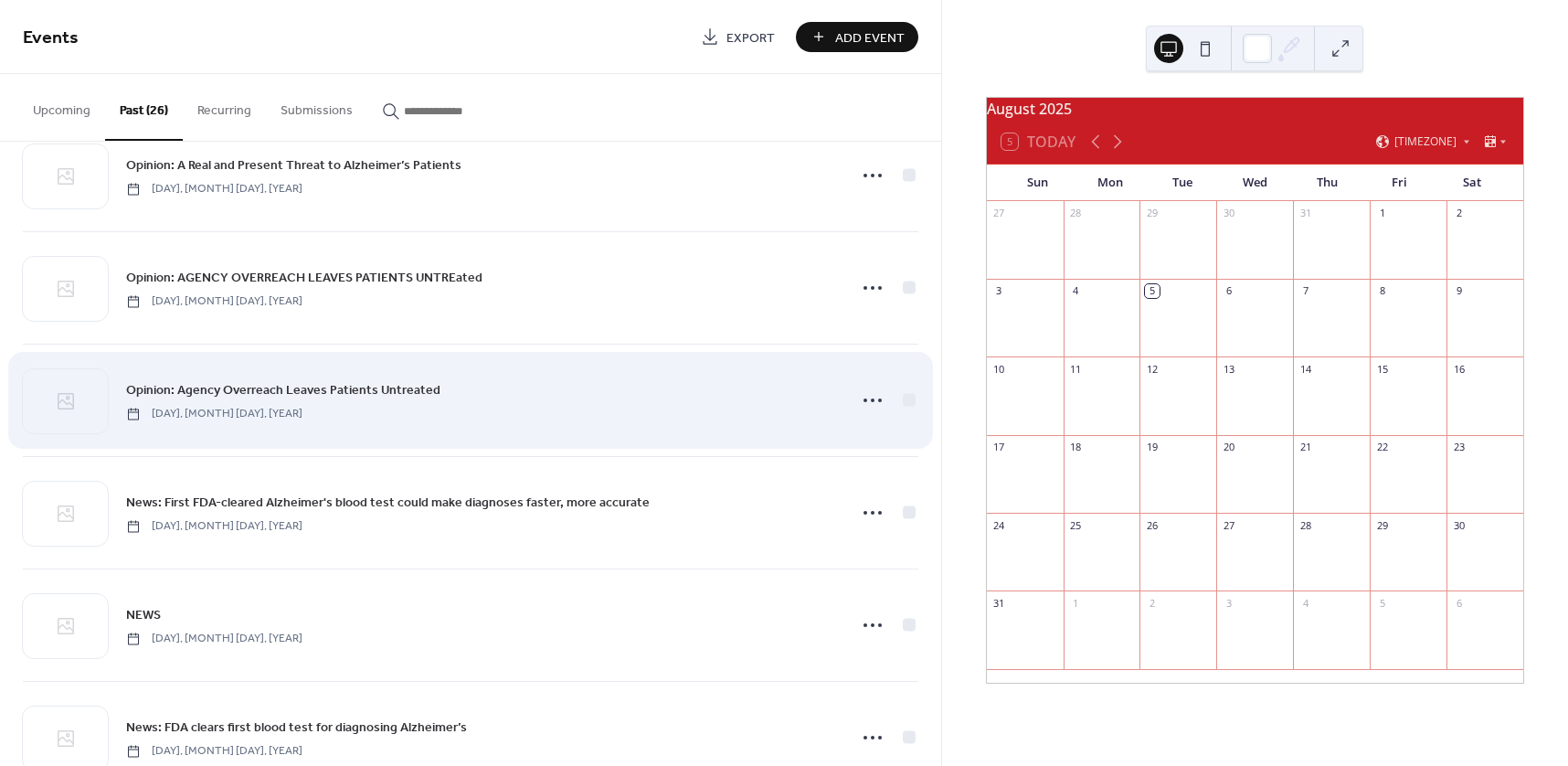 scroll, scrollTop: 548, scrollLeft: 0, axis: vertical 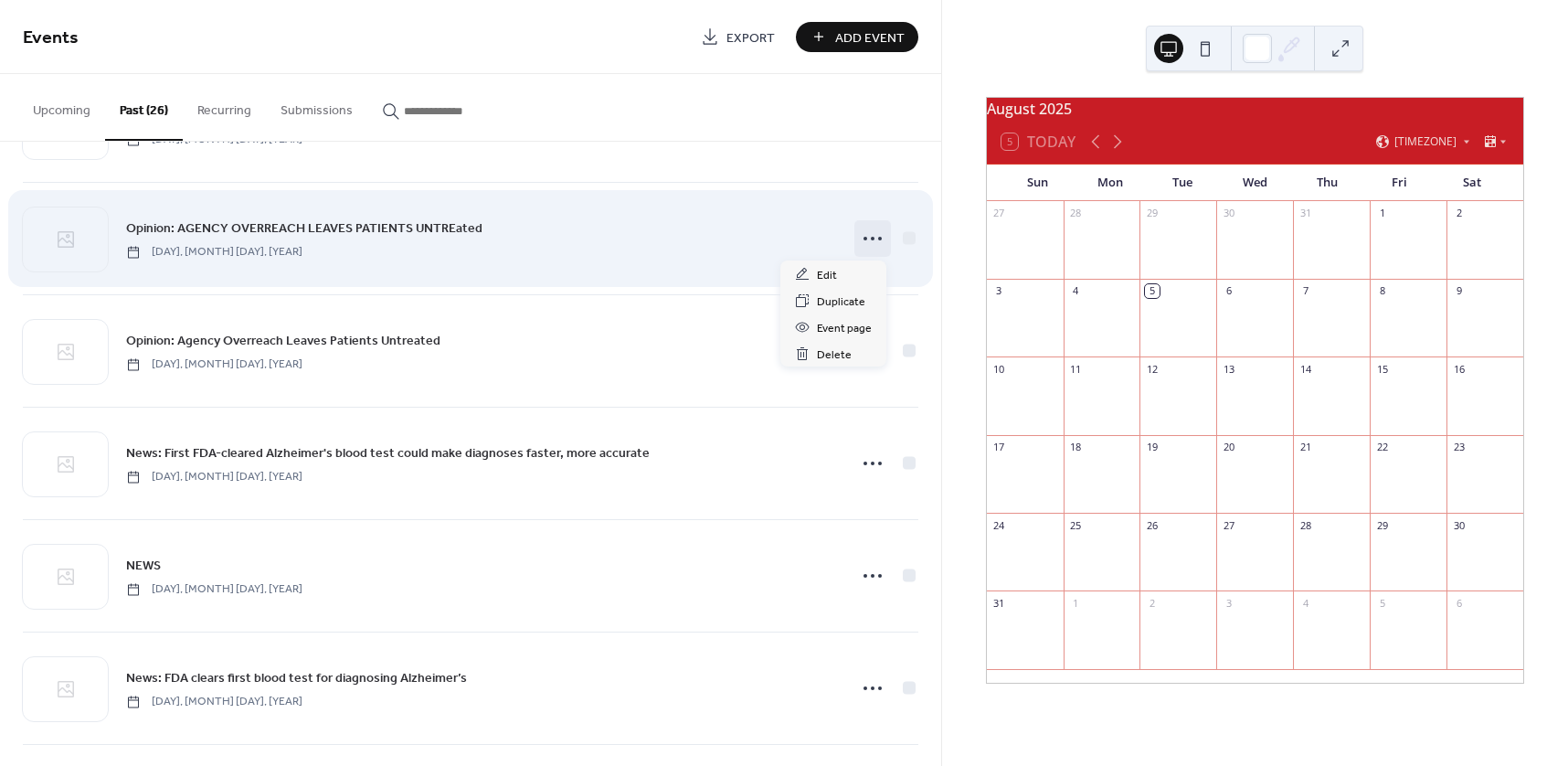 click 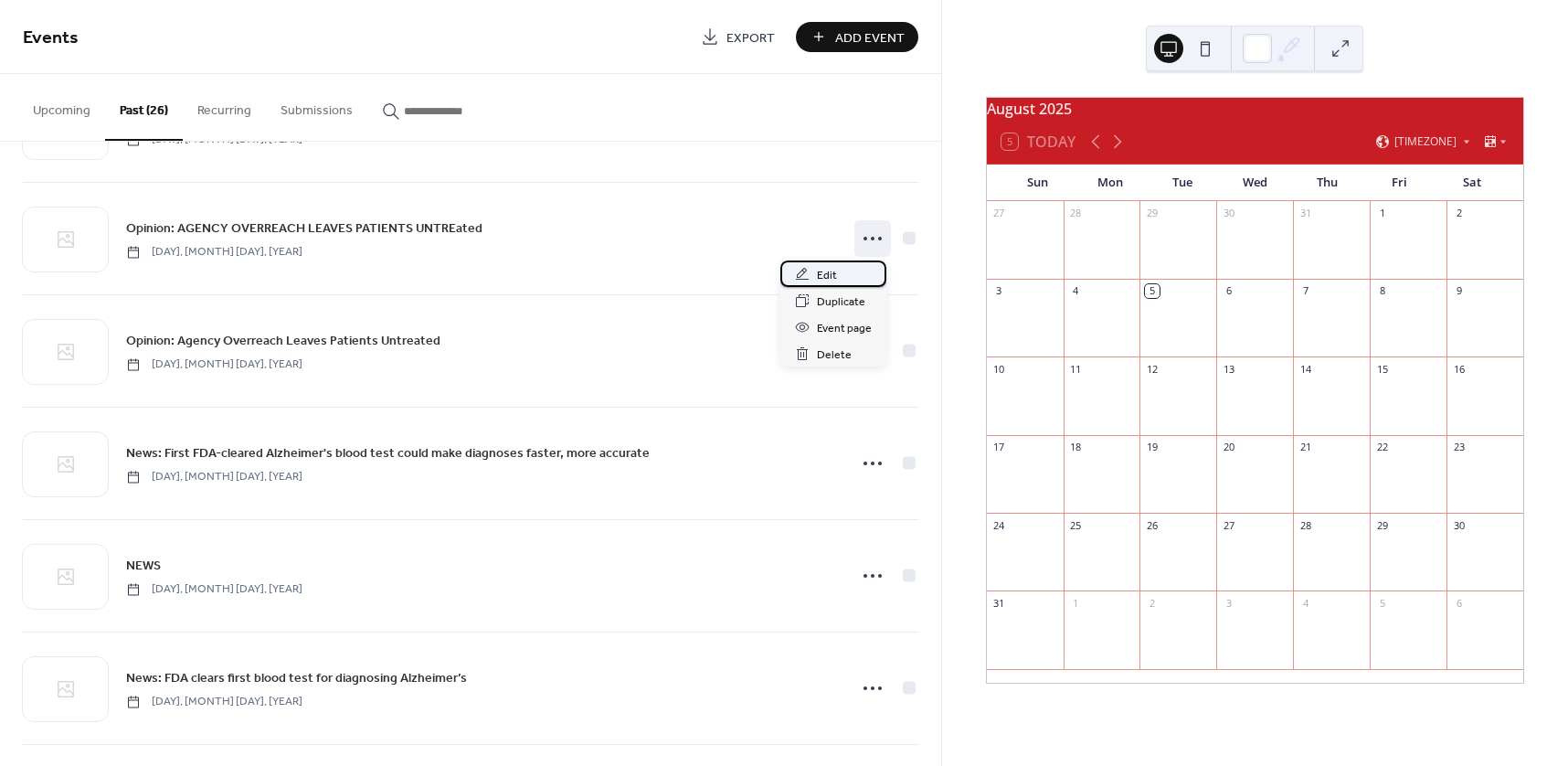 click on "Edit" at bounding box center [833, 273] 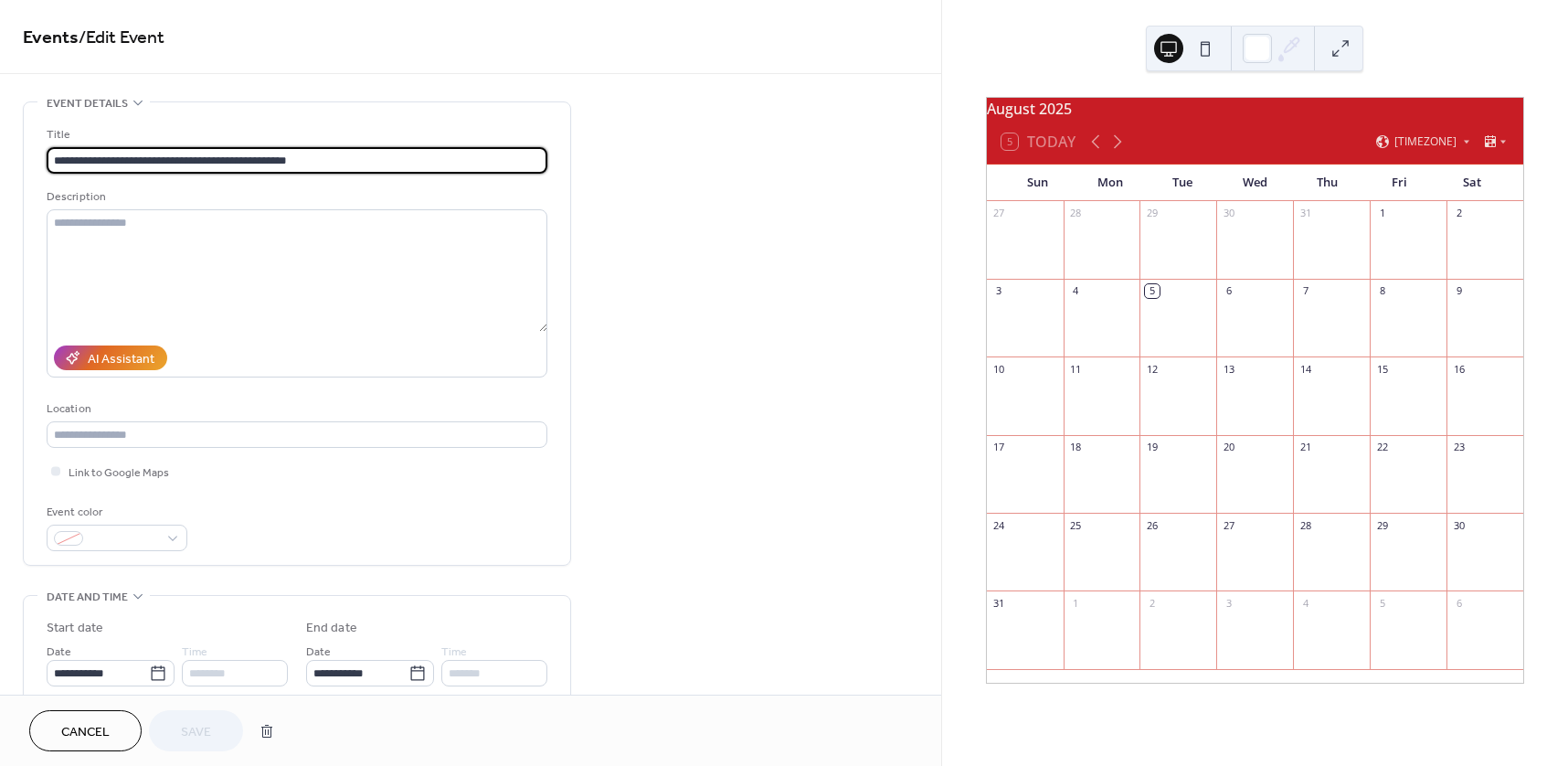 click on "**********" at bounding box center (297, 160) 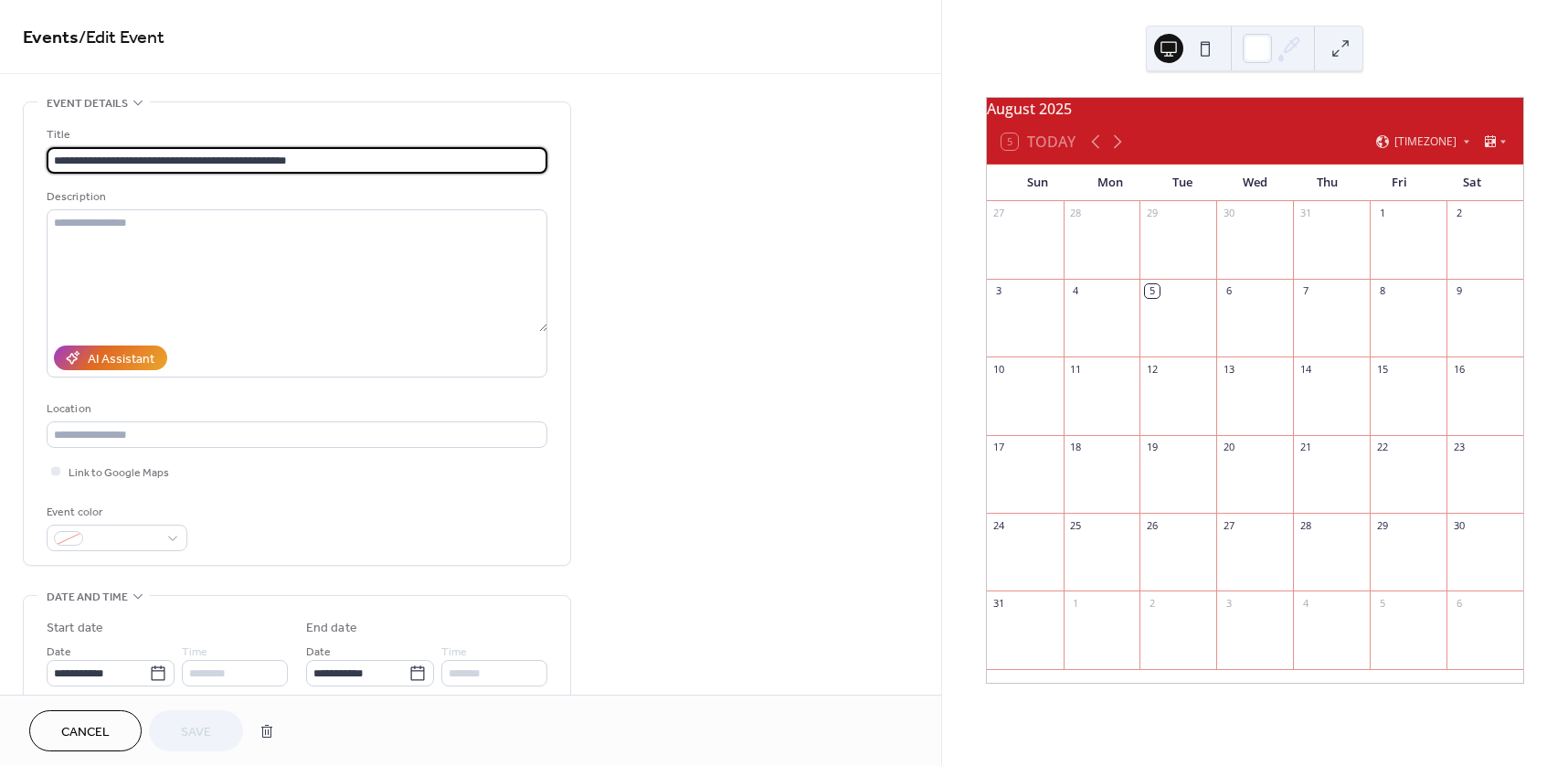 click on "**********" at bounding box center [297, 160] 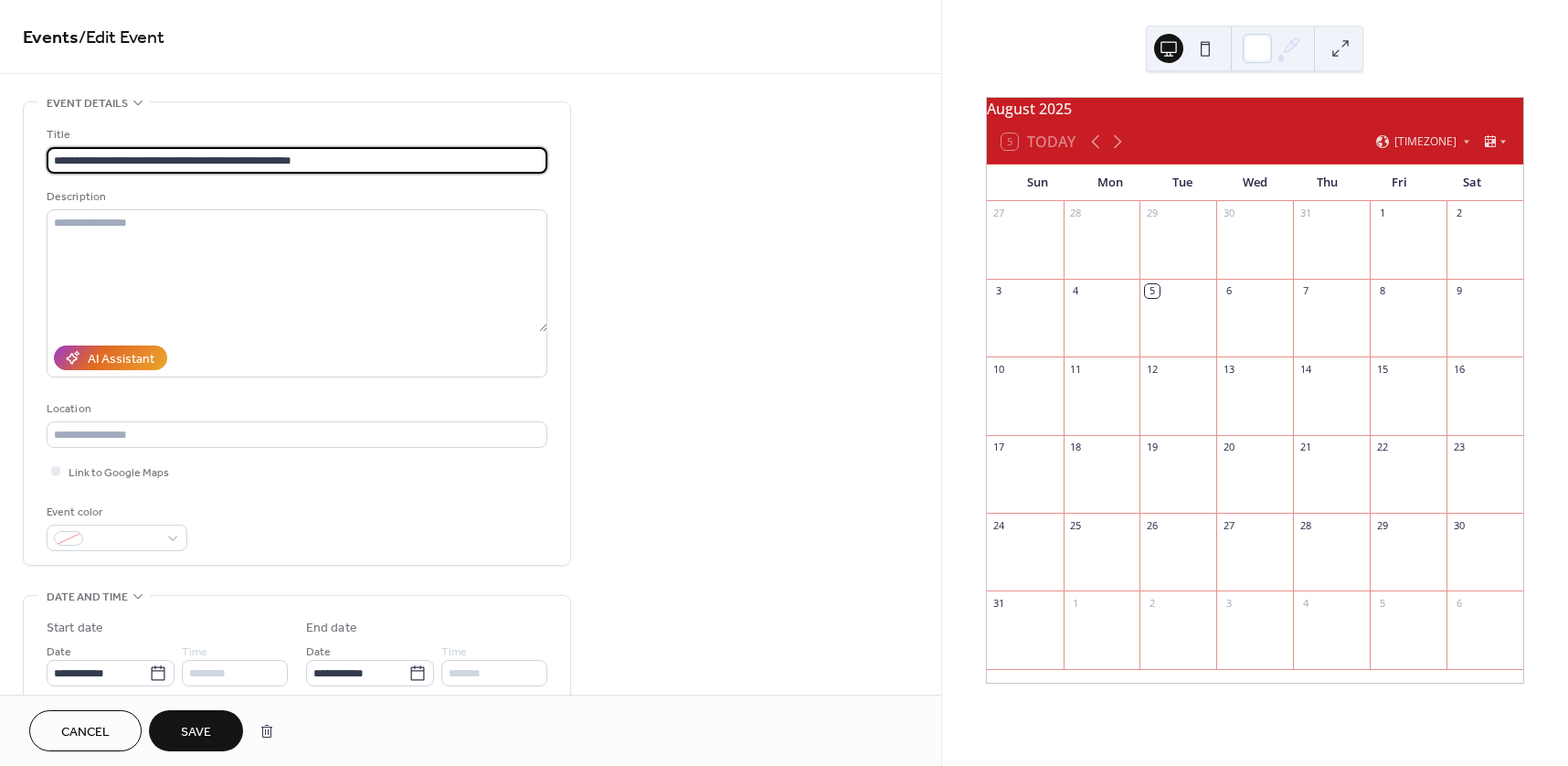 type on "**********" 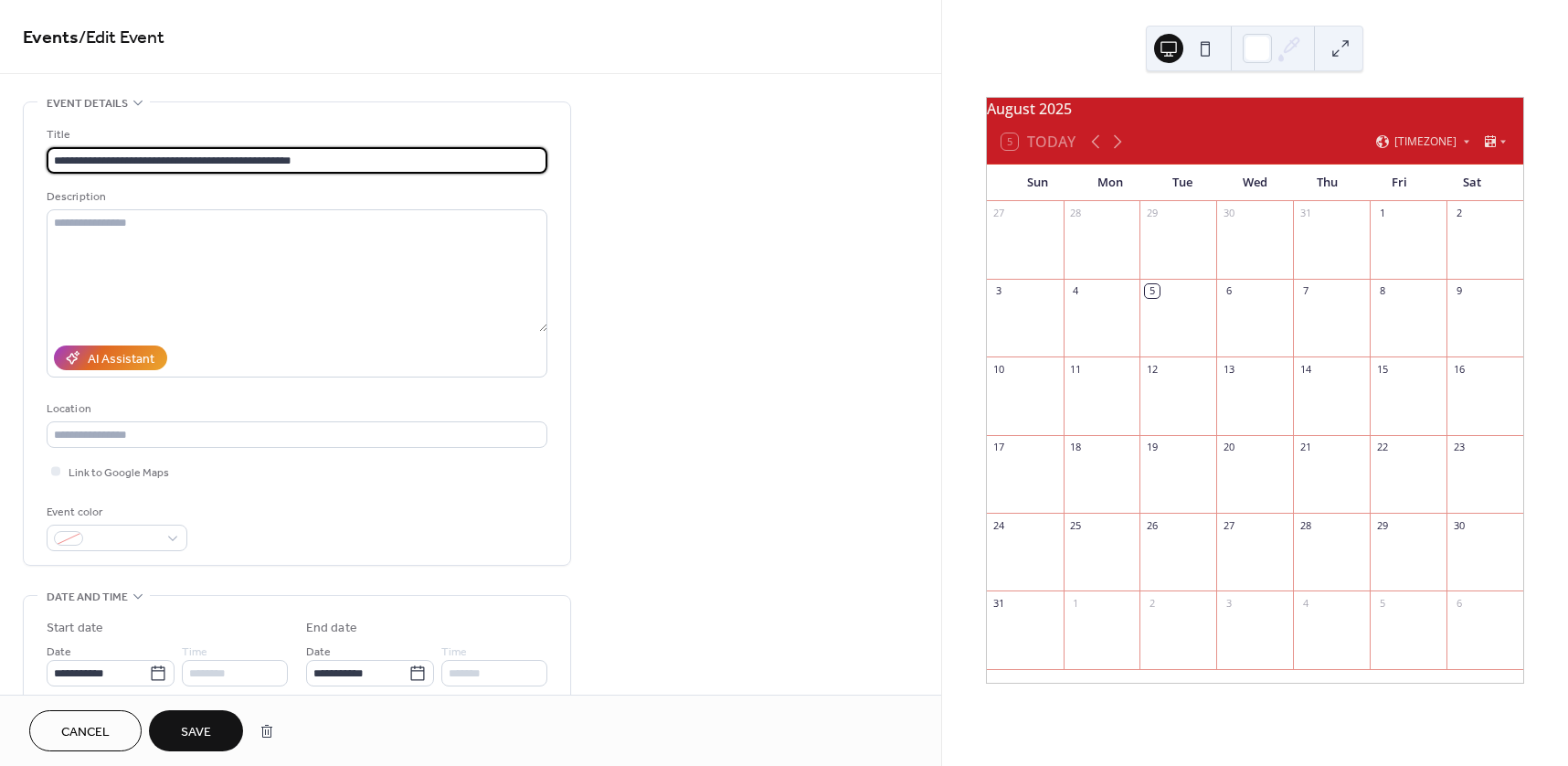 click on "Save" at bounding box center [196, 732] 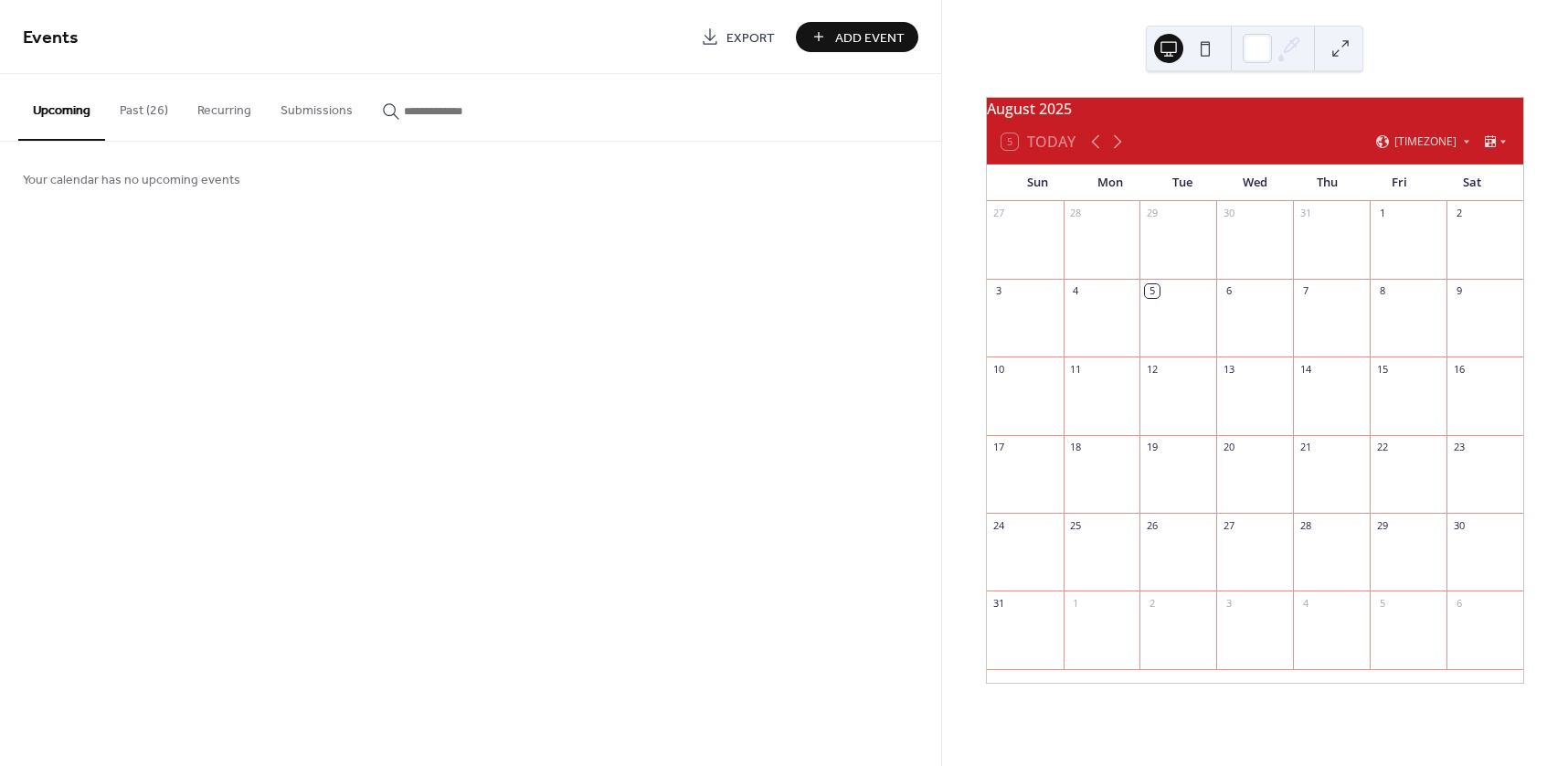click on "Past (26)" at bounding box center (143, 106) 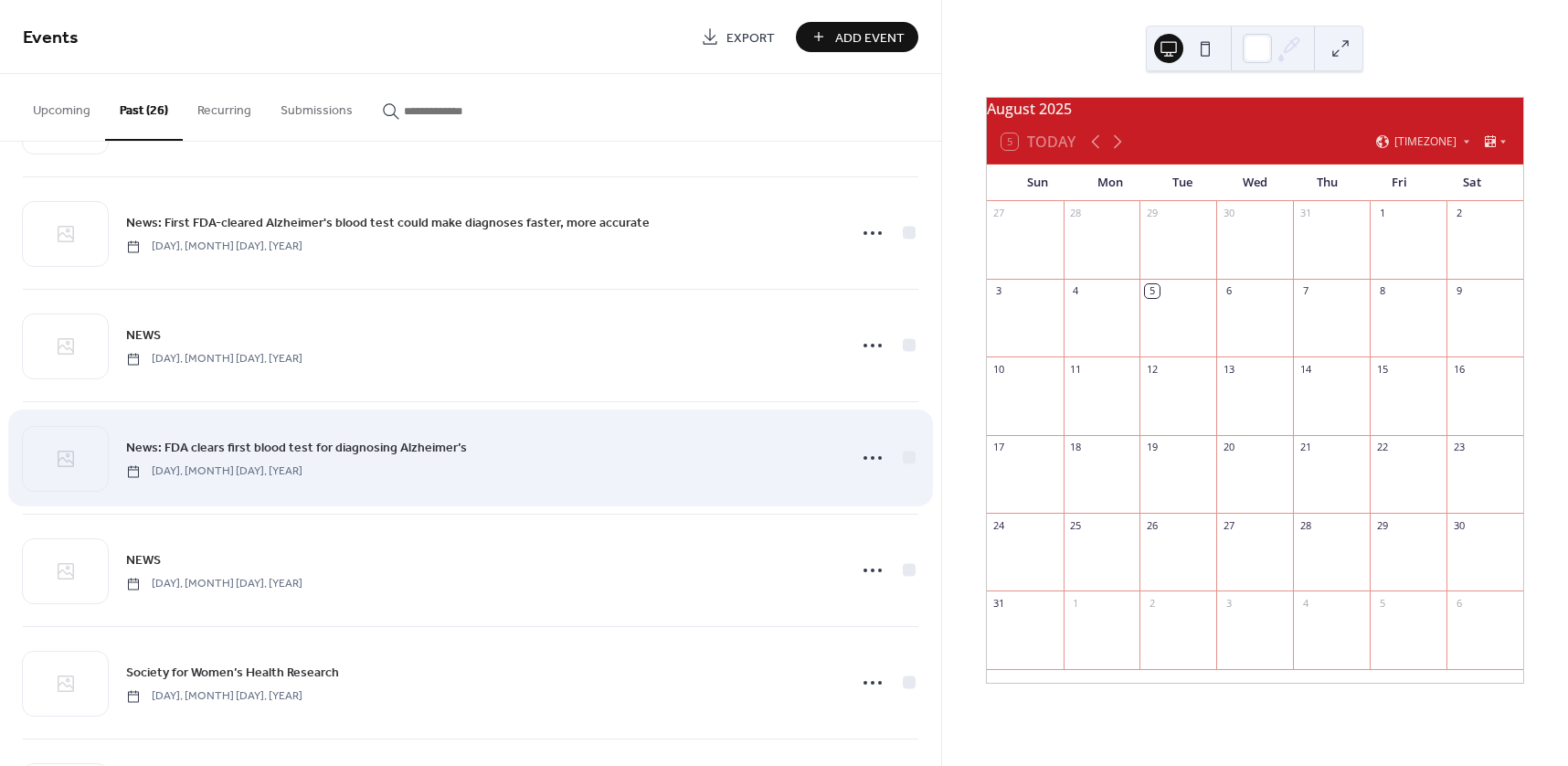 scroll, scrollTop: 731, scrollLeft: 0, axis: vertical 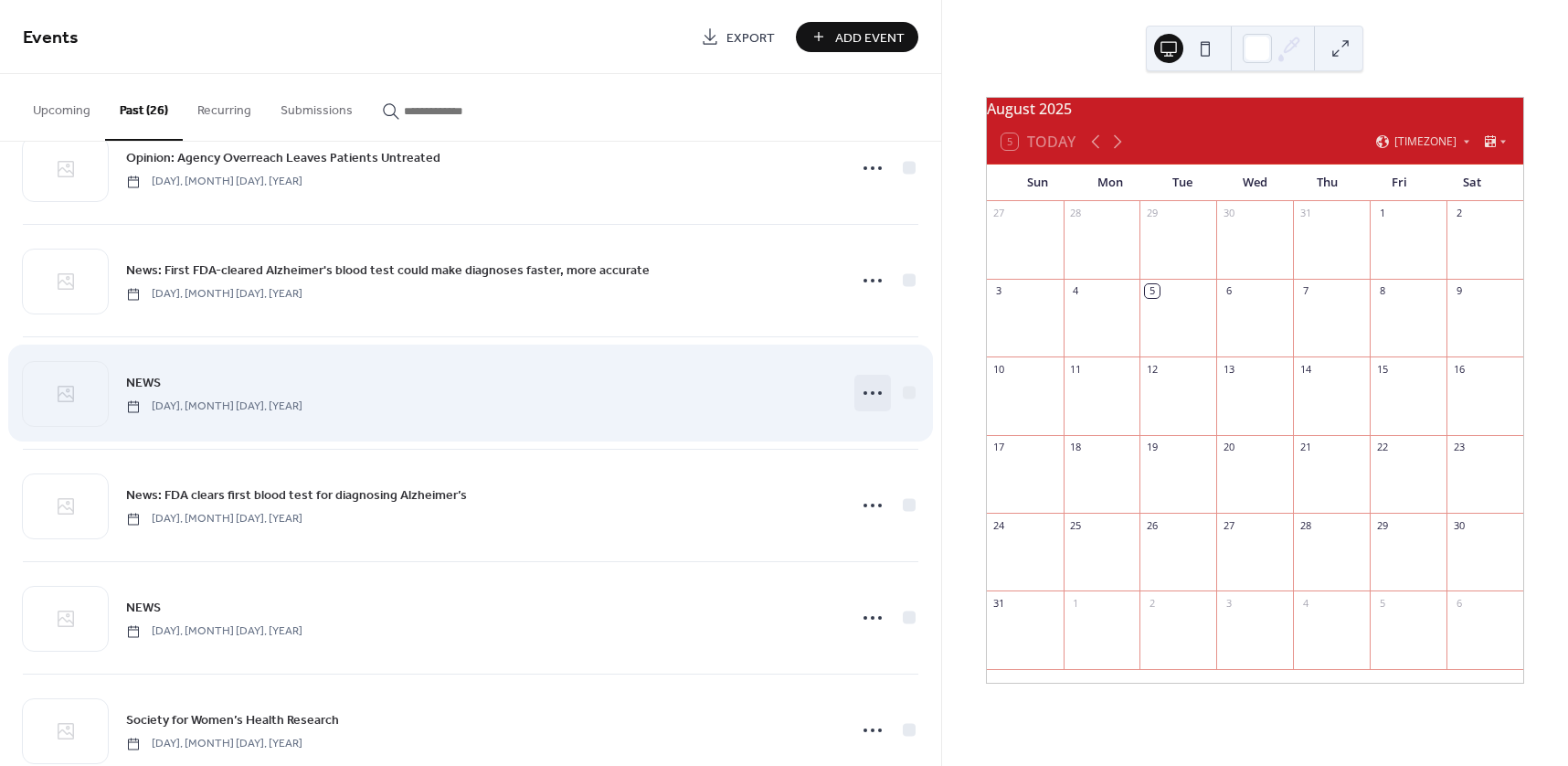 click 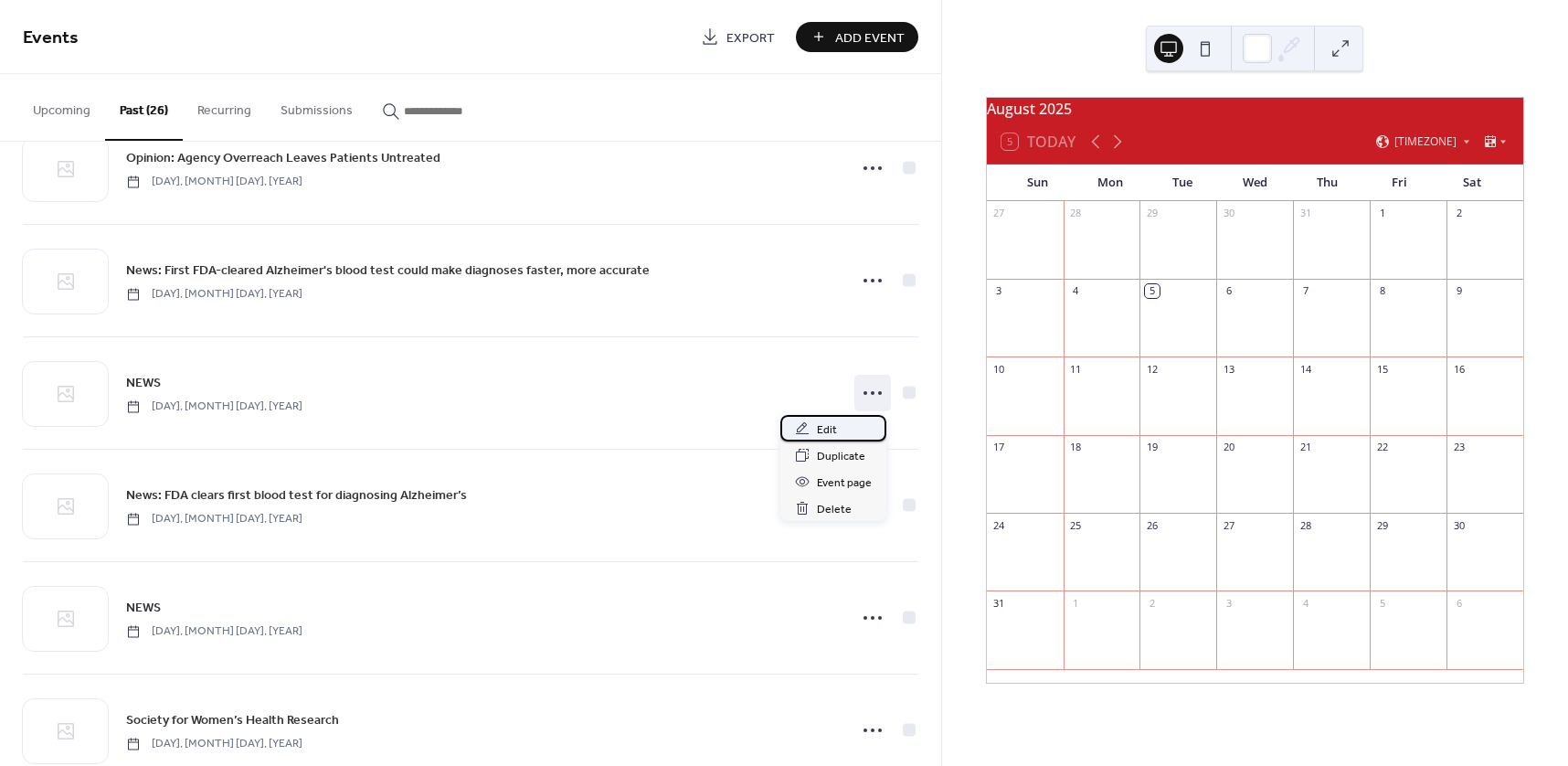 click on "Edit" at bounding box center (833, 428) 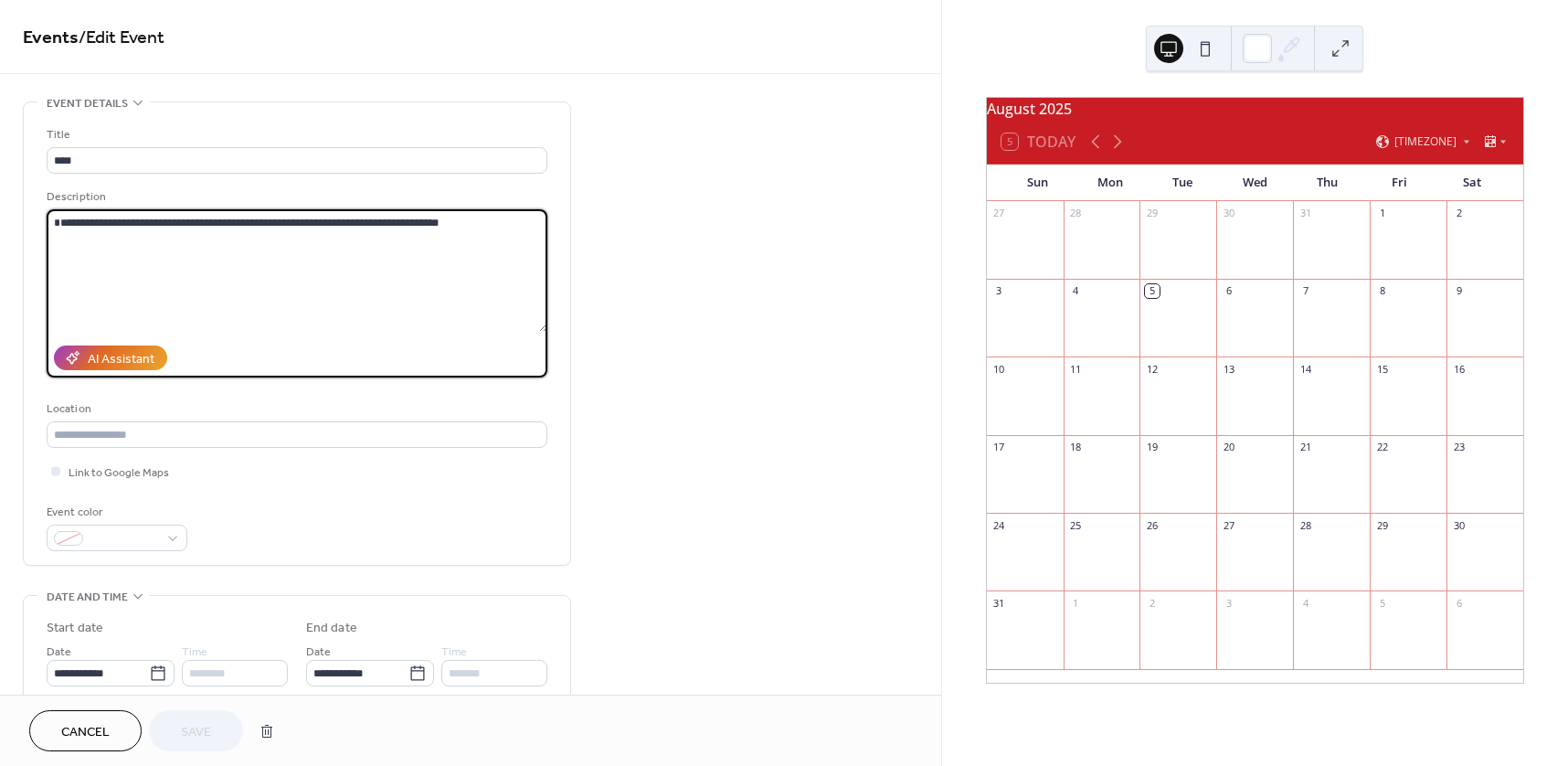 click on "**********" at bounding box center (297, 271) 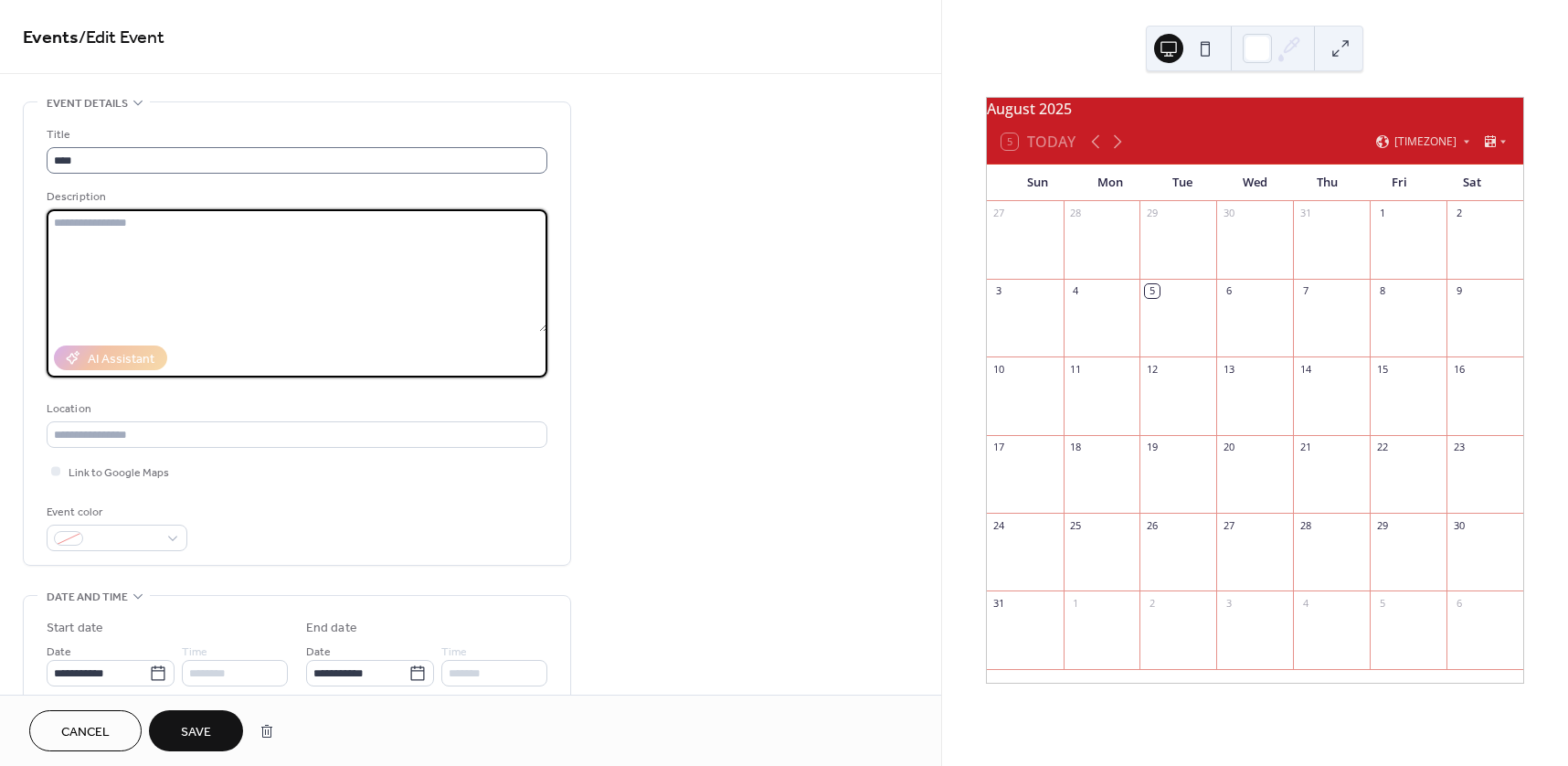 type 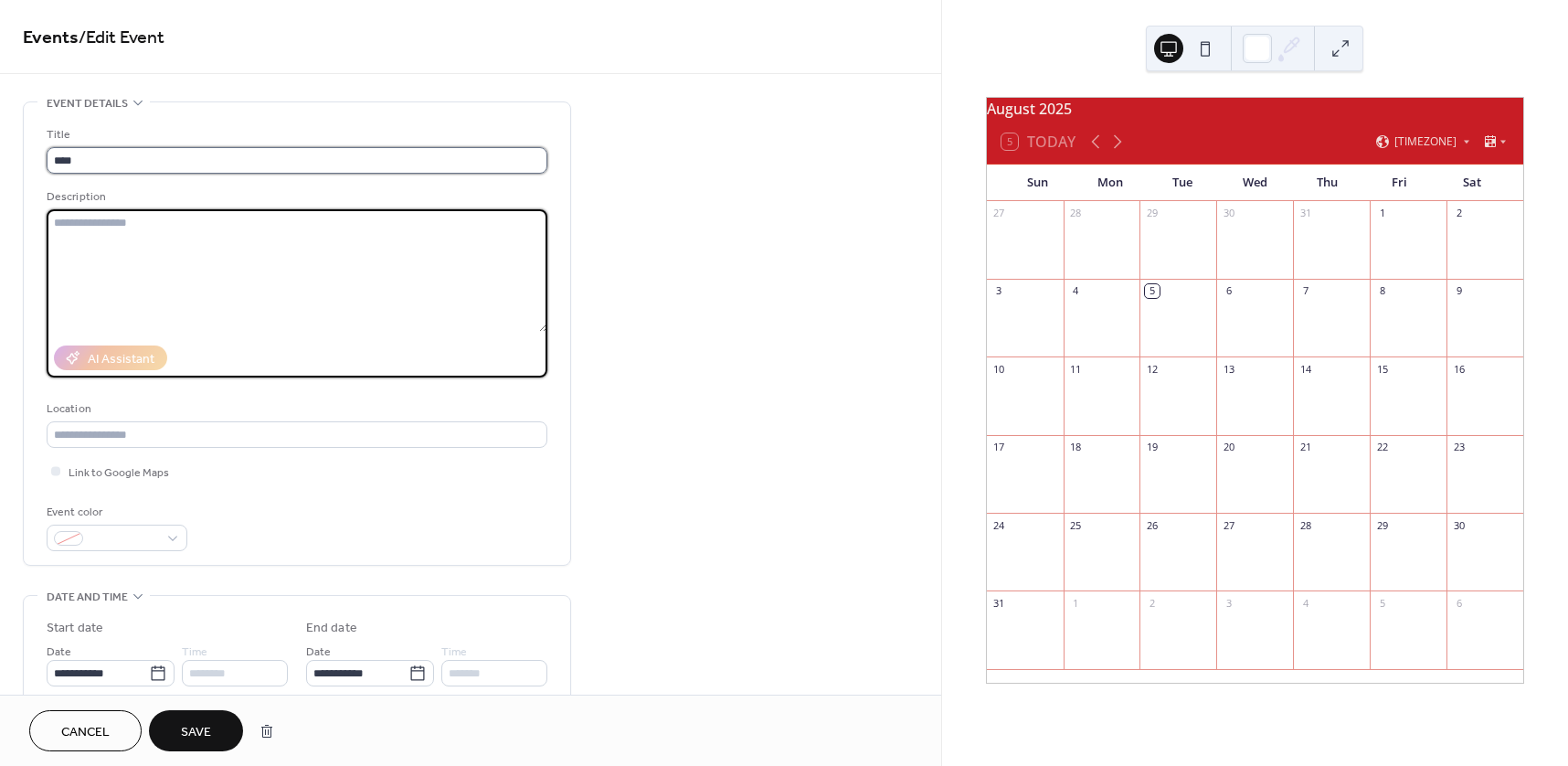 click on "****" at bounding box center [297, 160] 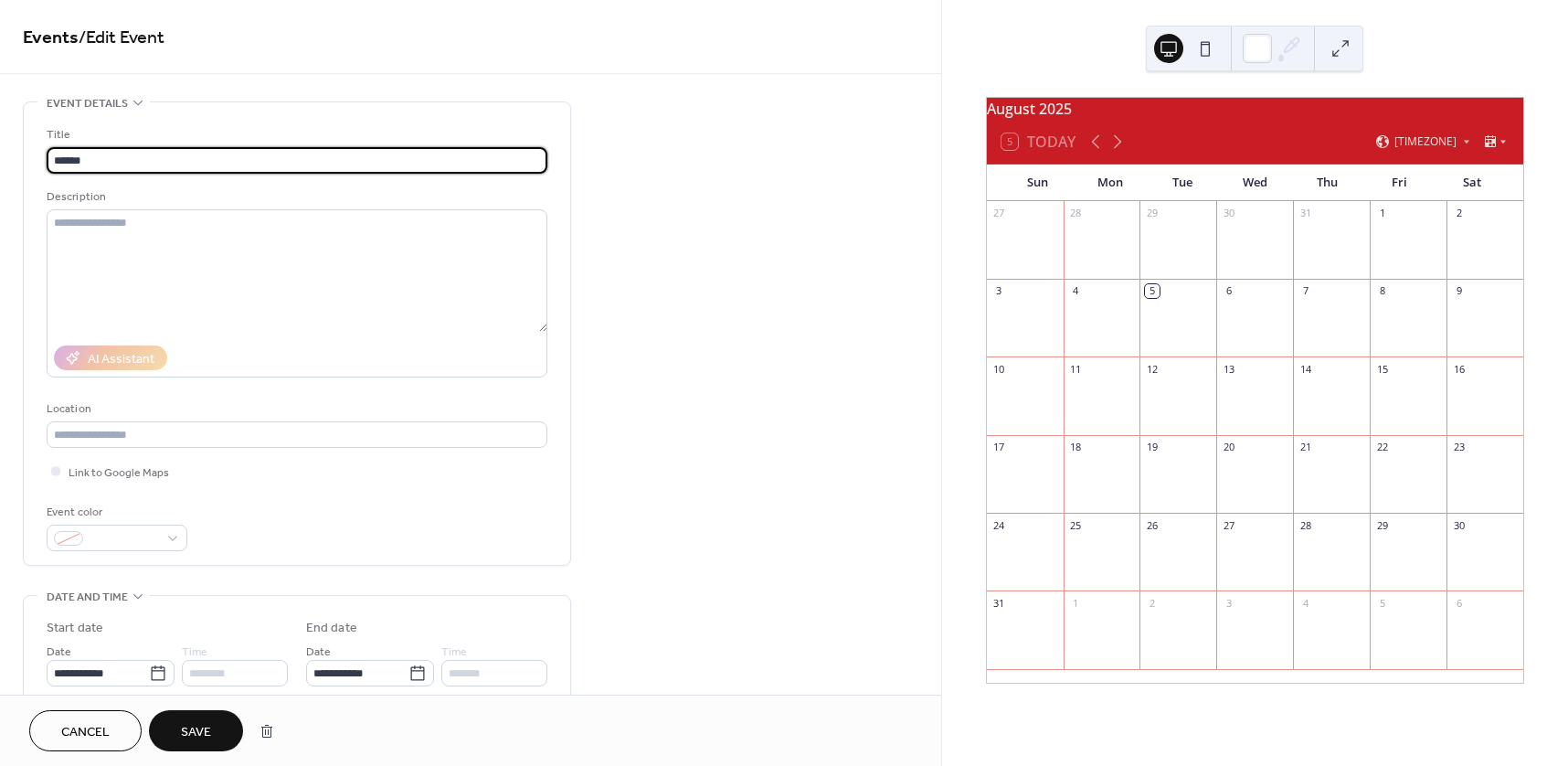 paste on "**********" 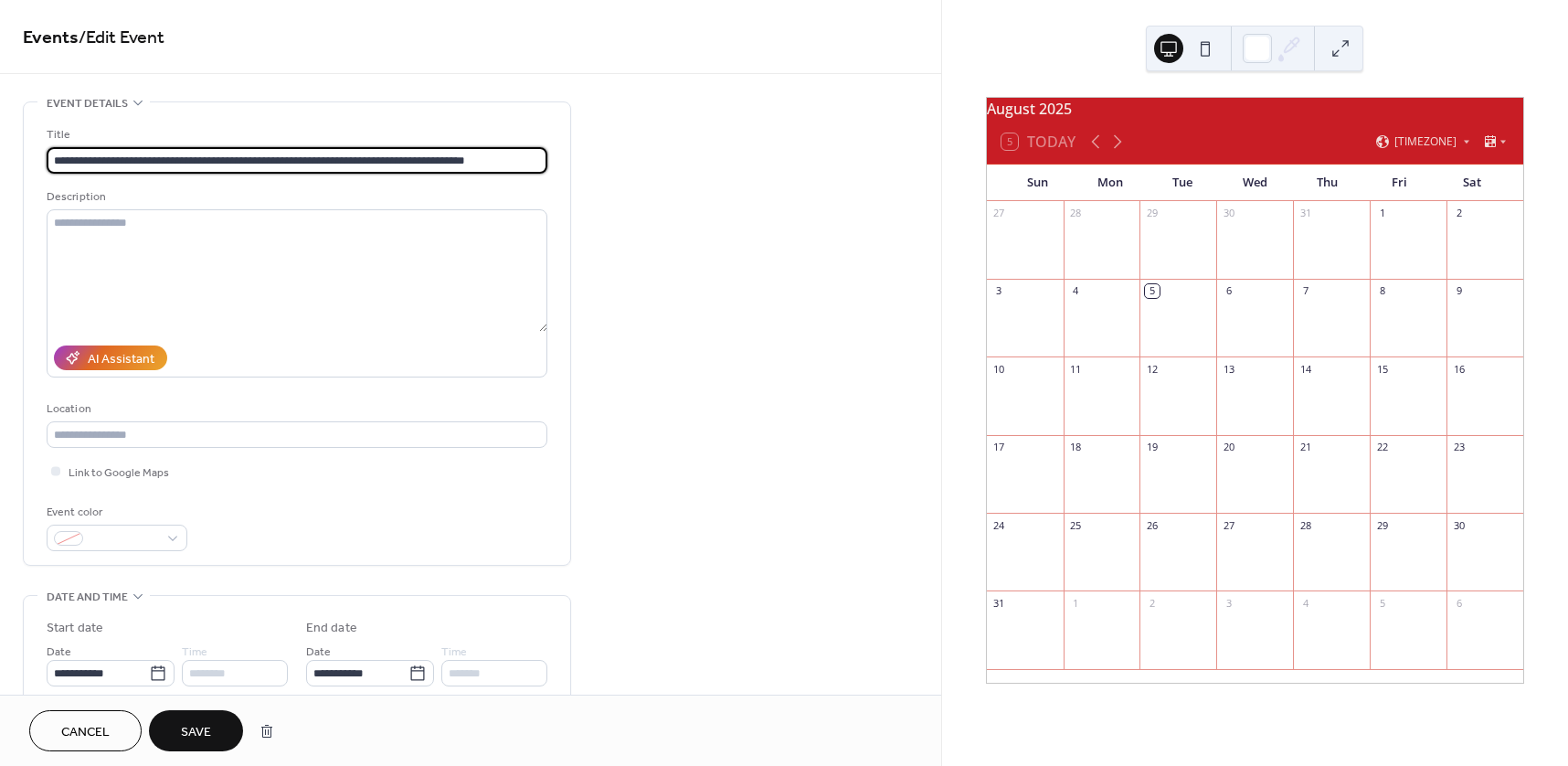 drag, startPoint x: 87, startPoint y: 157, endPoint x: -23, endPoint y: 146, distance: 110.54863 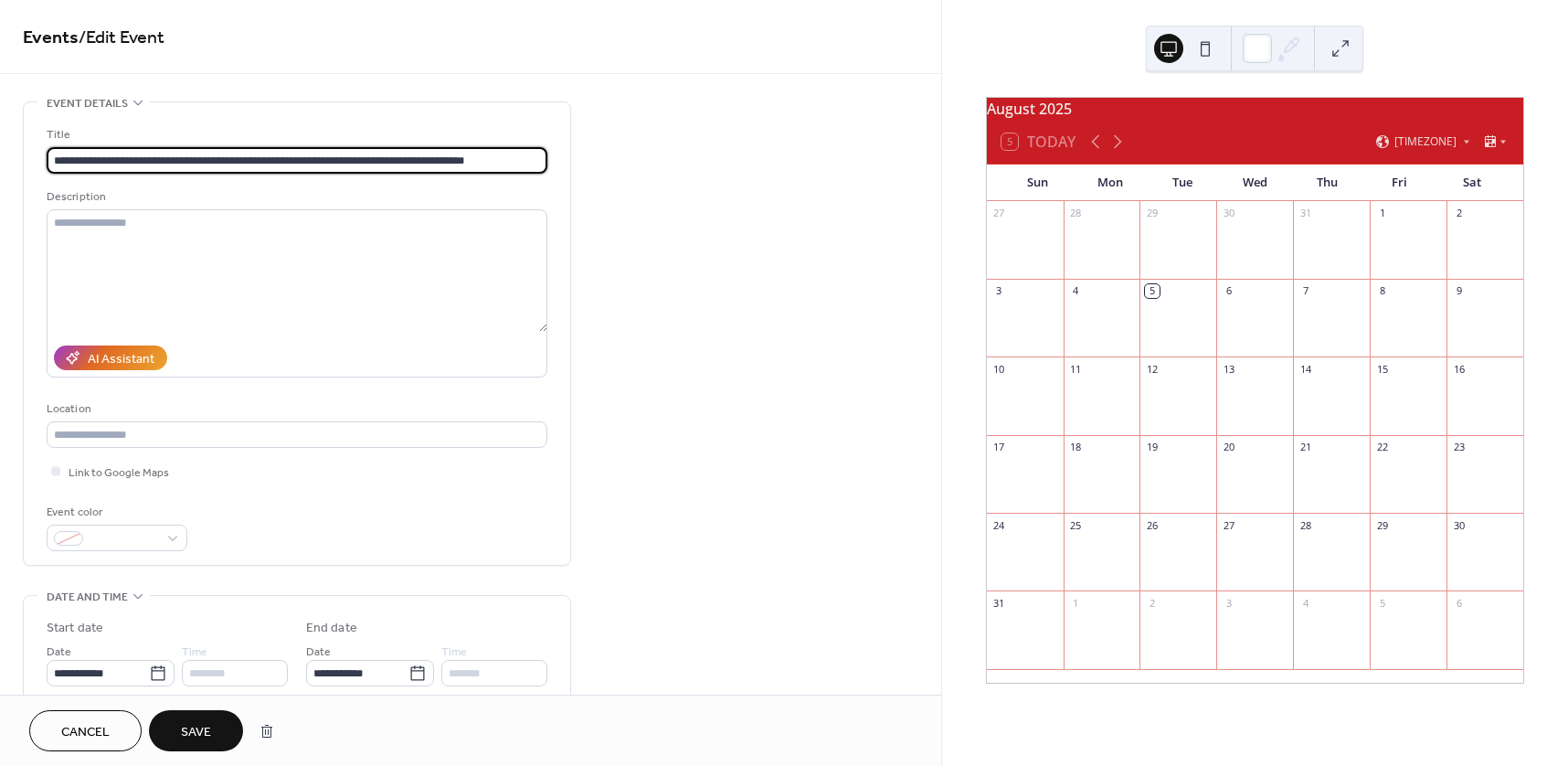 click on "**********" at bounding box center (784, 383) 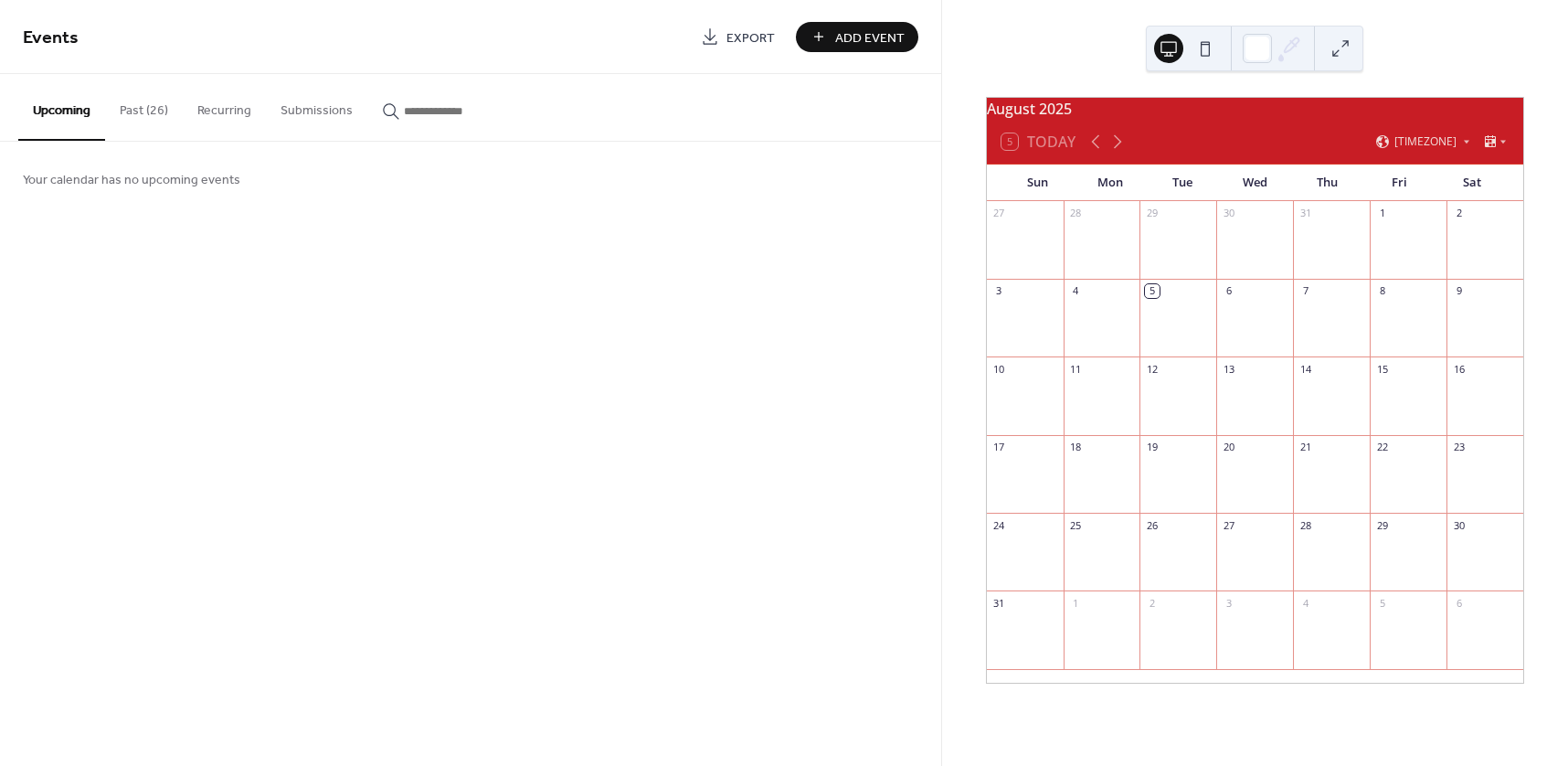 click on "Past (26)" at bounding box center [143, 106] 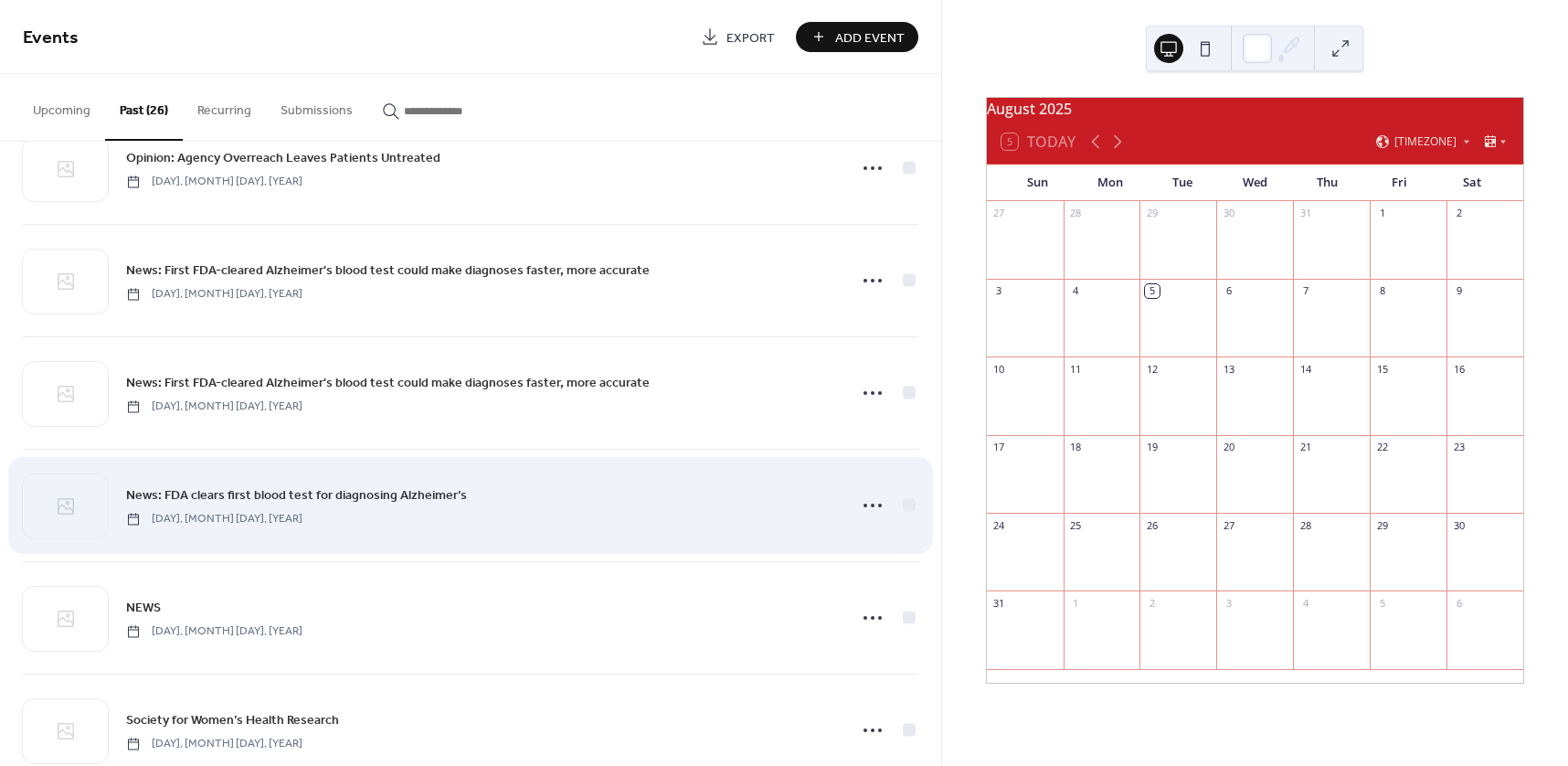 scroll, scrollTop: 914, scrollLeft: 0, axis: vertical 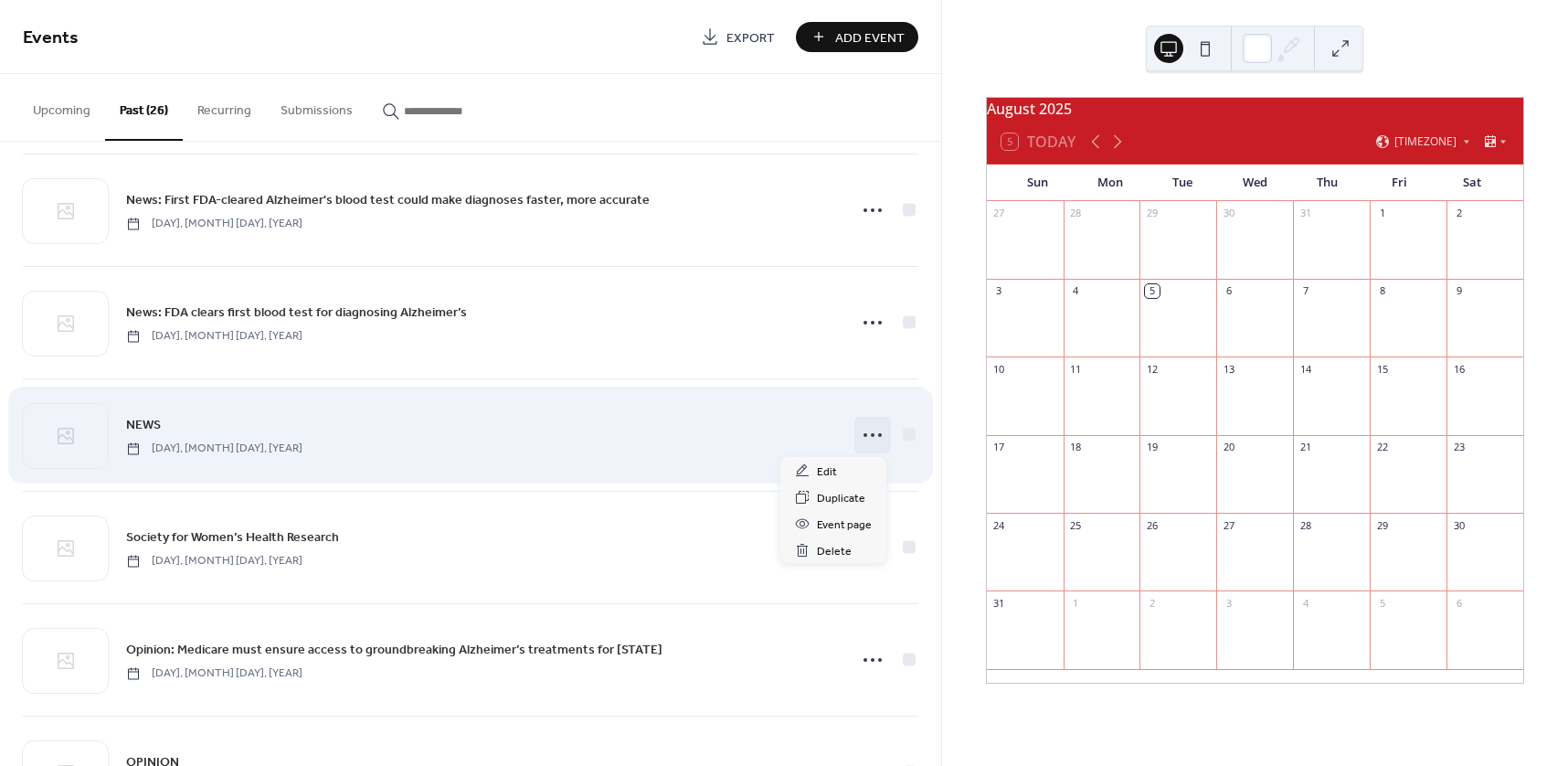 click 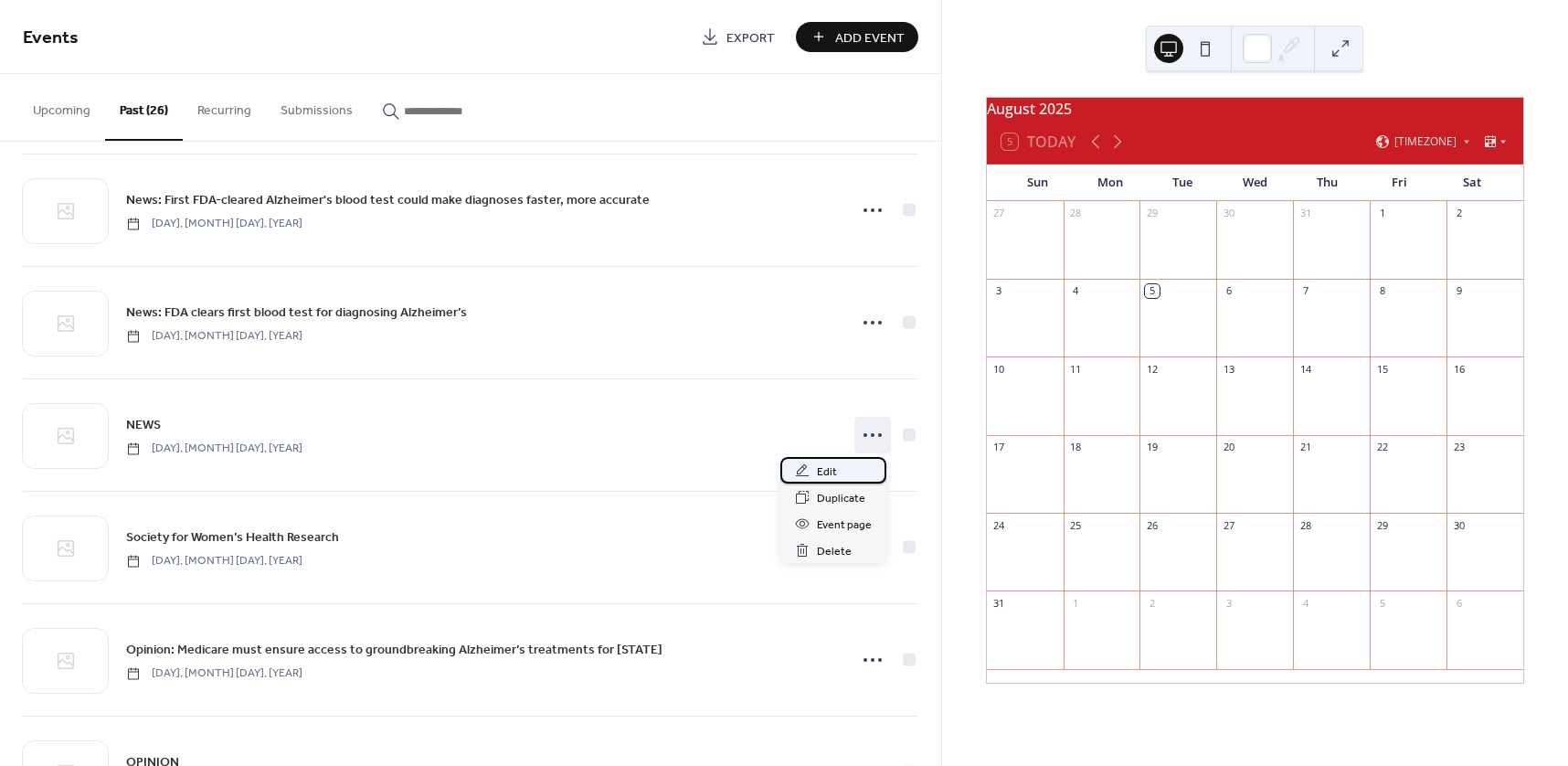 click on "Edit" at bounding box center [833, 470] 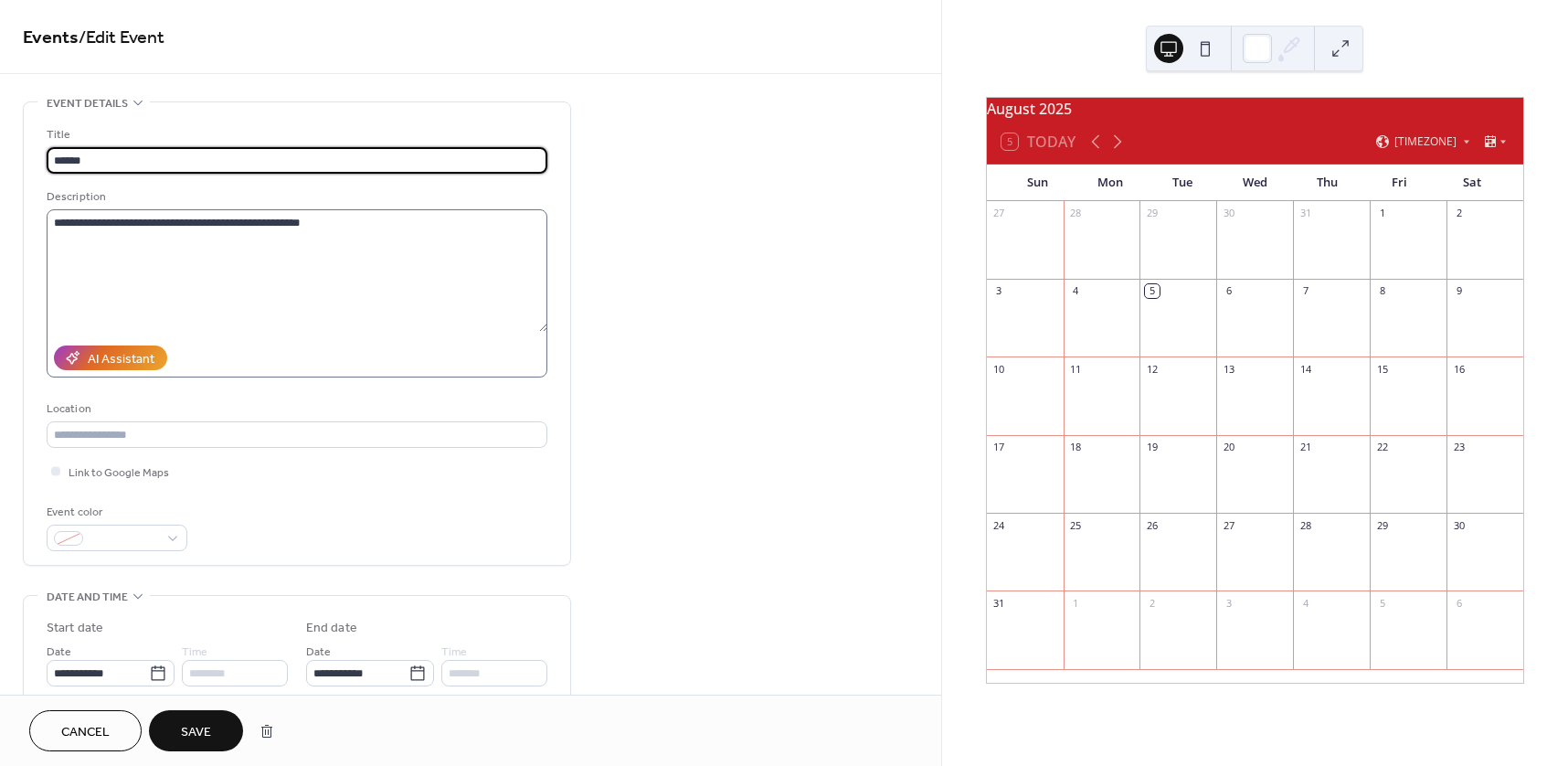 type on "*****" 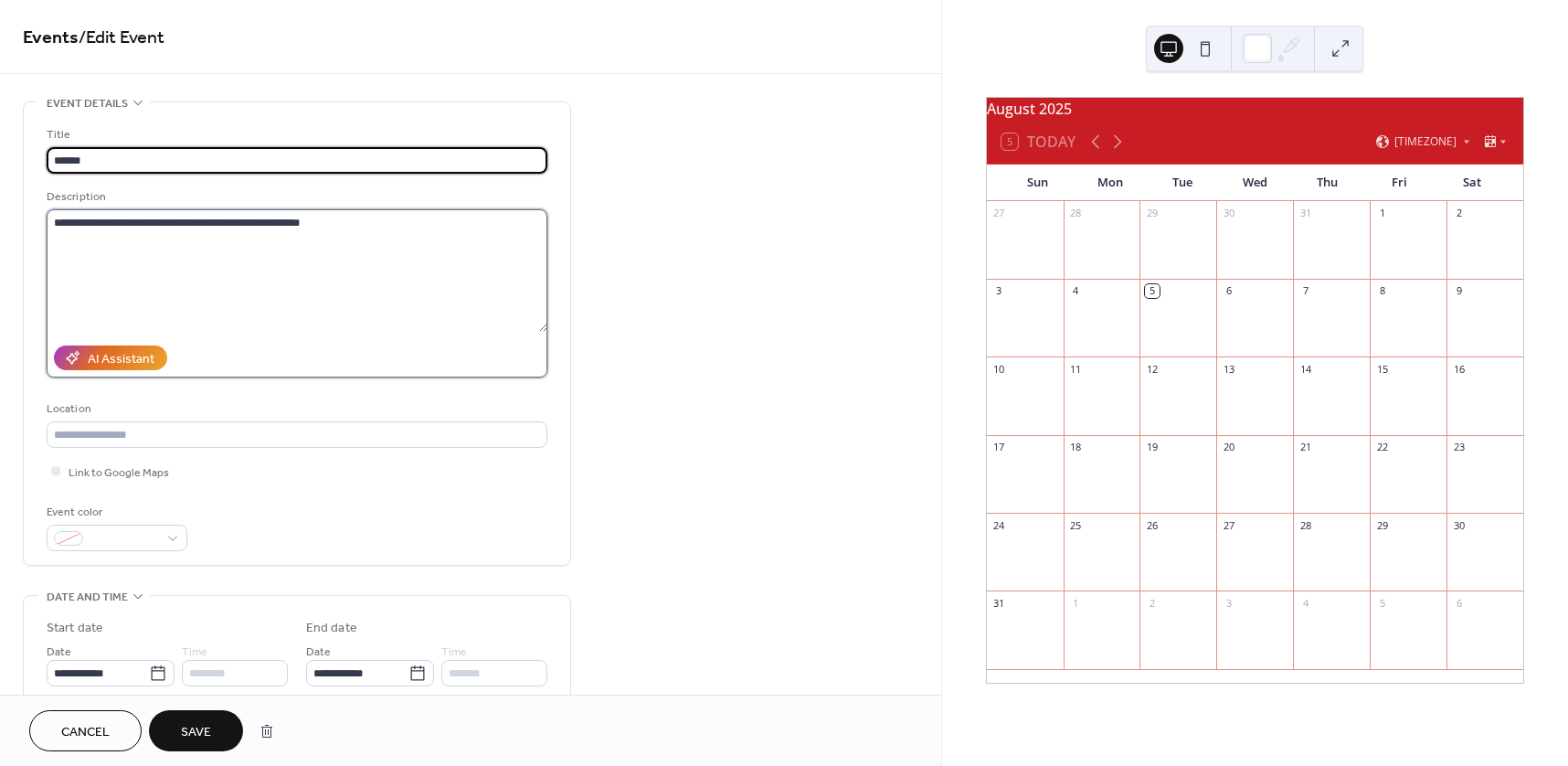 click on "**********" at bounding box center (297, 271) 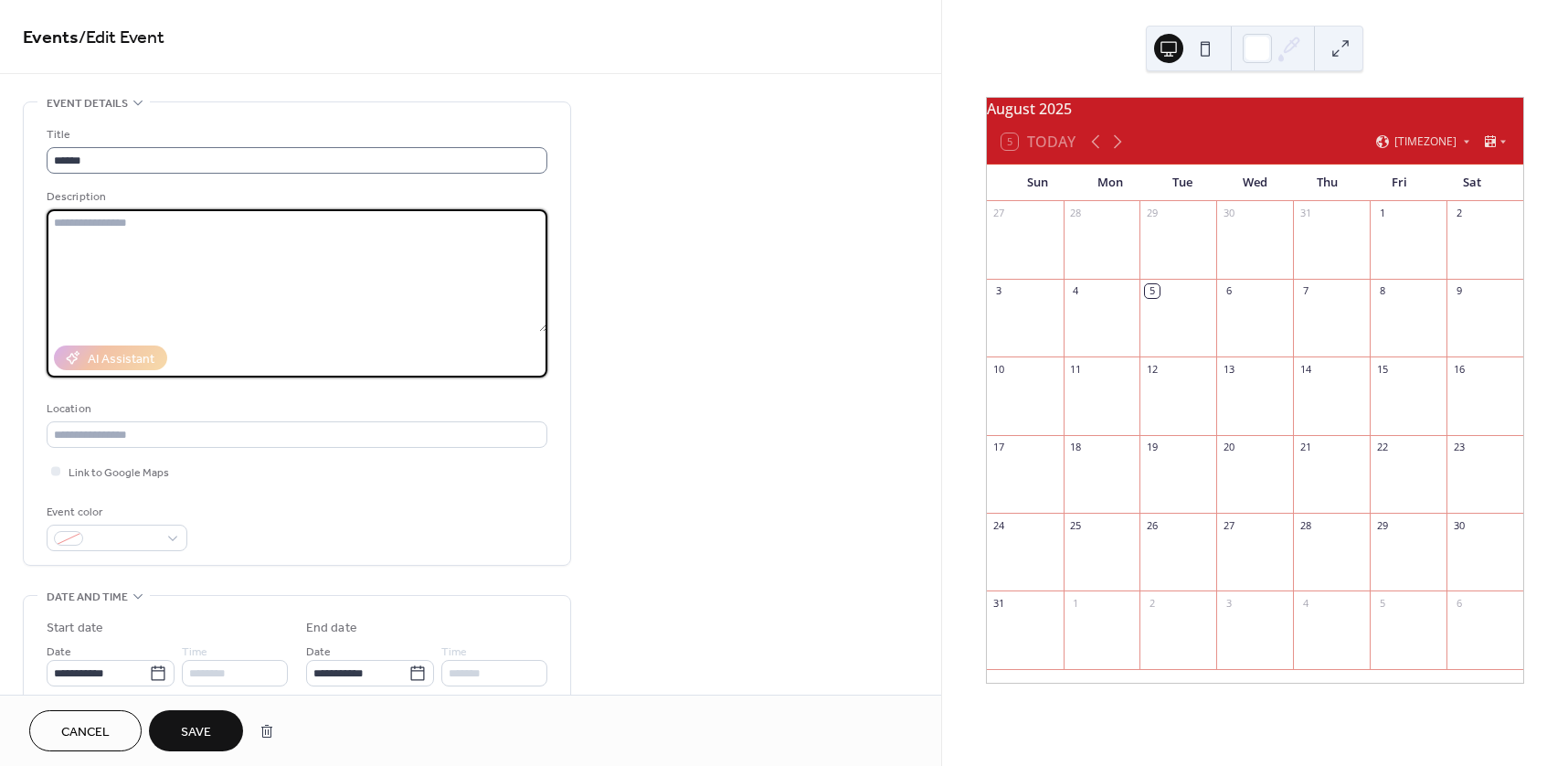 type 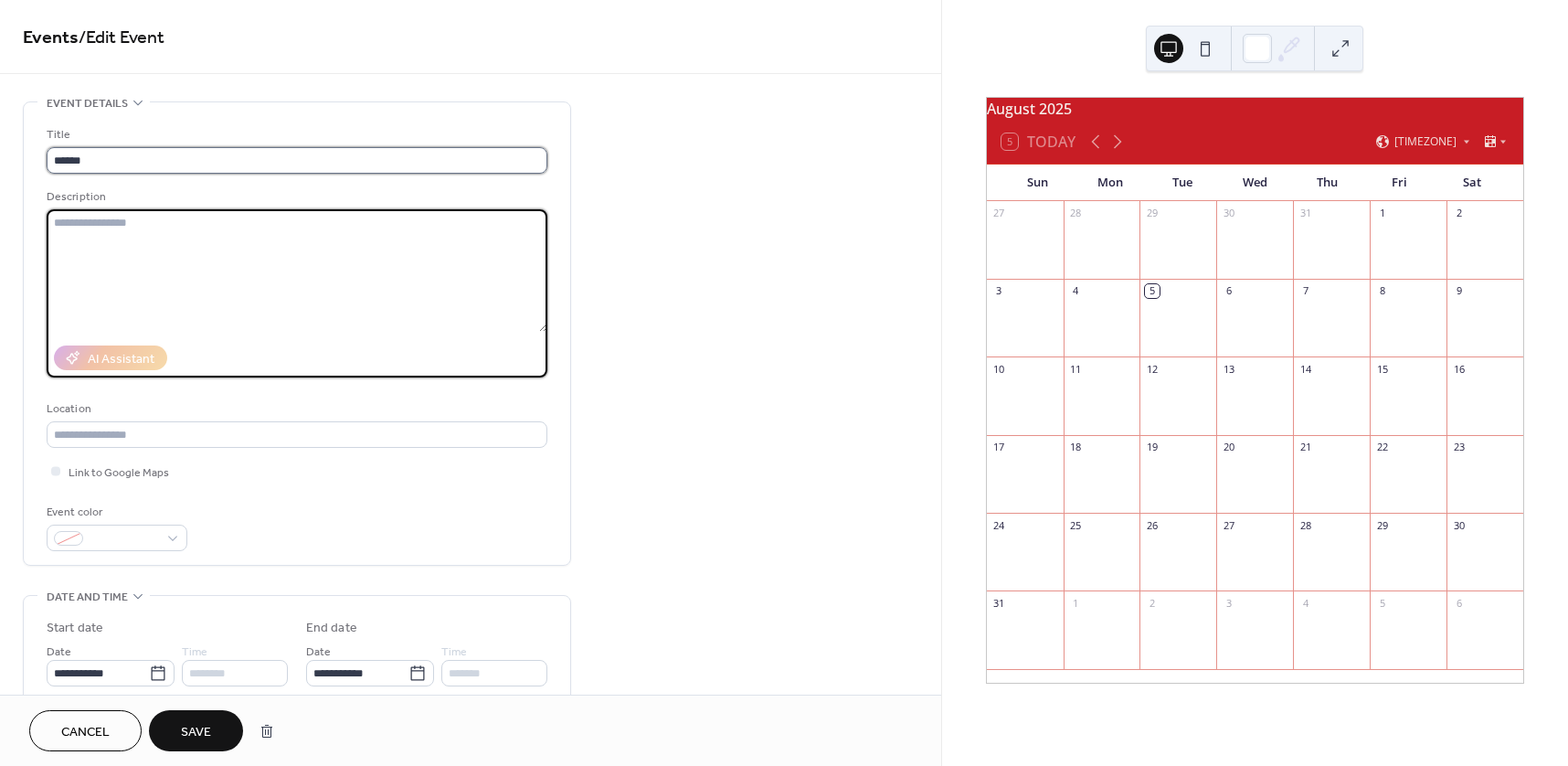 click on "*****" at bounding box center [297, 160] 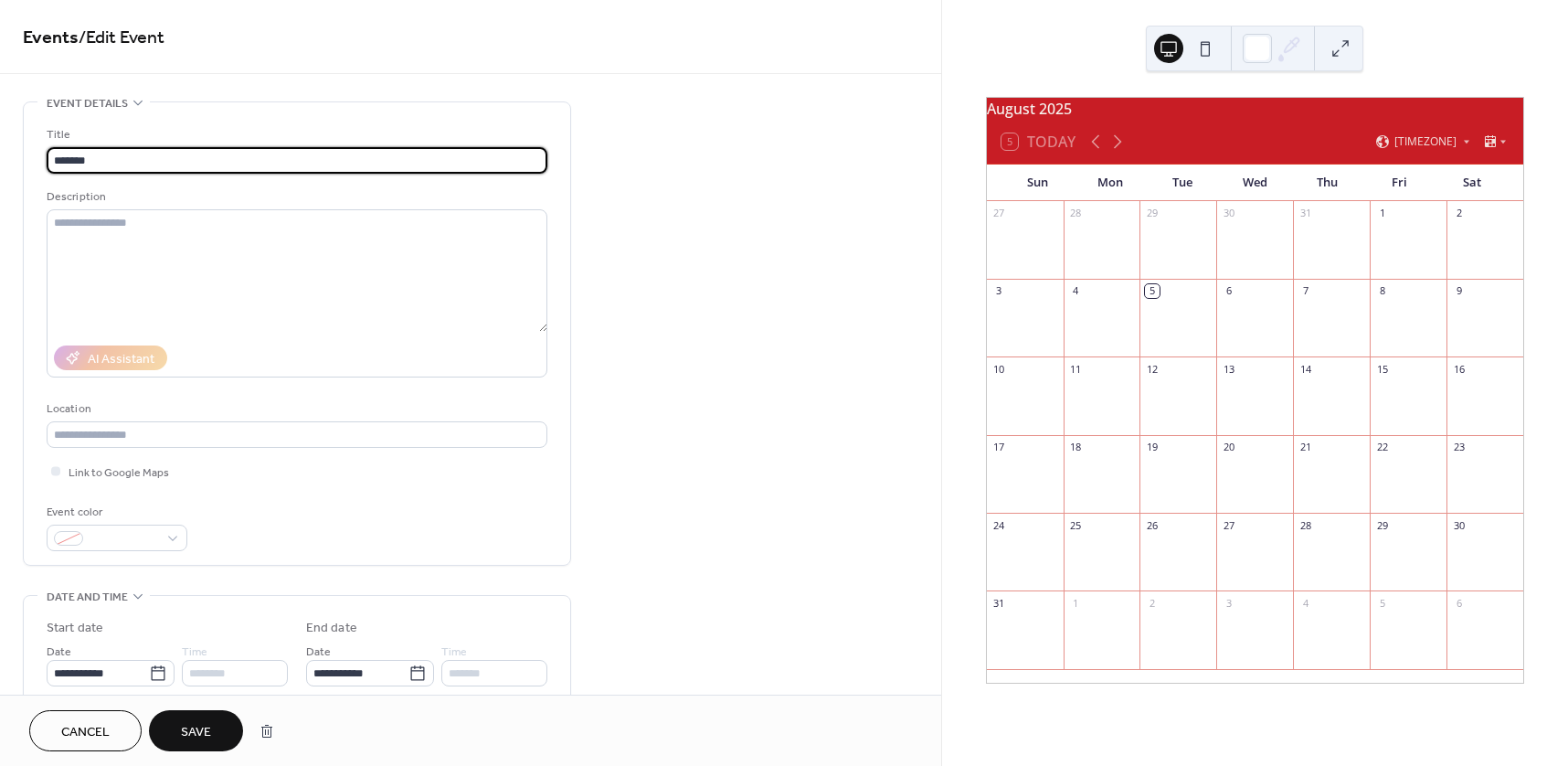 paste on "**********" 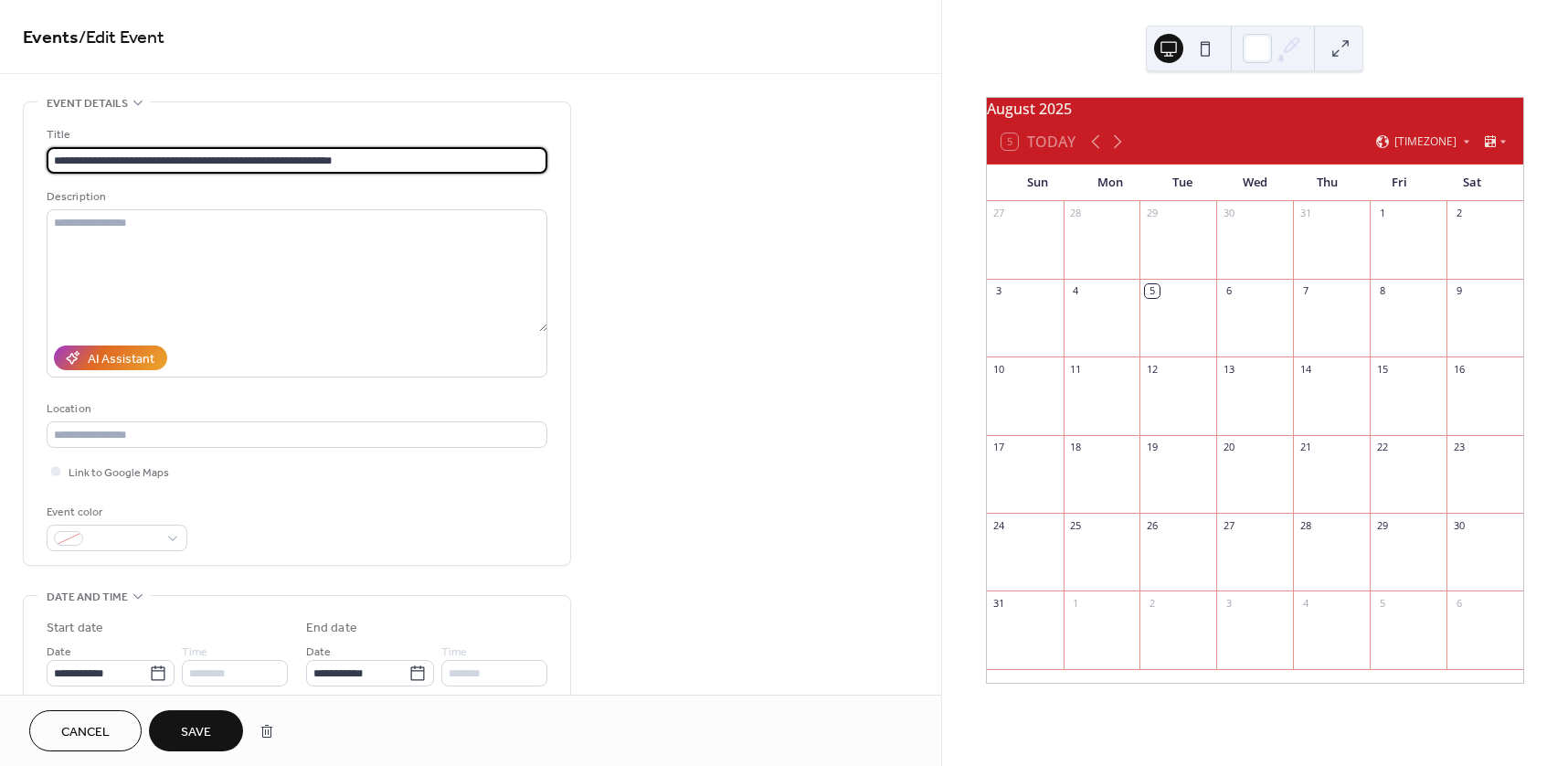 type on "**********" 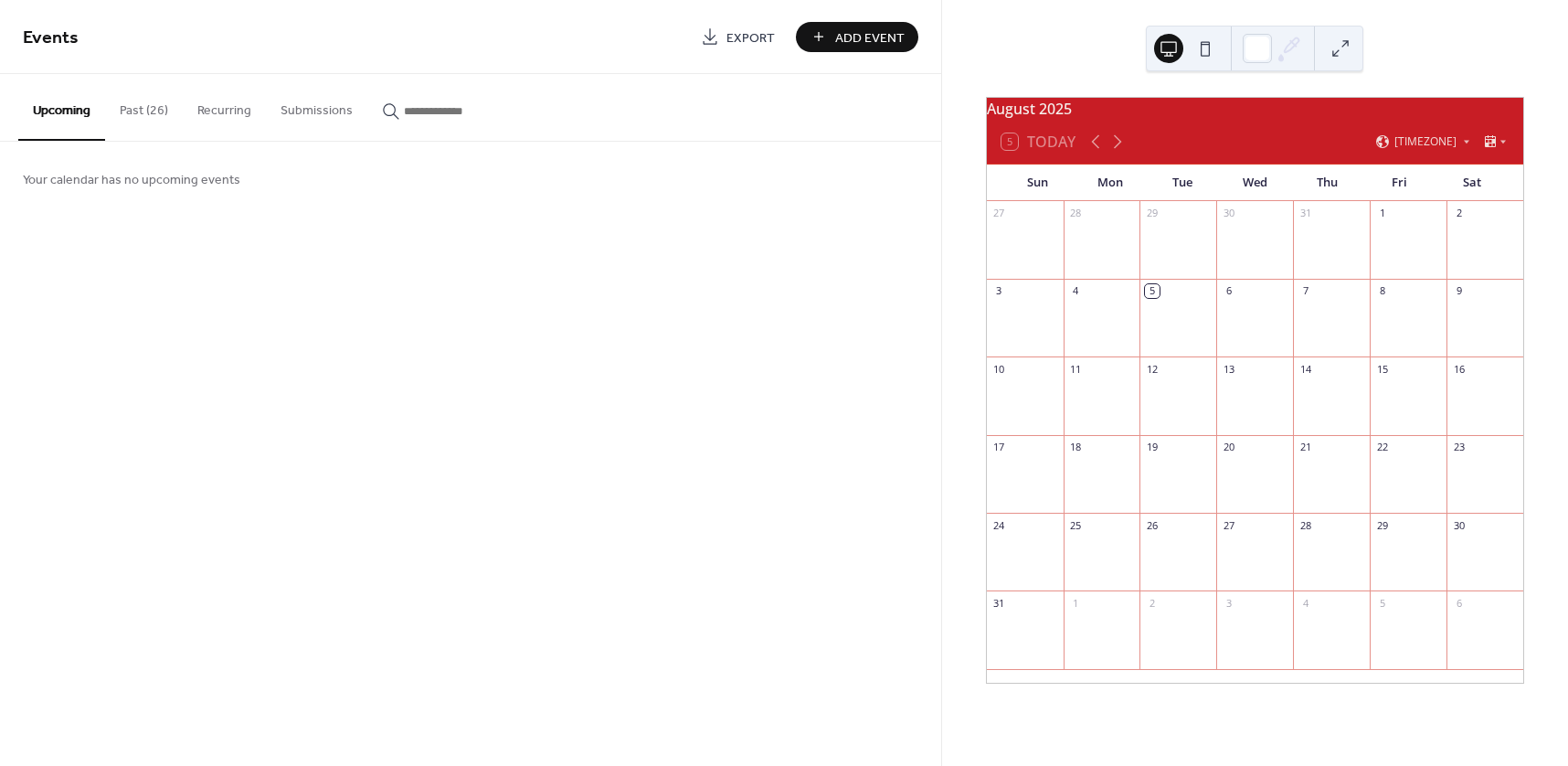 click on "Past (26)" at bounding box center [143, 106] 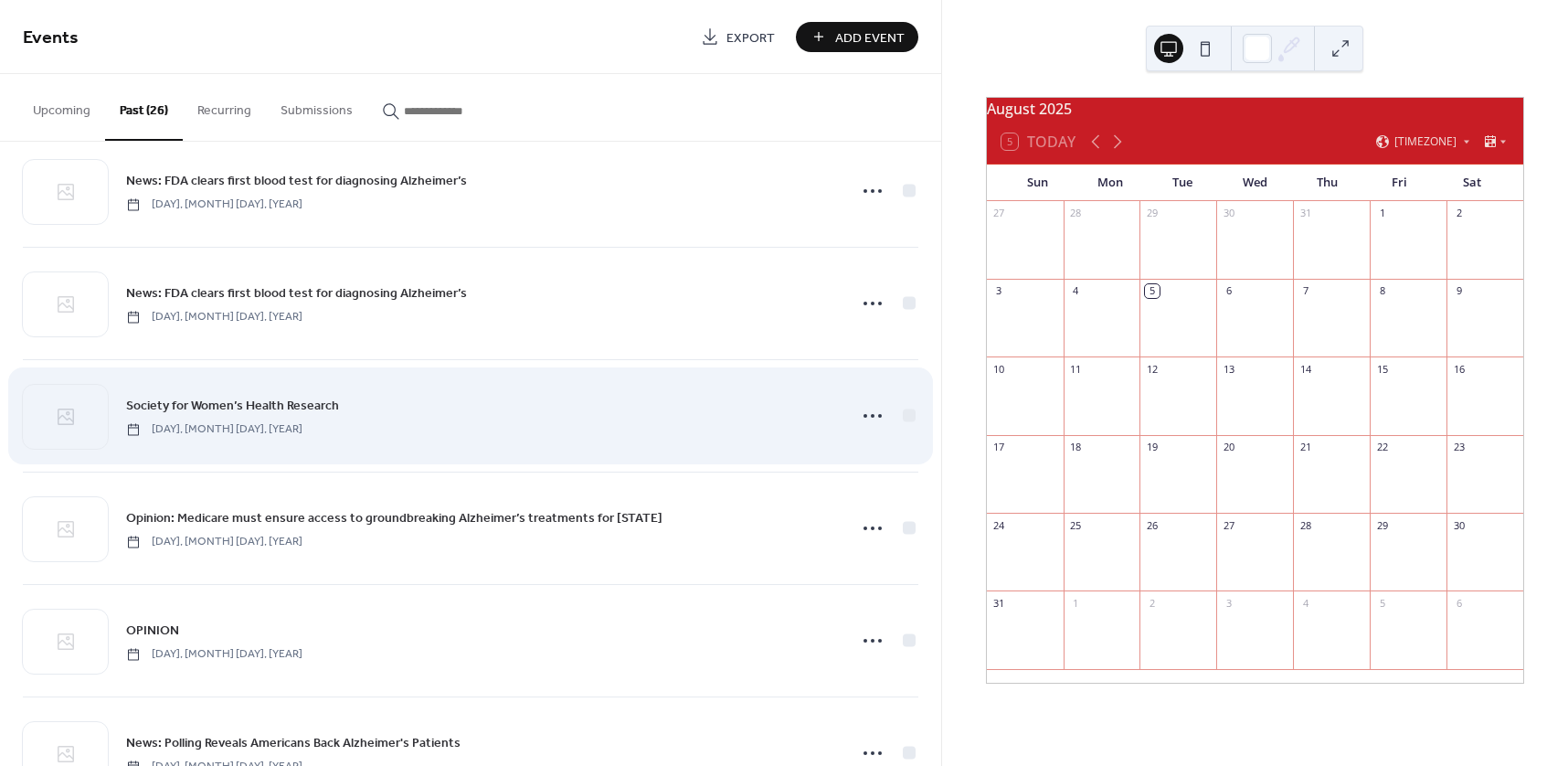 scroll, scrollTop: 1097, scrollLeft: 0, axis: vertical 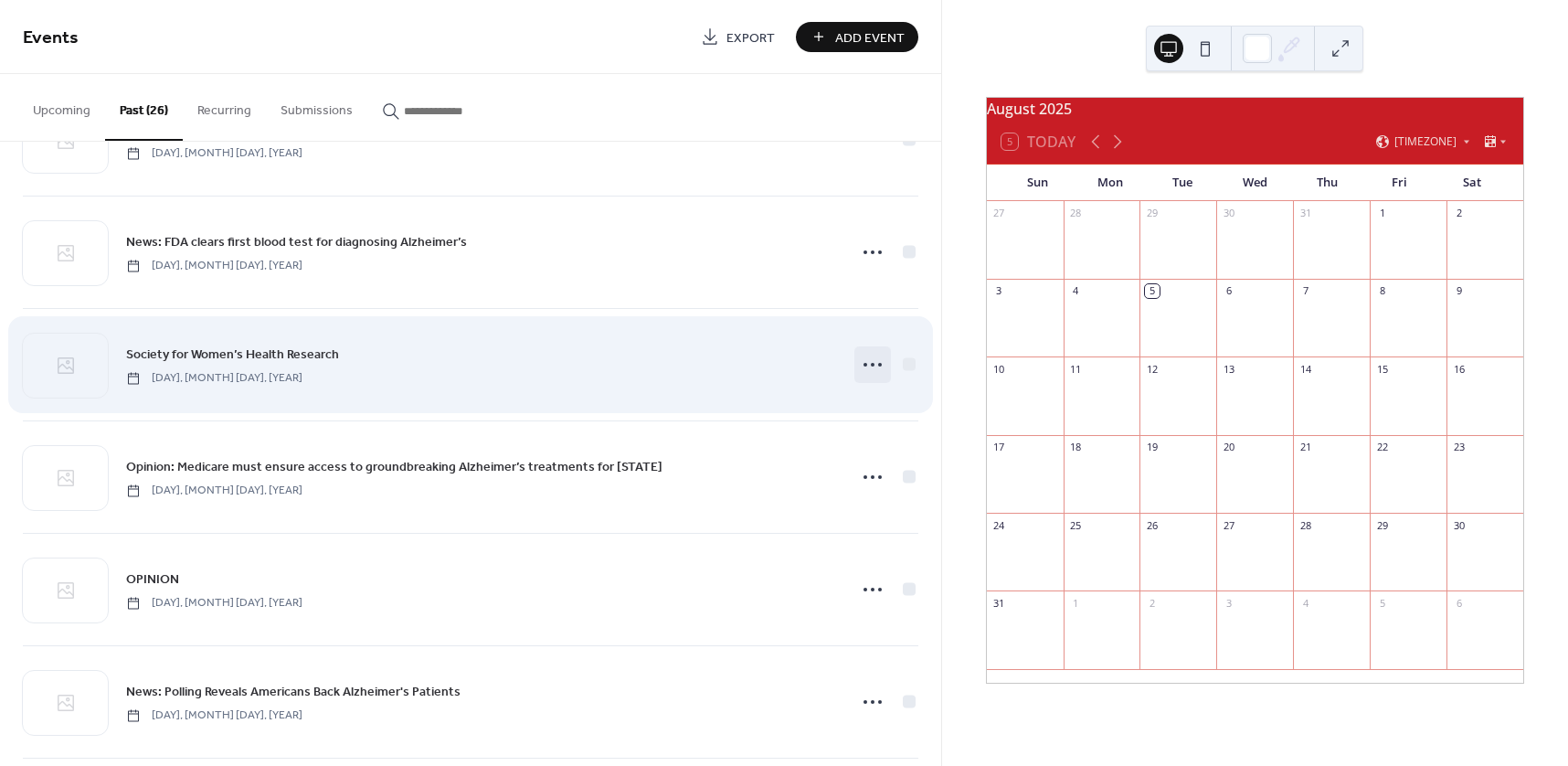 click 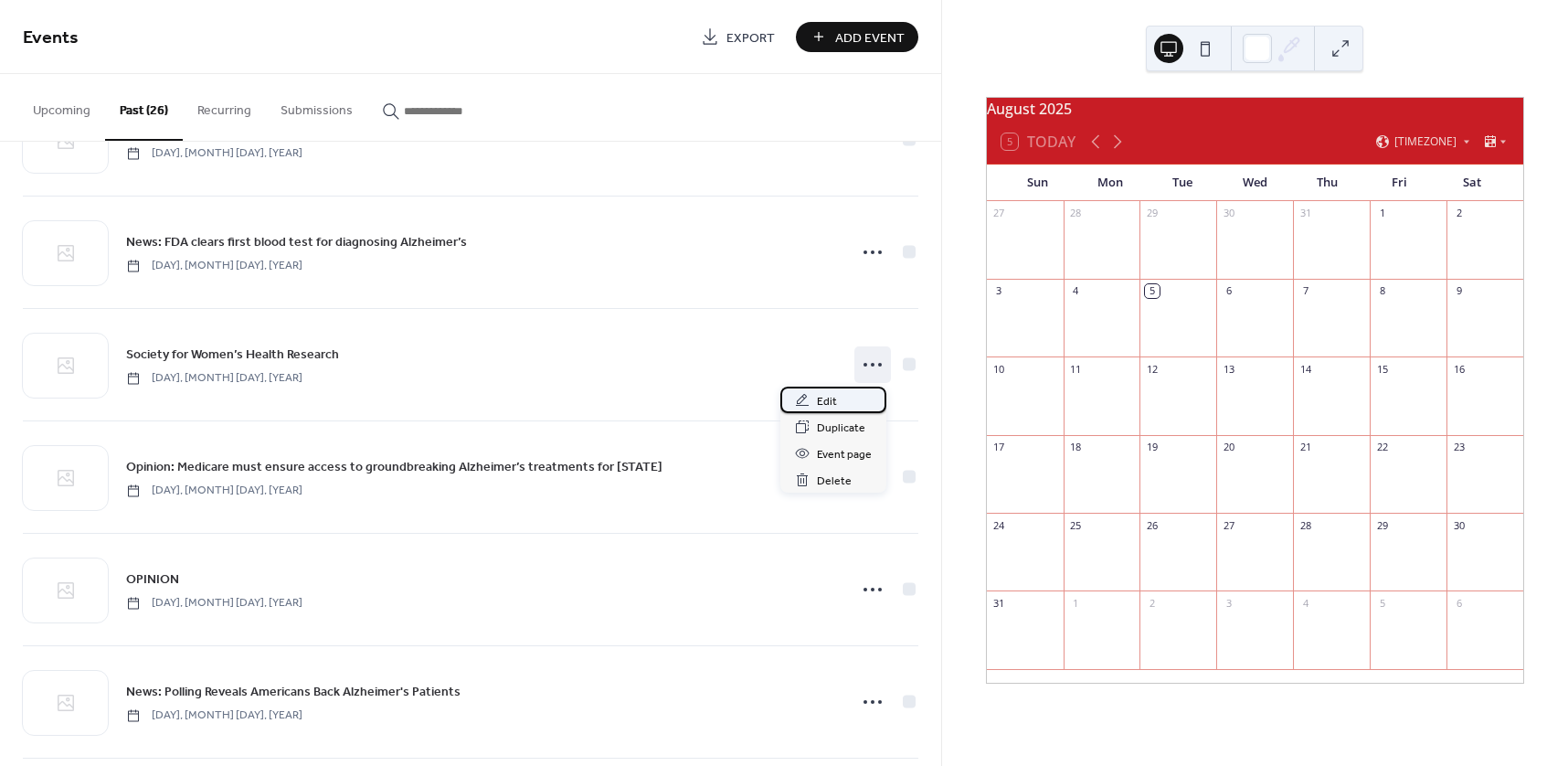 click on "Edit" at bounding box center [827, 401] 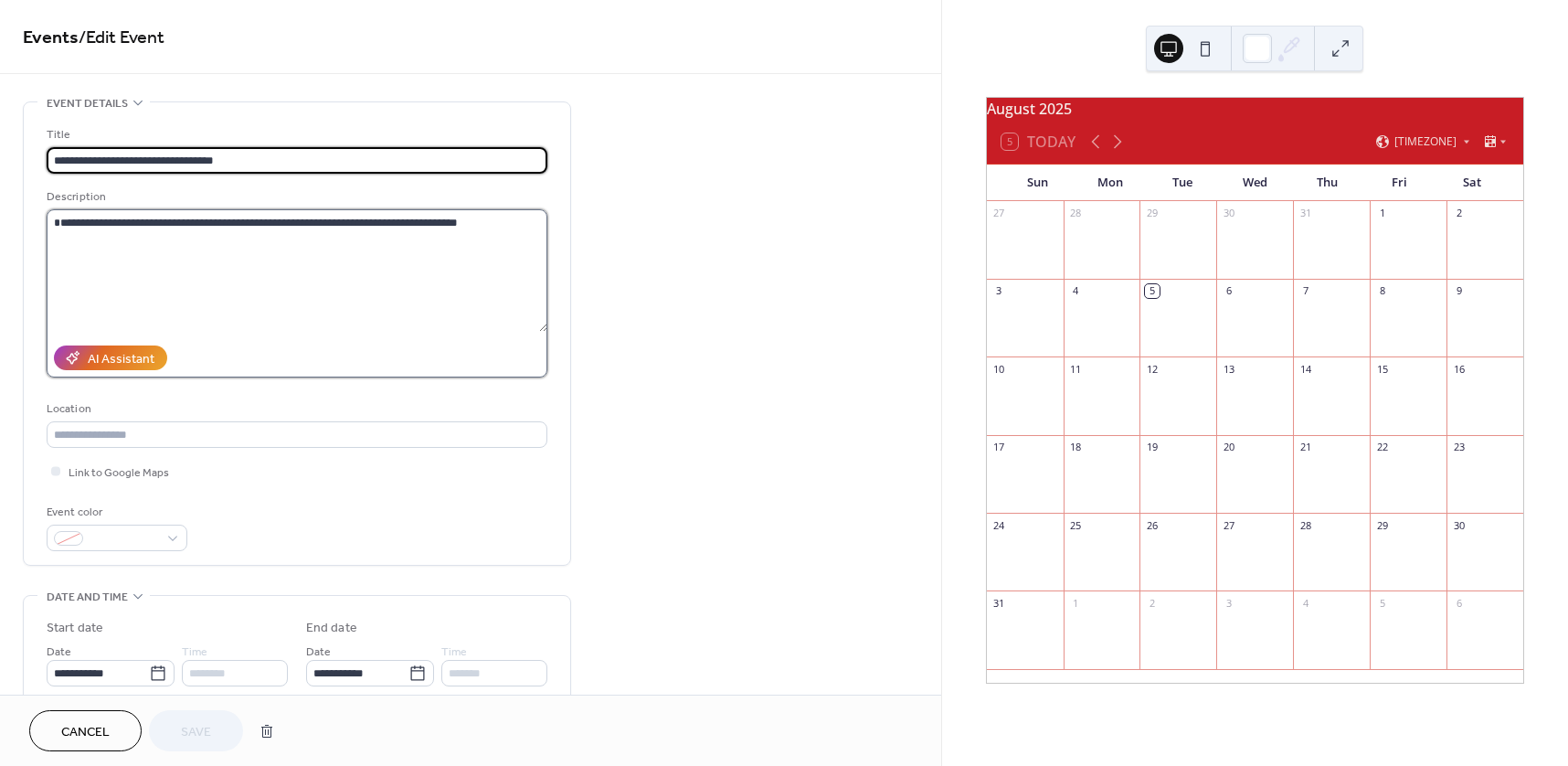 click on "**********" at bounding box center [297, 271] 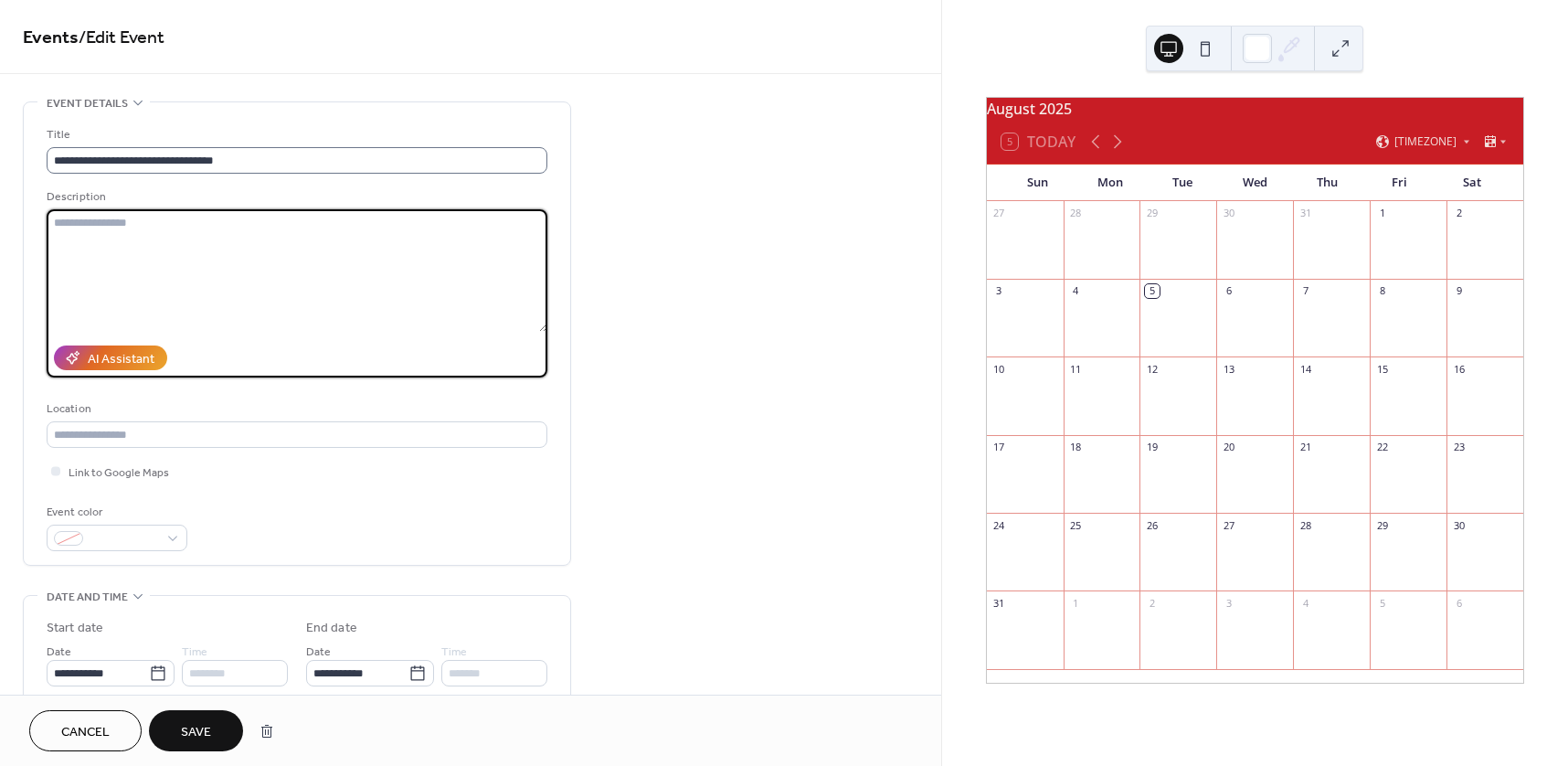 type 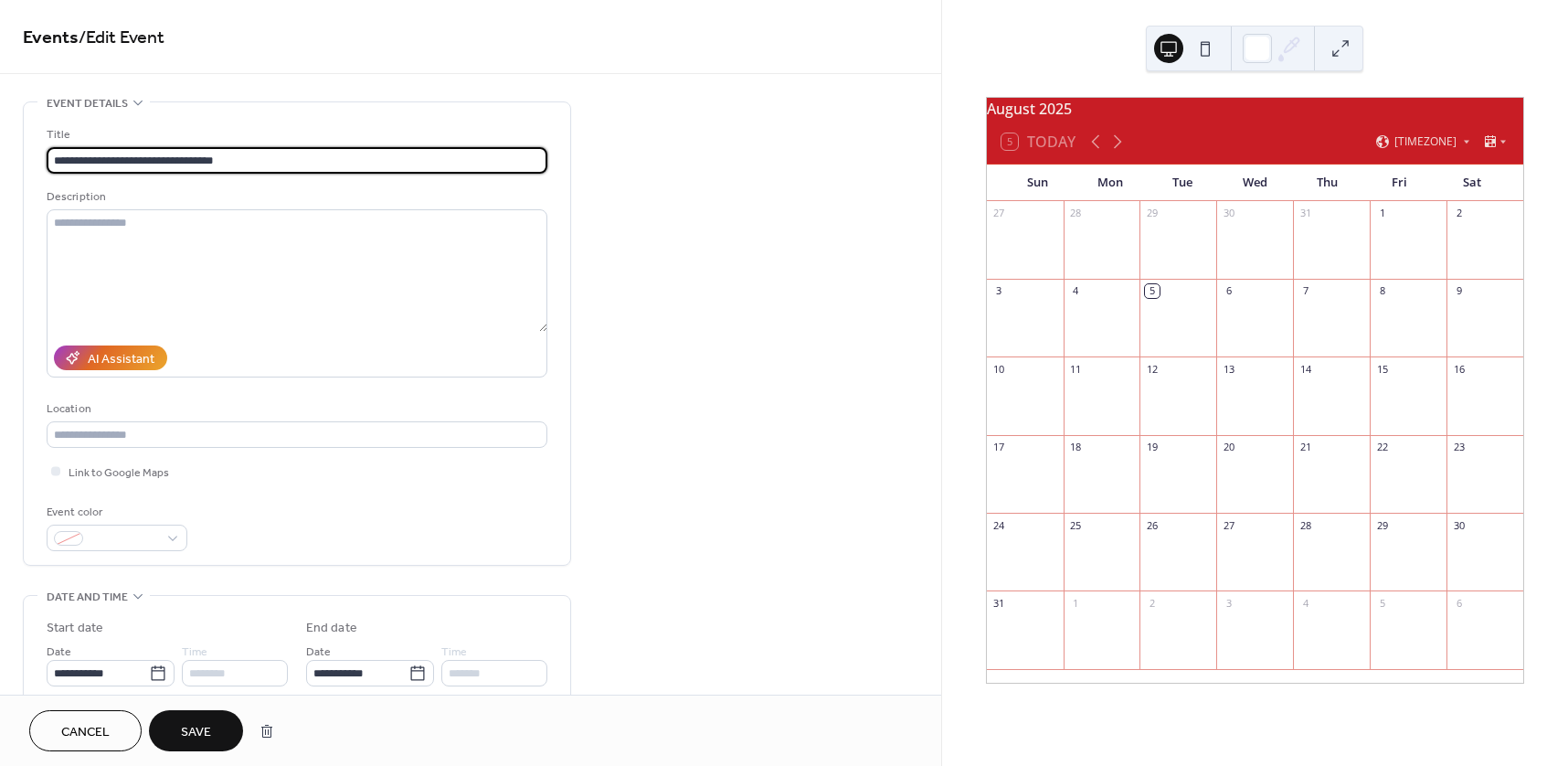 click on "**********" at bounding box center (297, 160) 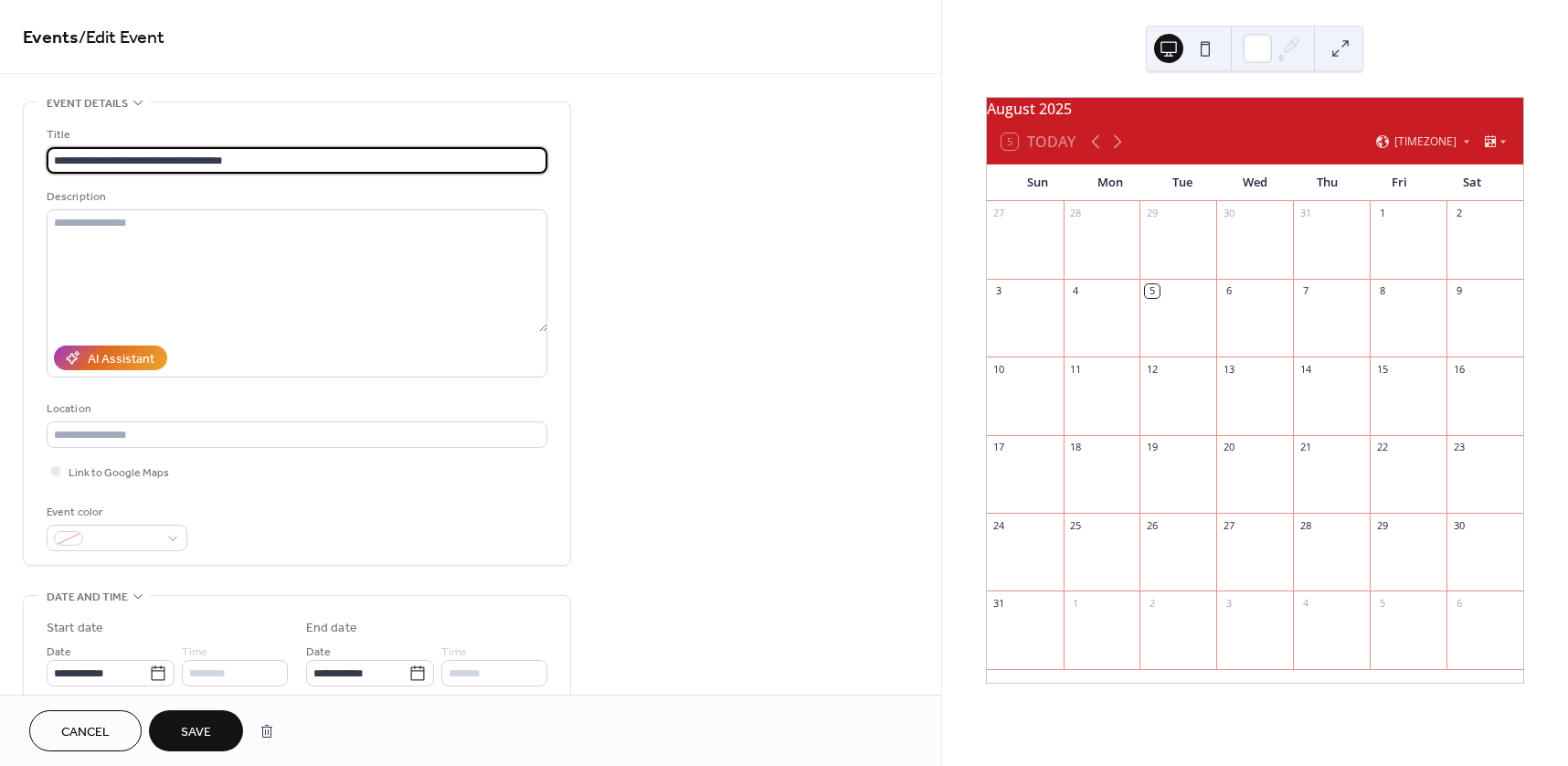 paste on "**********" 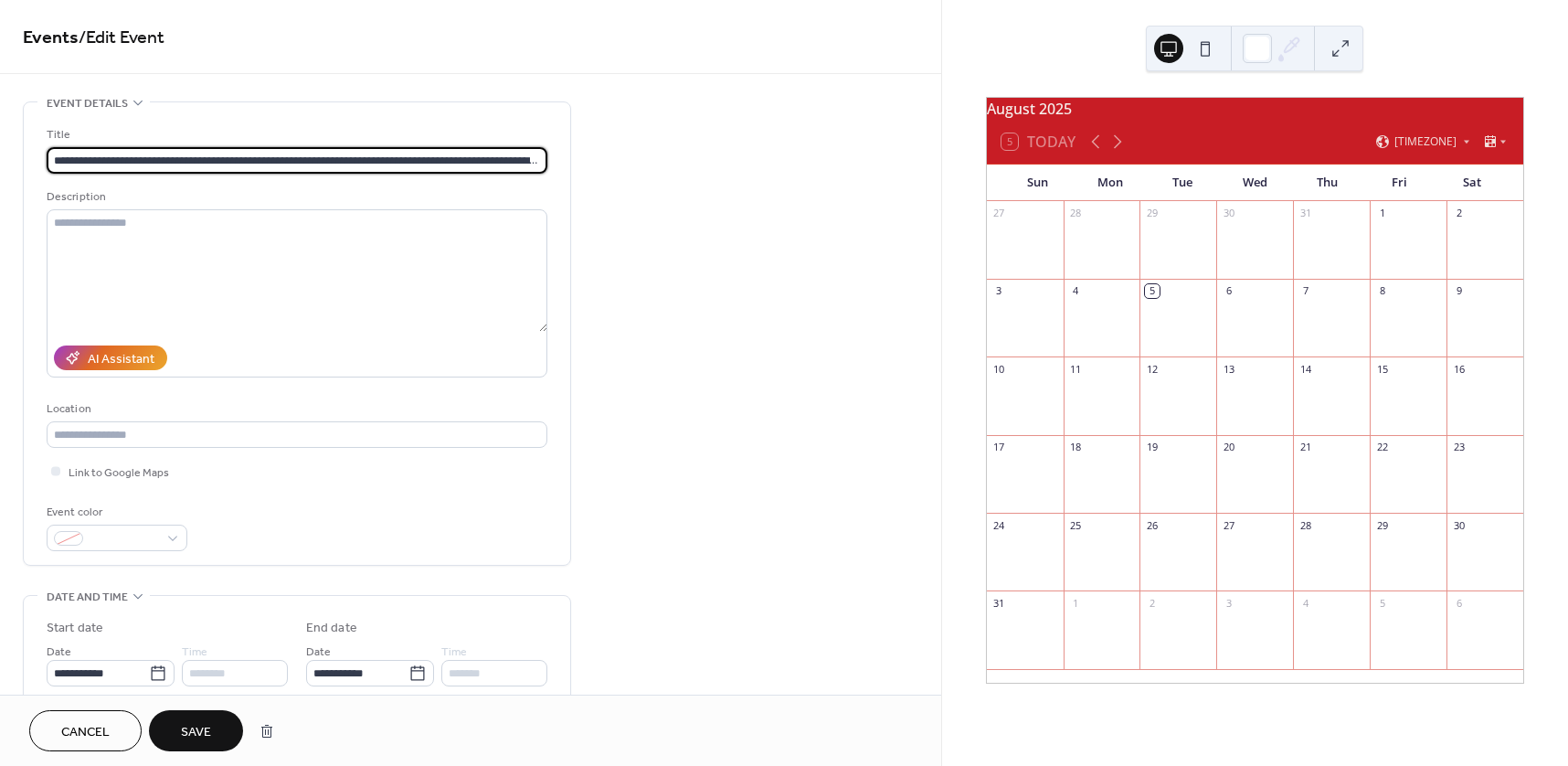 scroll, scrollTop: 0, scrollLeft: 117, axis: horizontal 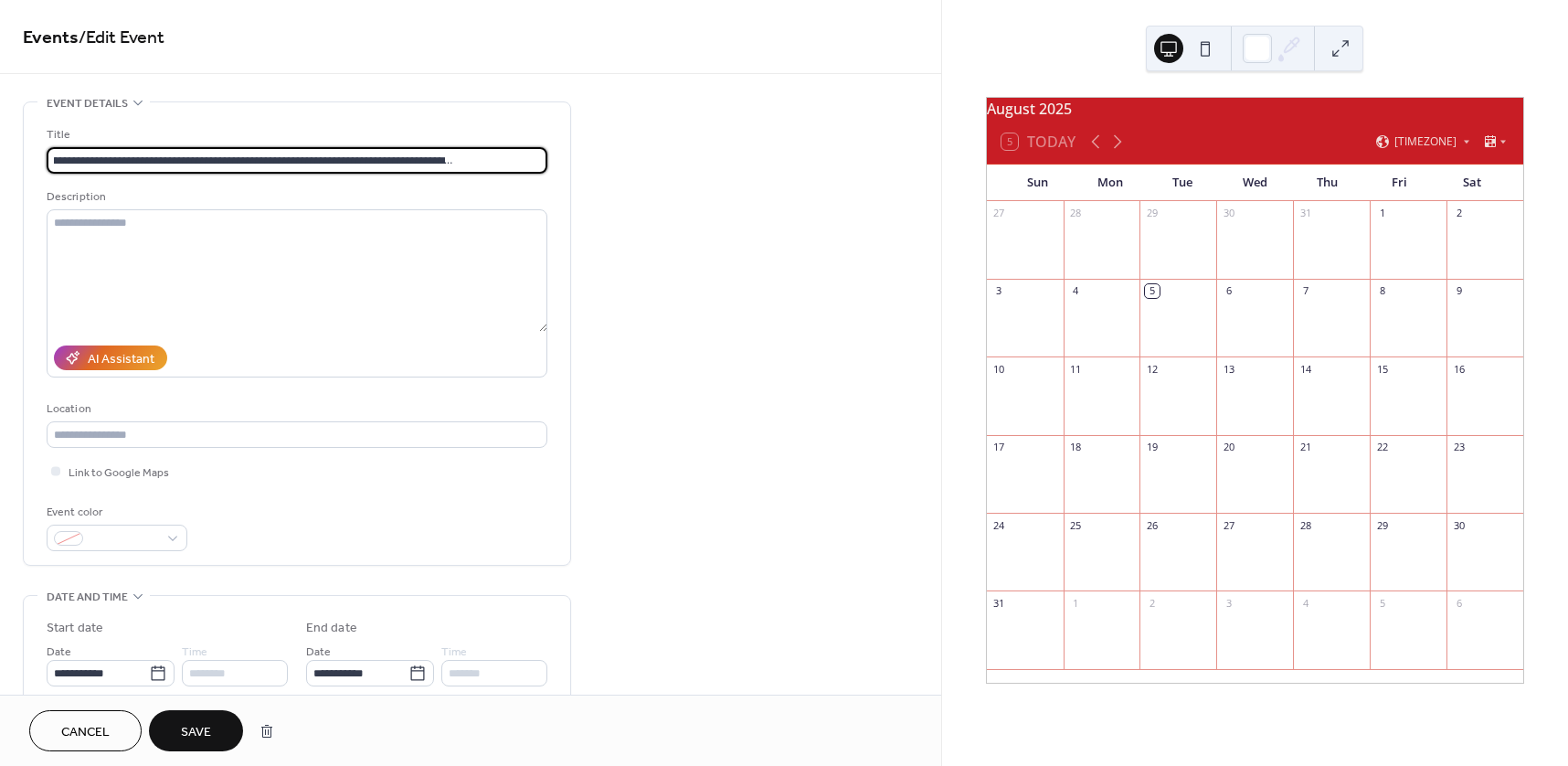 type on "**********" 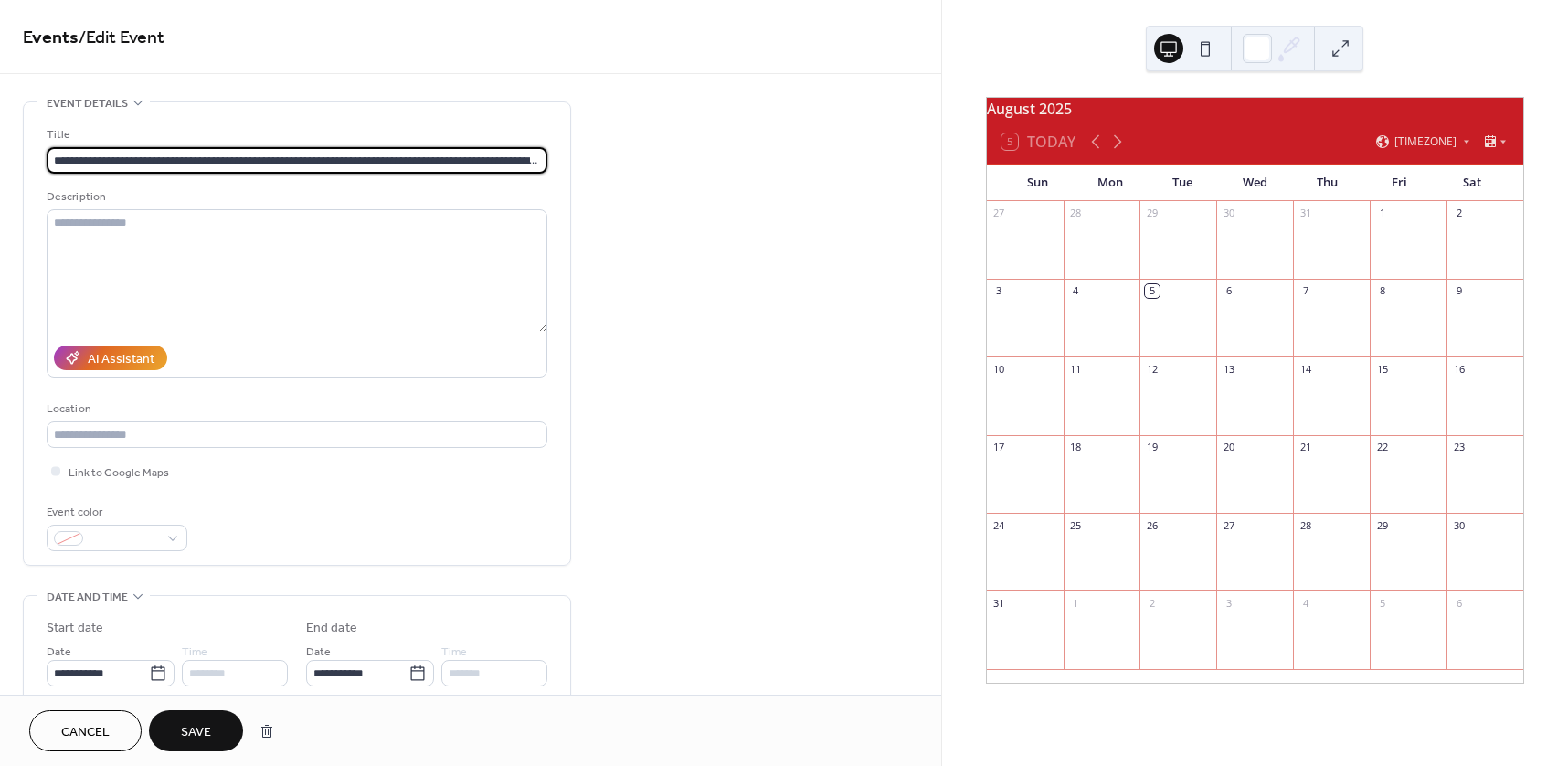 click on "Save" at bounding box center [196, 730] 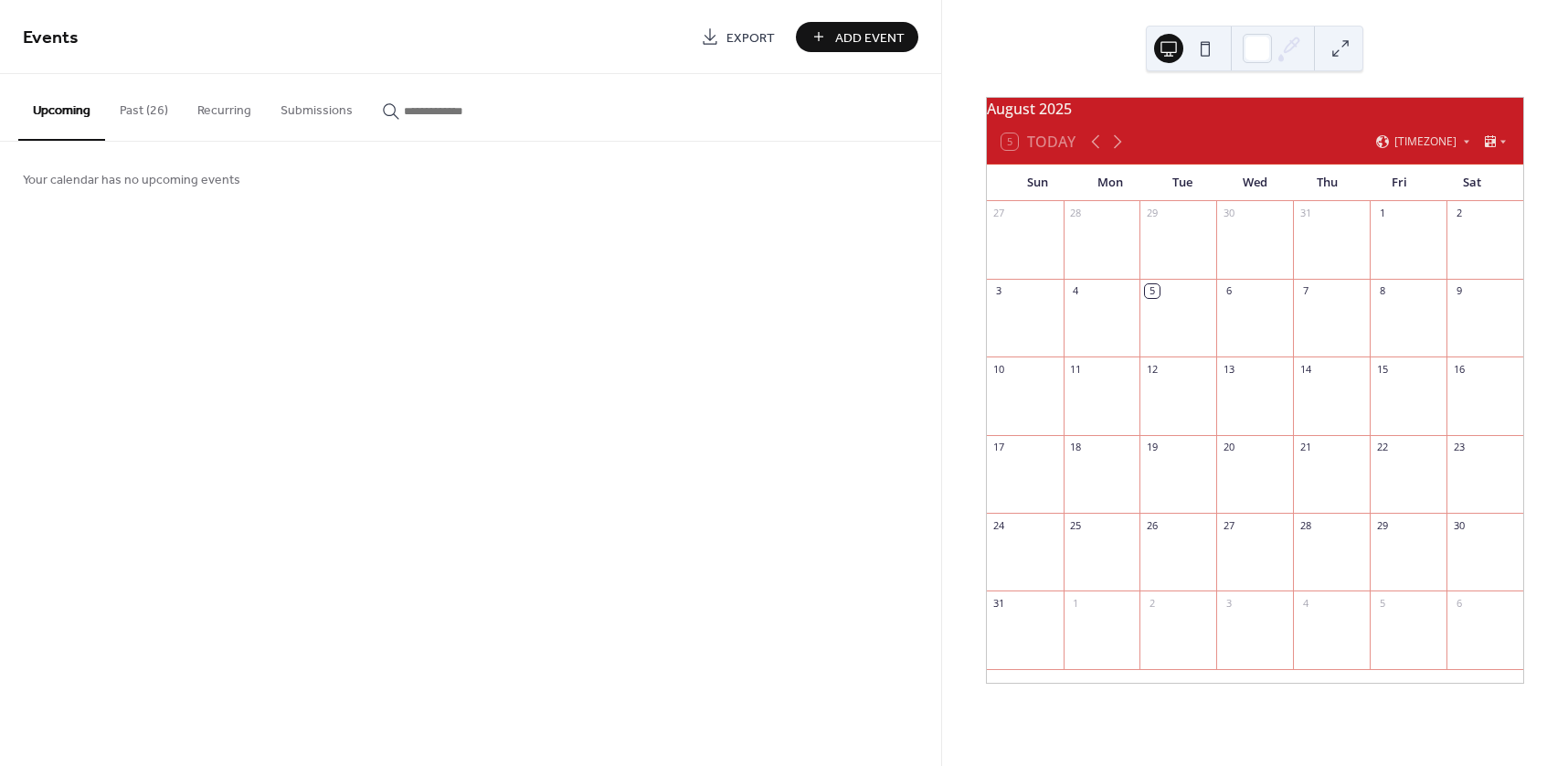 drag, startPoint x: 133, startPoint y: 121, endPoint x: 139, endPoint y: 130, distance: 10.816654 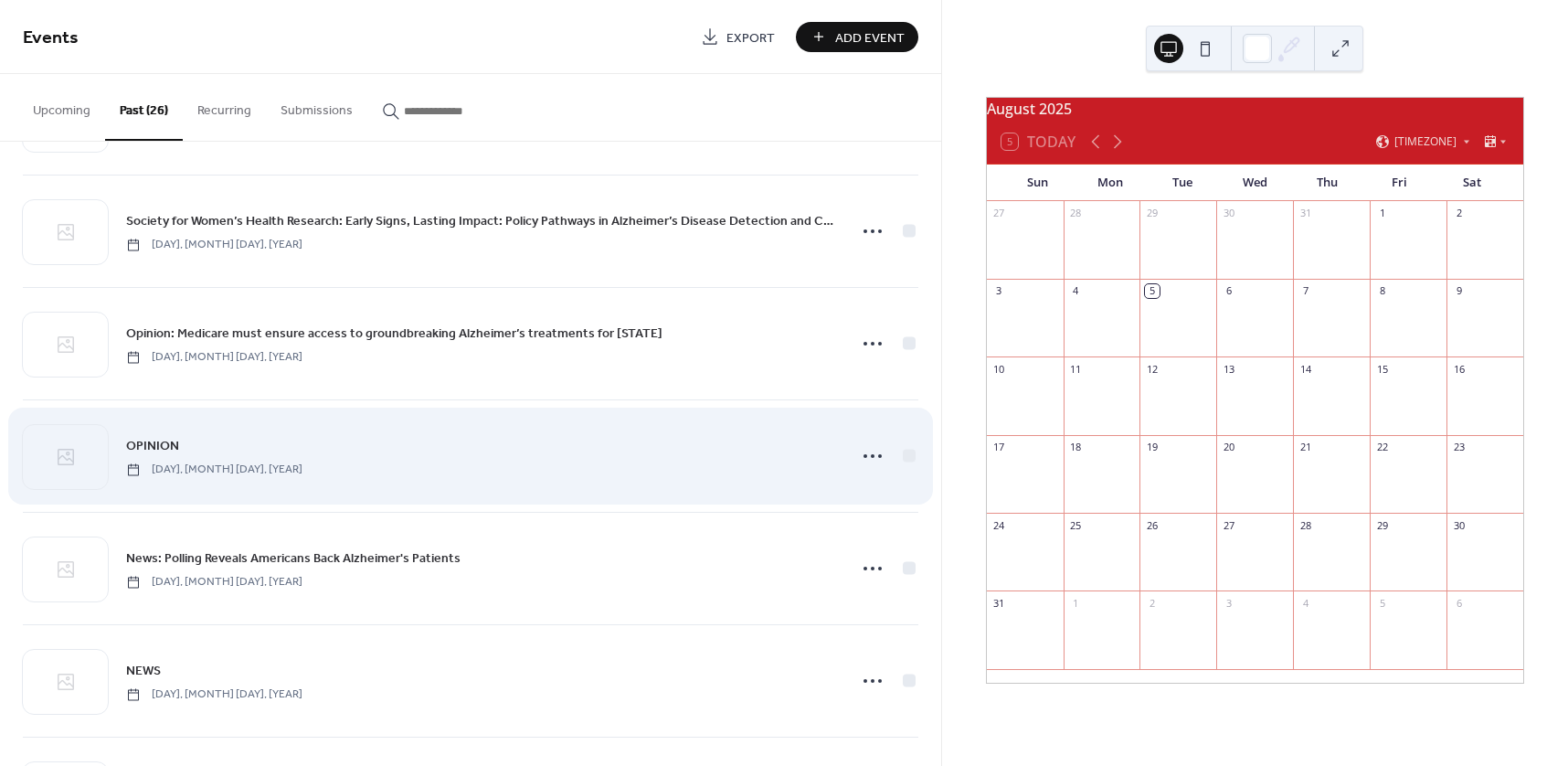 scroll, scrollTop: 1280, scrollLeft: 0, axis: vertical 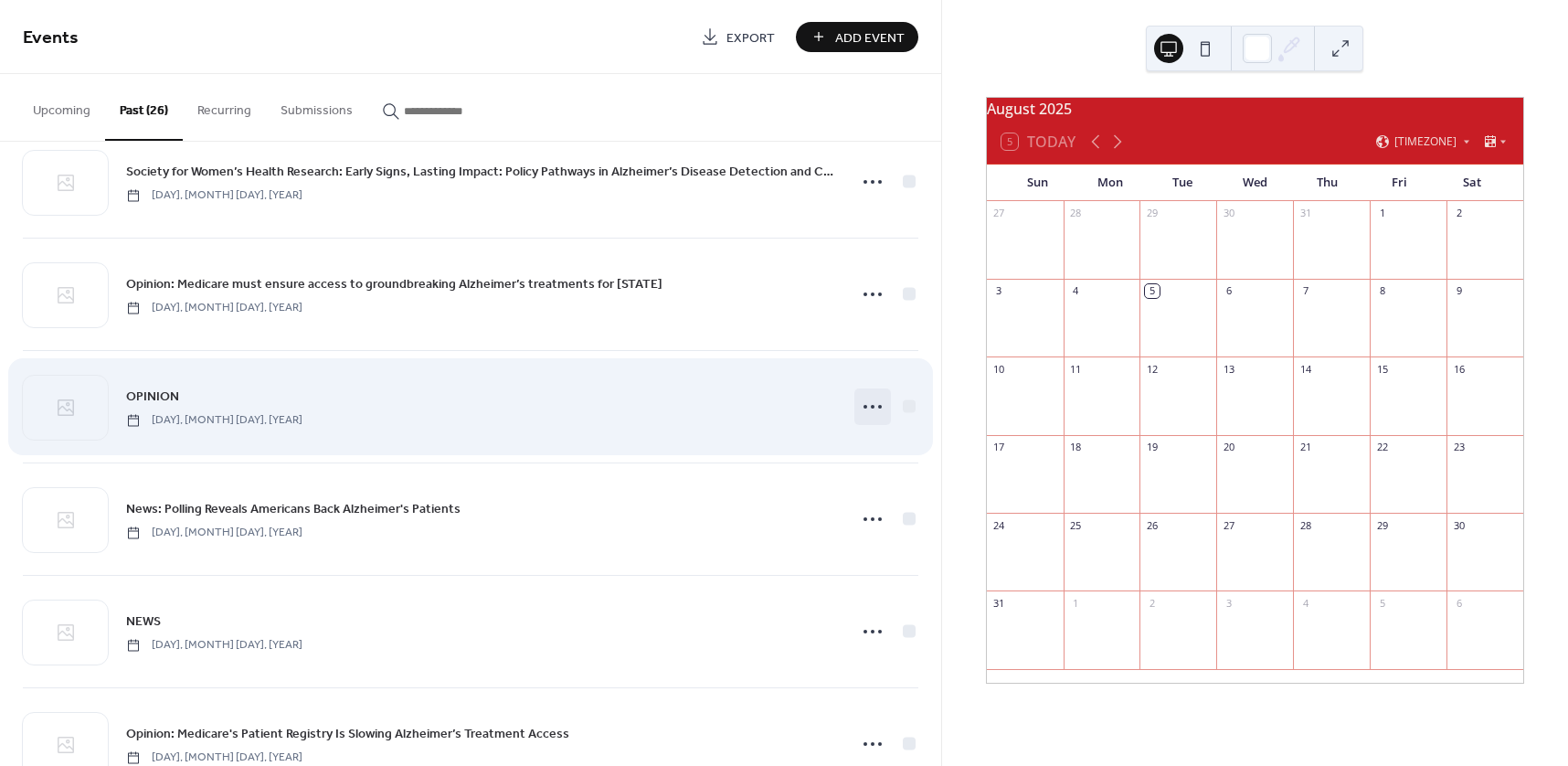click 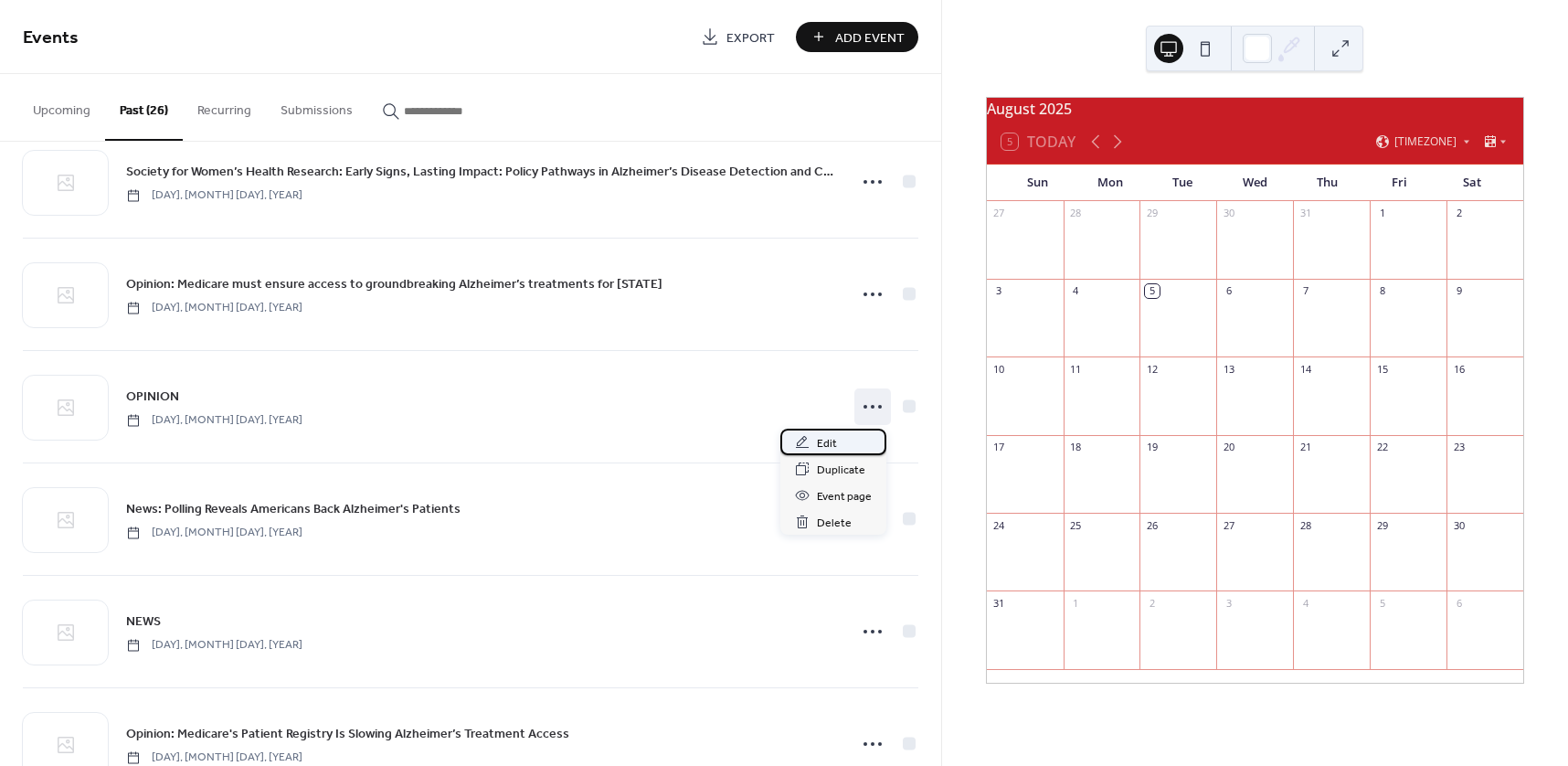 click on "Edit" at bounding box center (827, 443) 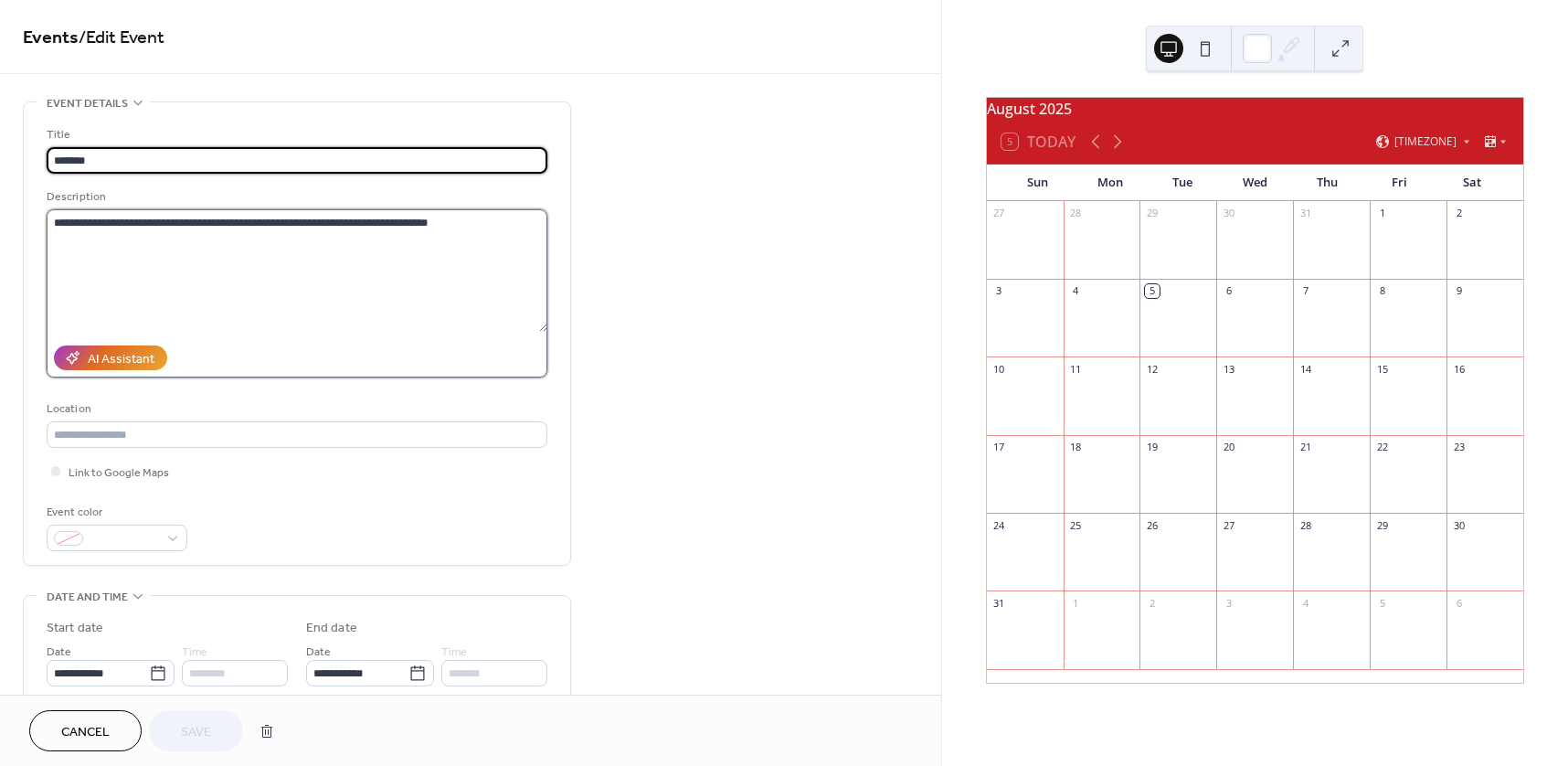 click on "**********" at bounding box center [297, 271] 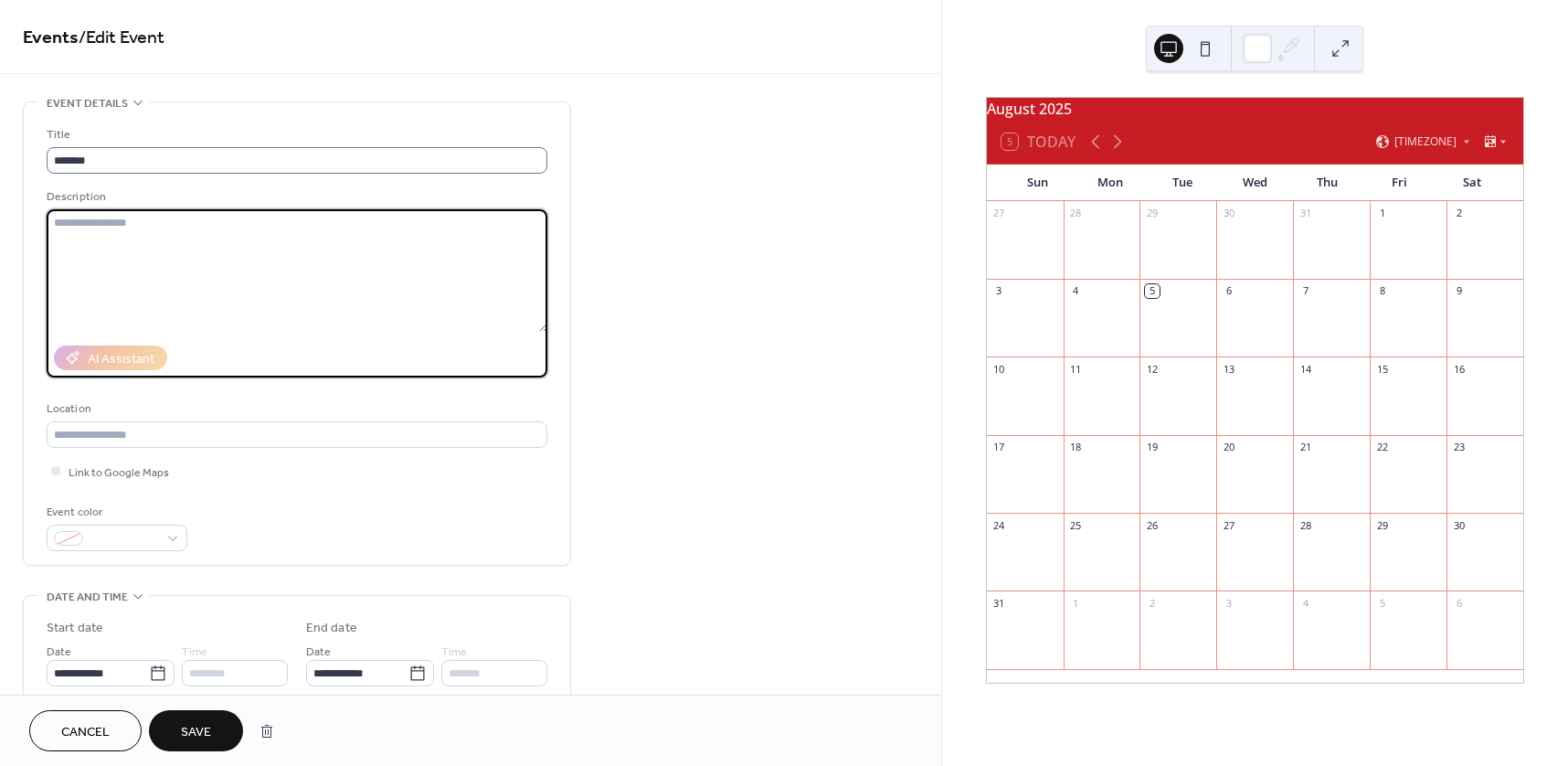 type 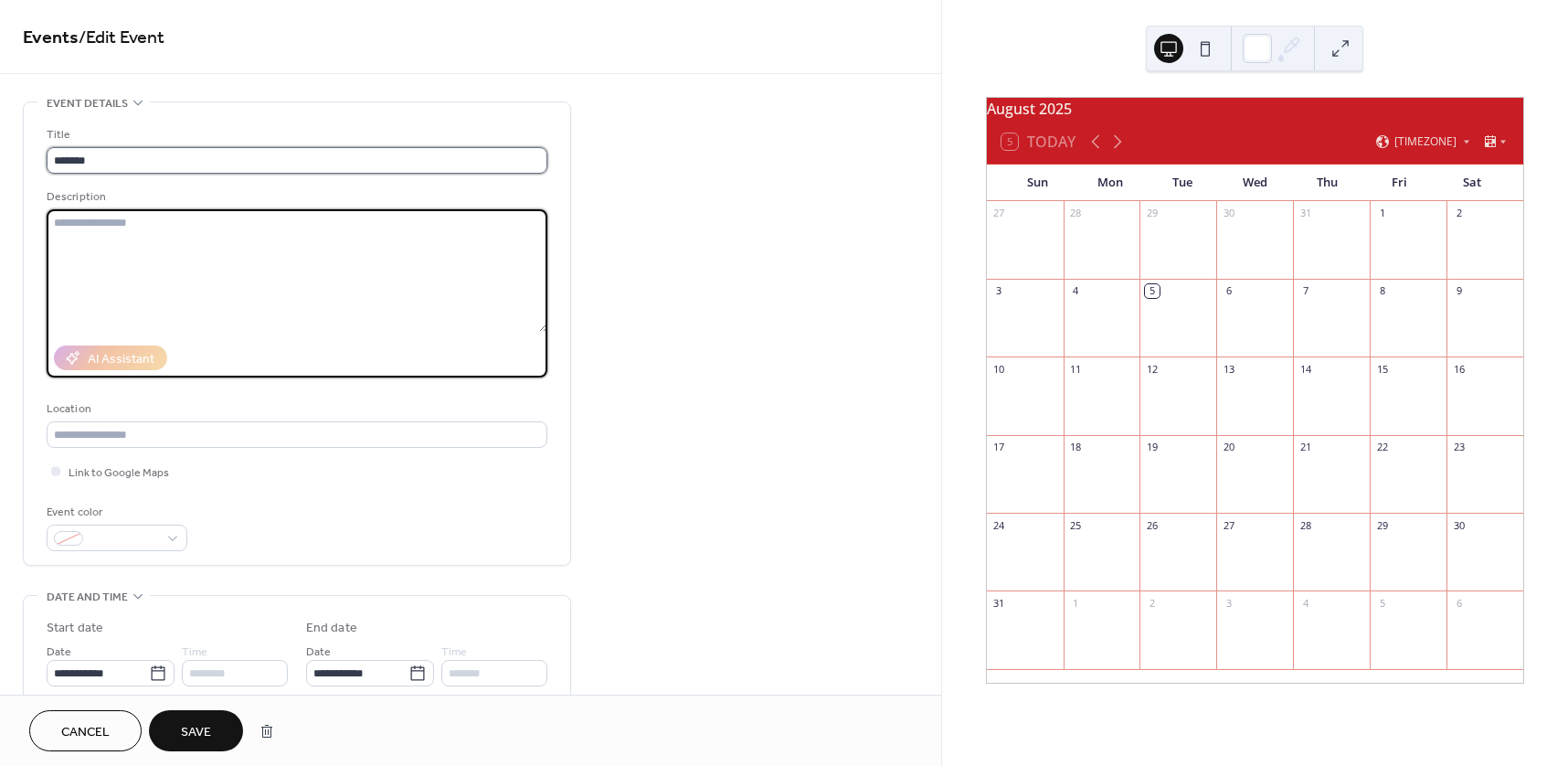 click on "*******" at bounding box center [297, 160] 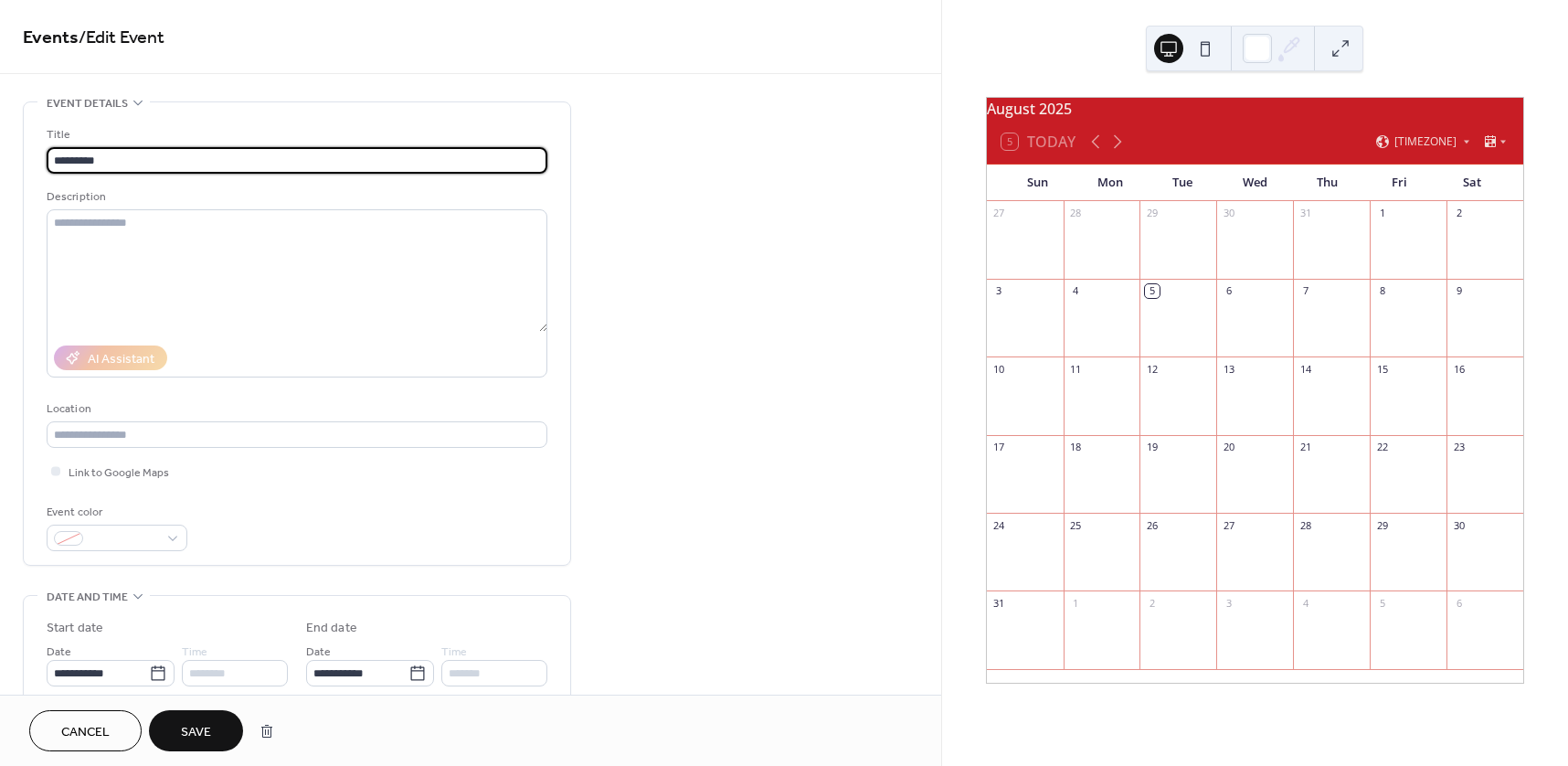 paste on "**********" 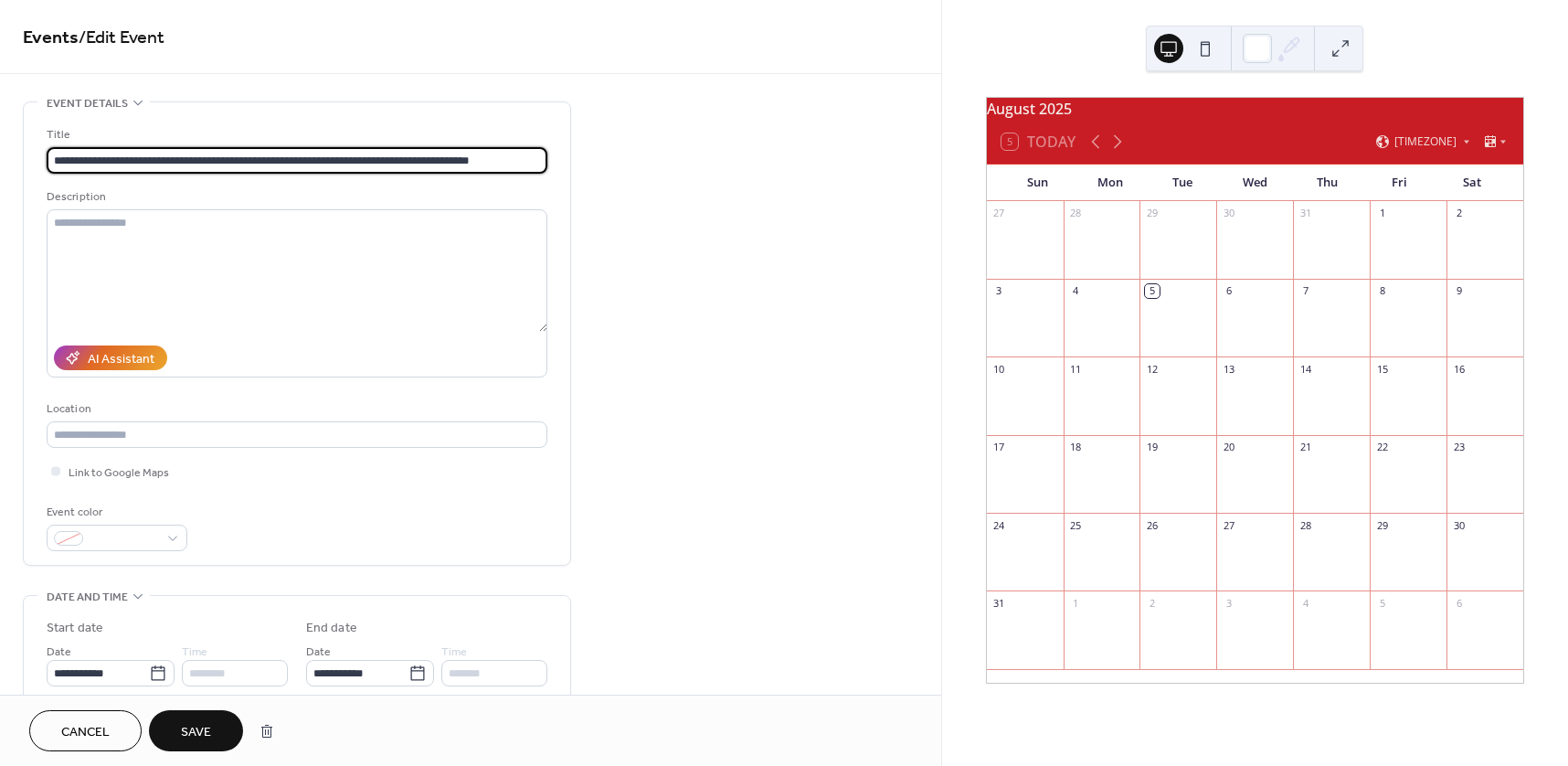 type on "**********" 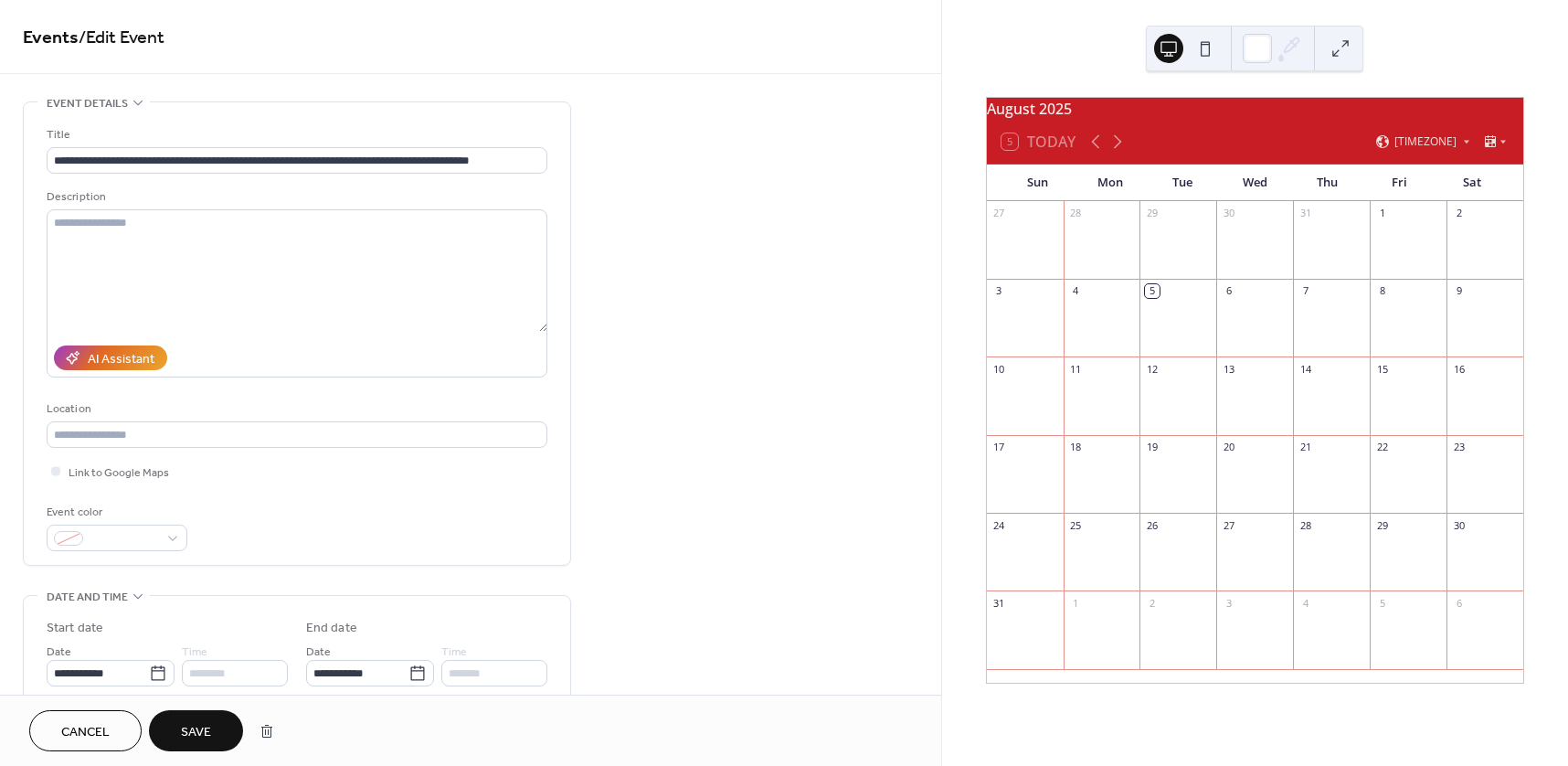 click on "Save" at bounding box center (196, 730) 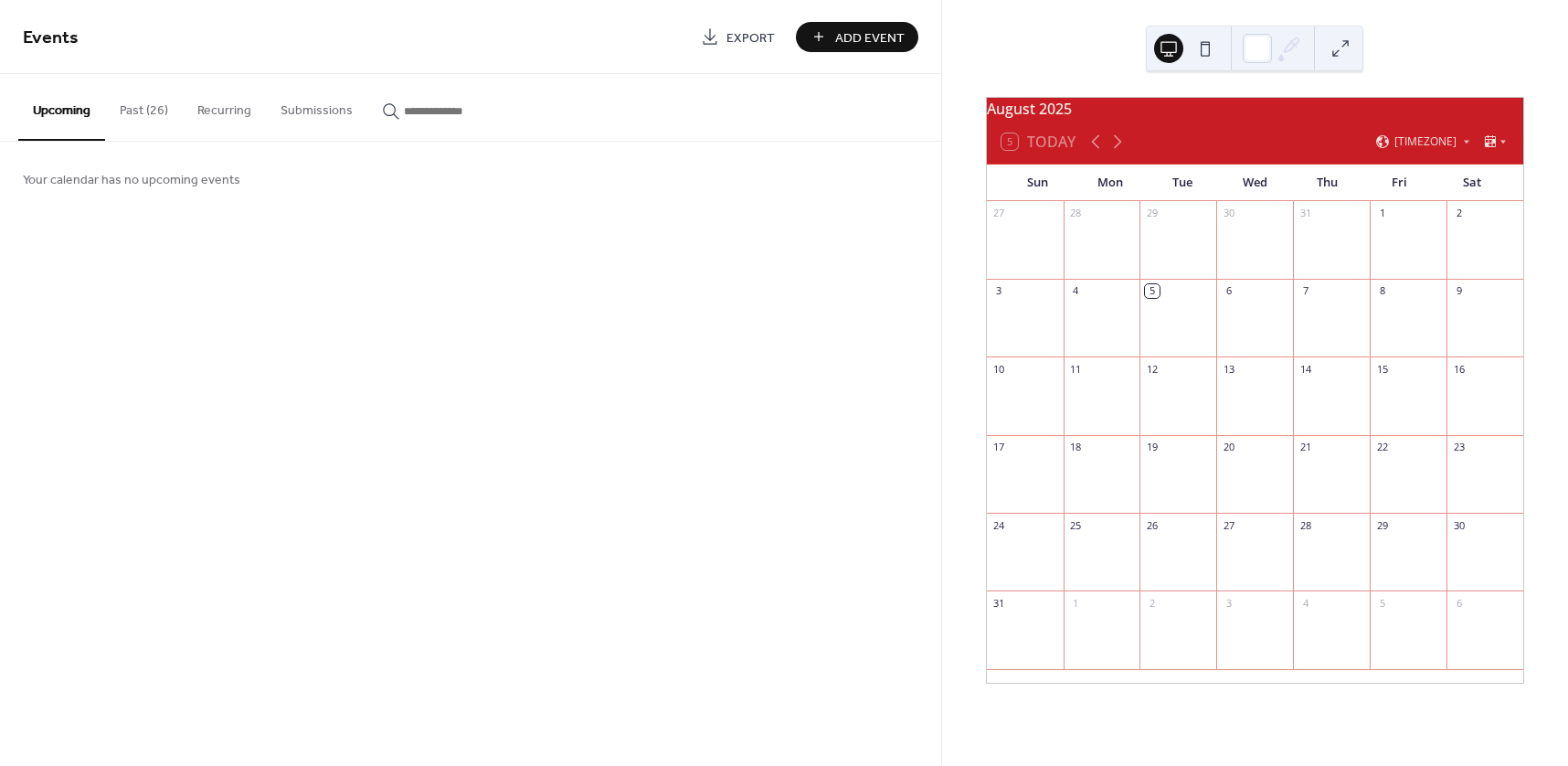 click on "Past (26)" at bounding box center [143, 106] 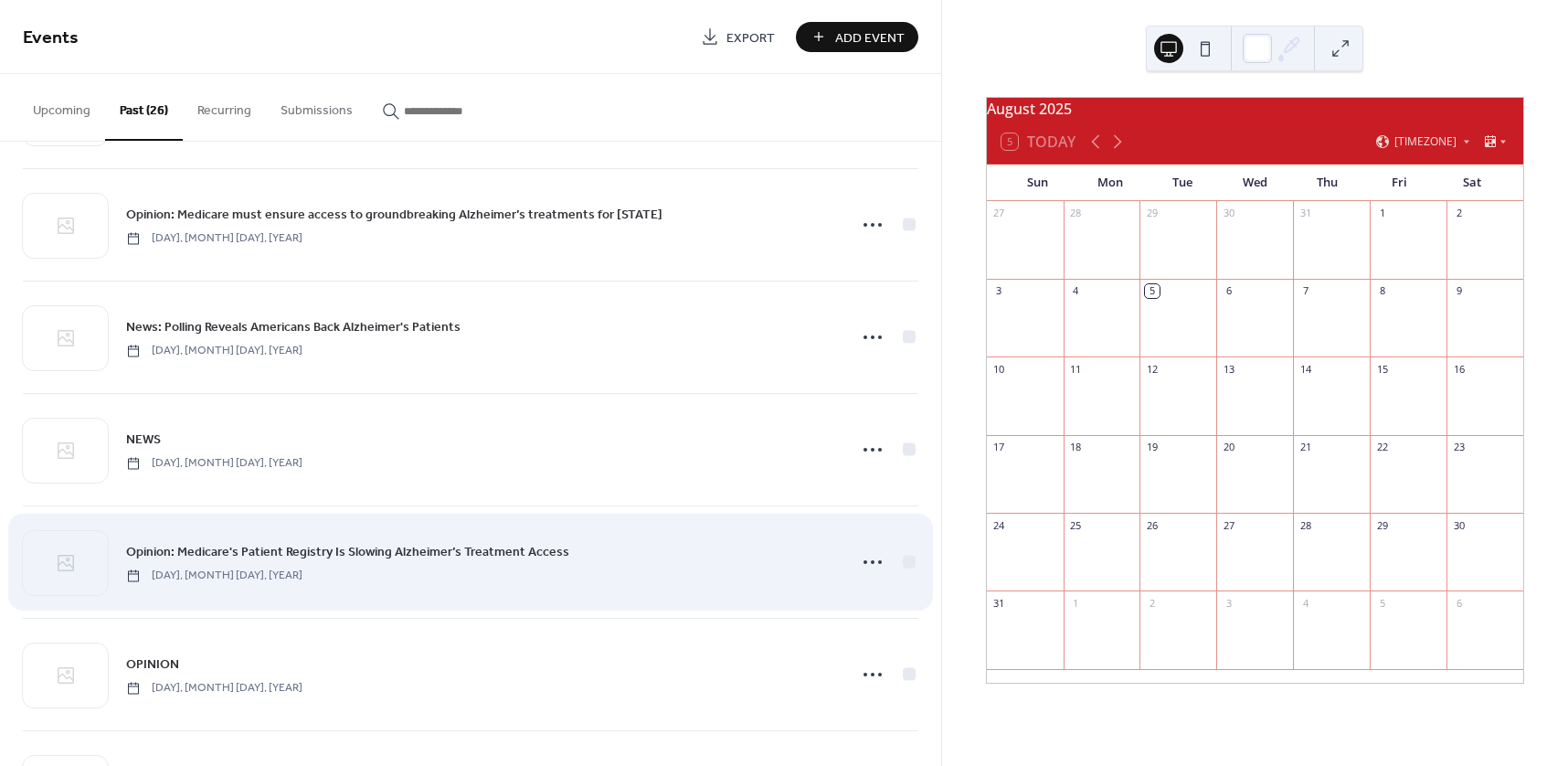 scroll, scrollTop: 1463, scrollLeft: 0, axis: vertical 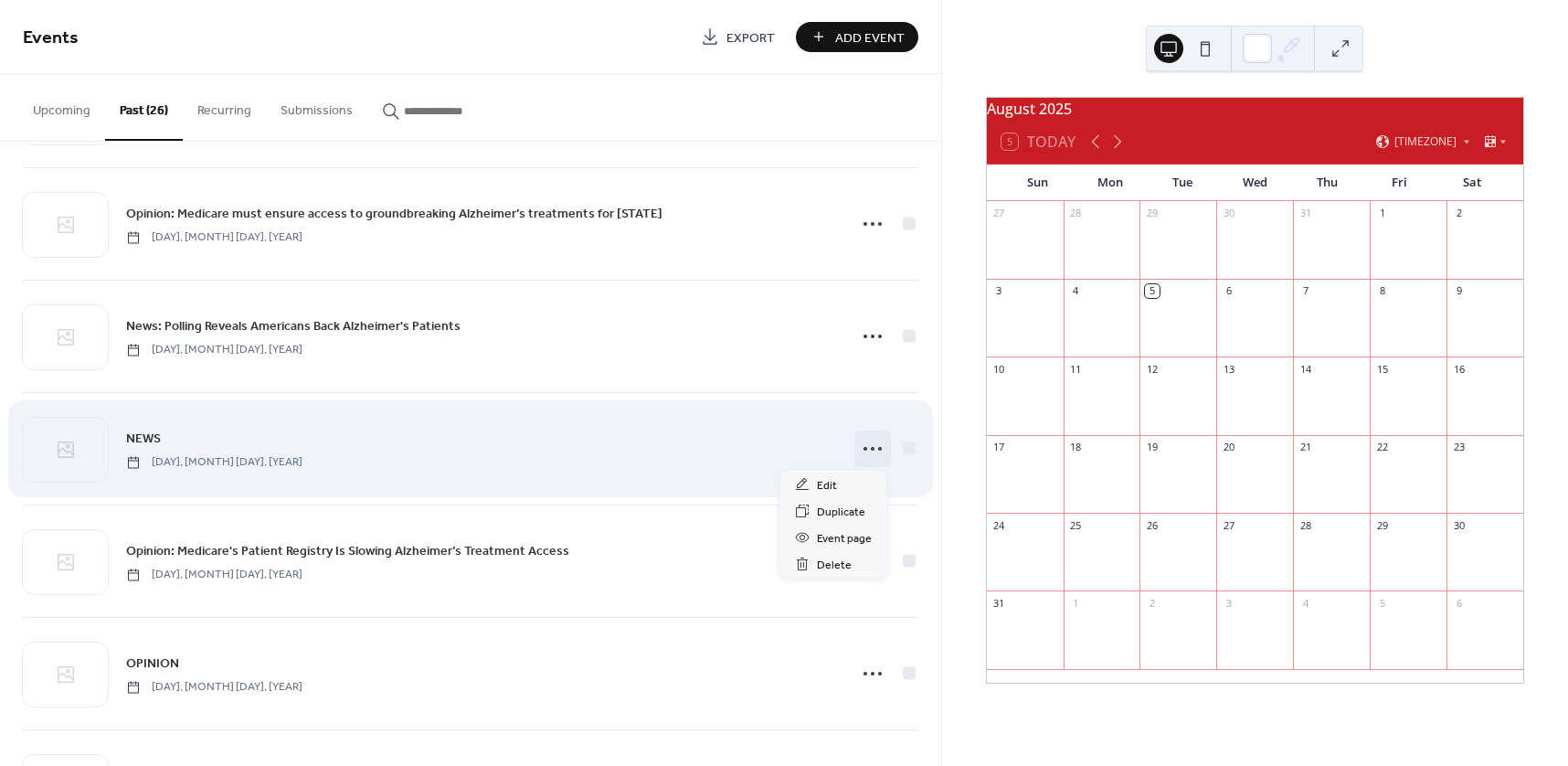 click 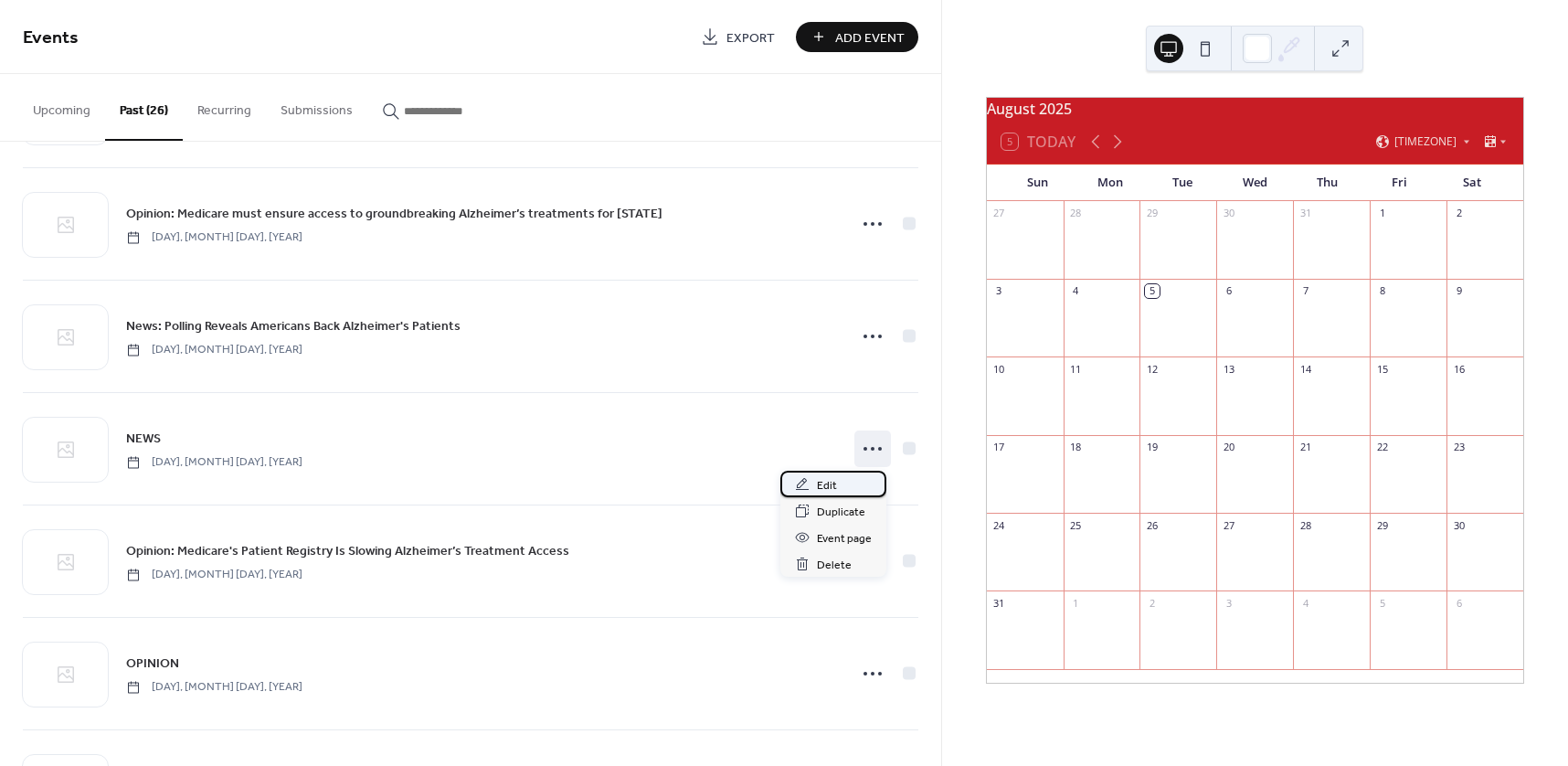 click on "Edit" at bounding box center (833, 484) 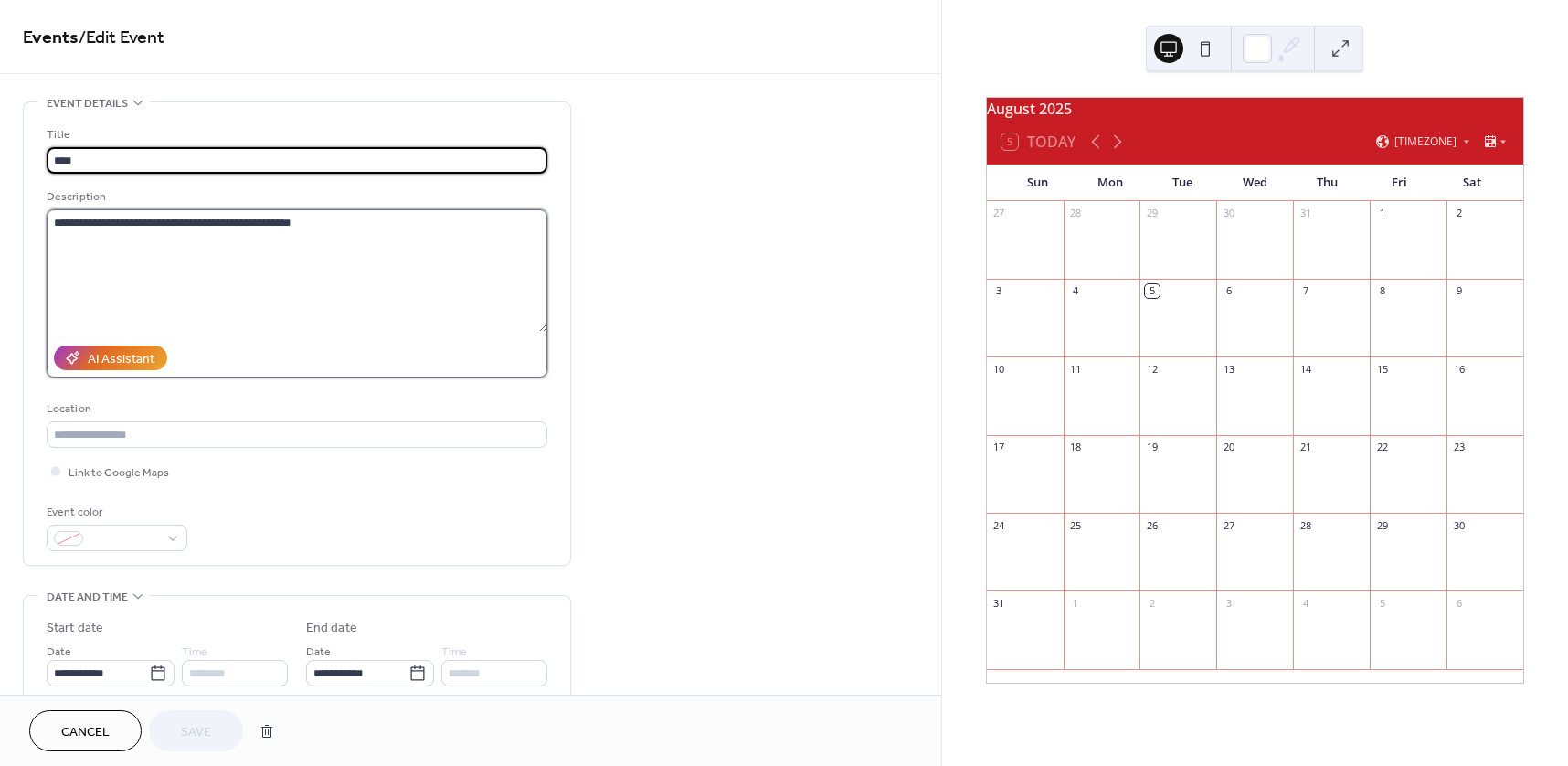 click on "**********" at bounding box center (297, 271) 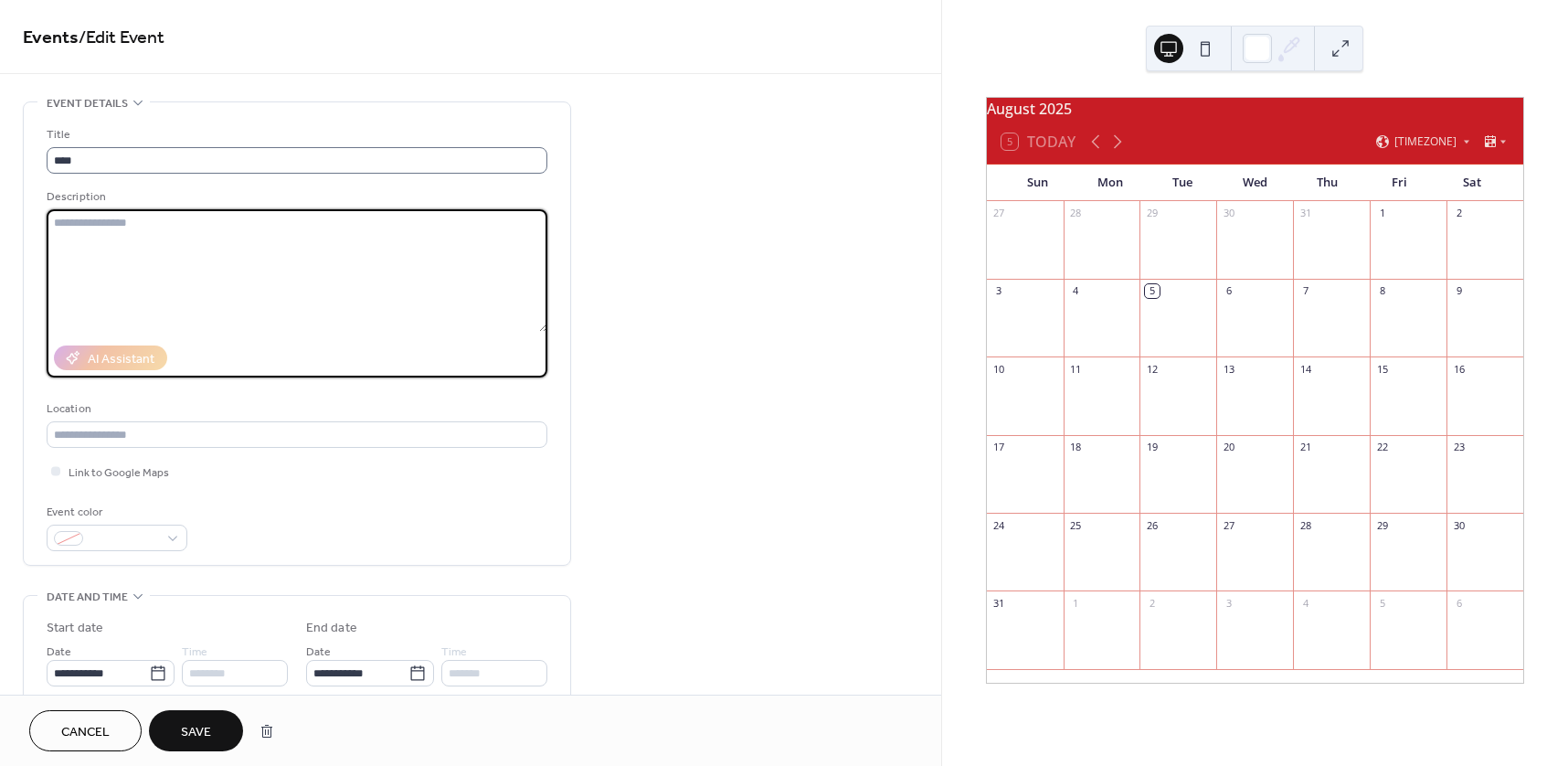 type 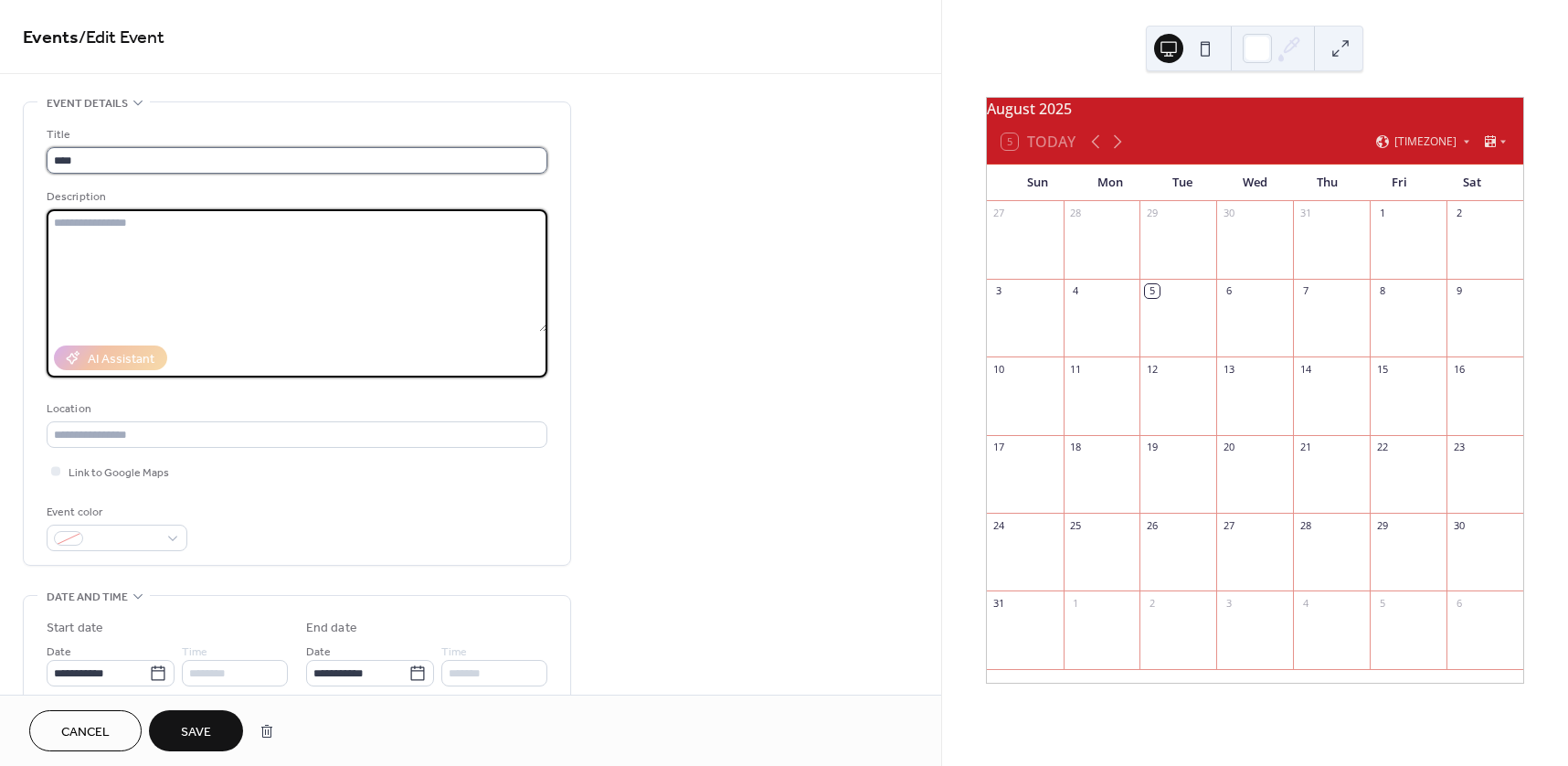 drag, startPoint x: 187, startPoint y: 149, endPoint x: 214, endPoint y: 156, distance: 27.892651 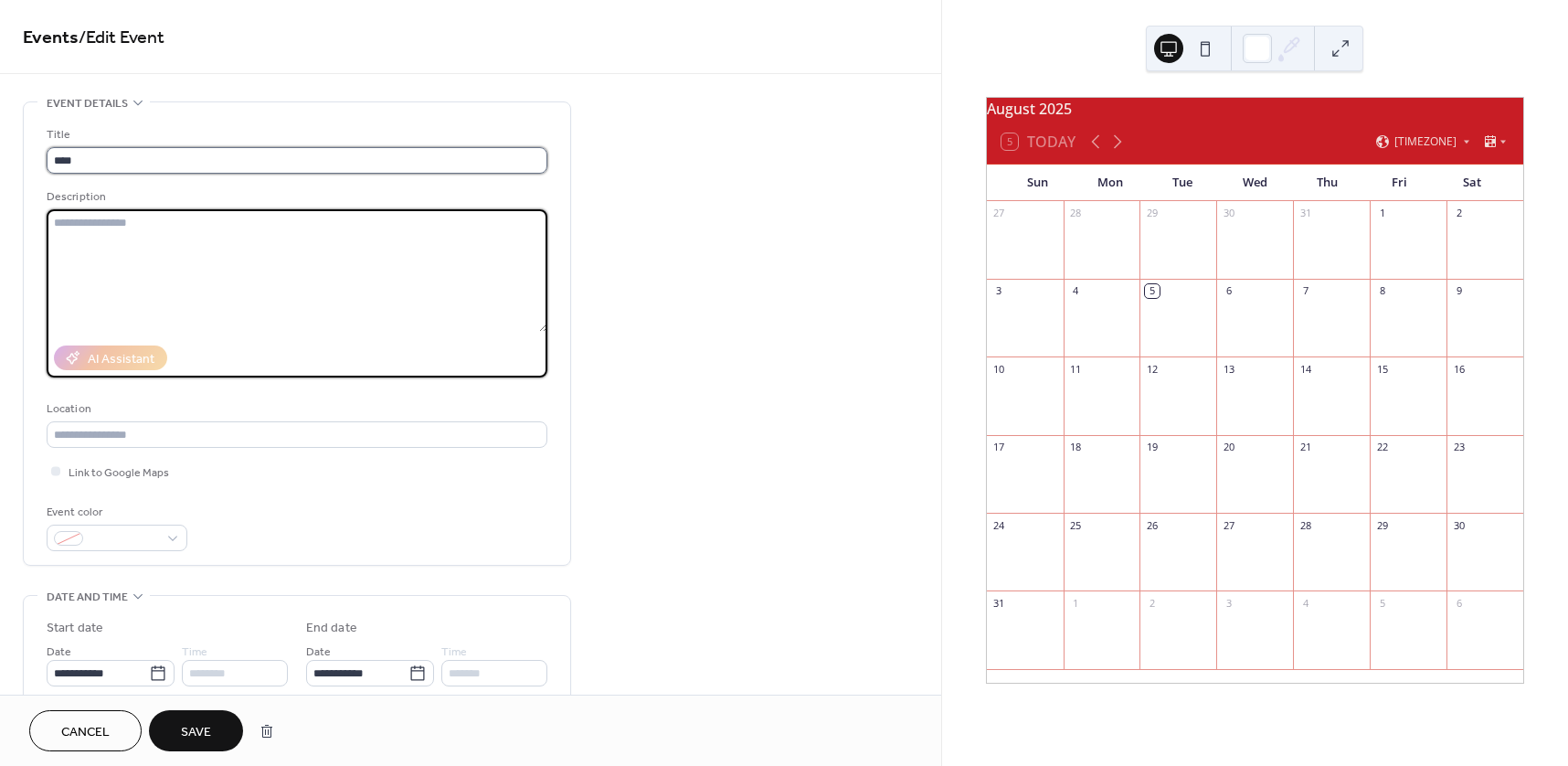 click on "****" at bounding box center (297, 160) 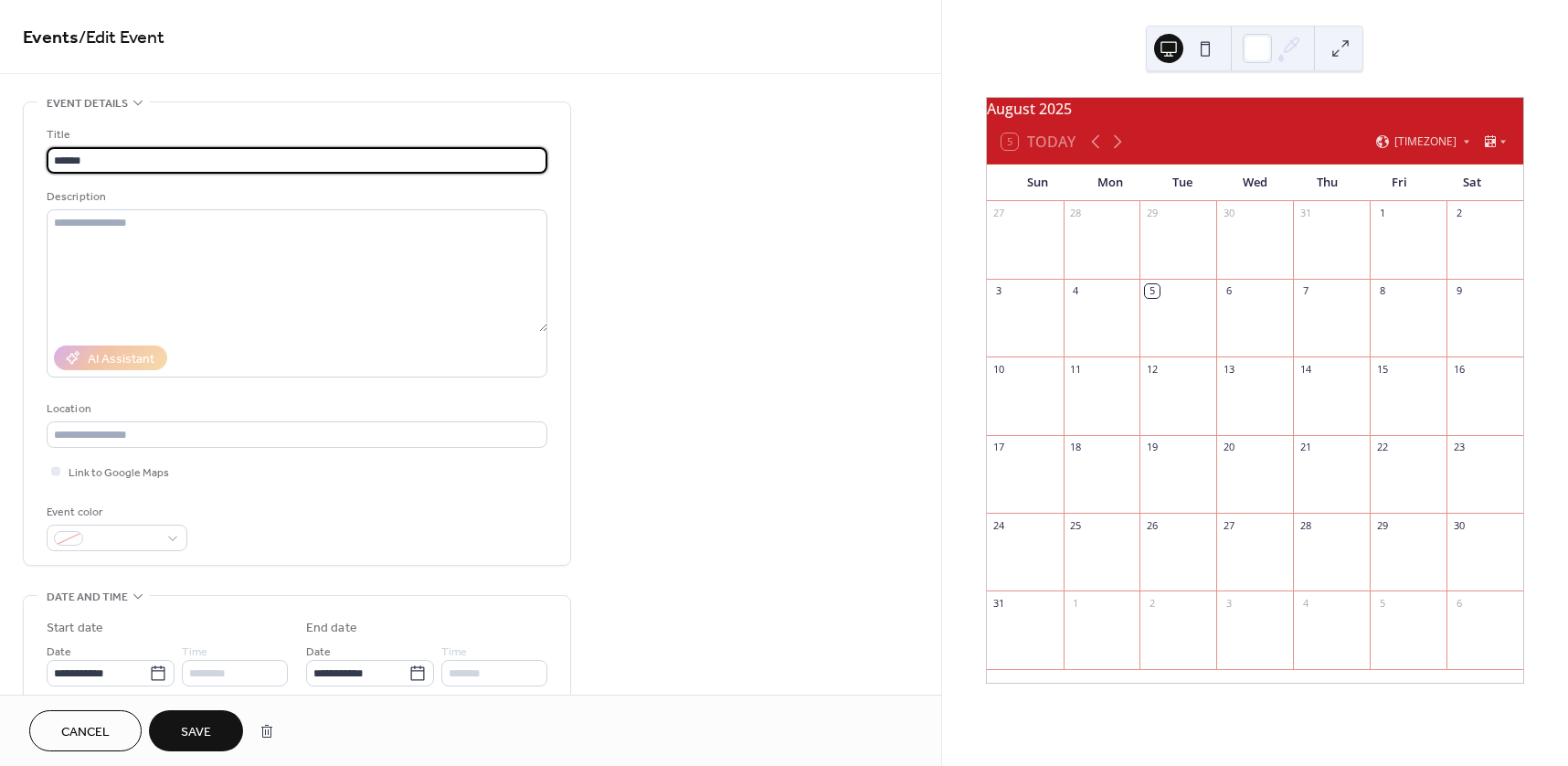 paste on "**********" 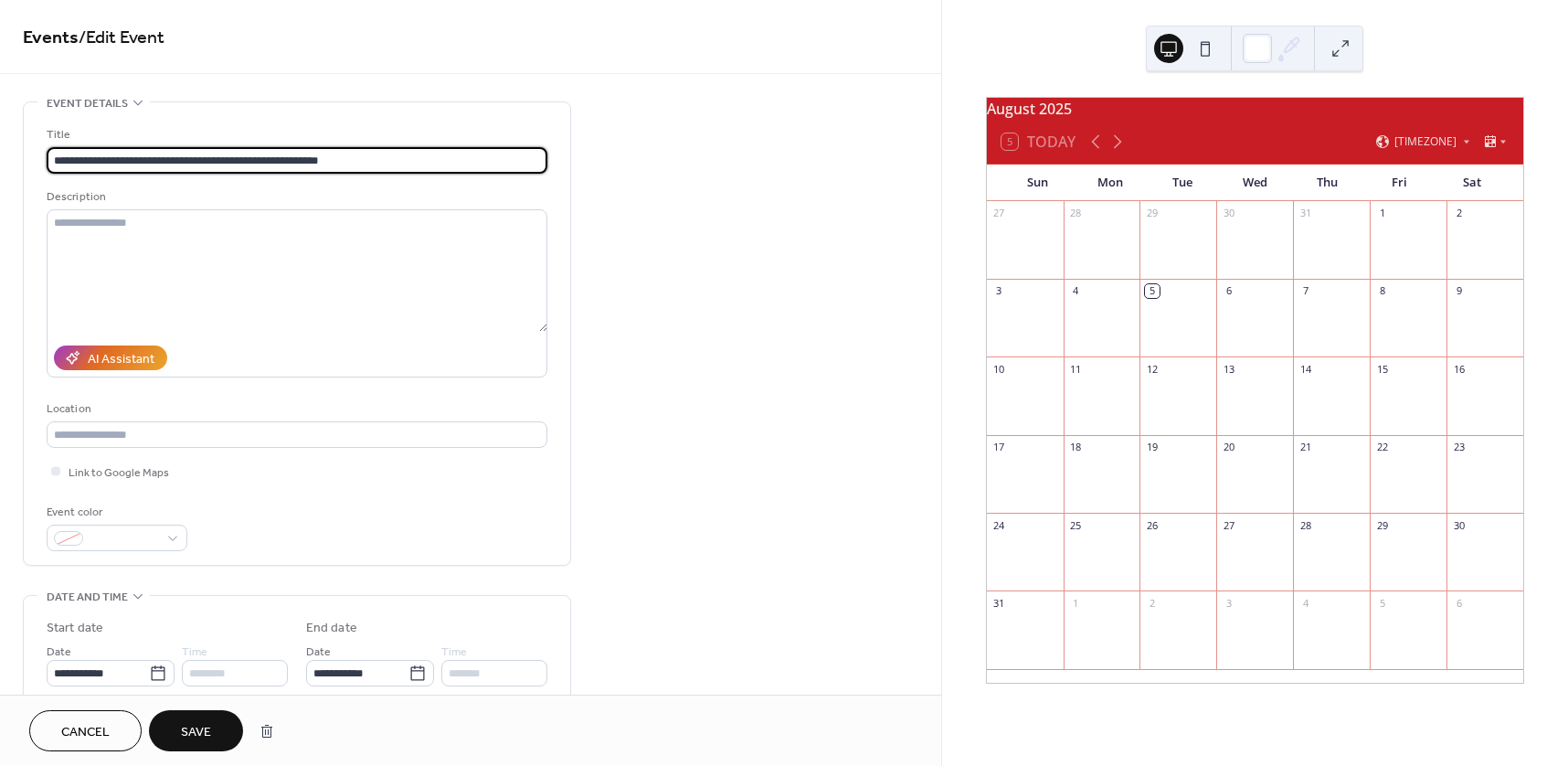 type on "**********" 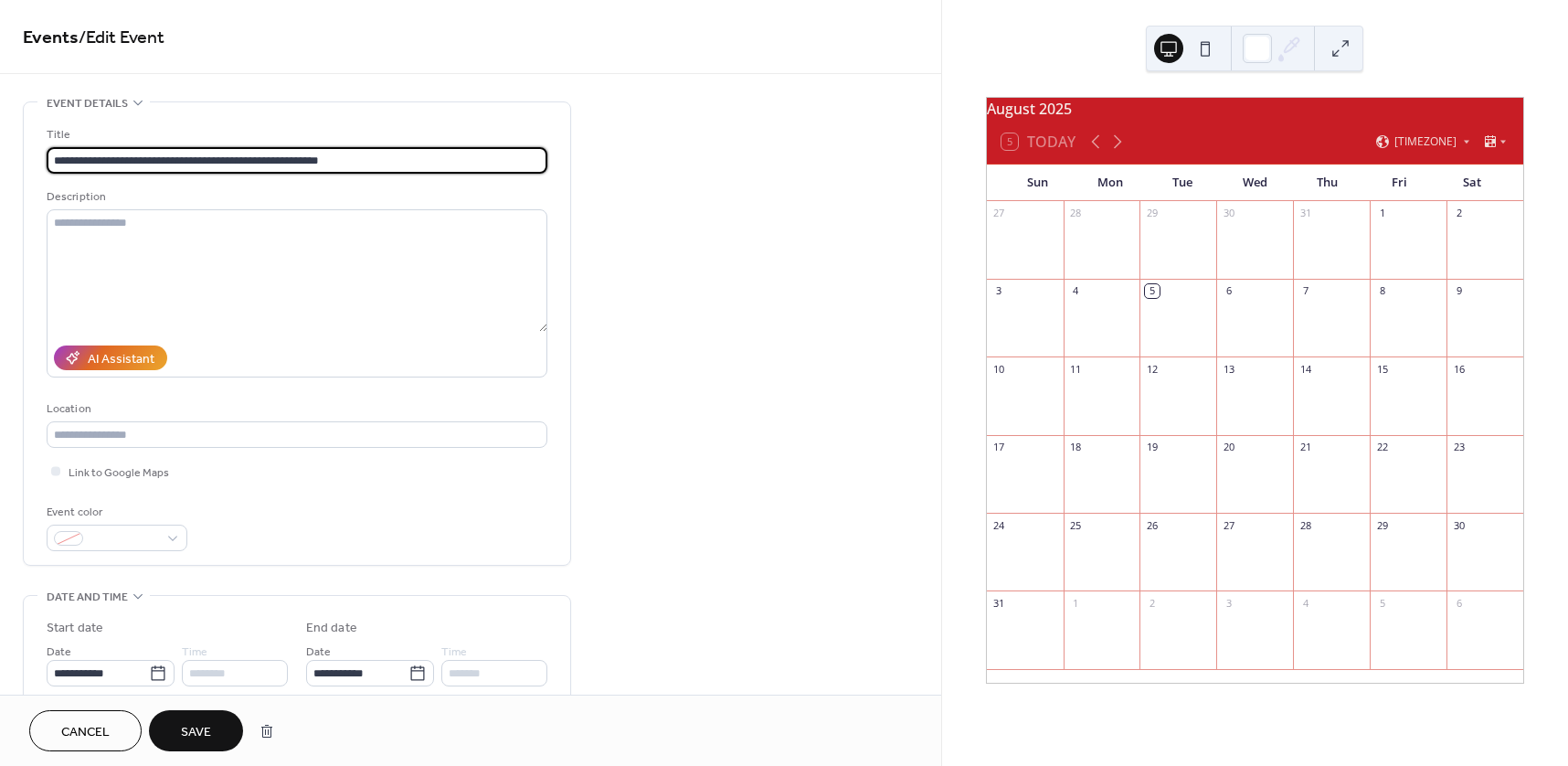click on "Save" at bounding box center [196, 732] 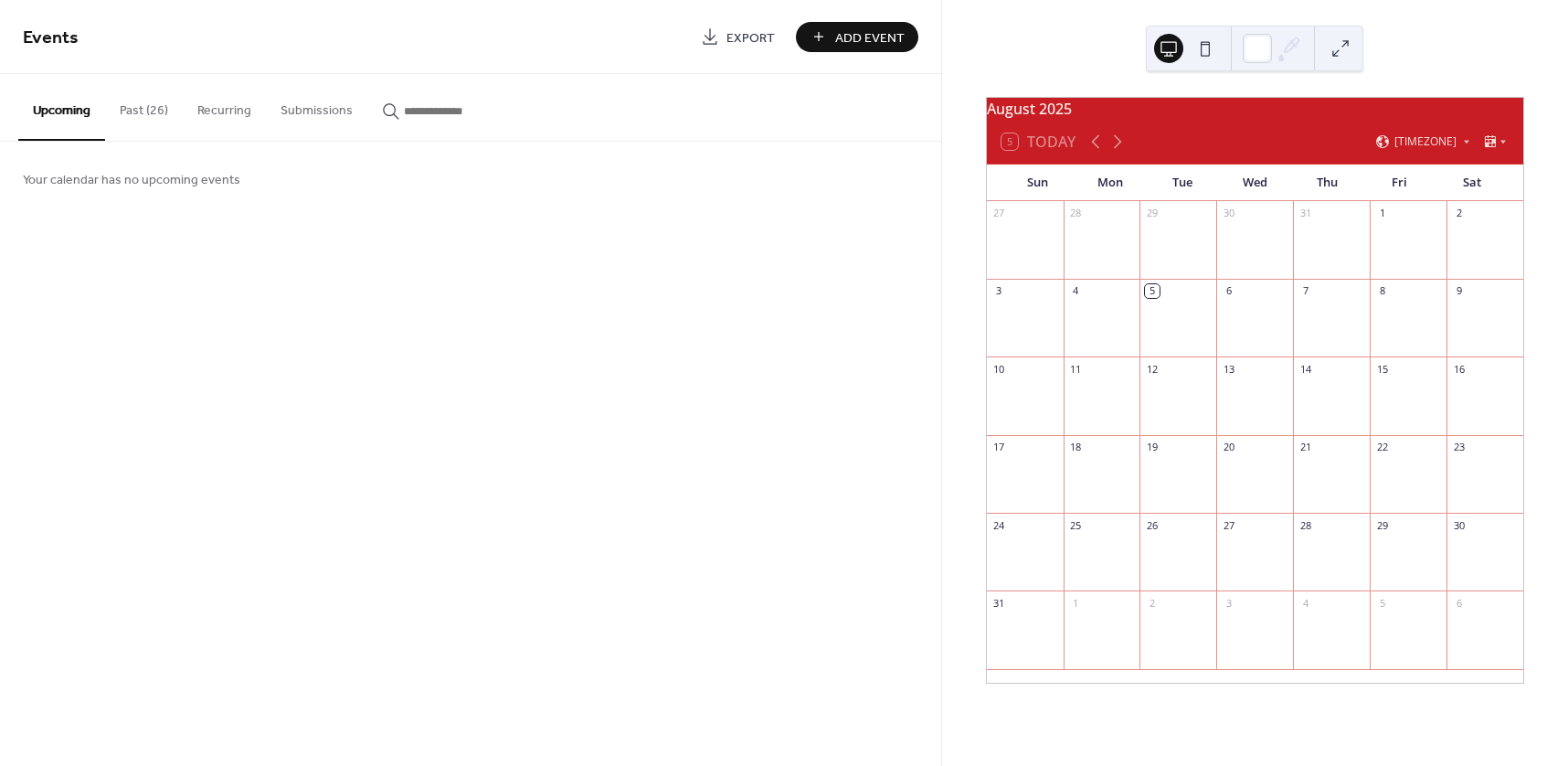 click on "Past (26)" at bounding box center [143, 106] 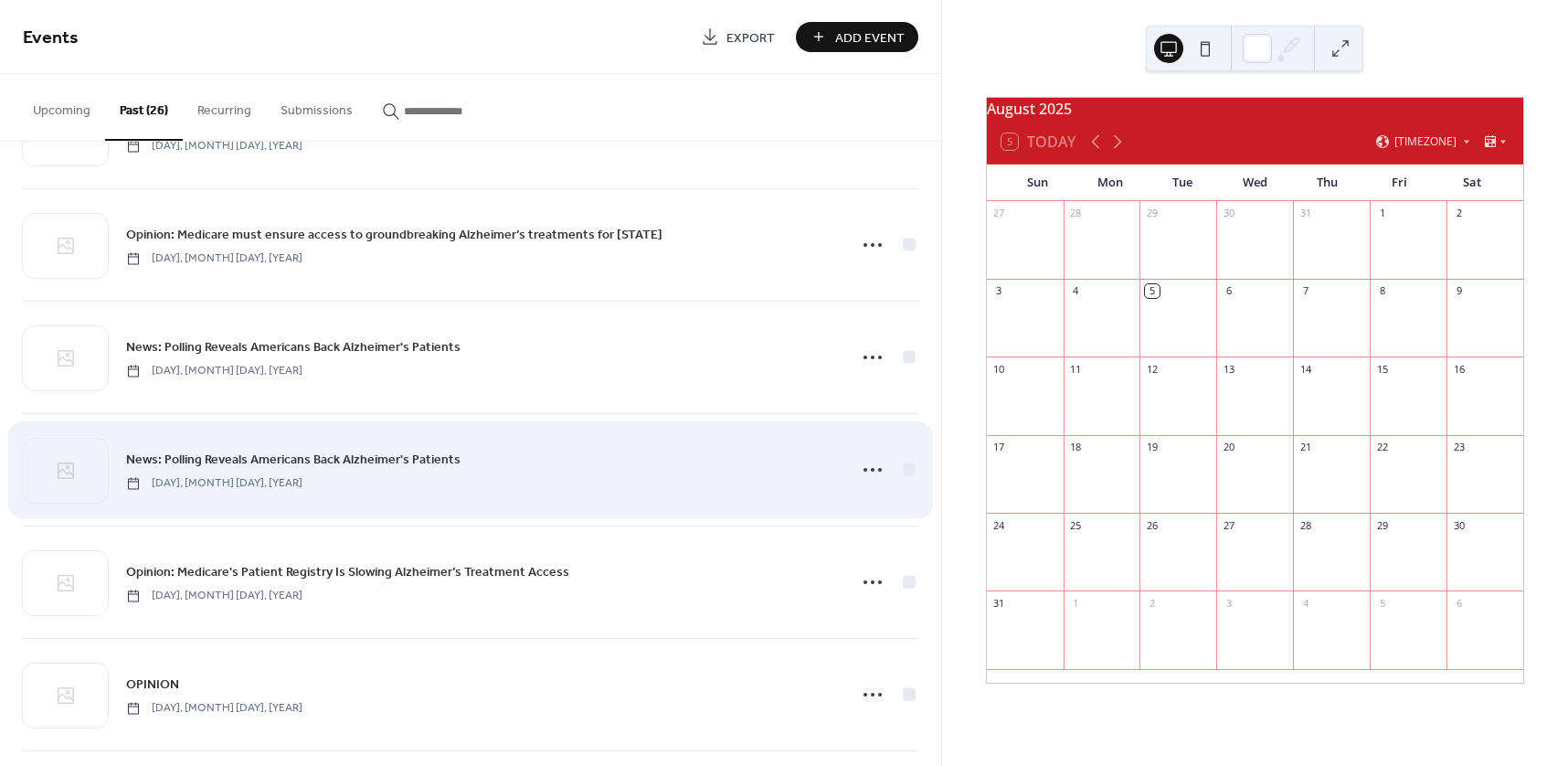 scroll, scrollTop: 1463, scrollLeft: 0, axis: vertical 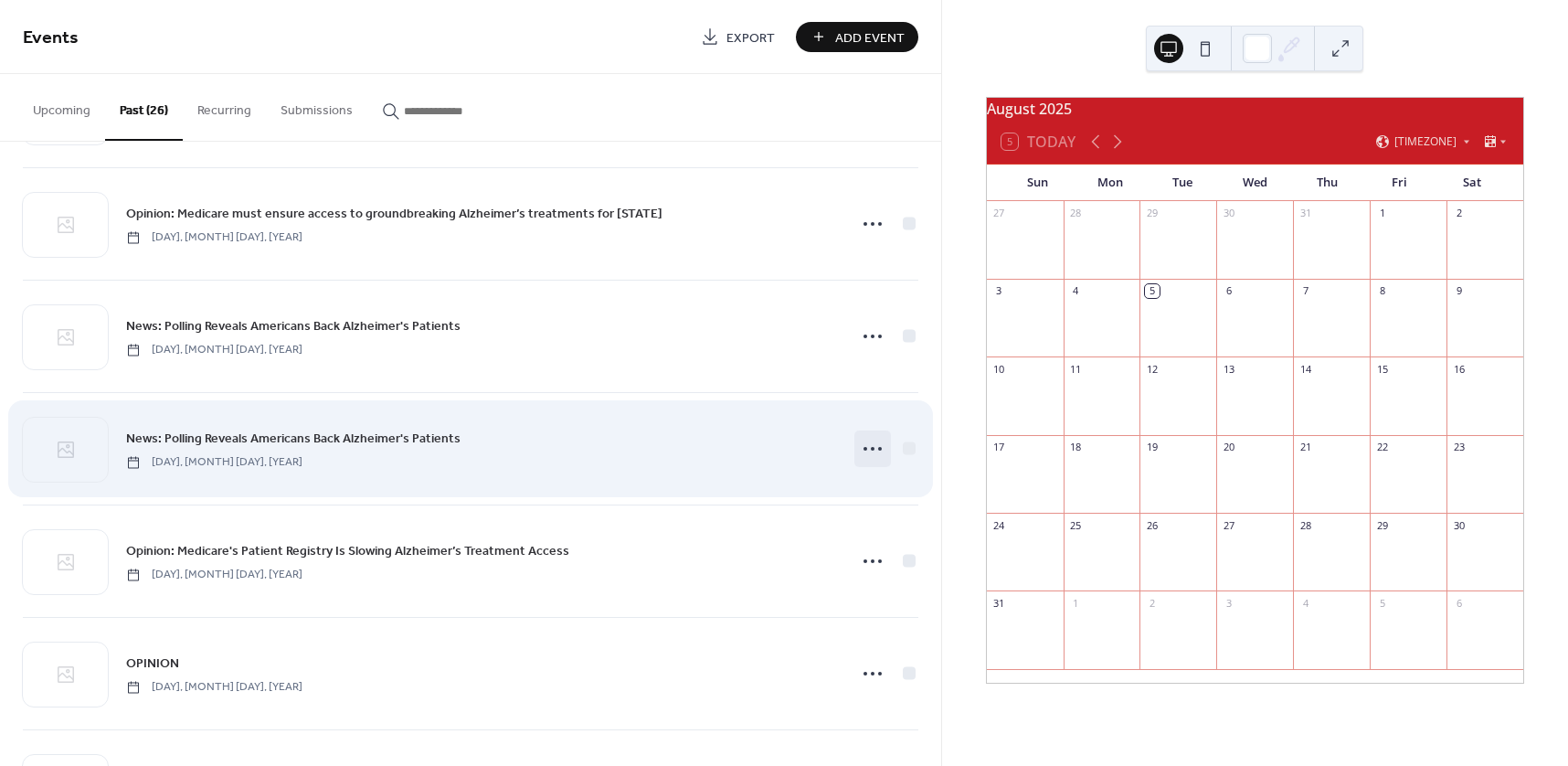 click 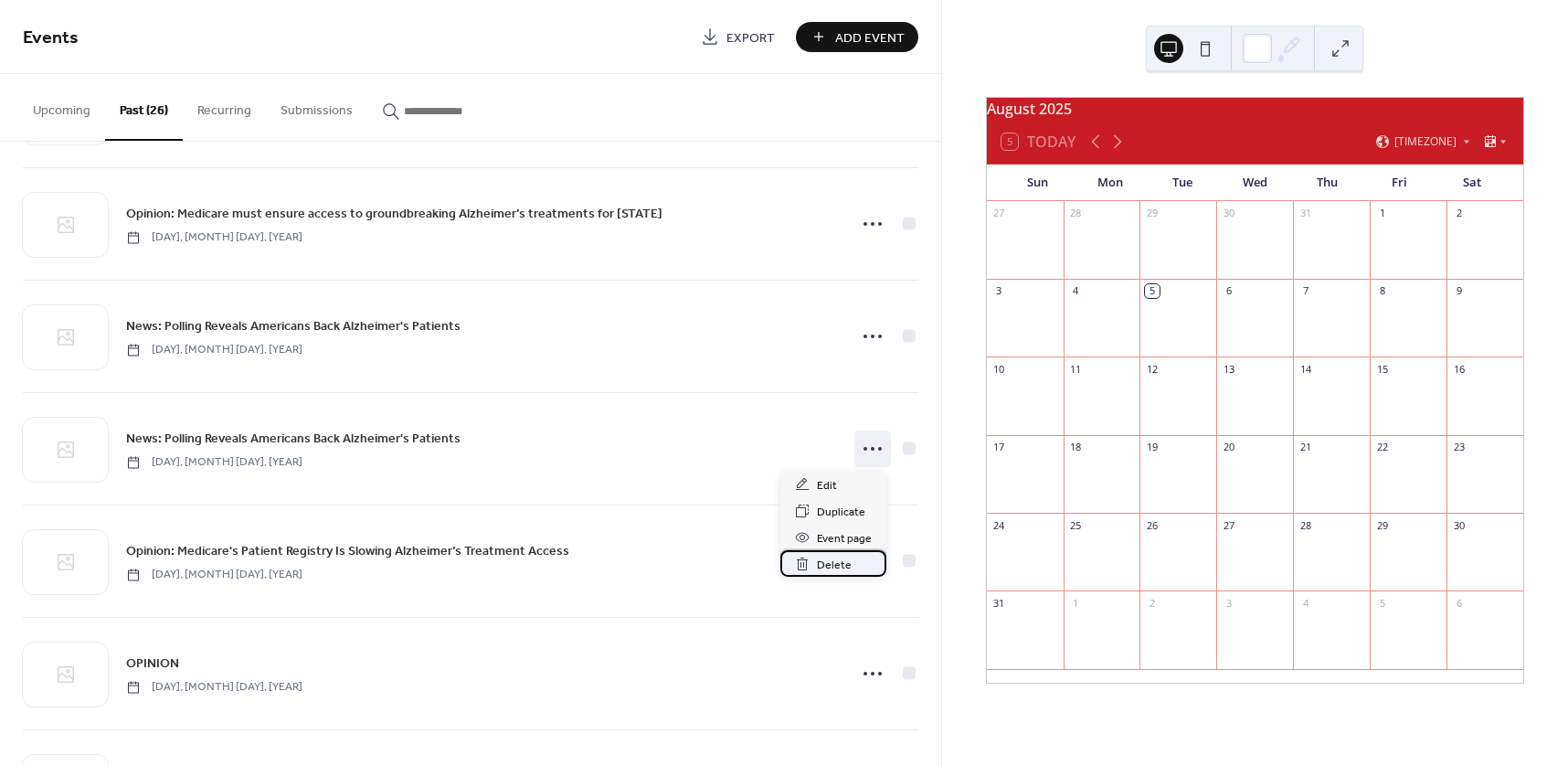click on "Delete" at bounding box center (834, 565) 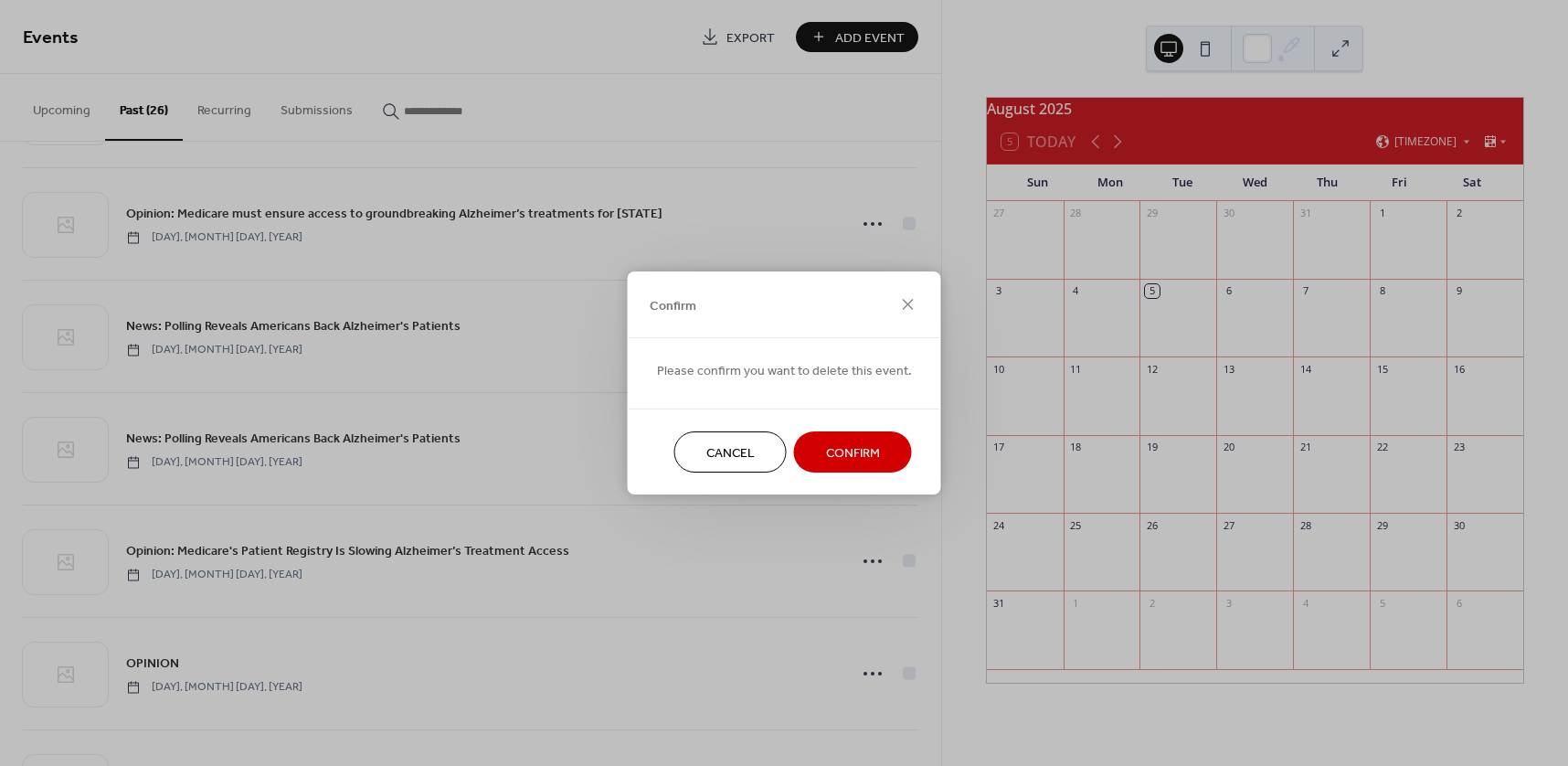 click on "Confirm" at bounding box center (853, 453) 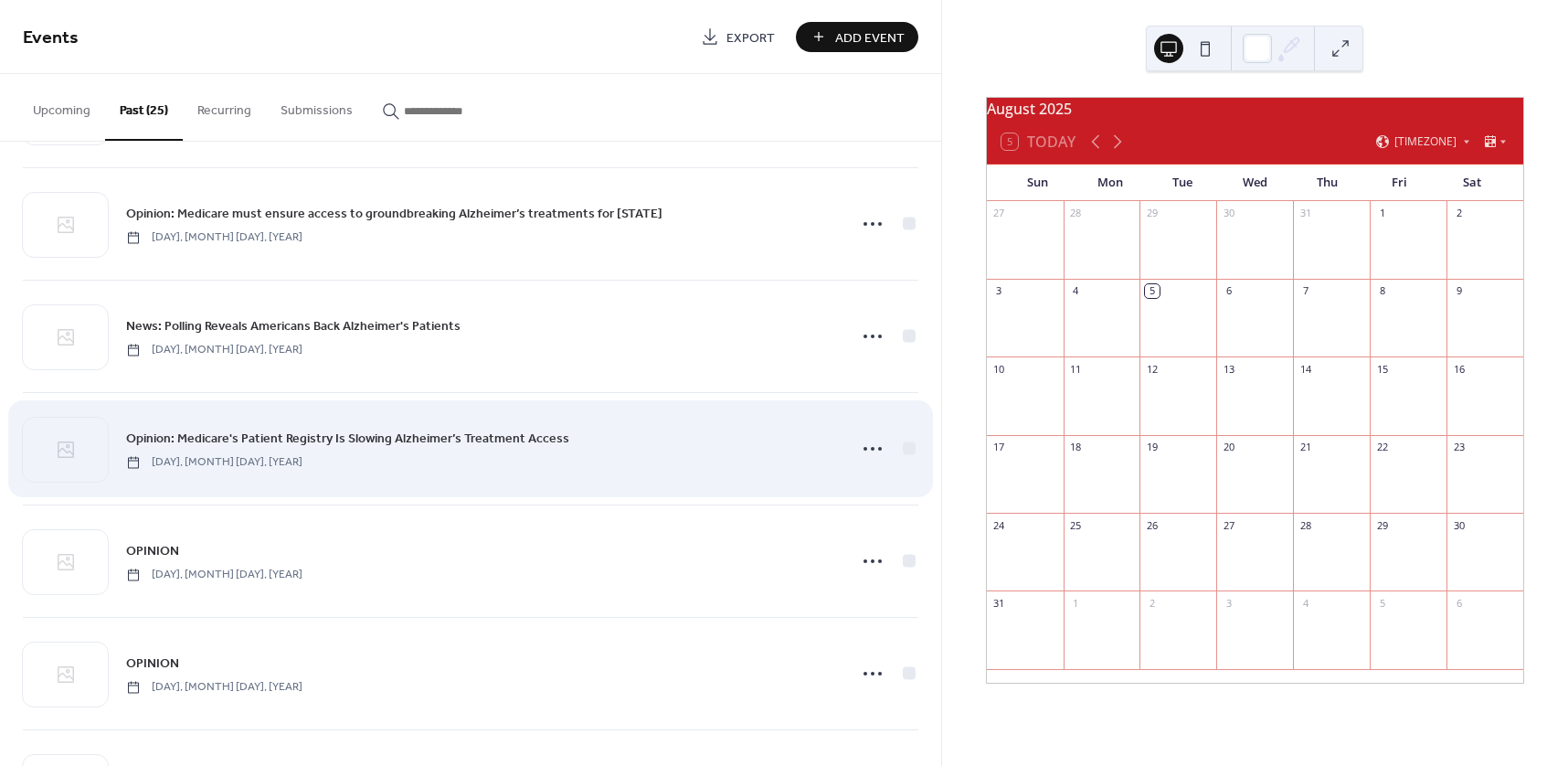scroll, scrollTop: 1280, scrollLeft: 0, axis: vertical 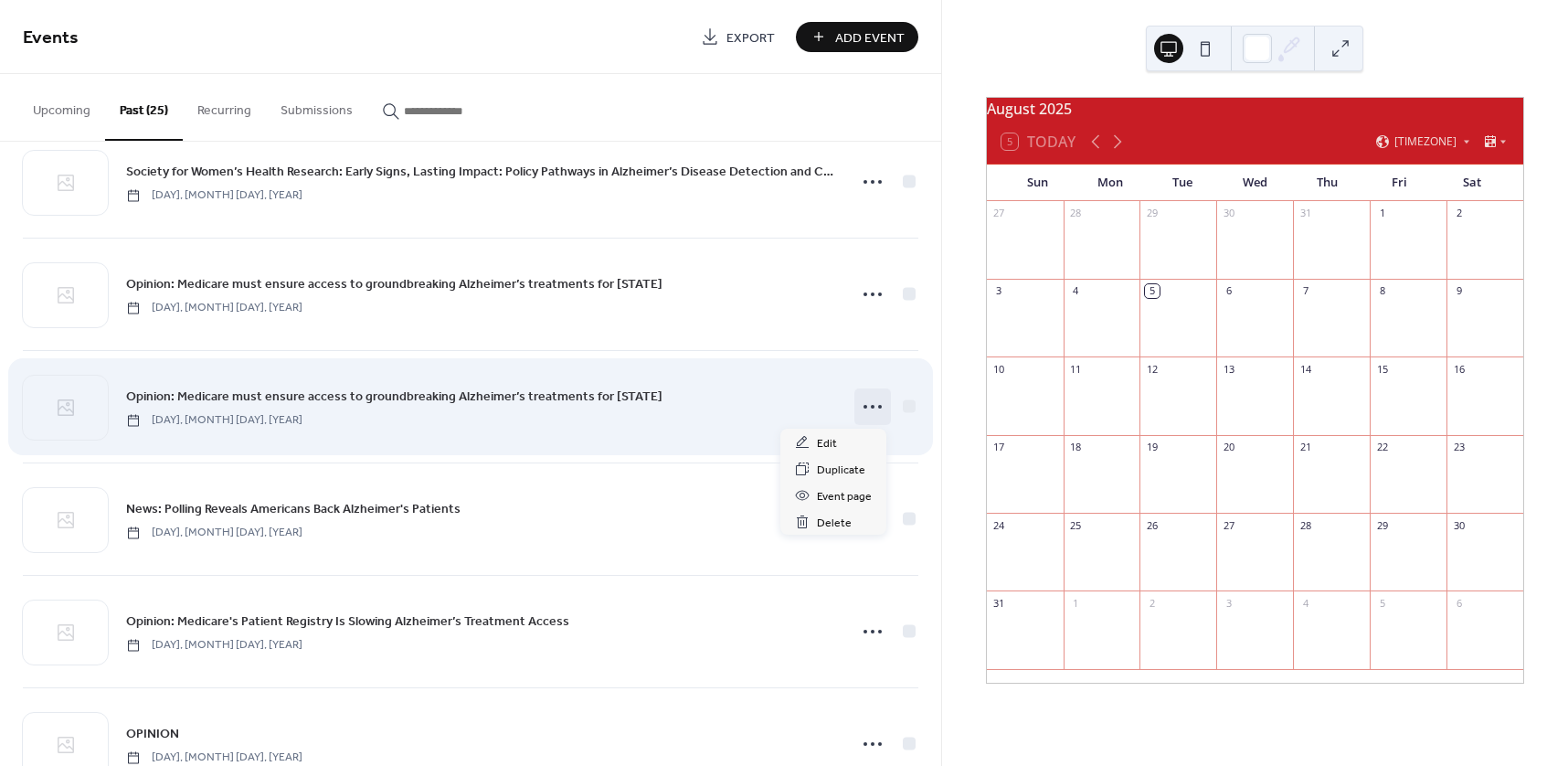 click 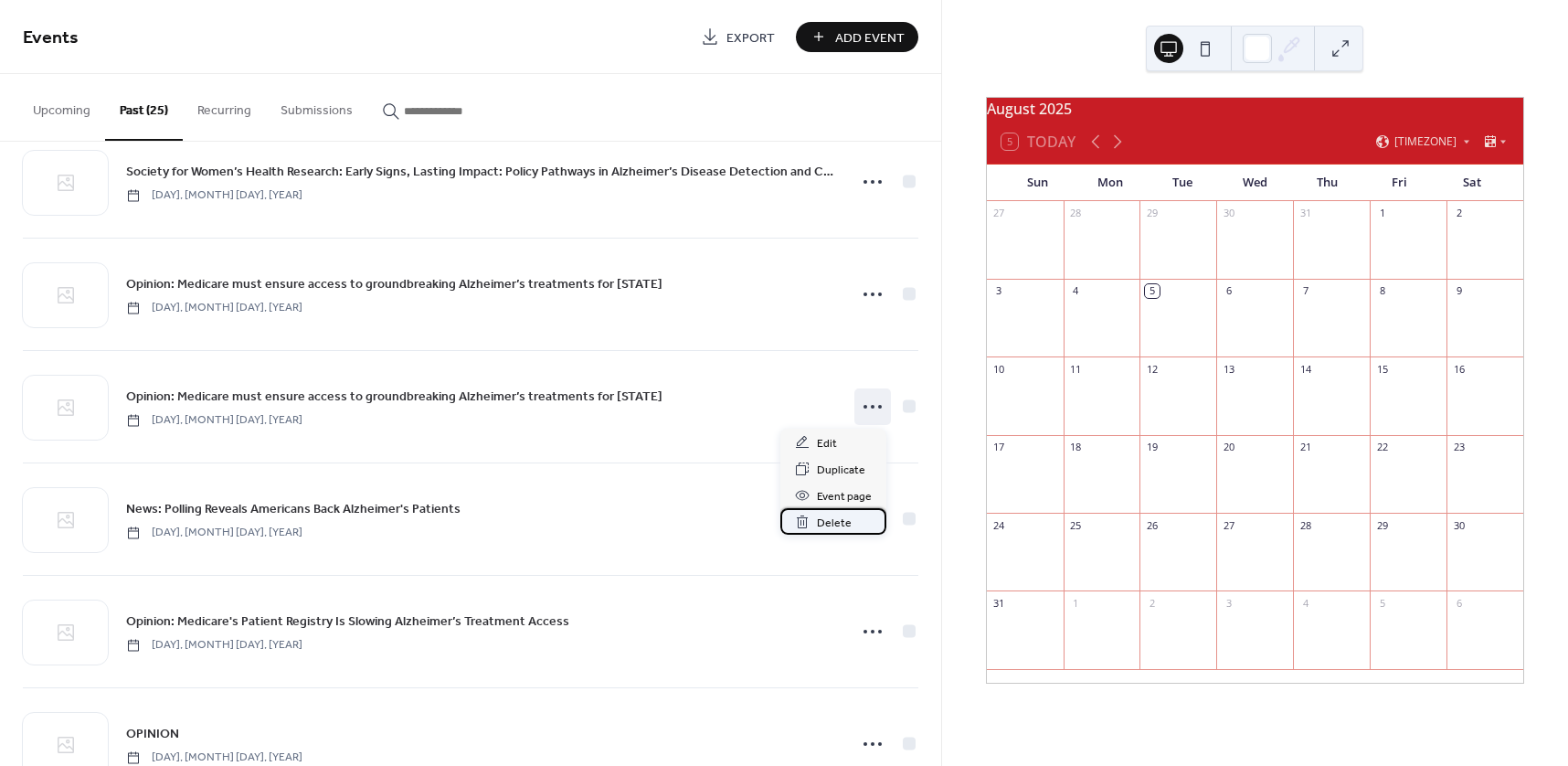 click 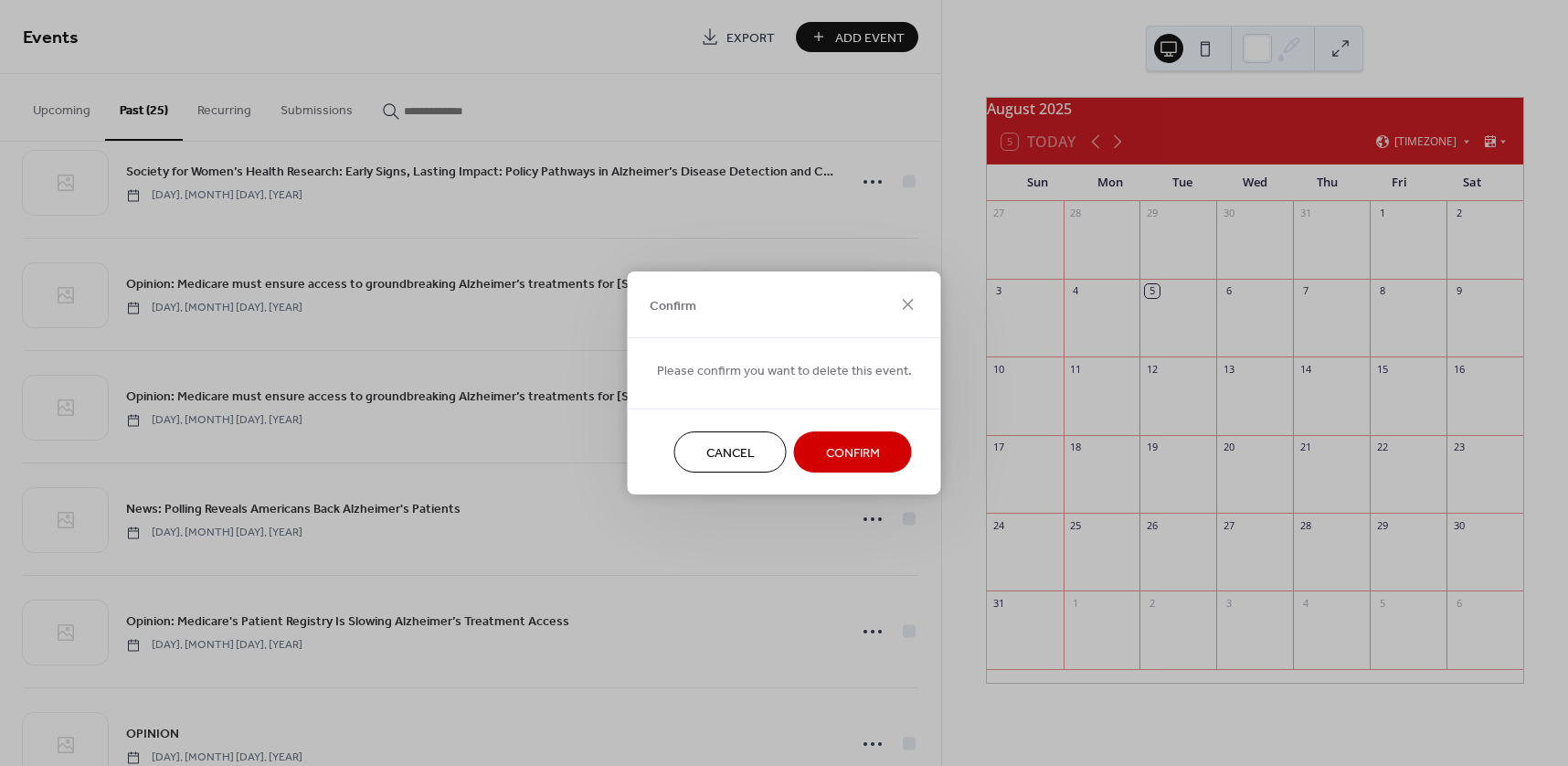 click on "Confirm" at bounding box center [853, 453] 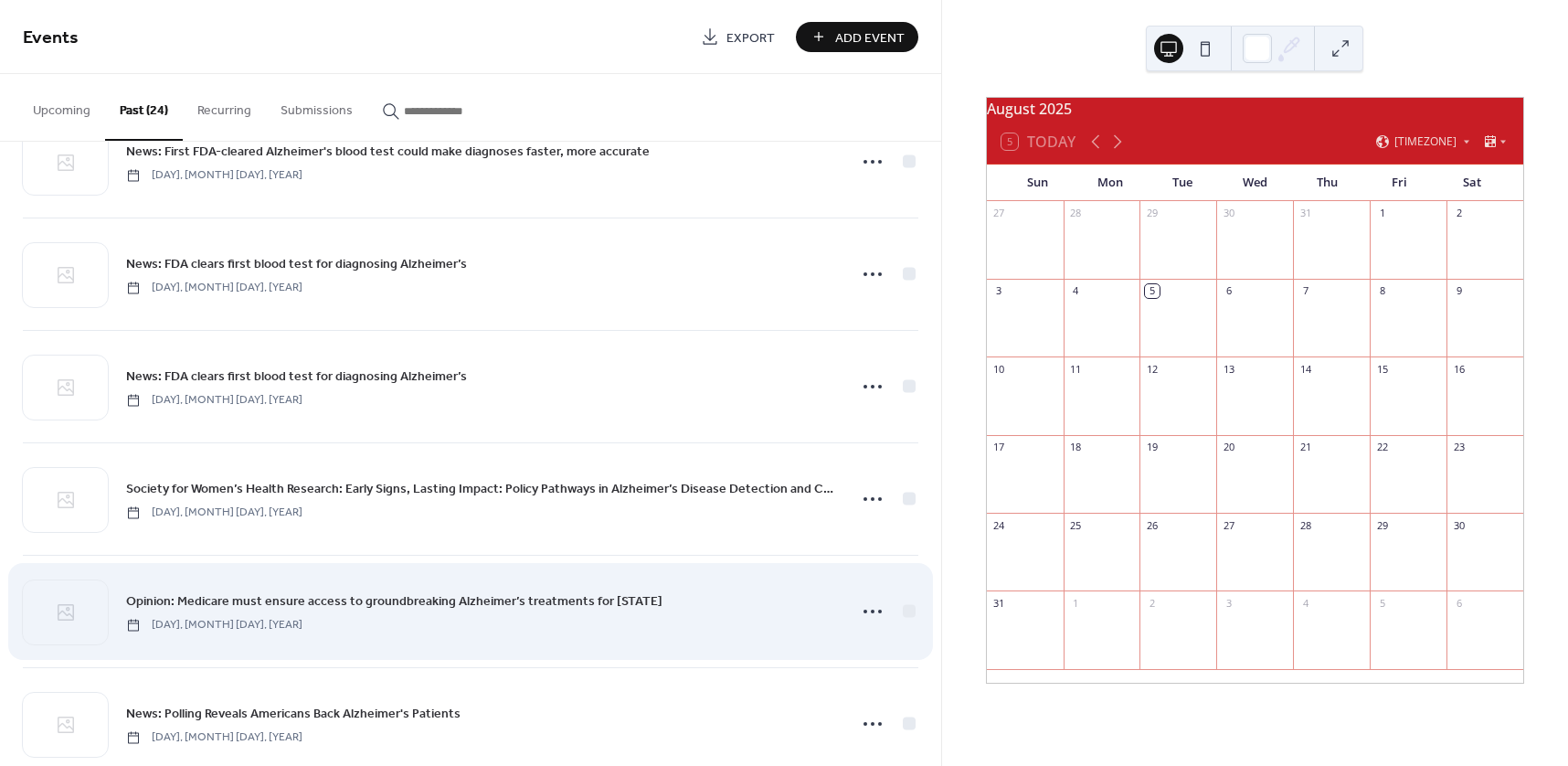 scroll, scrollTop: 914, scrollLeft: 0, axis: vertical 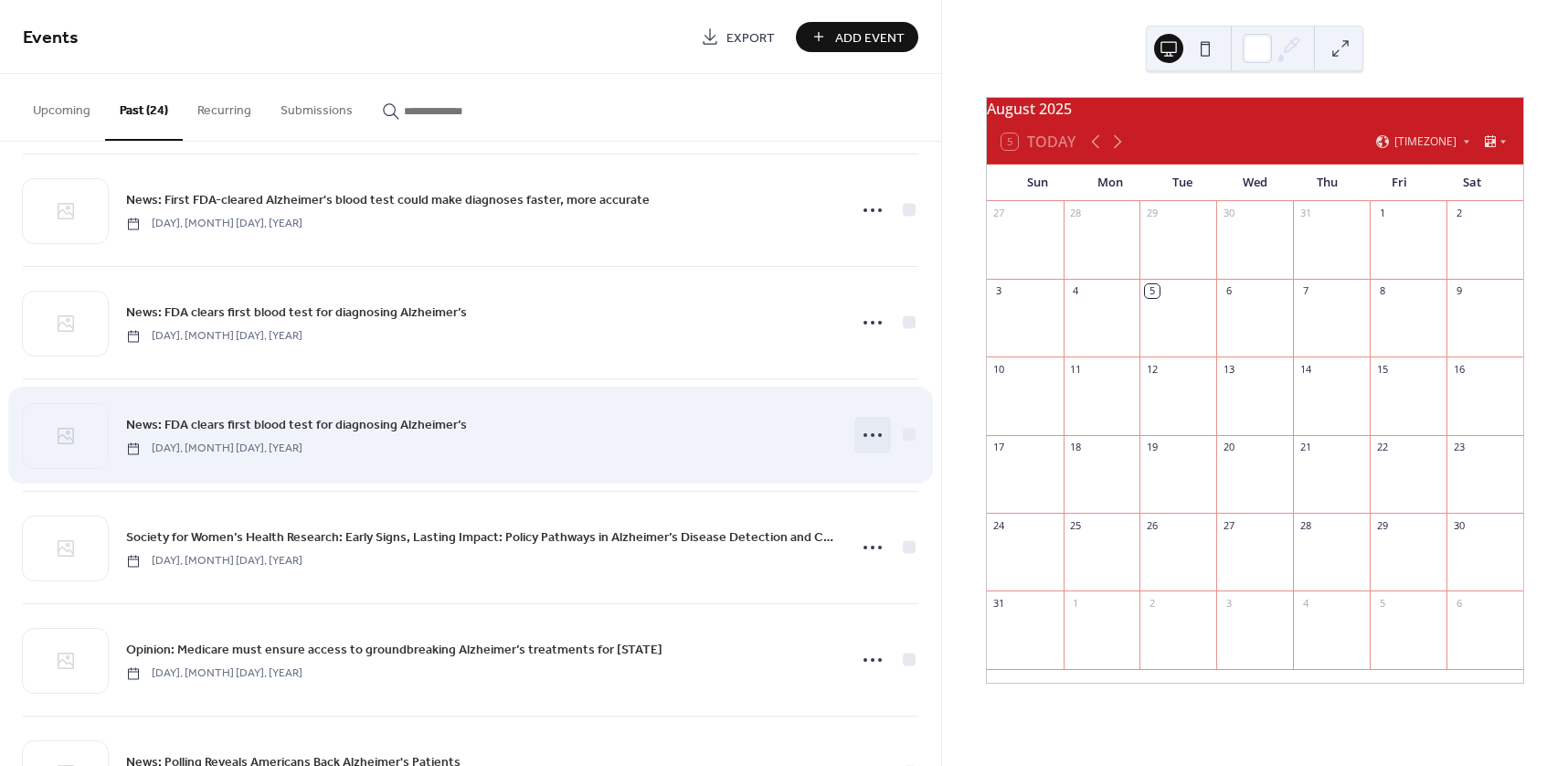 click 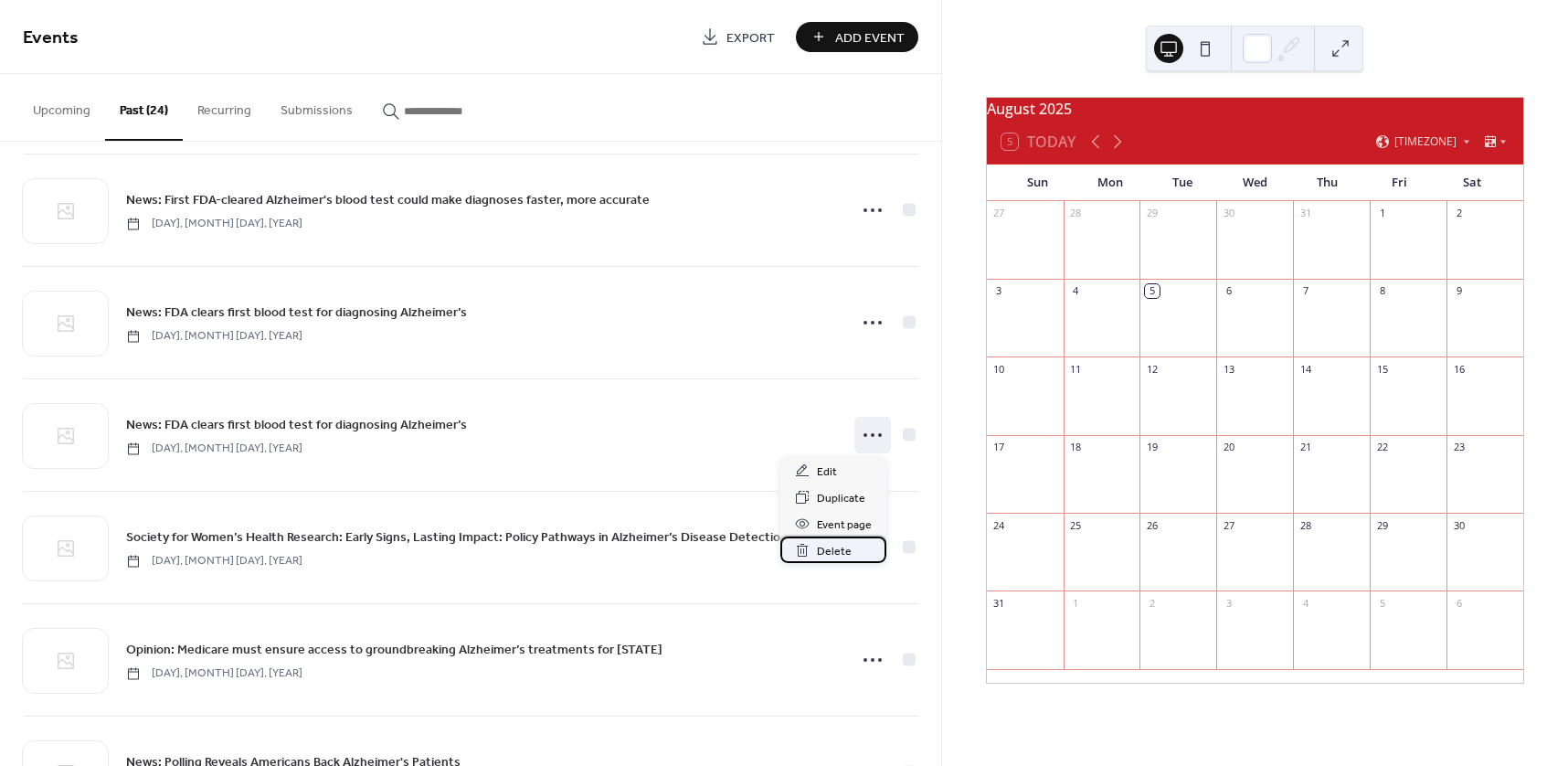 click on "Delete" at bounding box center (834, 551) 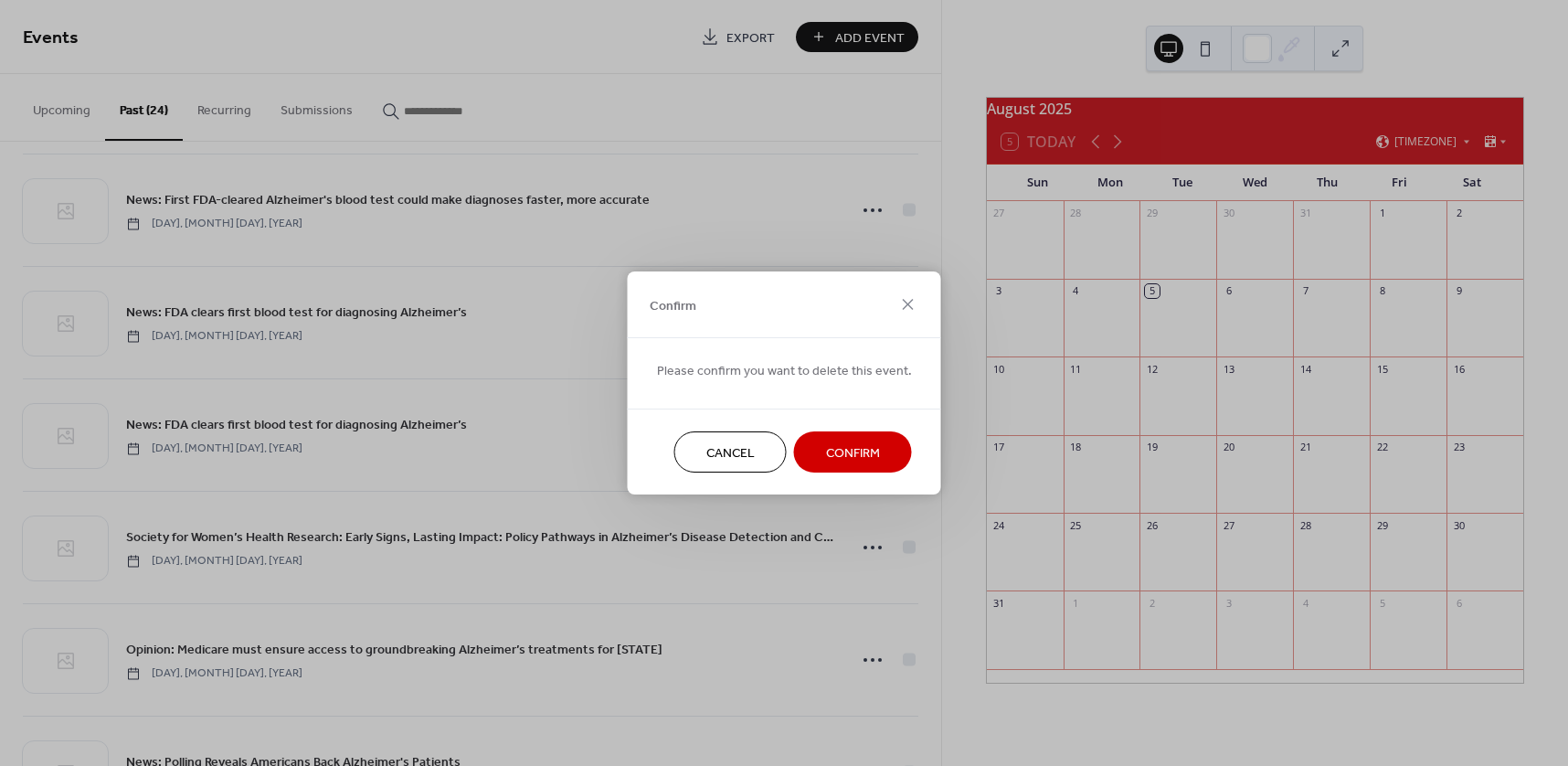 click on "Confirm" at bounding box center [853, 453] 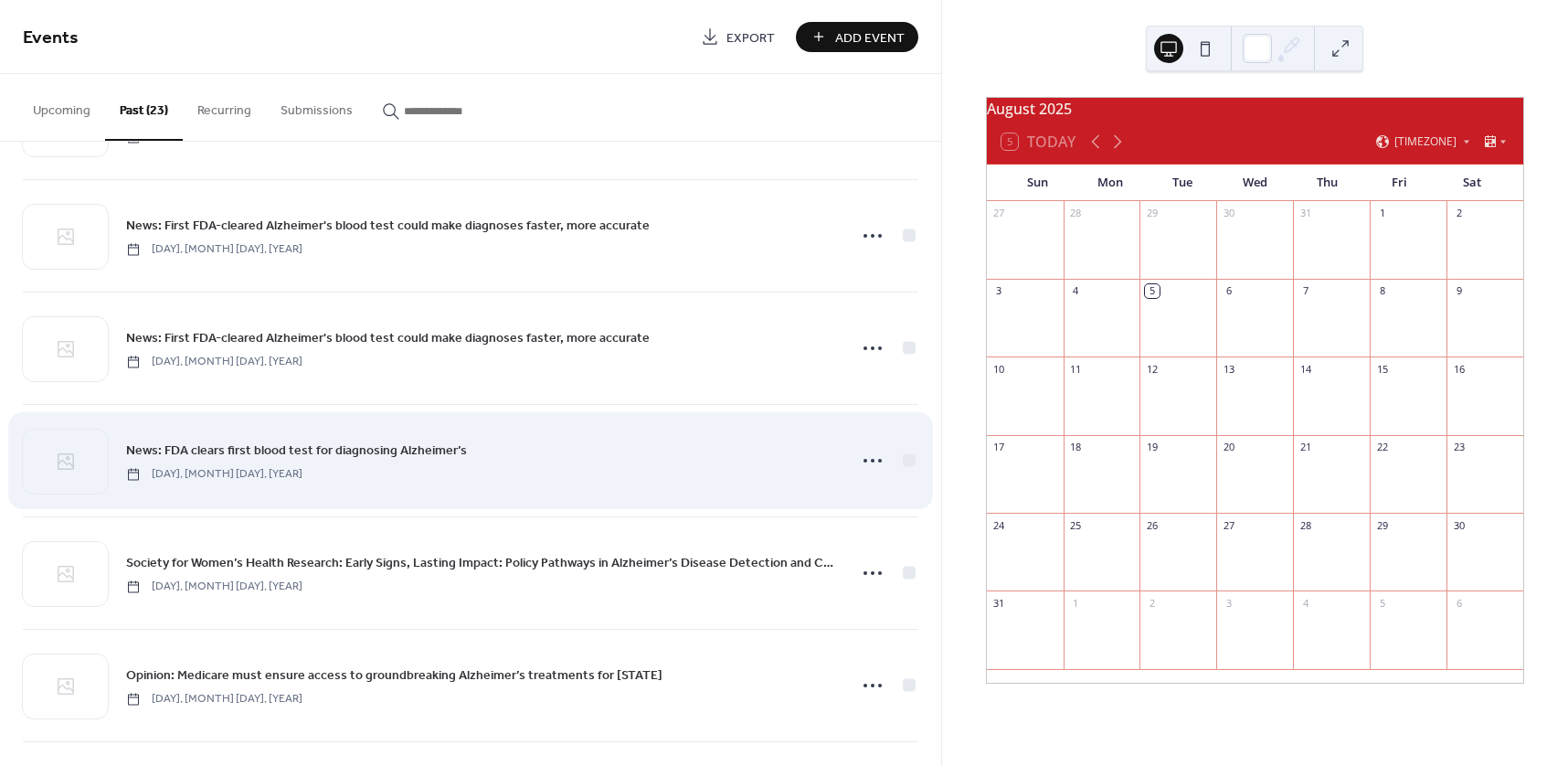 scroll, scrollTop: 731, scrollLeft: 0, axis: vertical 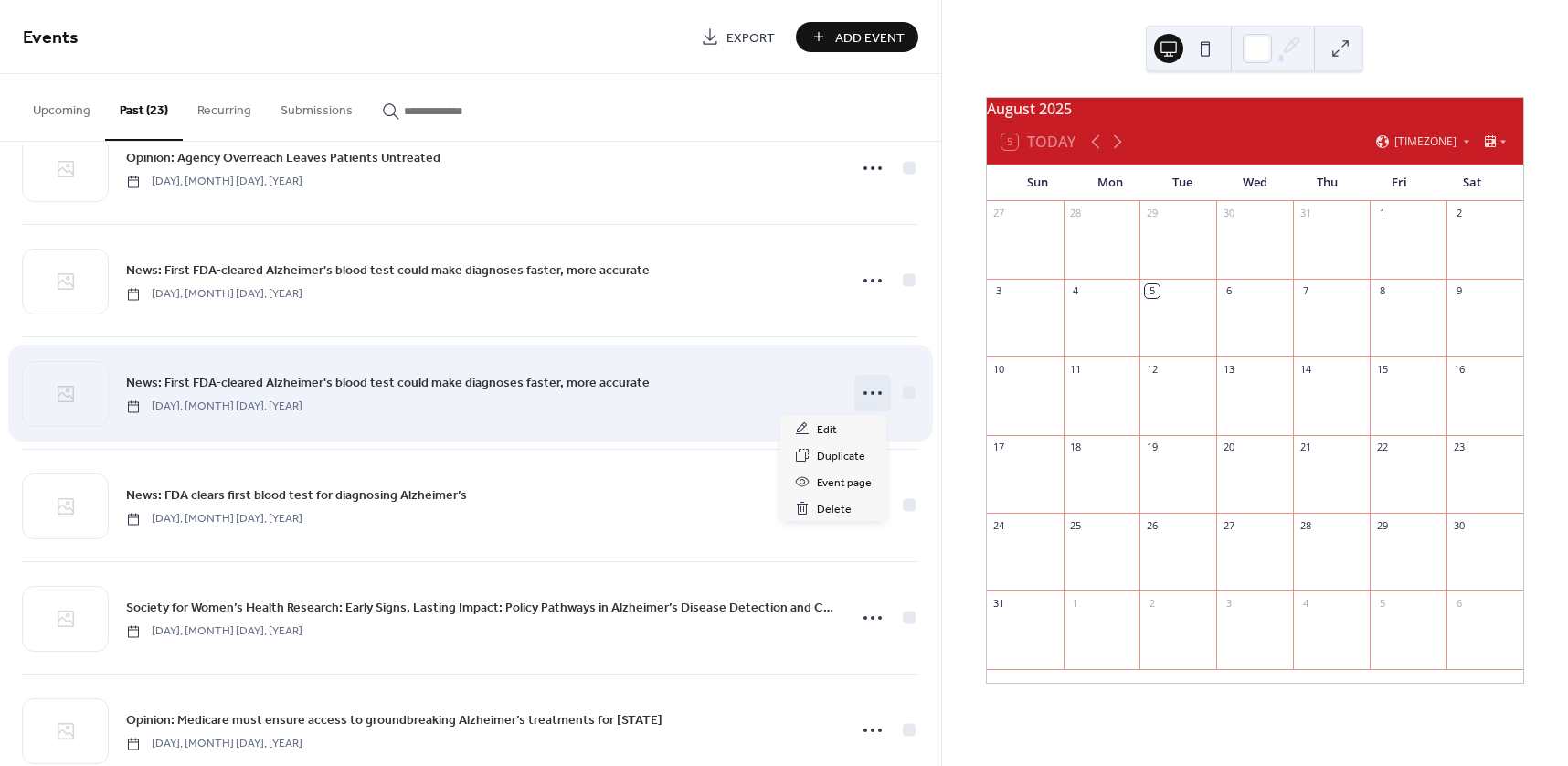 click 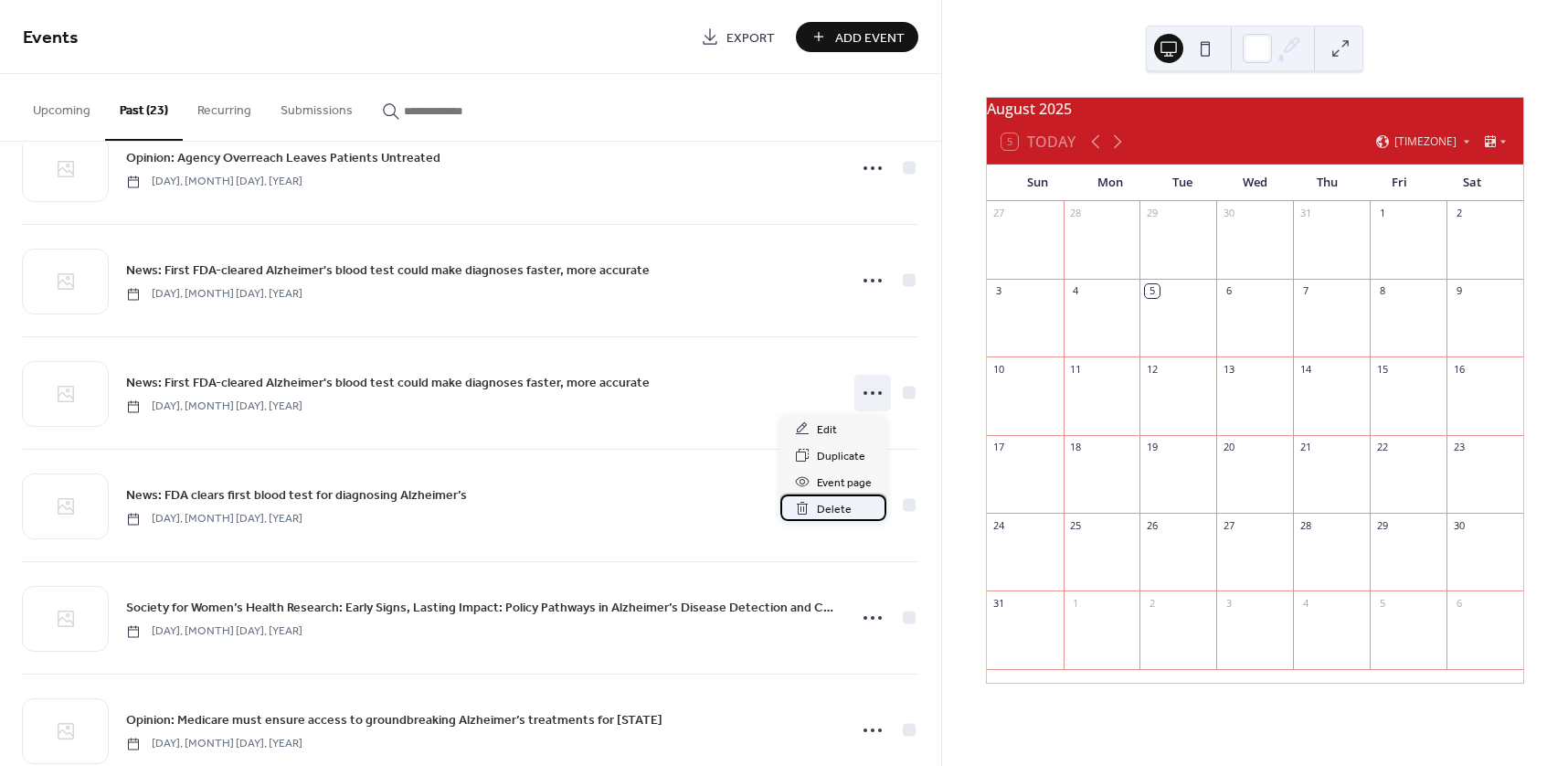 click on "Delete" at bounding box center (834, 509) 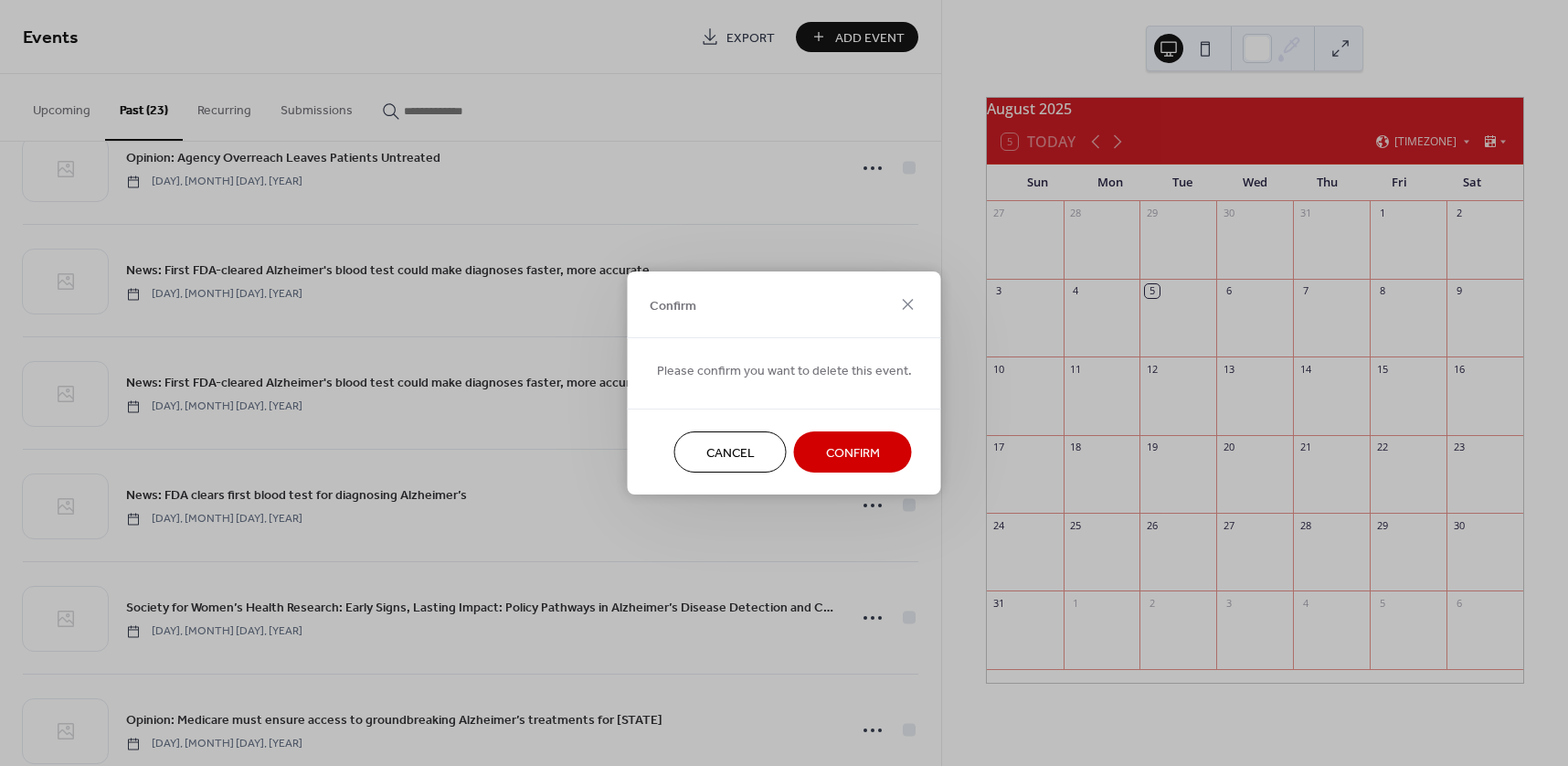 click on "Confirm" at bounding box center (853, 453) 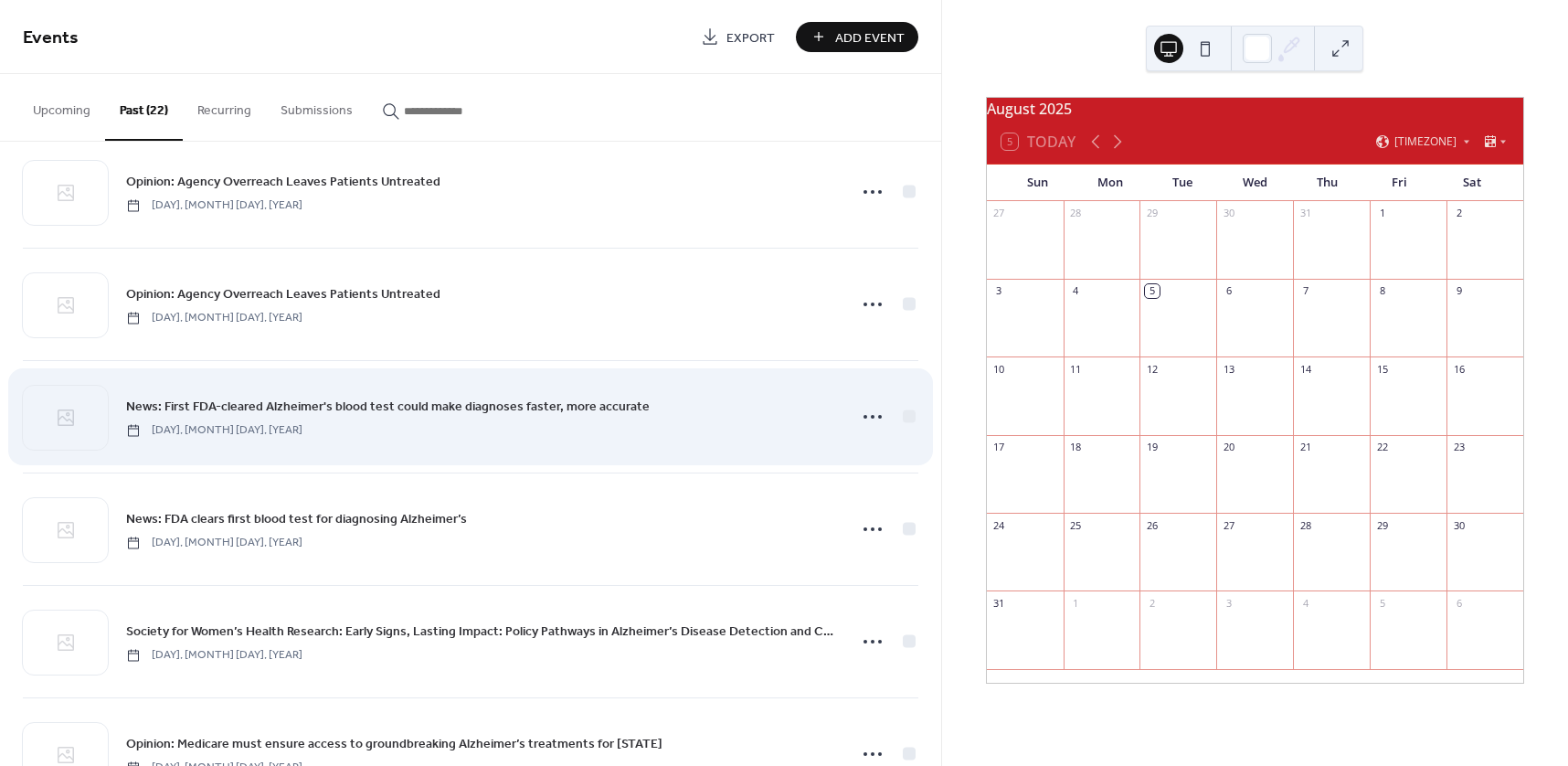 scroll, scrollTop: 548, scrollLeft: 0, axis: vertical 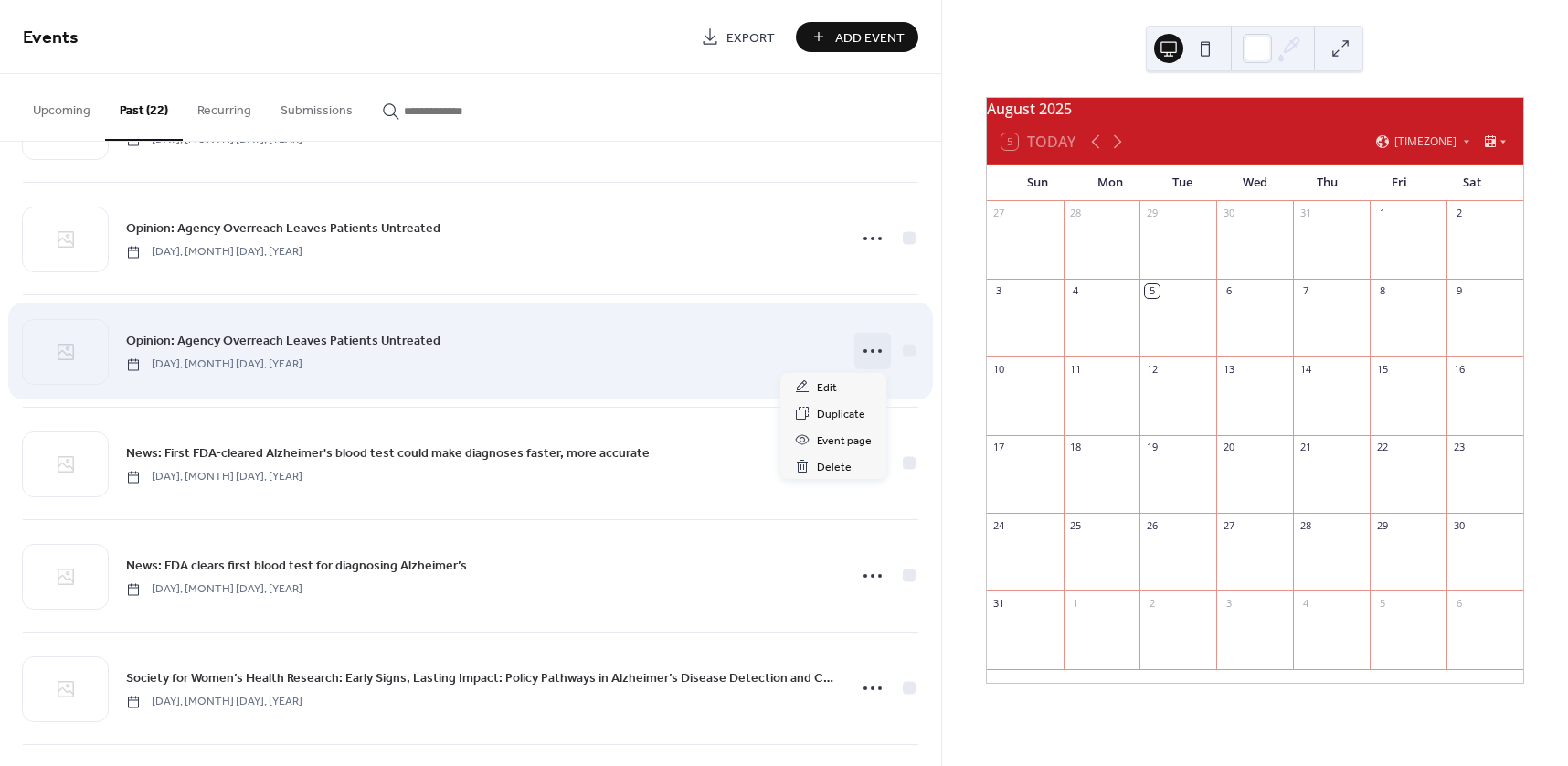 click 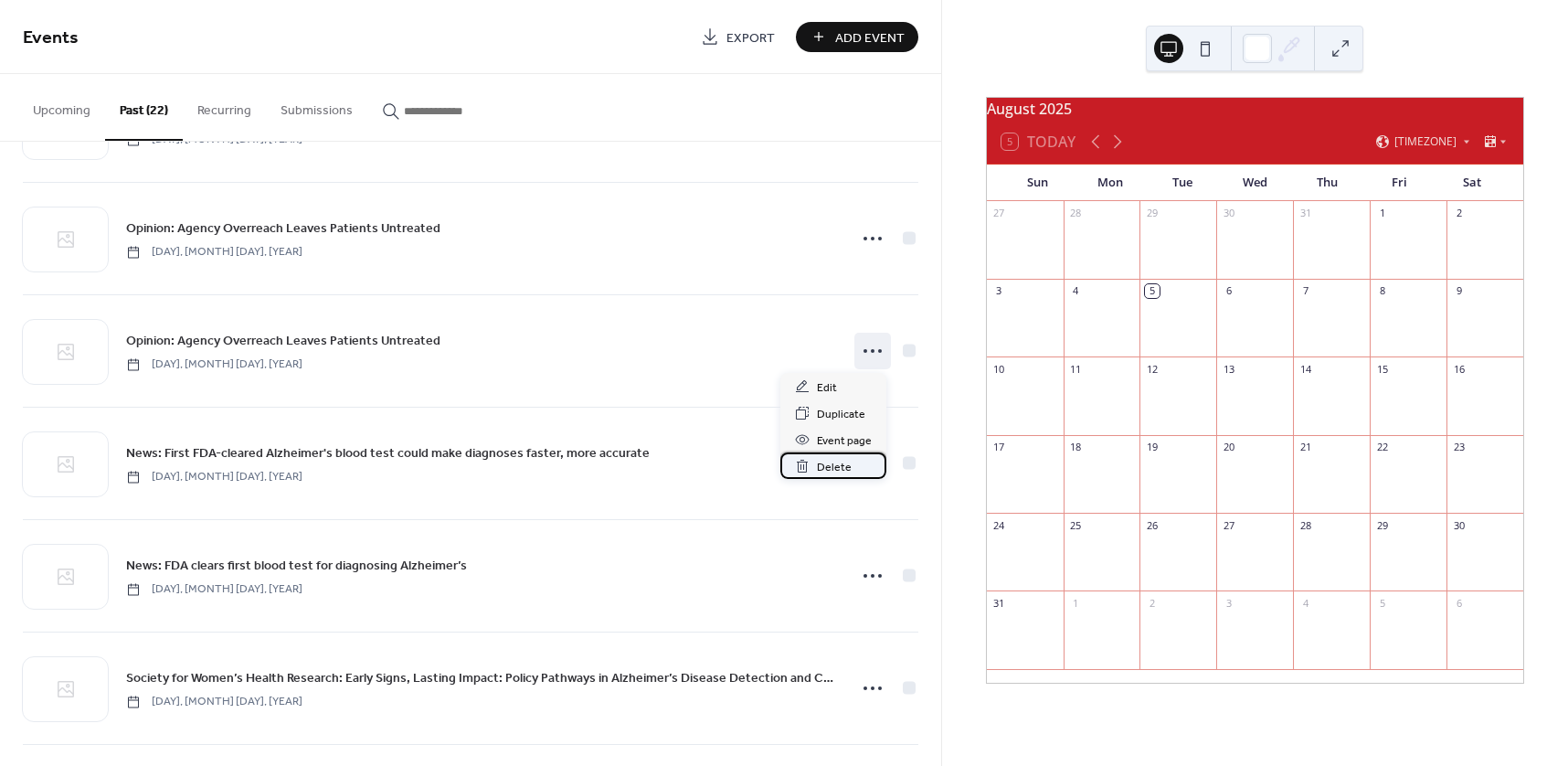 click on "Delete" at bounding box center (834, 467) 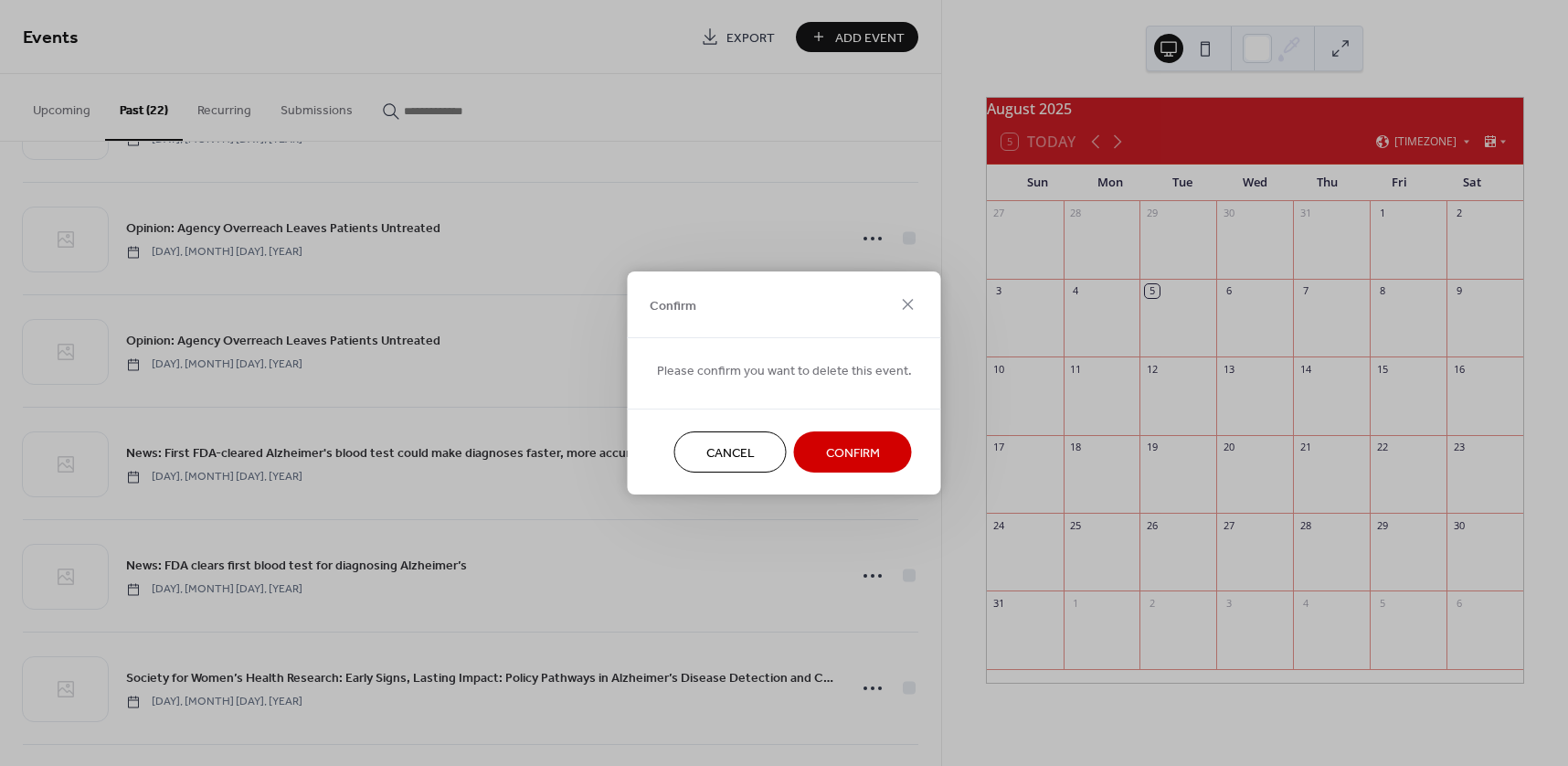 click on "Confirm" at bounding box center [853, 453] 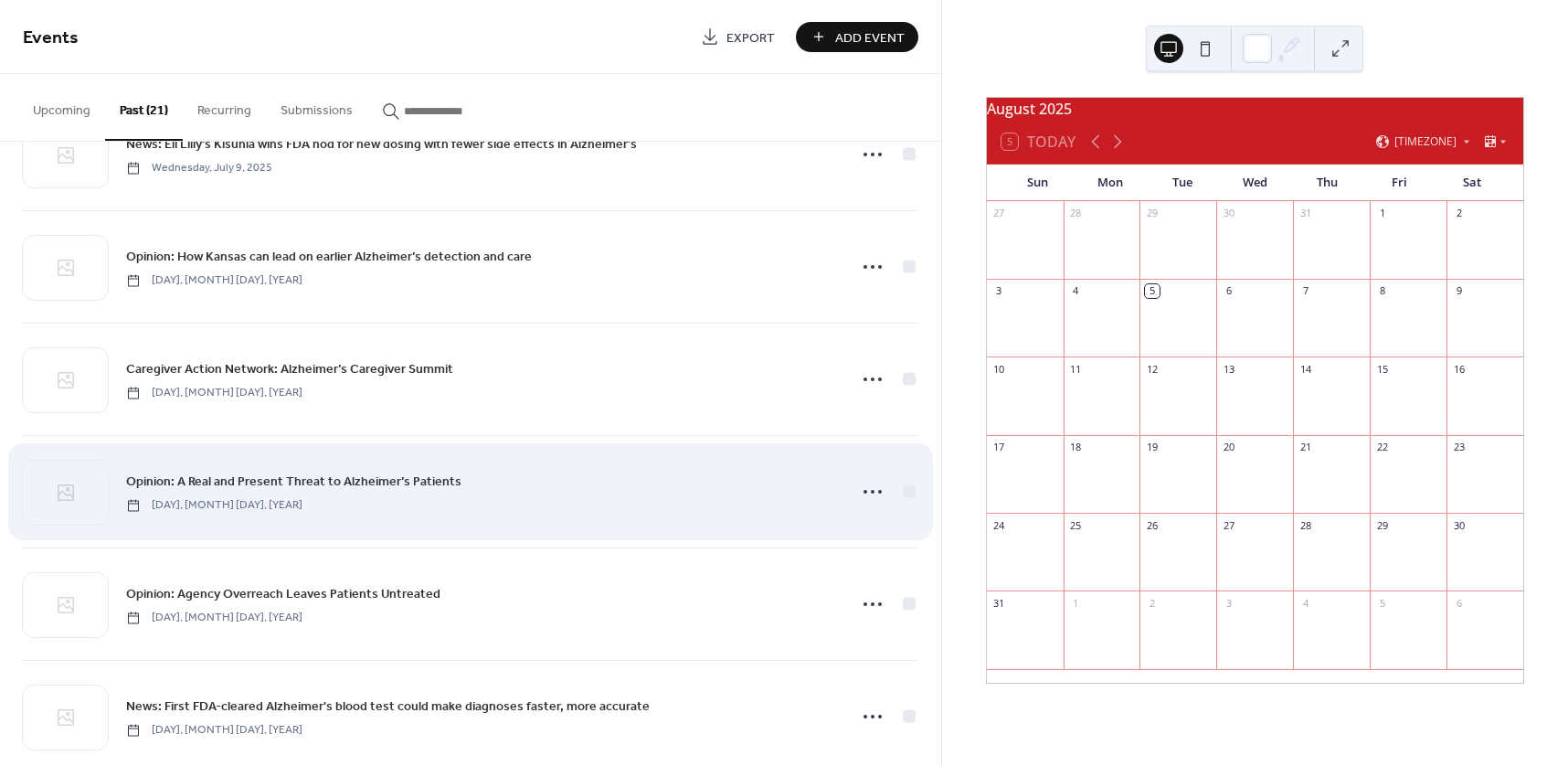 scroll, scrollTop: 0, scrollLeft: 0, axis: both 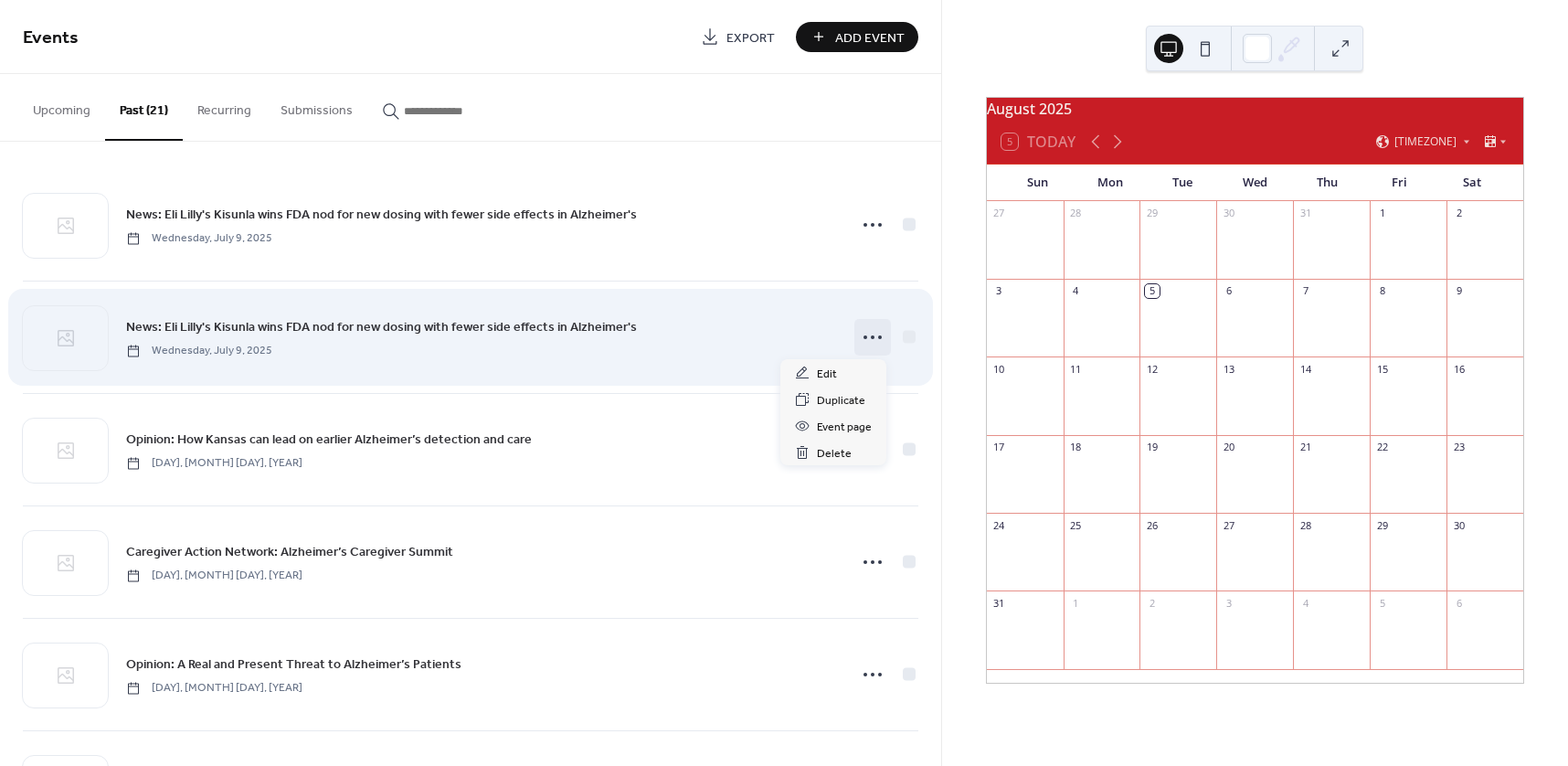 click 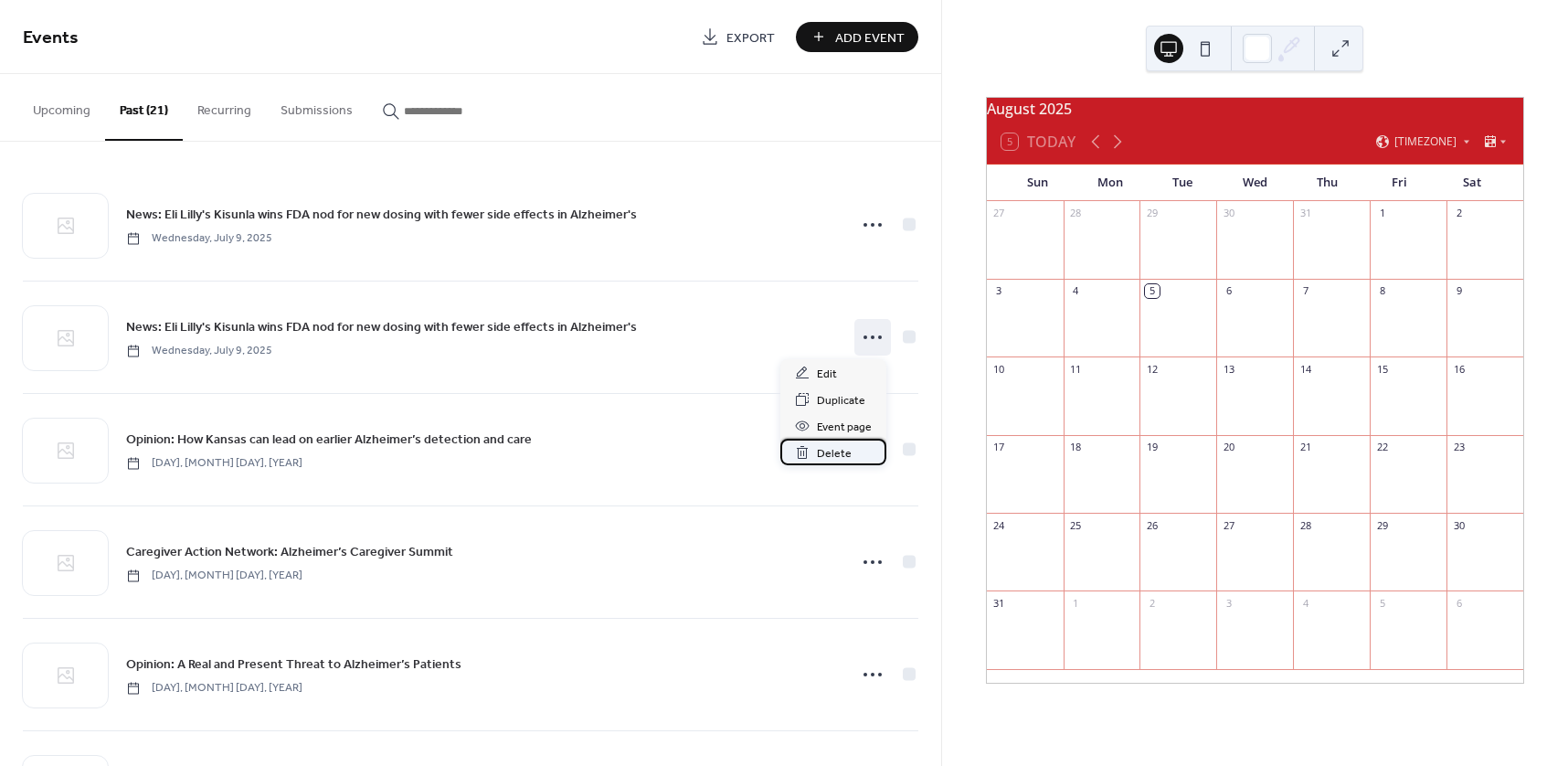 click on "Delete" at bounding box center [834, 453] 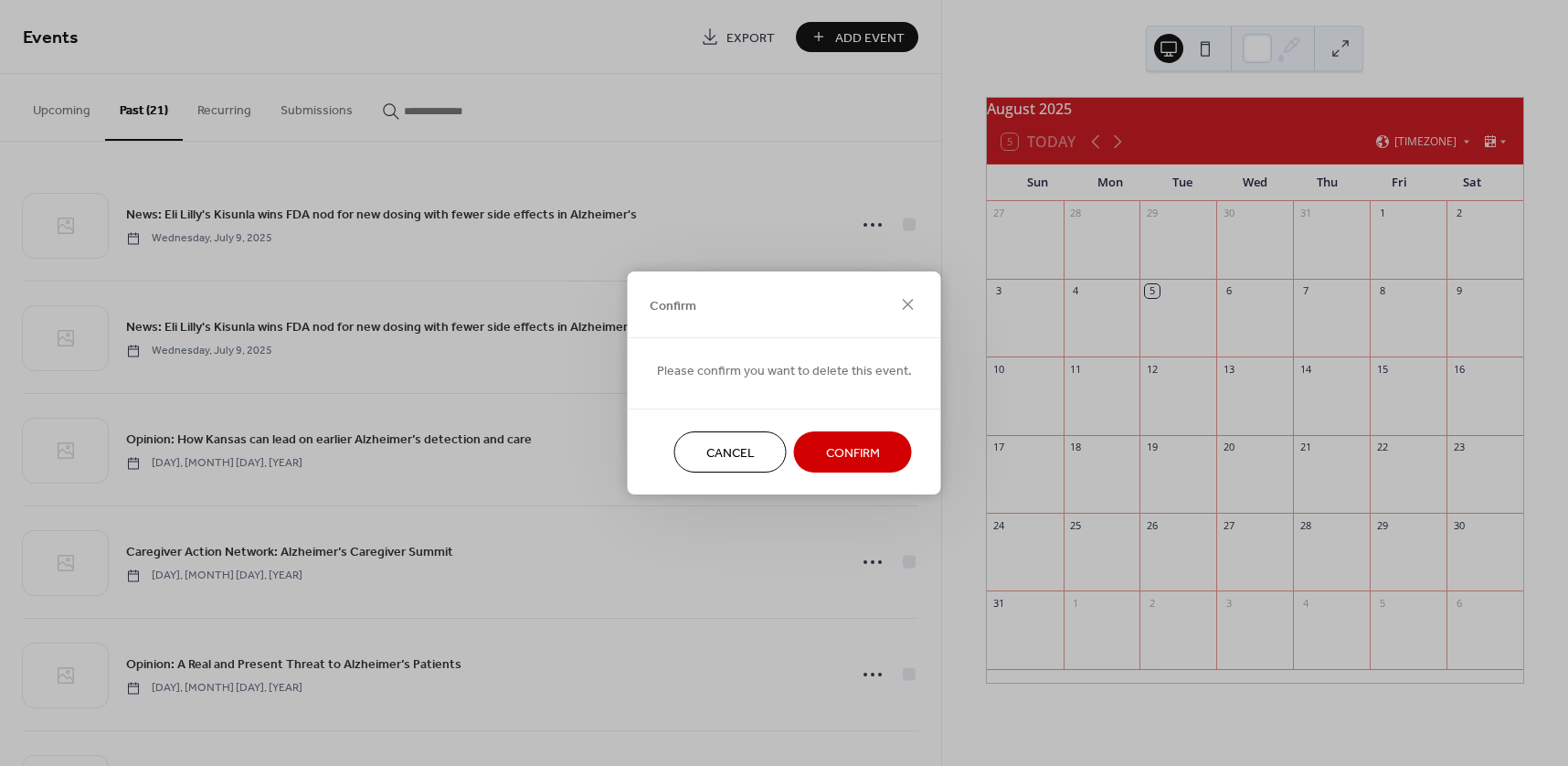 click on "Confirm" at bounding box center [853, 453] 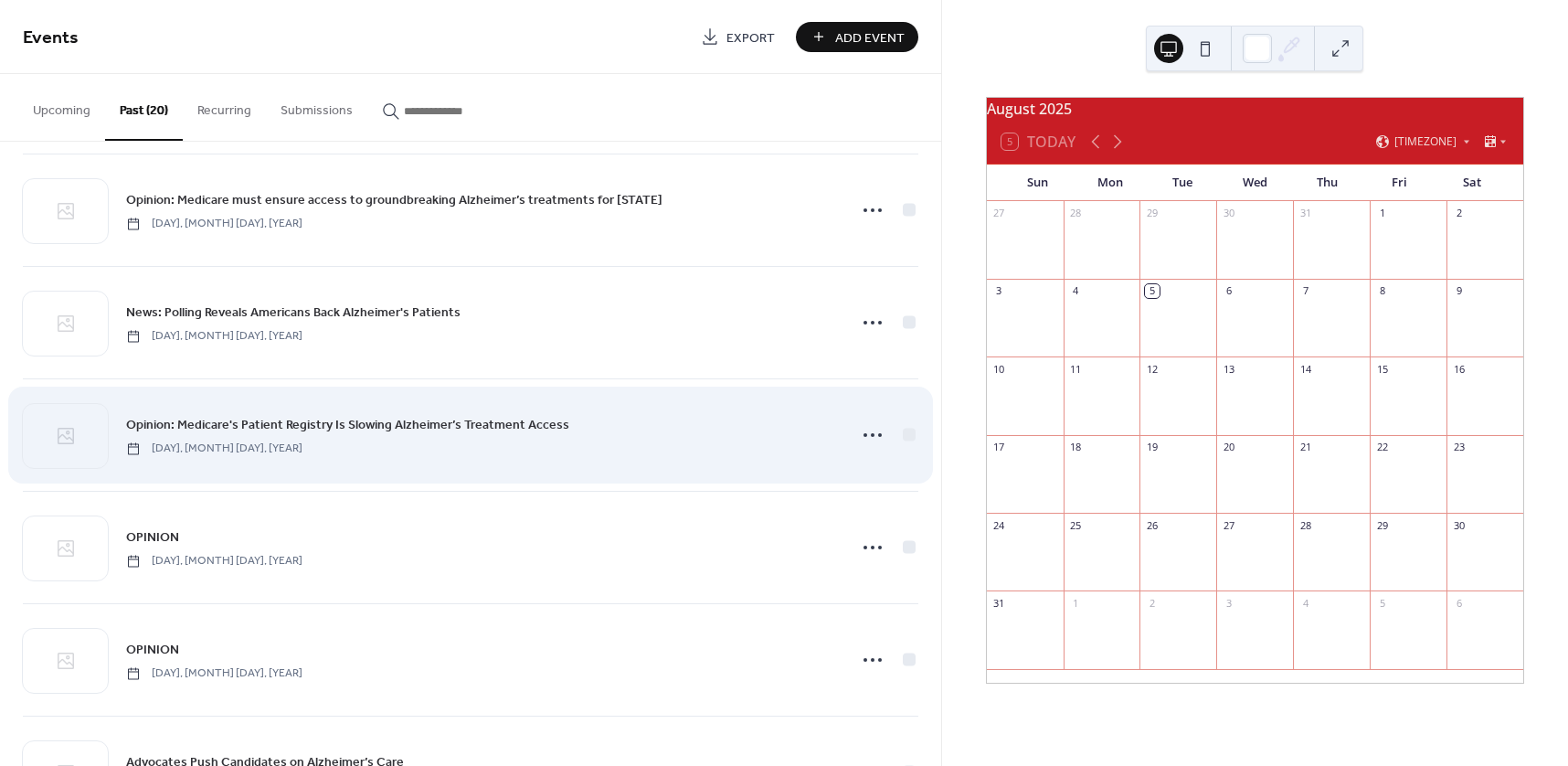 scroll, scrollTop: 1097, scrollLeft: 0, axis: vertical 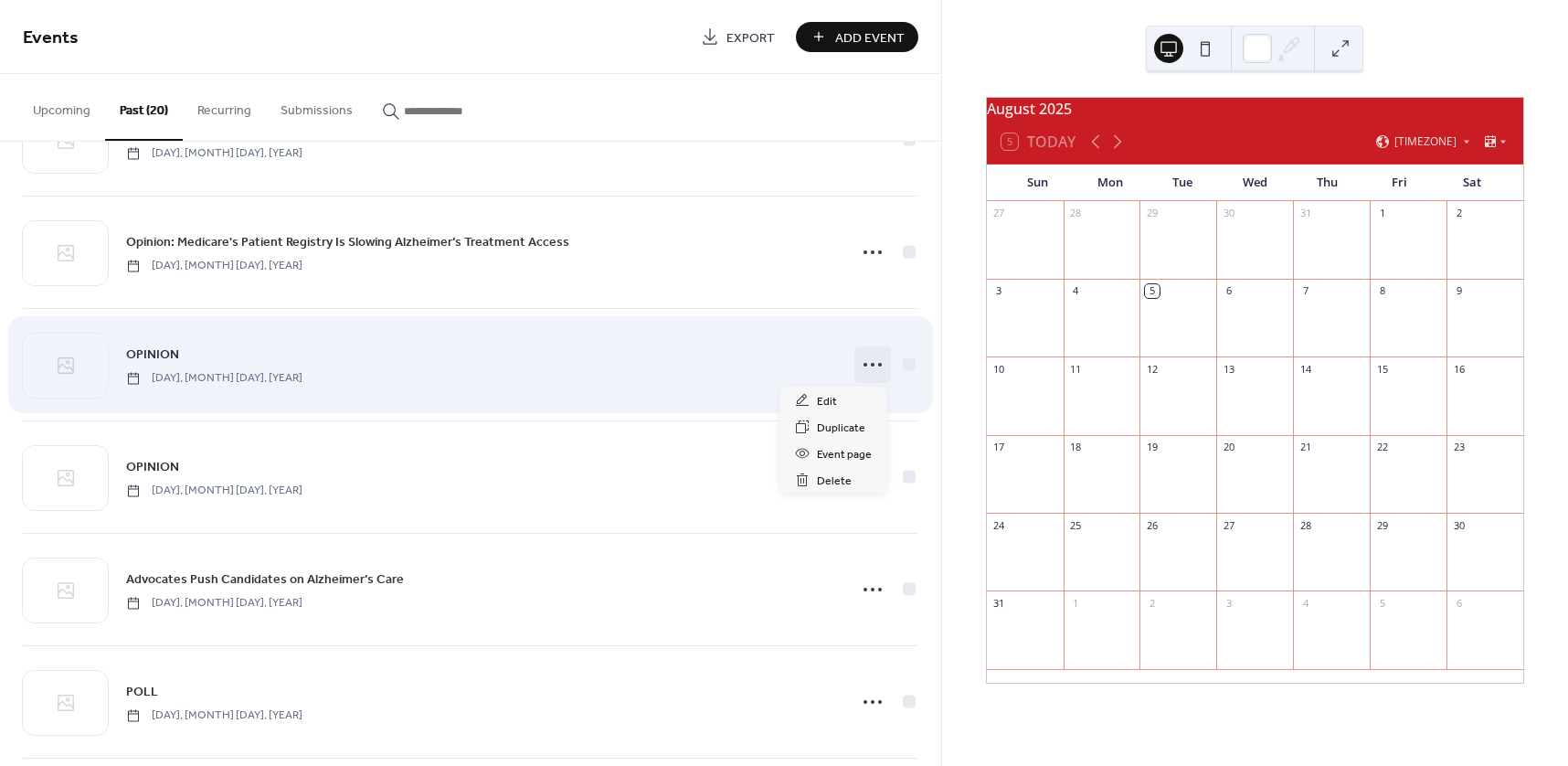 click 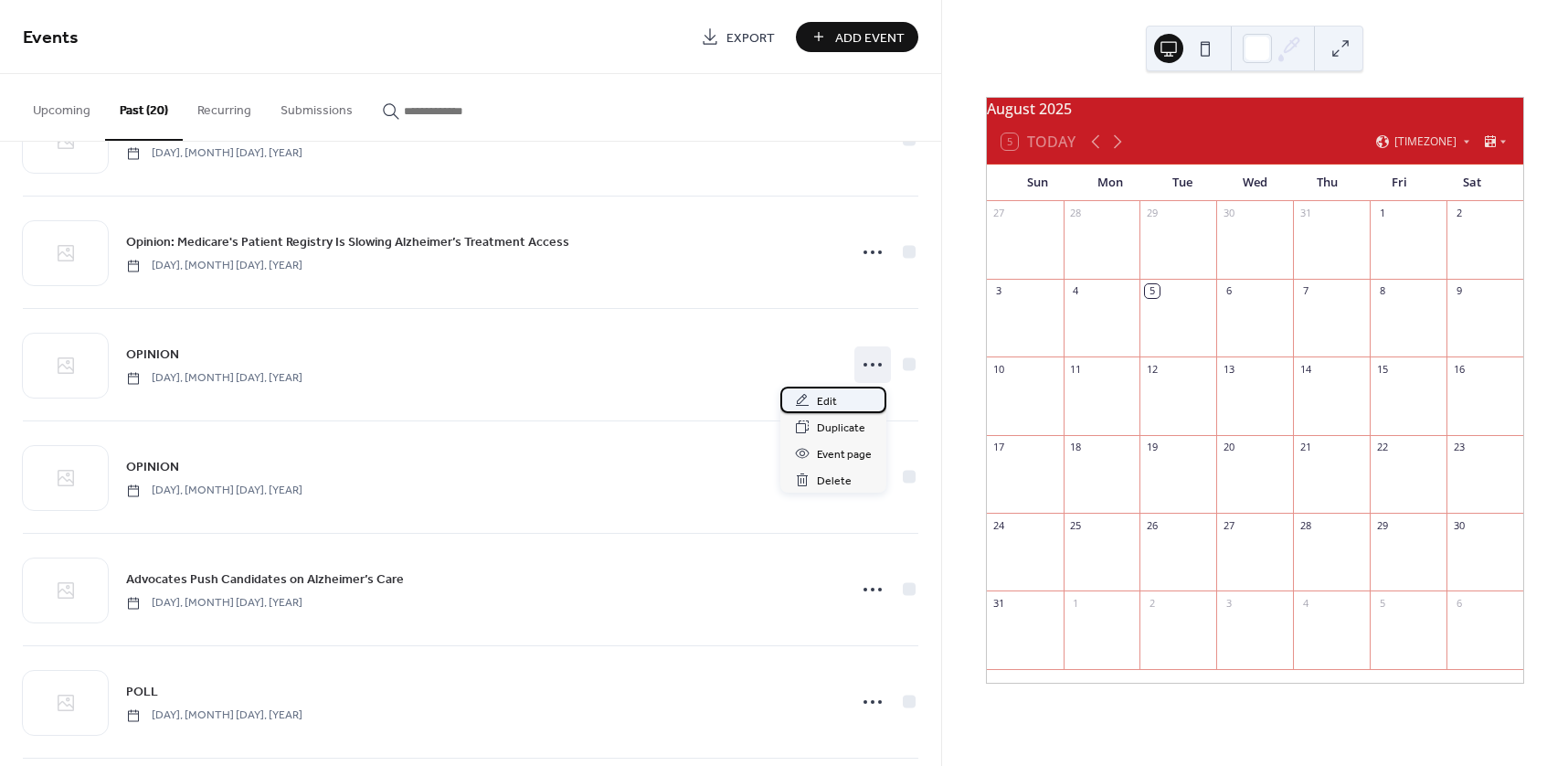 click on "Edit" at bounding box center [827, 401] 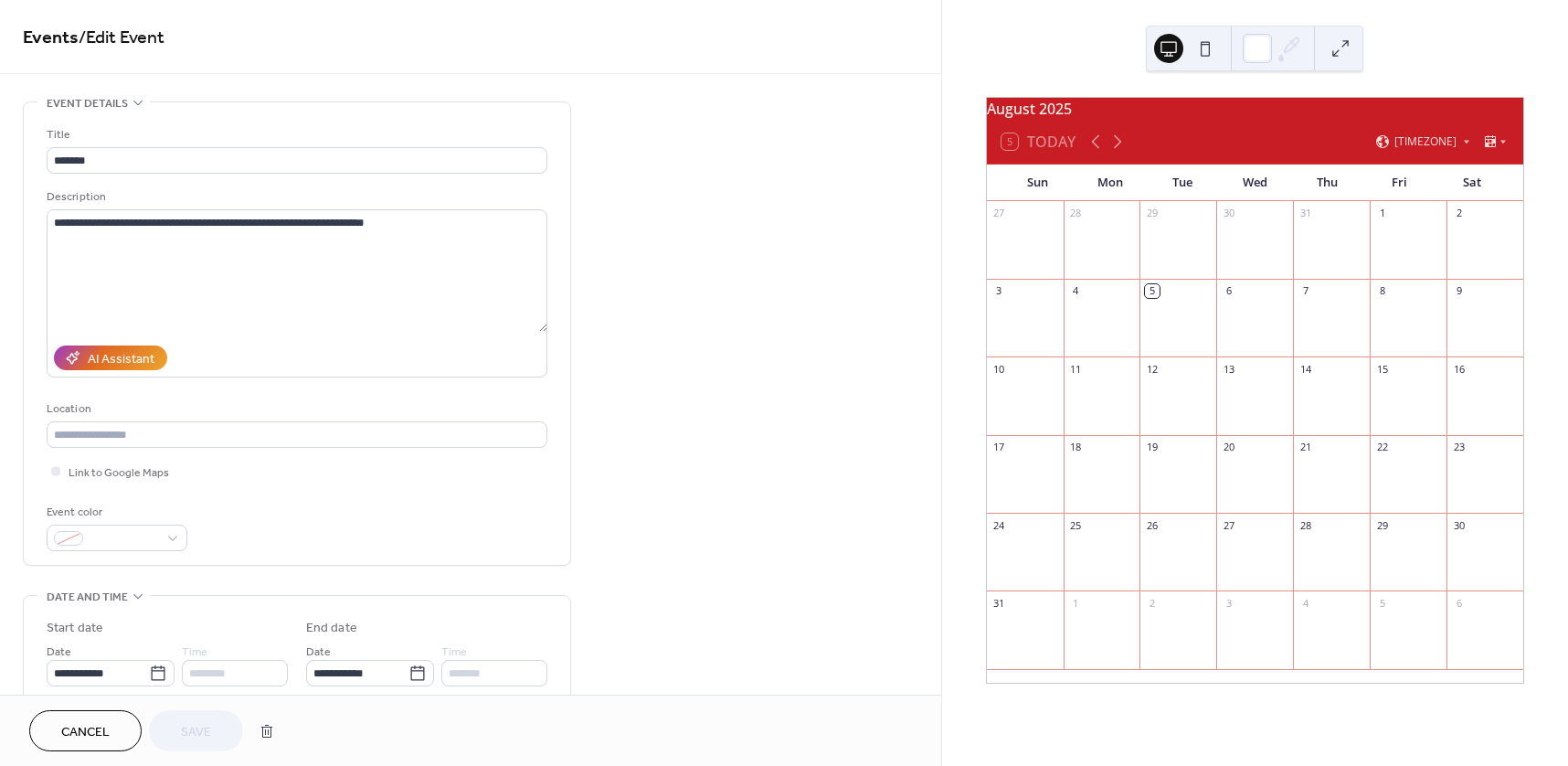 click on "Cancel" at bounding box center (85, 732) 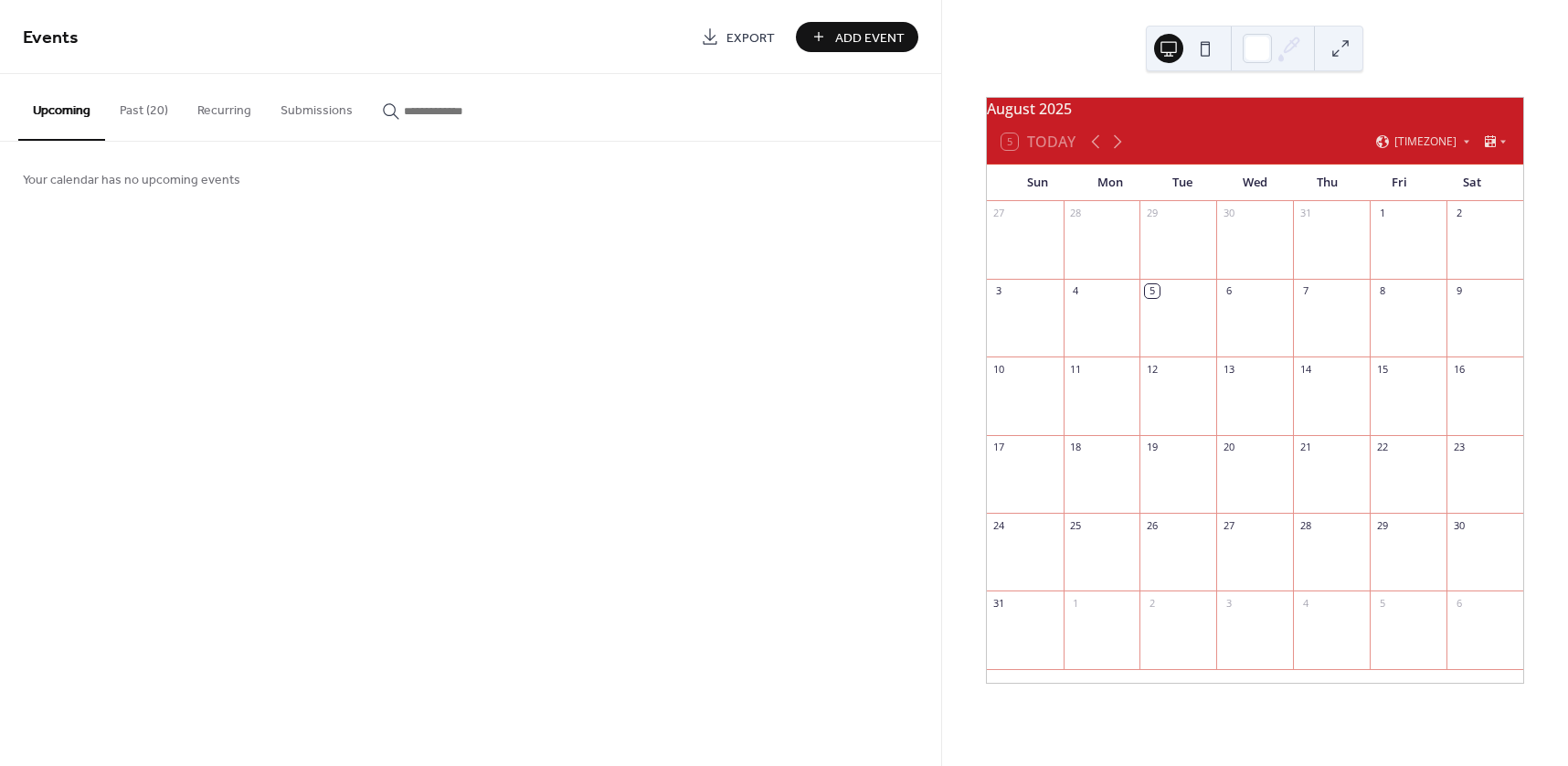 click on "Past (20)" at bounding box center [143, 106] 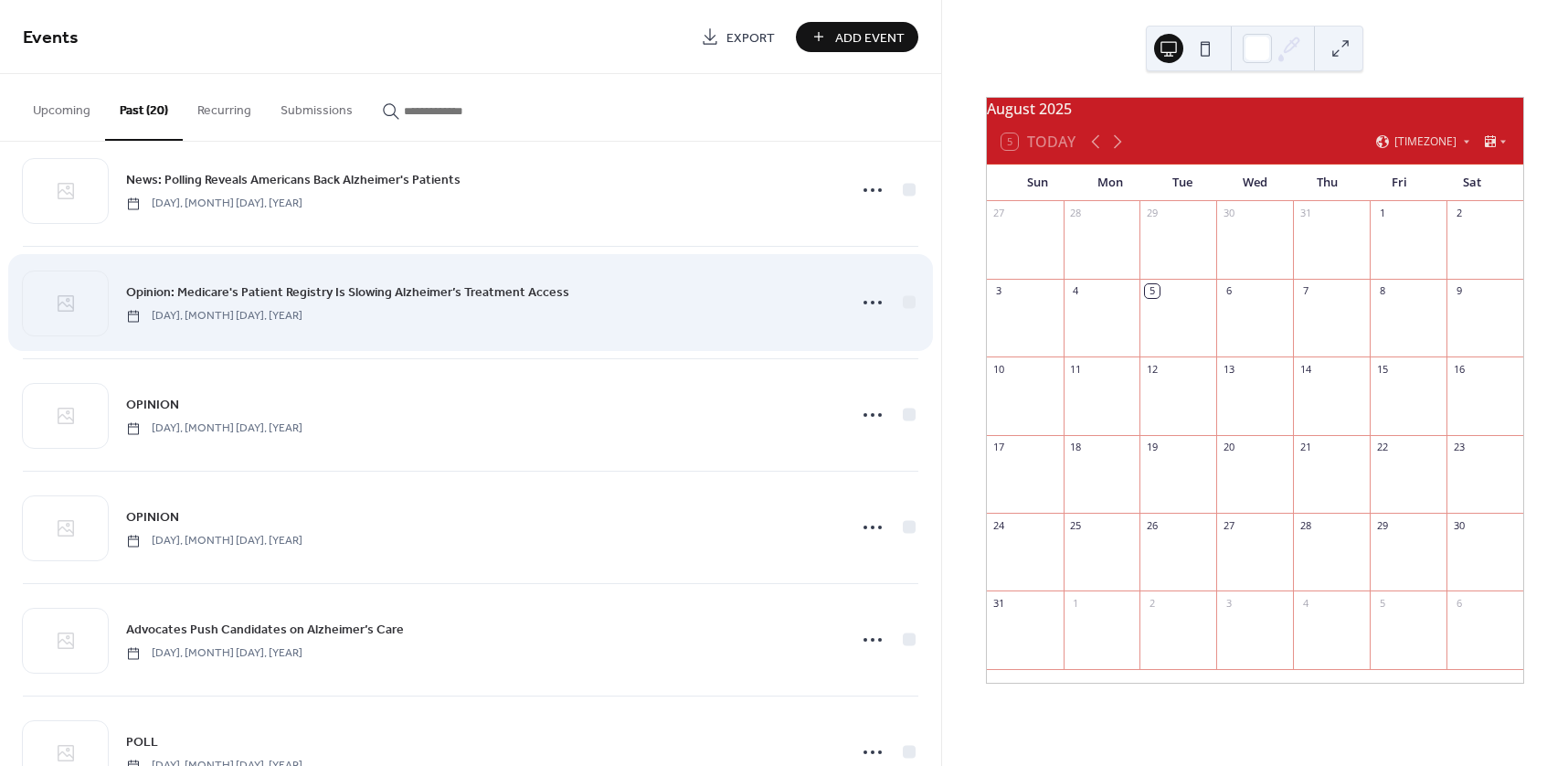 scroll, scrollTop: 1097, scrollLeft: 0, axis: vertical 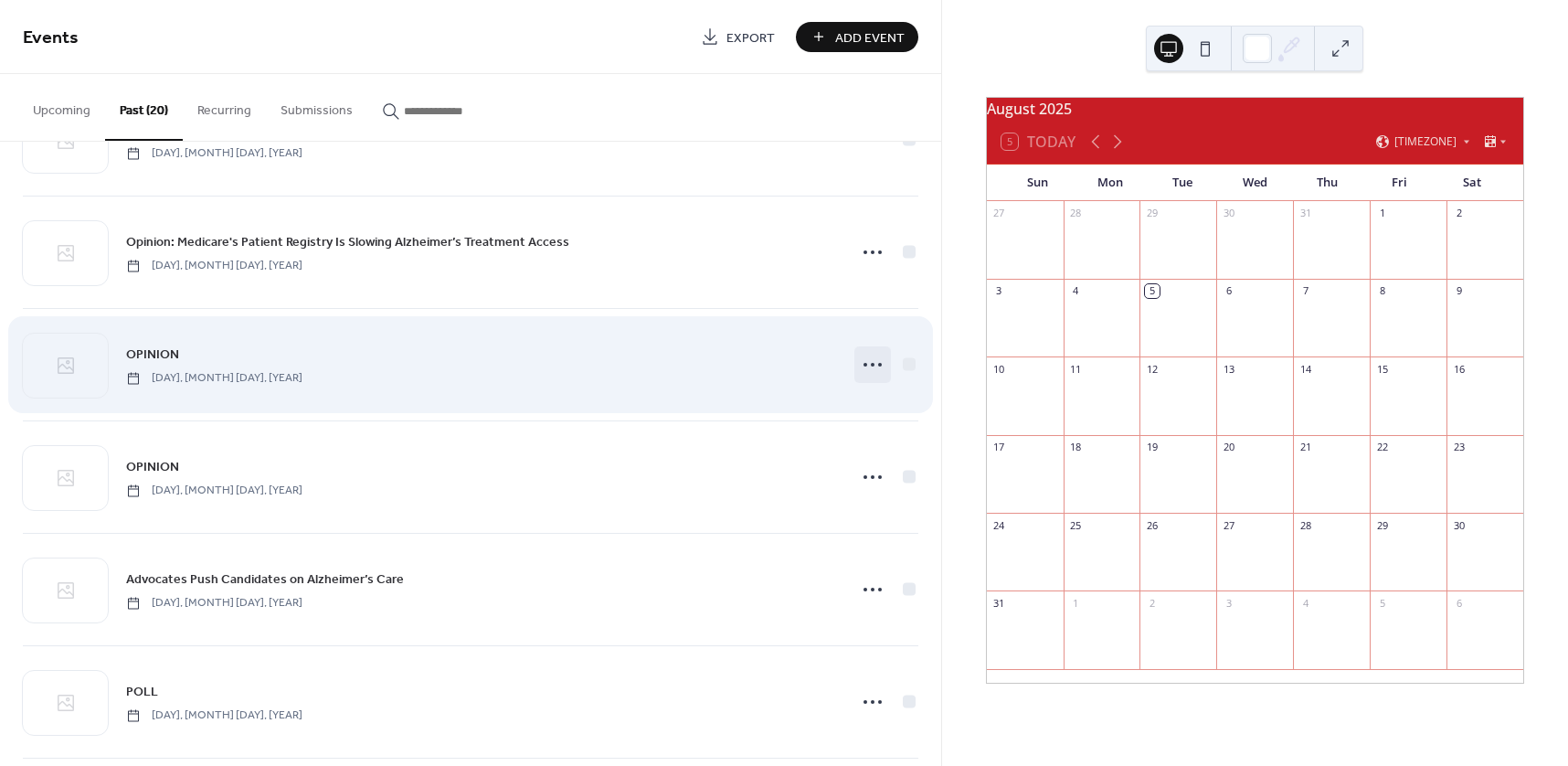 click 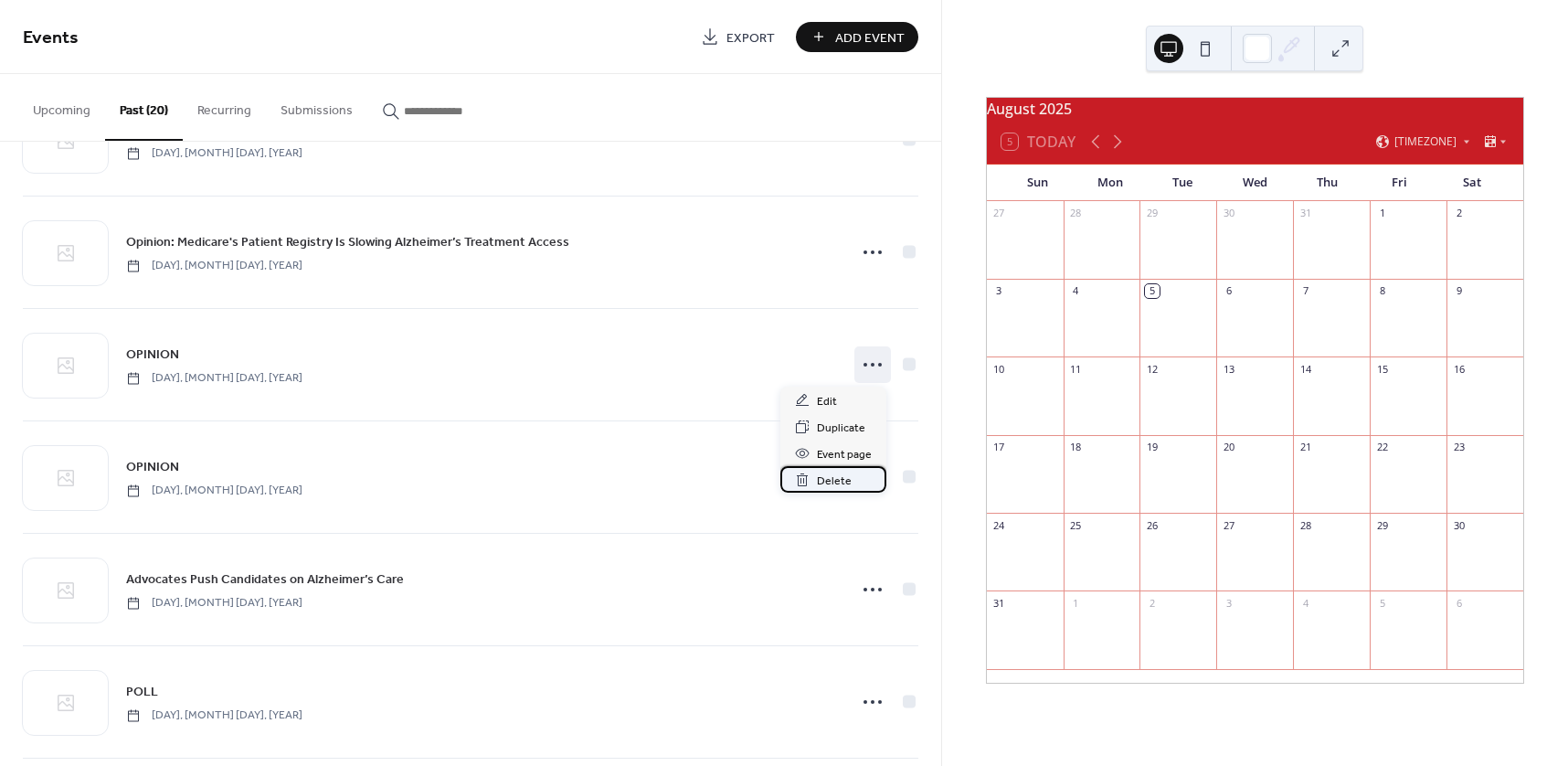 click on "Delete" at bounding box center (834, 481) 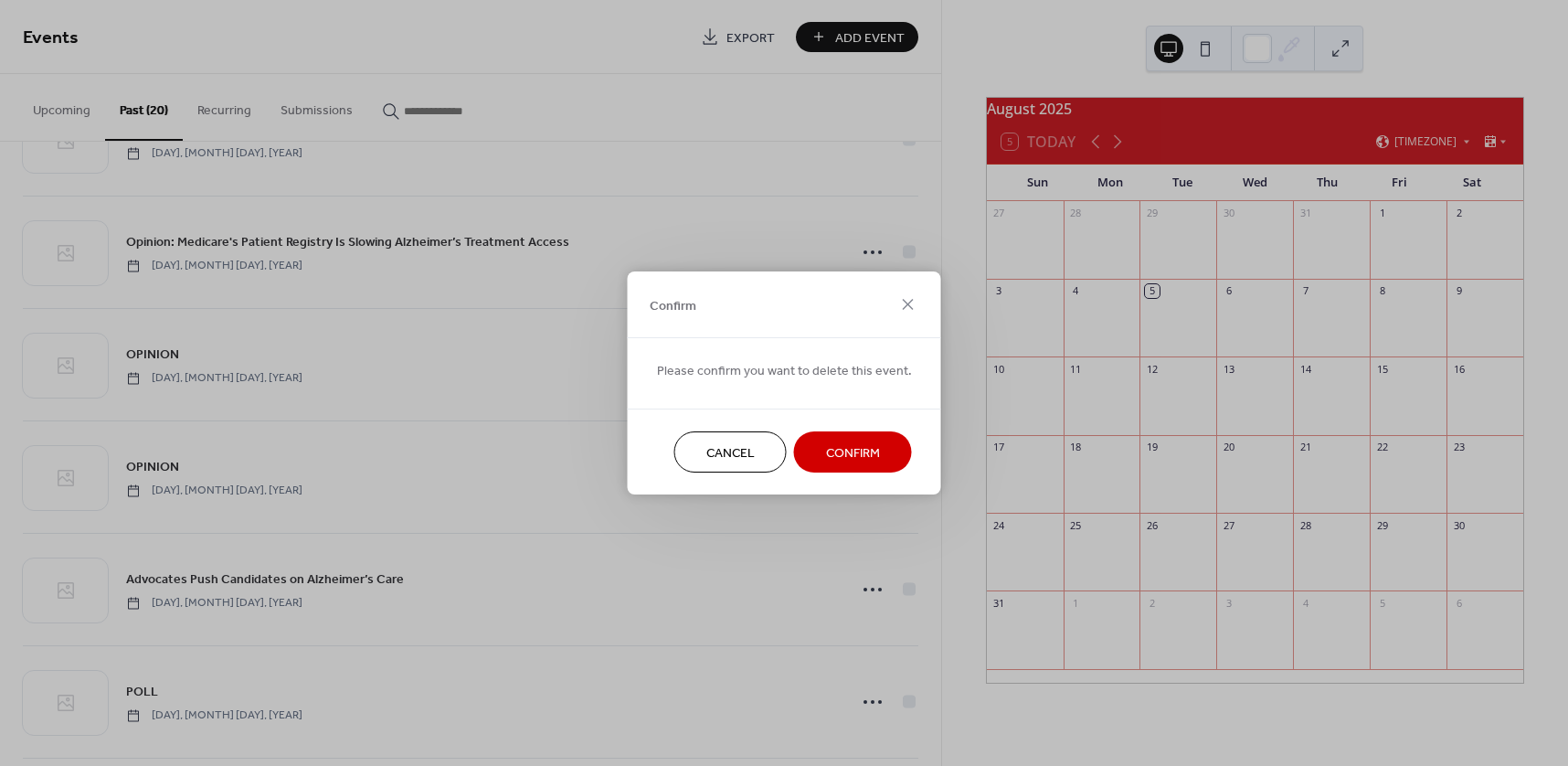 click on "Confirm" at bounding box center [853, 453] 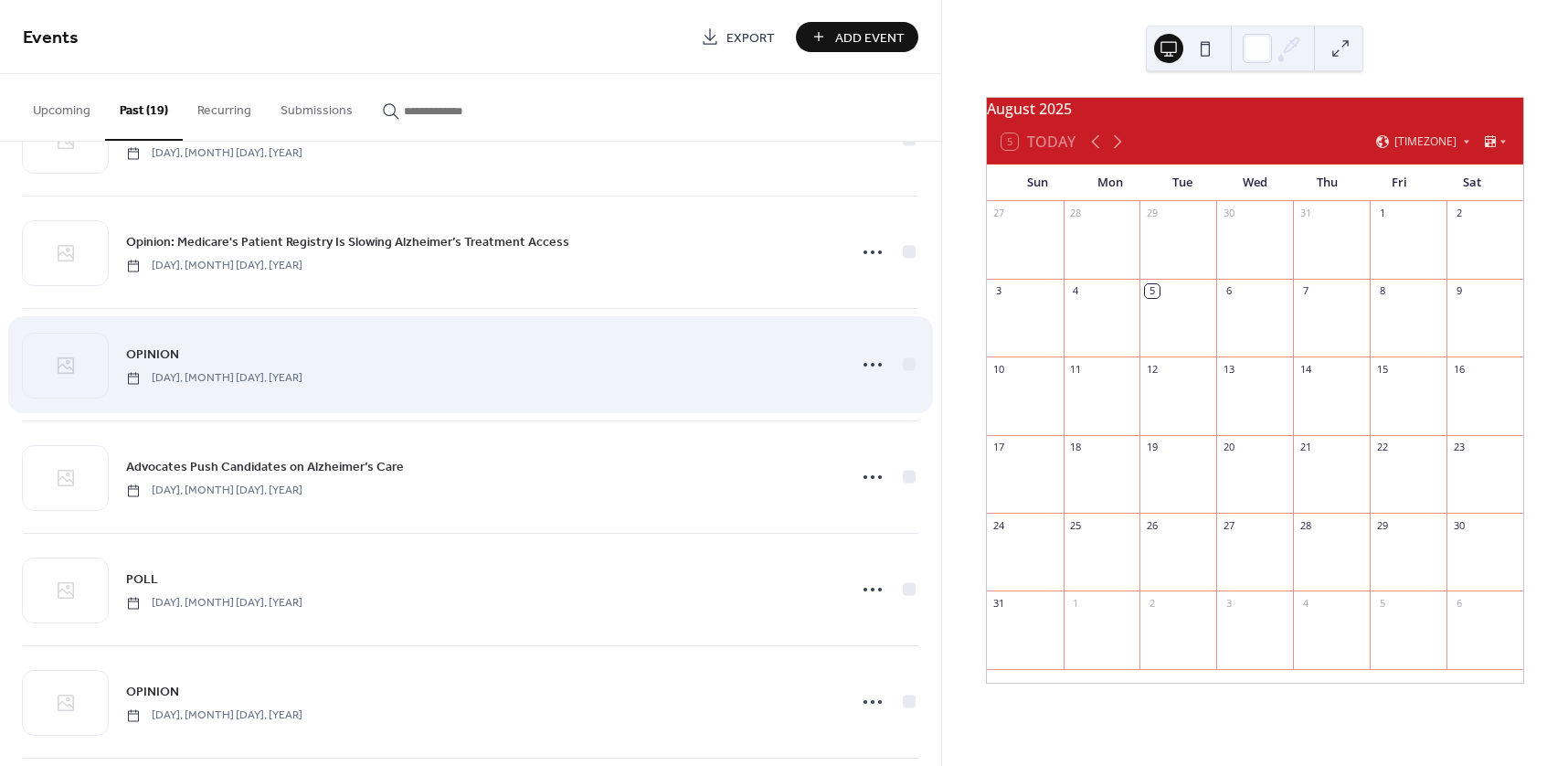 click on "OPINION Thursday, October 31, 2024" at bounding box center (471, 365) 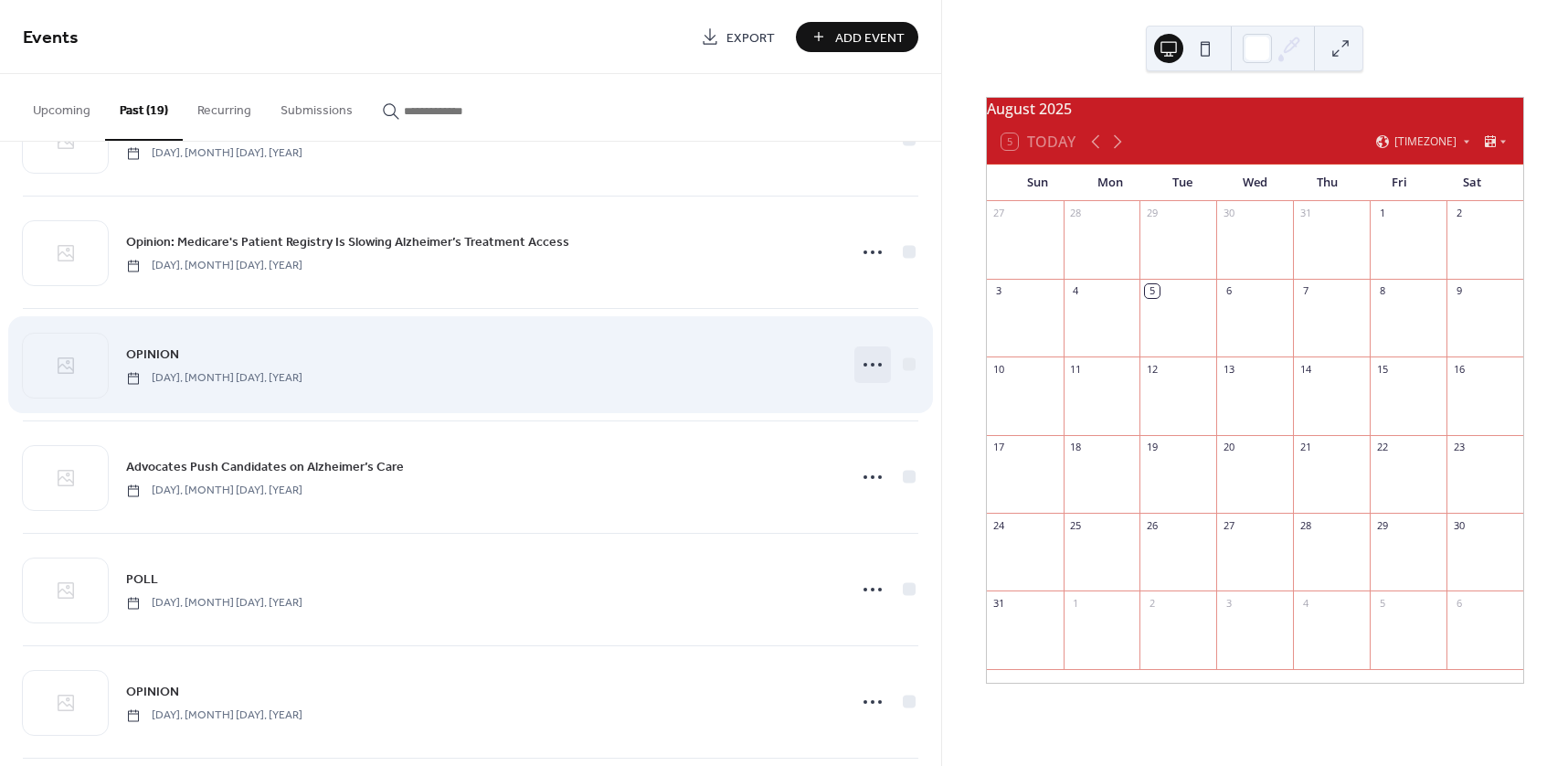 click 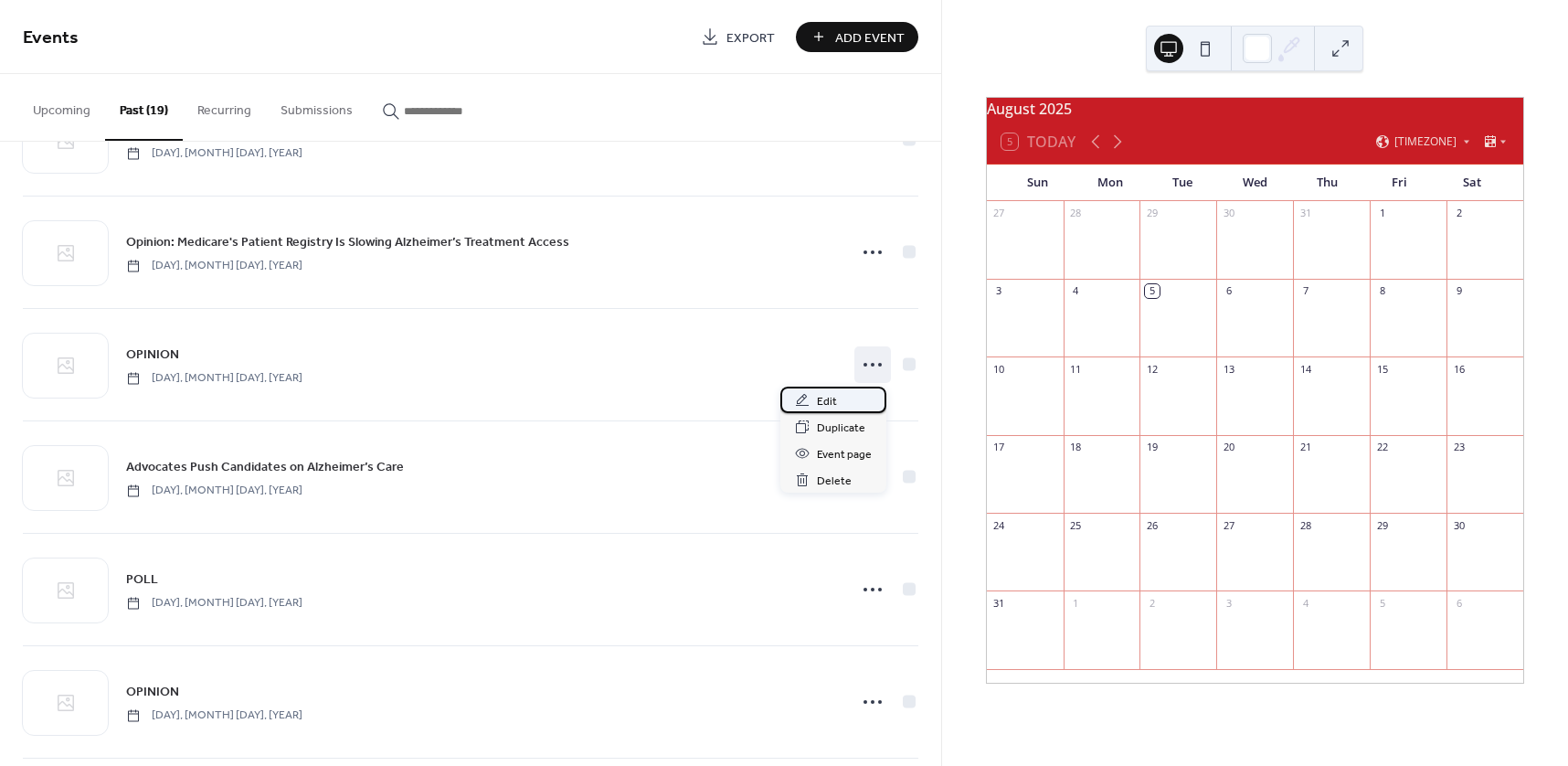 click on "Edit" at bounding box center (833, 399) 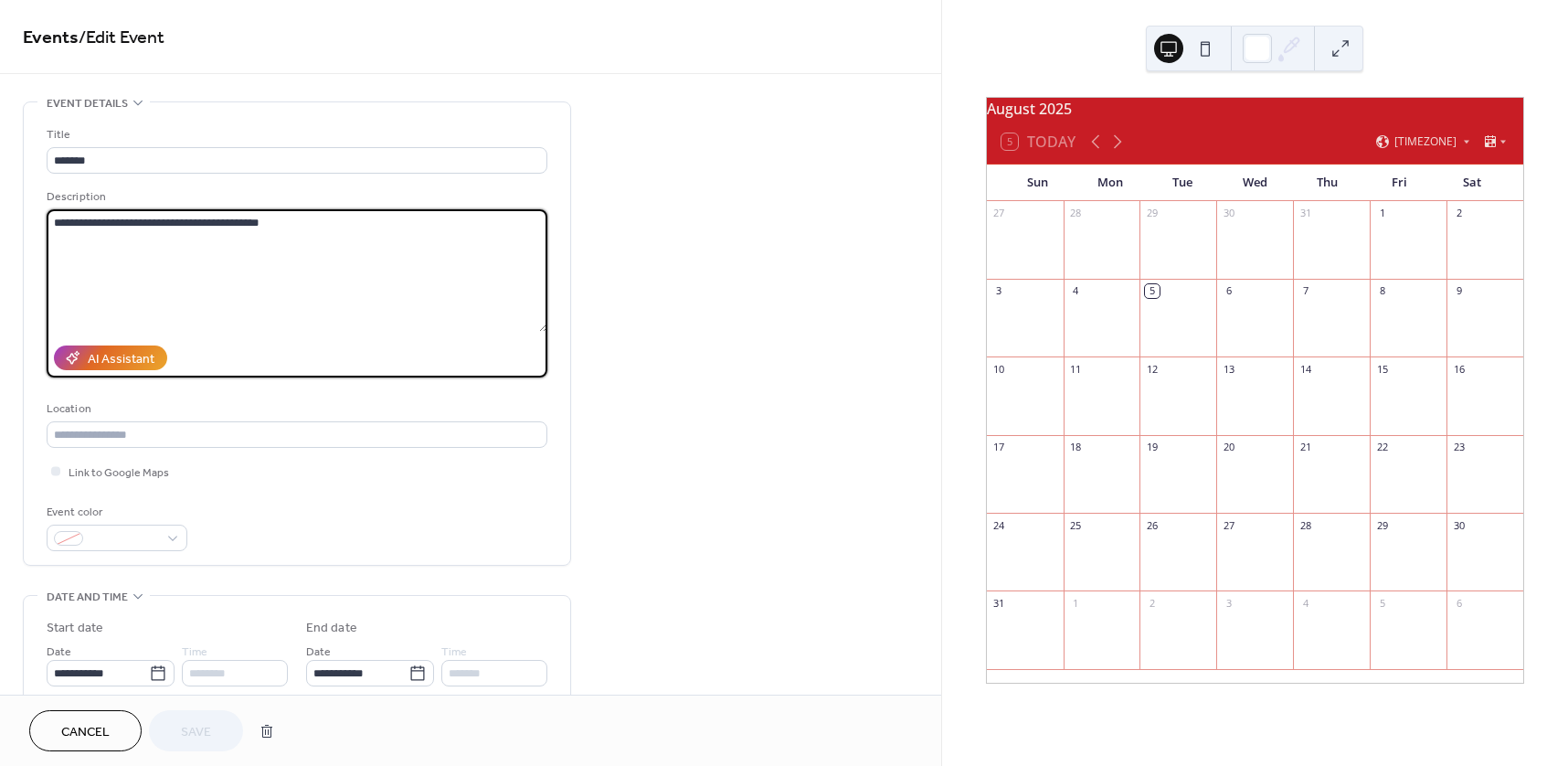 click on "**********" at bounding box center [297, 271] 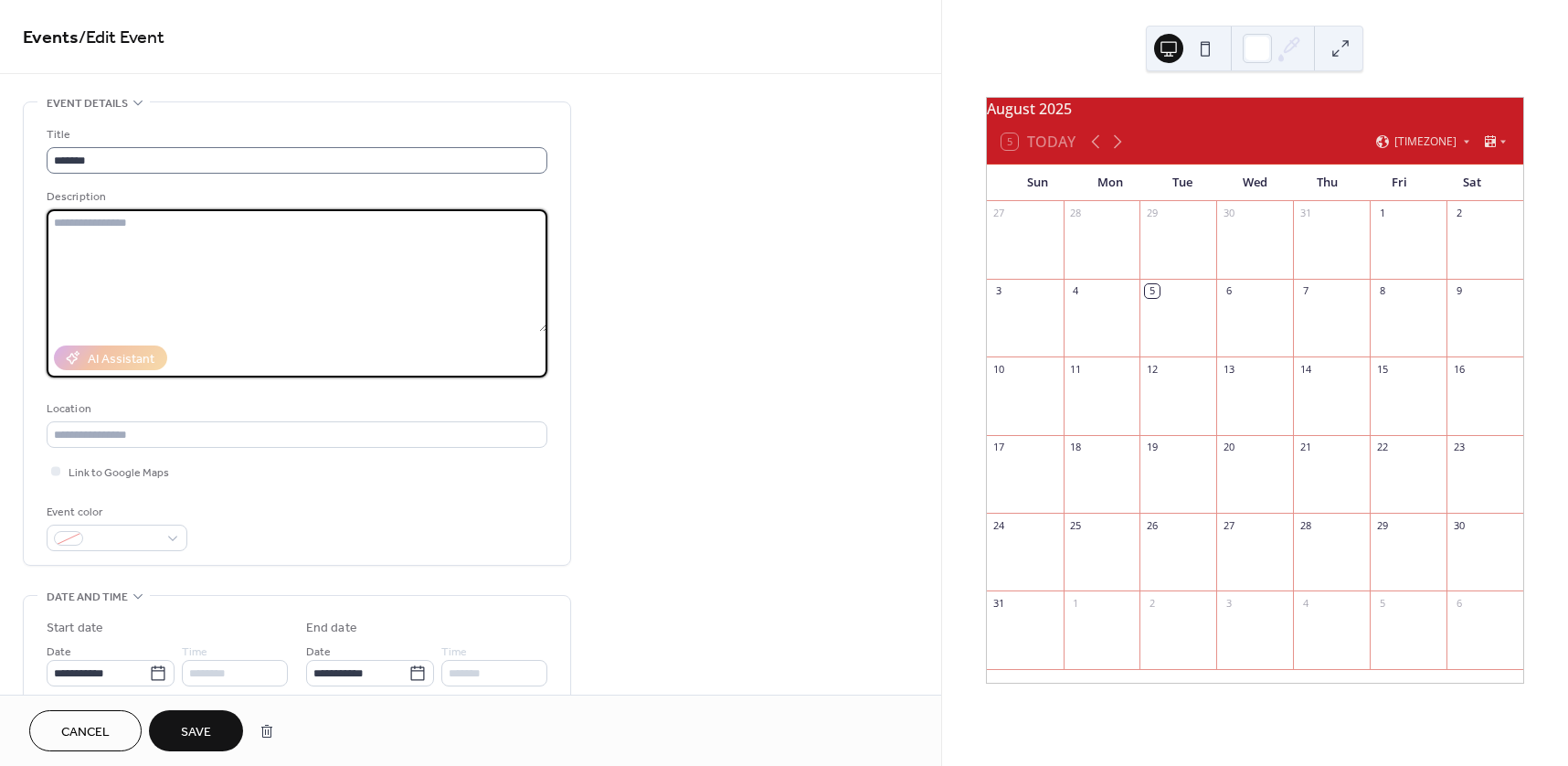 type 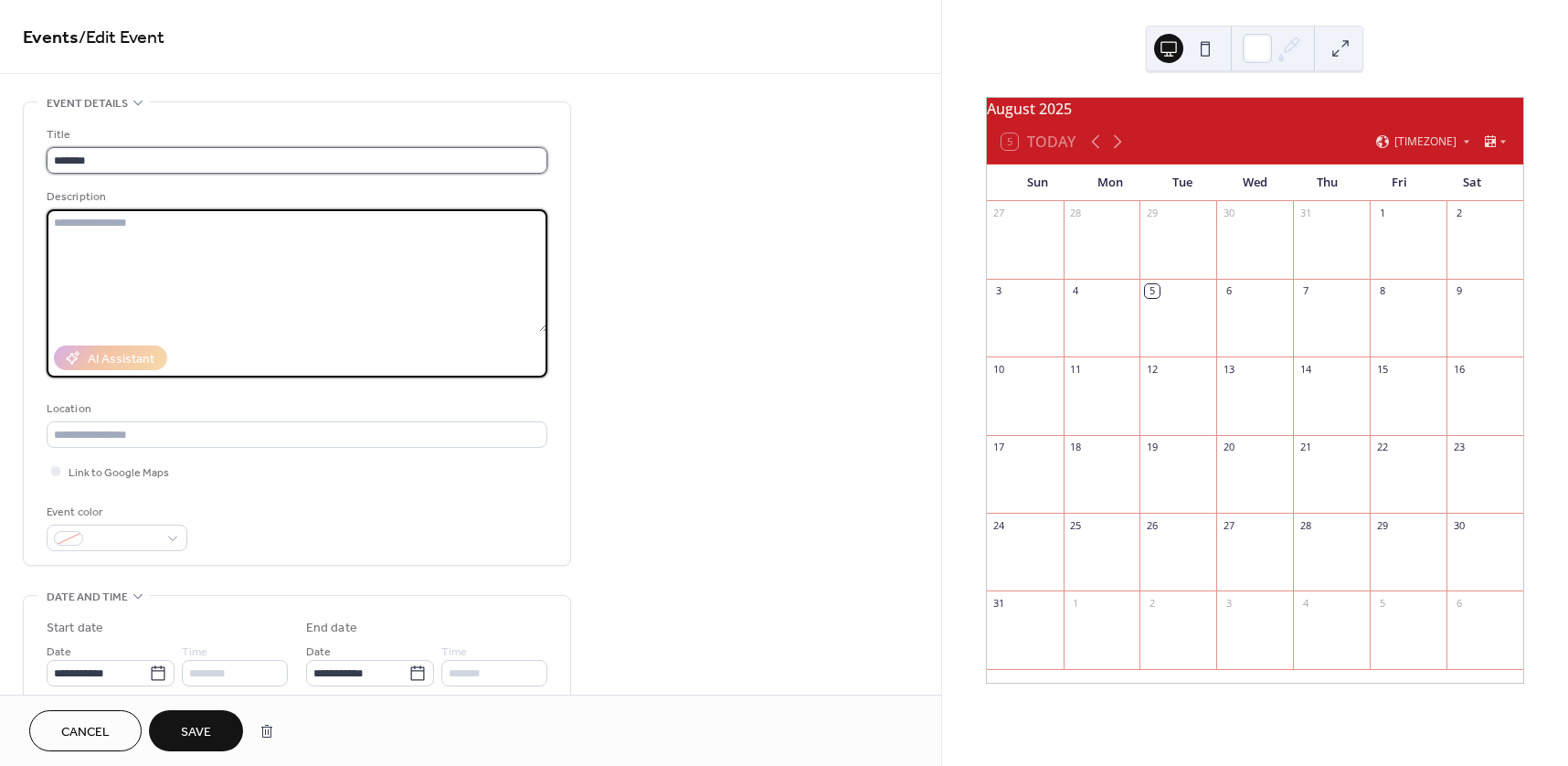 click on "*******" at bounding box center [297, 160] 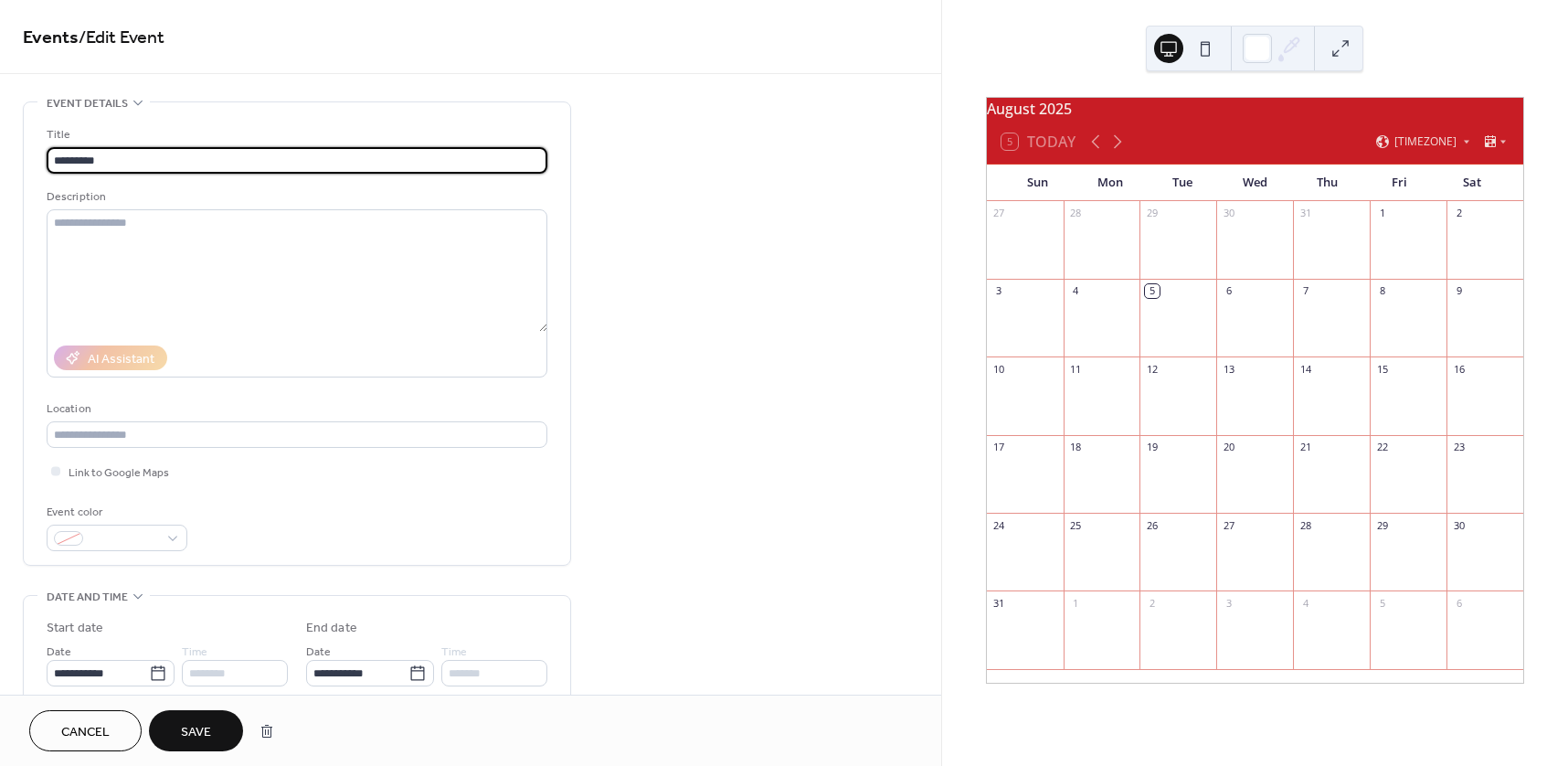 paste on "**********" 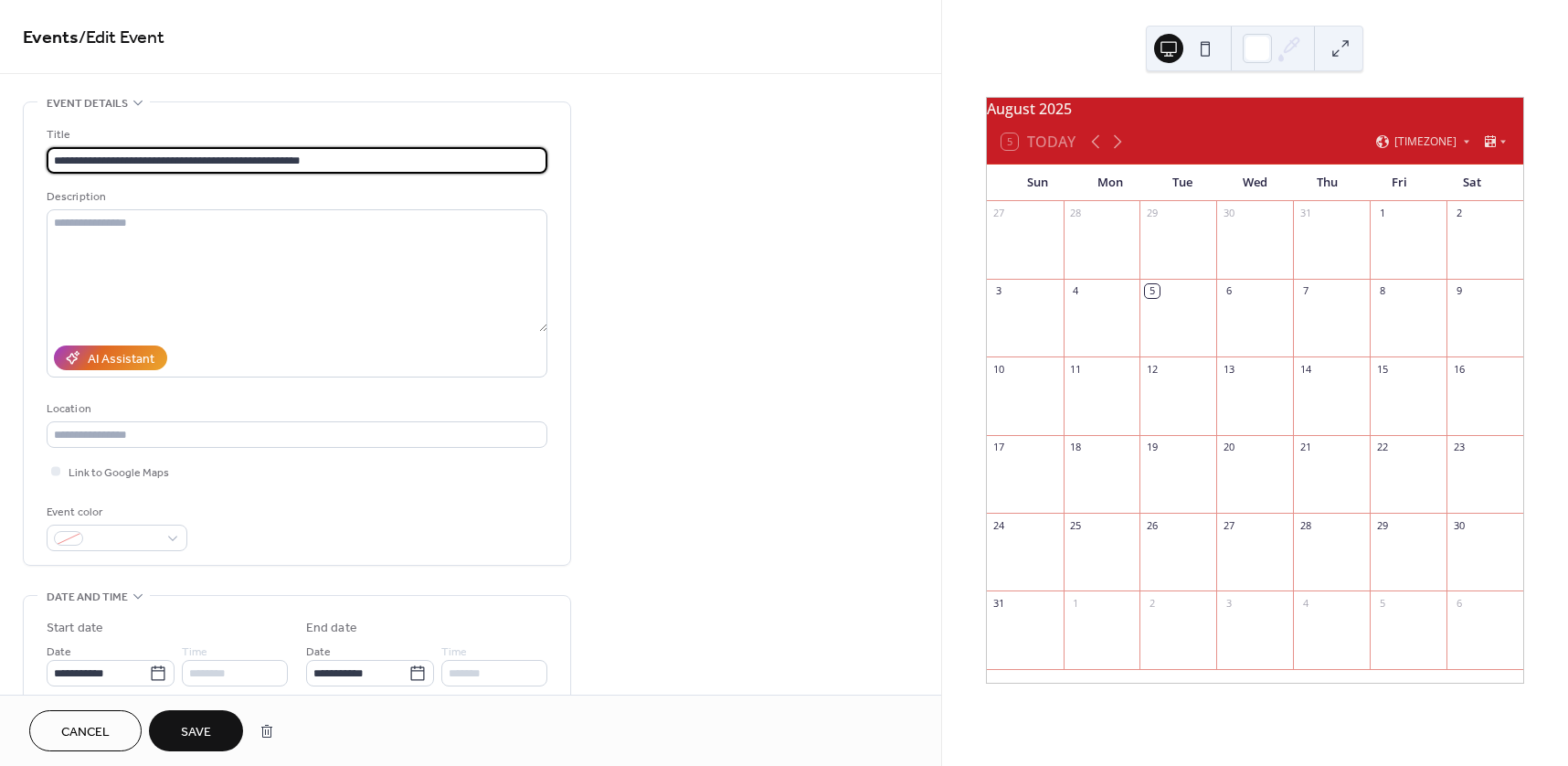 type on "**********" 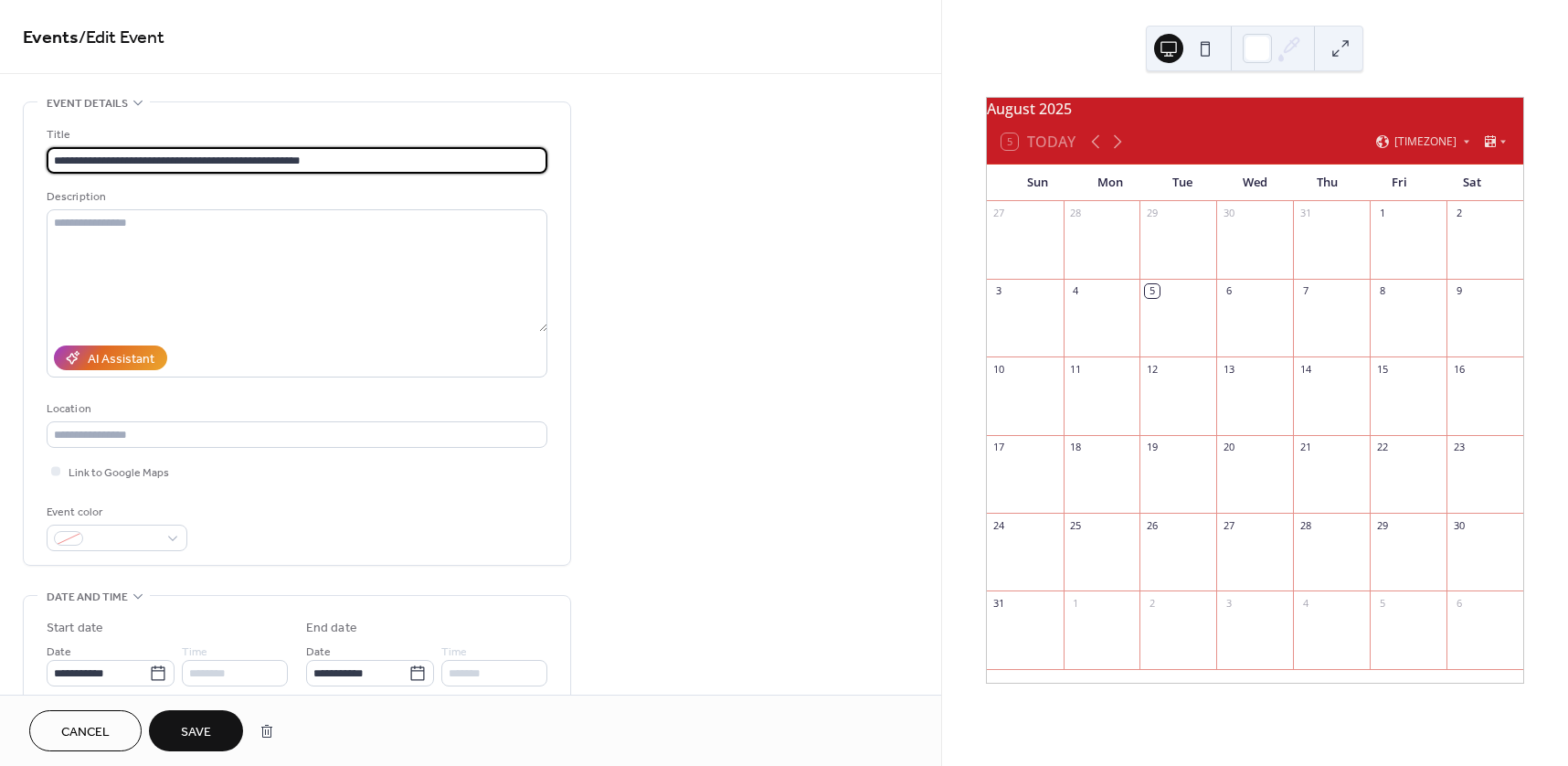 click on "Save" at bounding box center (196, 732) 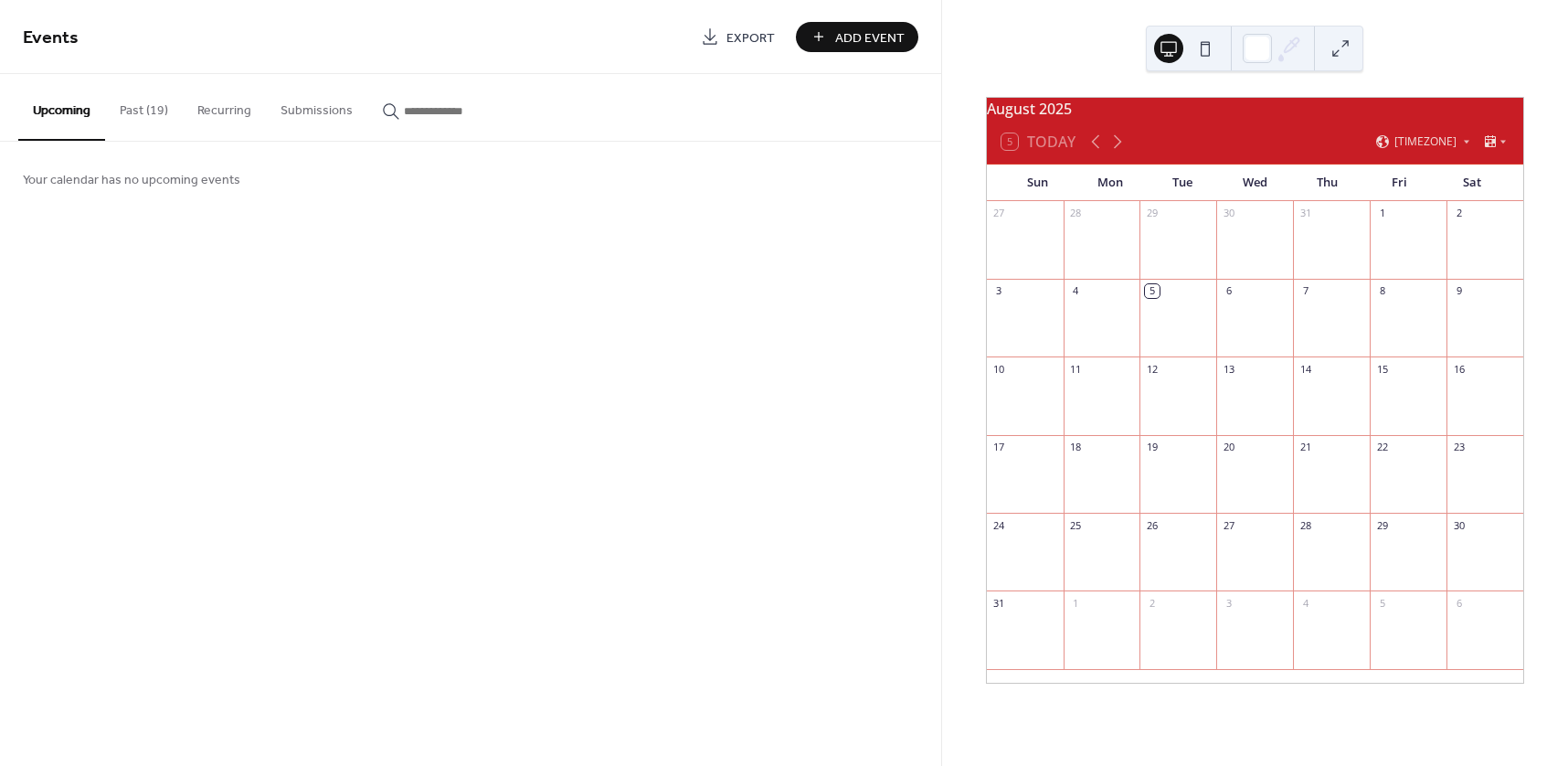 click on "Past (19)" at bounding box center [143, 106] 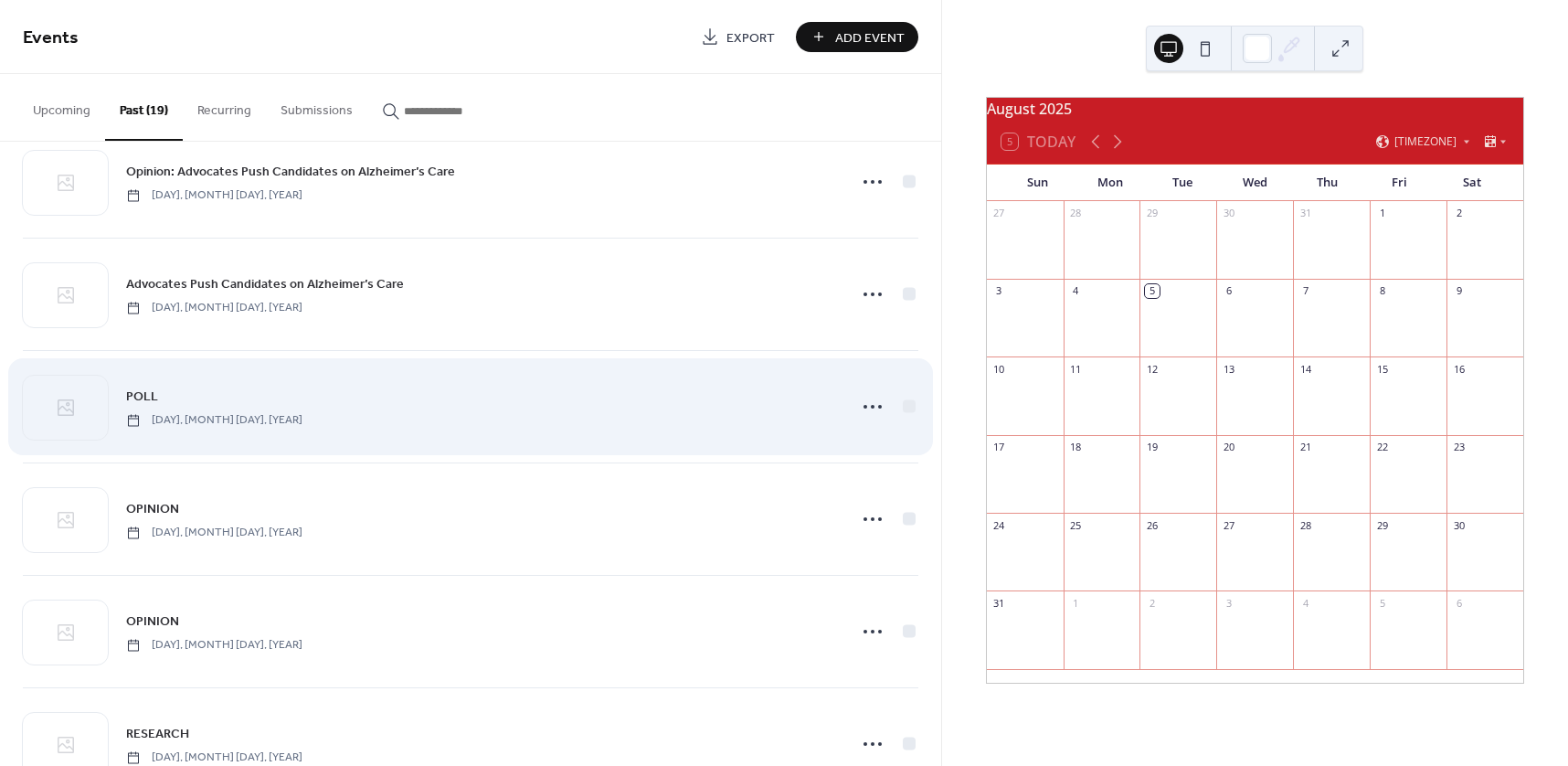 scroll, scrollTop: 1097, scrollLeft: 0, axis: vertical 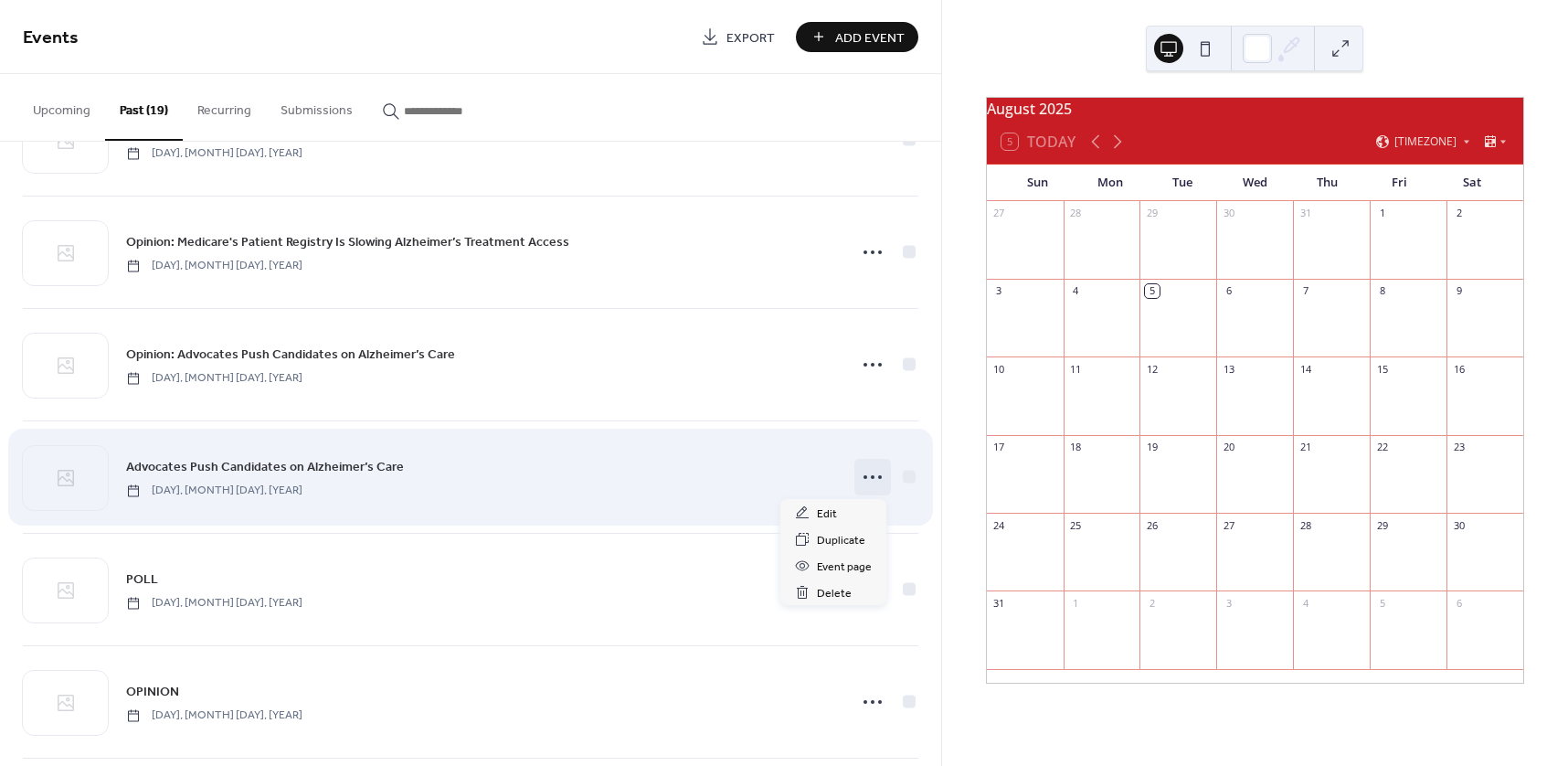click 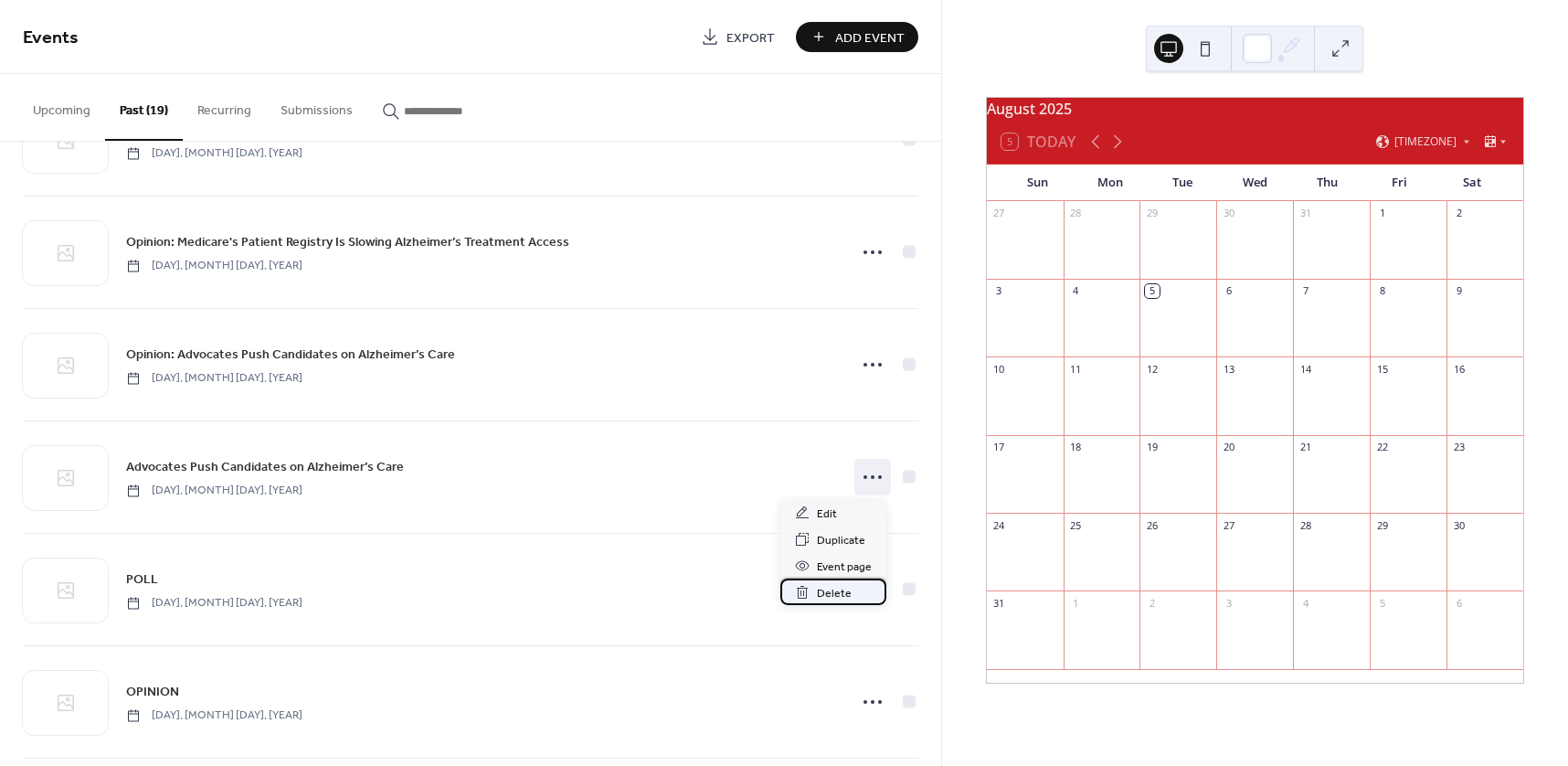 click on "Delete" at bounding box center (834, 593) 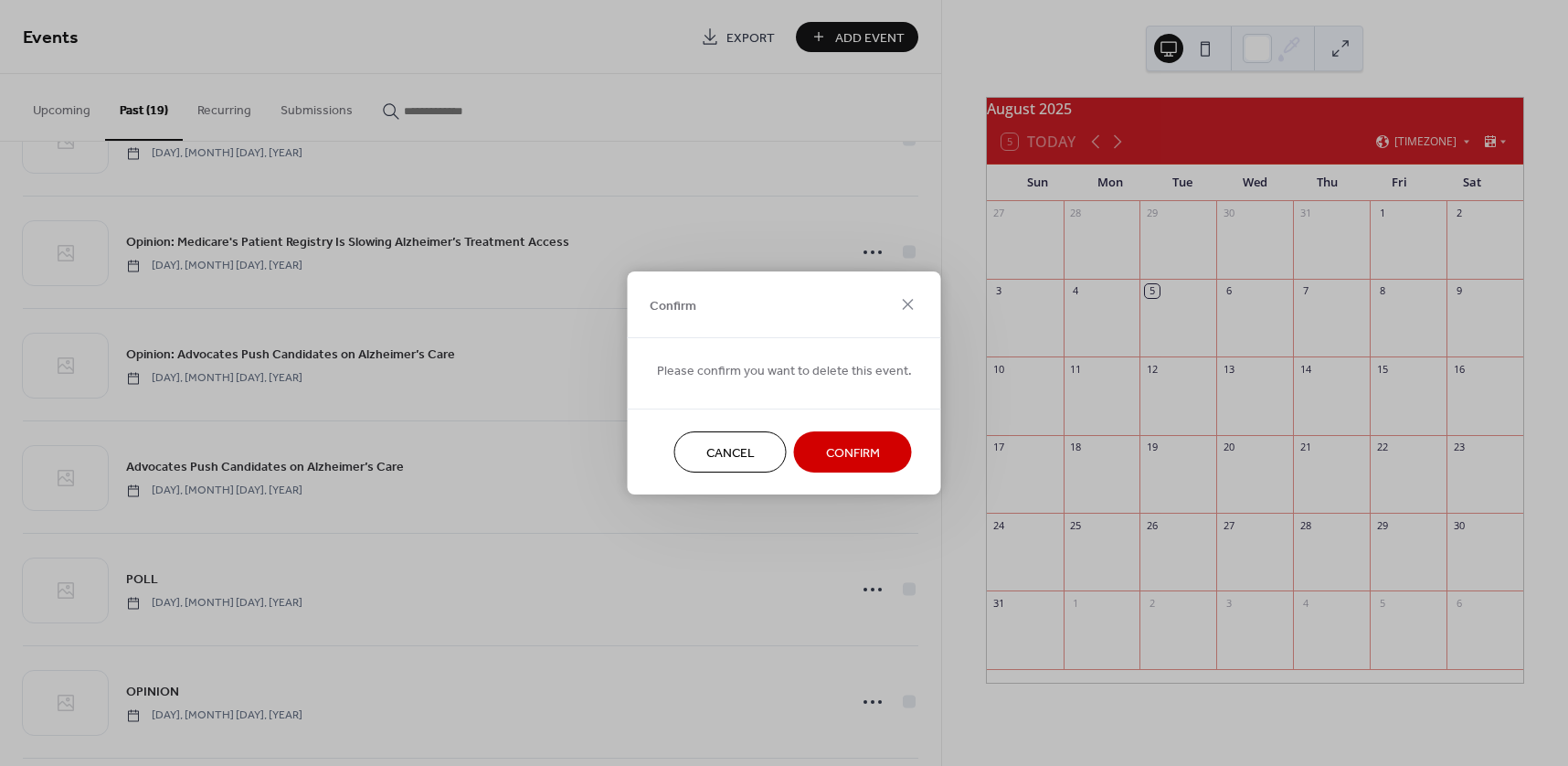 click on "Confirm" at bounding box center (853, 453) 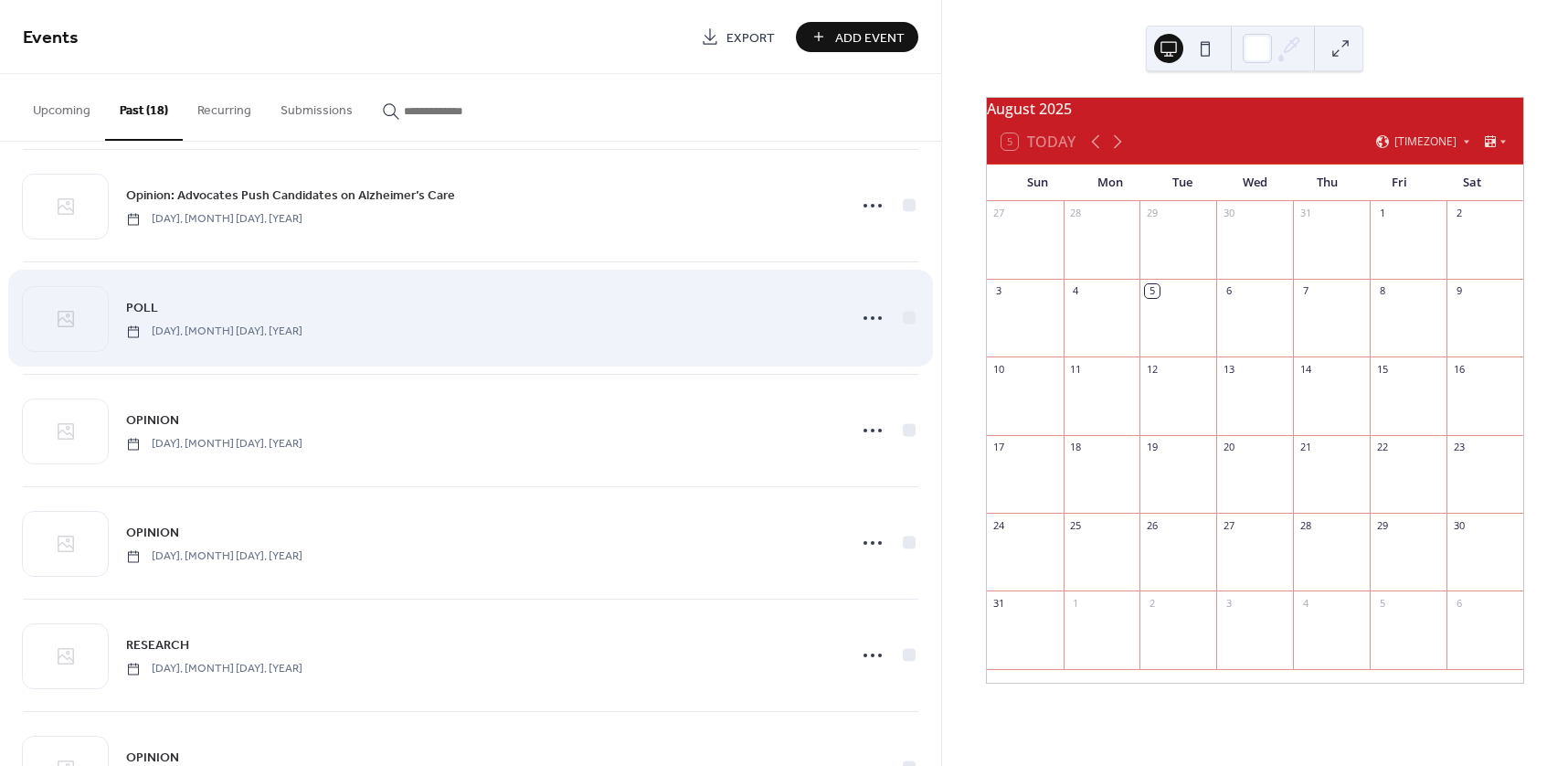 scroll, scrollTop: 1280, scrollLeft: 0, axis: vertical 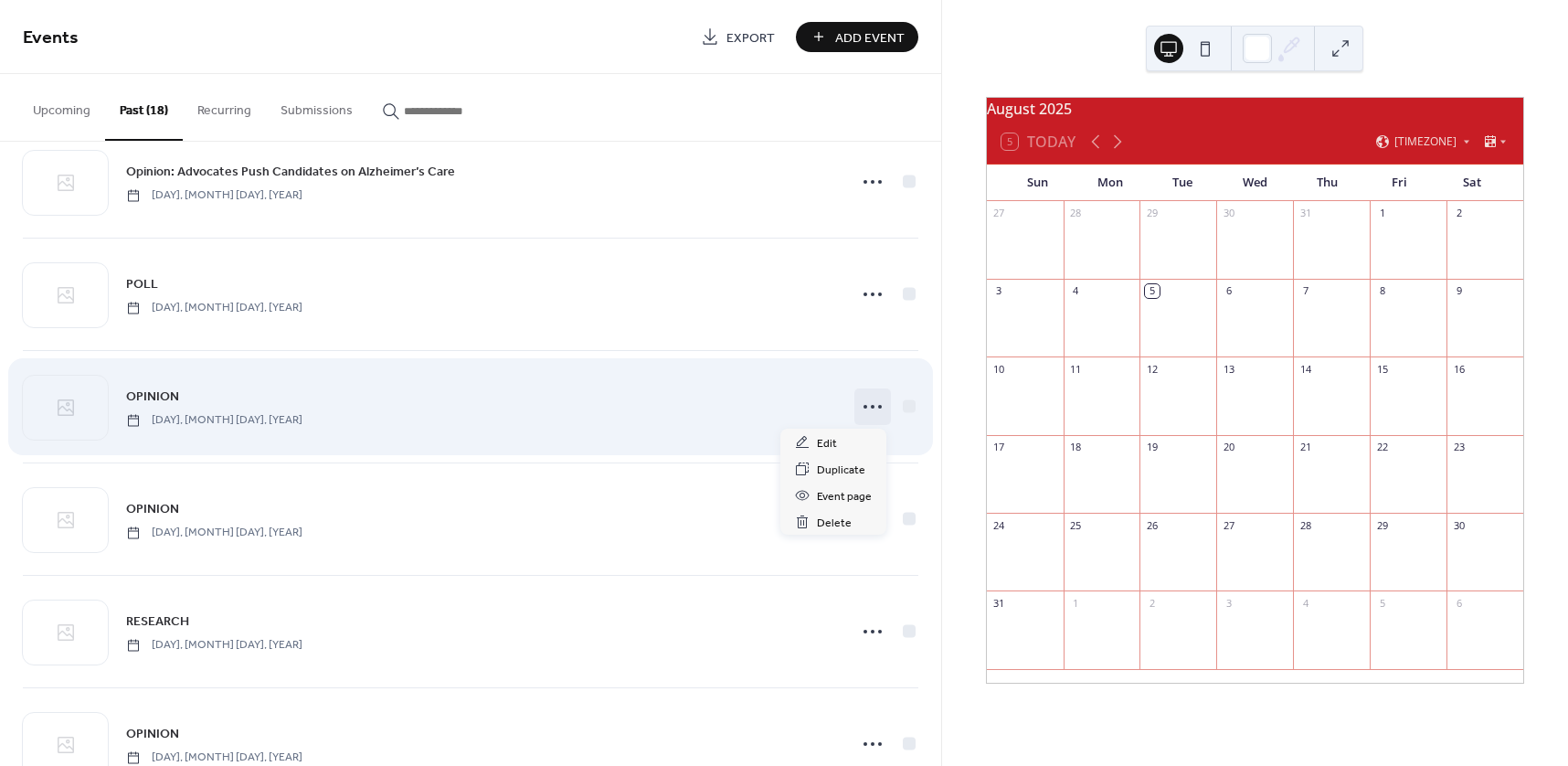 click 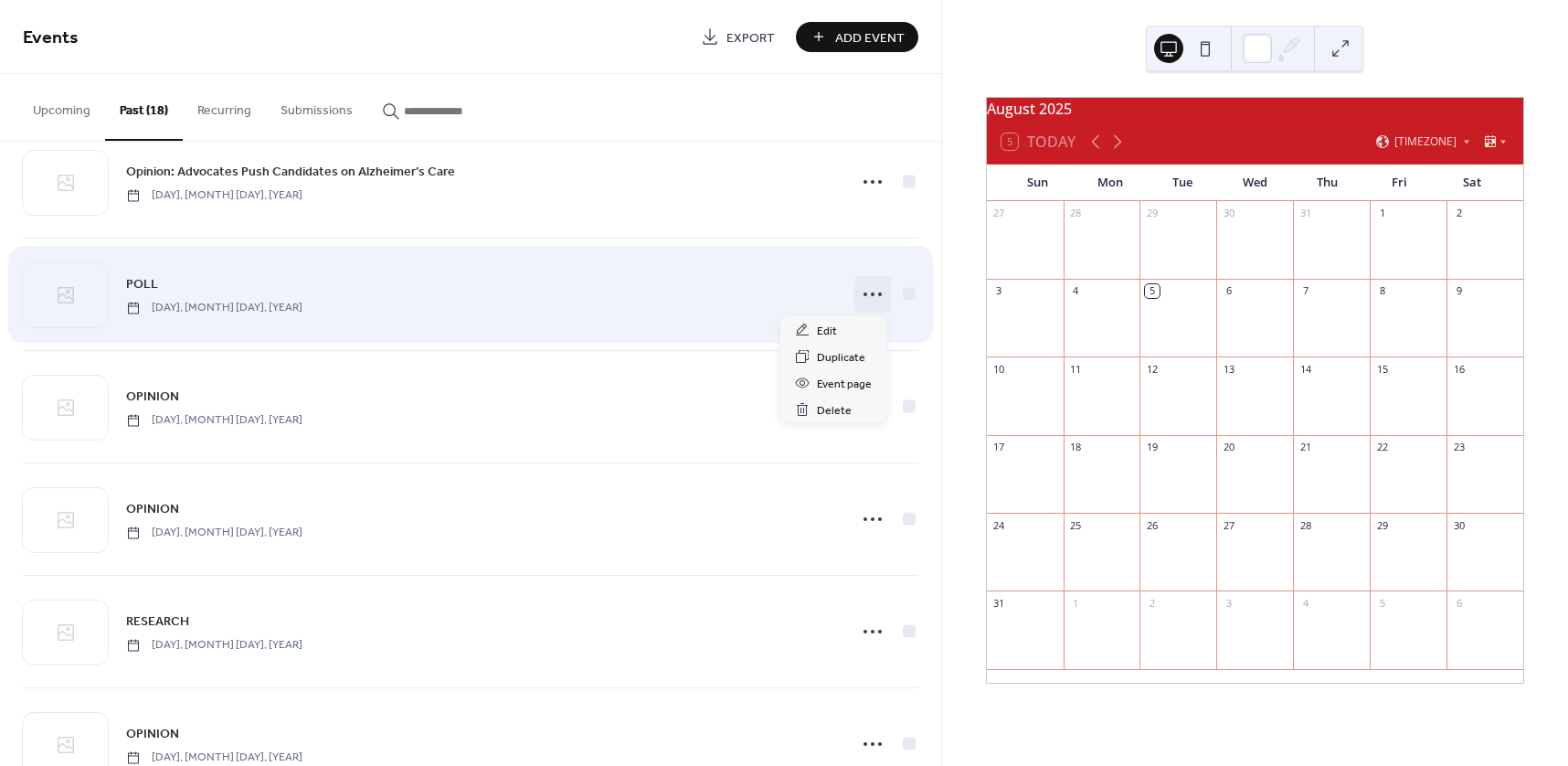 click 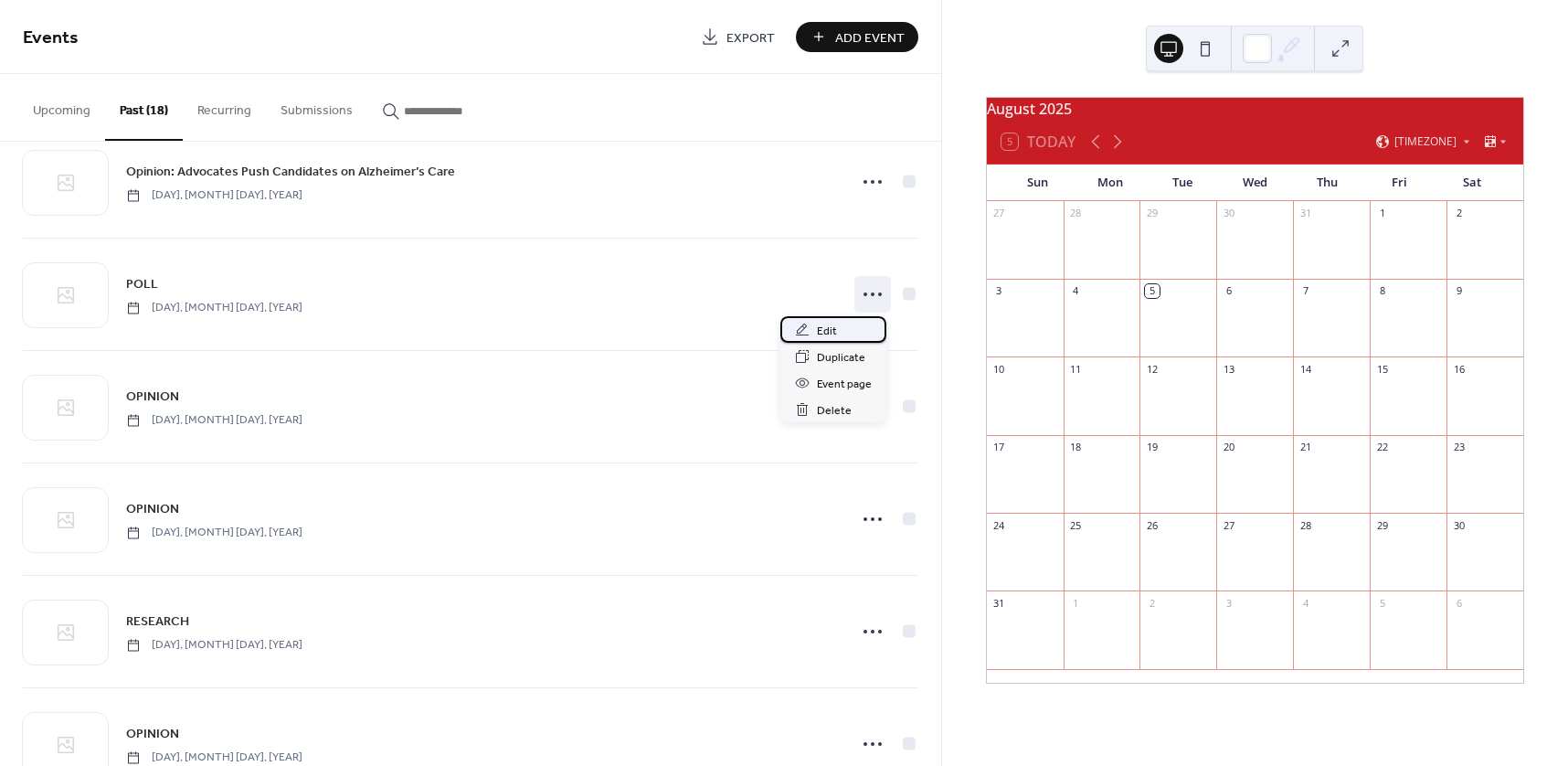 click on "Edit" at bounding box center [833, 329] 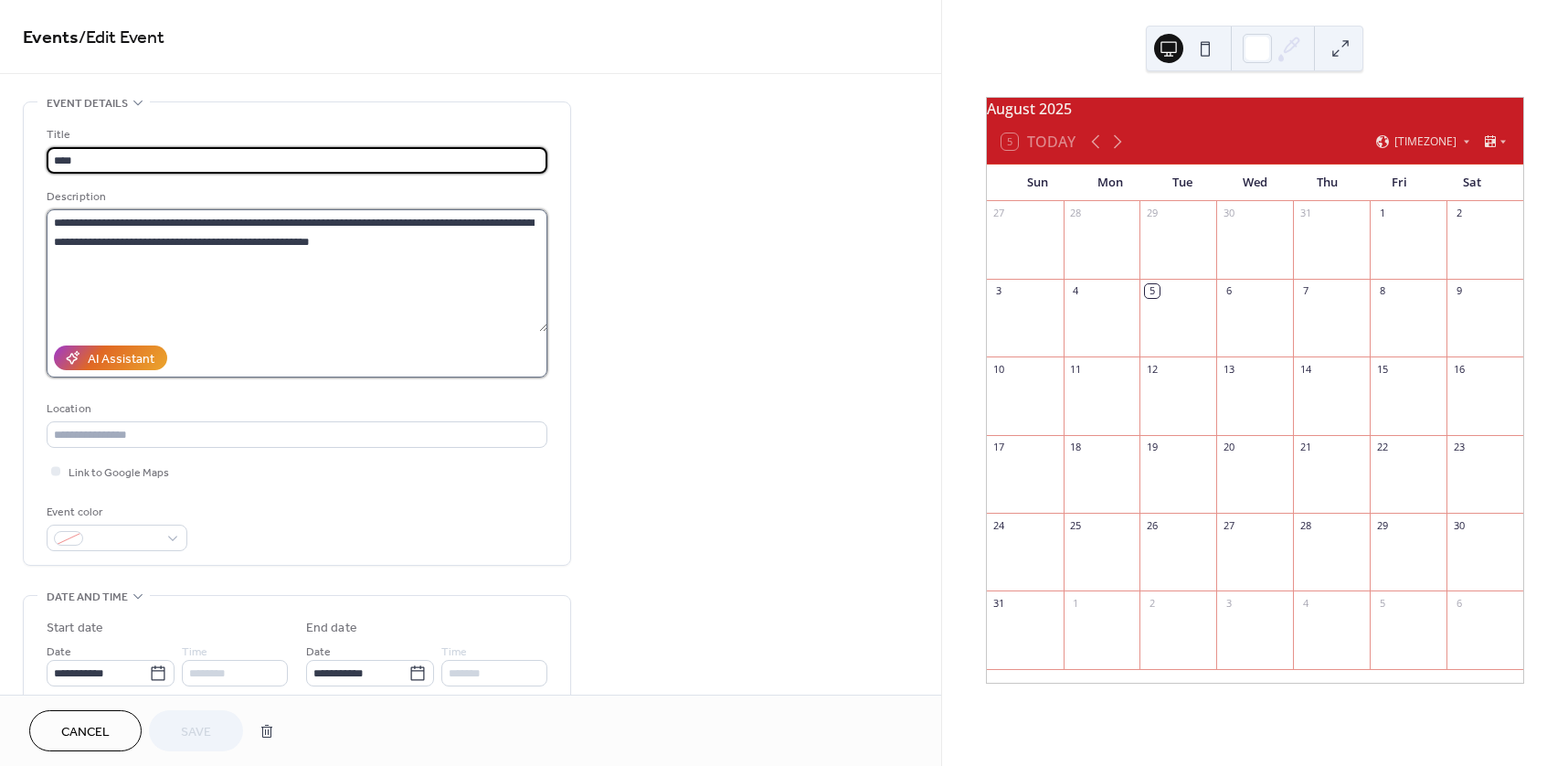 click on "**********" at bounding box center [297, 271] 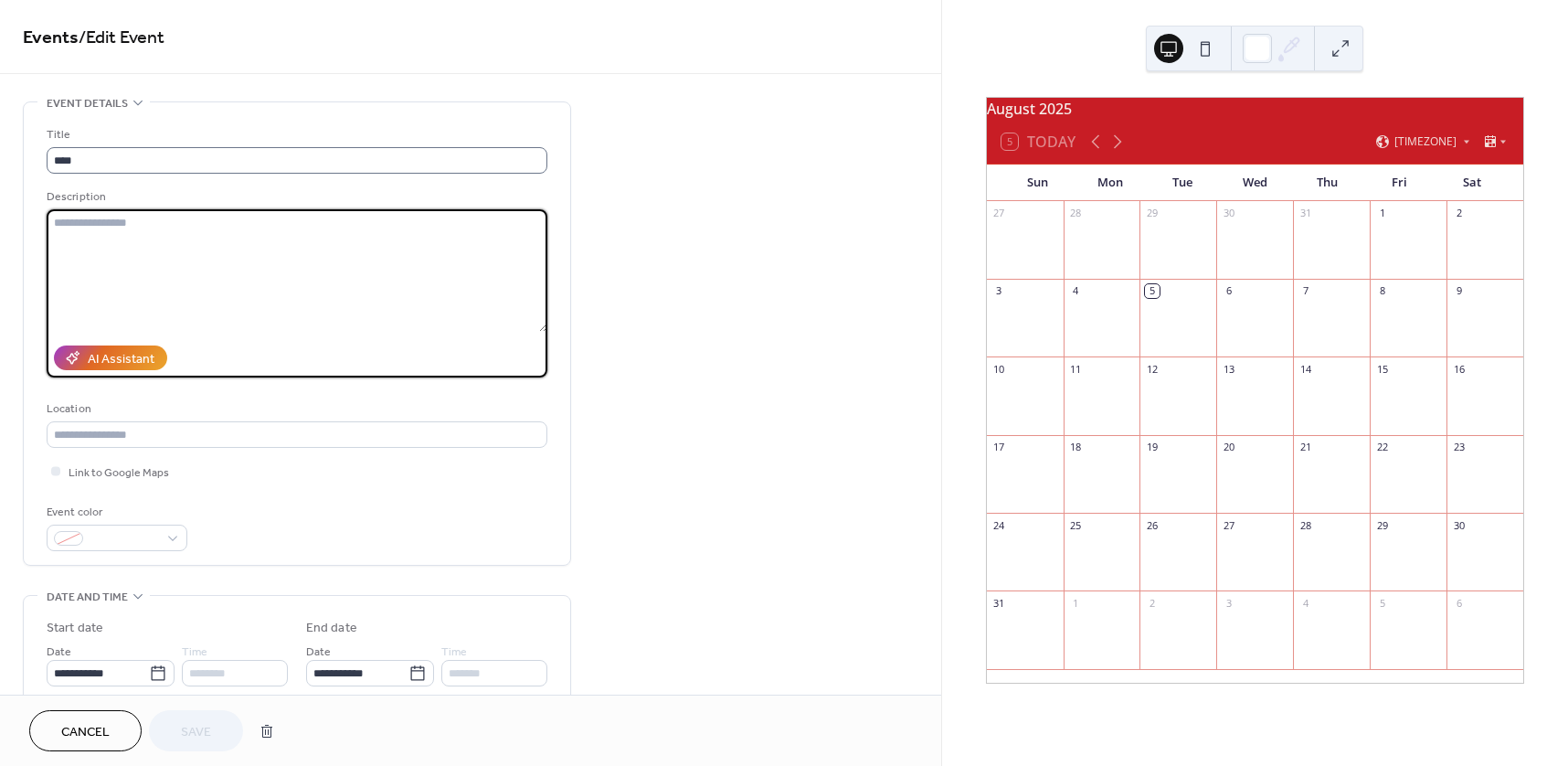 type 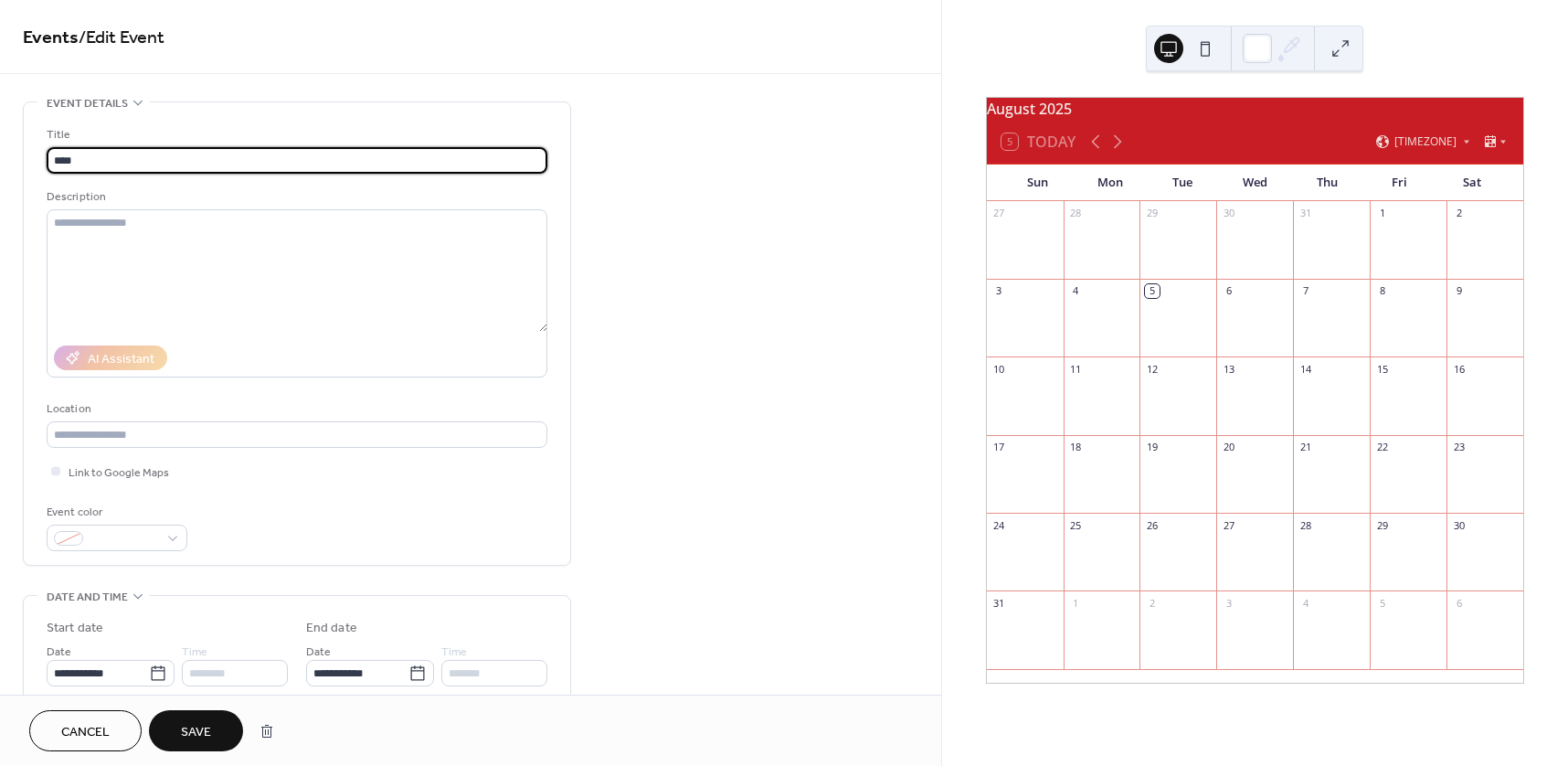 click on "****" at bounding box center [297, 160] 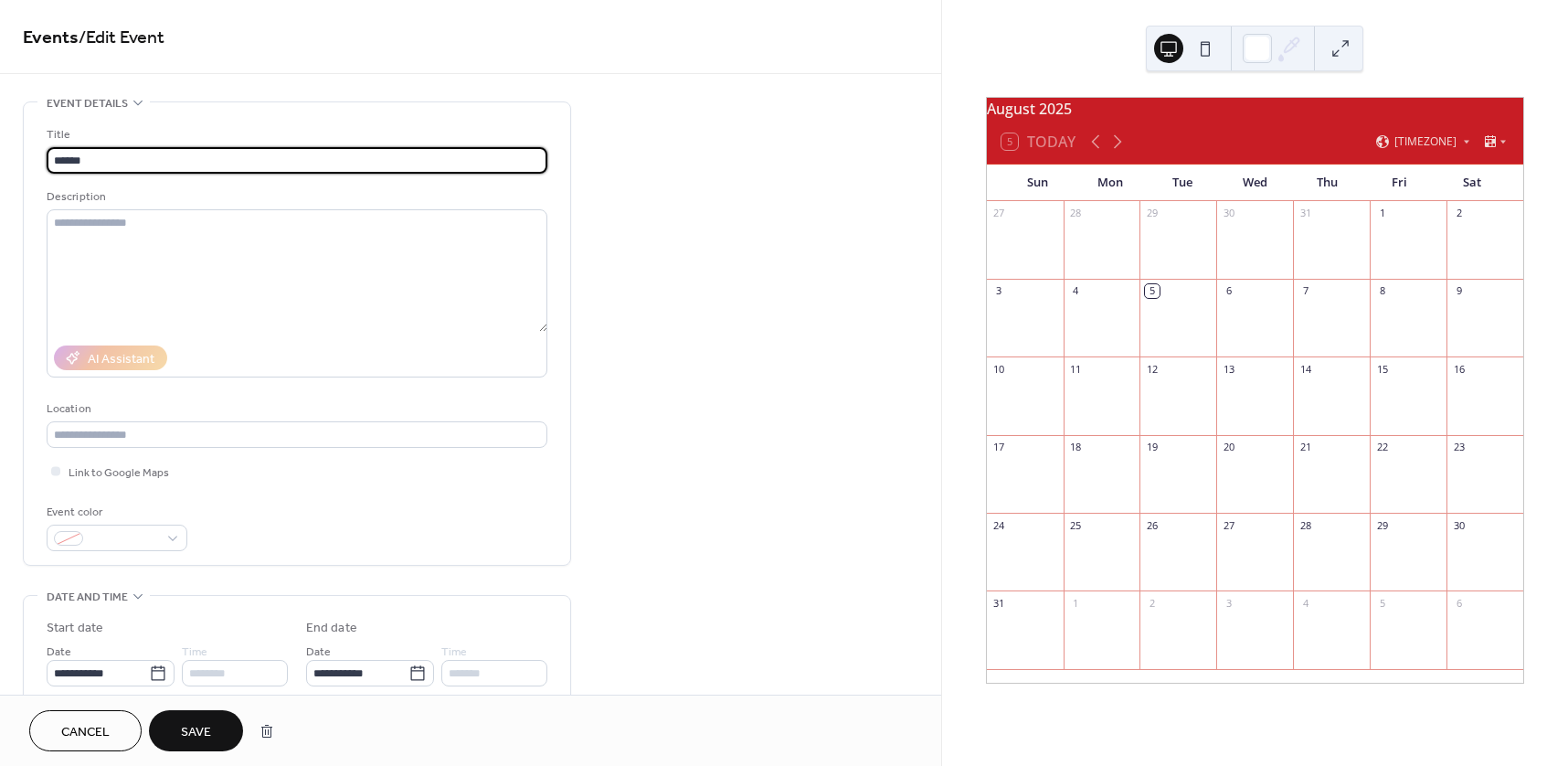 paste on "**********" 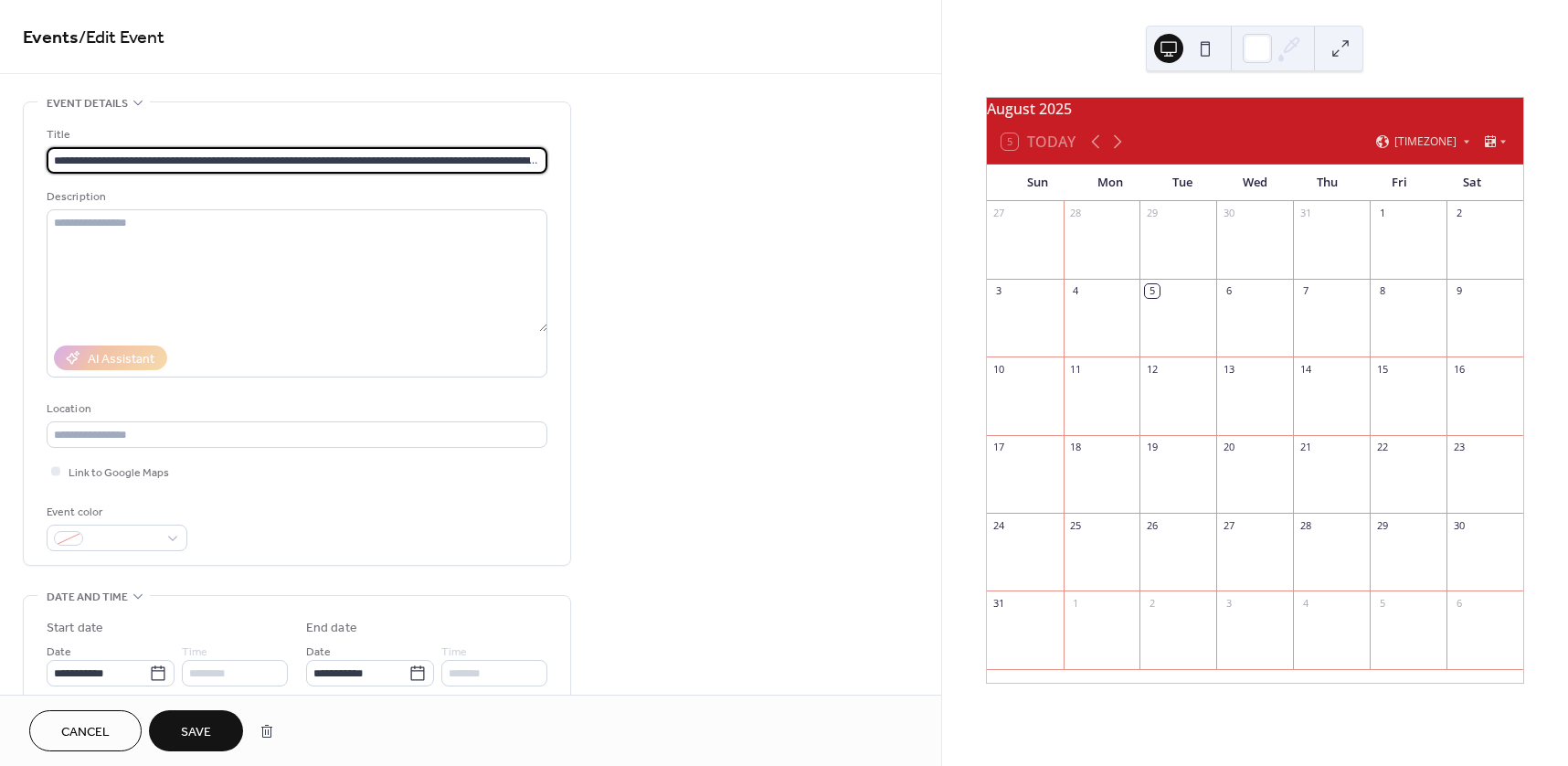 scroll, scrollTop: 0, scrollLeft: 329, axis: horizontal 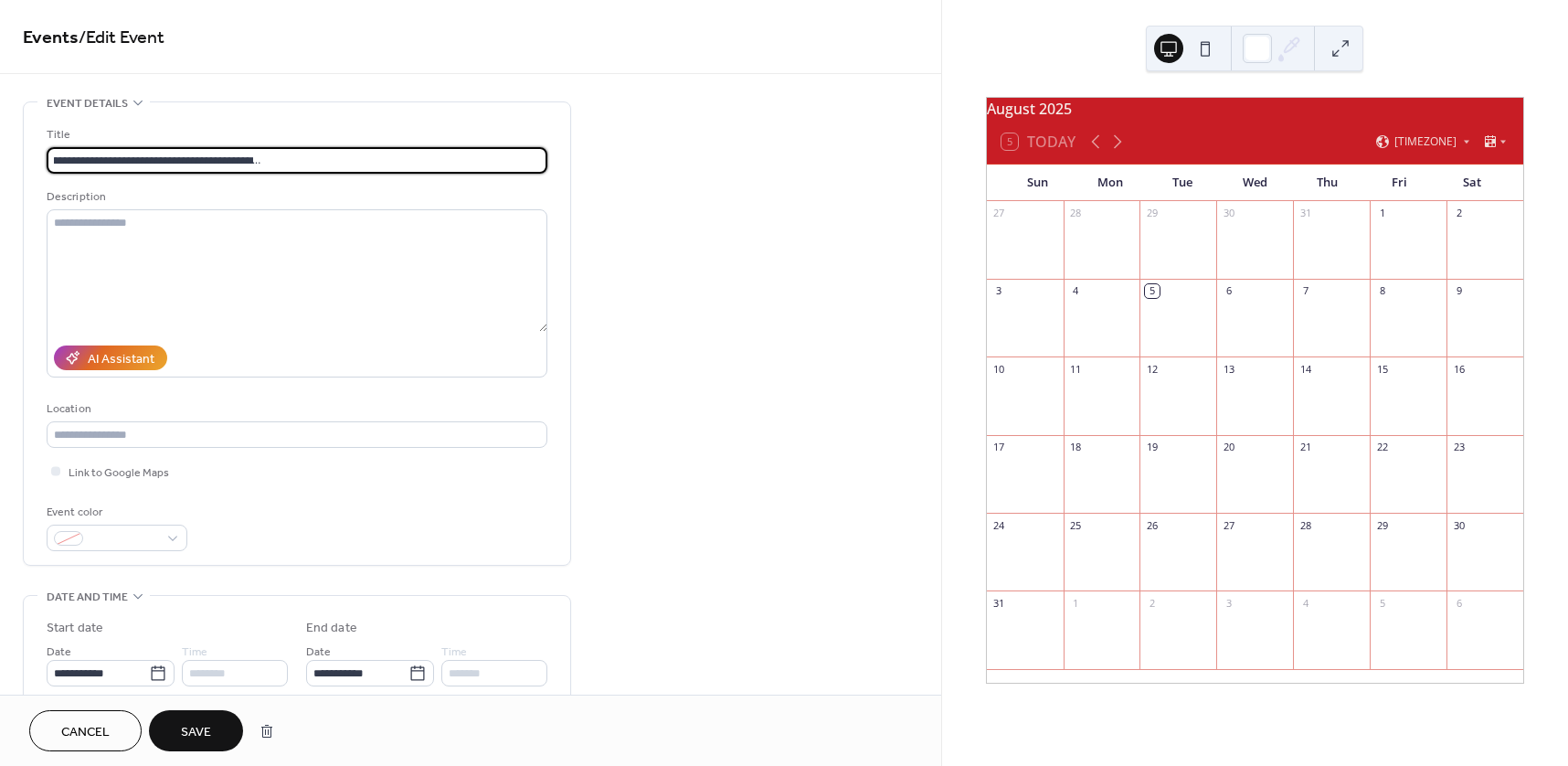 type on "**********" 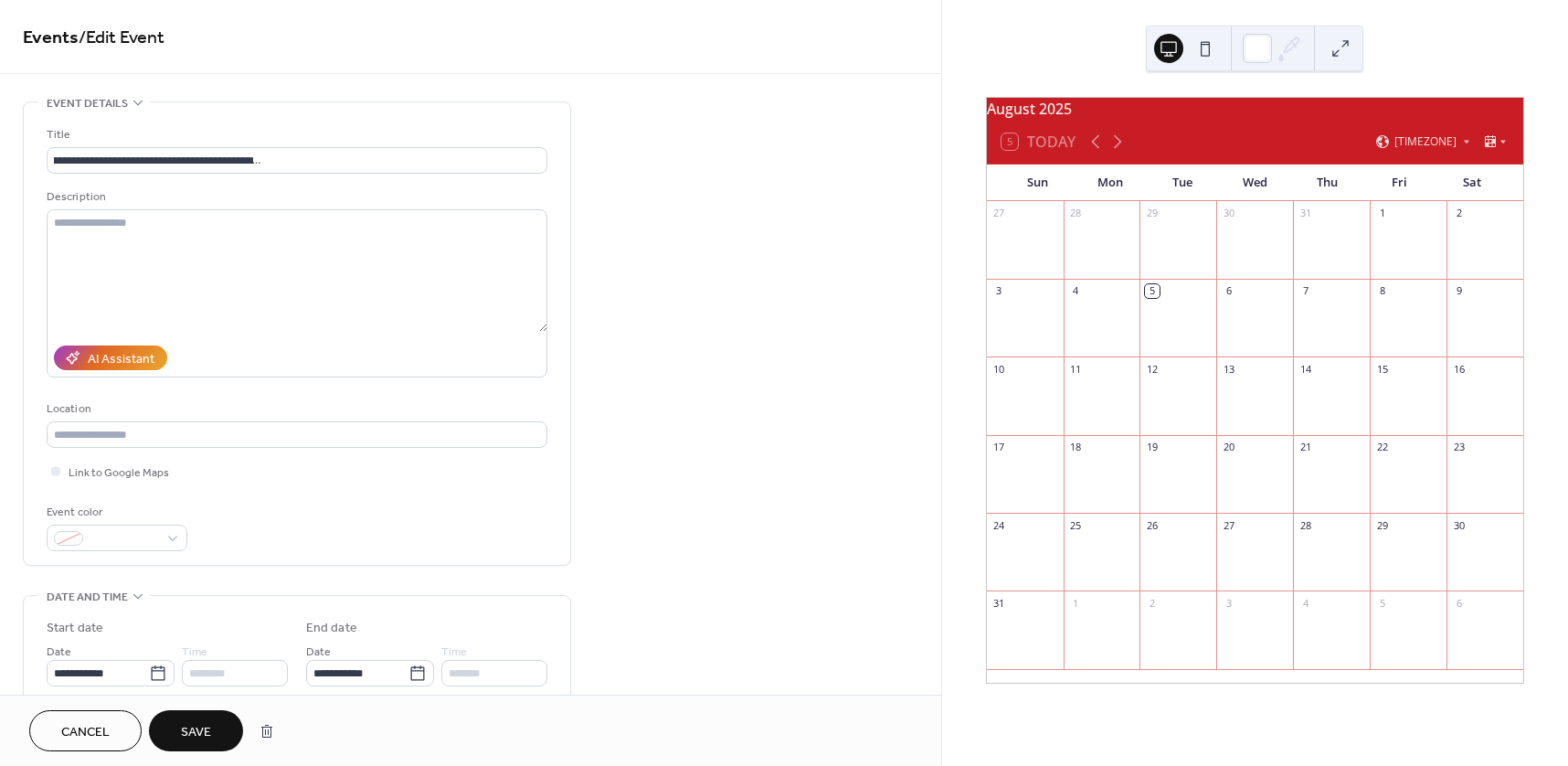 scroll, scrollTop: 0, scrollLeft: 0, axis: both 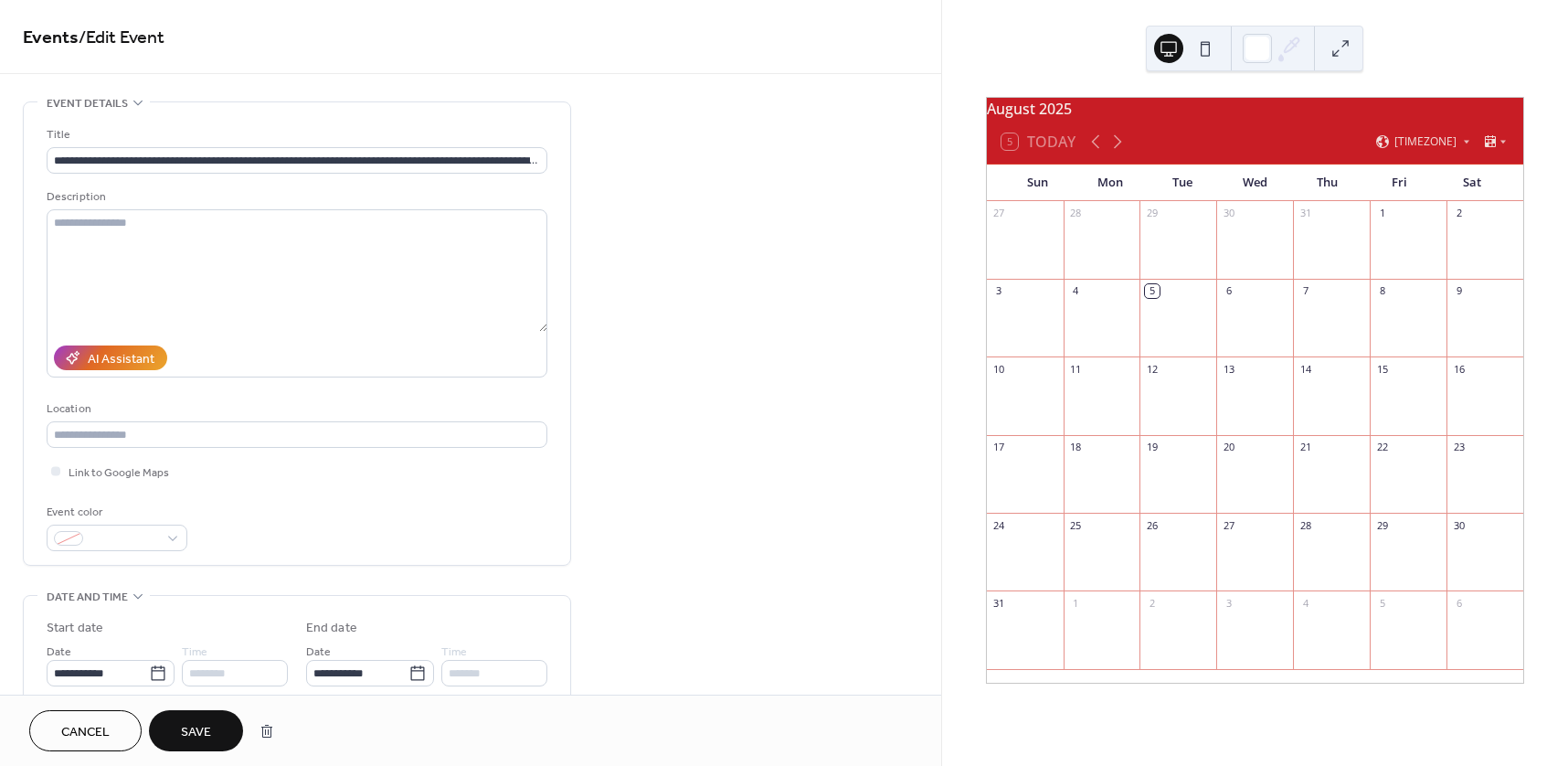 click on "Save" at bounding box center (196, 730) 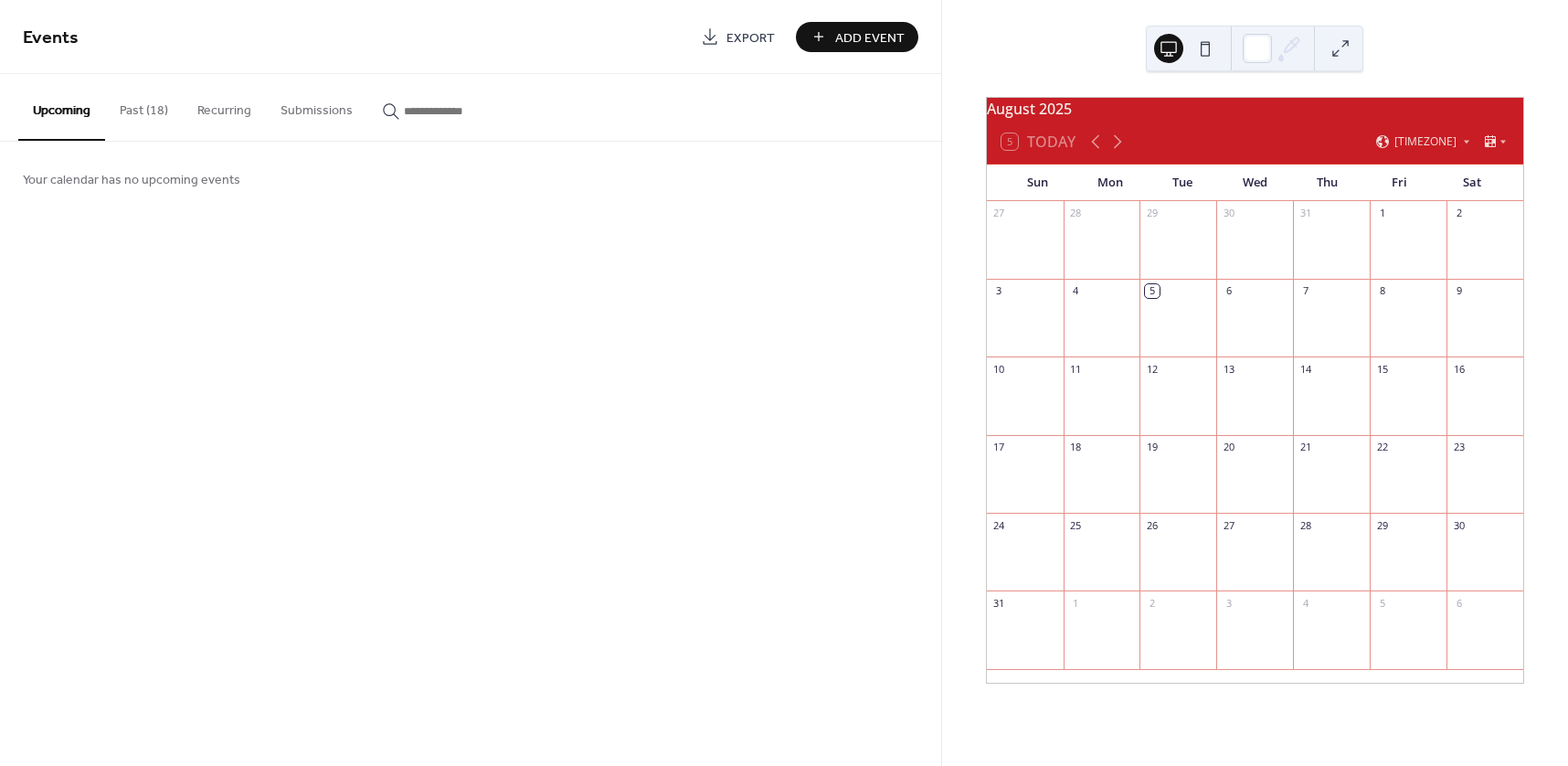 click on "Past (18)" at bounding box center [143, 106] 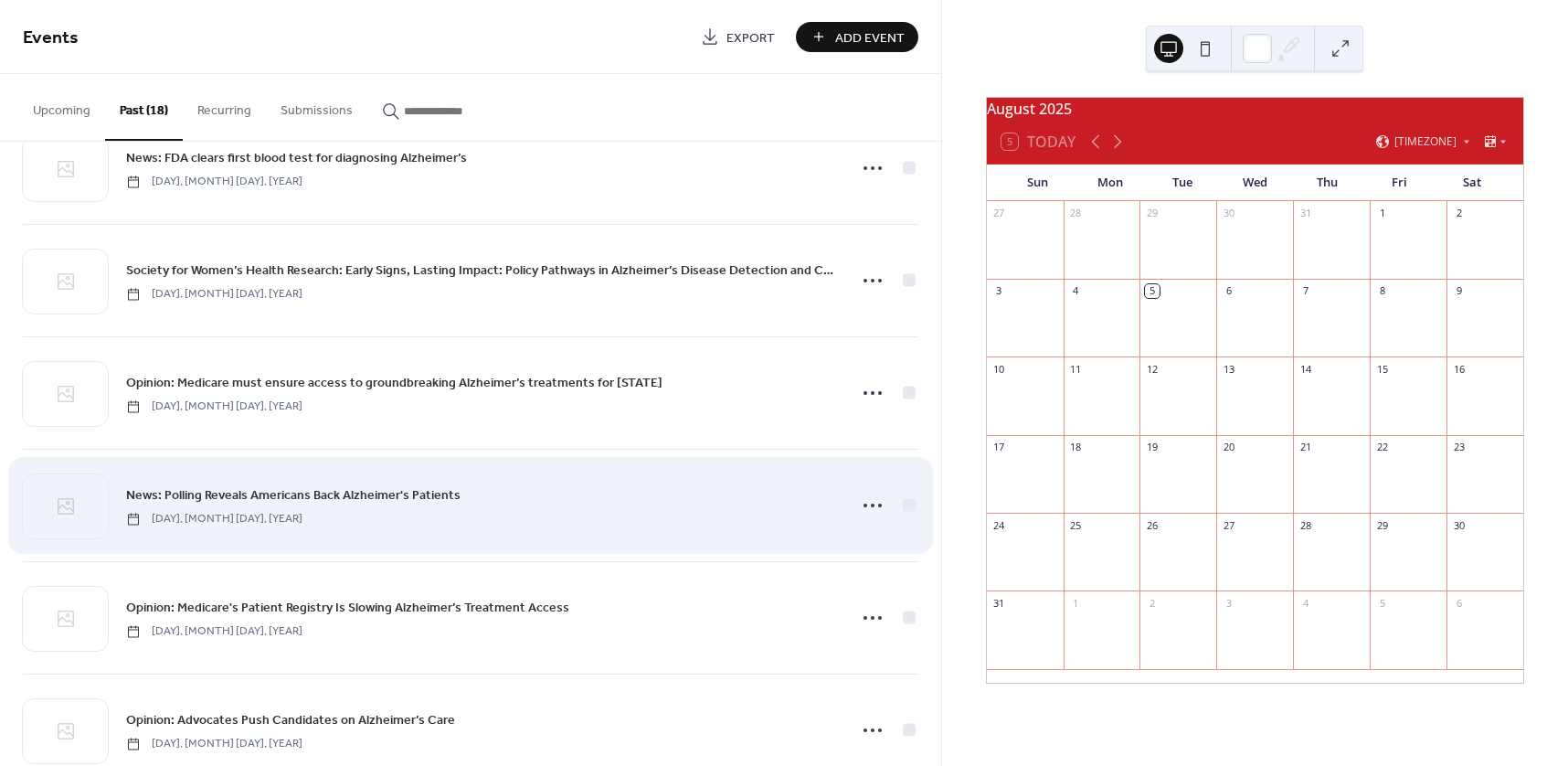 scroll, scrollTop: 914, scrollLeft: 0, axis: vertical 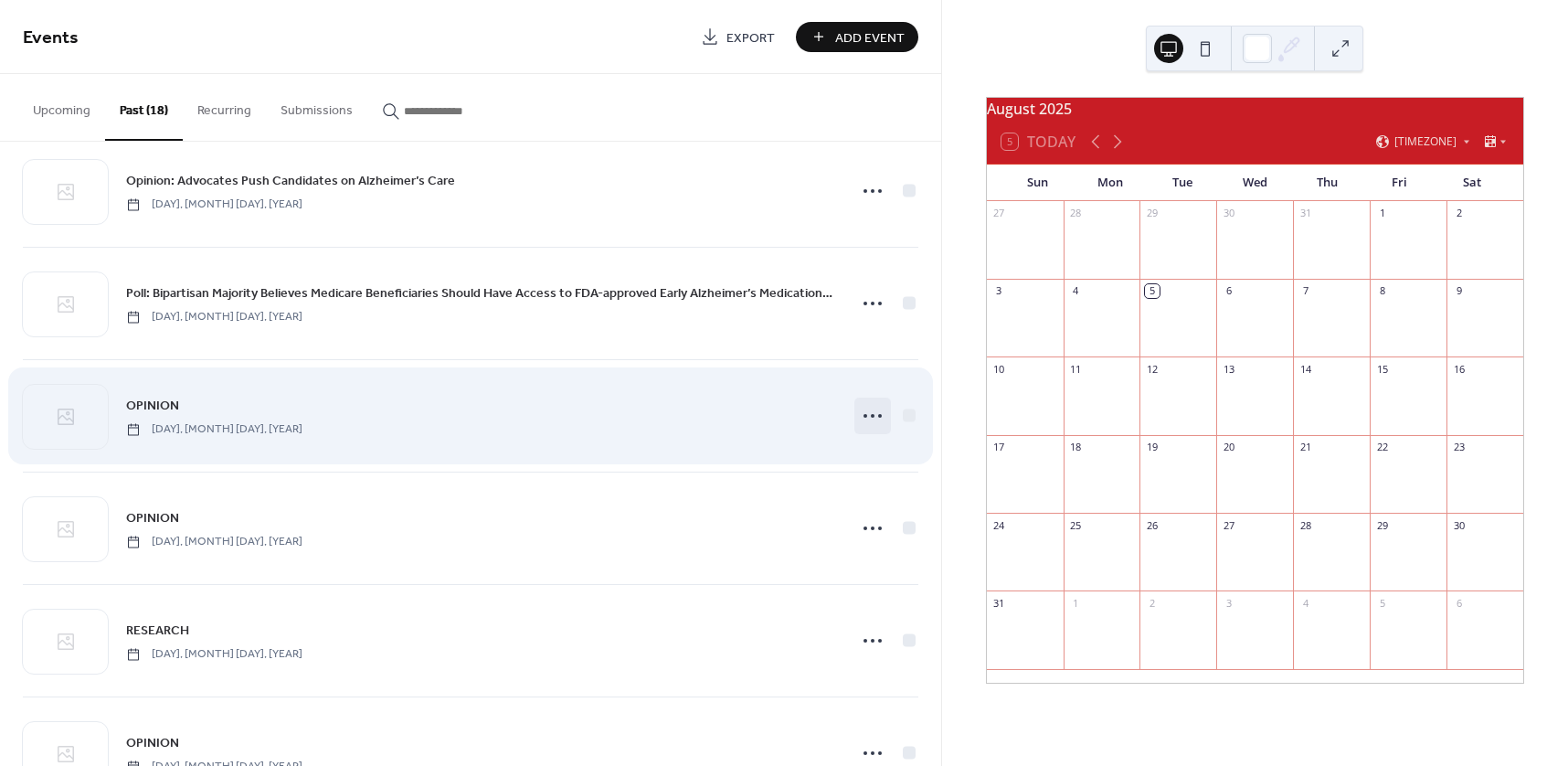 click 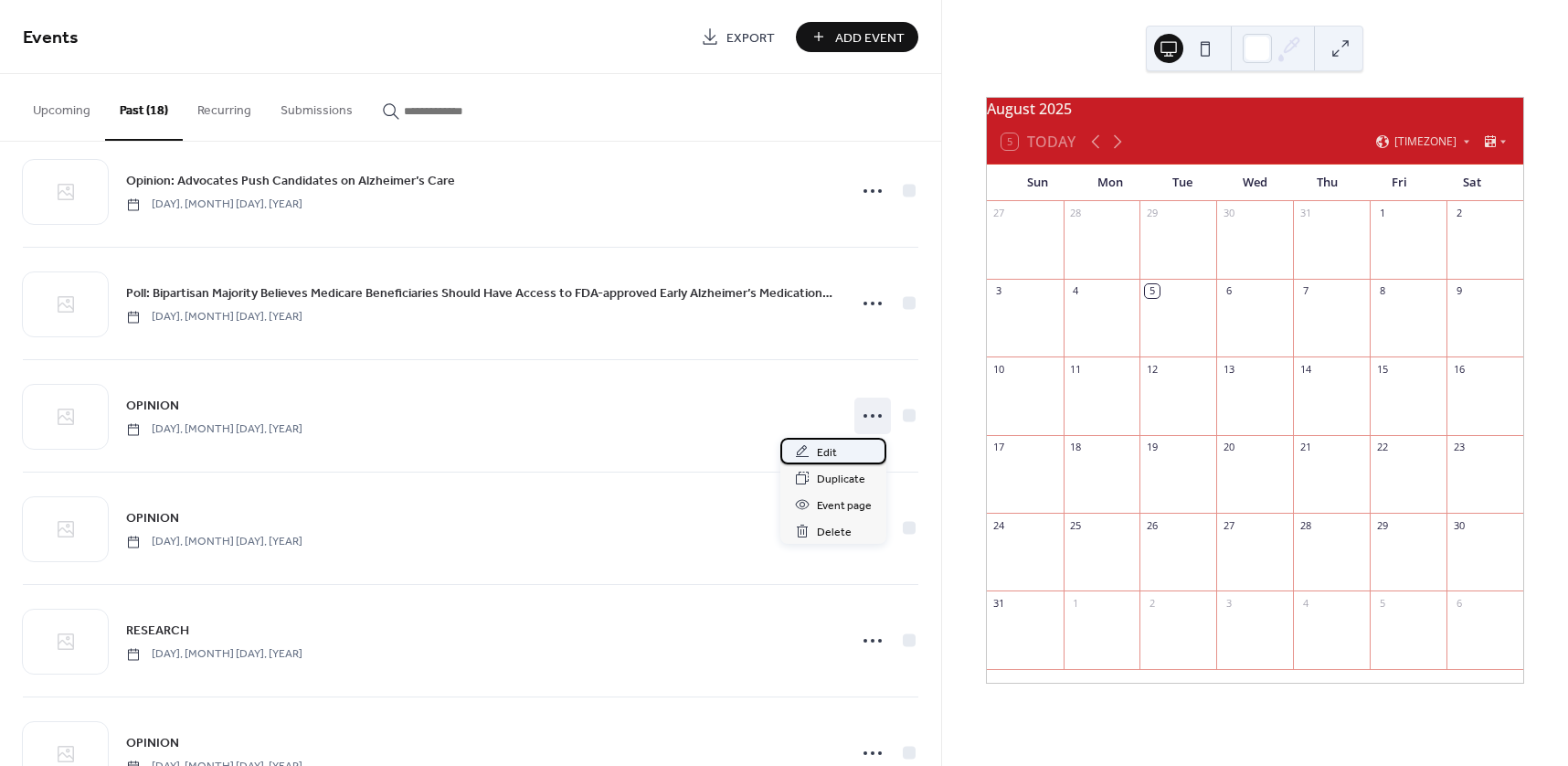 click on "Edit" at bounding box center [833, 451] 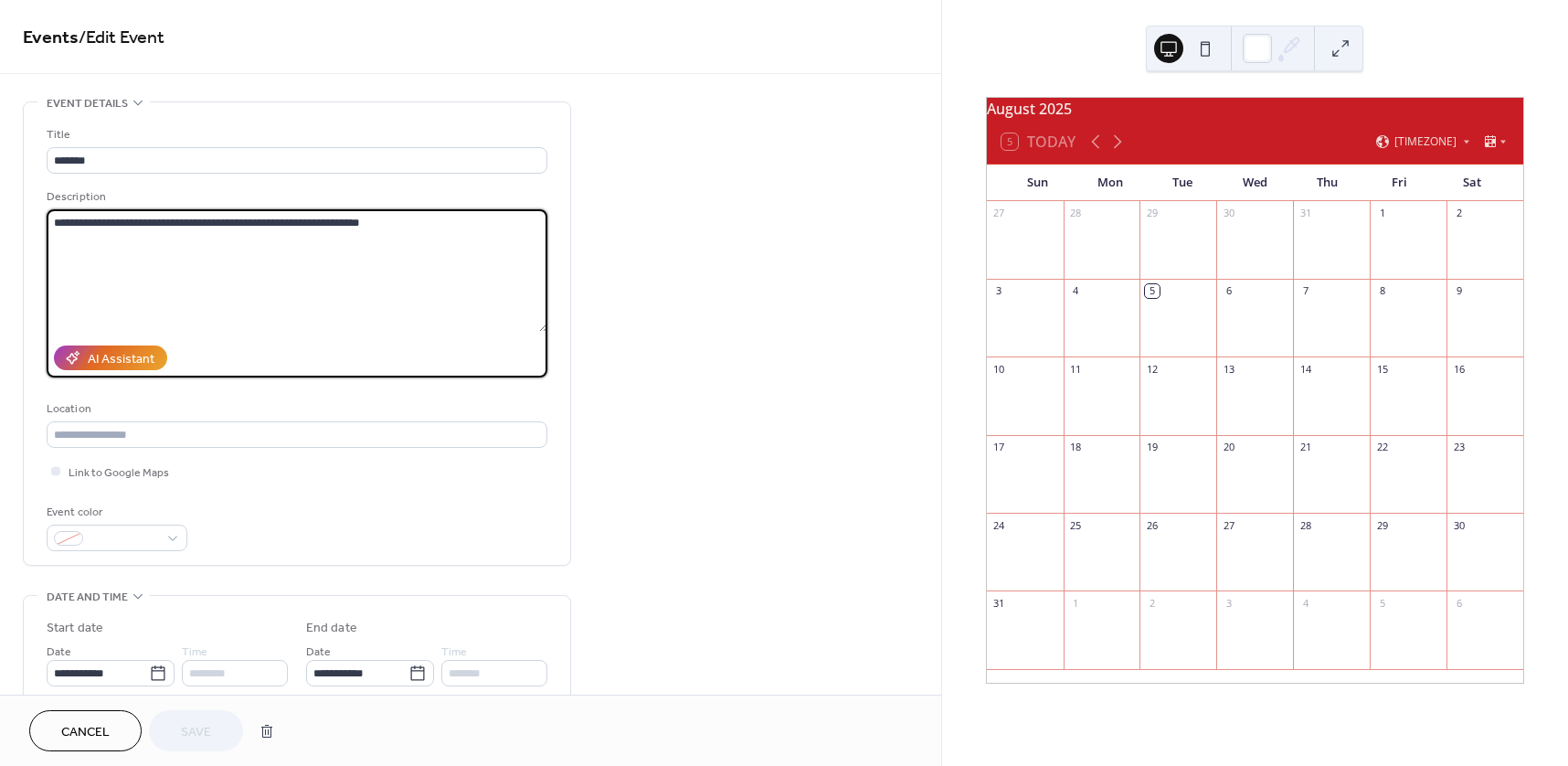 click on "**********" at bounding box center [297, 271] 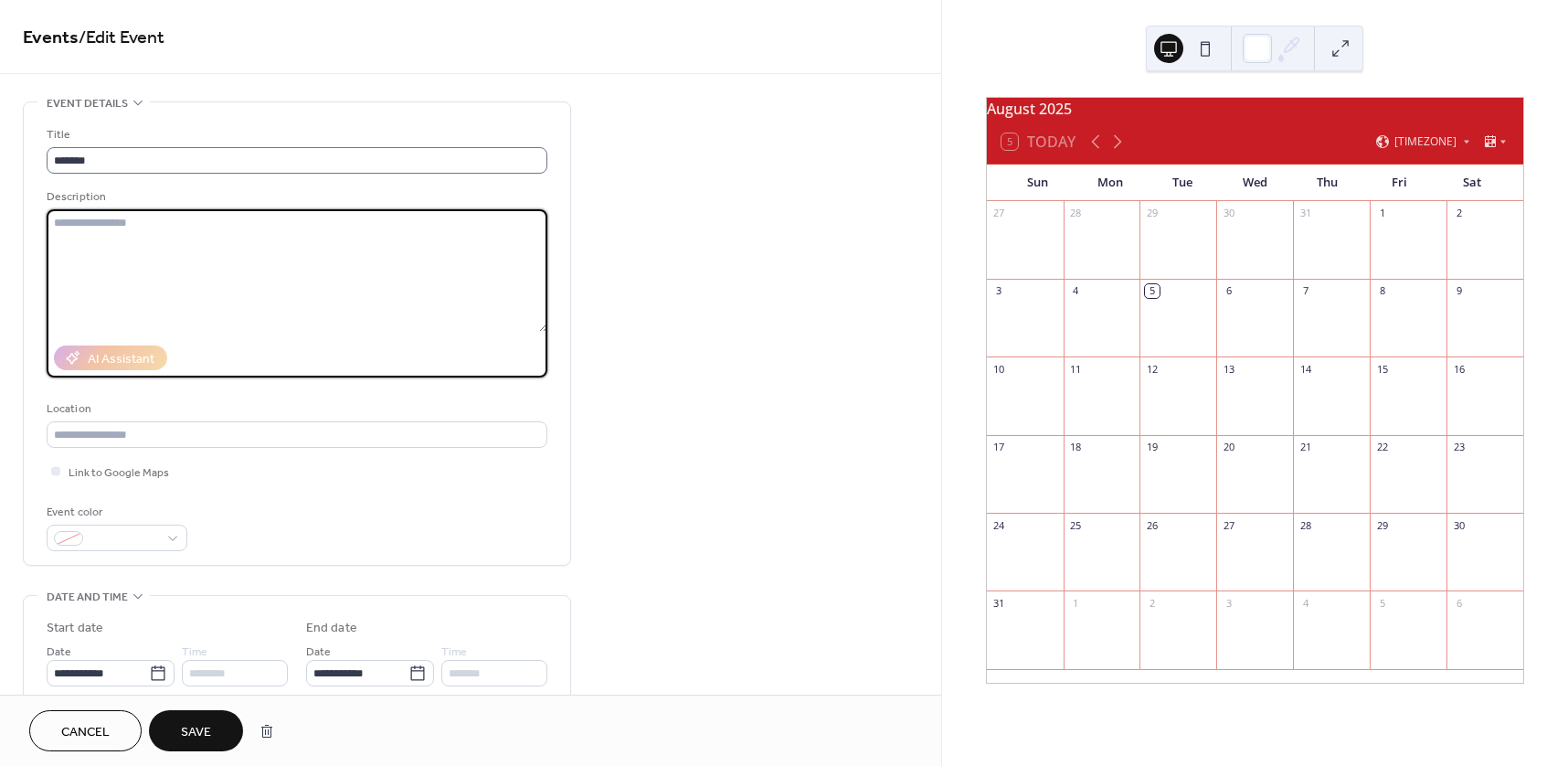 type 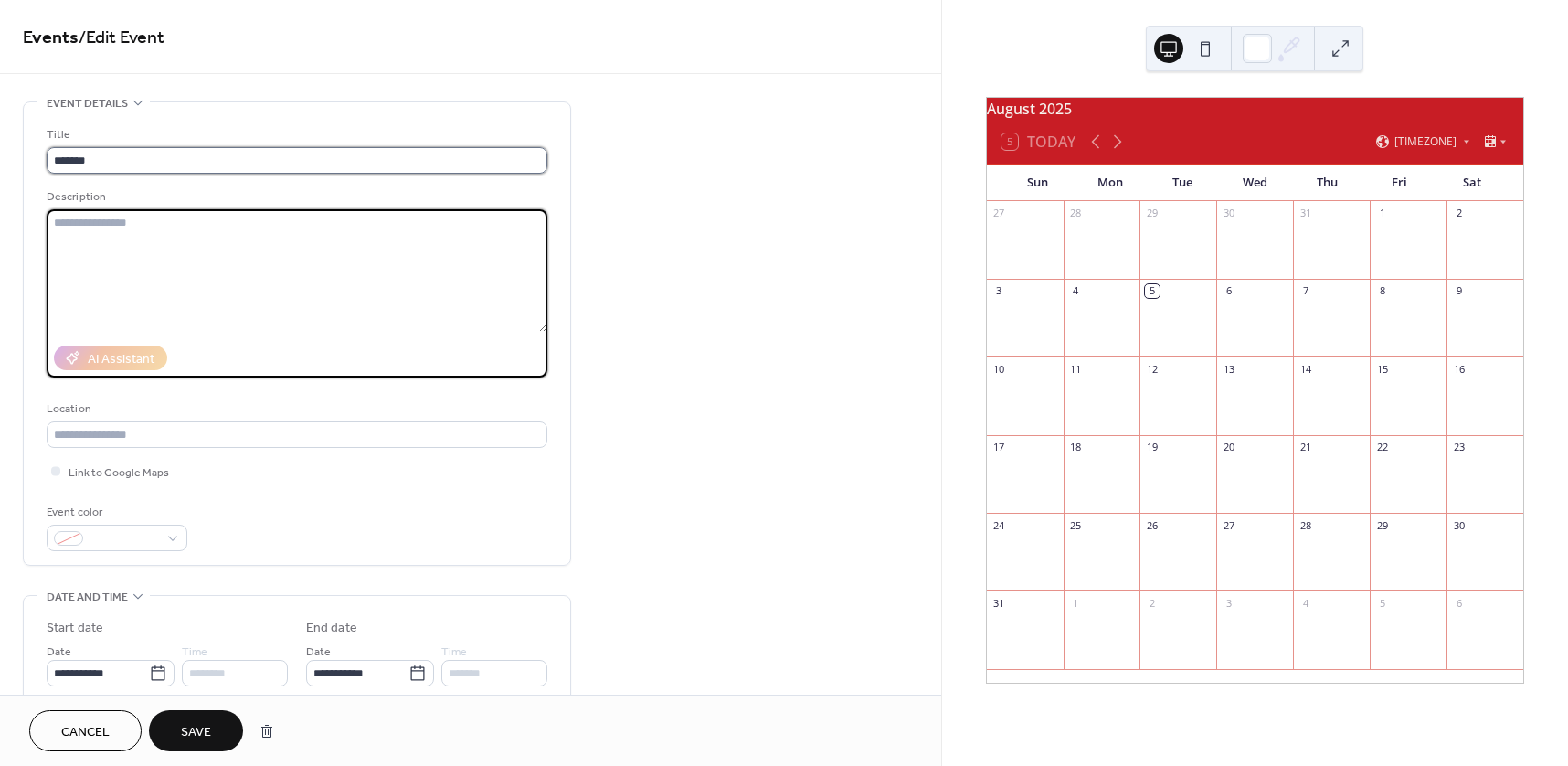 click on "*******" at bounding box center (297, 160) 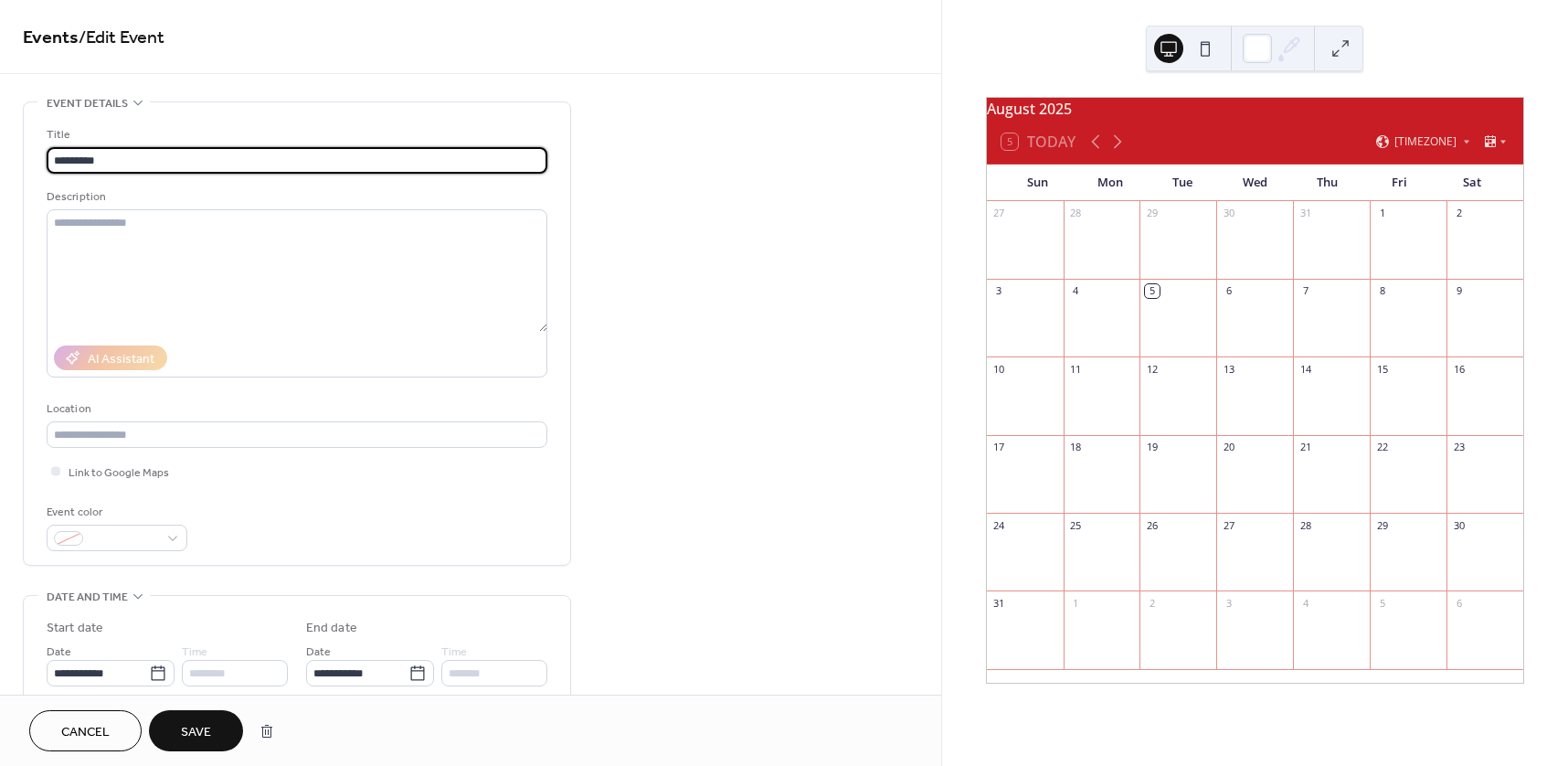 paste on "**********" 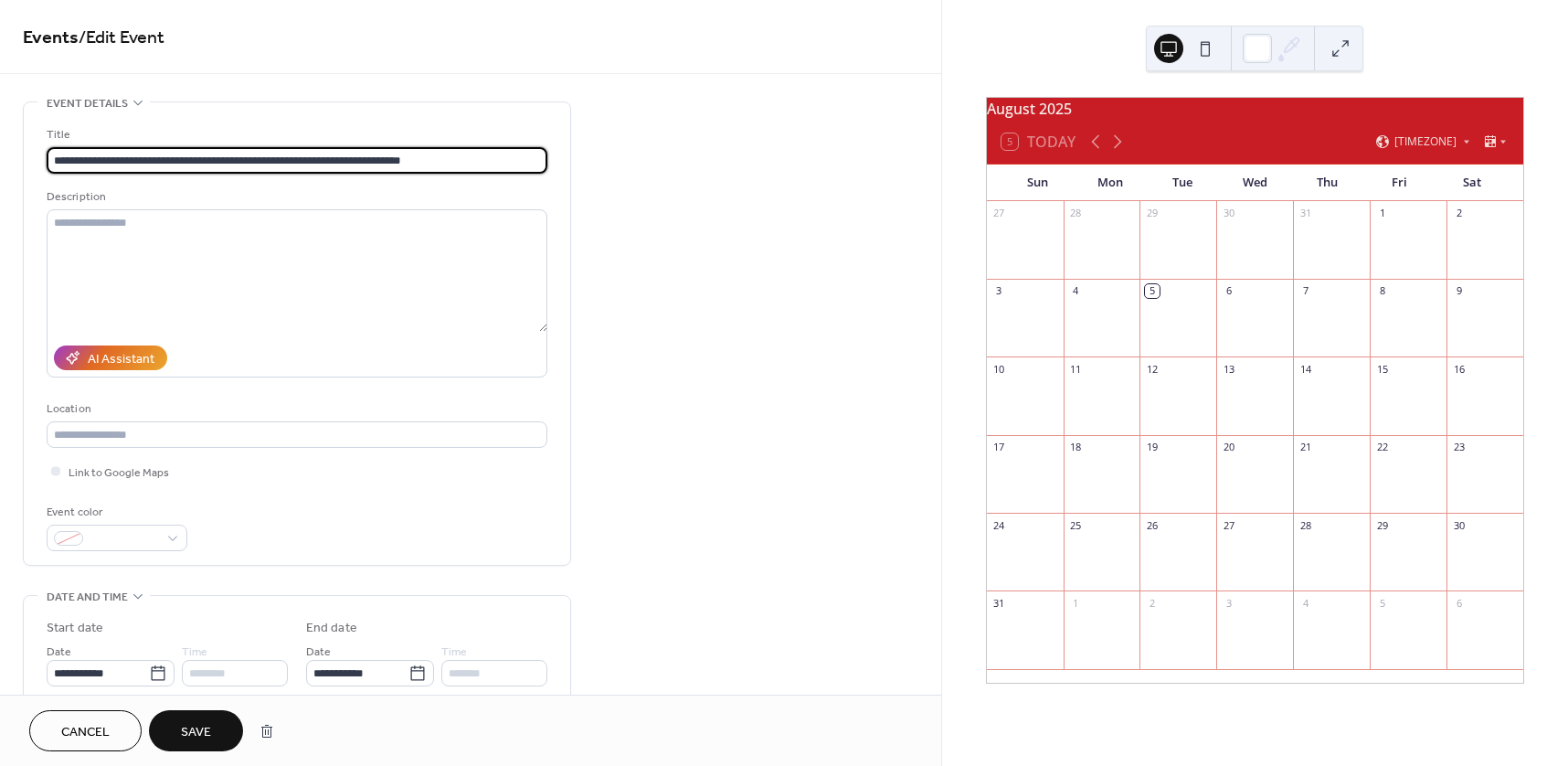 type on "**********" 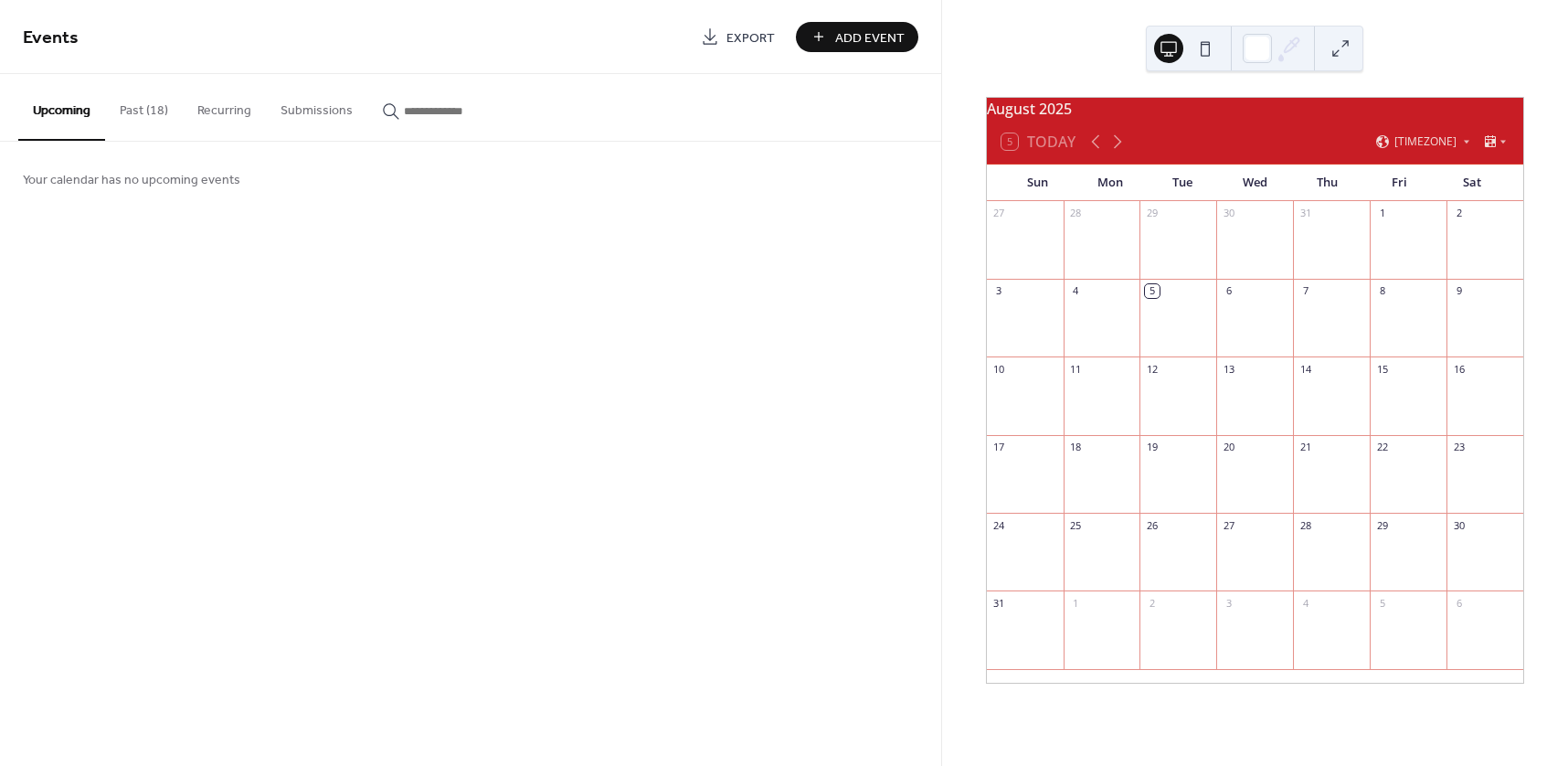 drag, startPoint x: 136, startPoint y: 109, endPoint x: 149, endPoint y: 133, distance: 27.294688 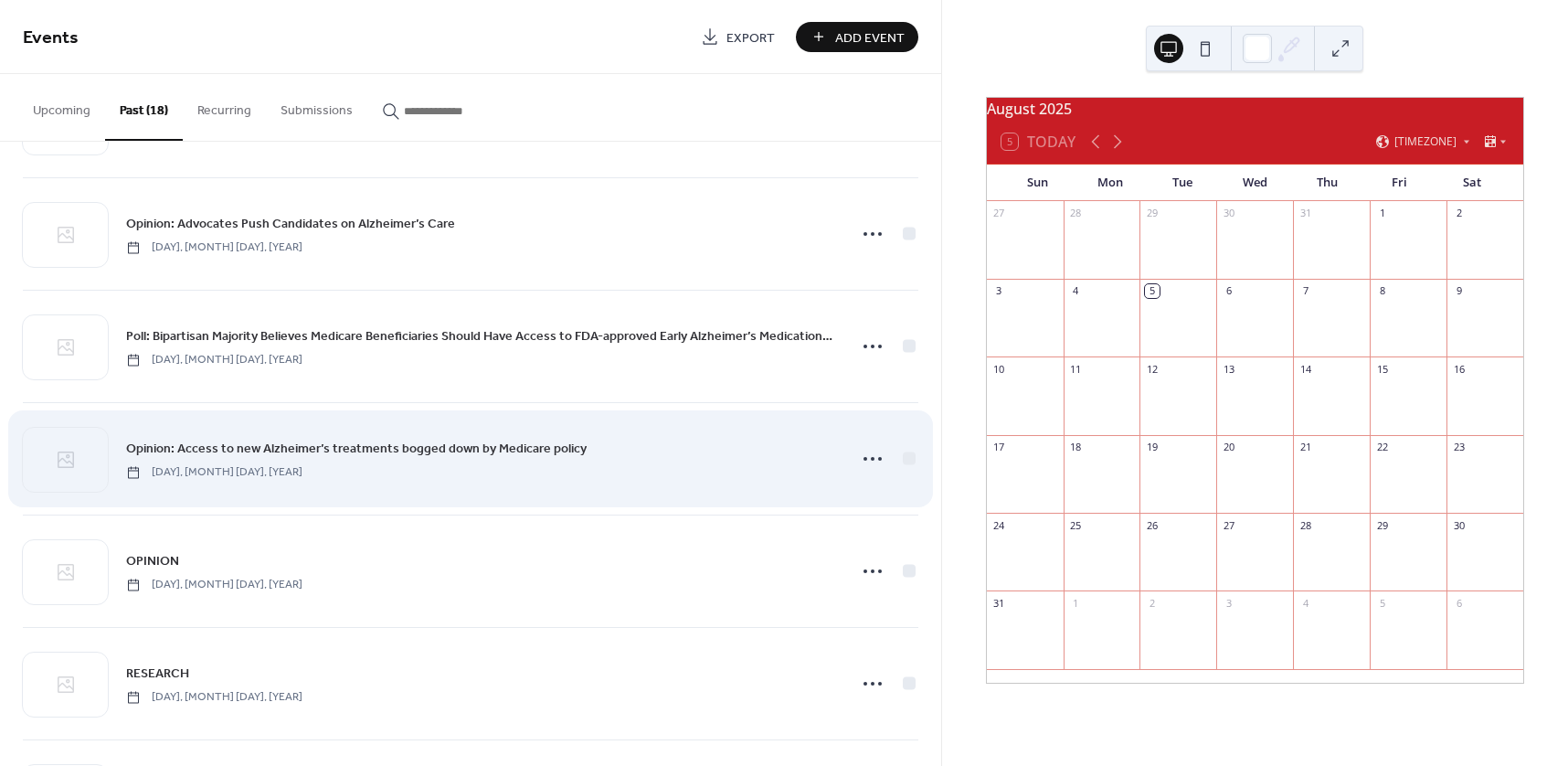 scroll, scrollTop: 1280, scrollLeft: 0, axis: vertical 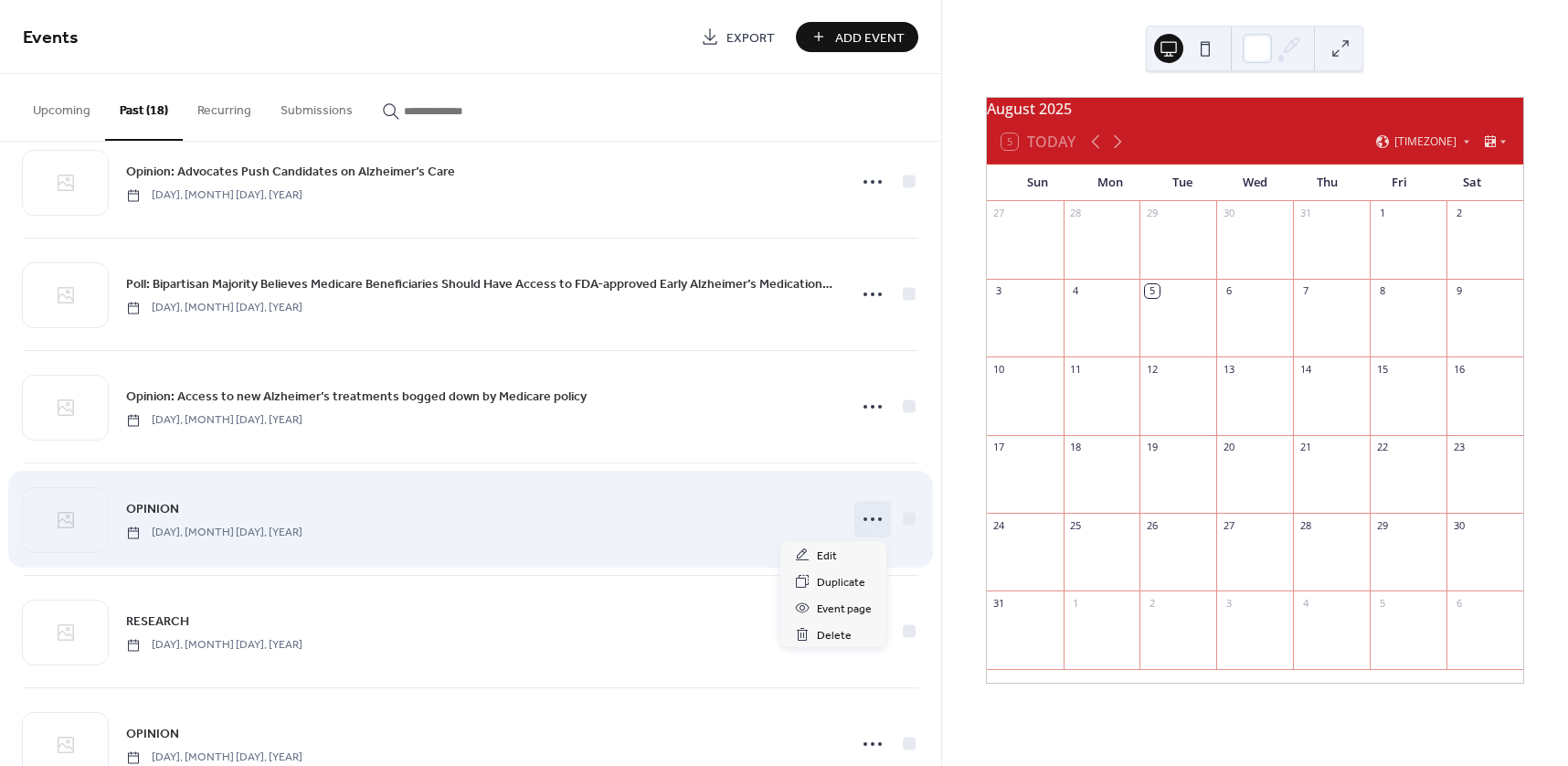 click 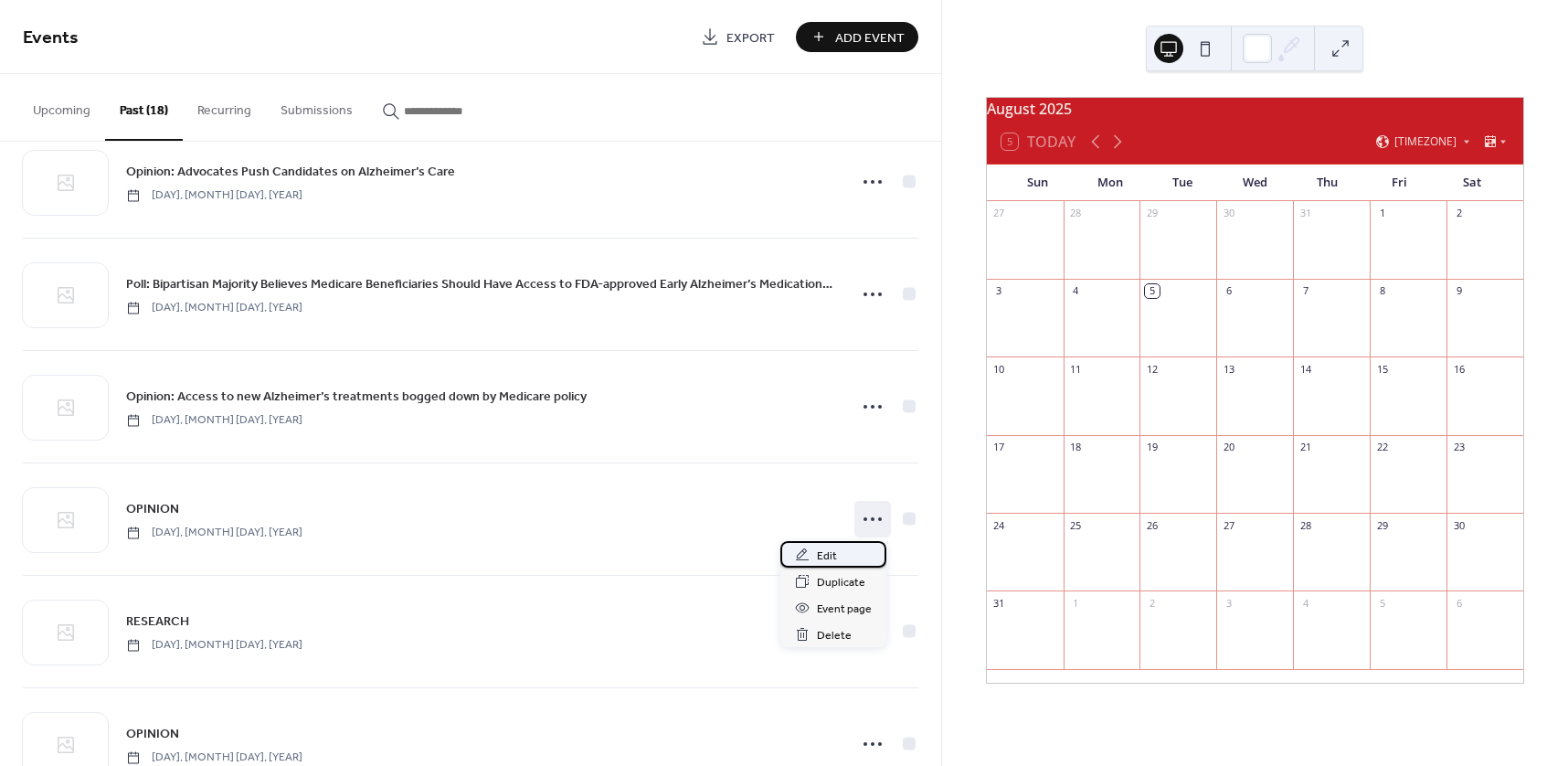 click on "Edit" at bounding box center (827, 556) 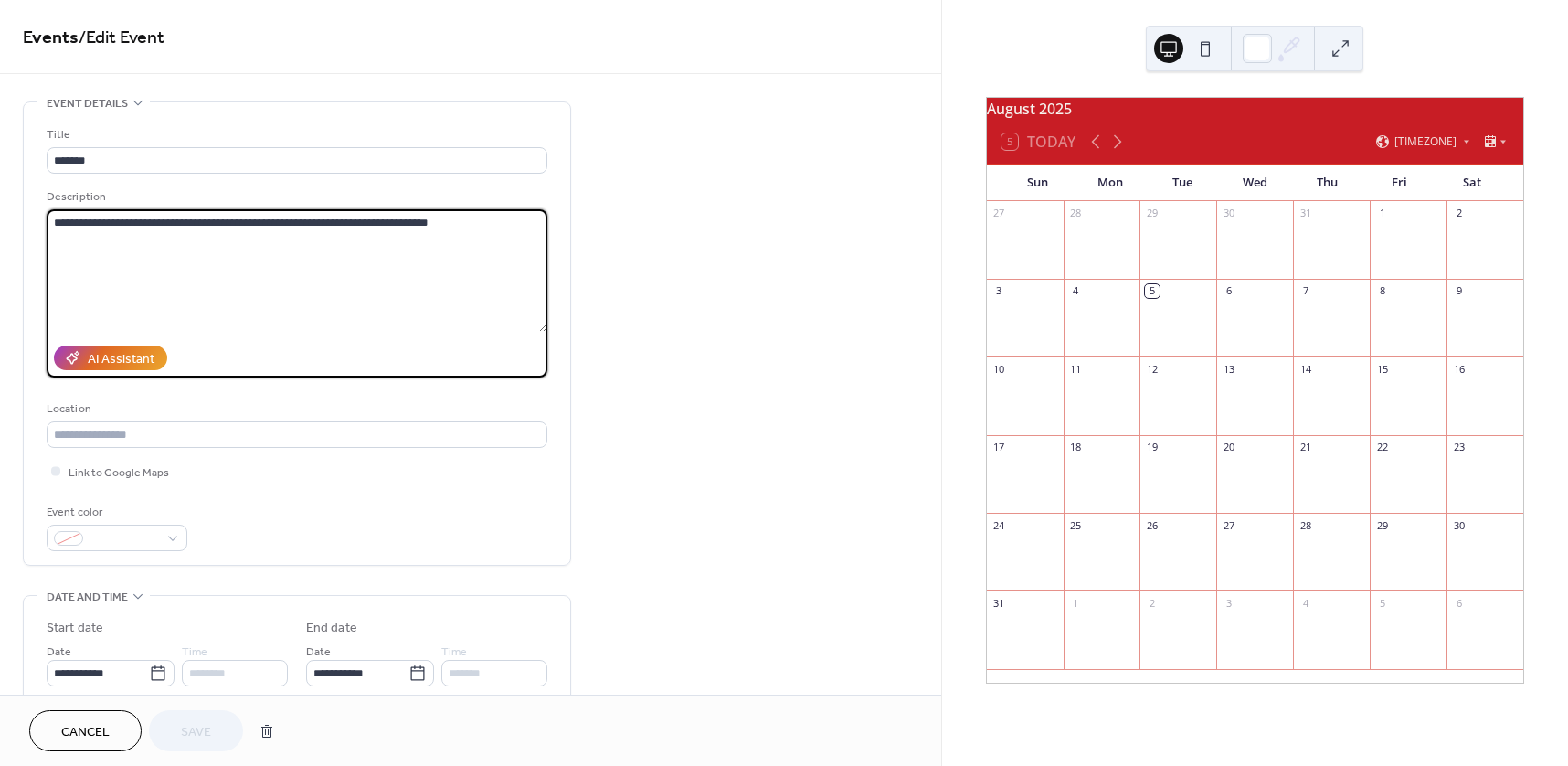 click on "**********" at bounding box center [297, 271] 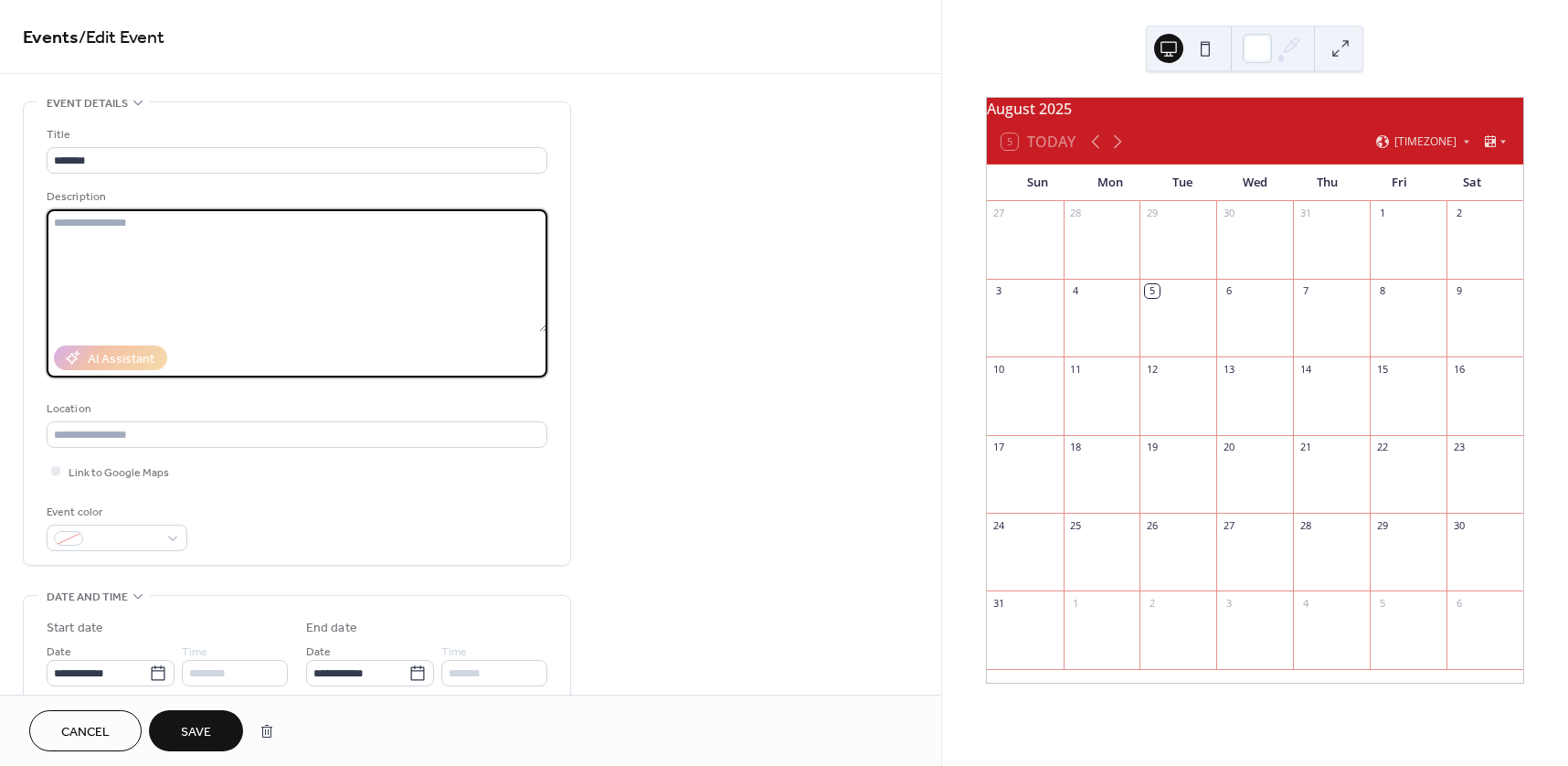 type 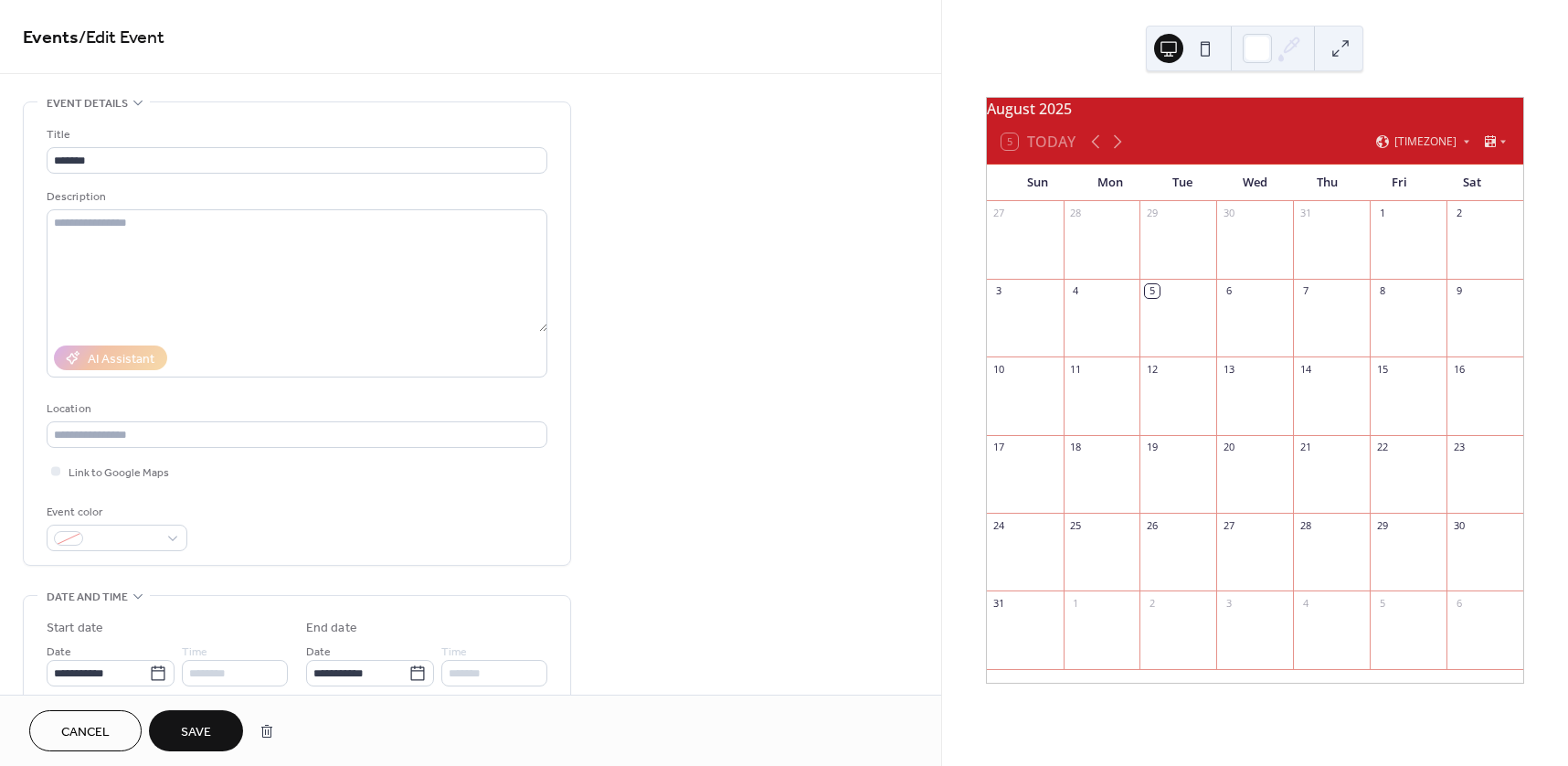 click on "Title" at bounding box center (295, 134) 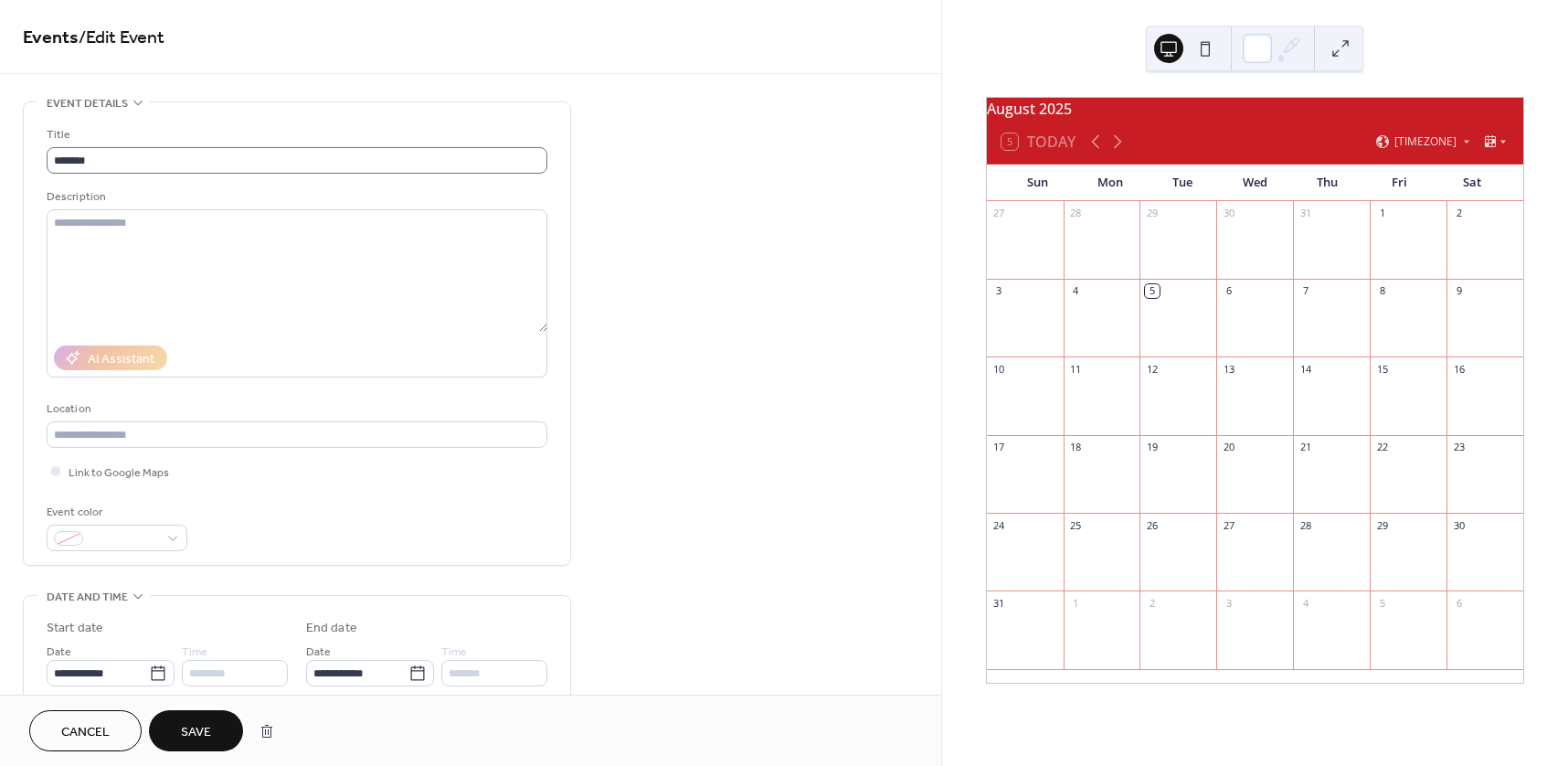 drag, startPoint x: 227, startPoint y: 142, endPoint x: 242, endPoint y: 150, distance: 17 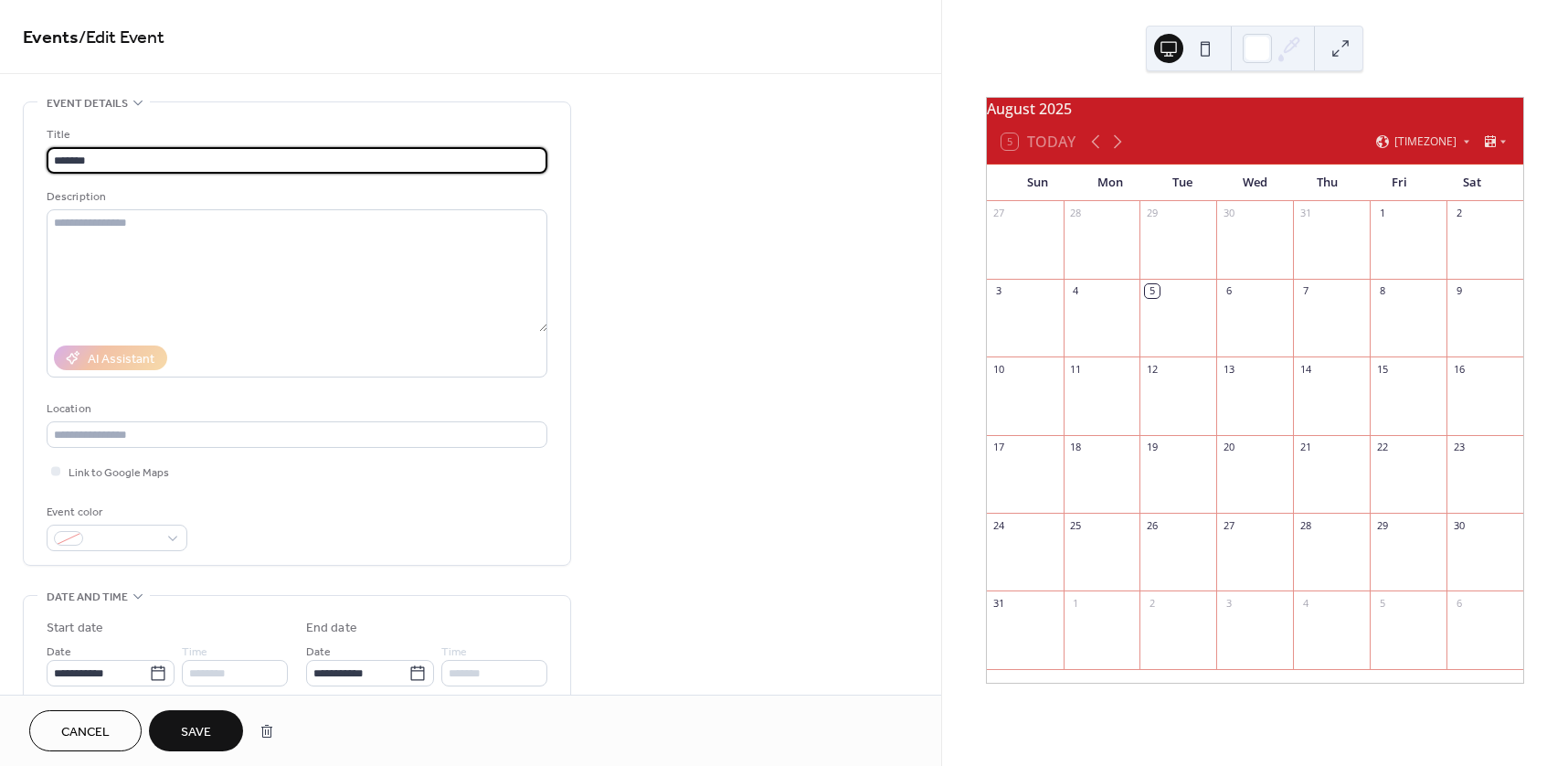 click on "*******" at bounding box center (297, 160) 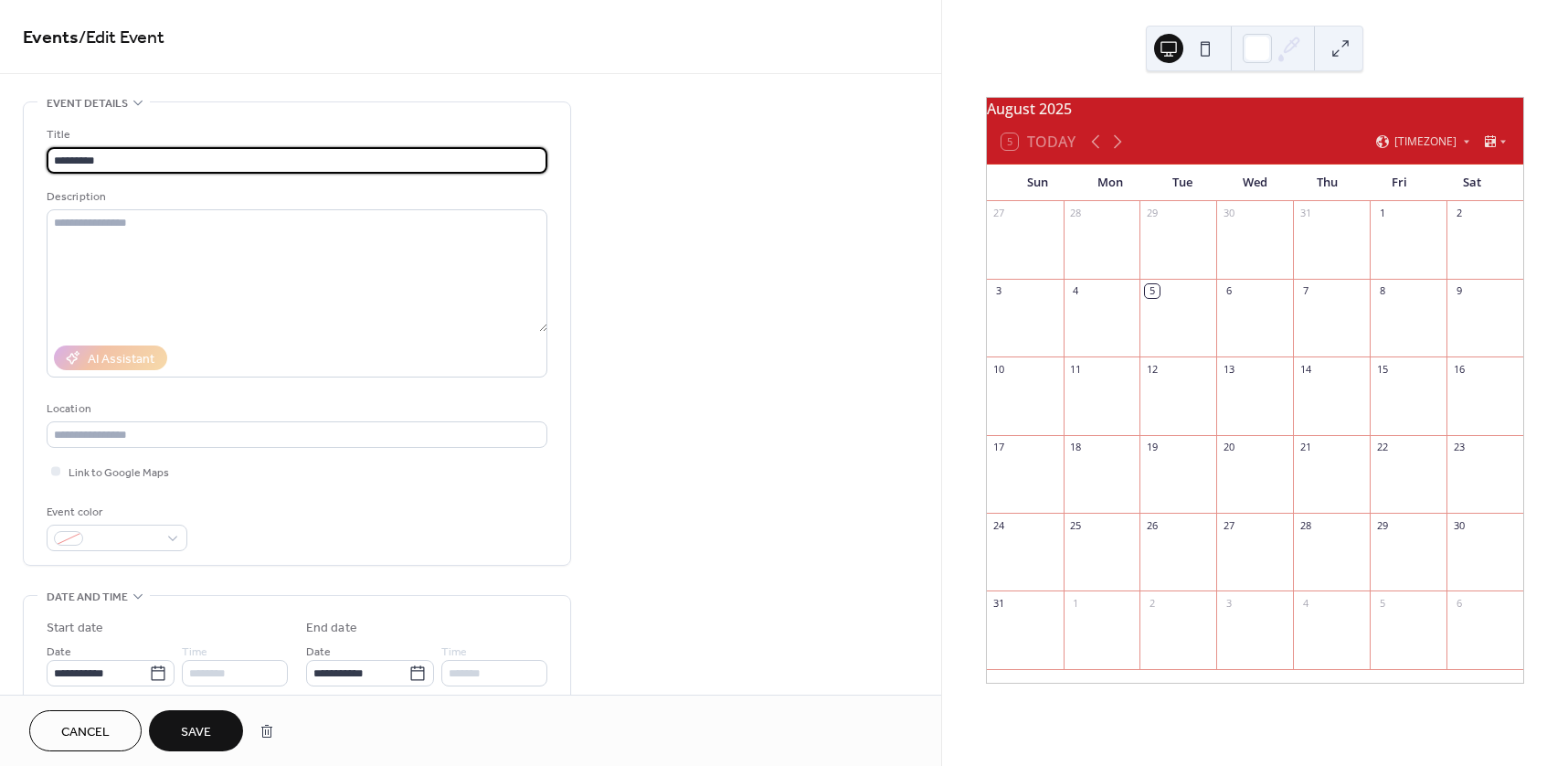 paste on "**********" 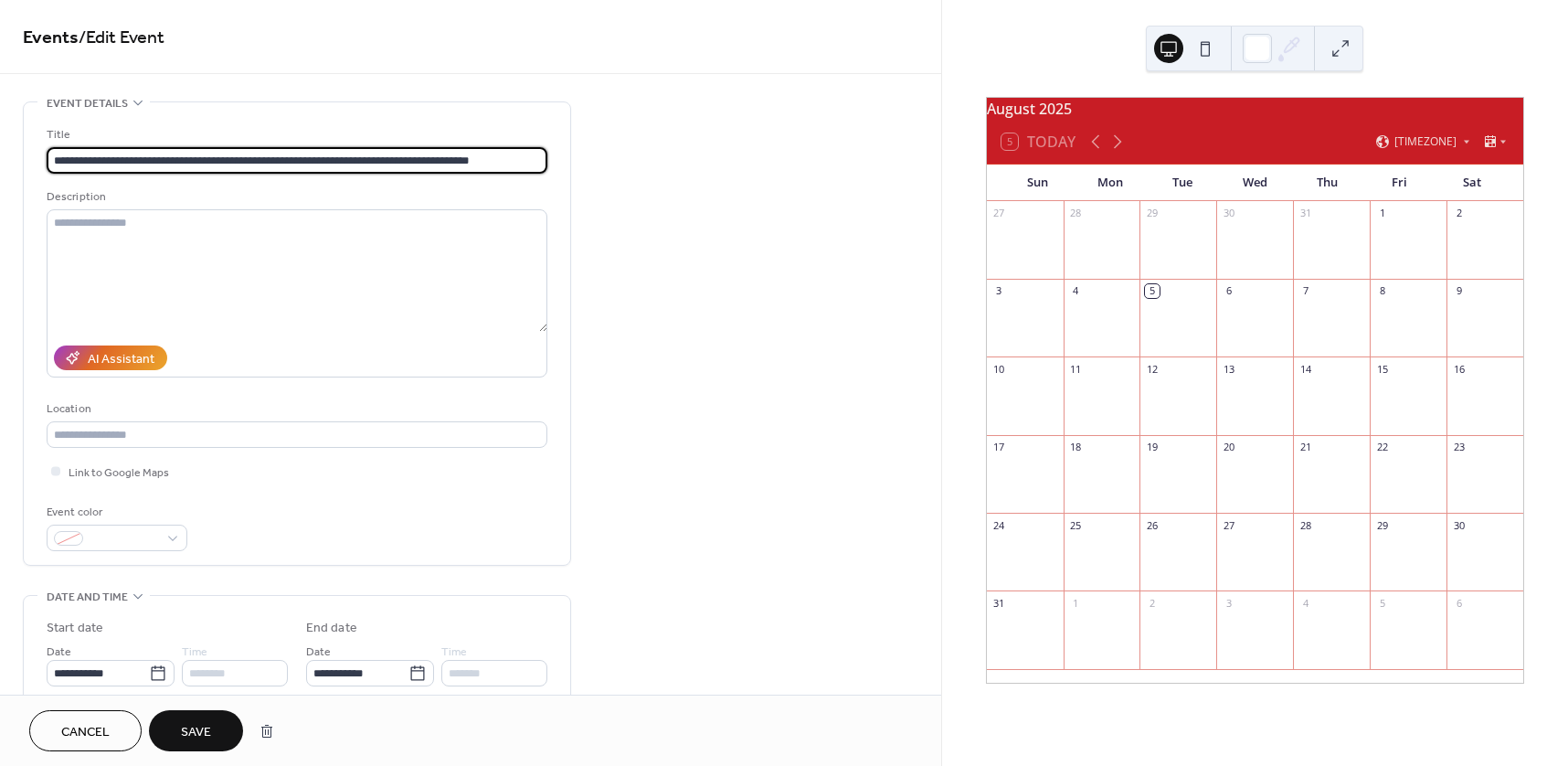 type on "**********" 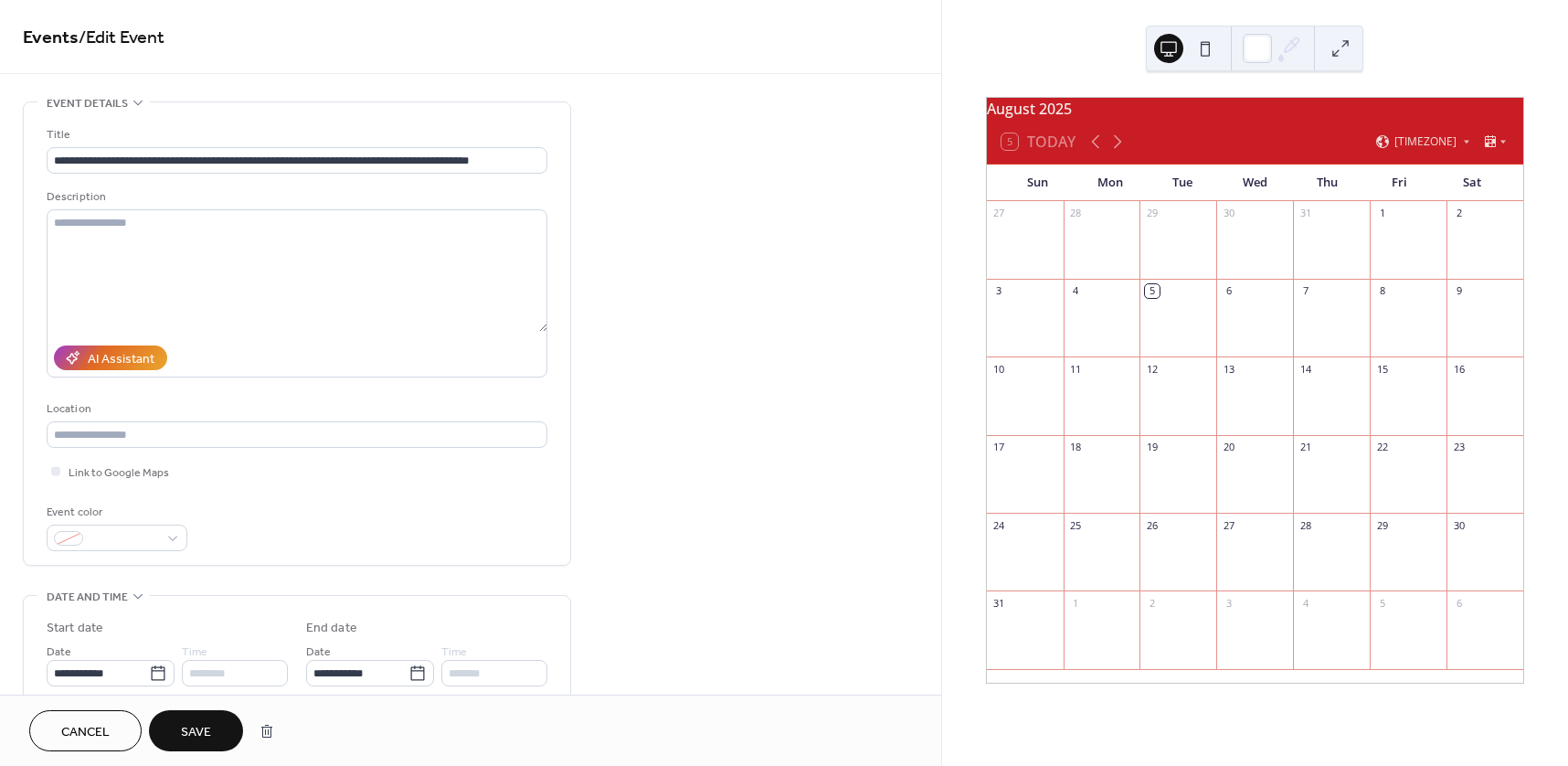 click on "Save" at bounding box center [196, 730] 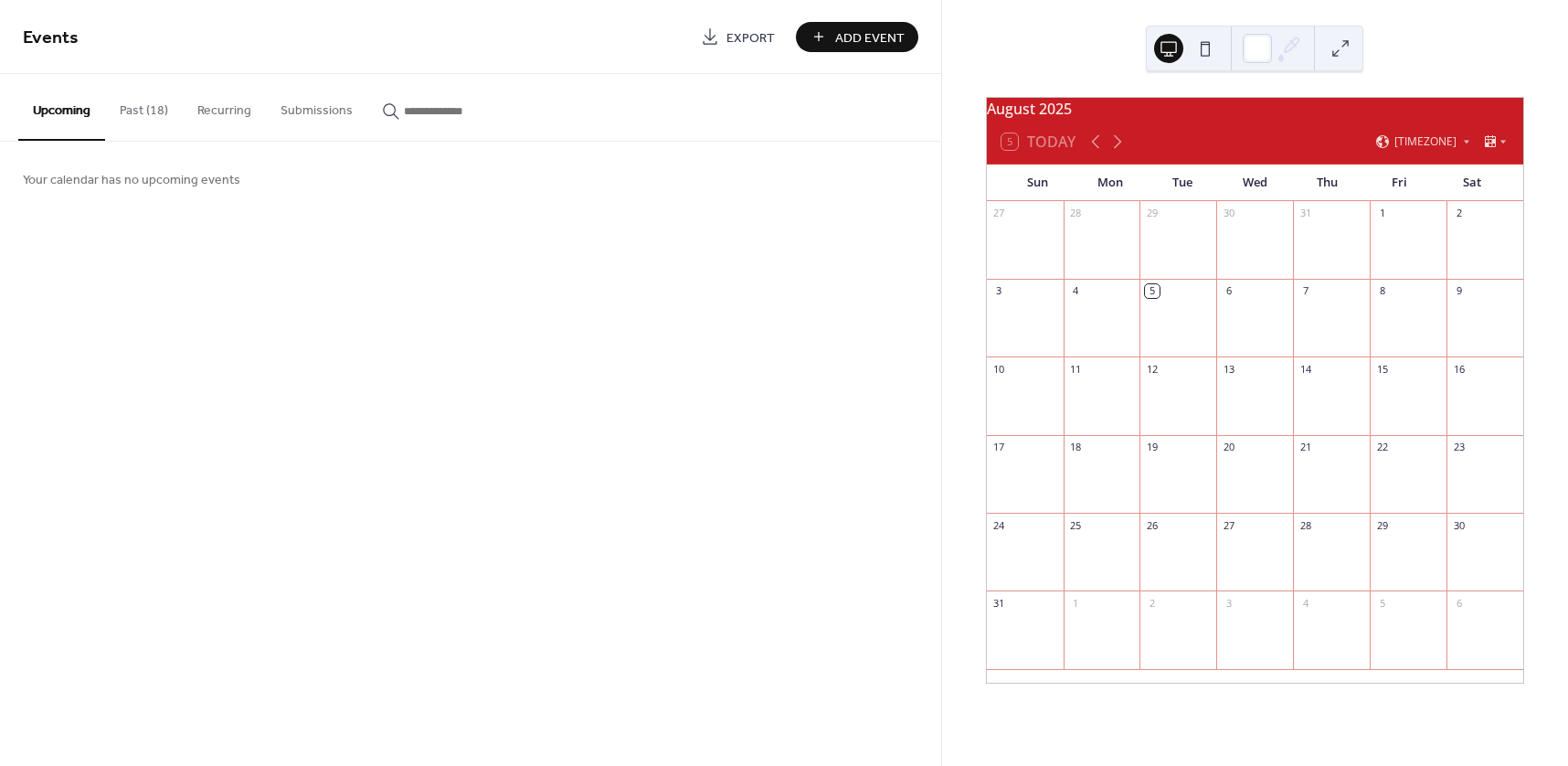 drag, startPoint x: 156, startPoint y: 97, endPoint x: 154, endPoint y: 114, distance: 17.117243 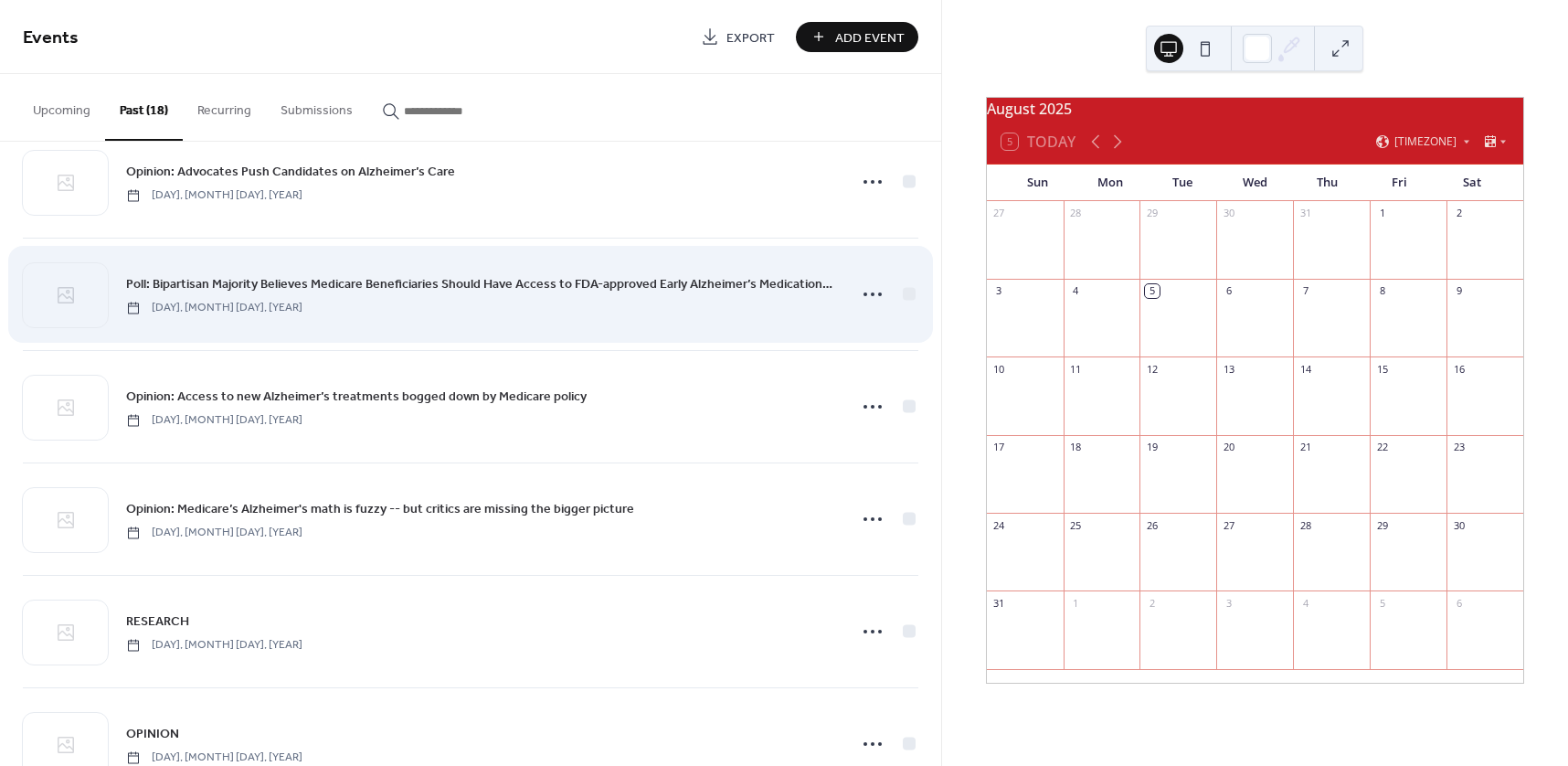 scroll, scrollTop: 1453, scrollLeft: 0, axis: vertical 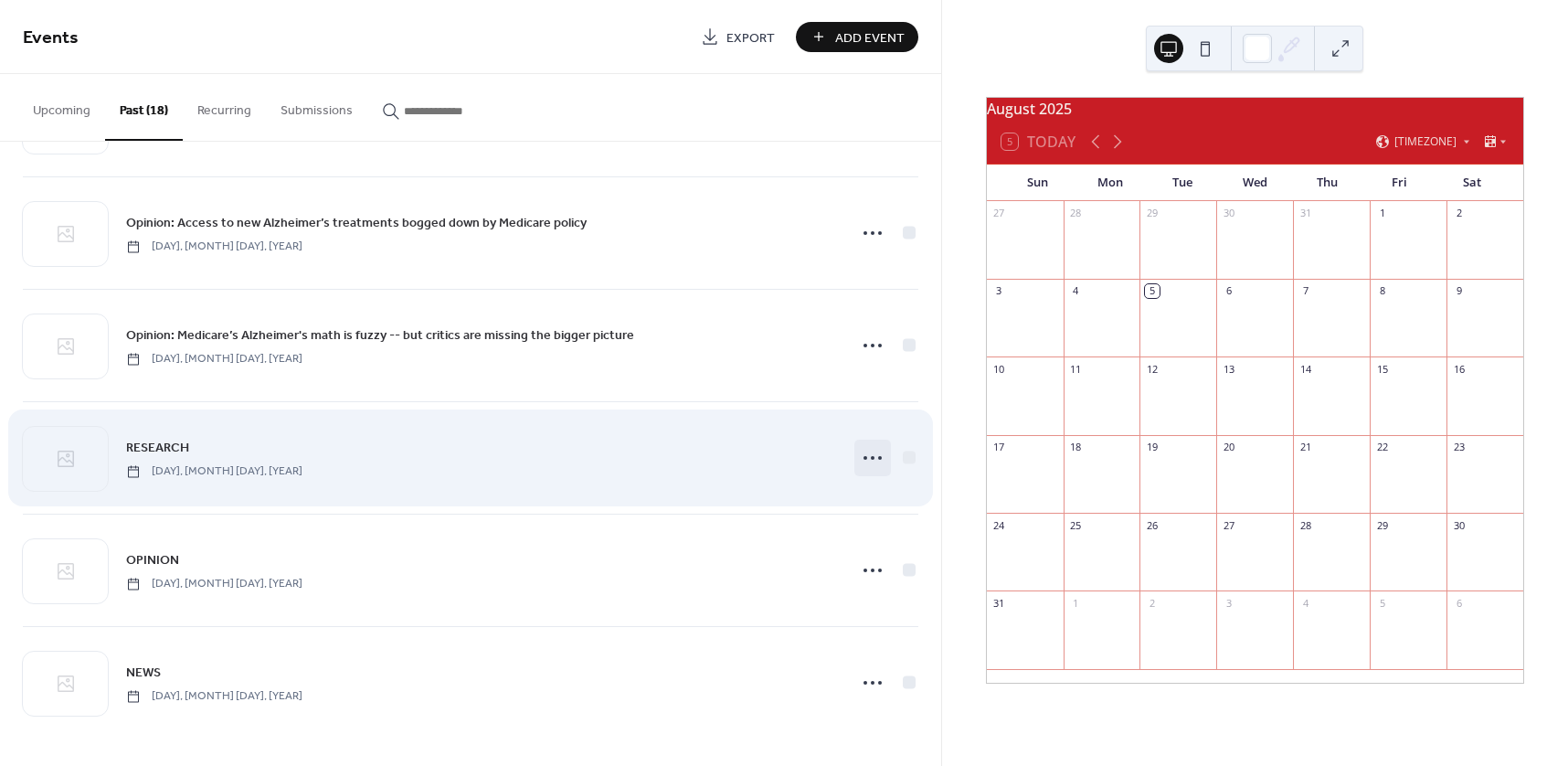 click 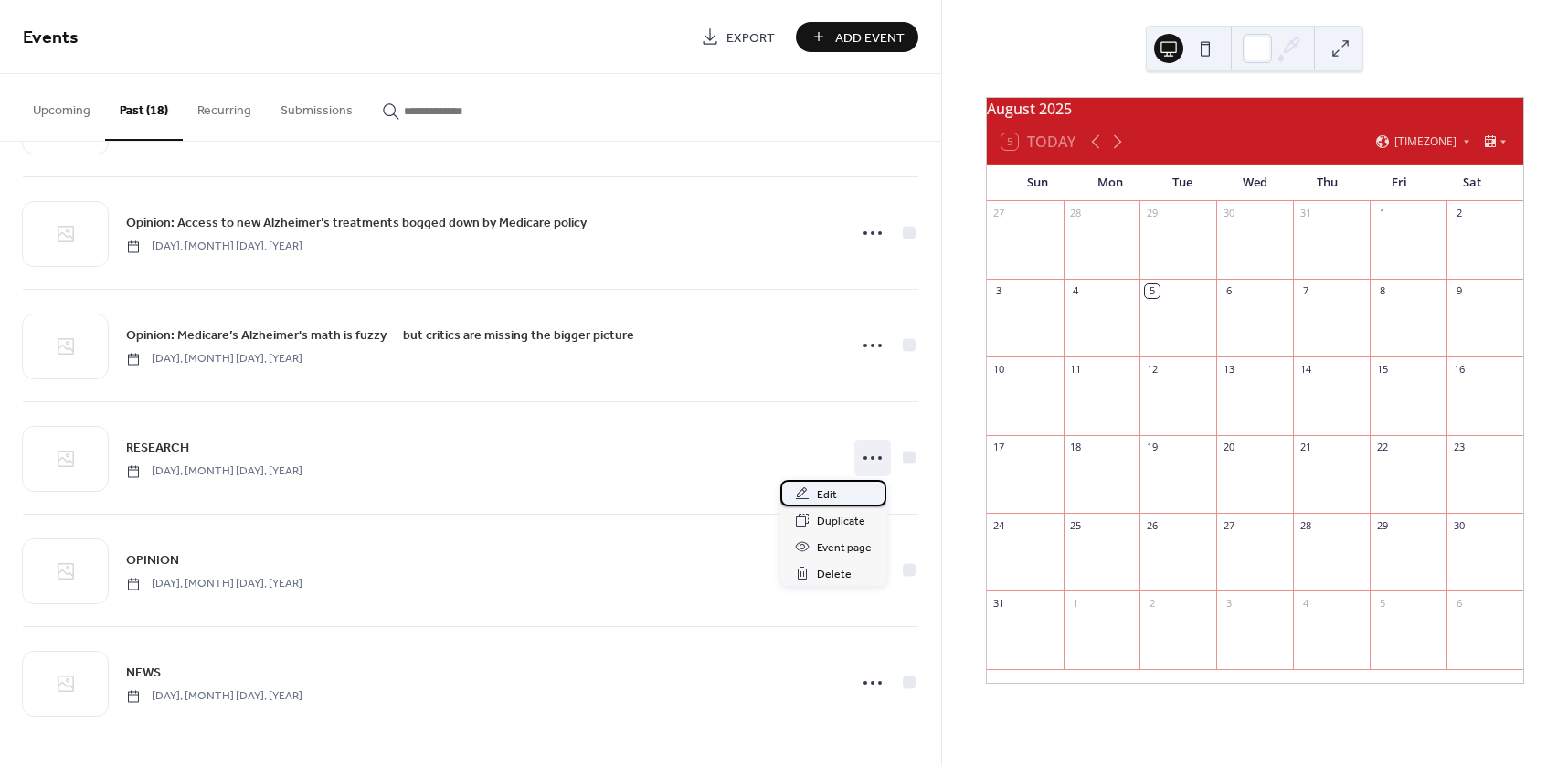 click on "Edit" at bounding box center [827, 495] 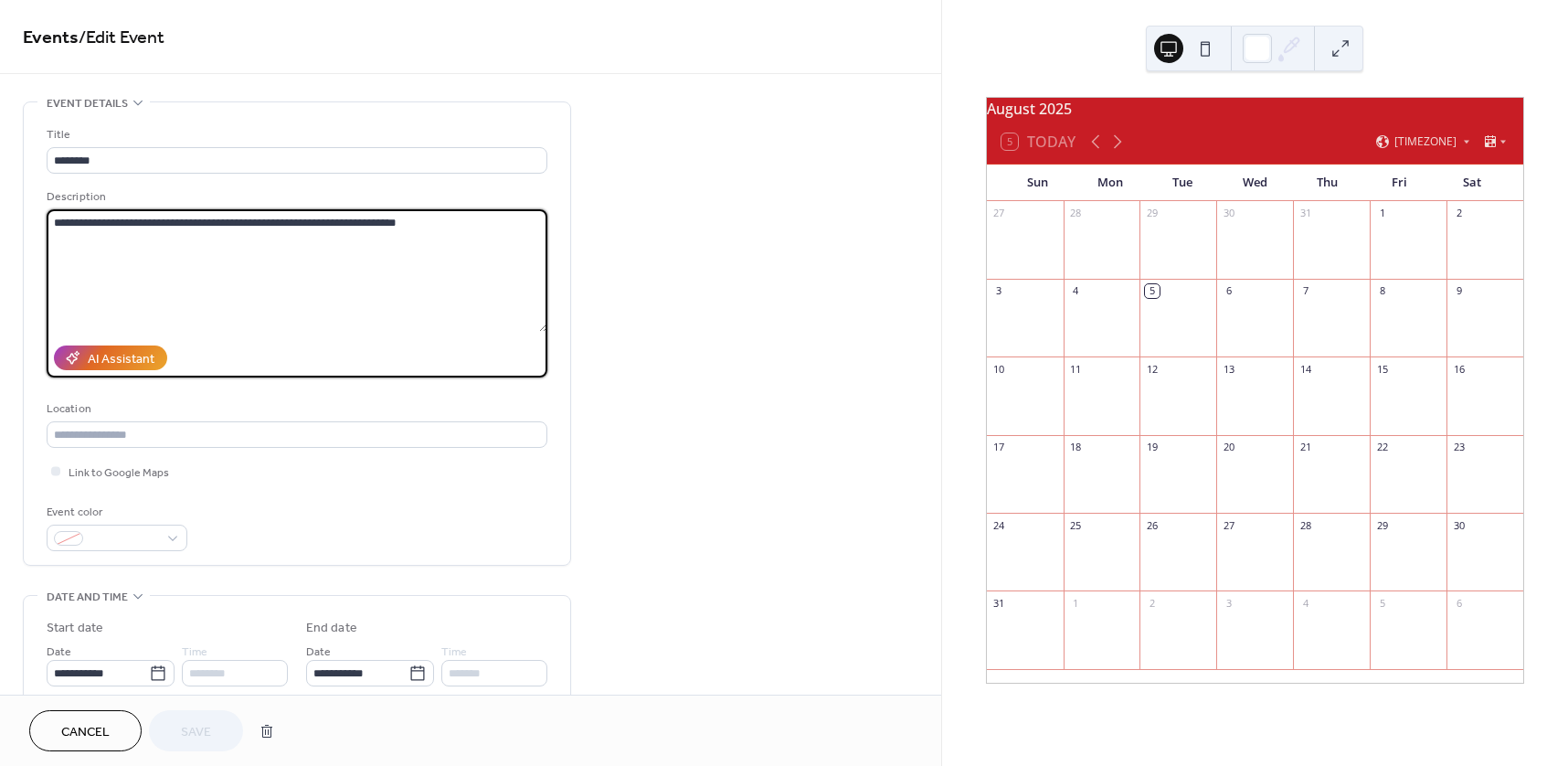 click on "**********" at bounding box center [297, 271] 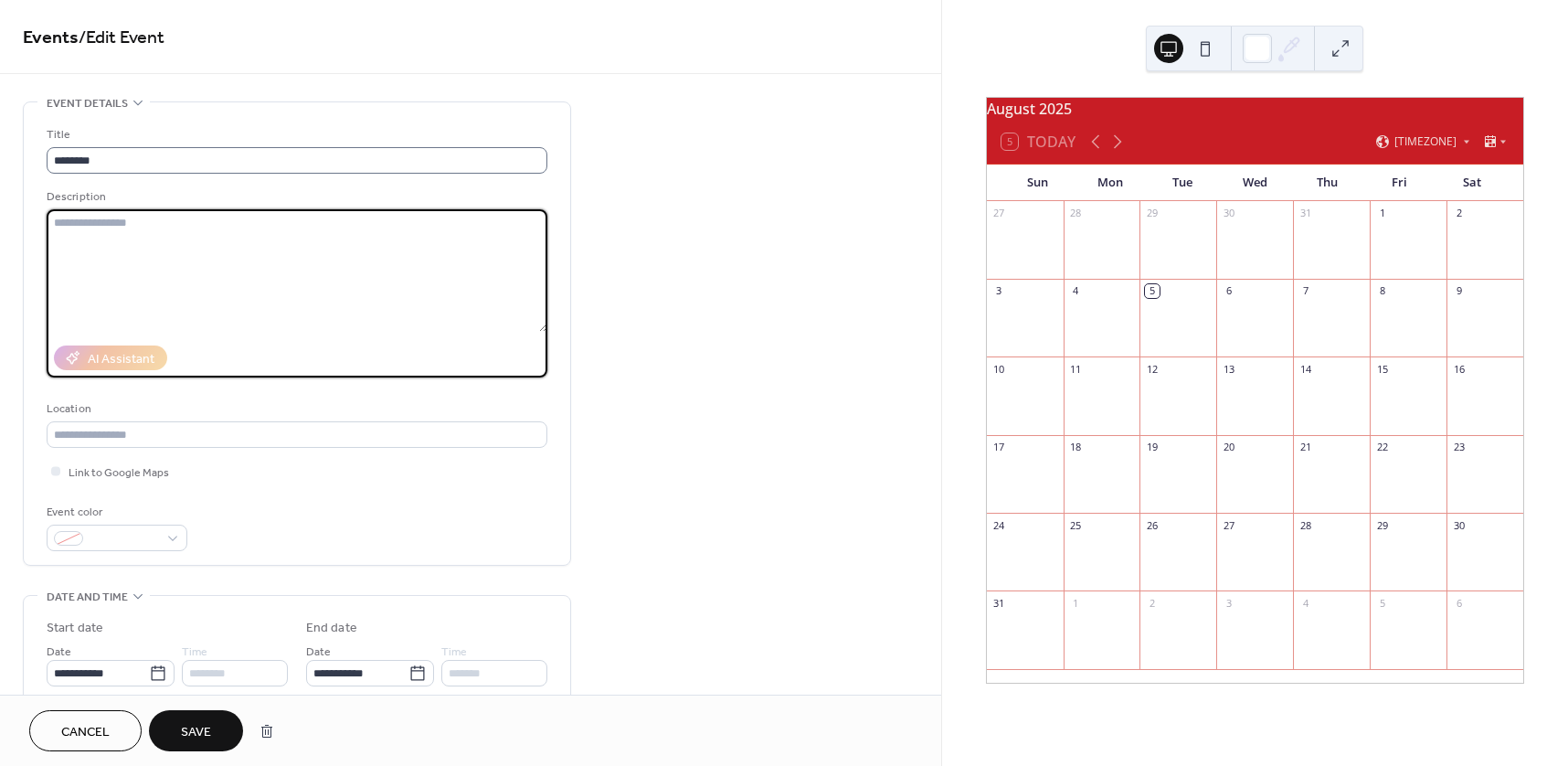 type 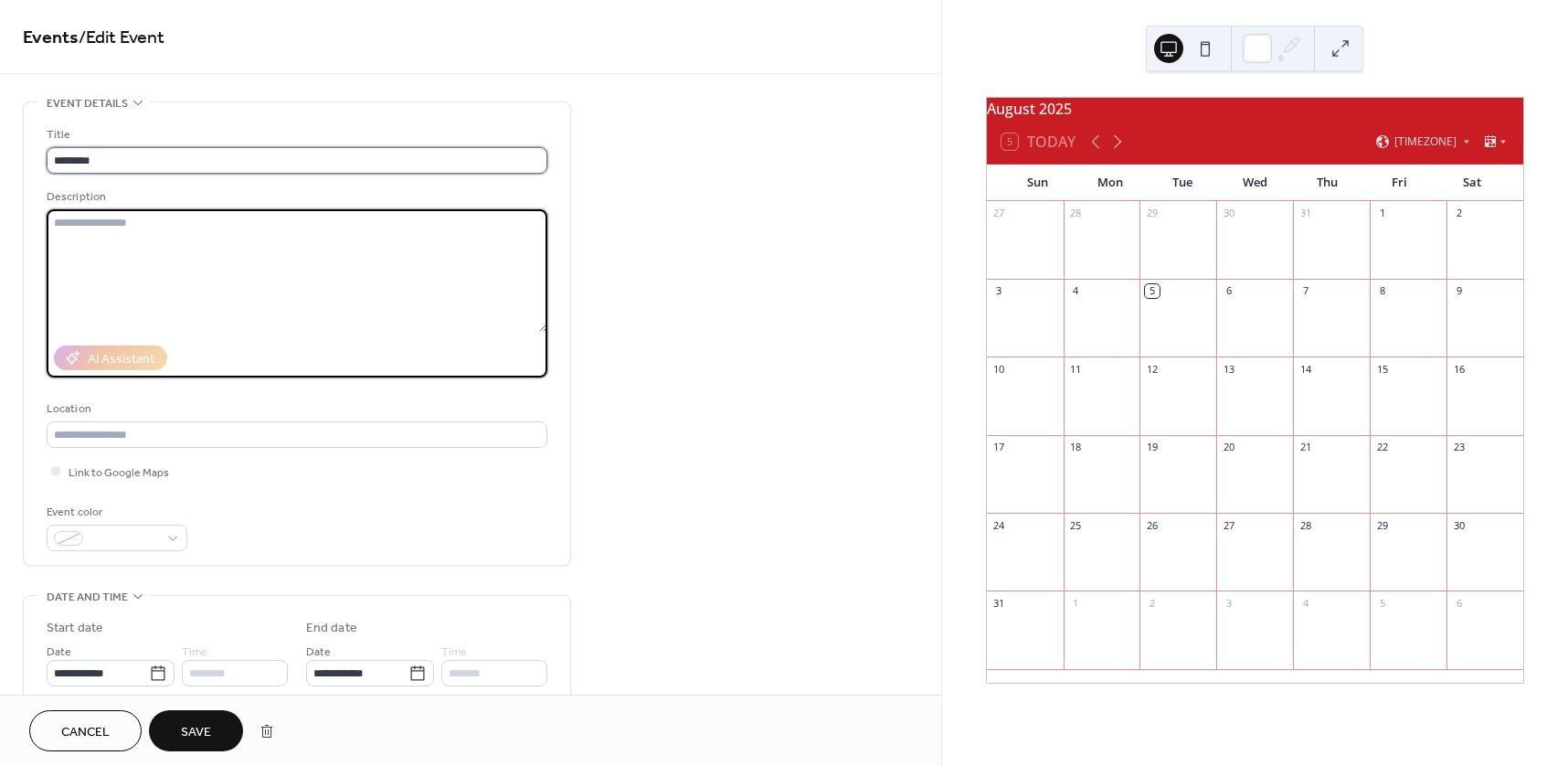 click on "********" at bounding box center [297, 160] 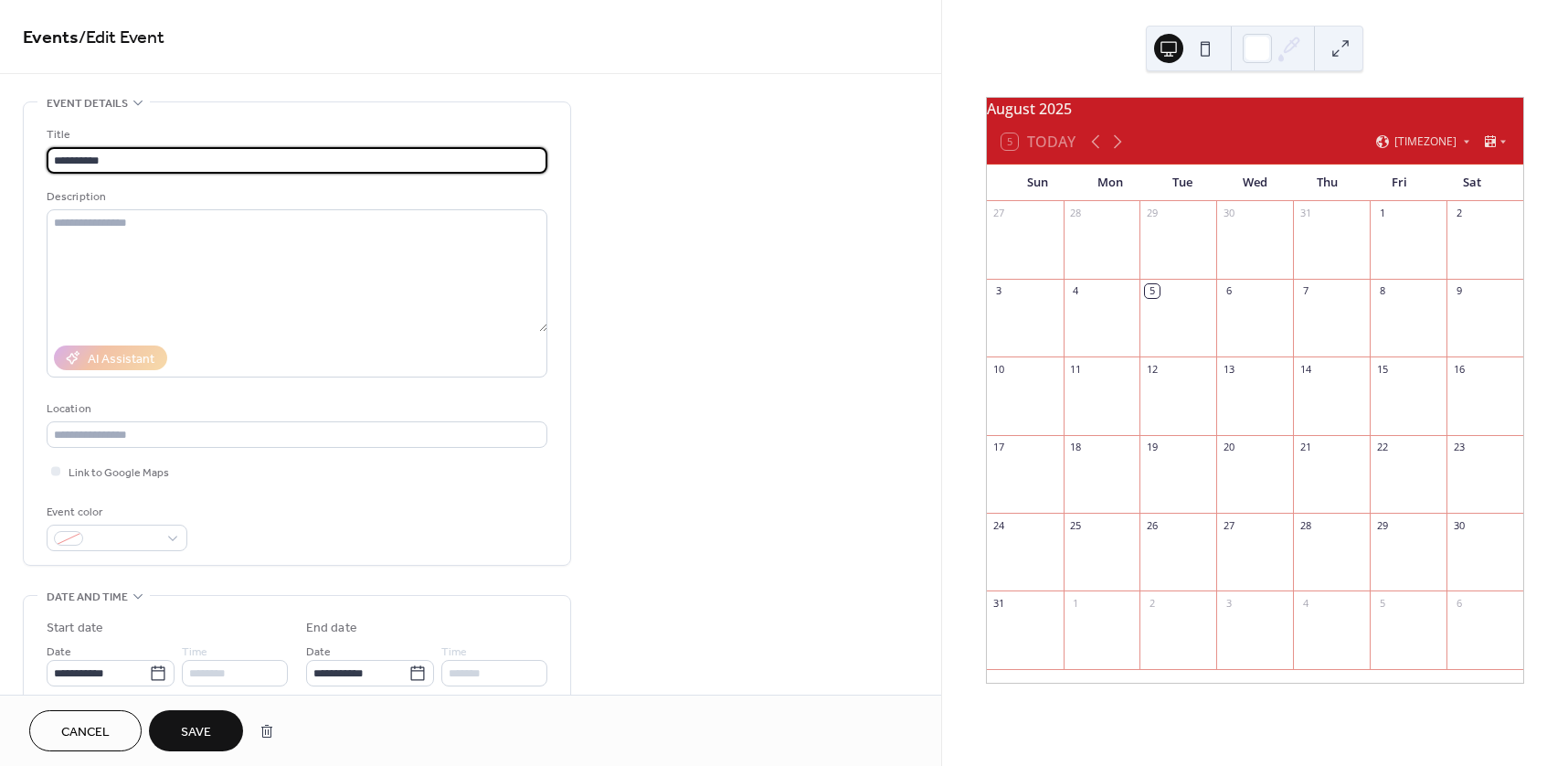 paste on "**********" 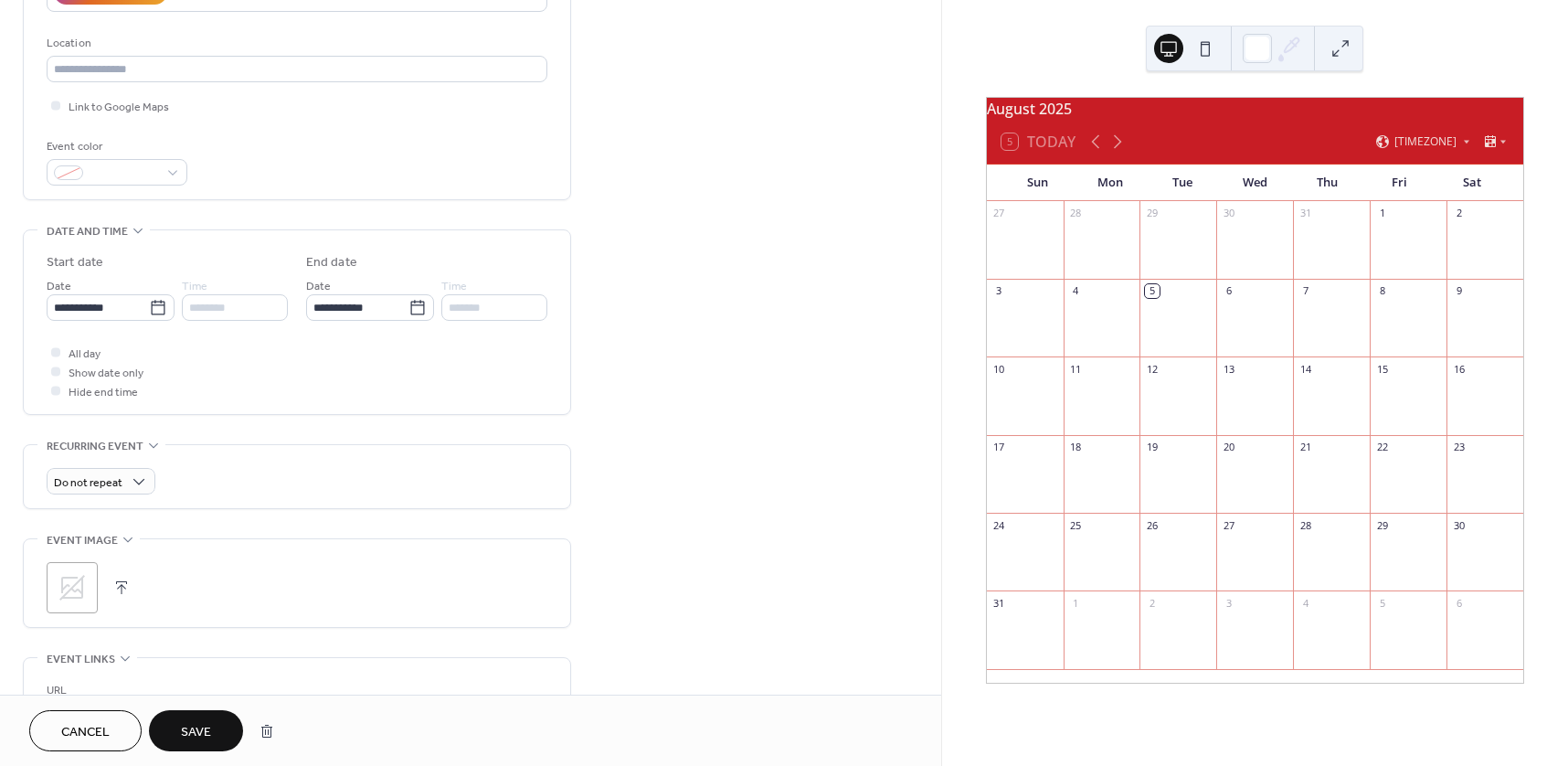 scroll, scrollTop: 665, scrollLeft: 0, axis: vertical 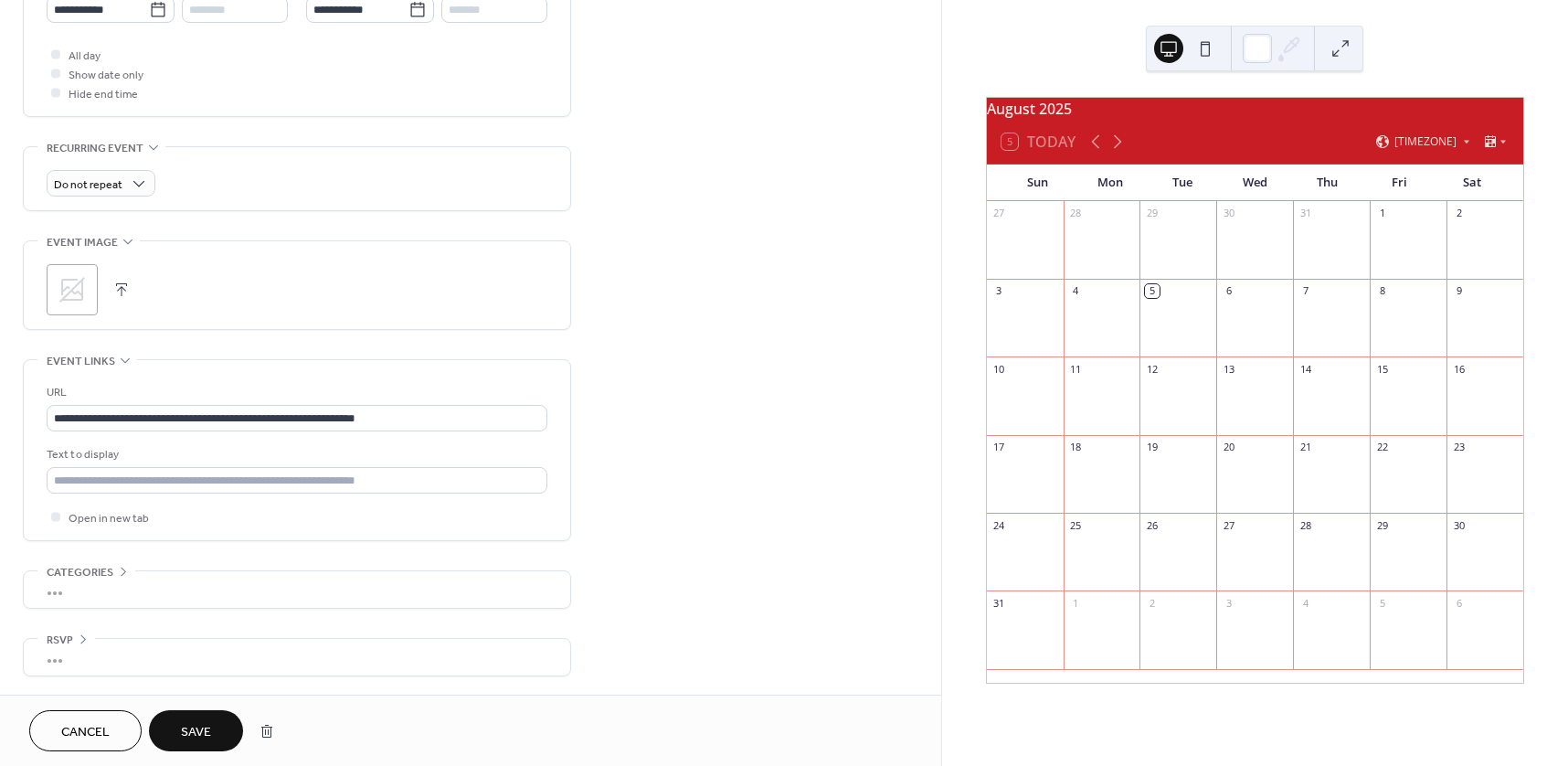 type on "**********" 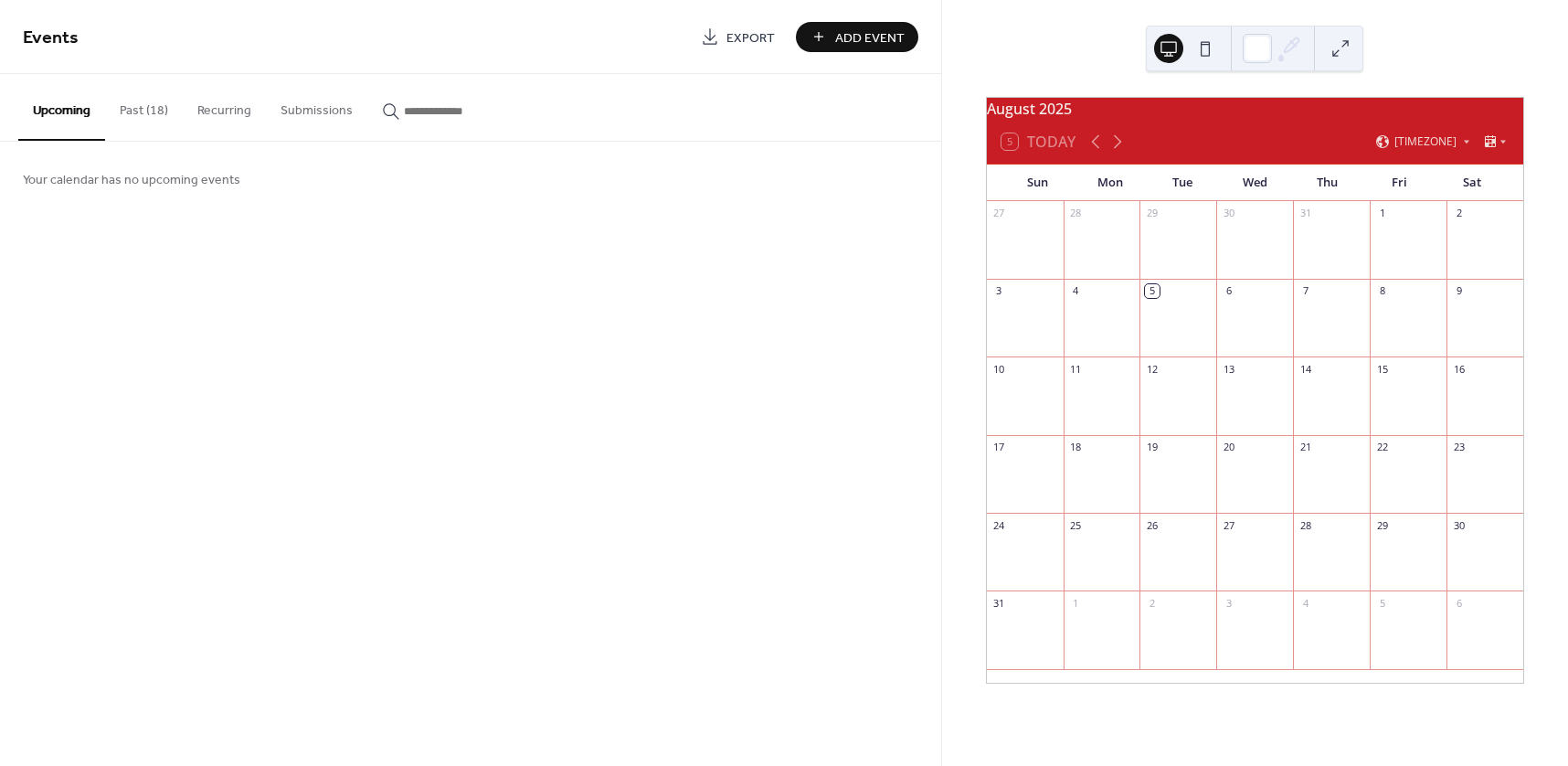 click on "Past (18)" at bounding box center [143, 106] 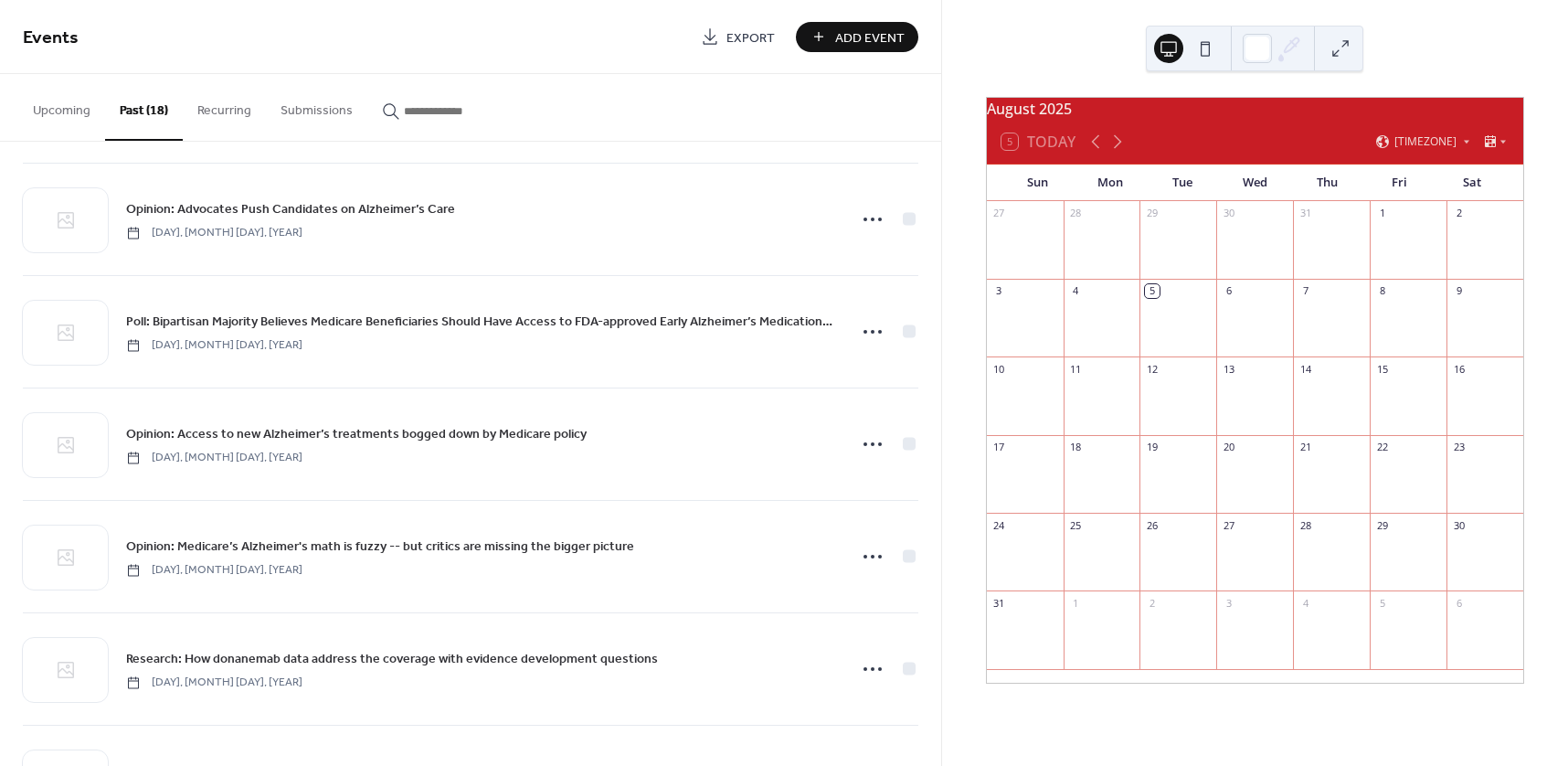 scroll, scrollTop: 1453, scrollLeft: 0, axis: vertical 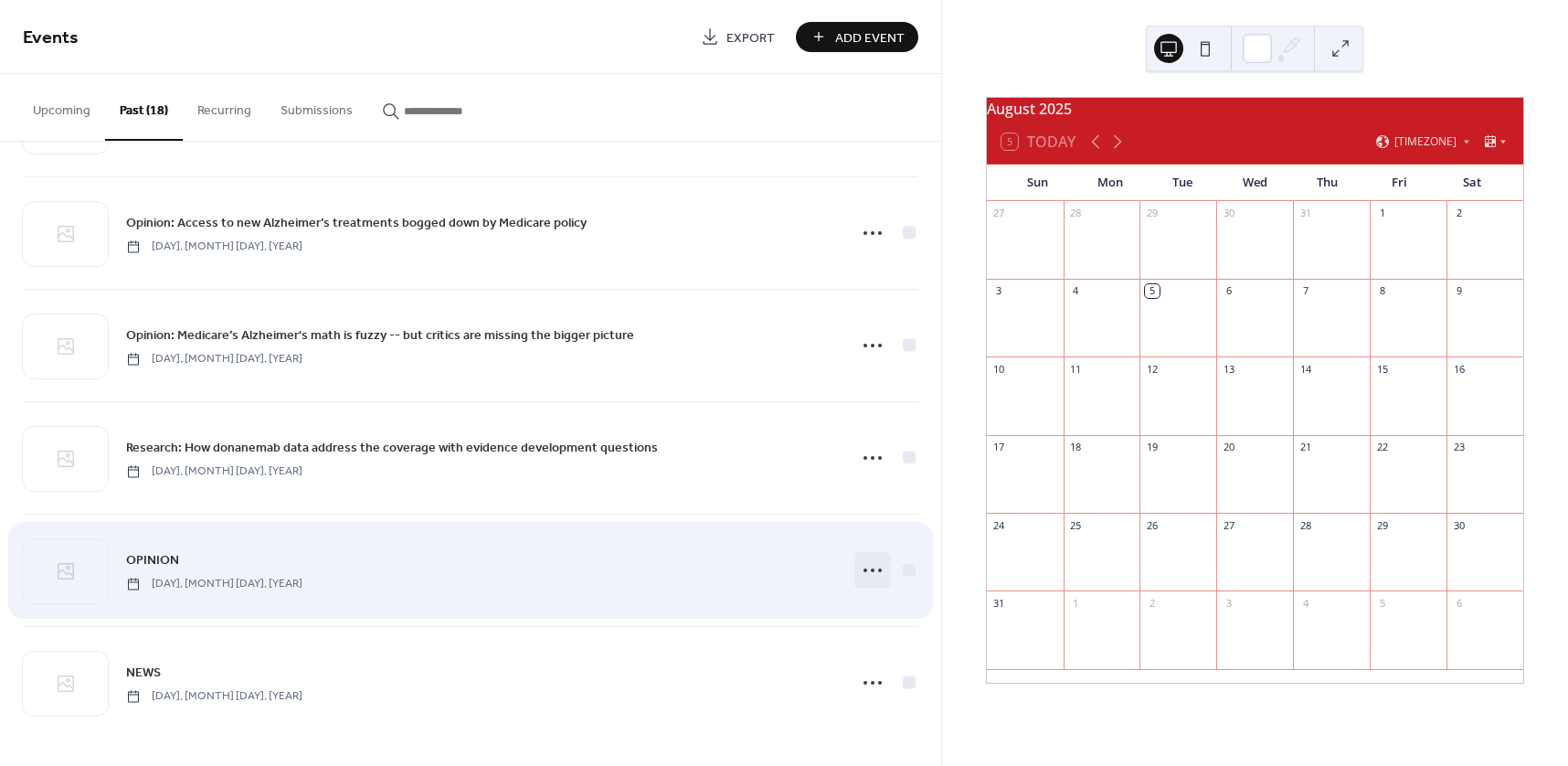 click 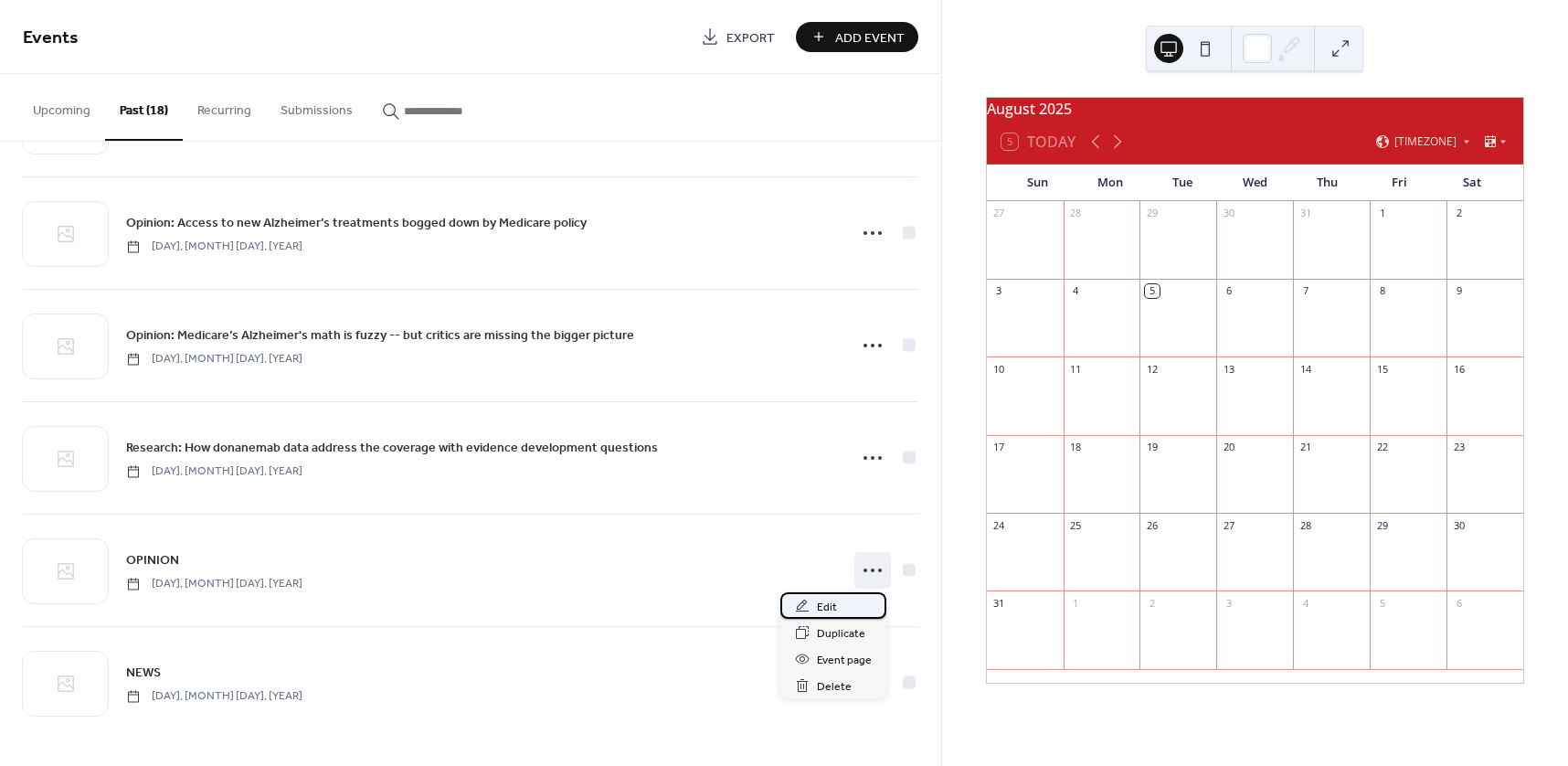 click on "Edit" at bounding box center (833, 605) 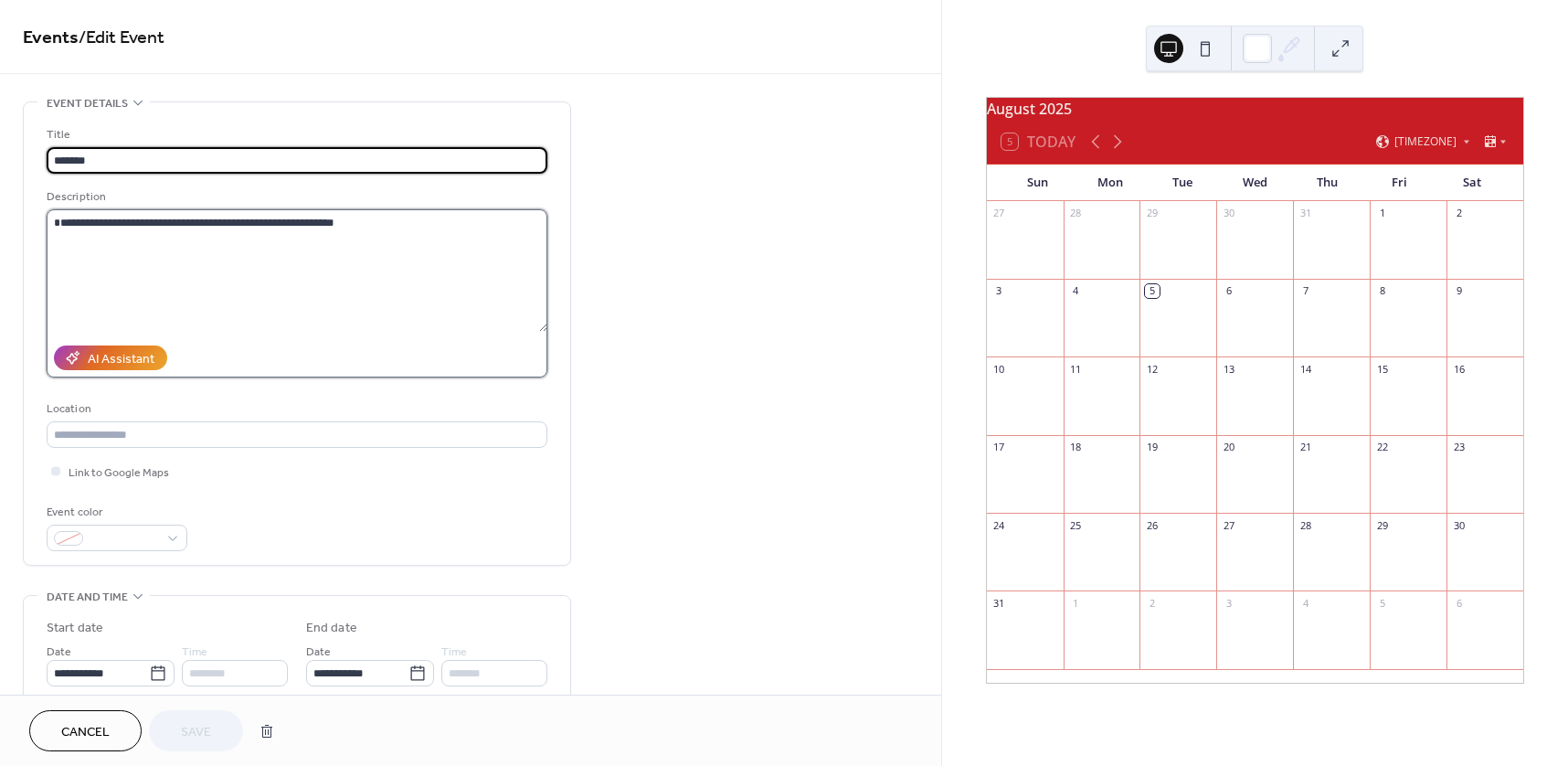 click on "**********" at bounding box center (297, 271) 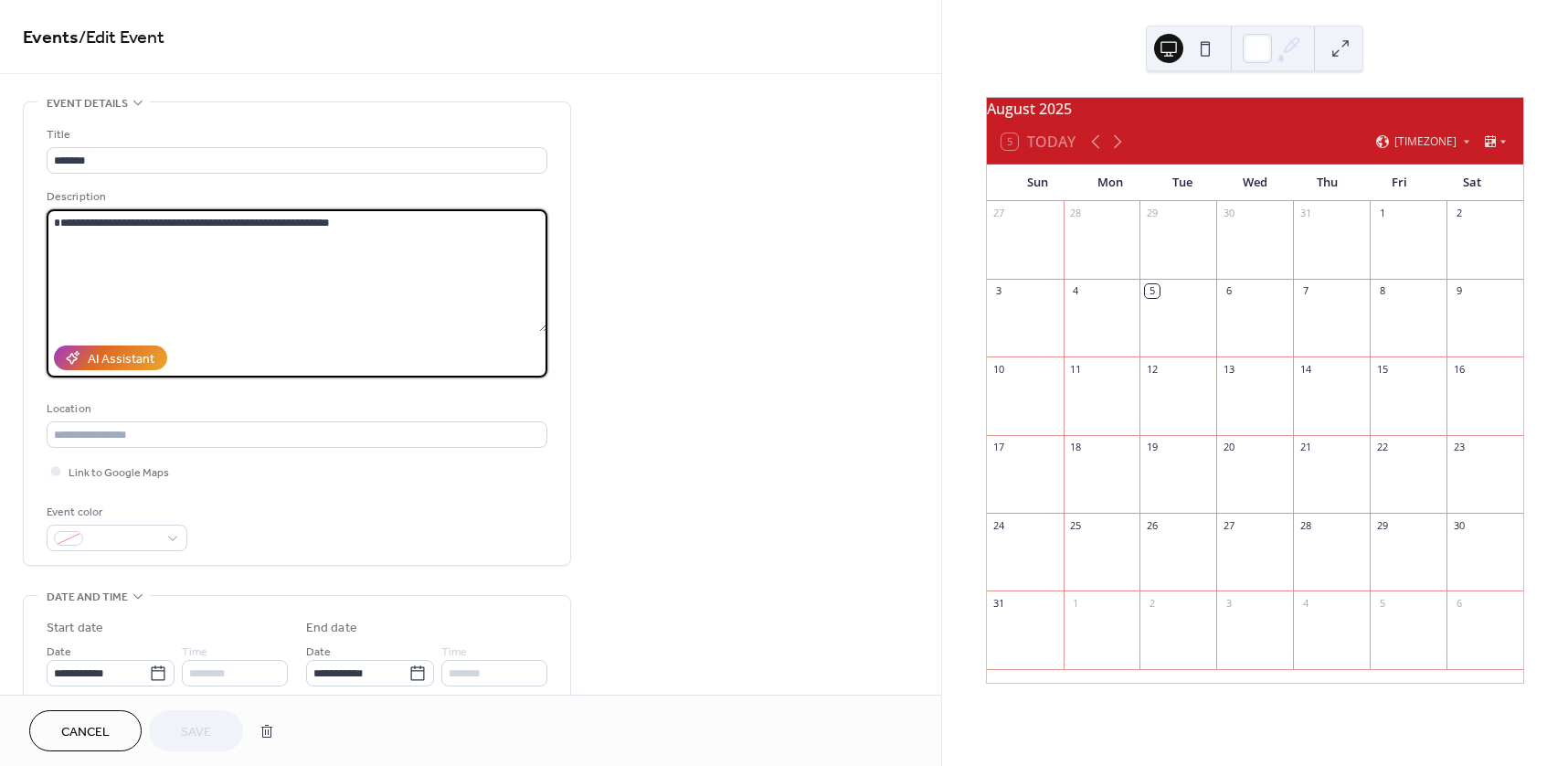type on "**********" 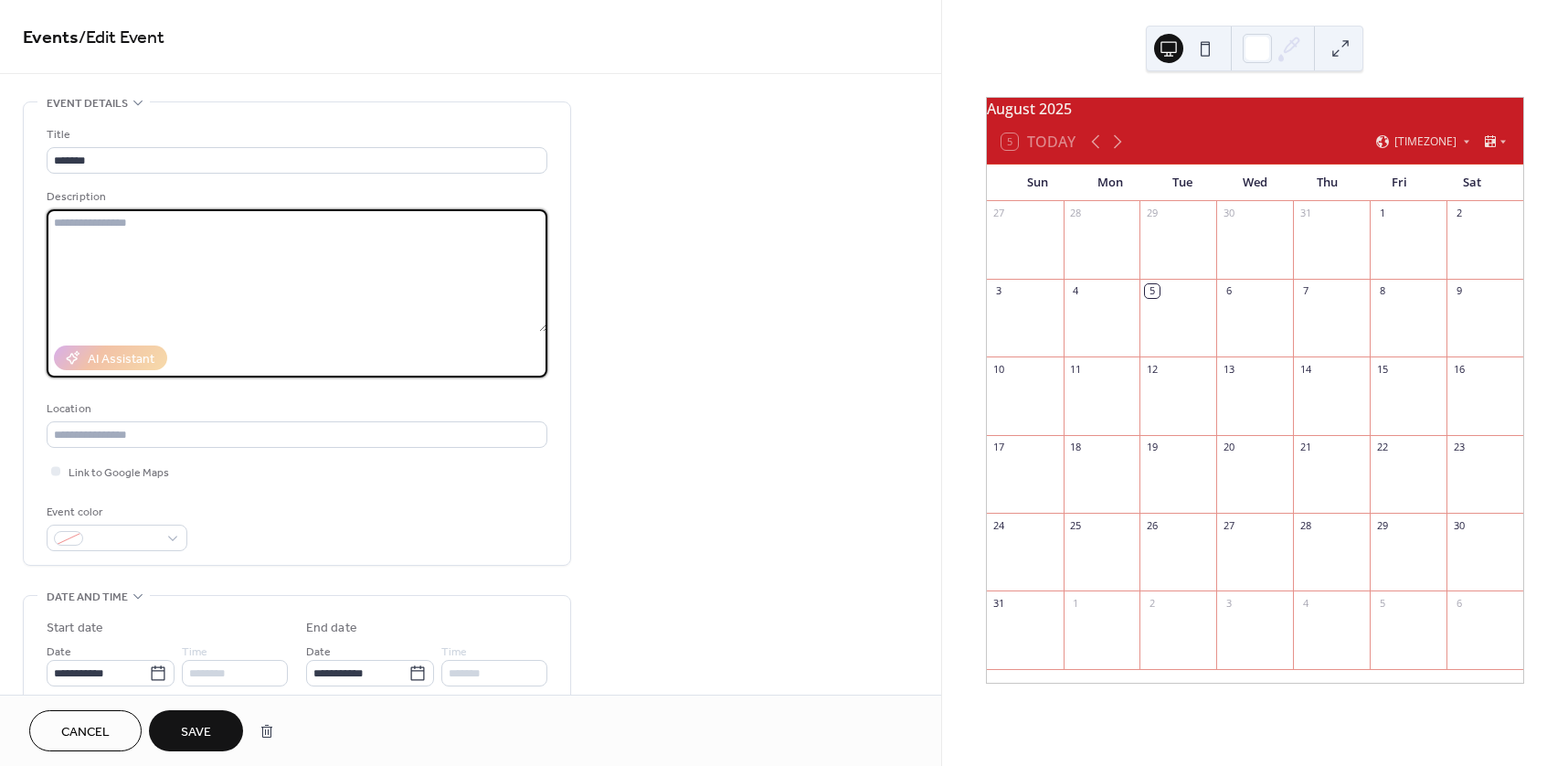 type 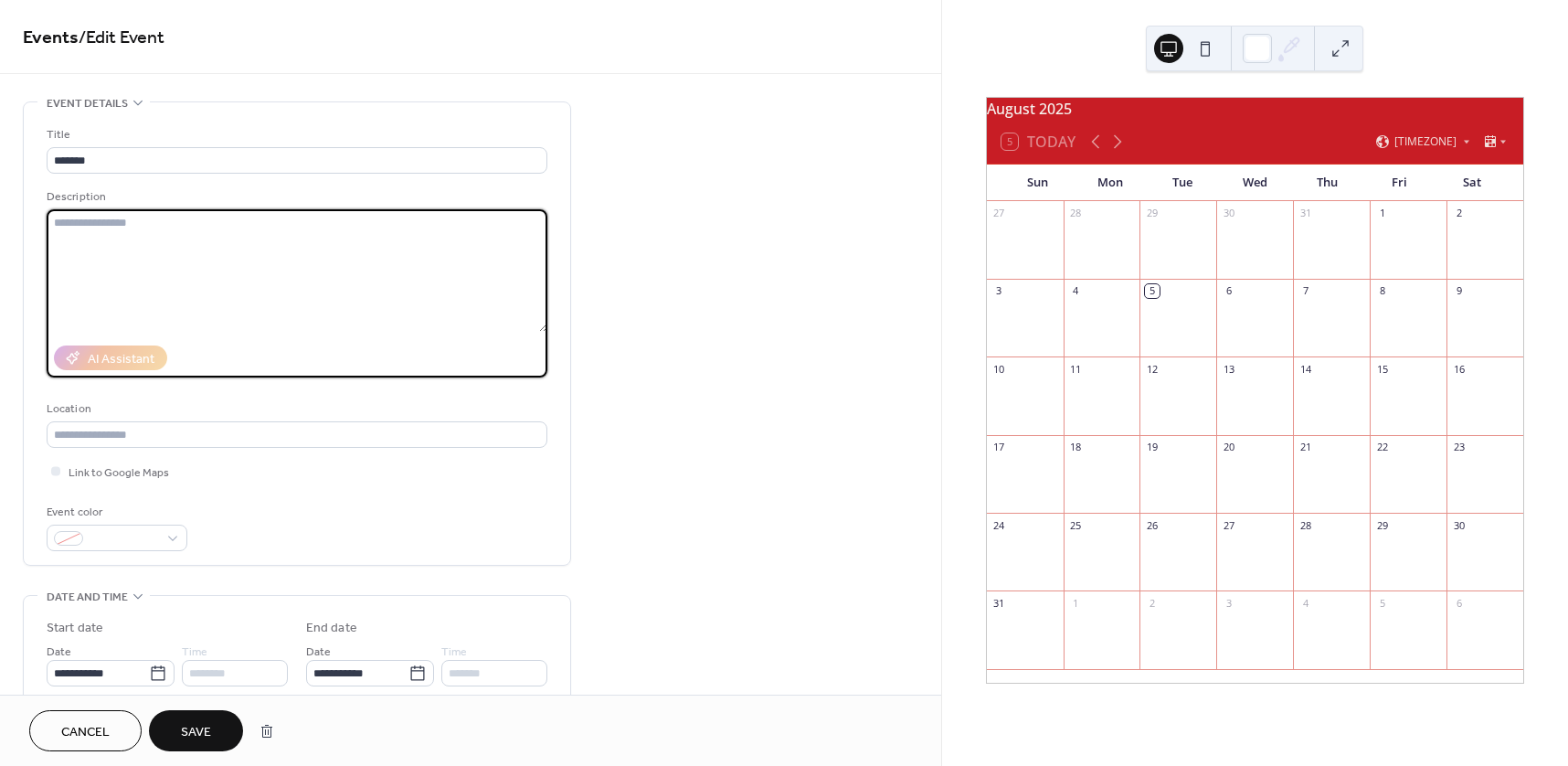 click on "Title" at bounding box center [295, 134] 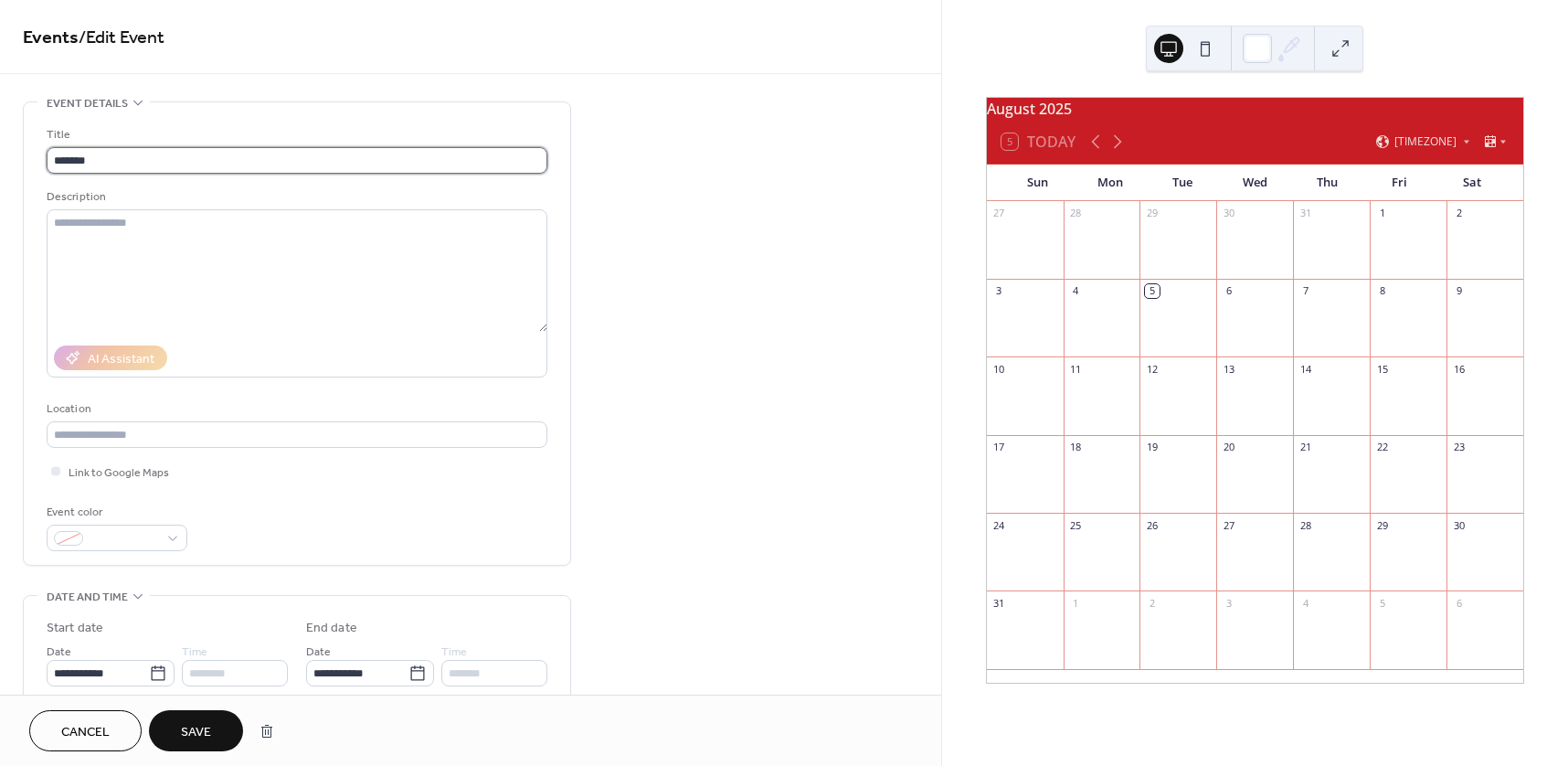click on "*******" at bounding box center [297, 160] 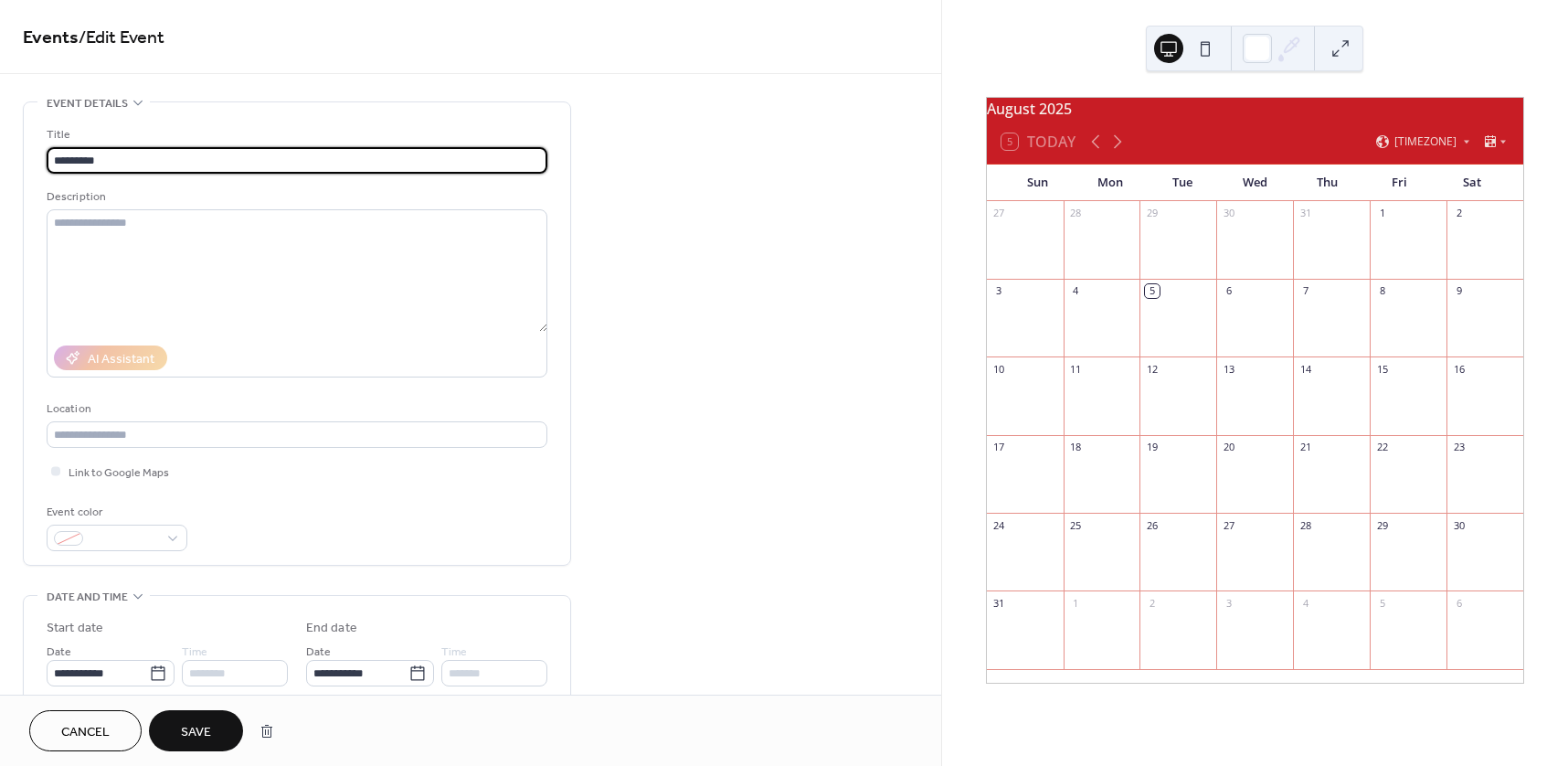 paste on "**********" 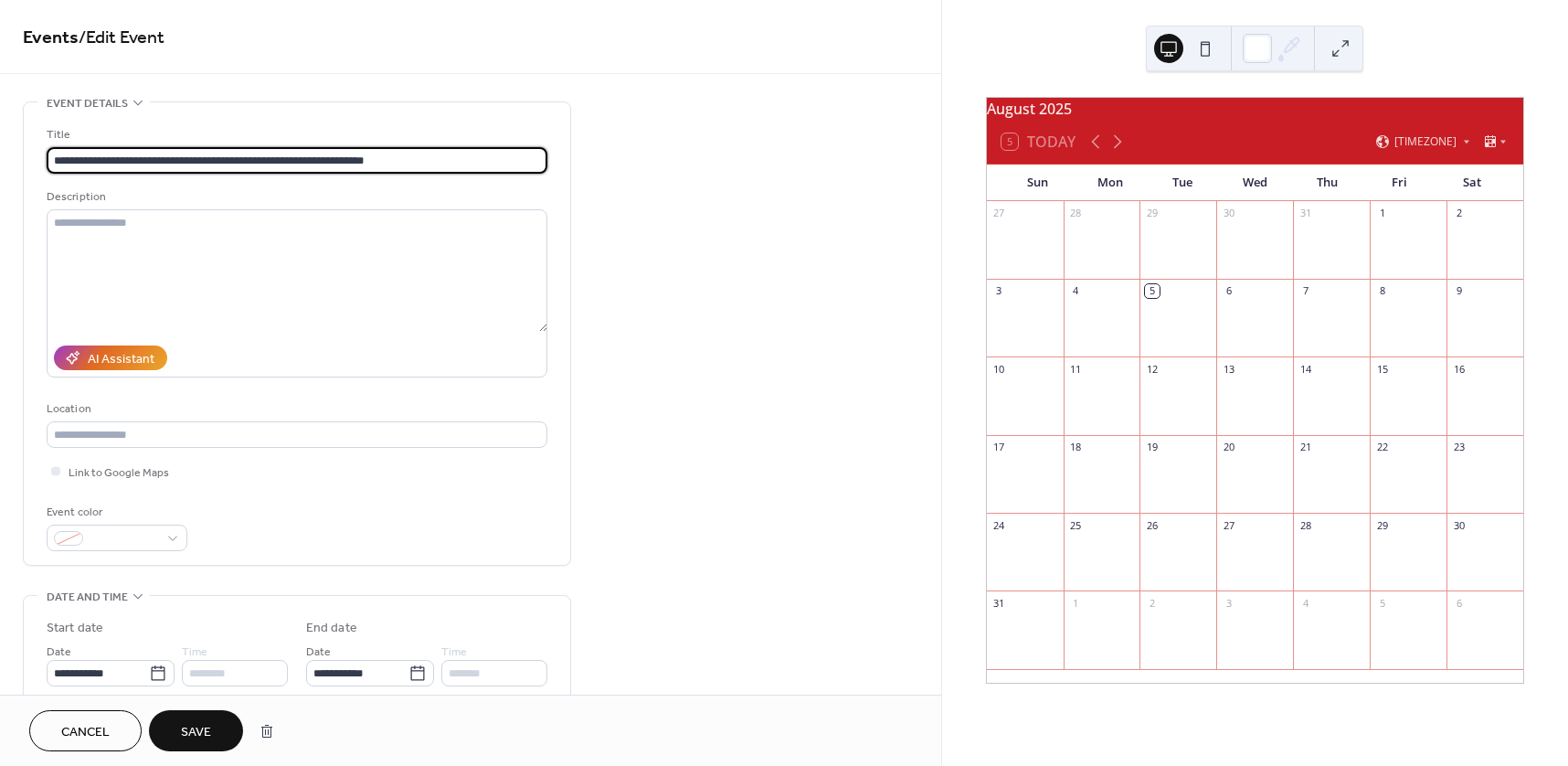 type on "**********" 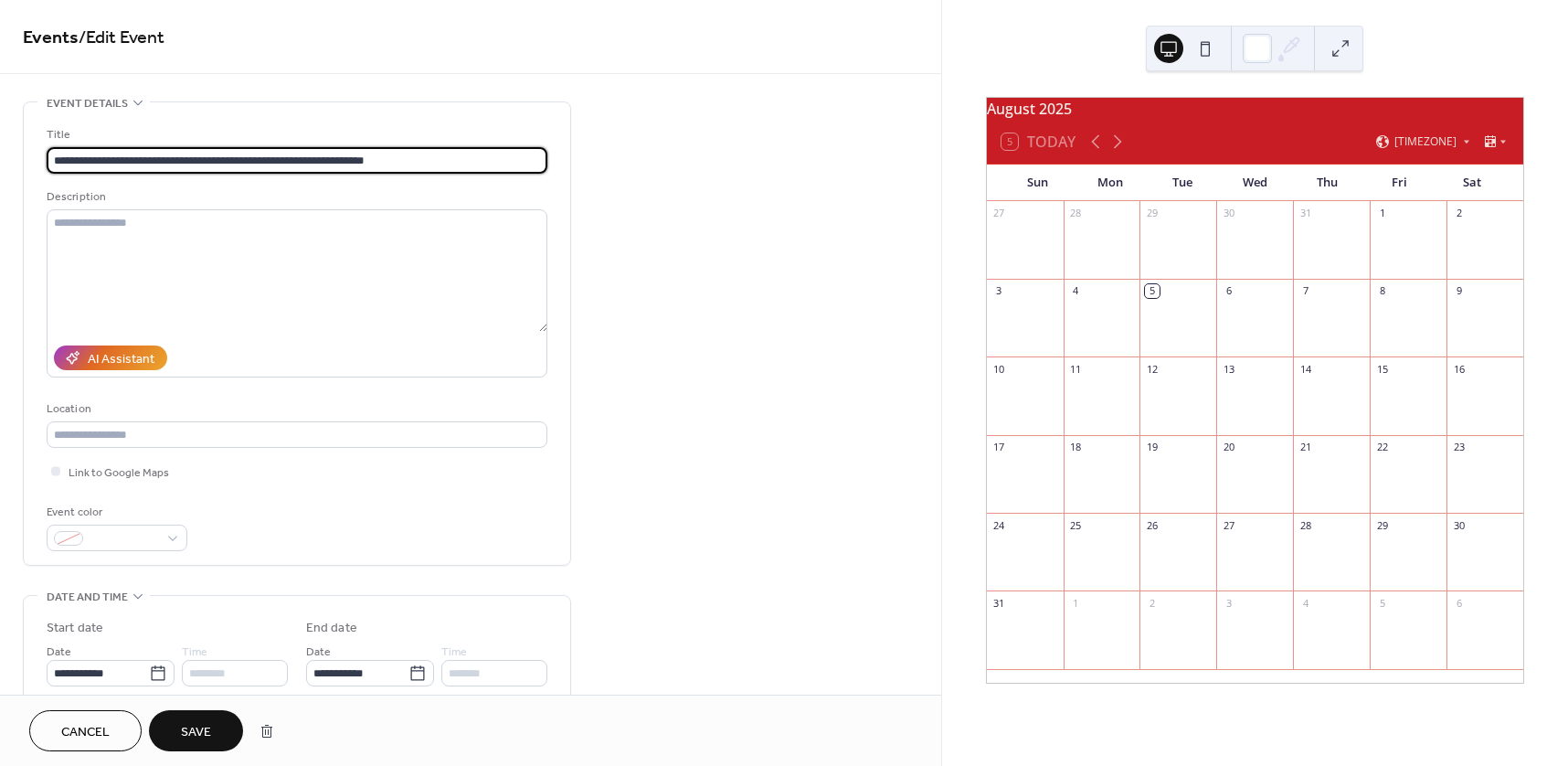 click on "Save" at bounding box center (196, 732) 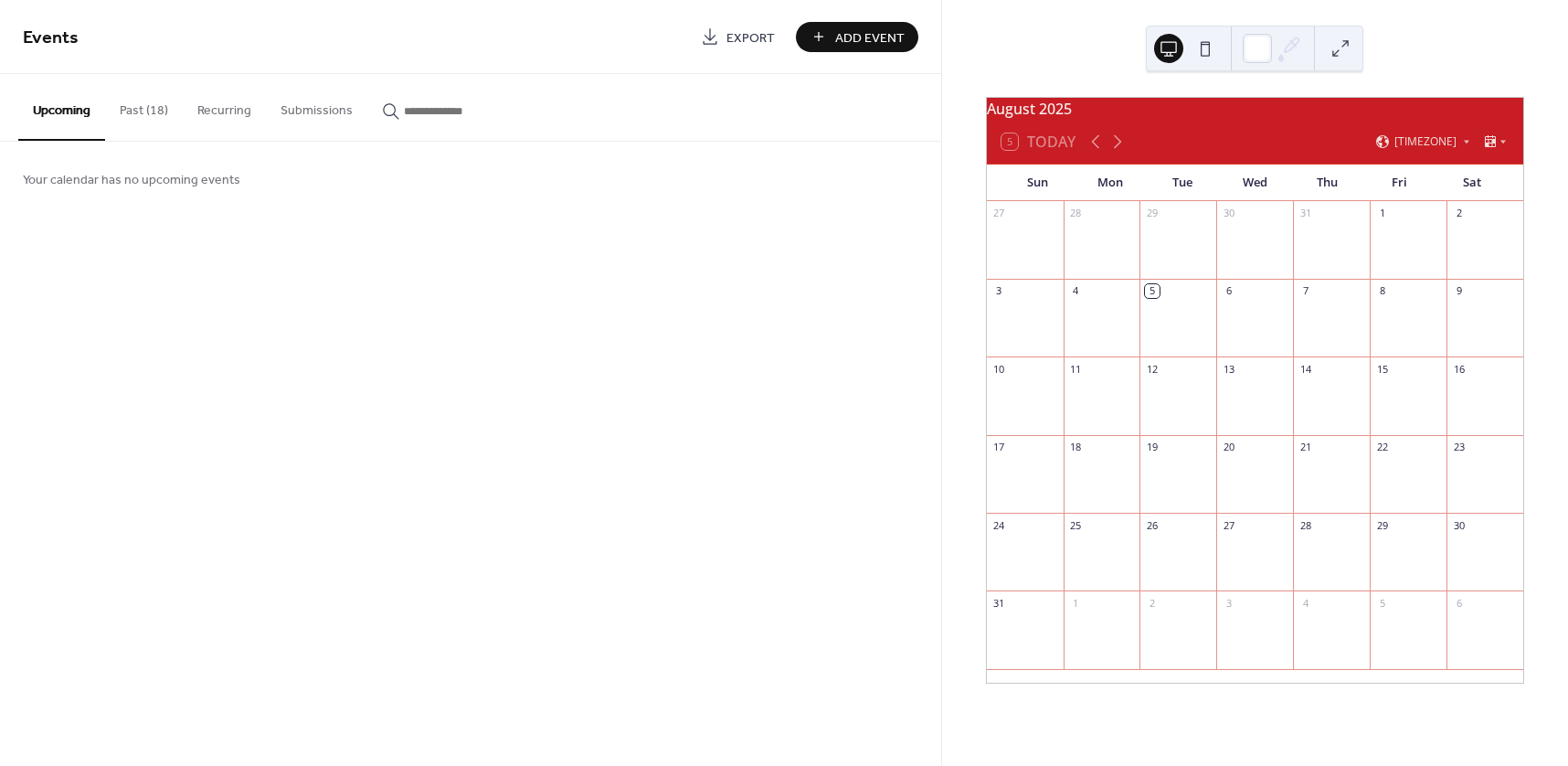 click on "Past (18)" at bounding box center [143, 106] 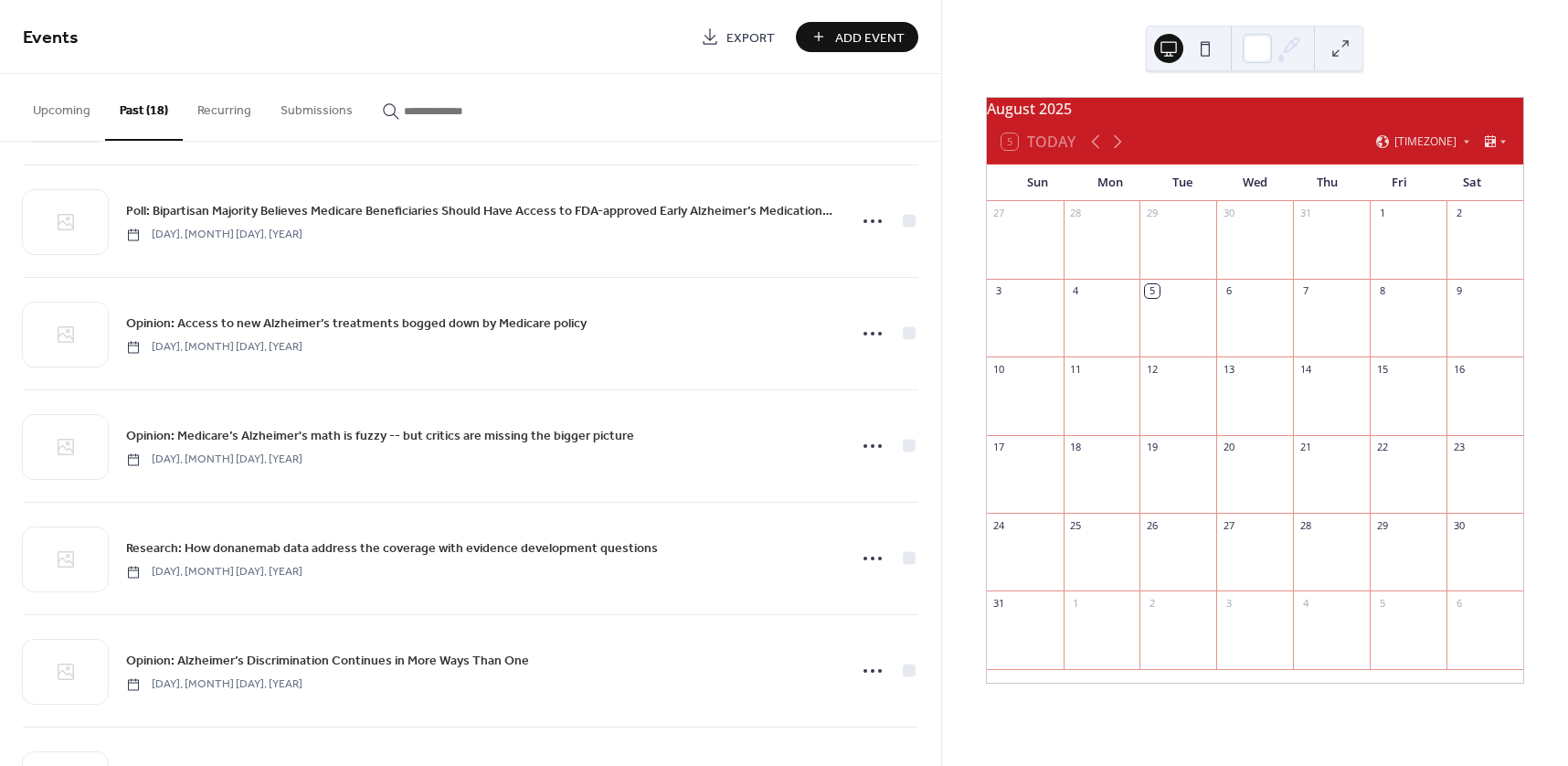 scroll, scrollTop: 1453, scrollLeft: 0, axis: vertical 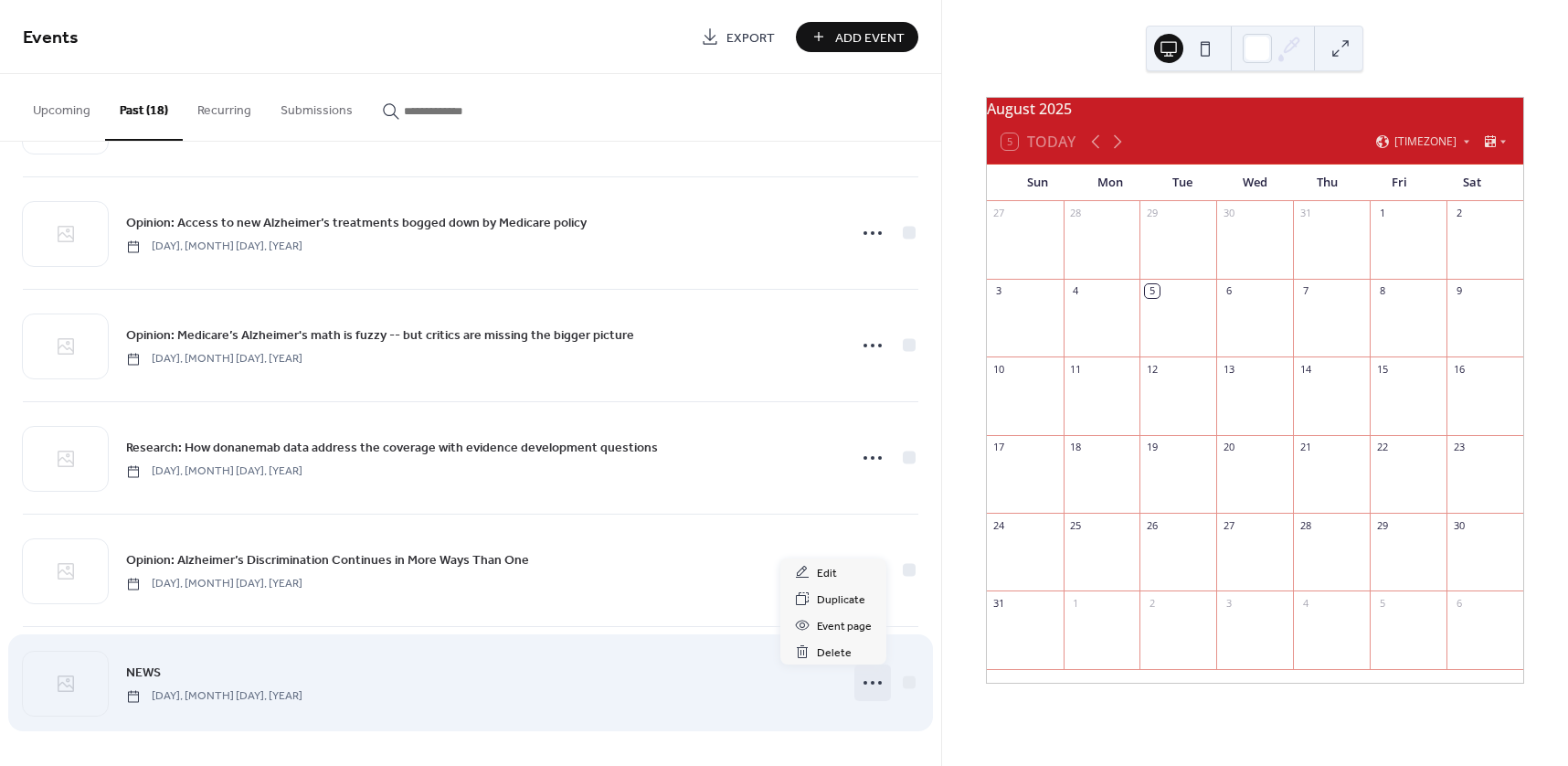 click 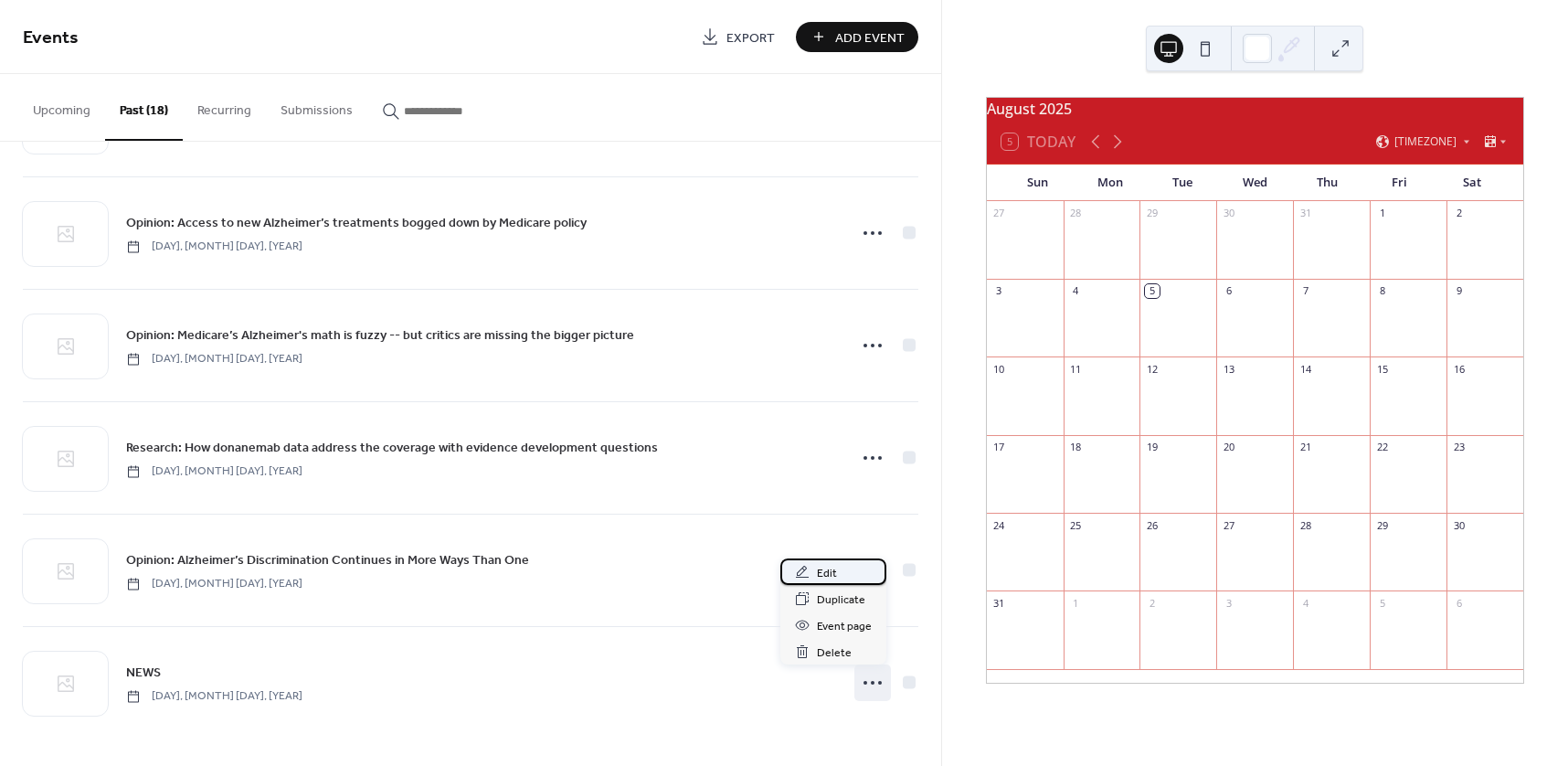 click on "Edit" at bounding box center [827, 573] 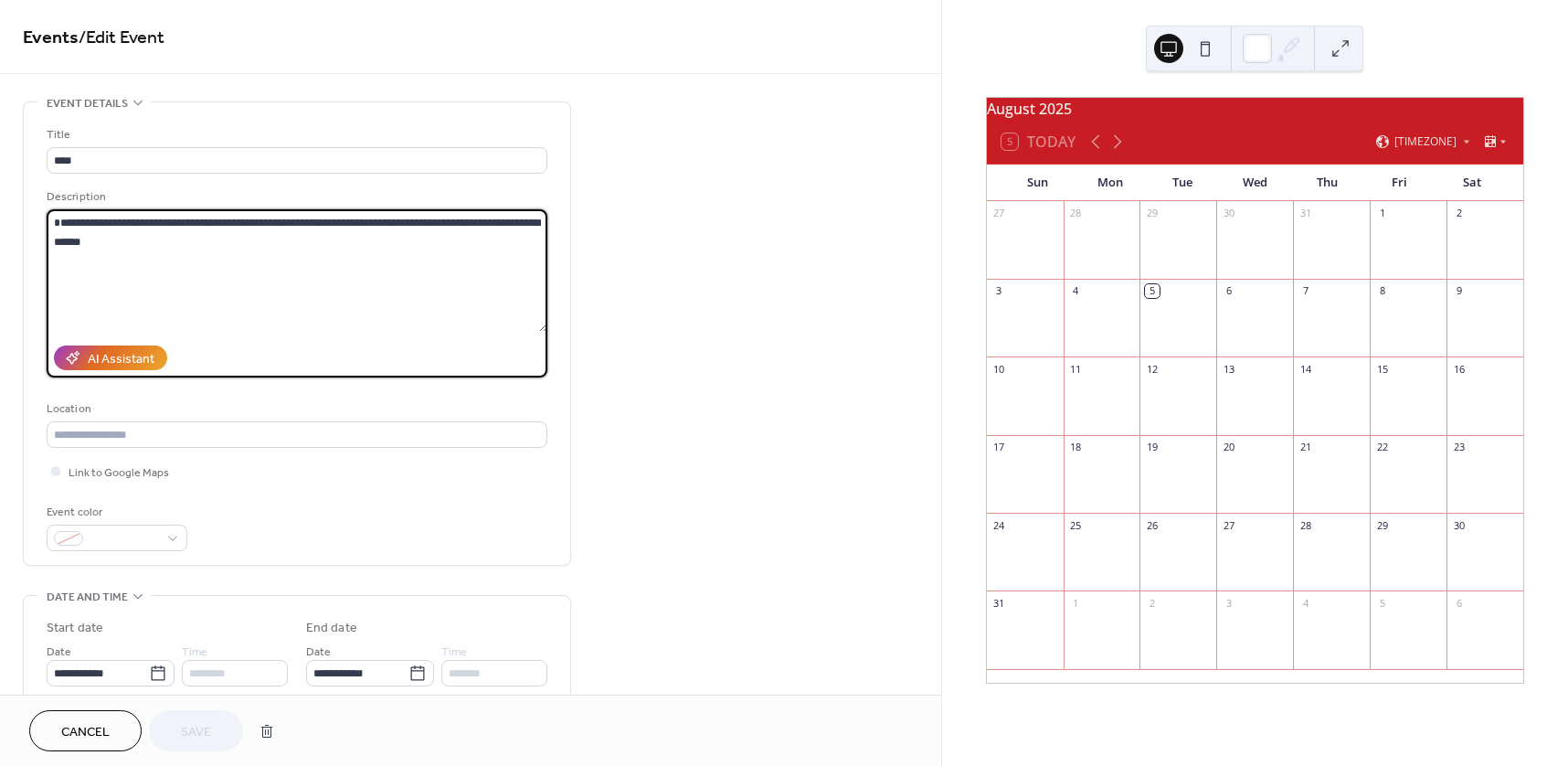 click on "**********" at bounding box center [297, 271] 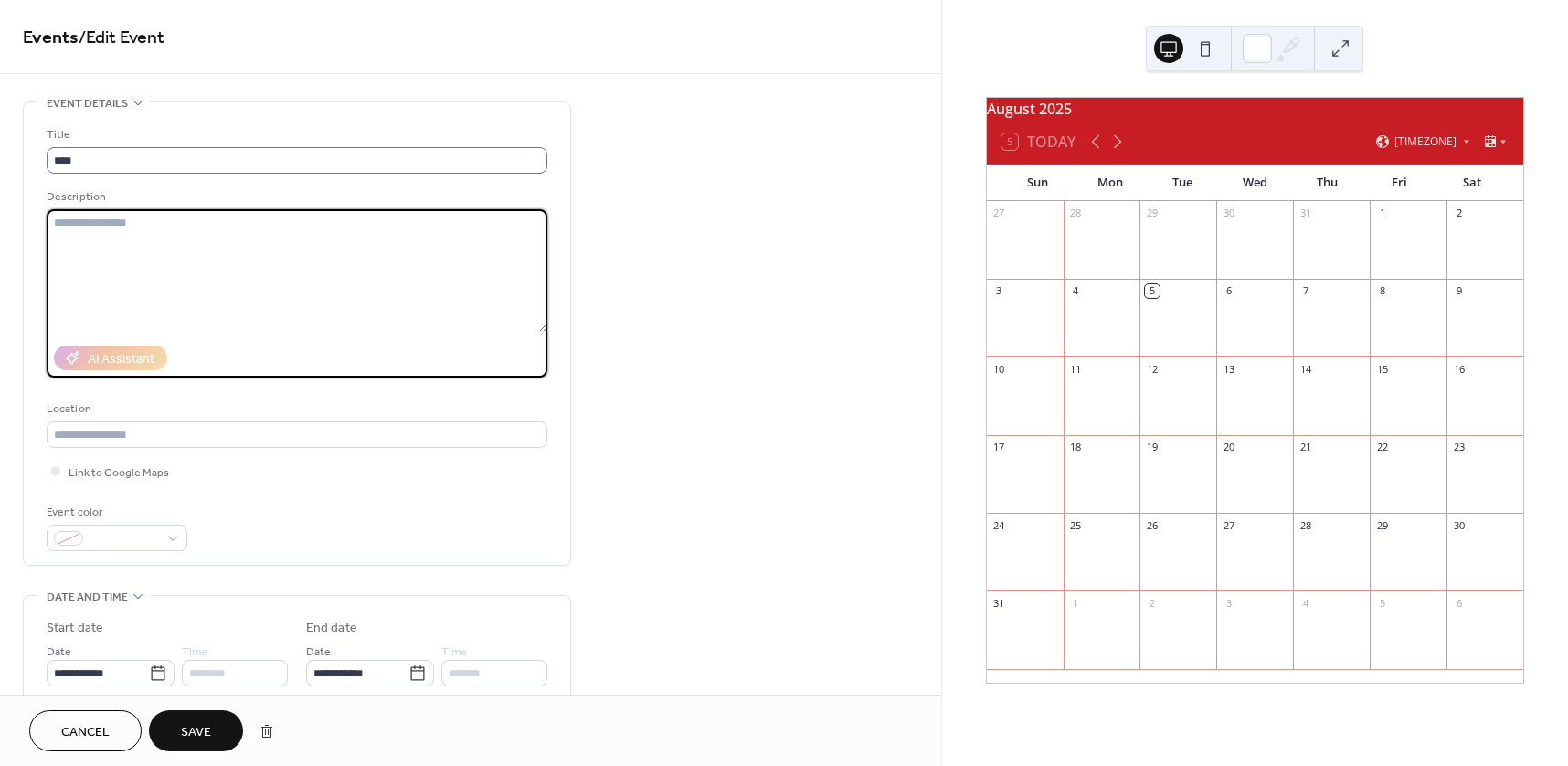 type 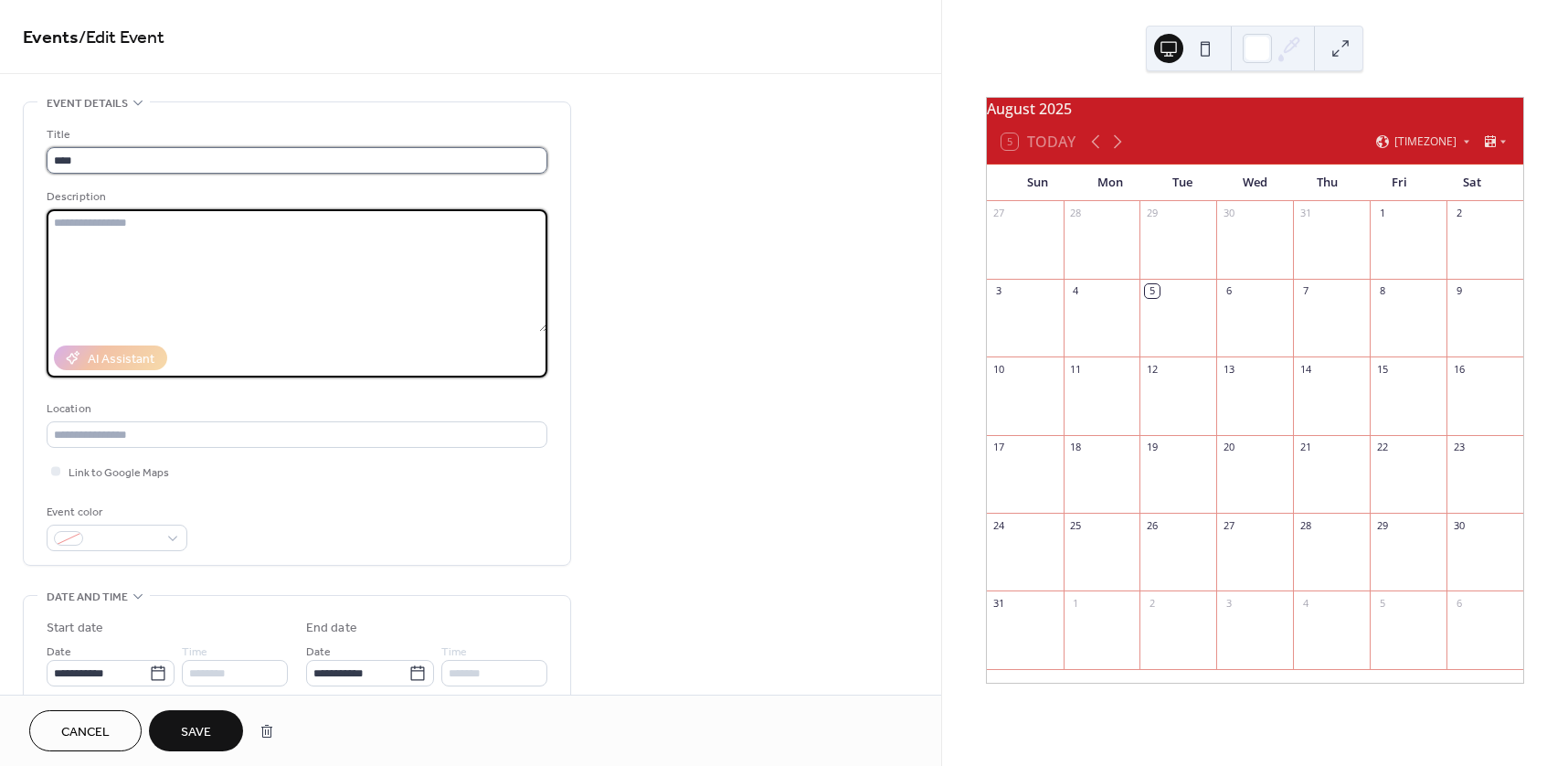 click on "****" at bounding box center [297, 160] 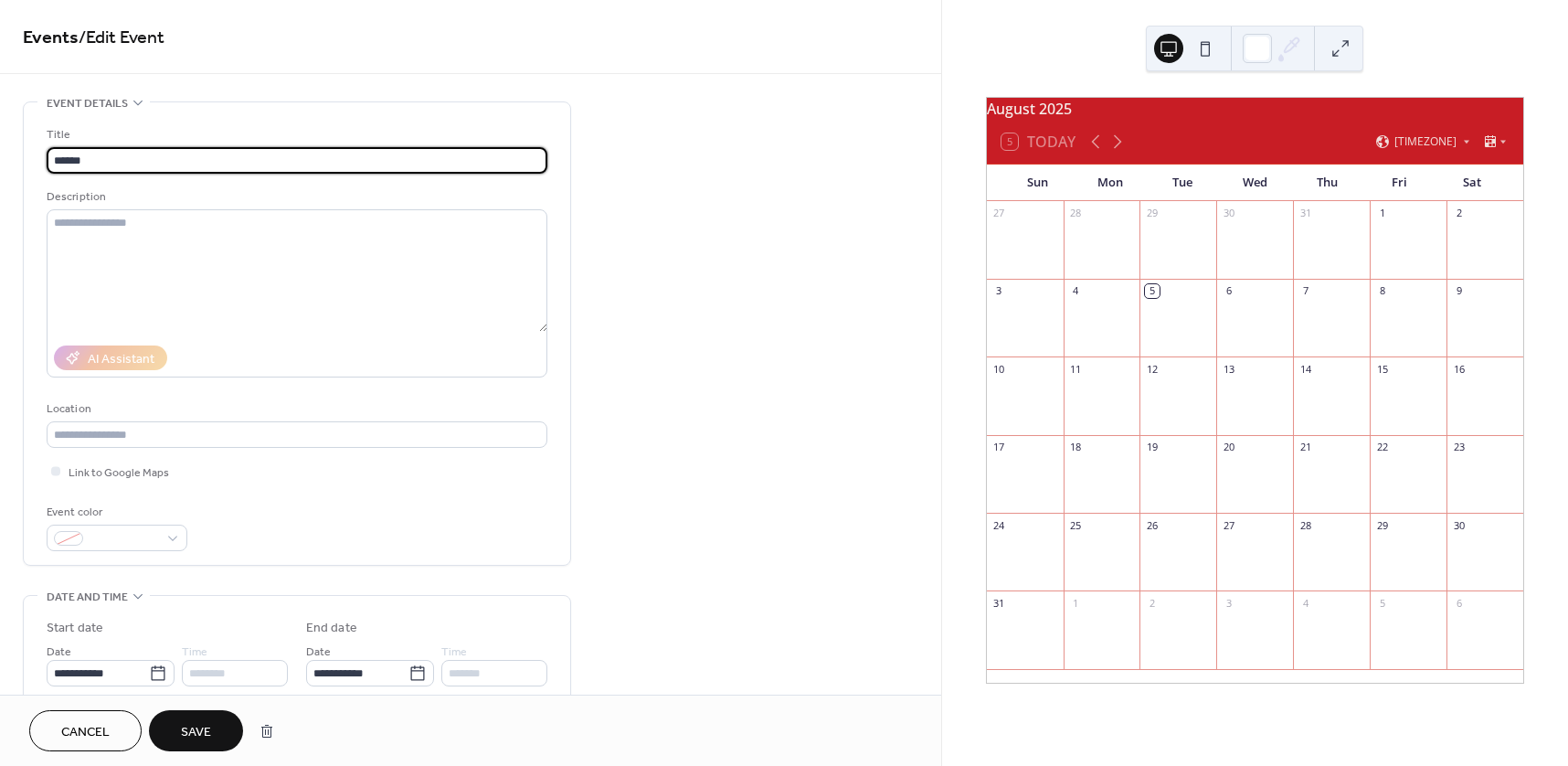 paste on "**********" 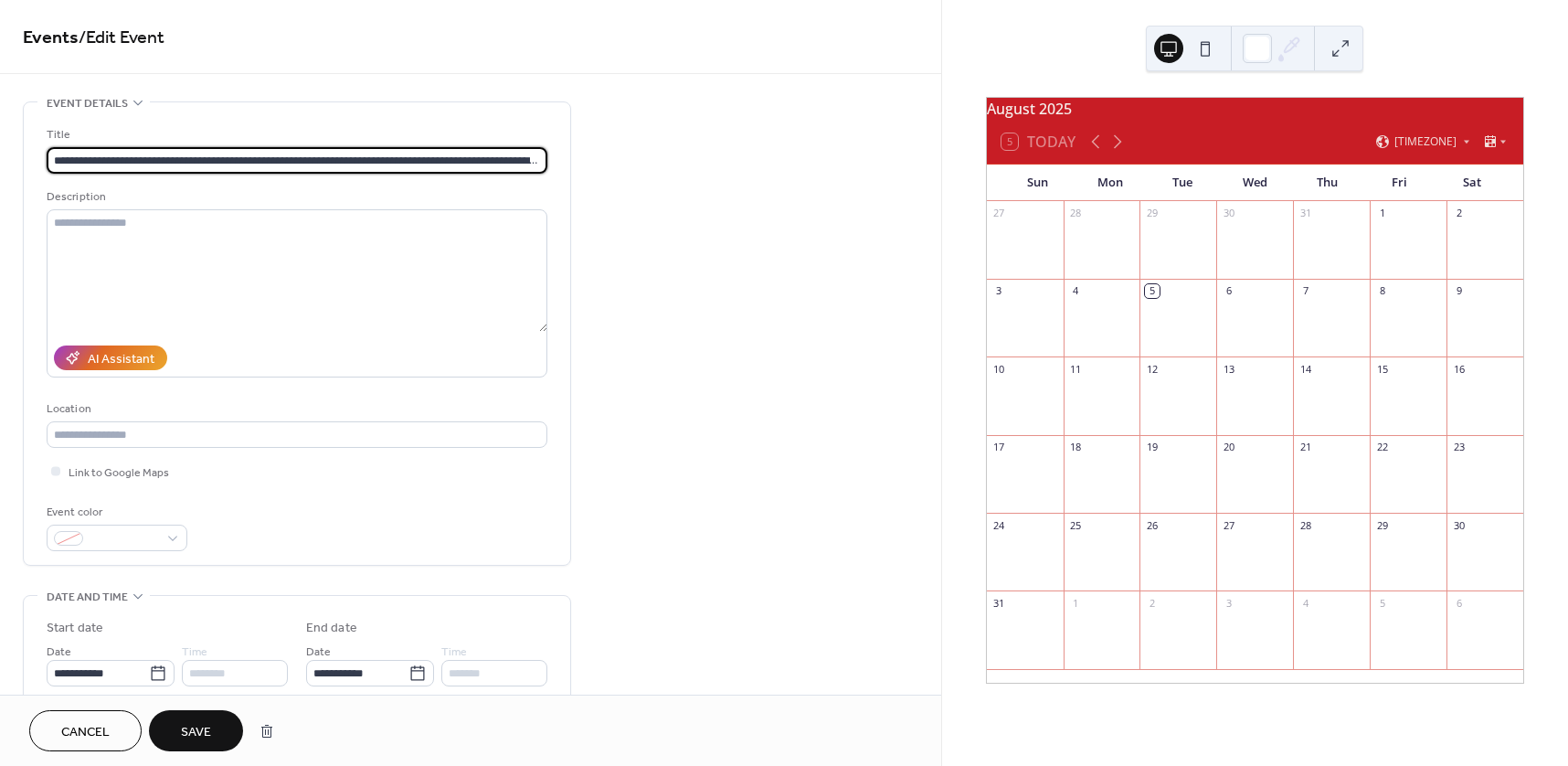 scroll, scrollTop: 0, scrollLeft: 90, axis: horizontal 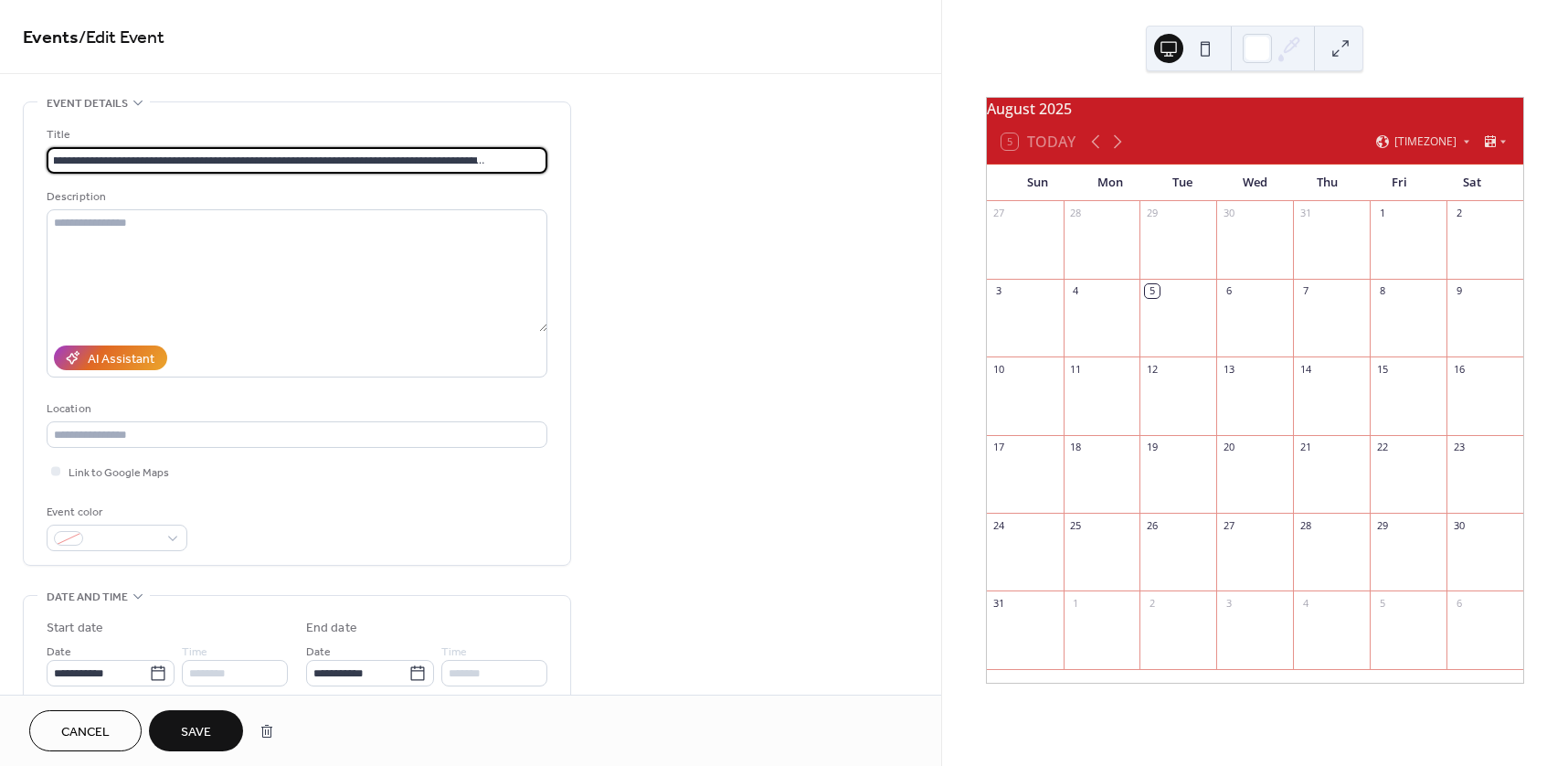 type on "**********" 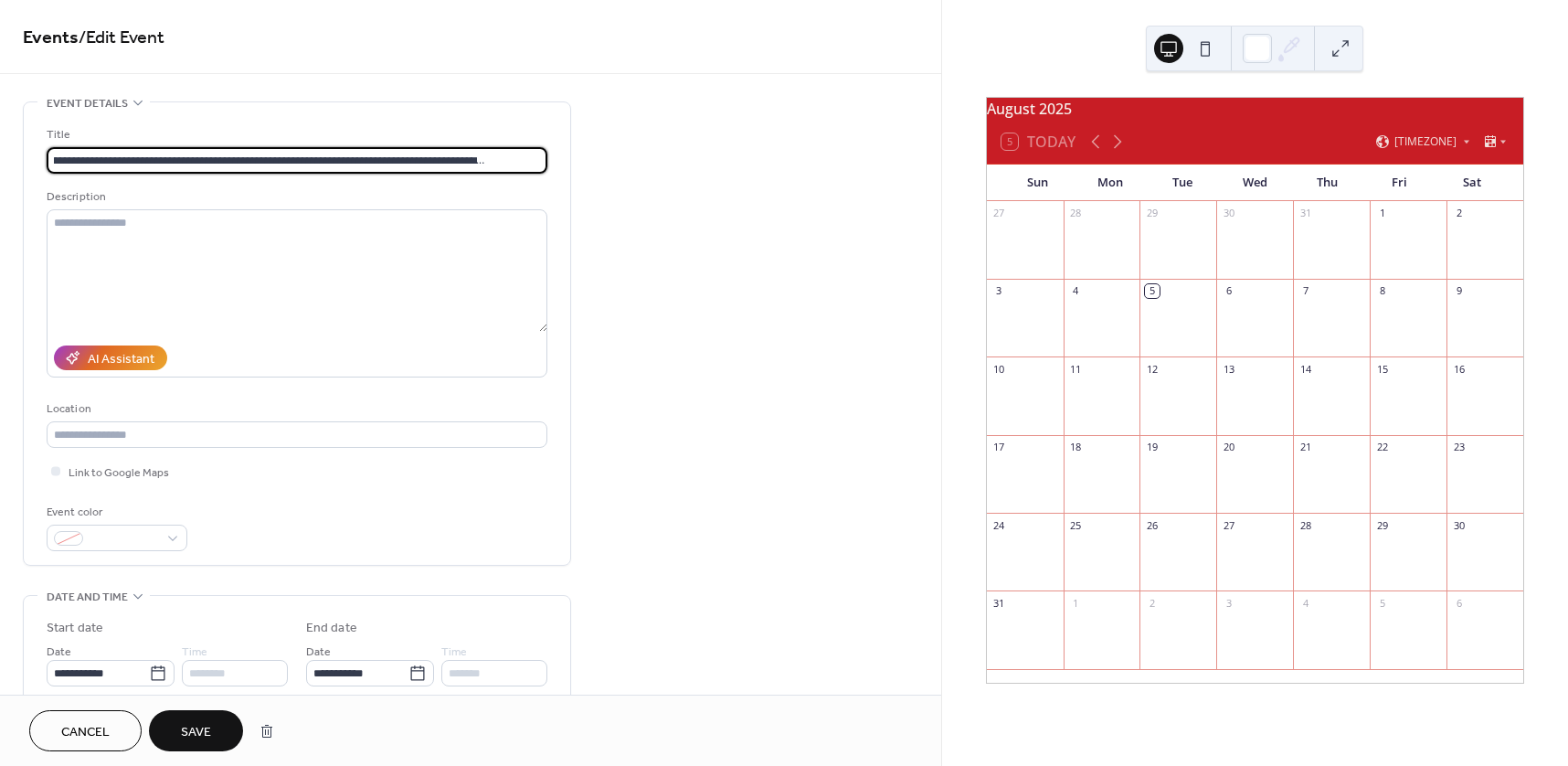 scroll, scrollTop: 0, scrollLeft: 0, axis: both 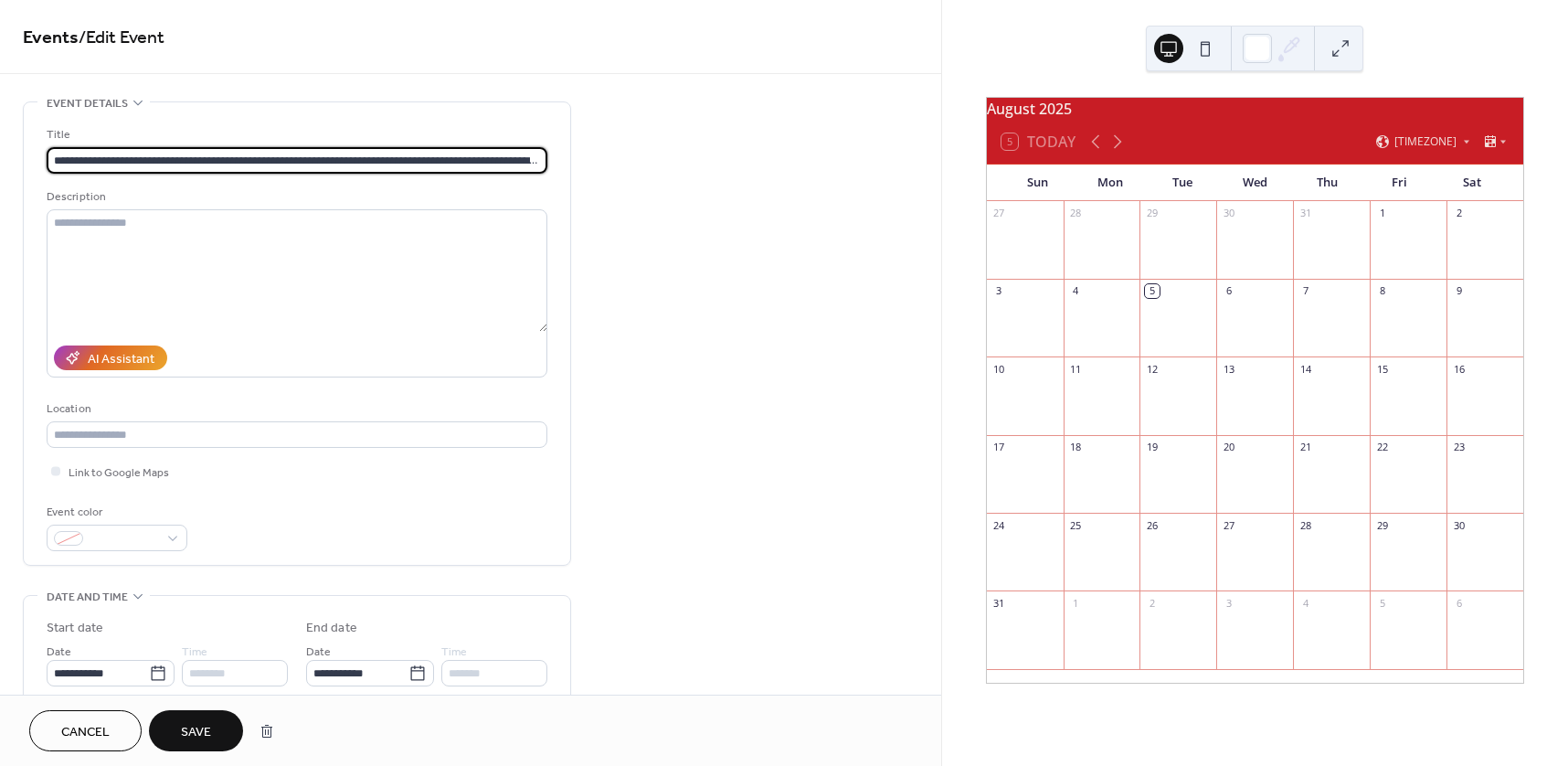 click on "Save" at bounding box center (196, 730) 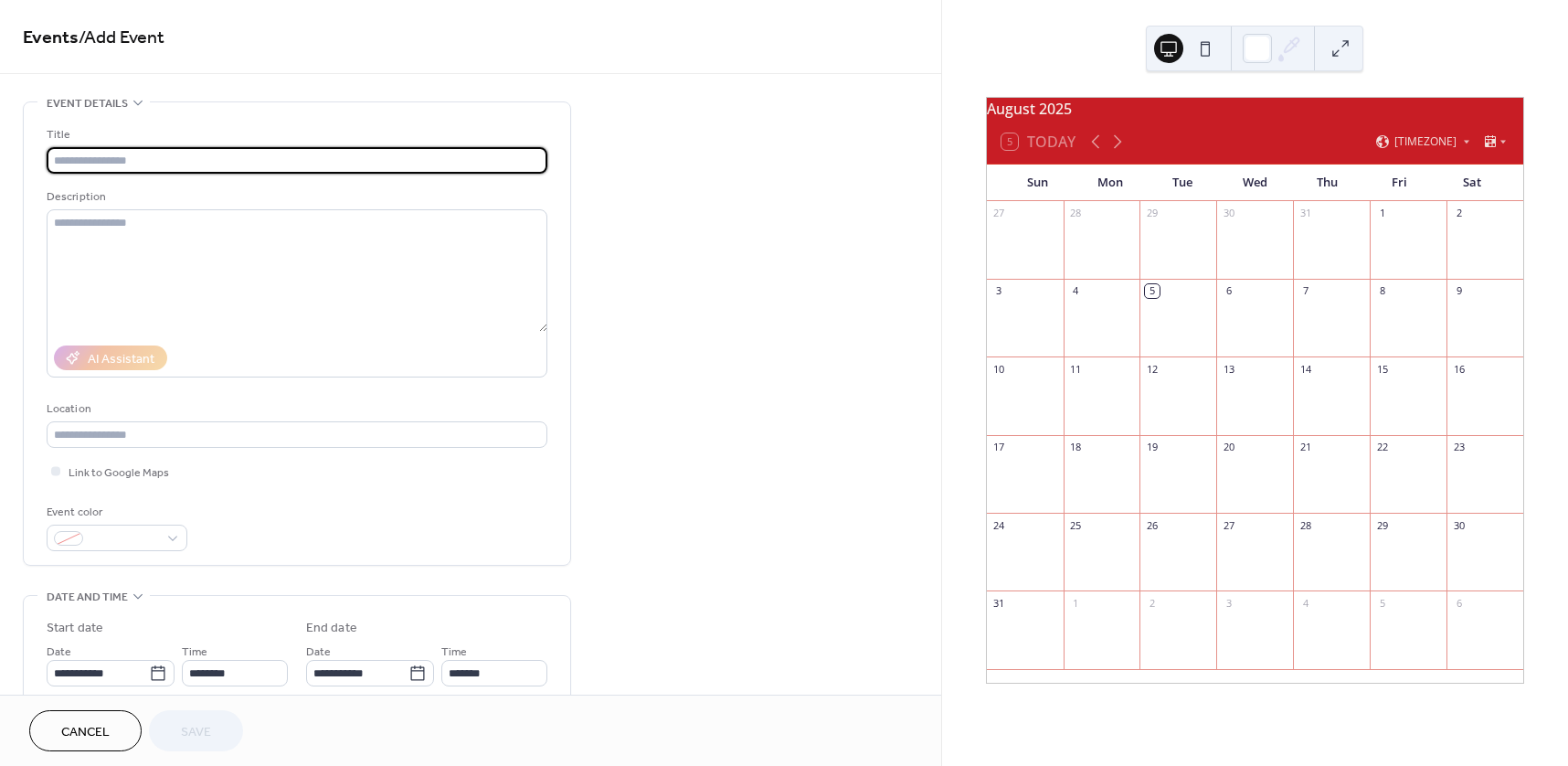 scroll, scrollTop: 0, scrollLeft: 0, axis: both 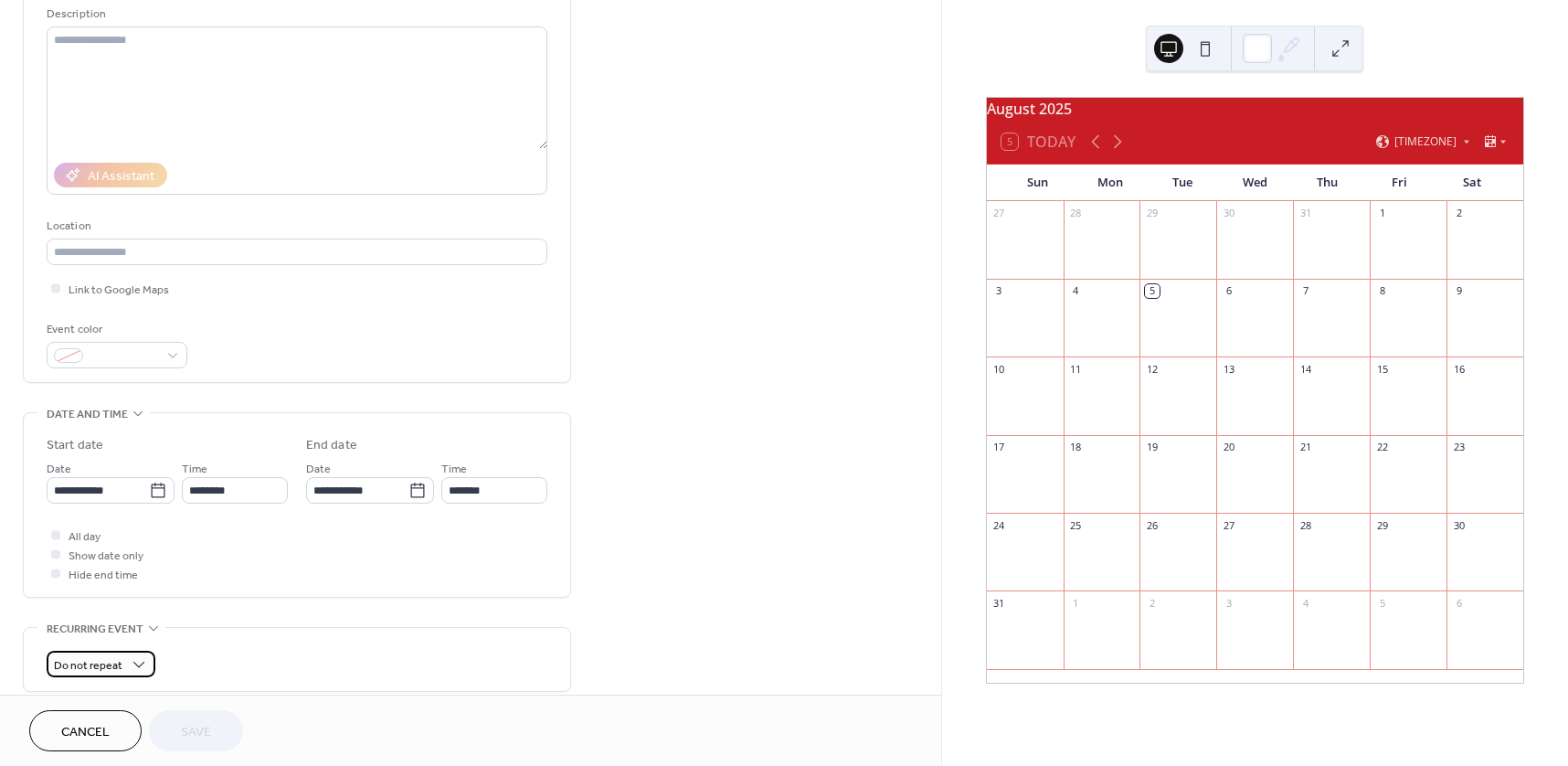 click on "Do not repeat" at bounding box center (101, 664) 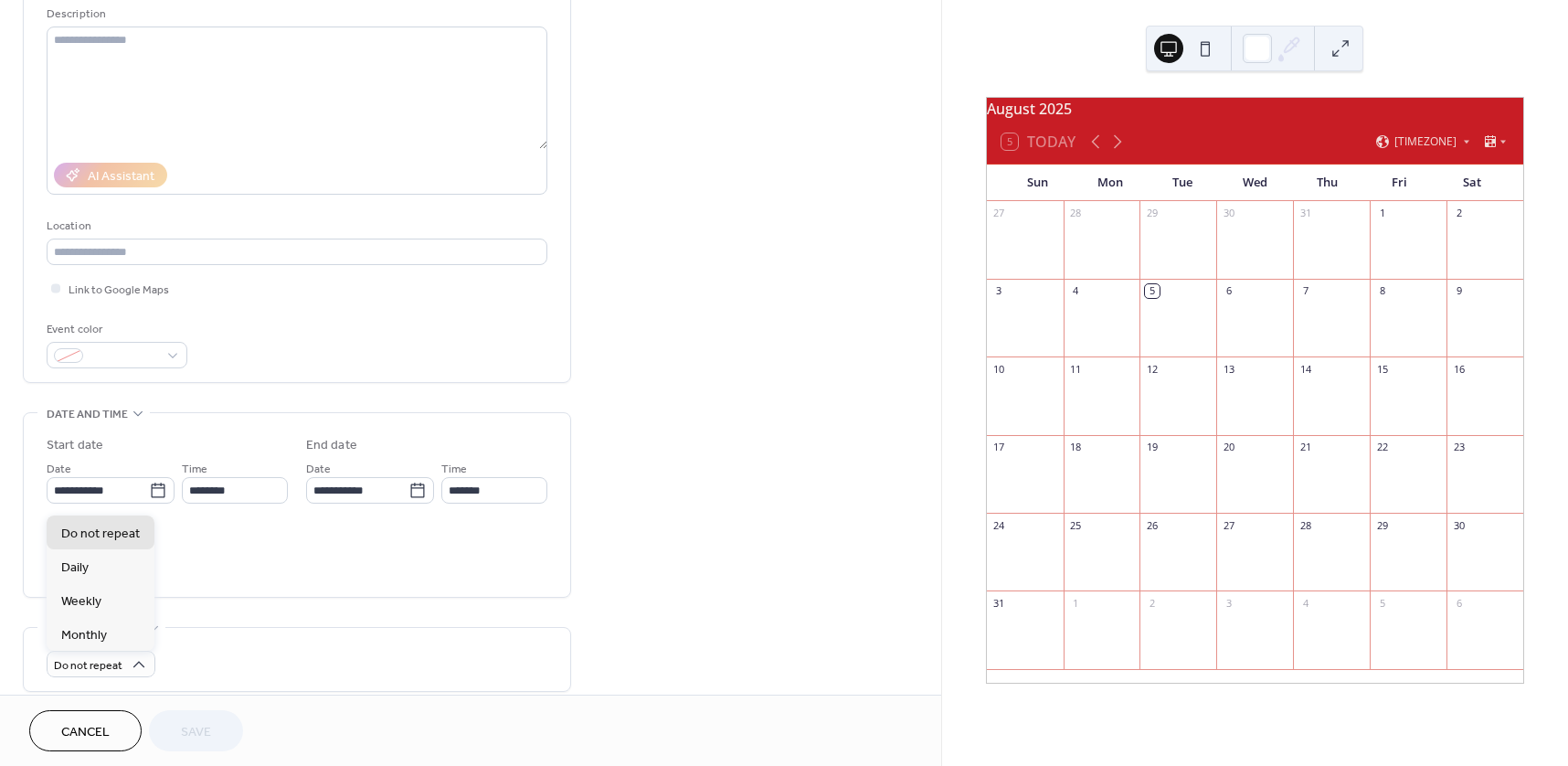 click on "**********" at bounding box center [297, 537] 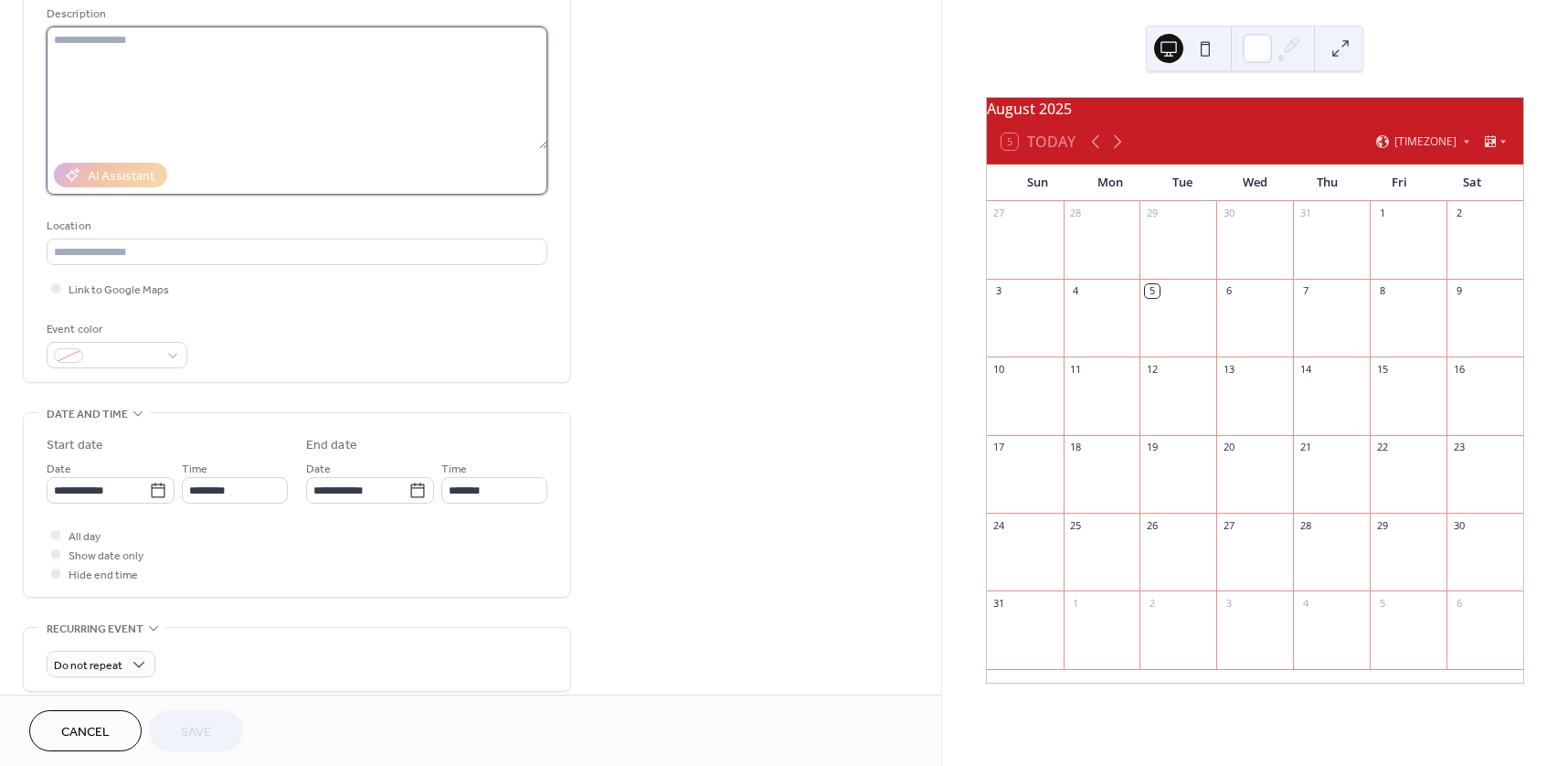 click at bounding box center [297, 88] 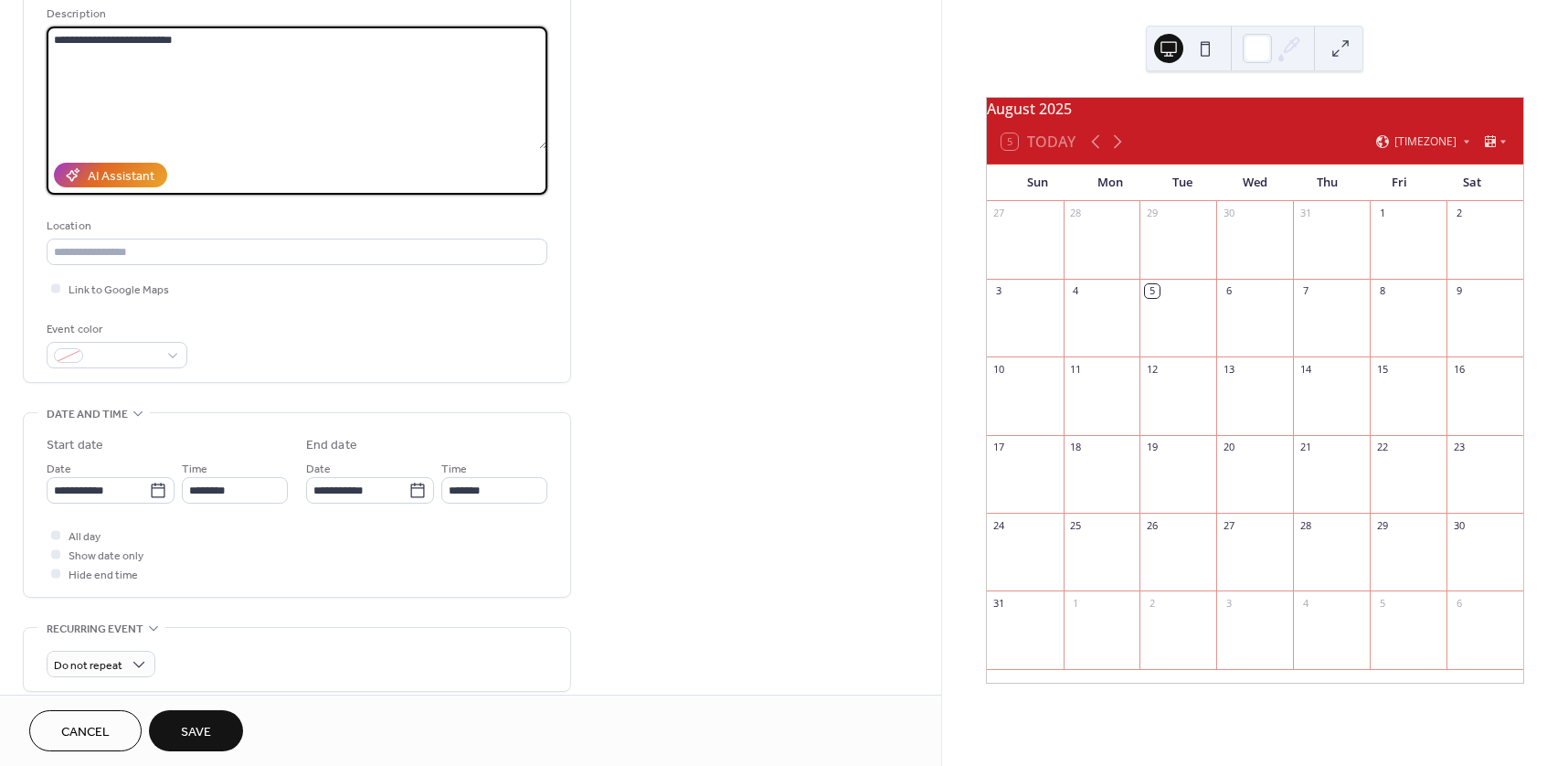 paste on "**********" 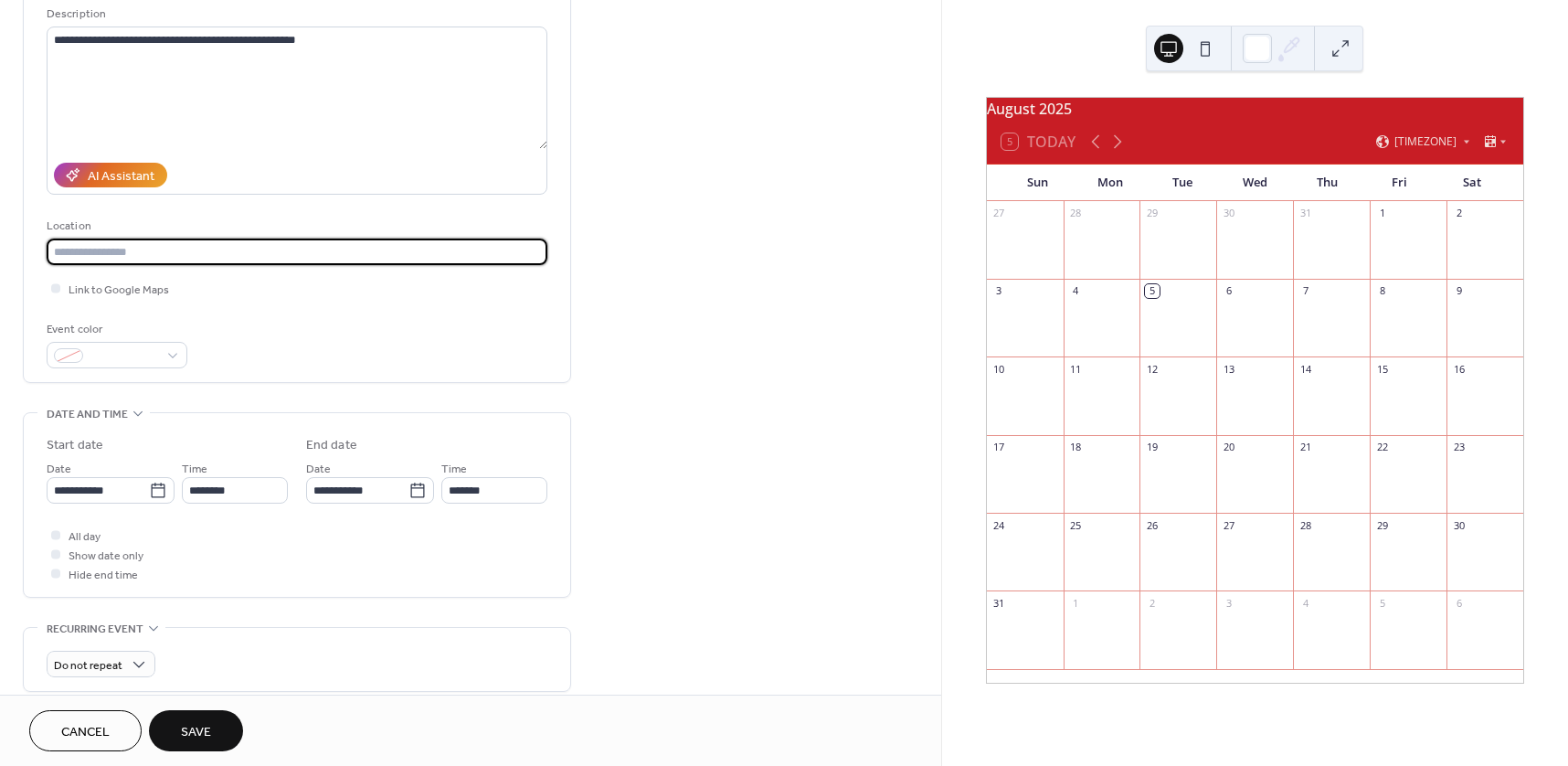 click at bounding box center [297, 251] 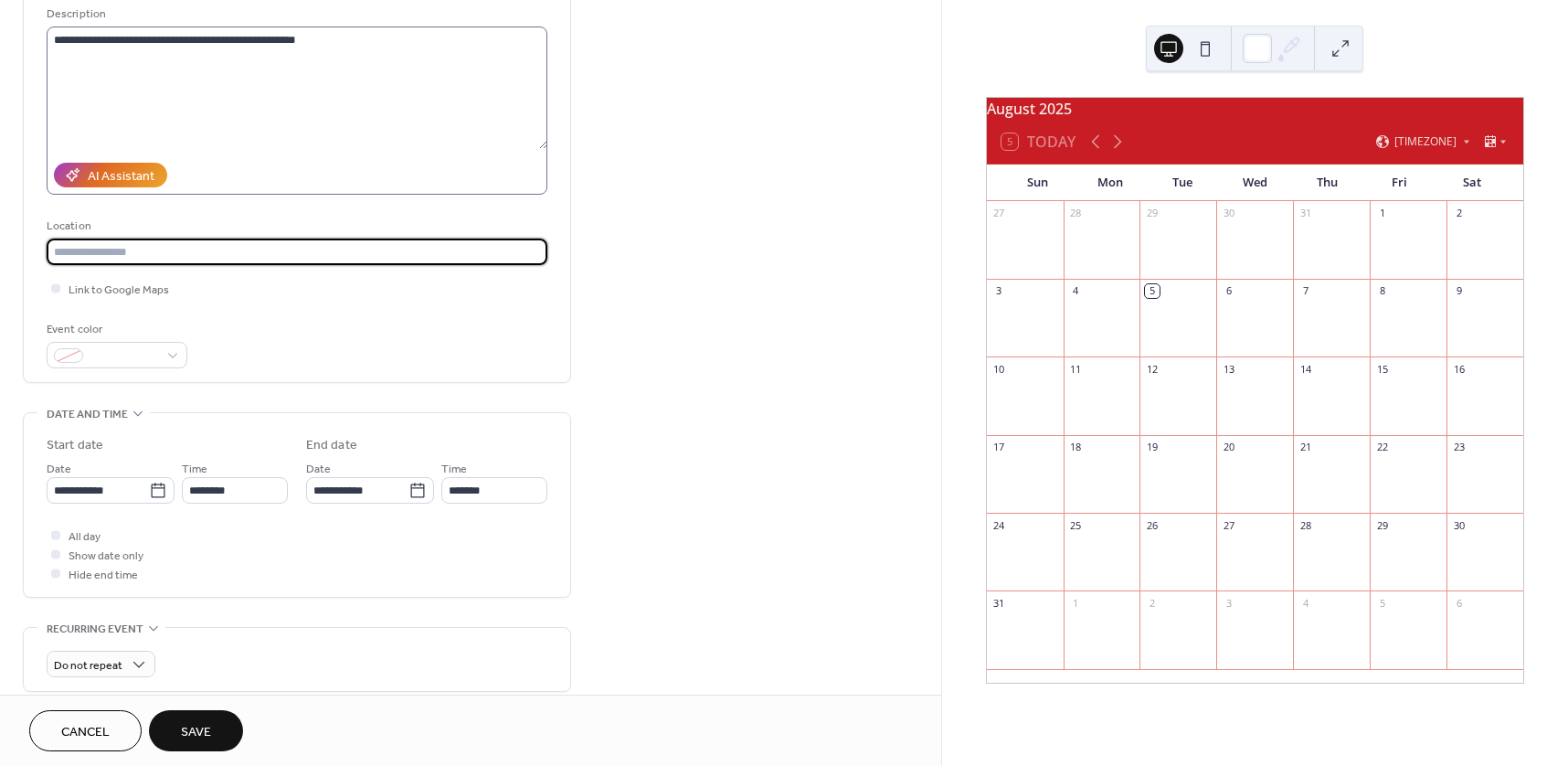 scroll, scrollTop: 0, scrollLeft: 0, axis: both 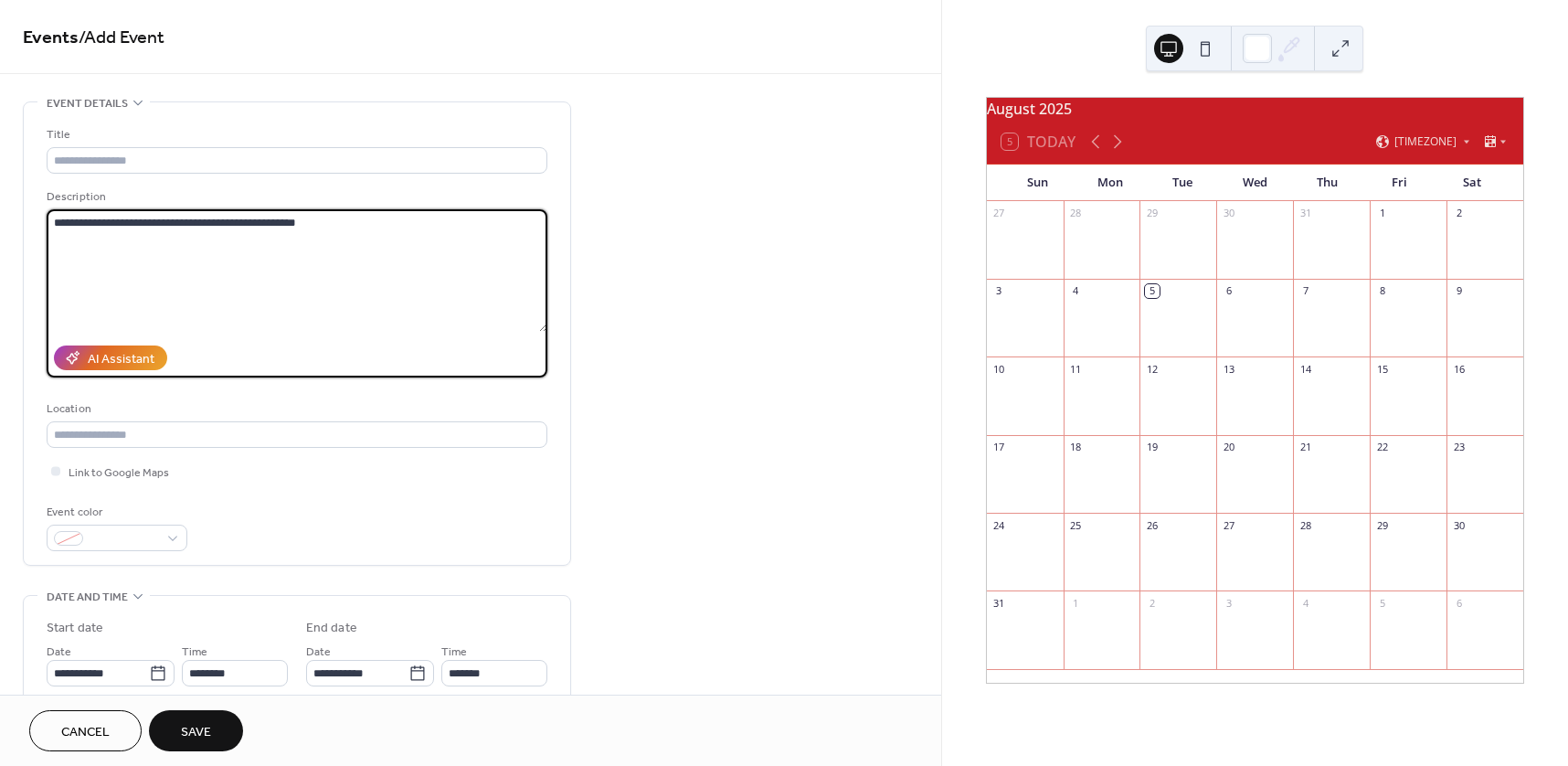 click on "**********" at bounding box center (297, 271) 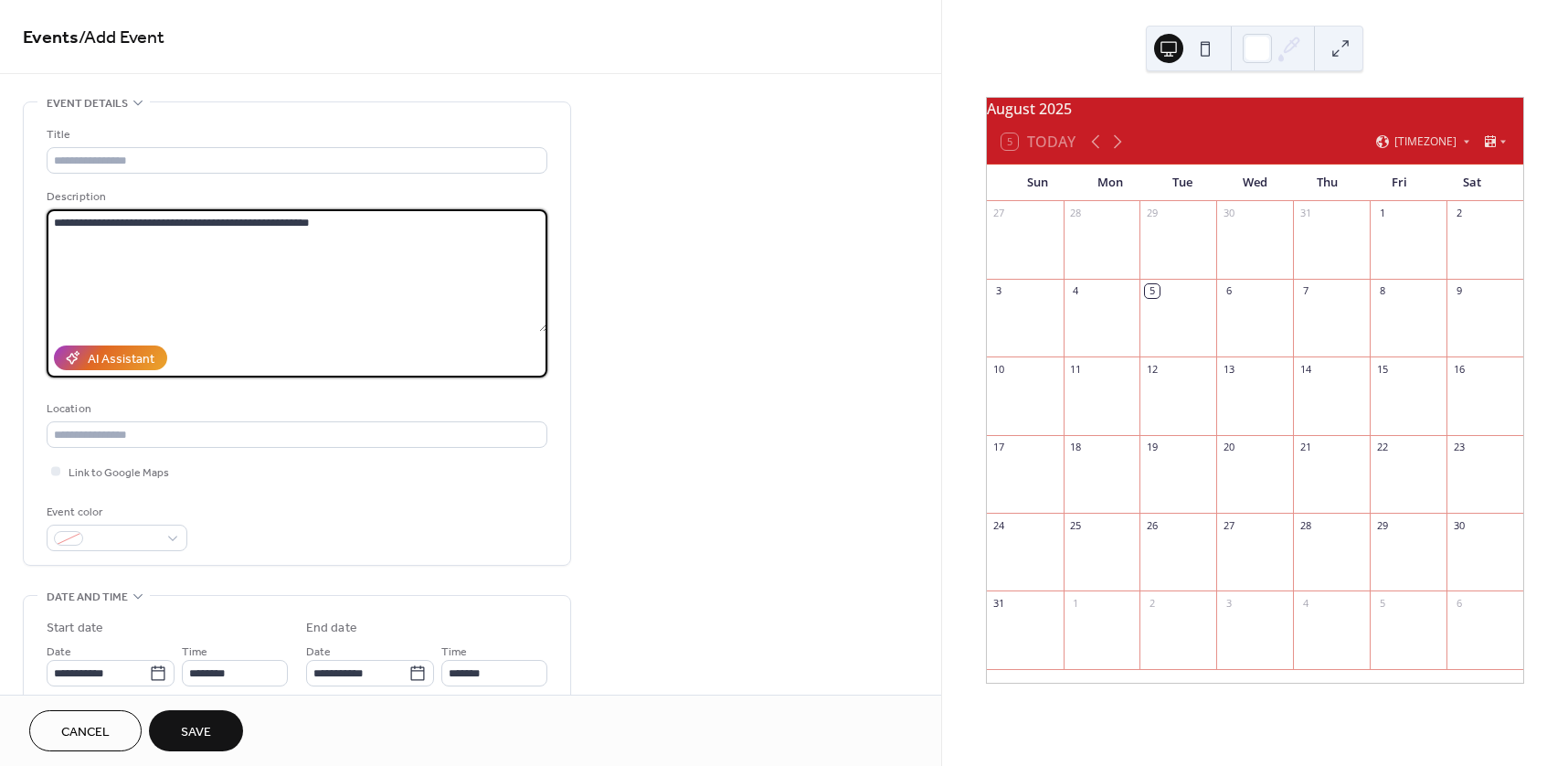 paste on "**********" 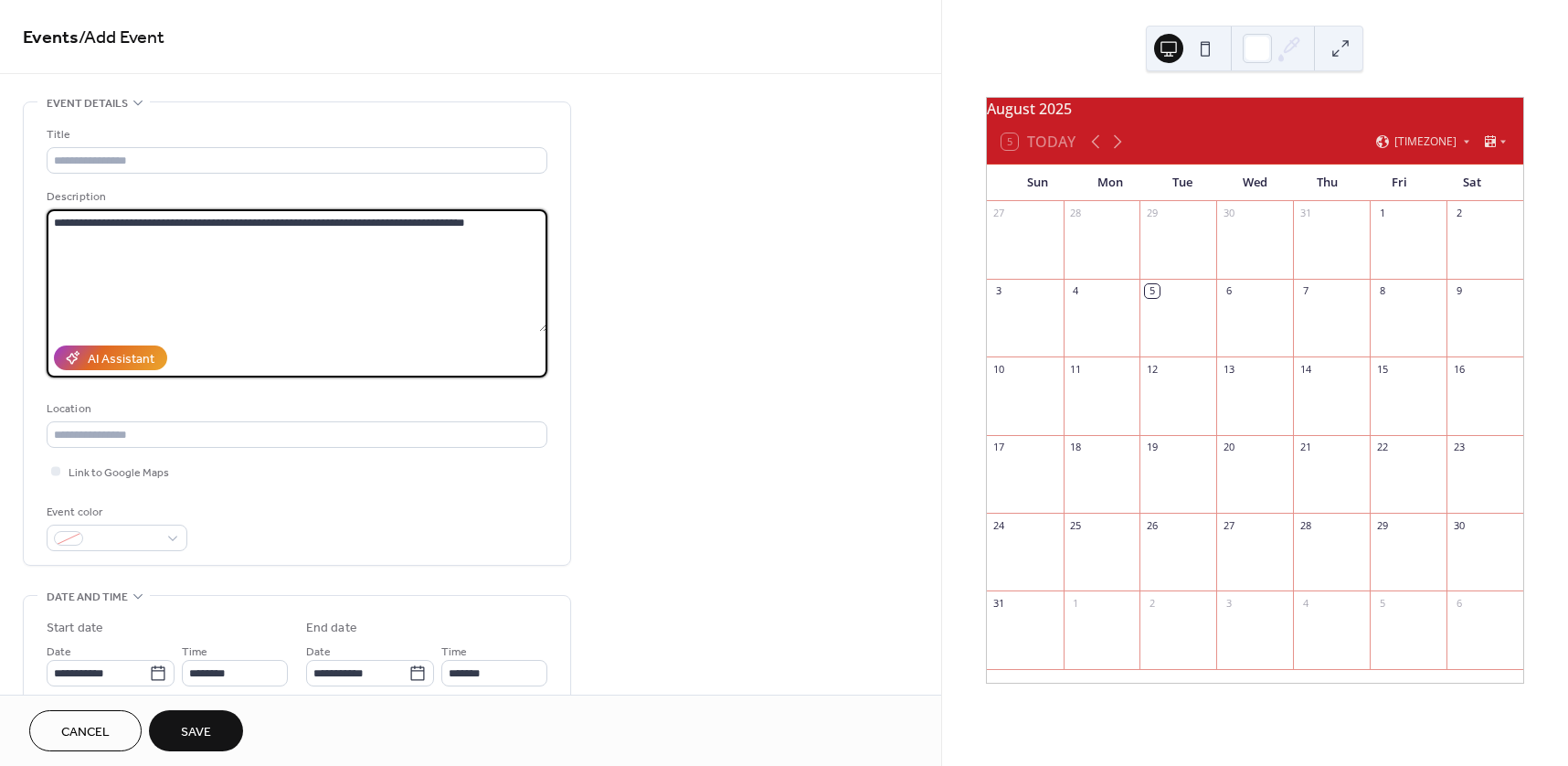 drag, startPoint x: 329, startPoint y: 223, endPoint x: 16, endPoint y: 245, distance: 313.77221 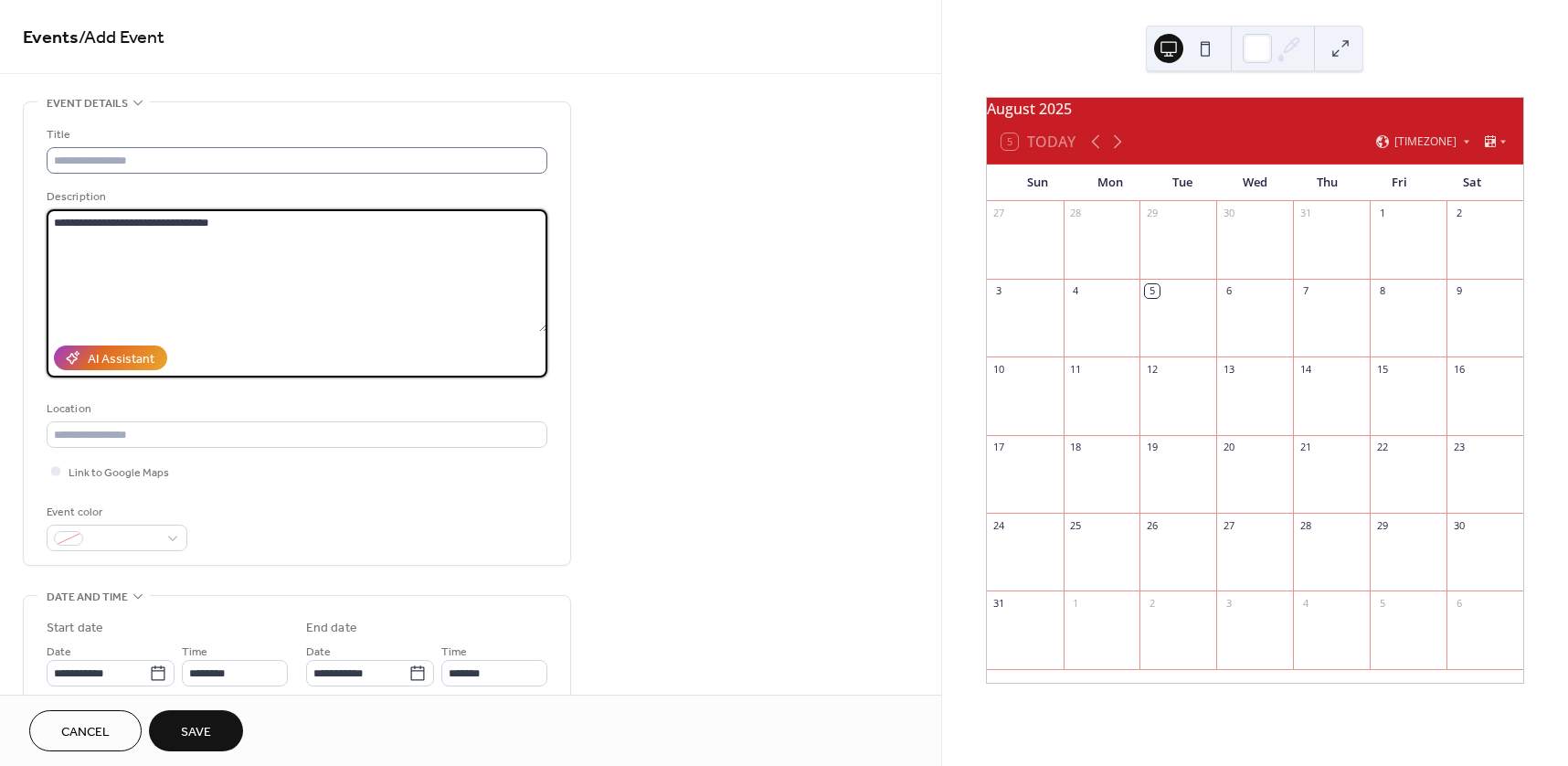 type on "**********" 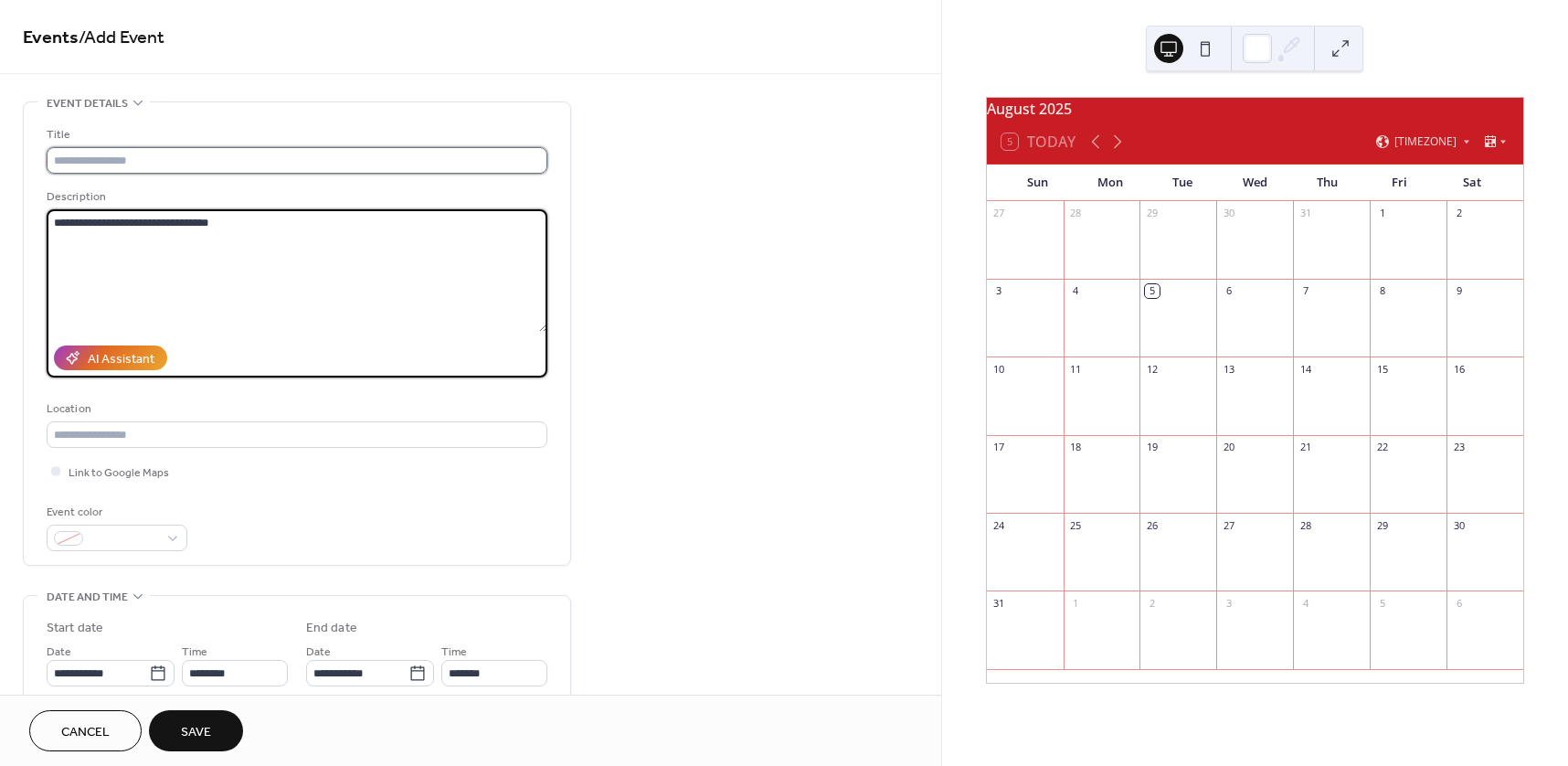 click at bounding box center (297, 160) 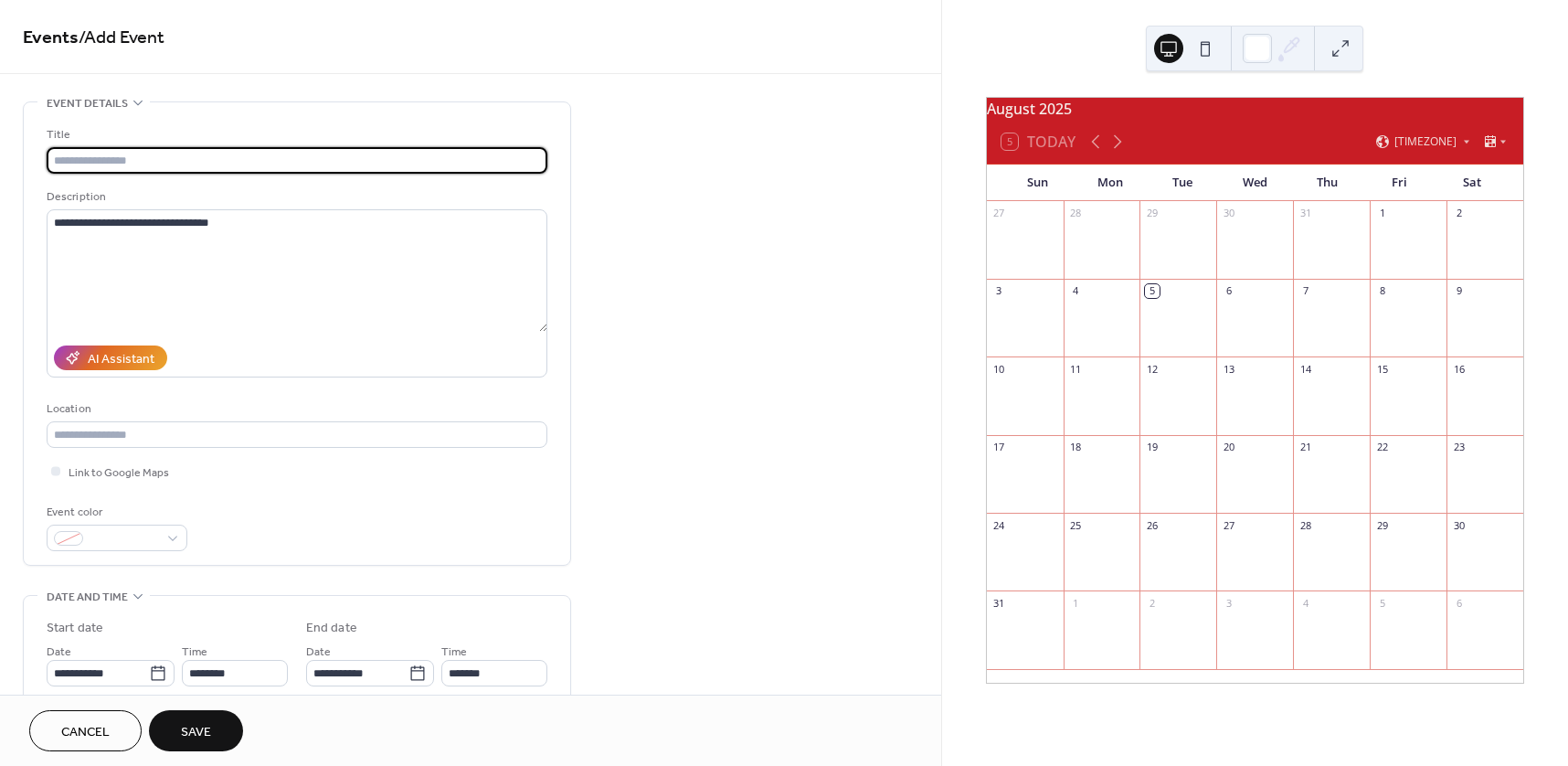 paste on "**********" 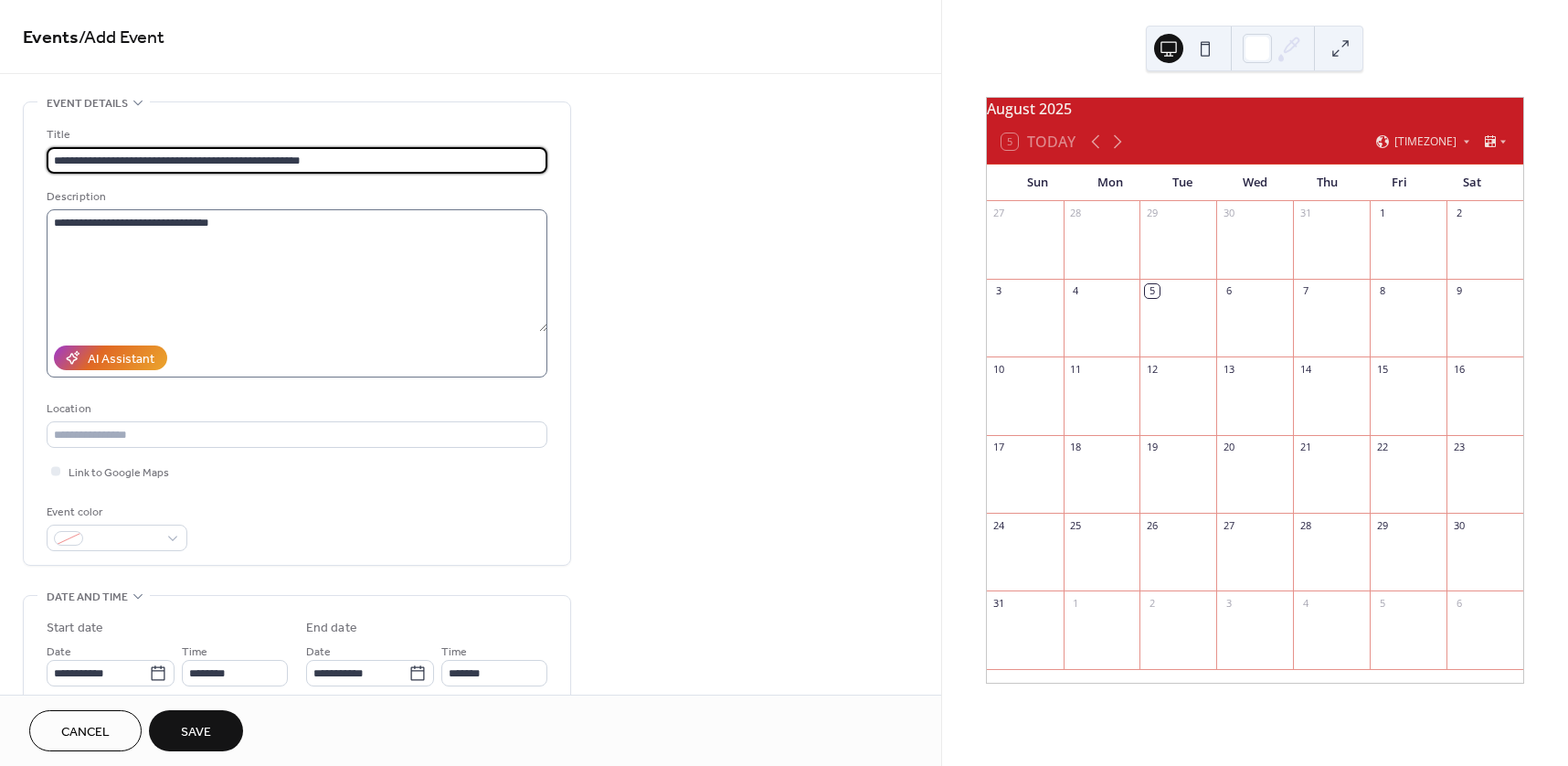scroll, scrollTop: 183, scrollLeft: 0, axis: vertical 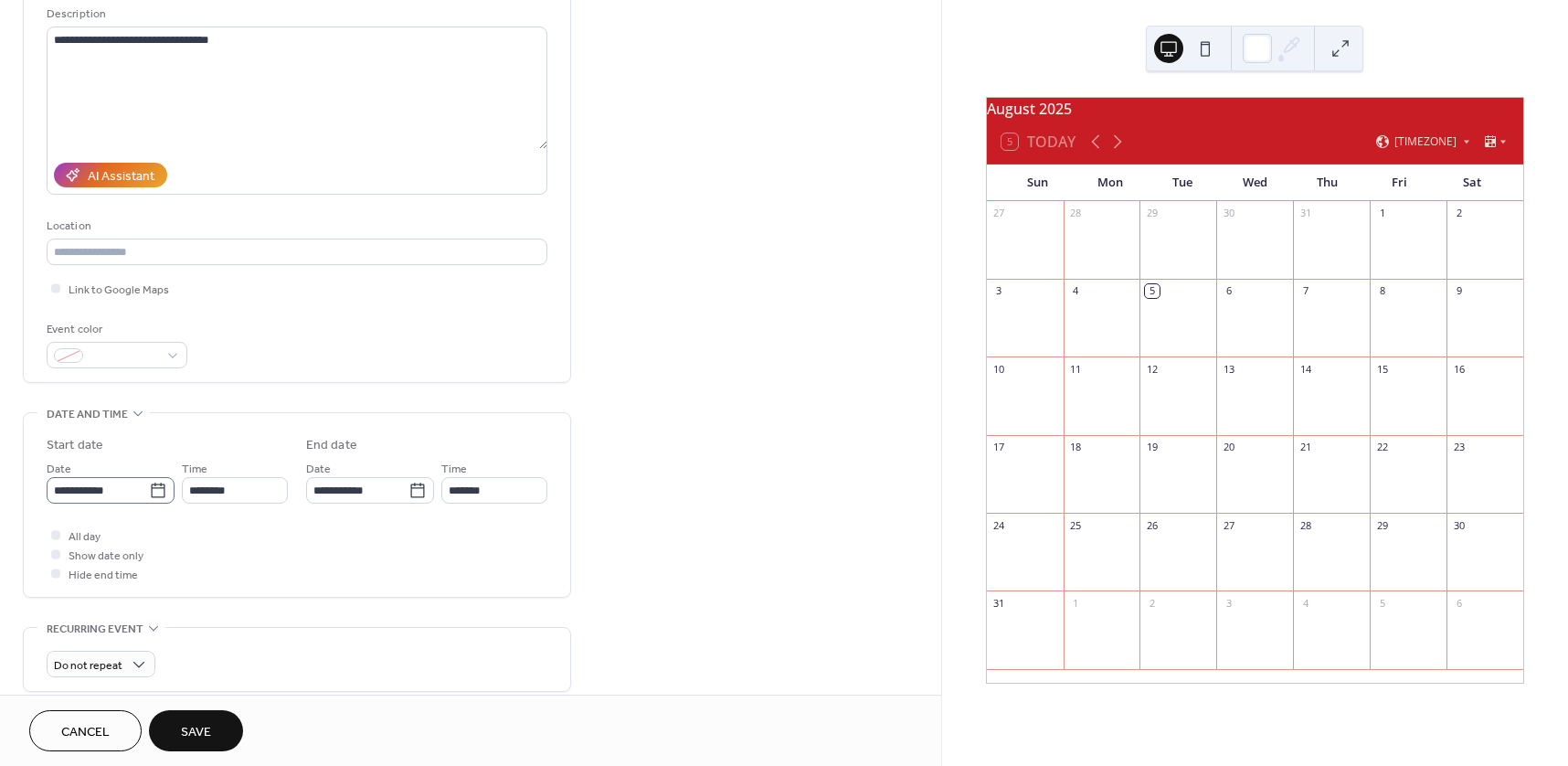 type on "**********" 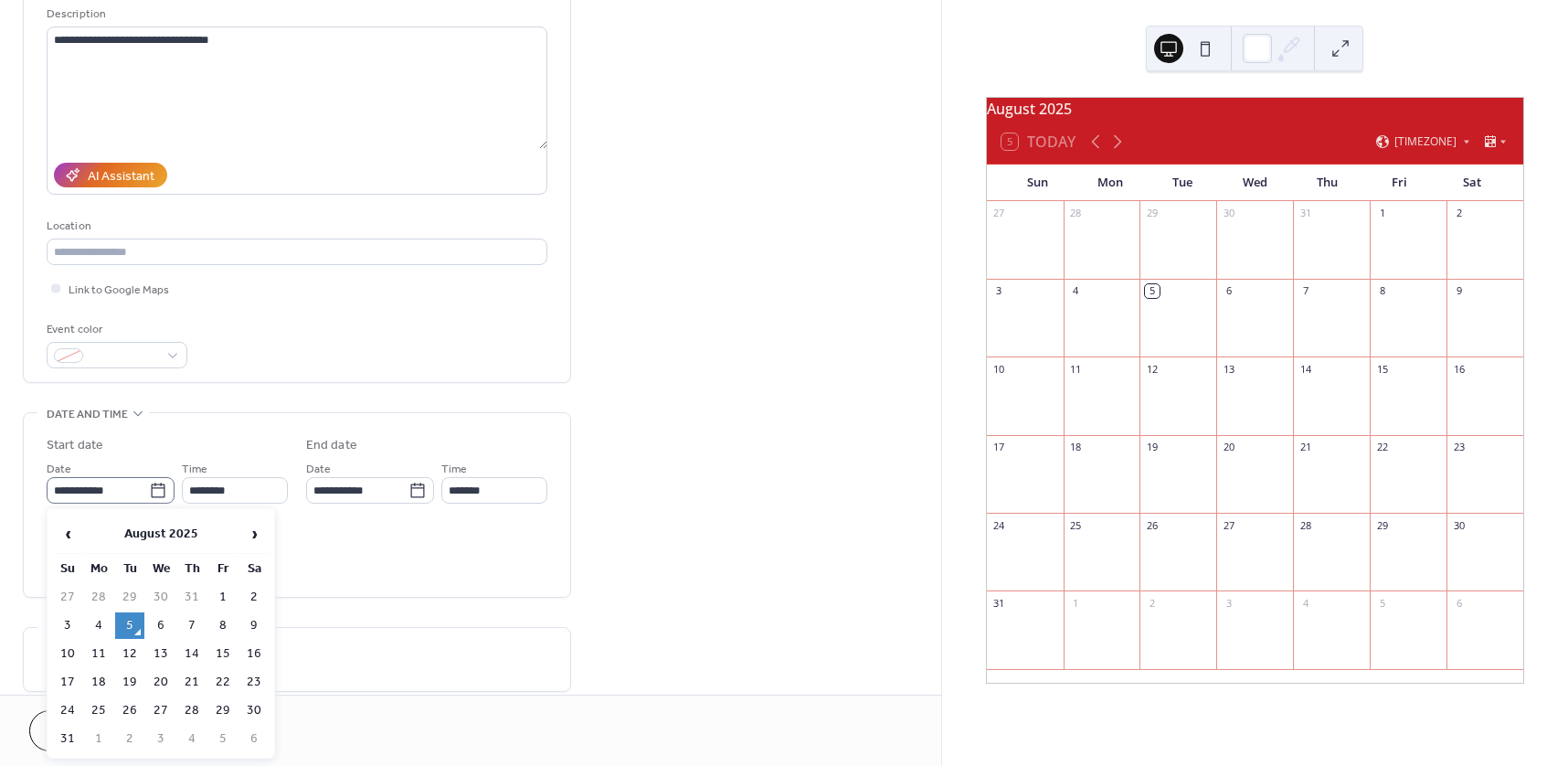 click 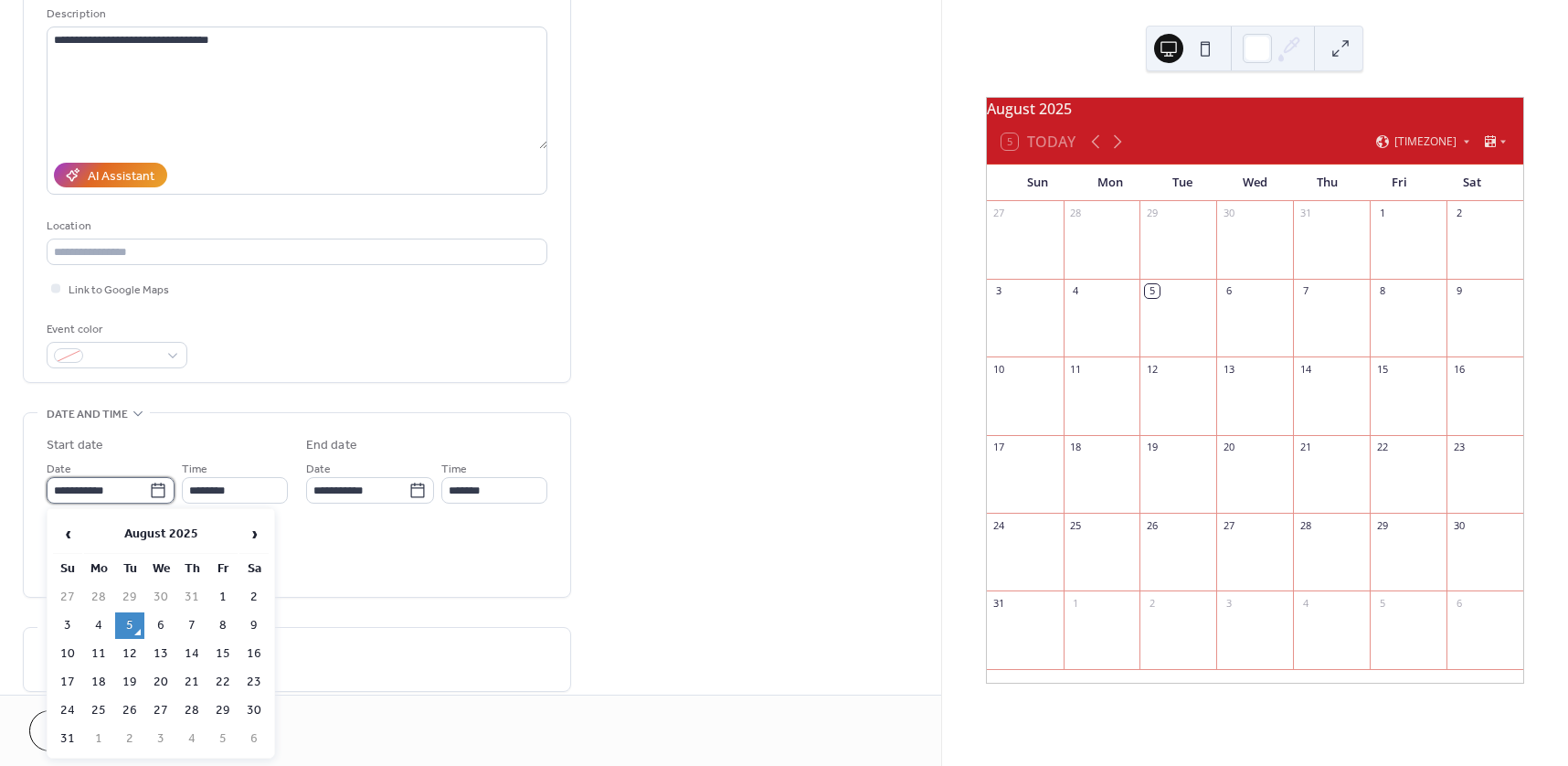 click on "**********" at bounding box center [98, 490] 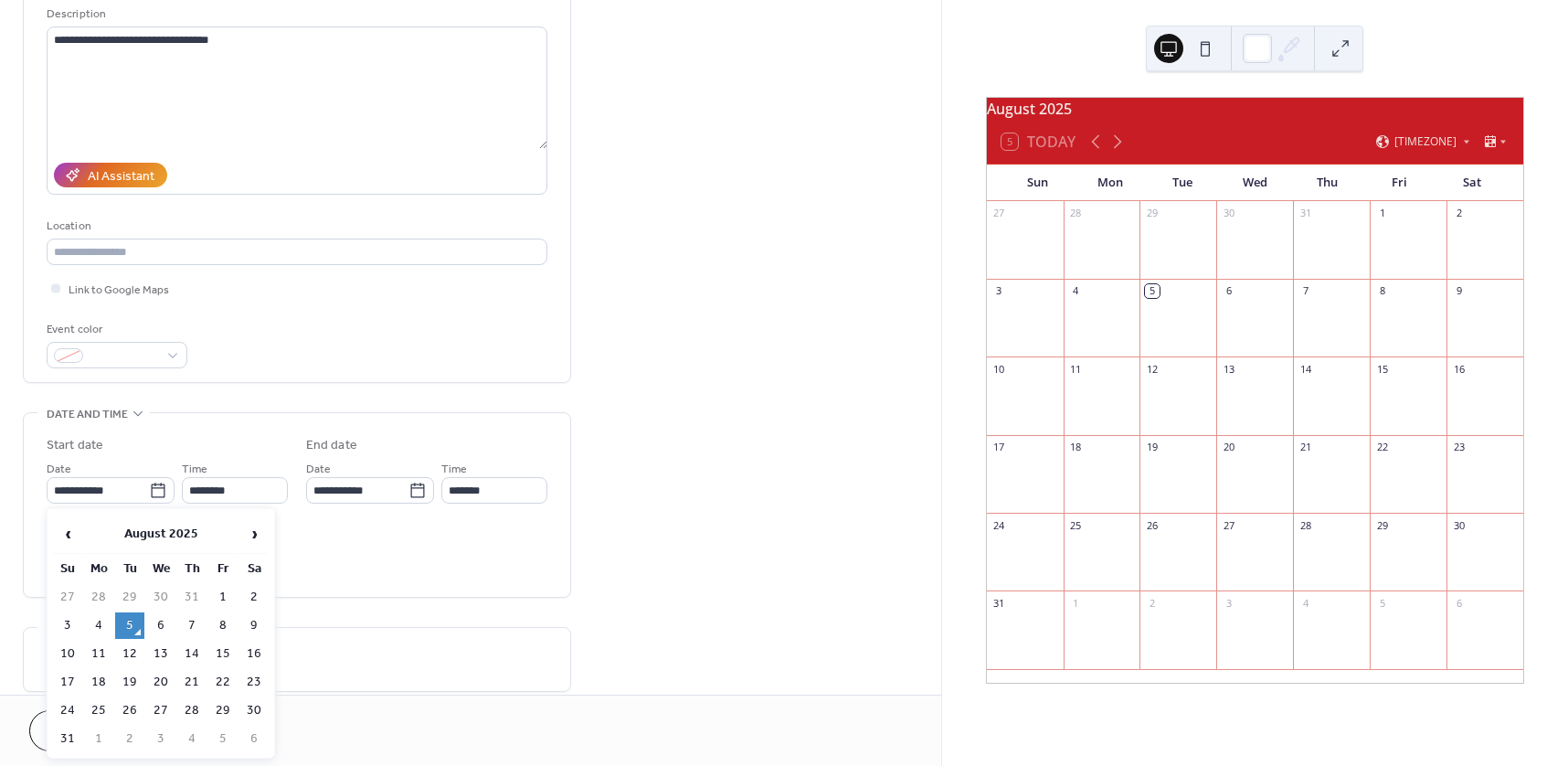 click on "5" at bounding box center [130, 625] 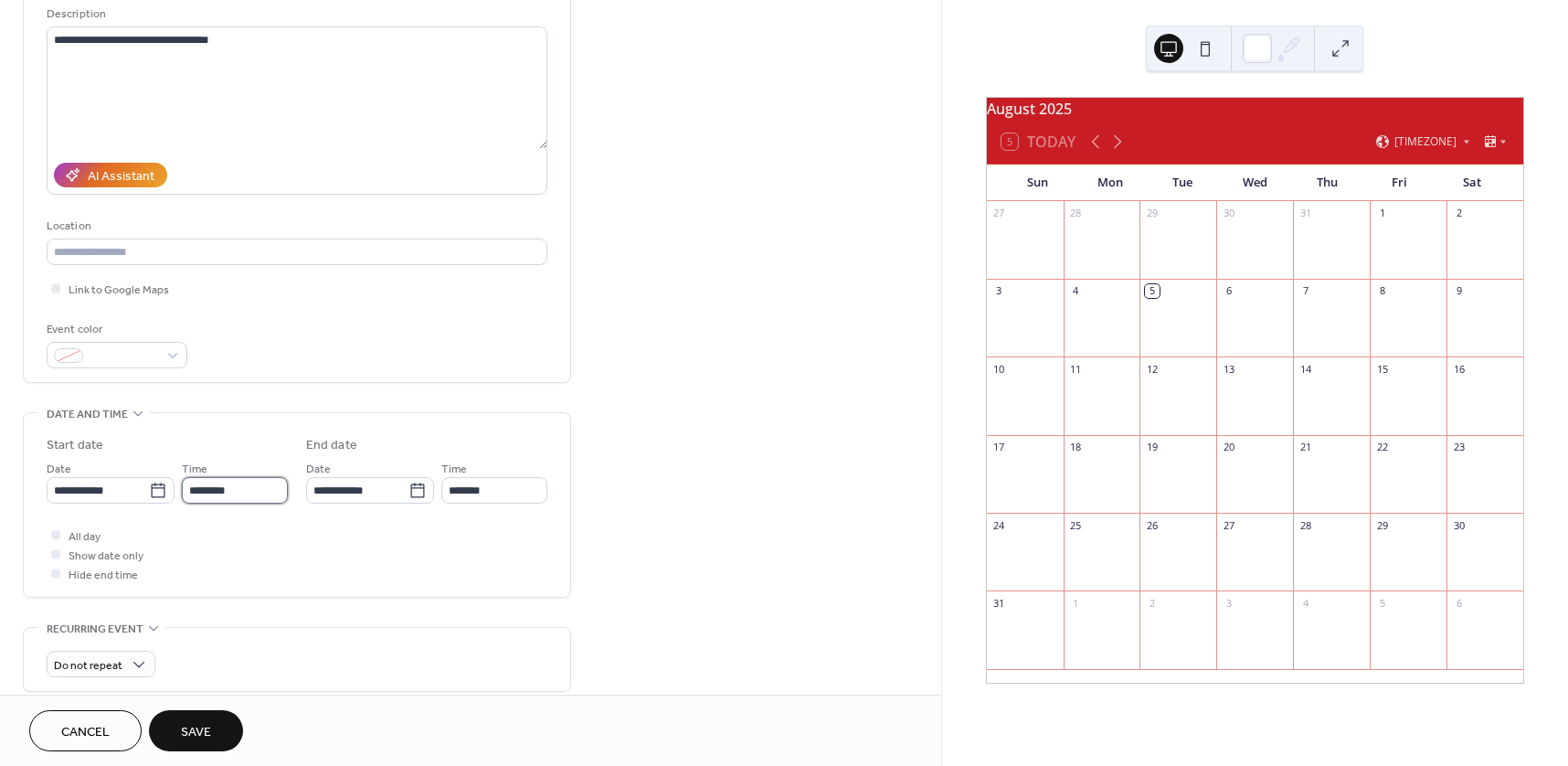 click on "********" at bounding box center (235, 490) 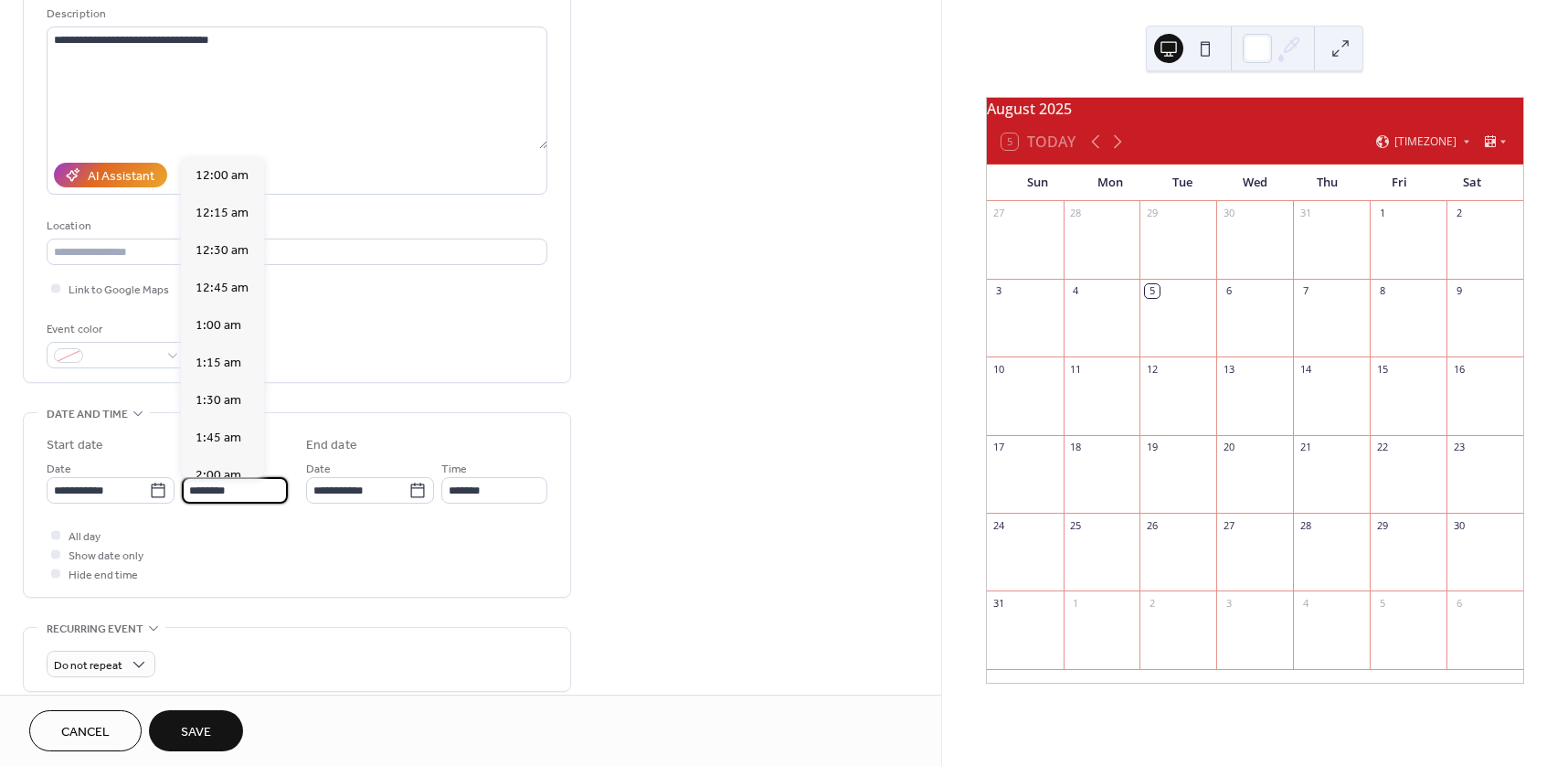 scroll, scrollTop: 1777, scrollLeft: 0, axis: vertical 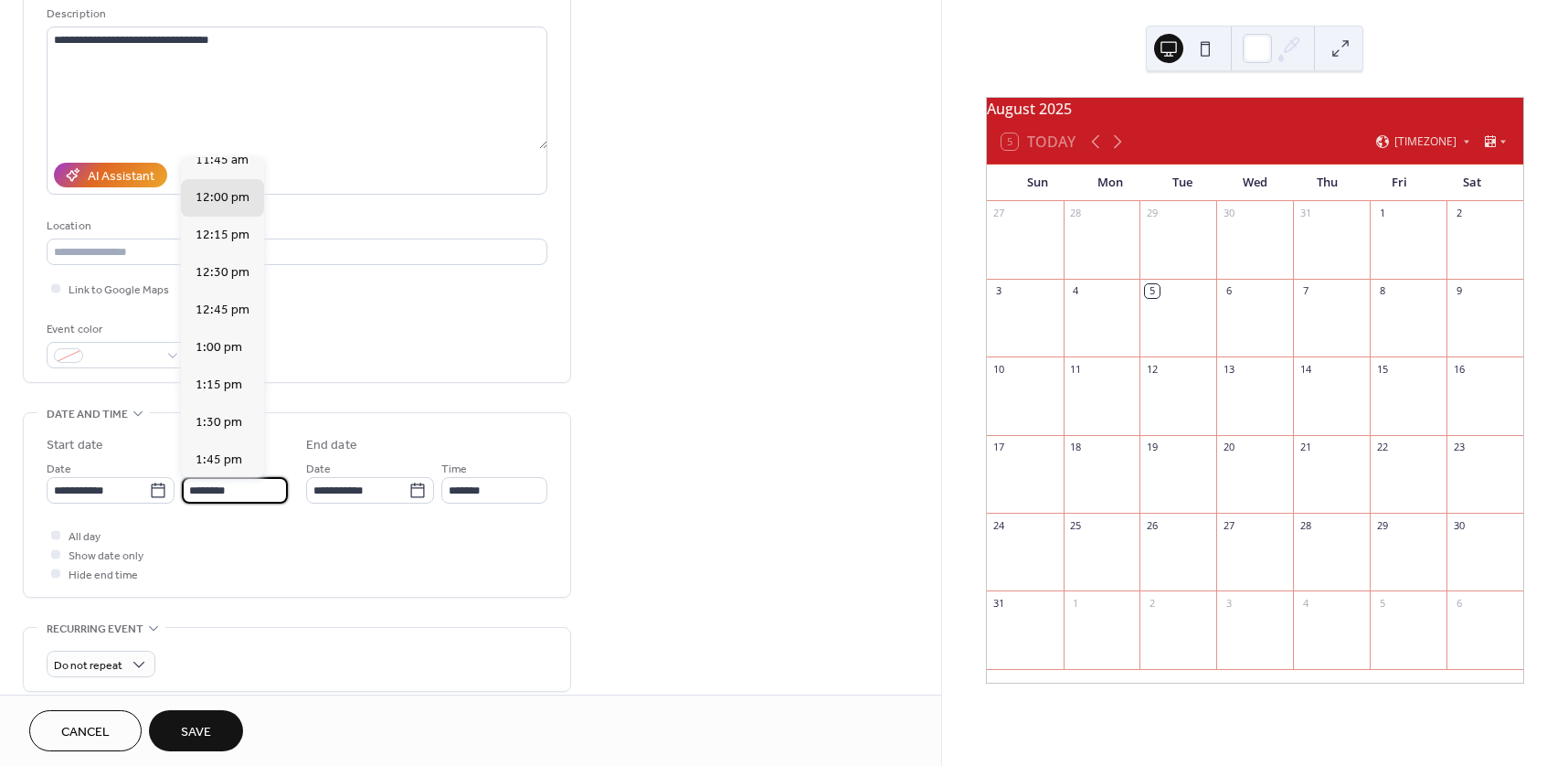 click on "2:00 pm" at bounding box center [218, 497] 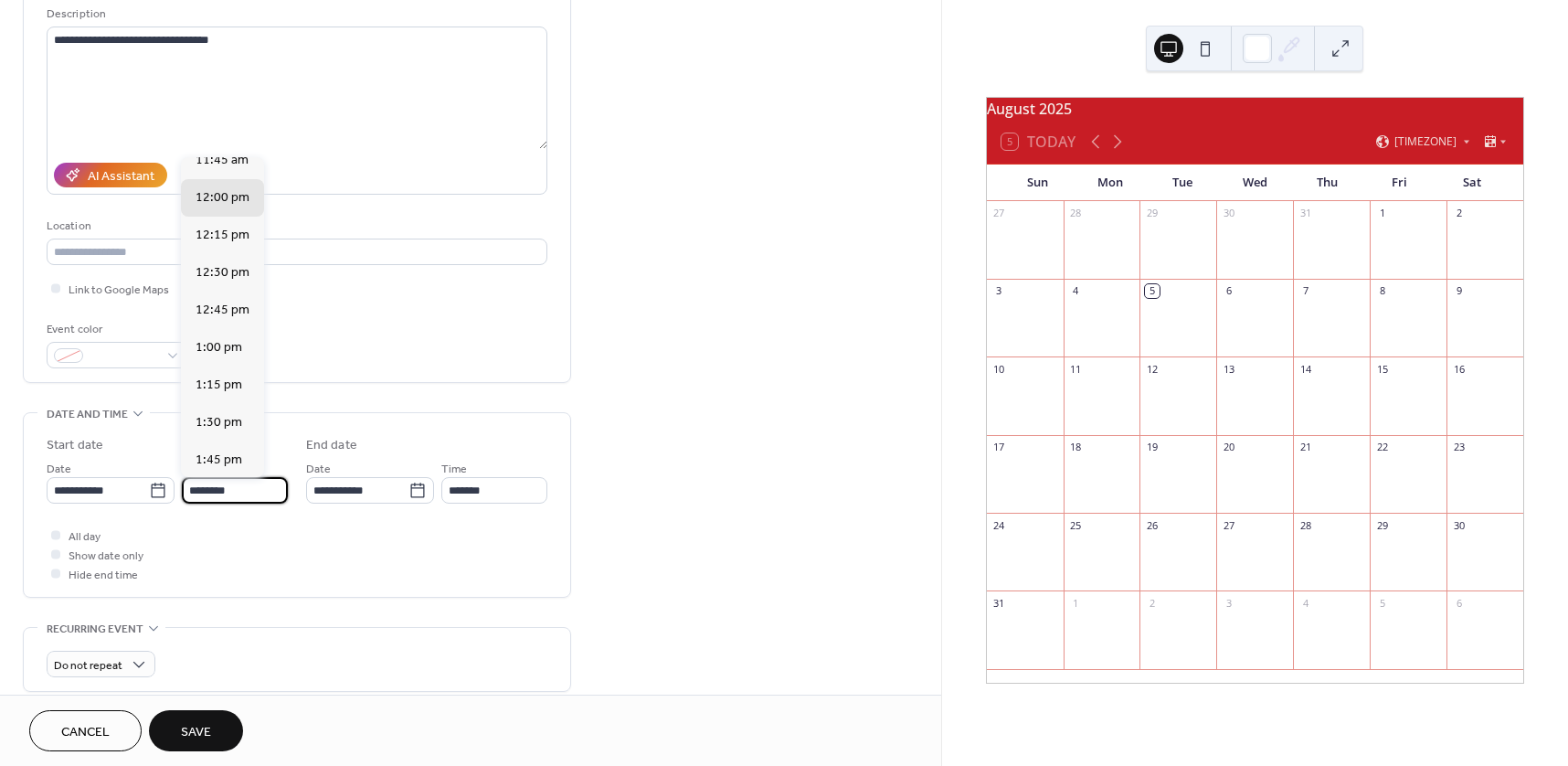 type on "*******" 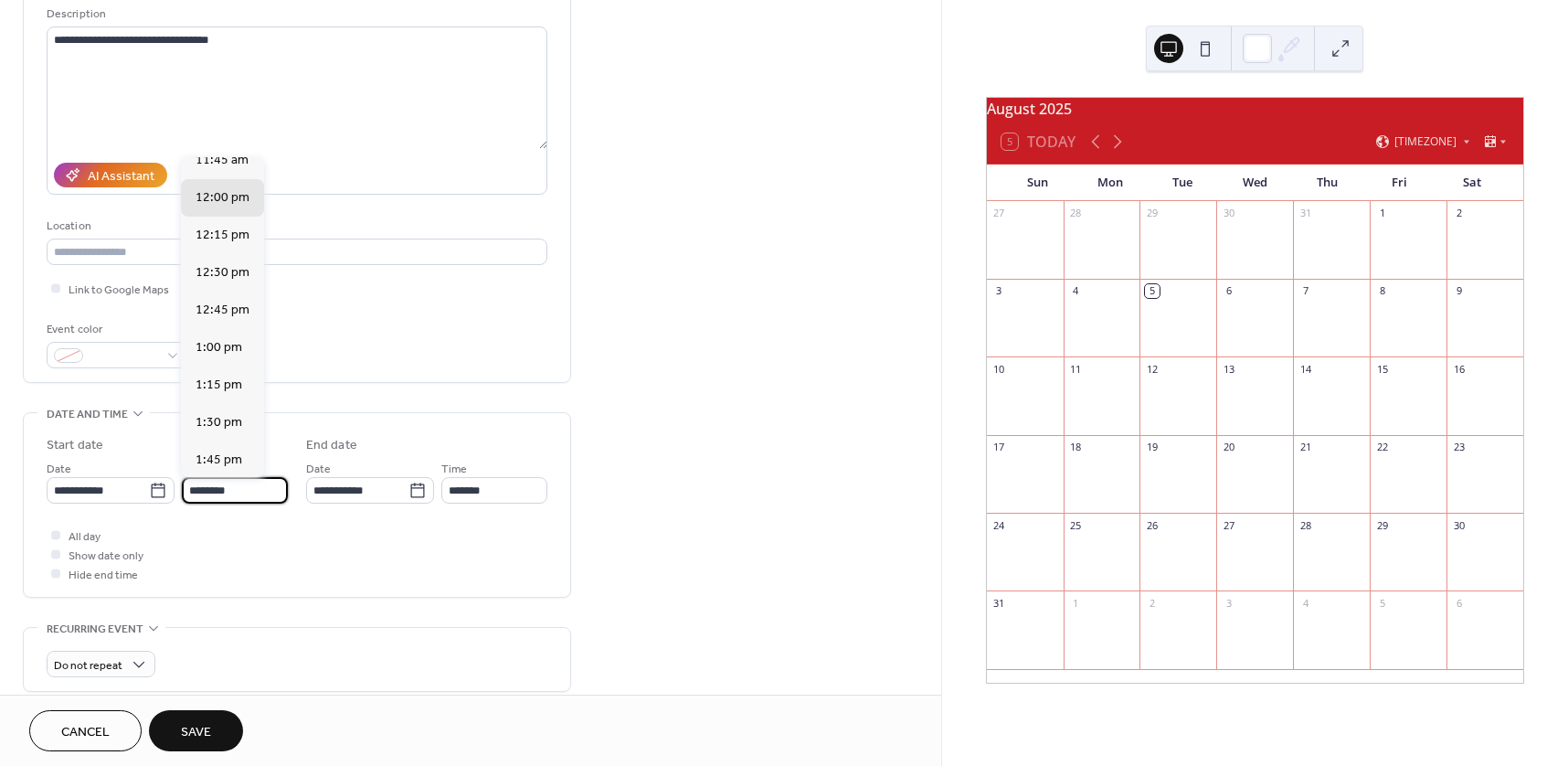 type on "*******" 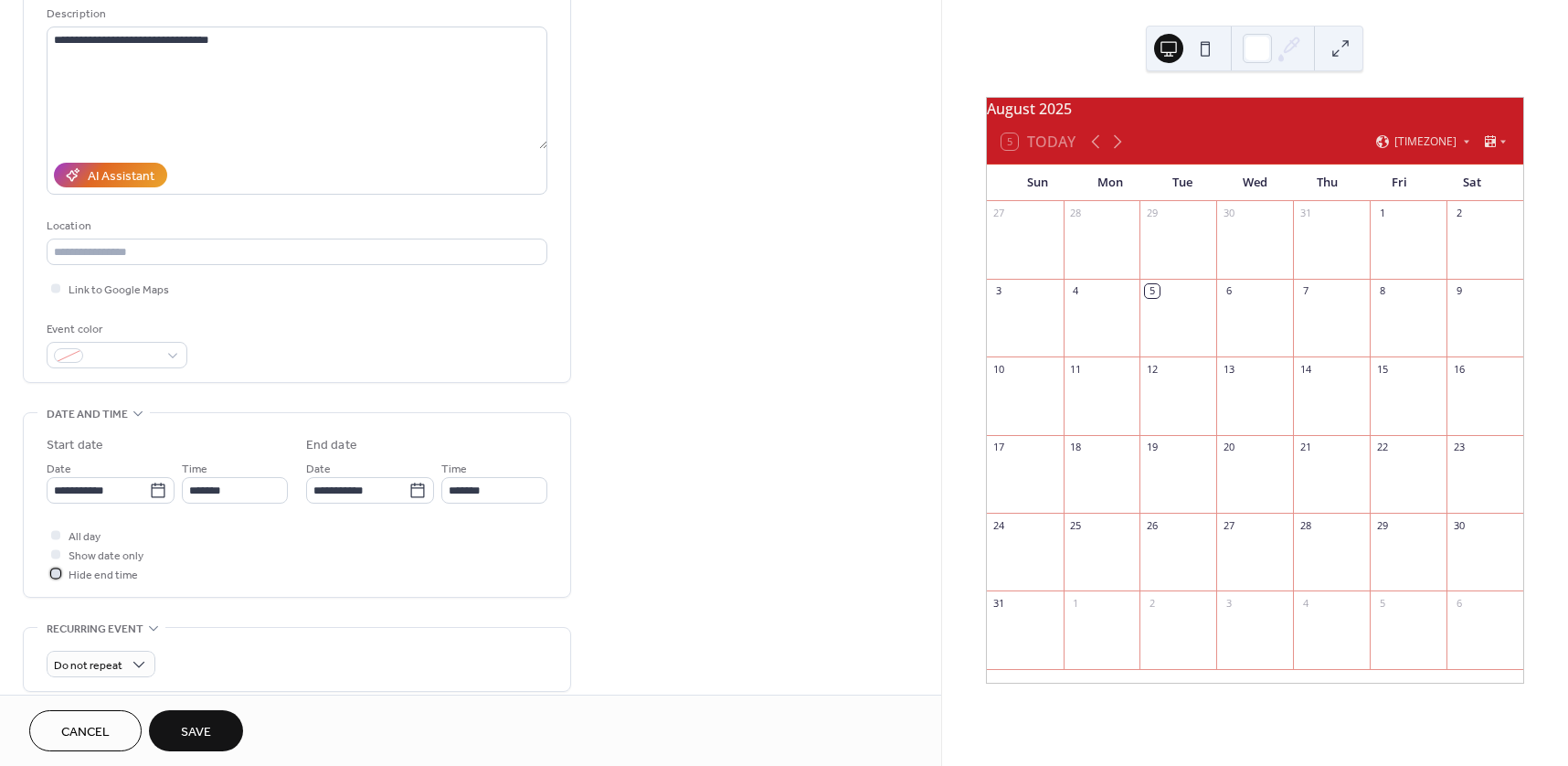 click at bounding box center [56, 573] 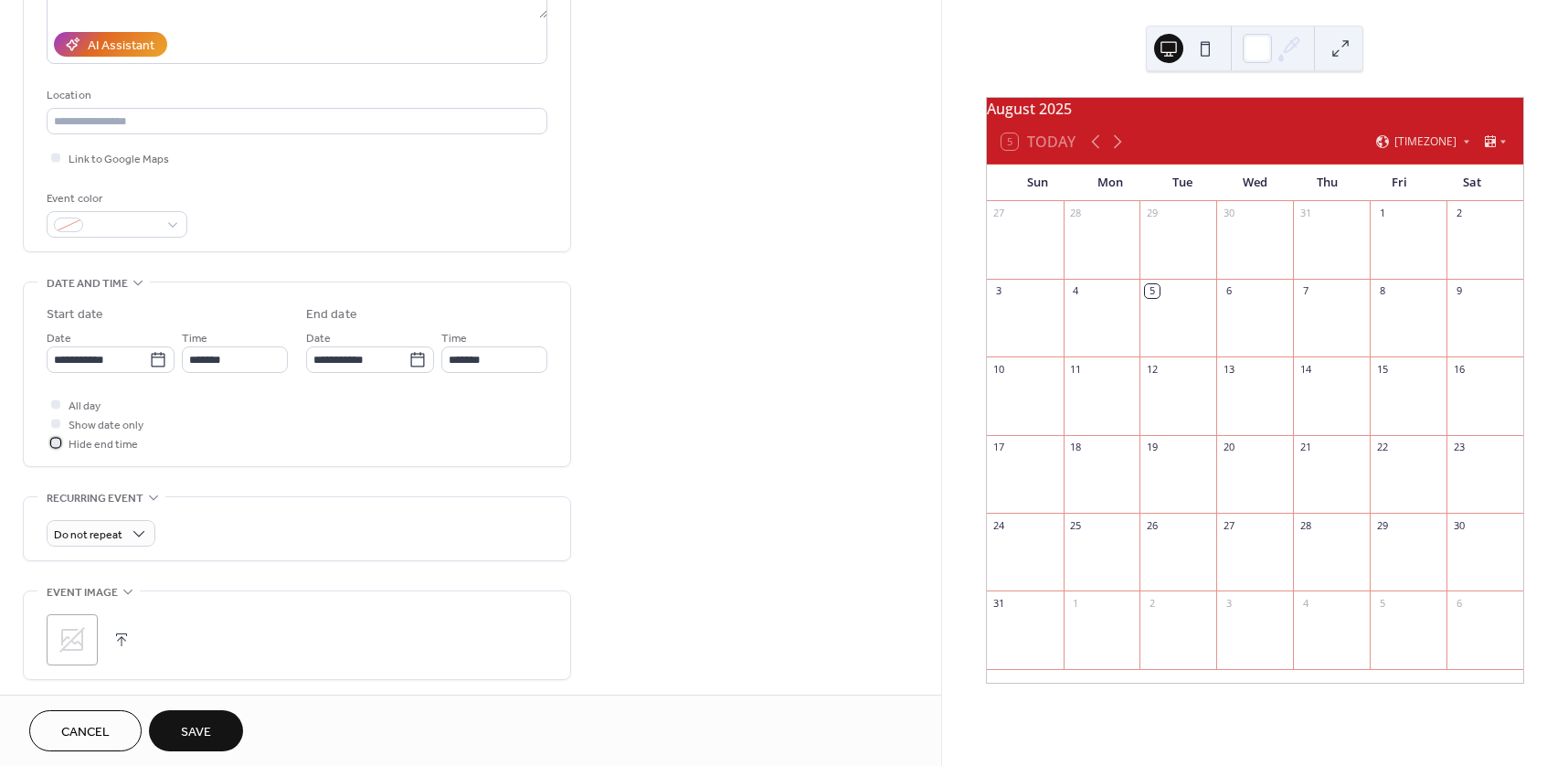 scroll, scrollTop: 366, scrollLeft: 0, axis: vertical 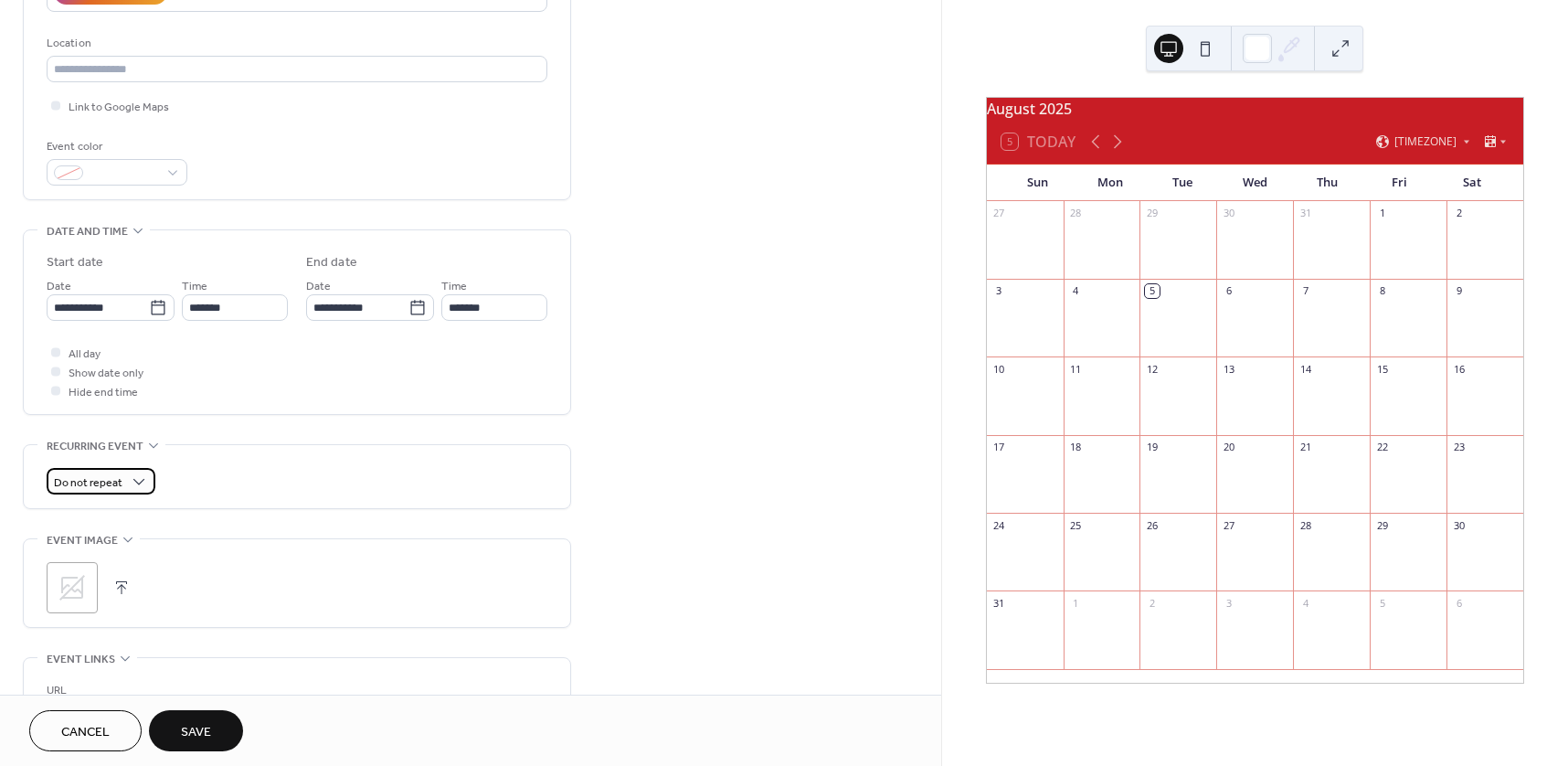 click on "Do not repeat" at bounding box center [88, 483] 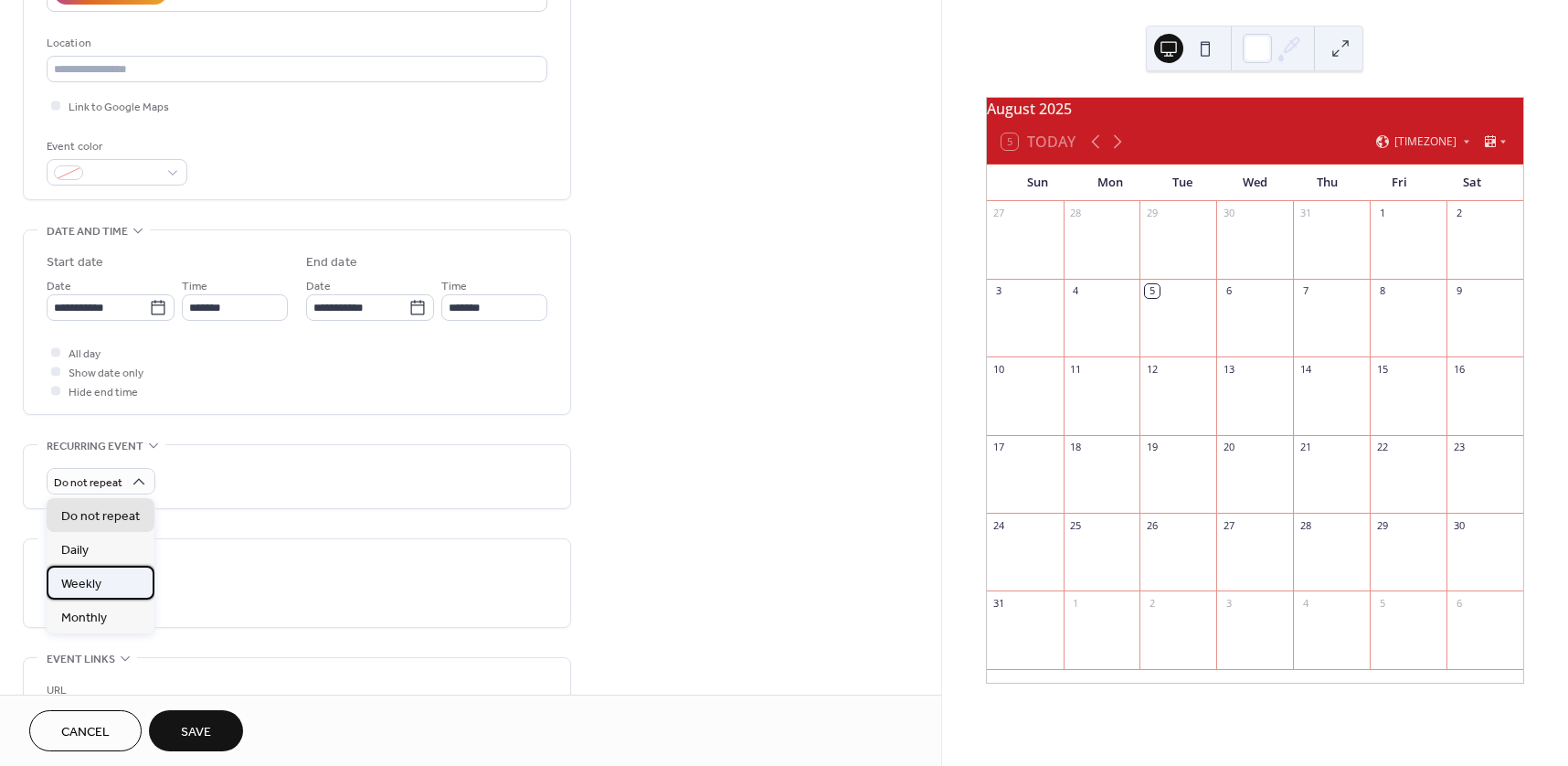click on "Weekly" at bounding box center (81, 584) 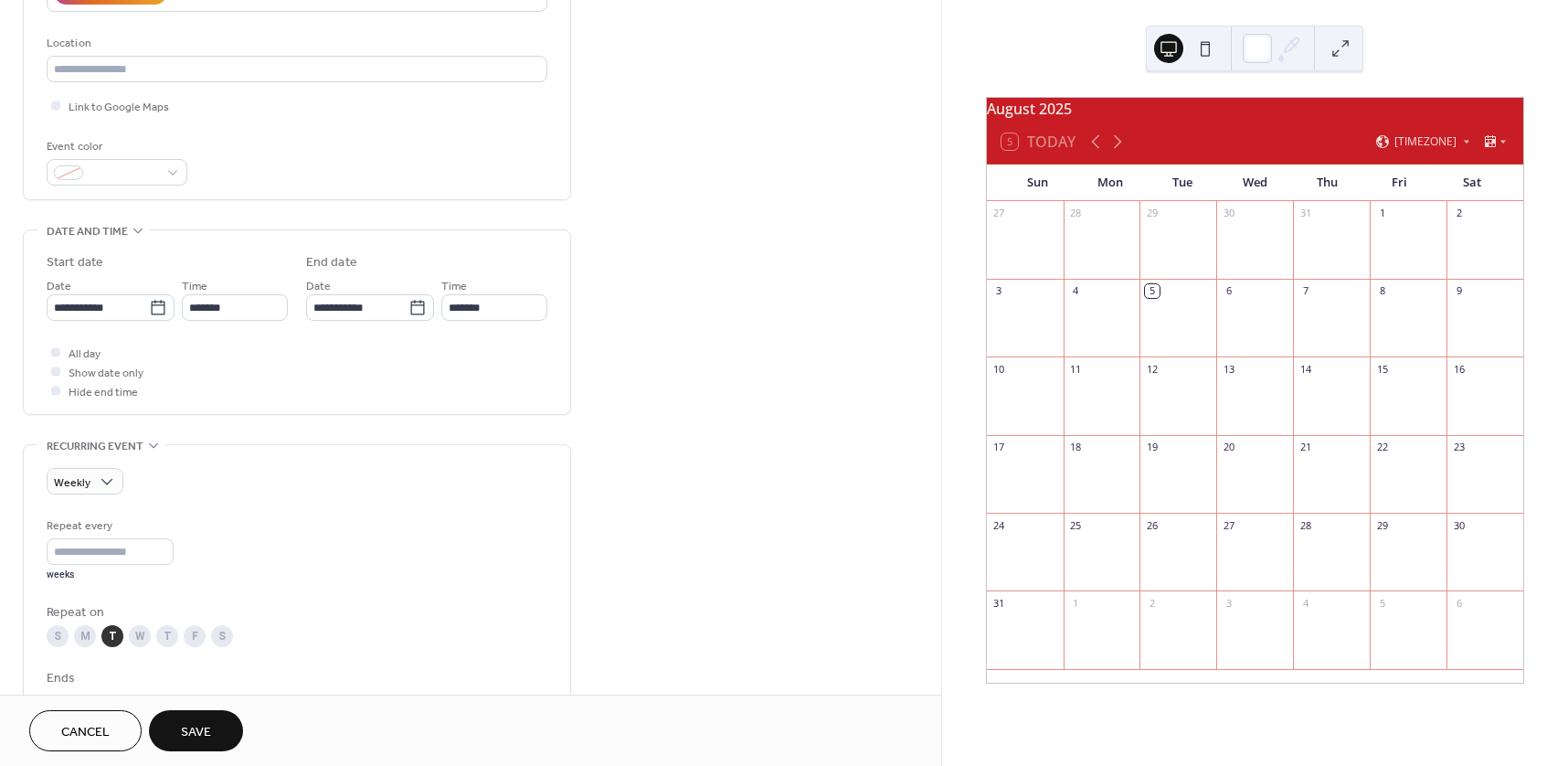 scroll, scrollTop: 548, scrollLeft: 0, axis: vertical 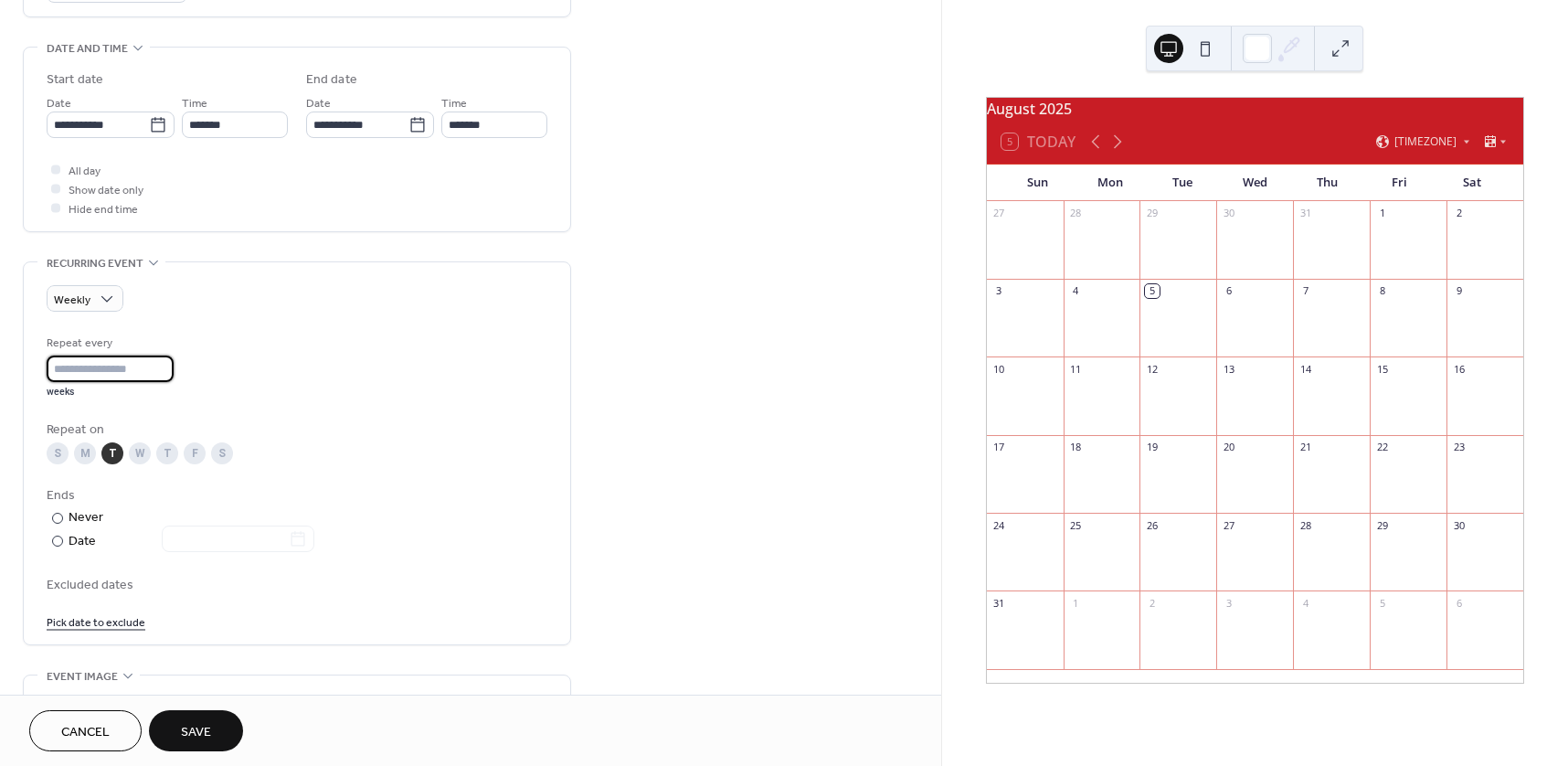 click on "*" at bounding box center [110, 368] 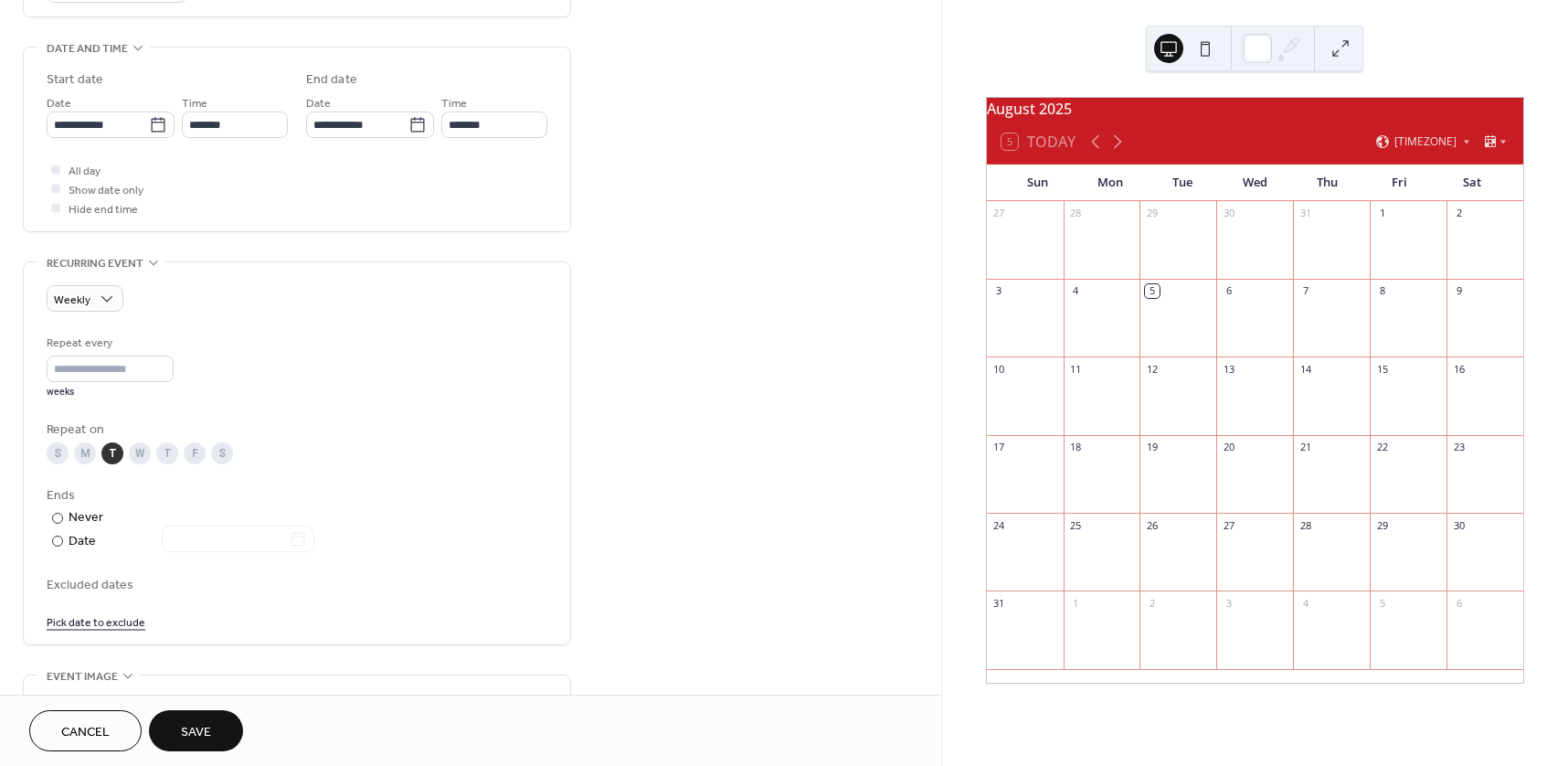 click on "Repeat every * weeks Repeat on S M T W T F S Ends ​ Never ​ Date Excluded dates   Pick date to exclude" at bounding box center [297, 482] 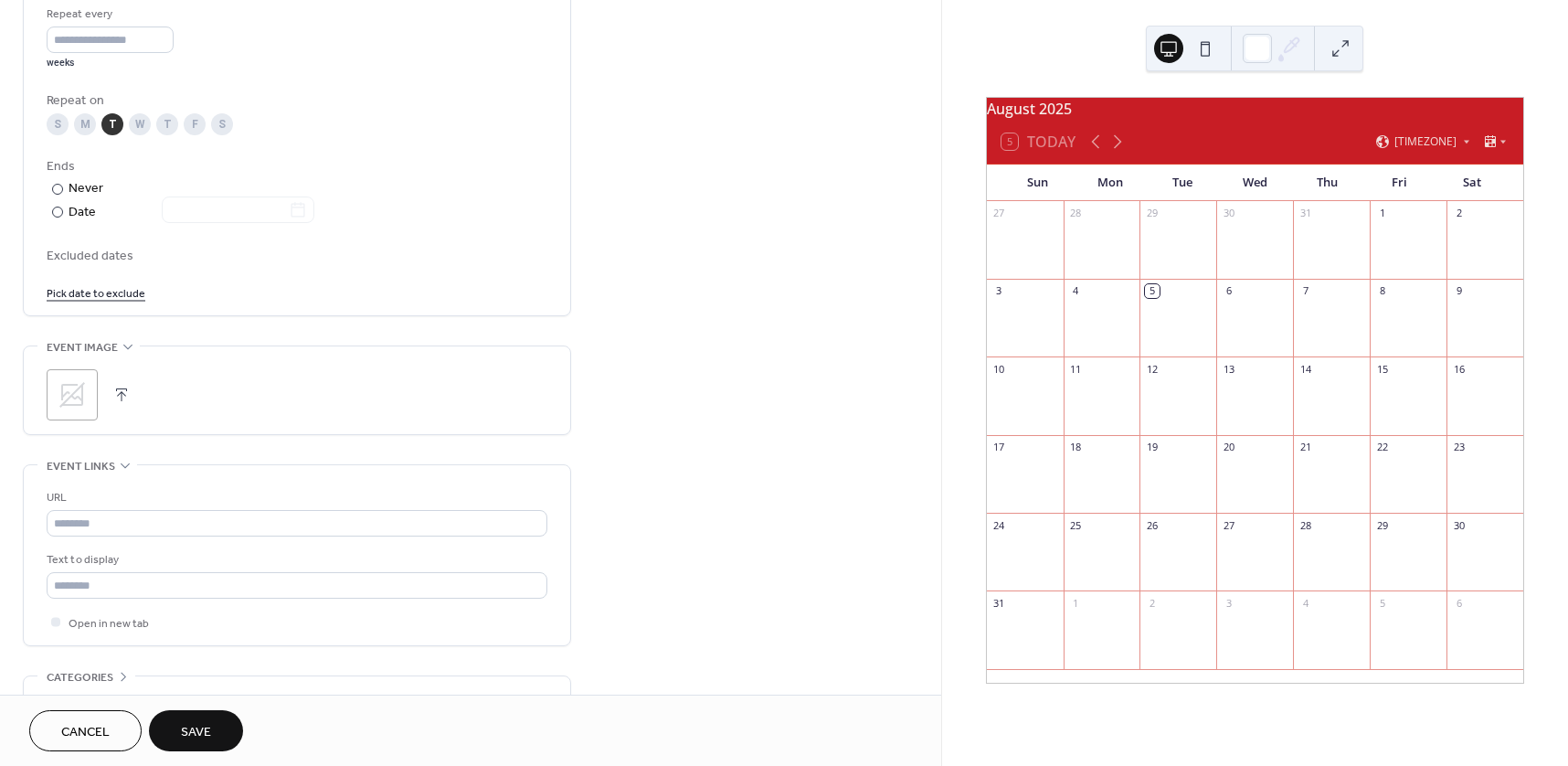 scroll, scrollTop: 914, scrollLeft: 0, axis: vertical 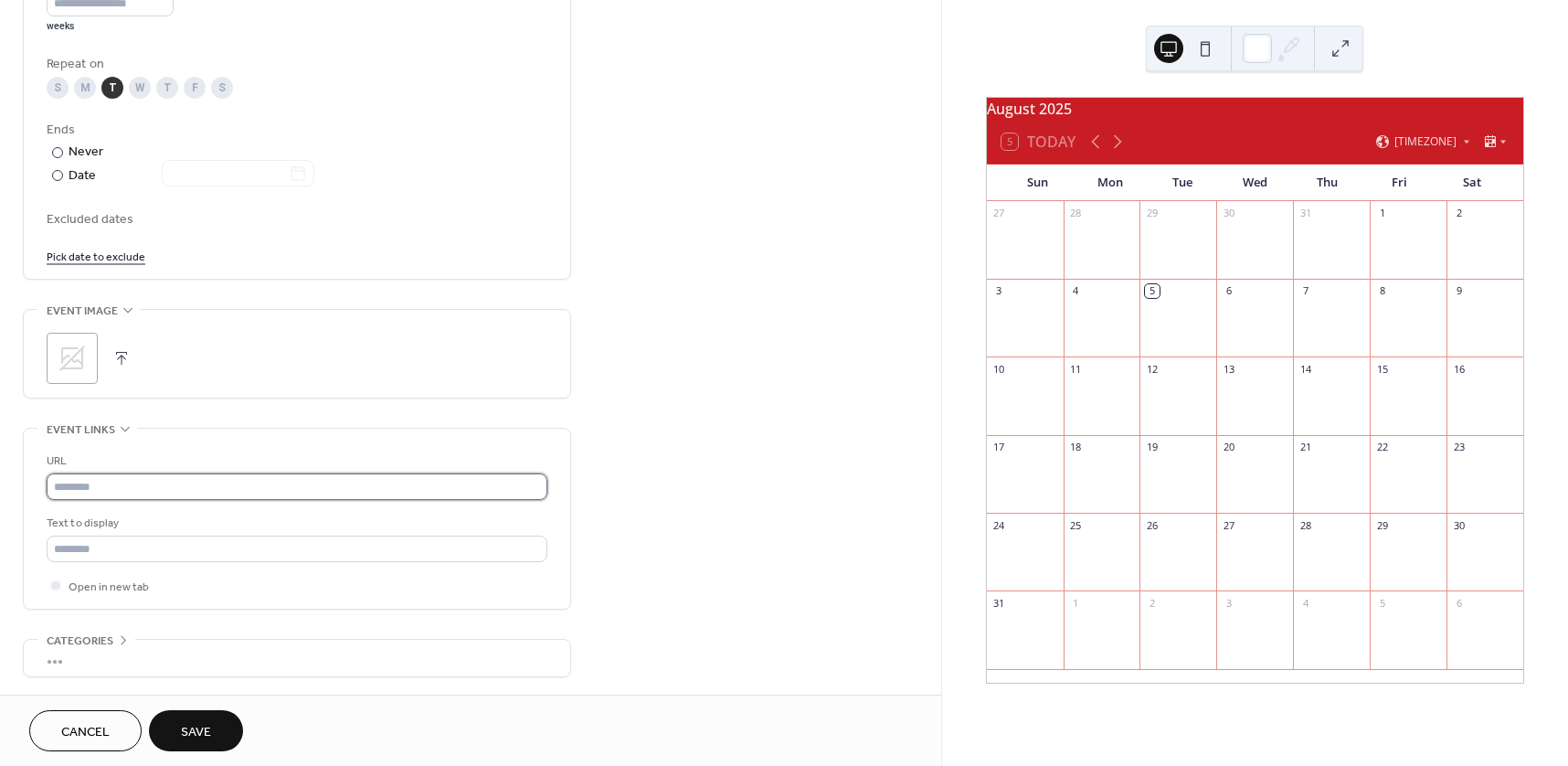 click at bounding box center (297, 486) 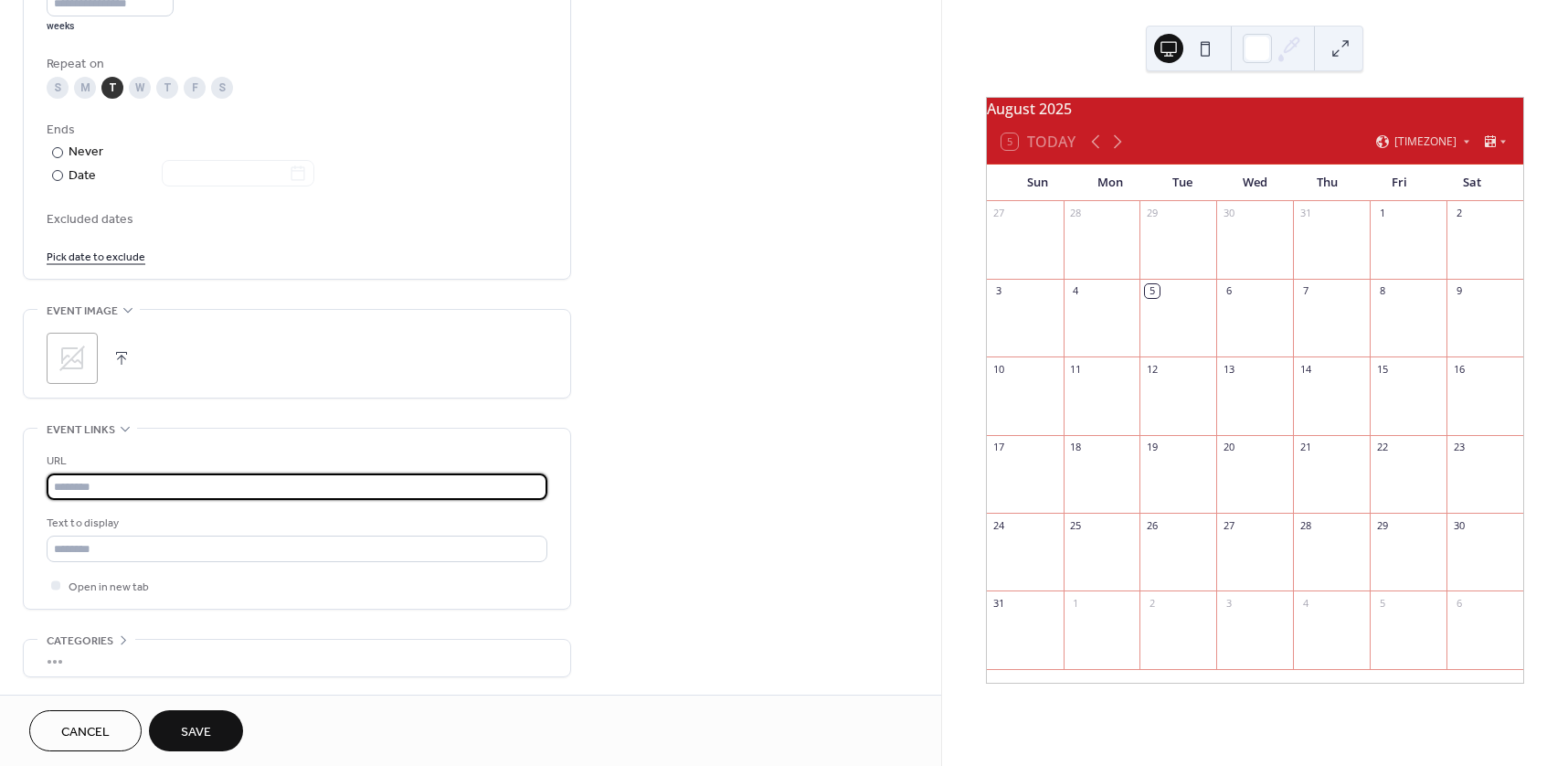 paste on "**********" 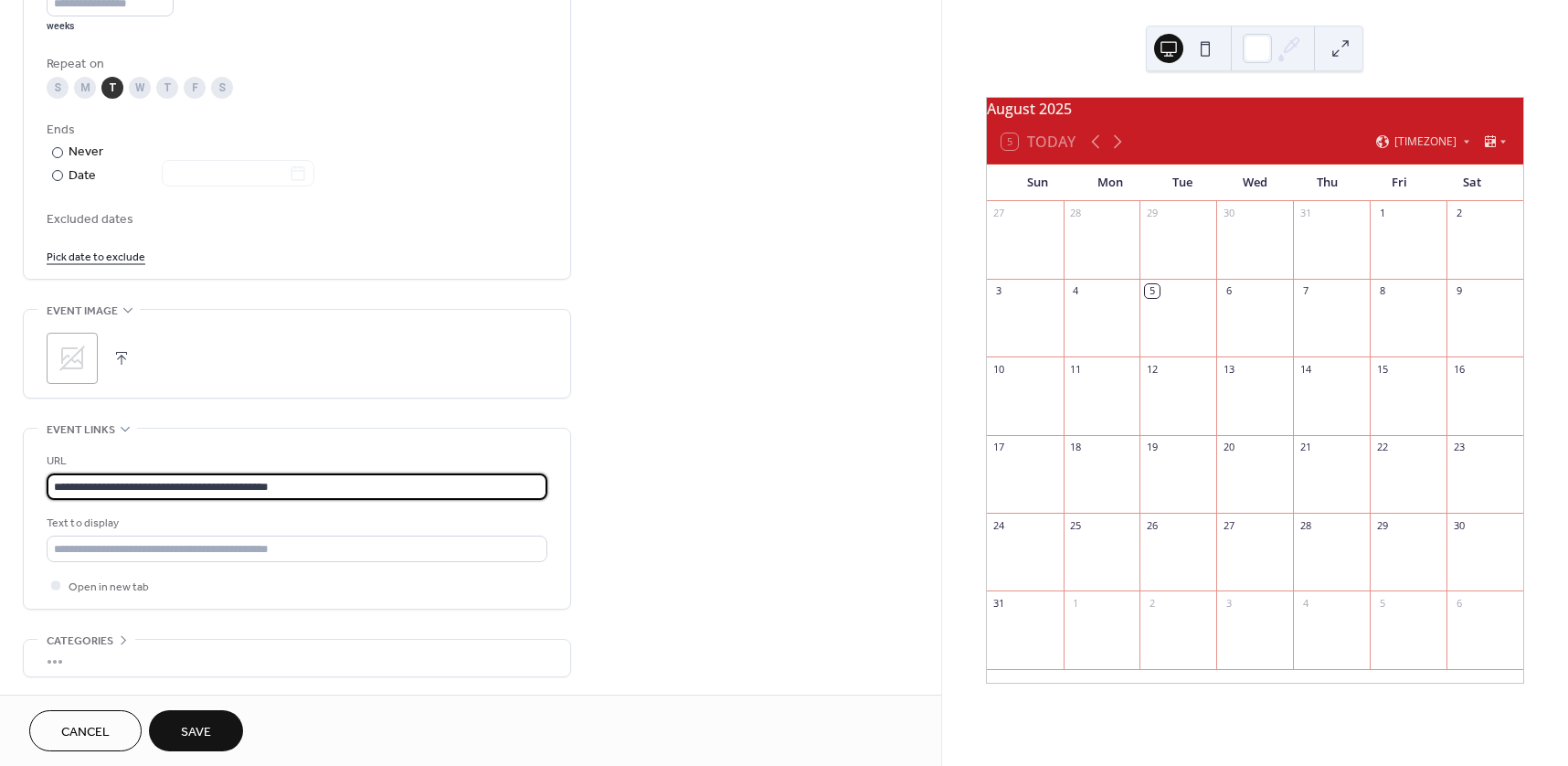 type on "**********" 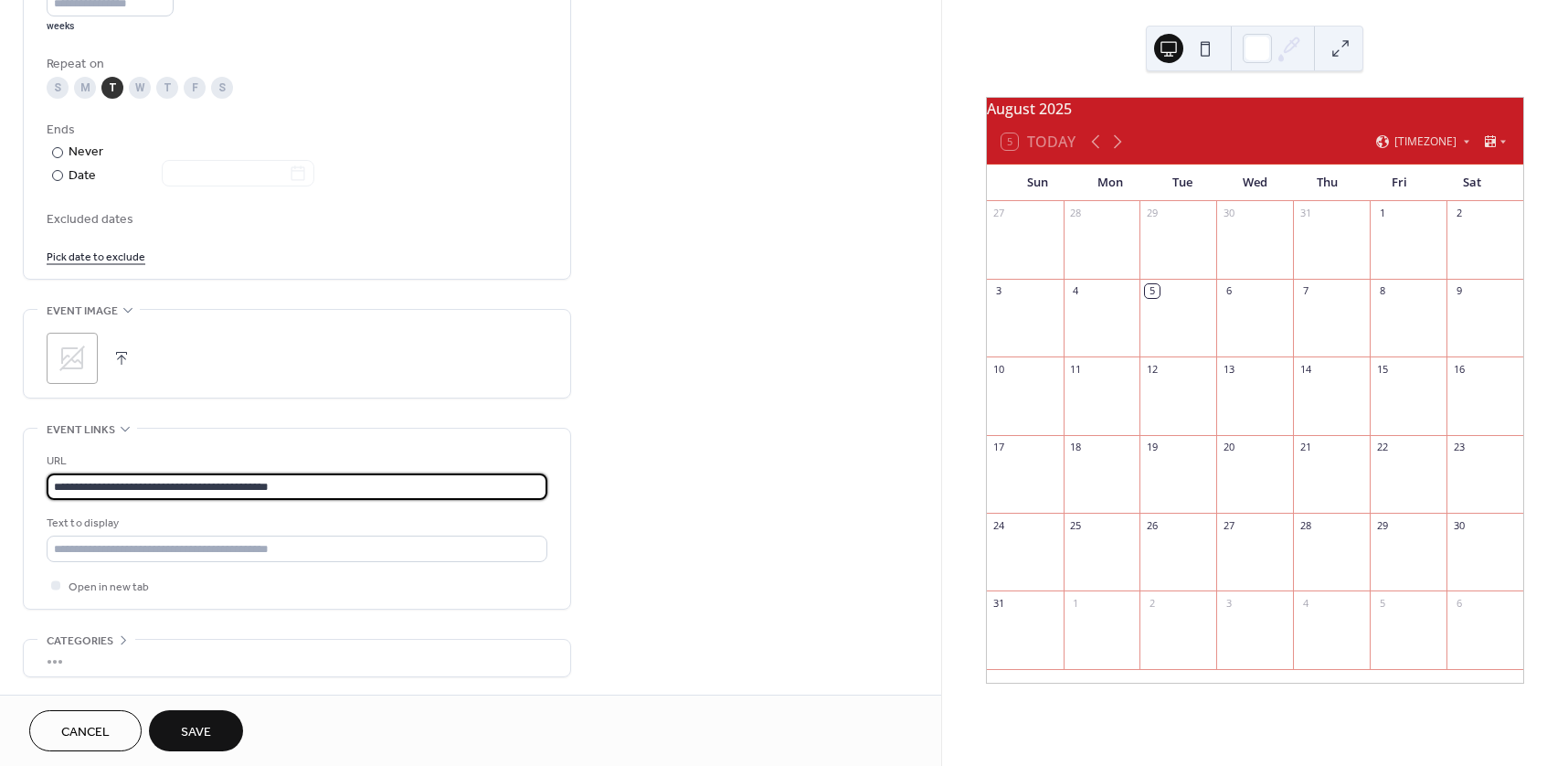 click on "Save" at bounding box center (196, 732) 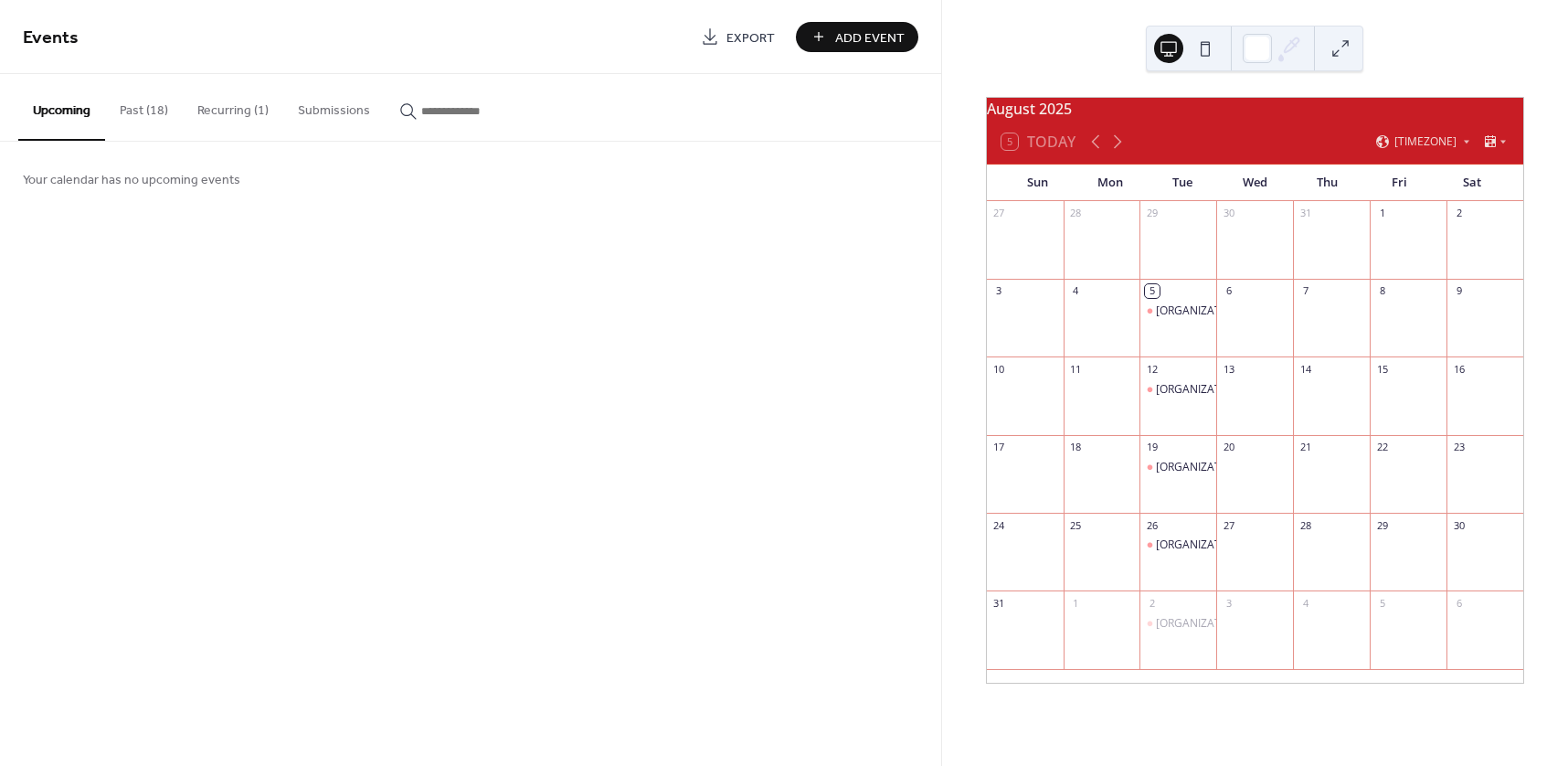 click on "Add Event" at bounding box center (870, 37) 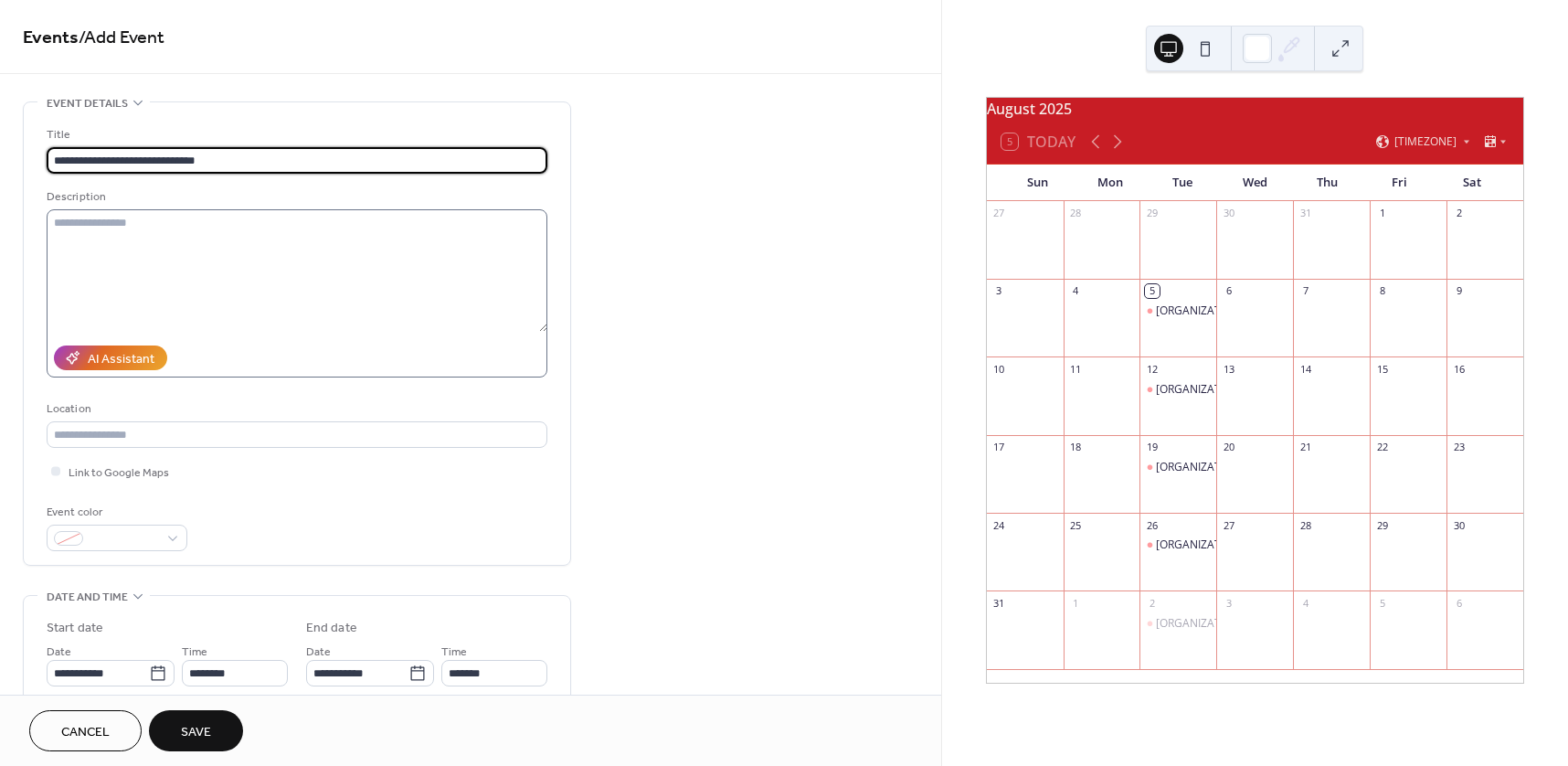 type on "**********" 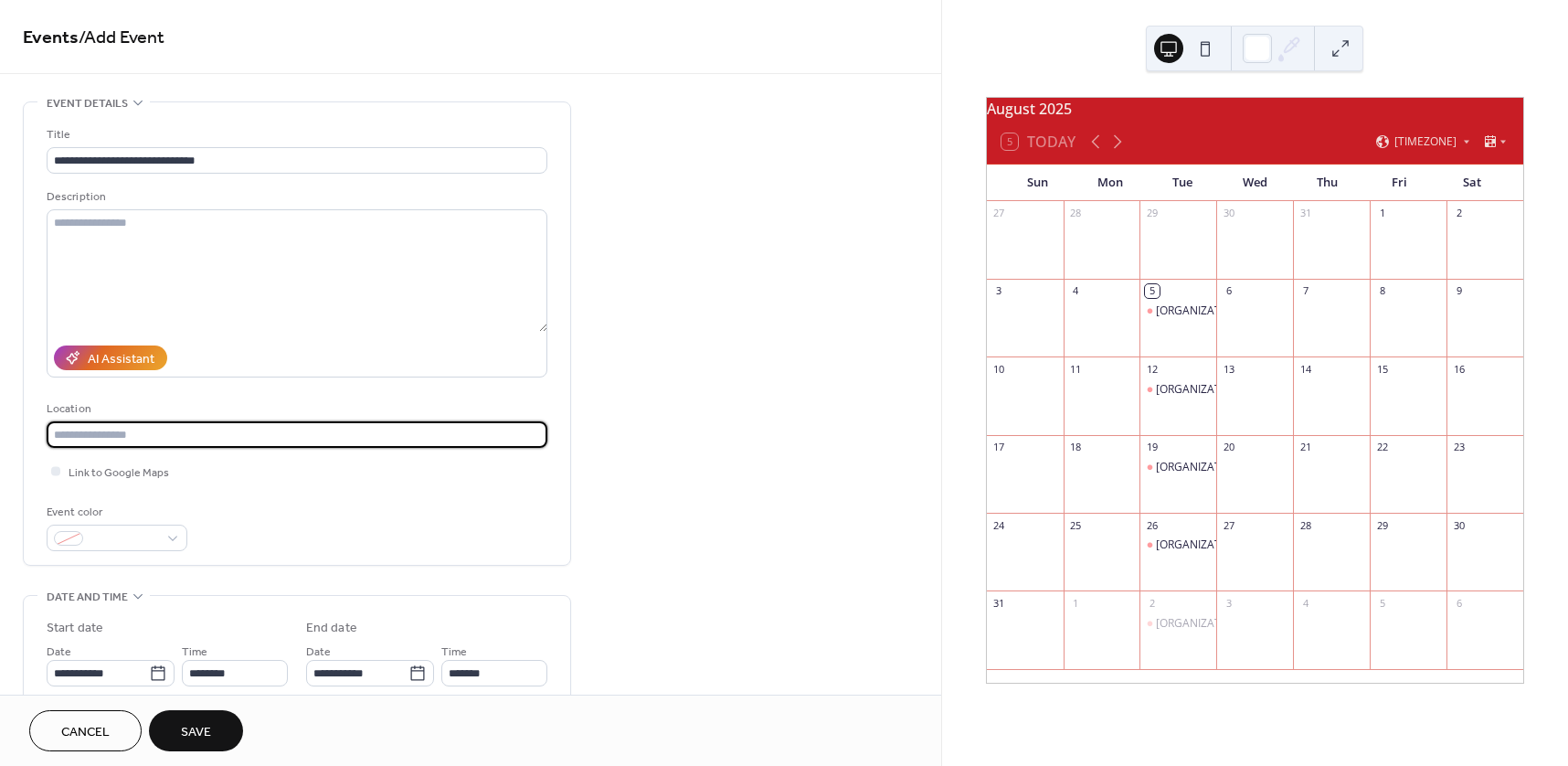 click at bounding box center (297, 434) 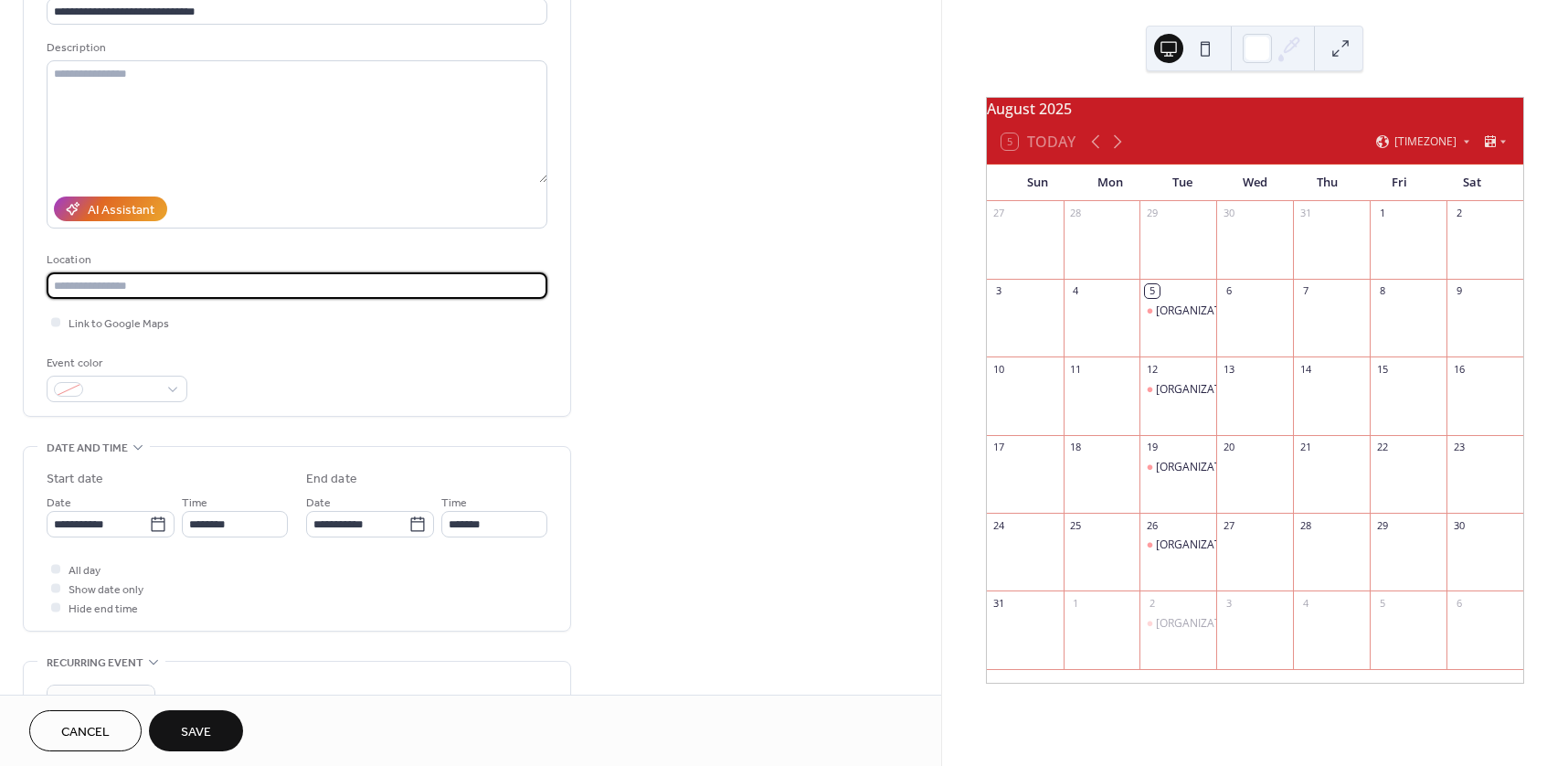 scroll, scrollTop: 183, scrollLeft: 0, axis: vertical 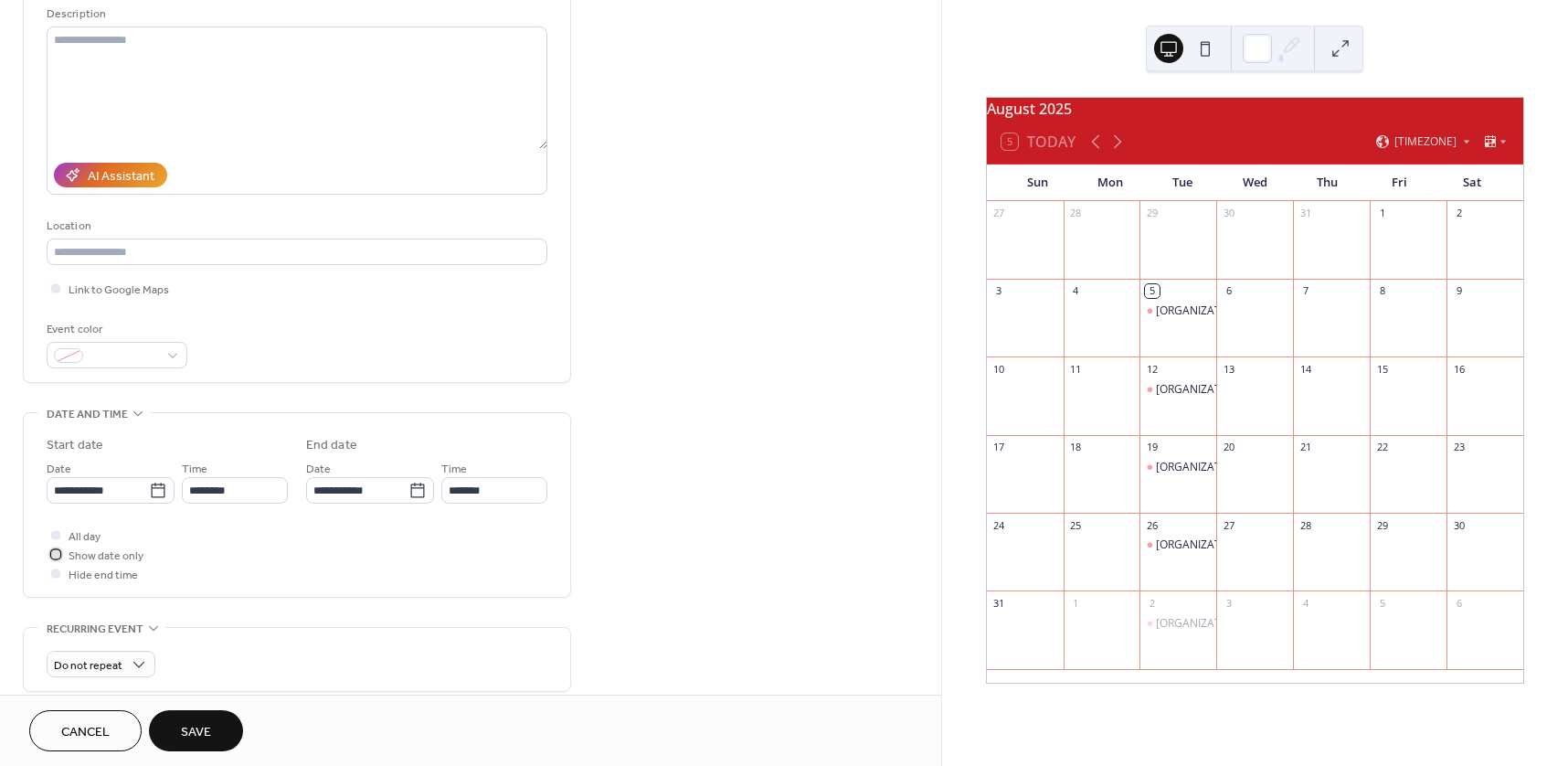 click at bounding box center (56, 554) 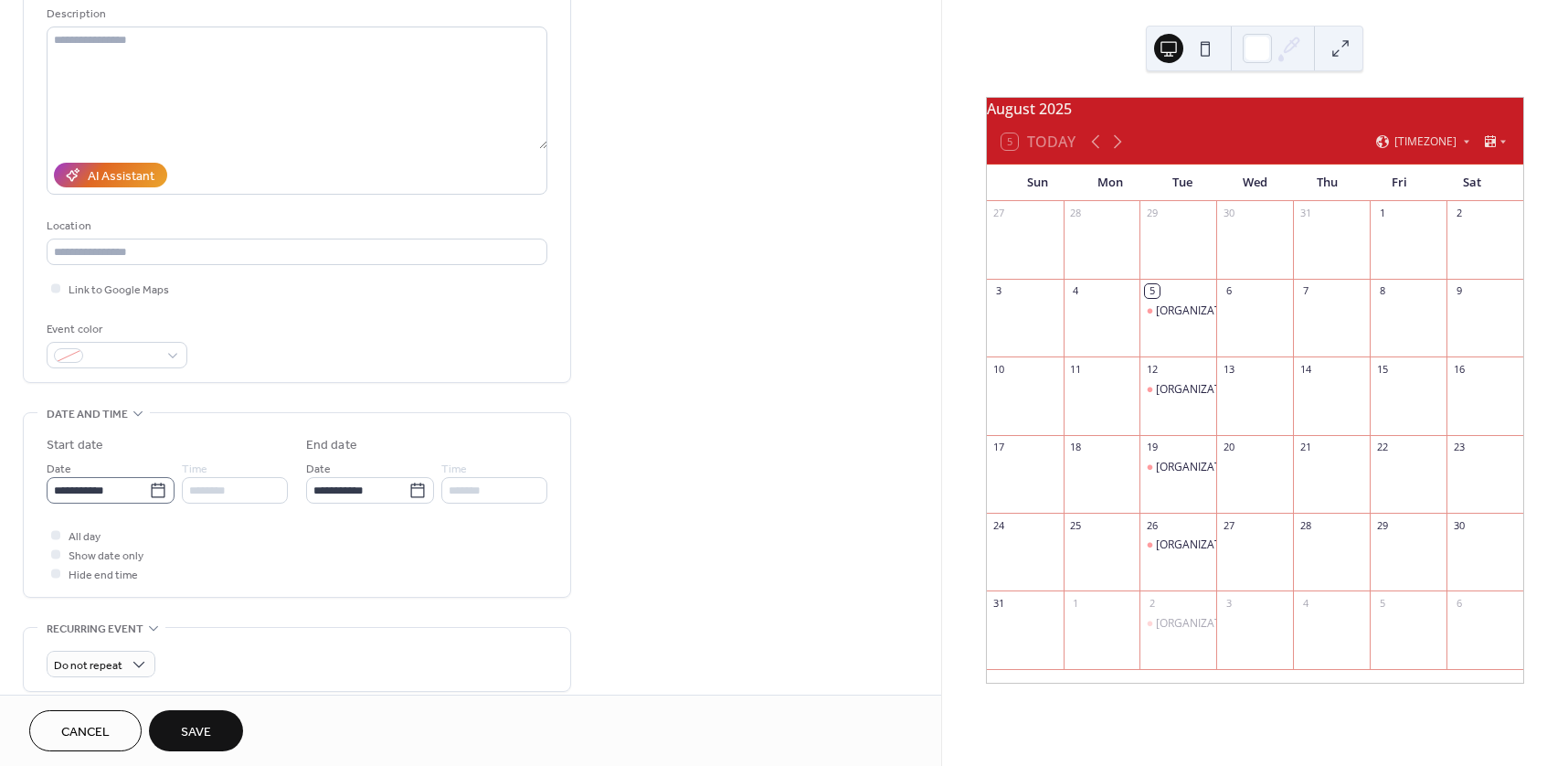click 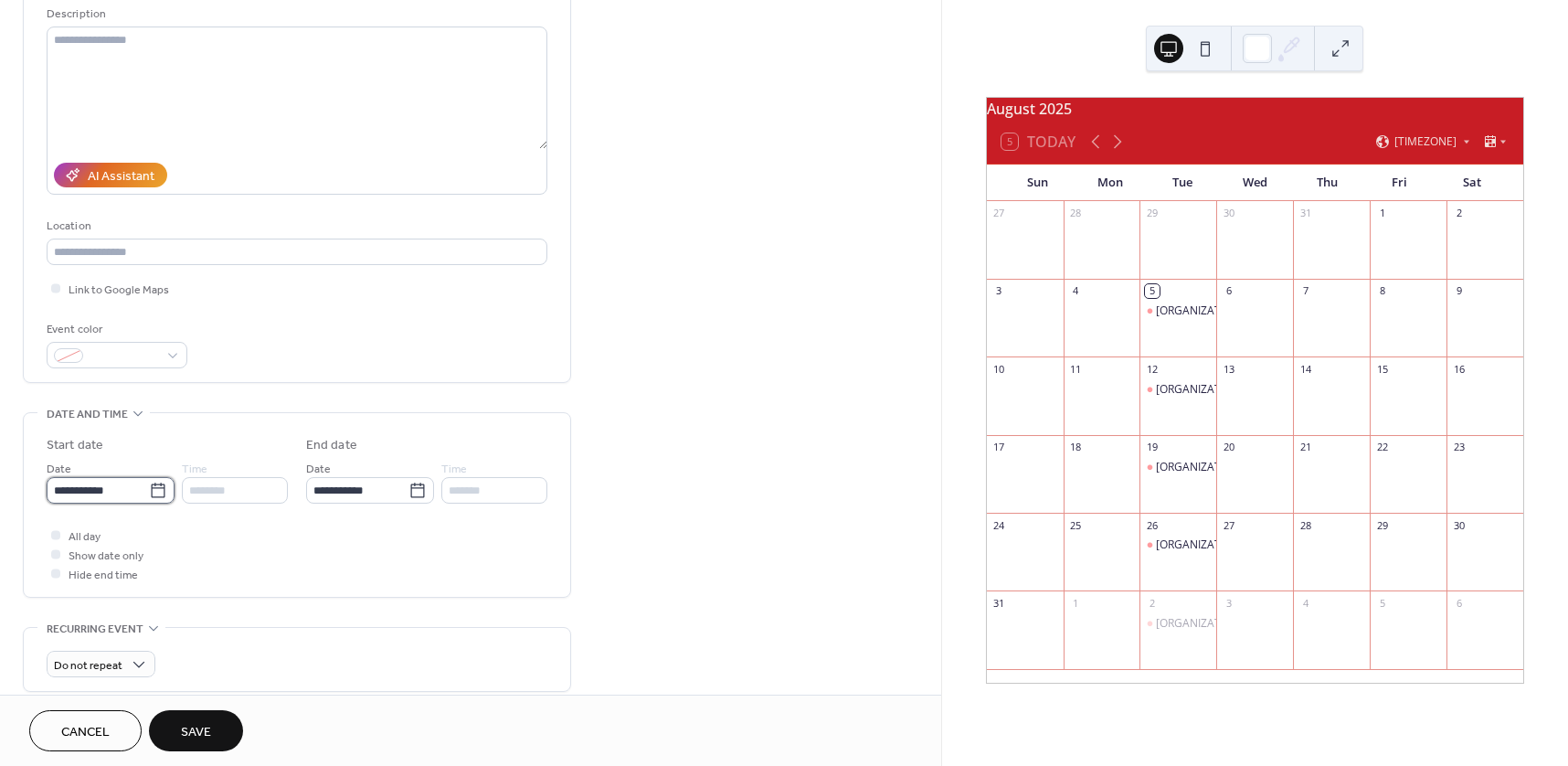 click on "**********" at bounding box center (98, 490) 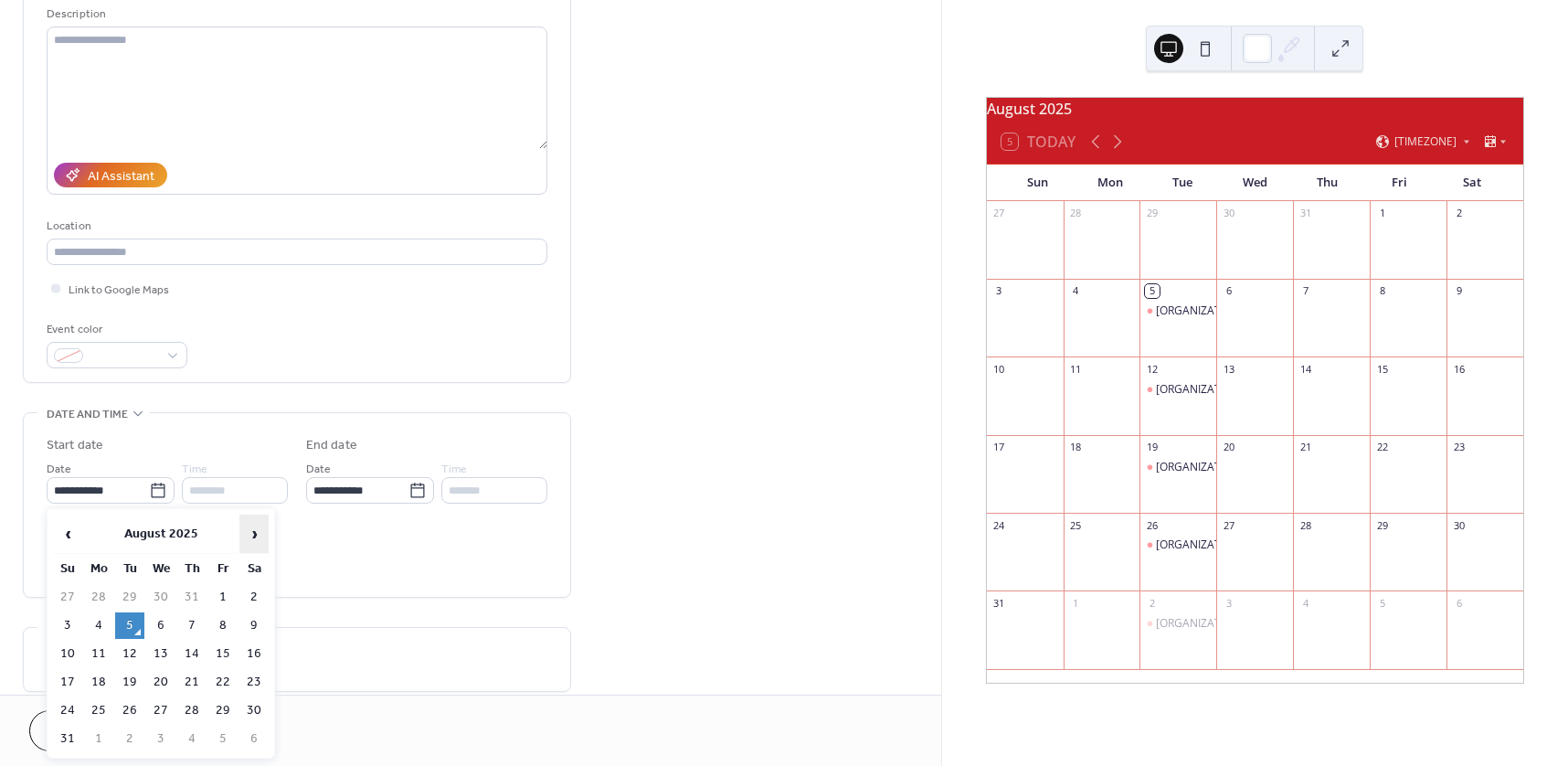 click on "›" at bounding box center (254, 534) 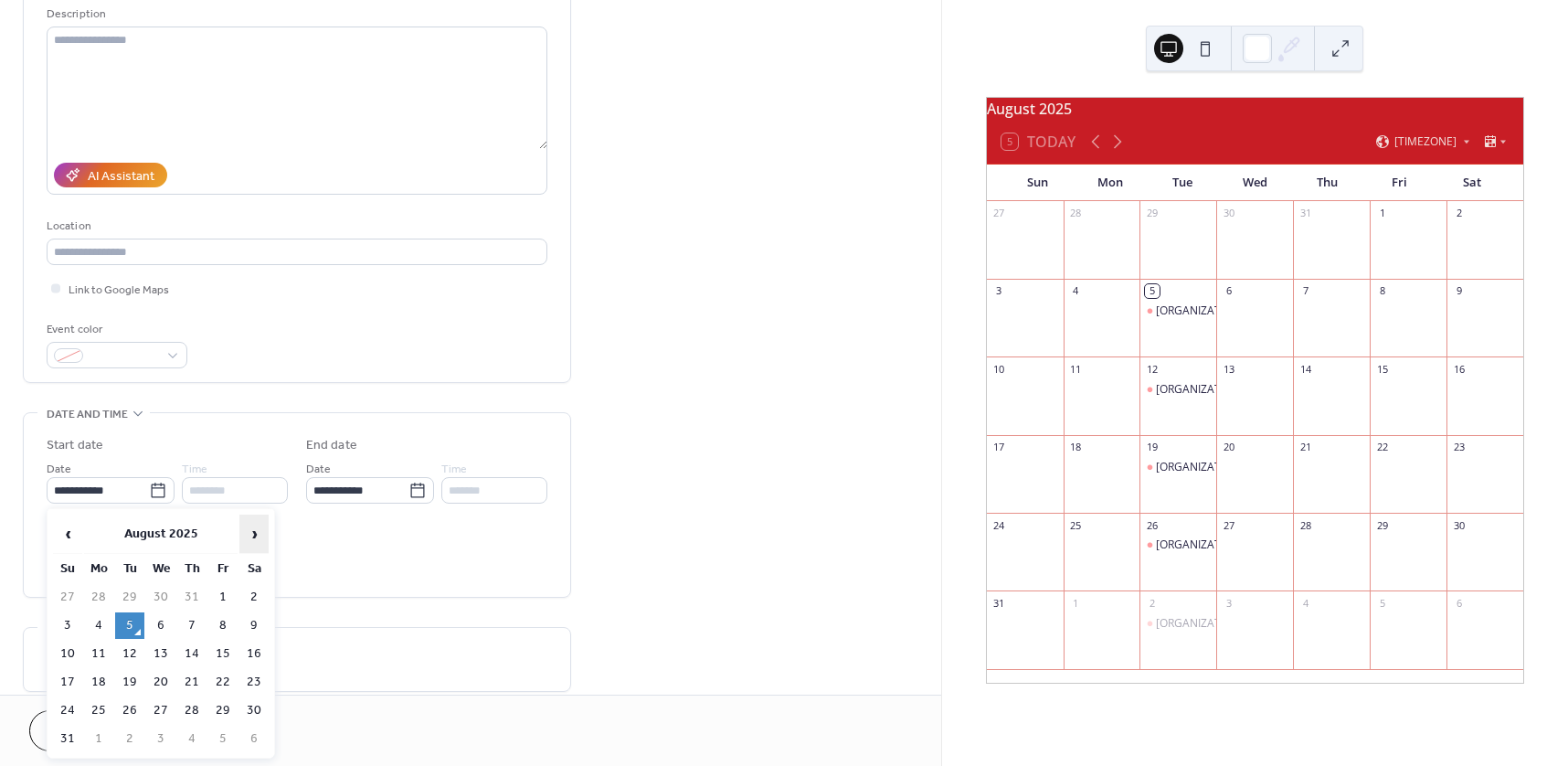 click on "›" at bounding box center [254, 534] 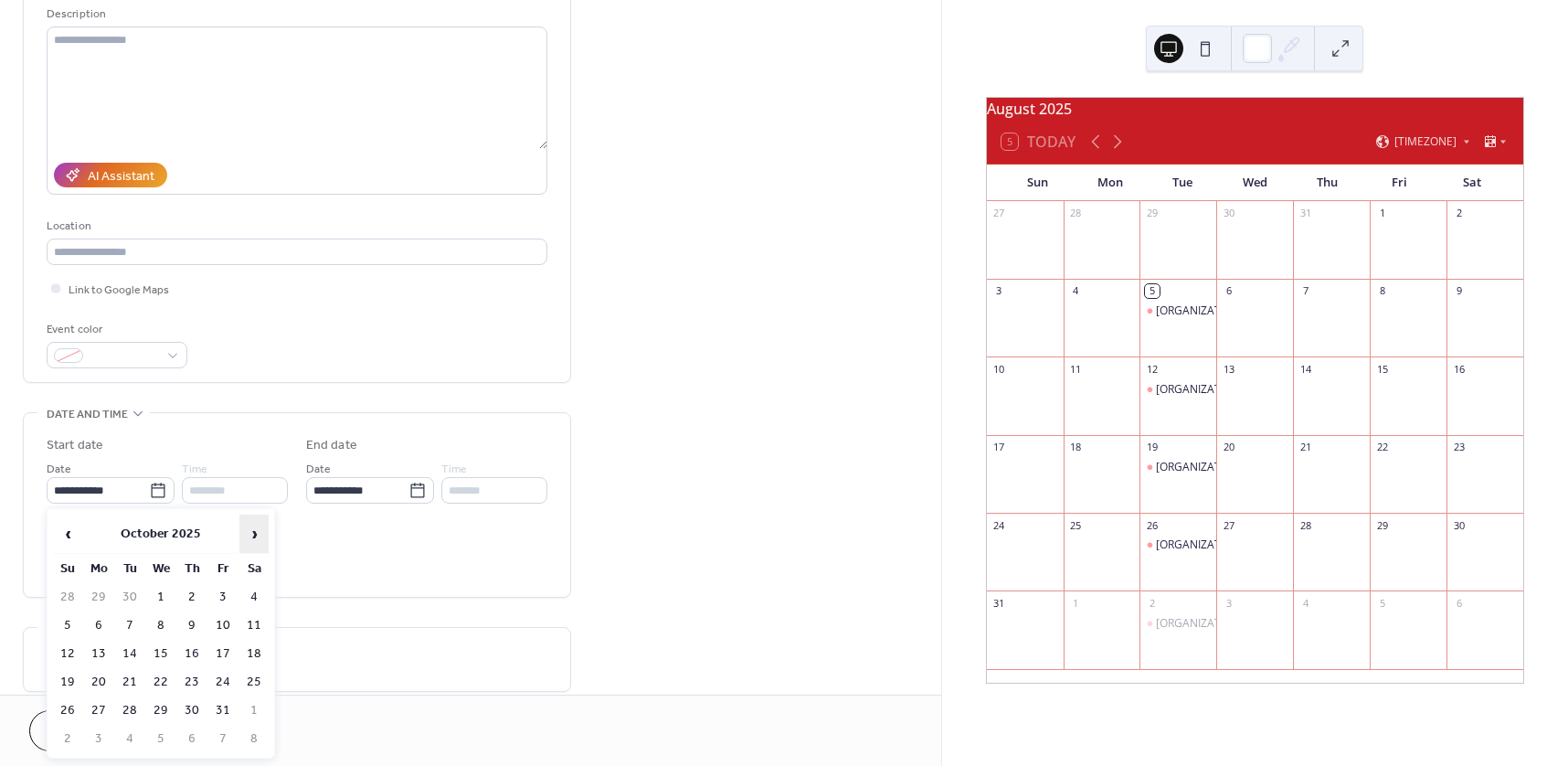 click on "›" at bounding box center [254, 534] 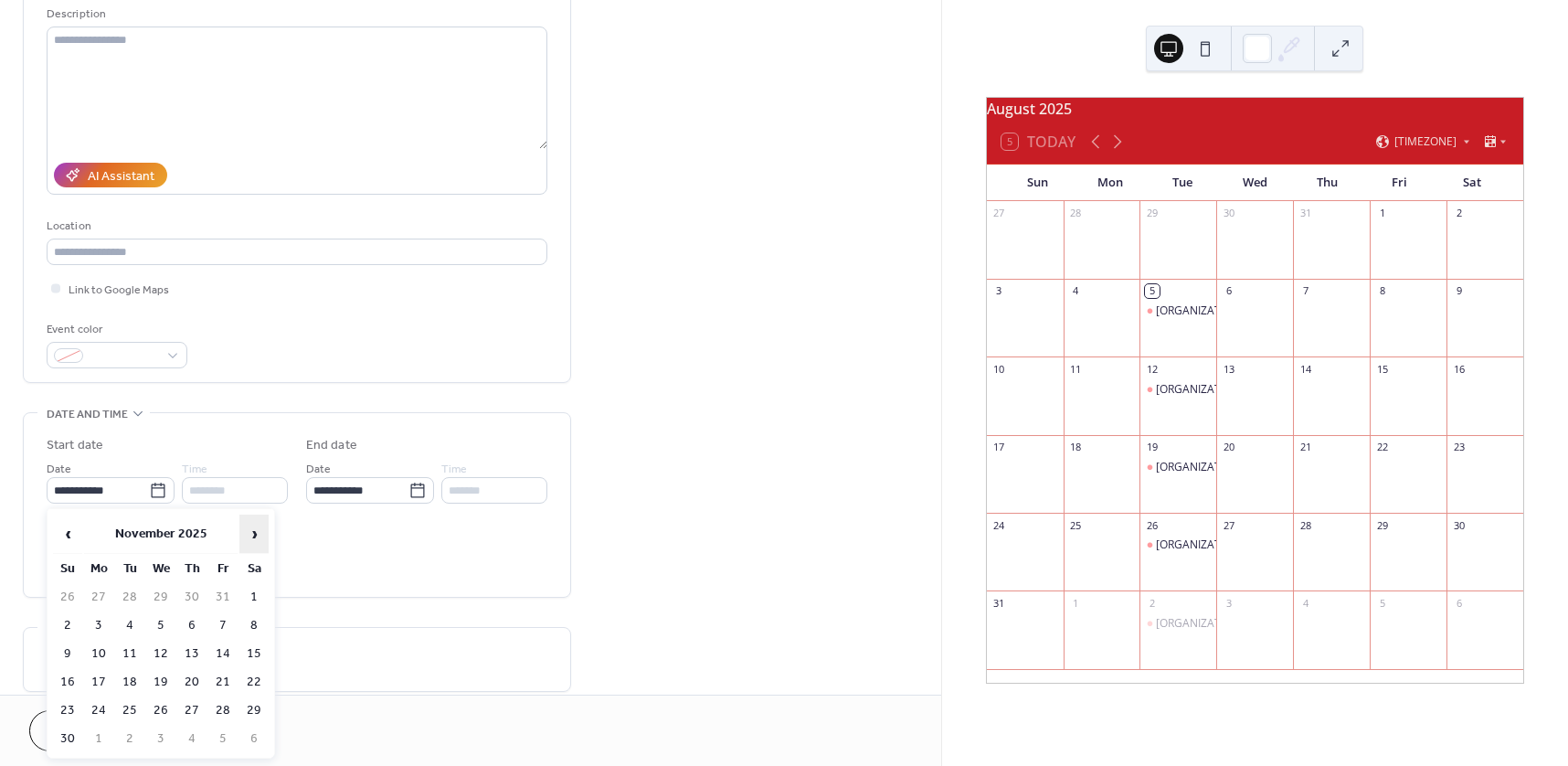 click on "›" at bounding box center (254, 534) 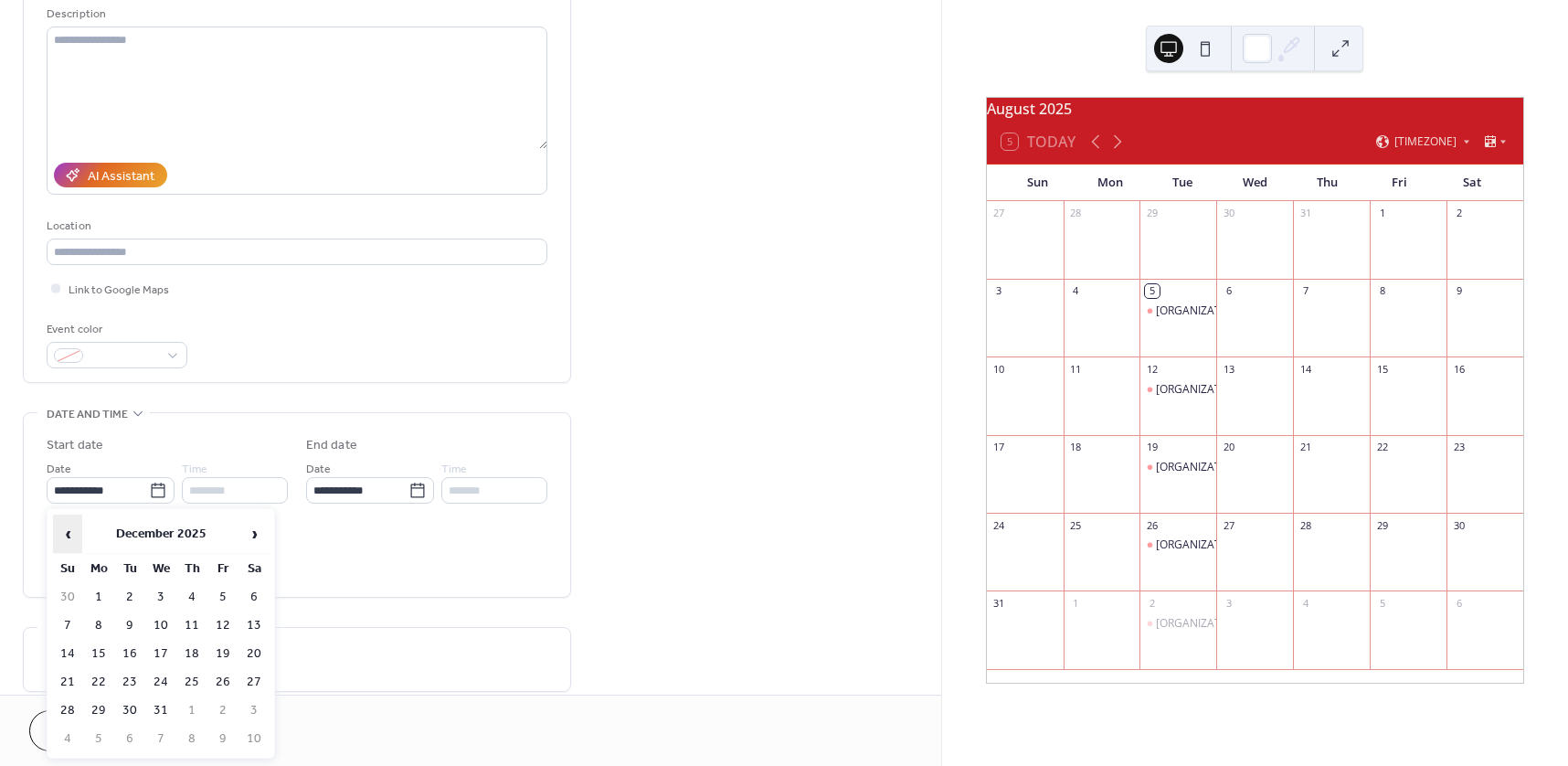 click on "‹" at bounding box center (68, 534) 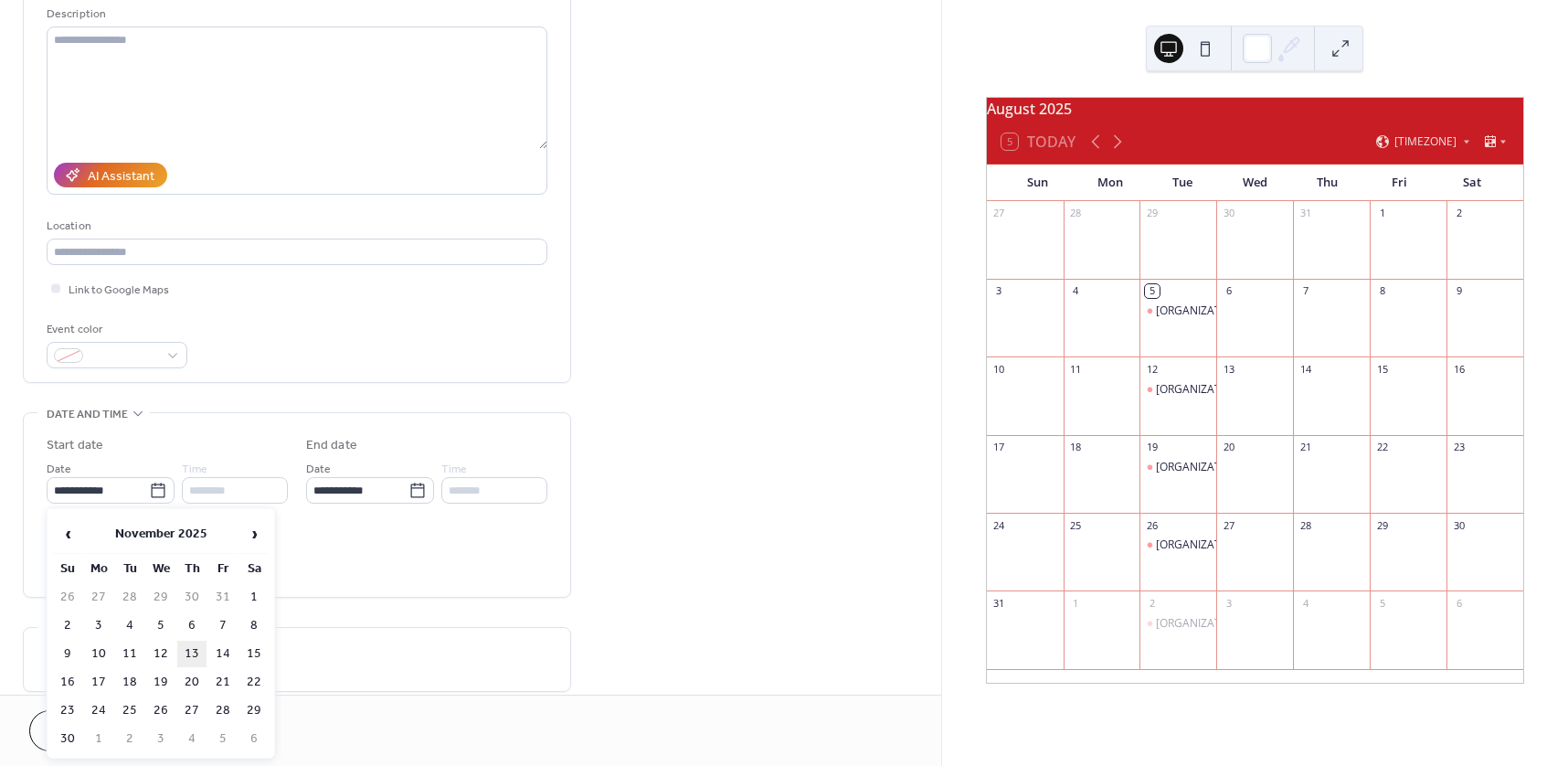 click on "13" at bounding box center [192, 654] 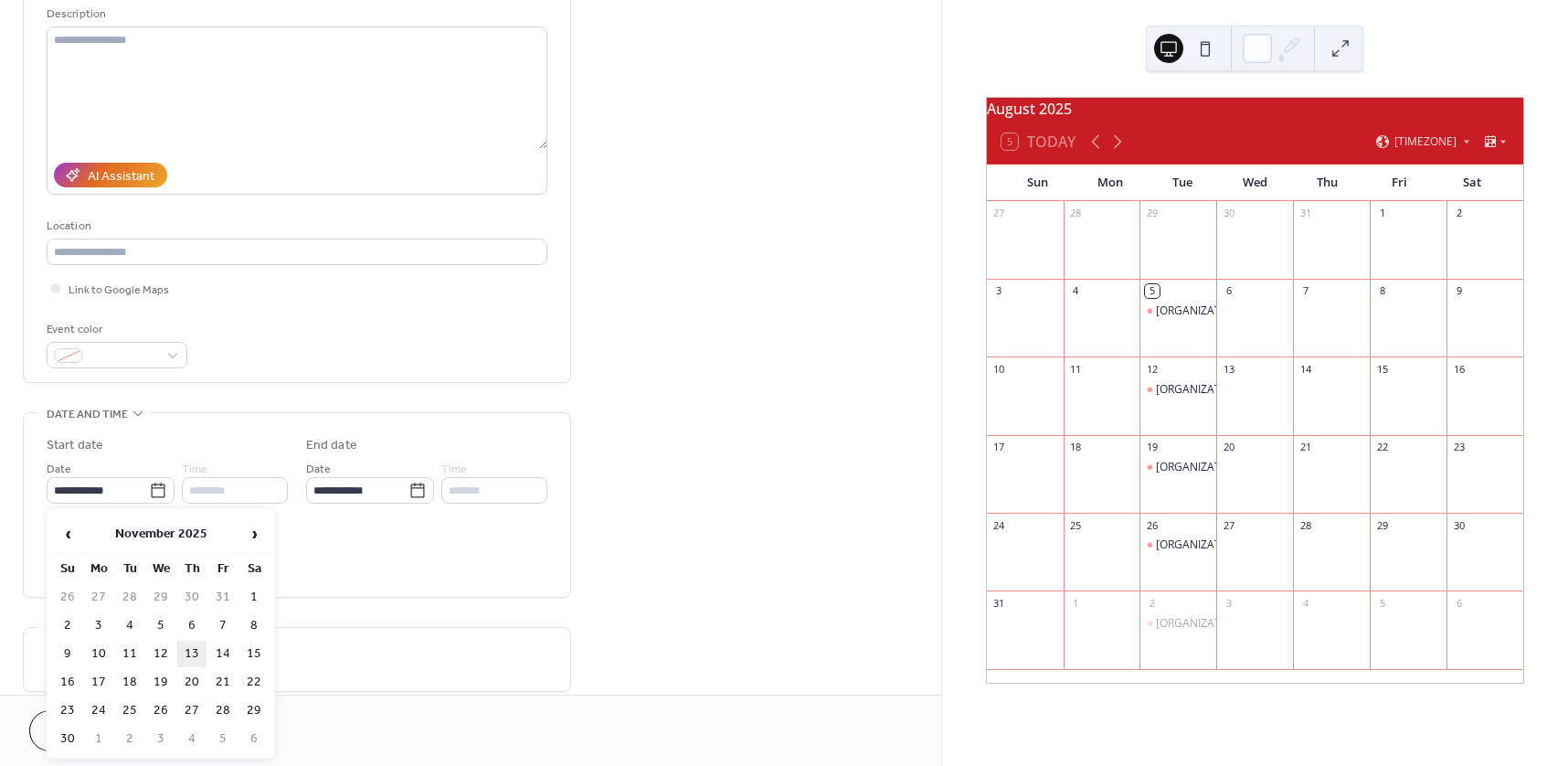 type on "**********" 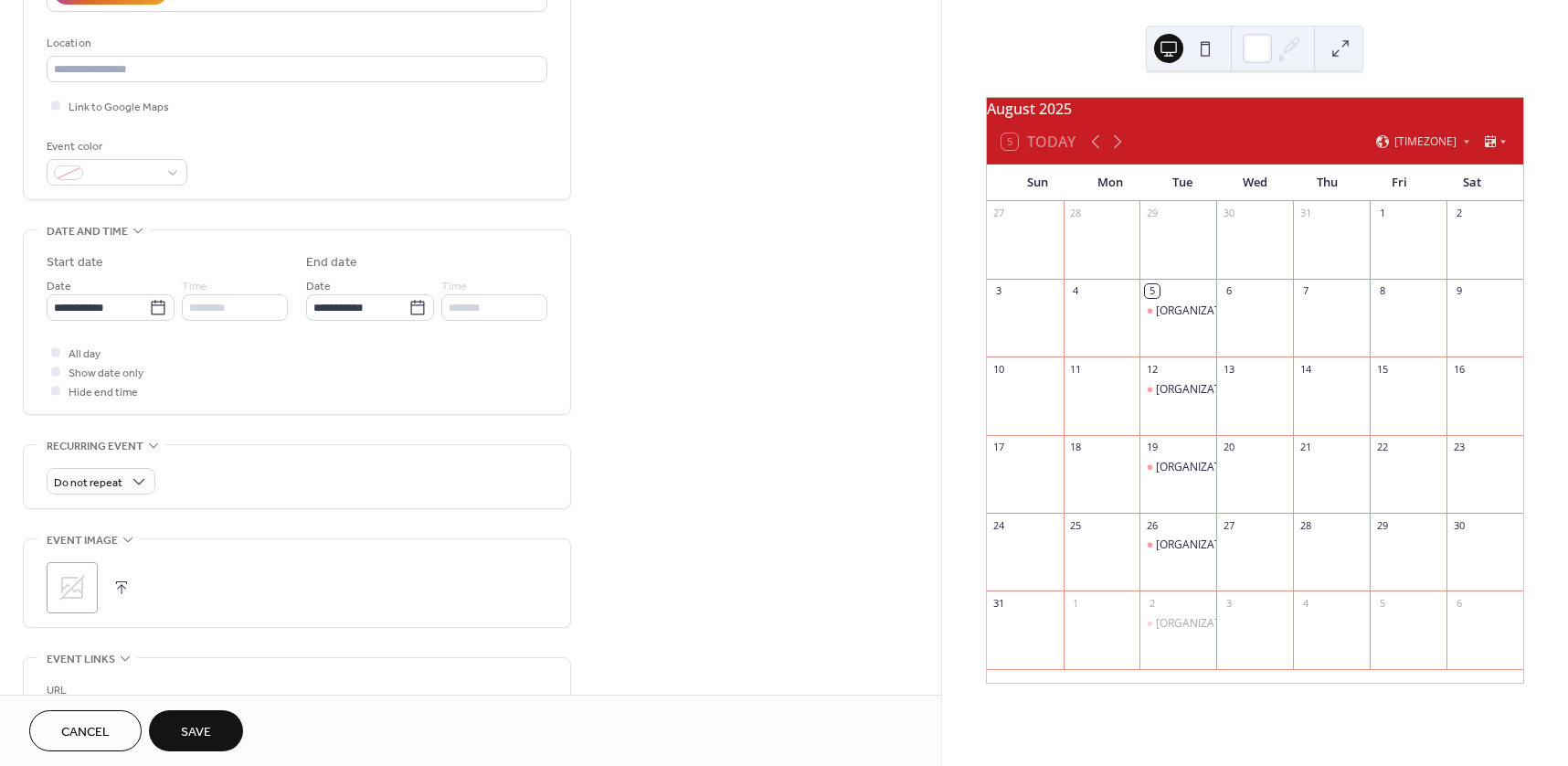 scroll, scrollTop: 548, scrollLeft: 0, axis: vertical 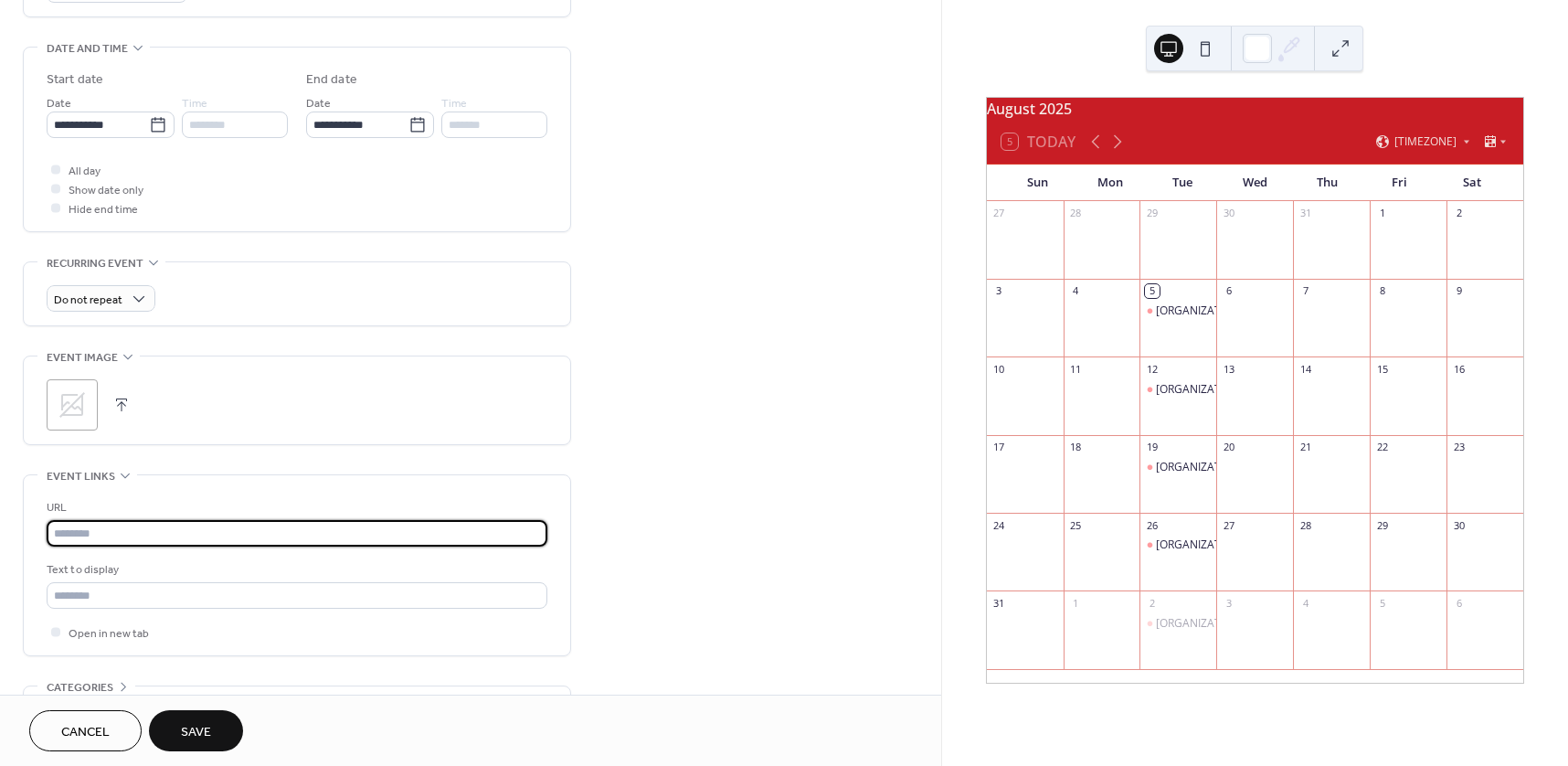 click at bounding box center (297, 533) 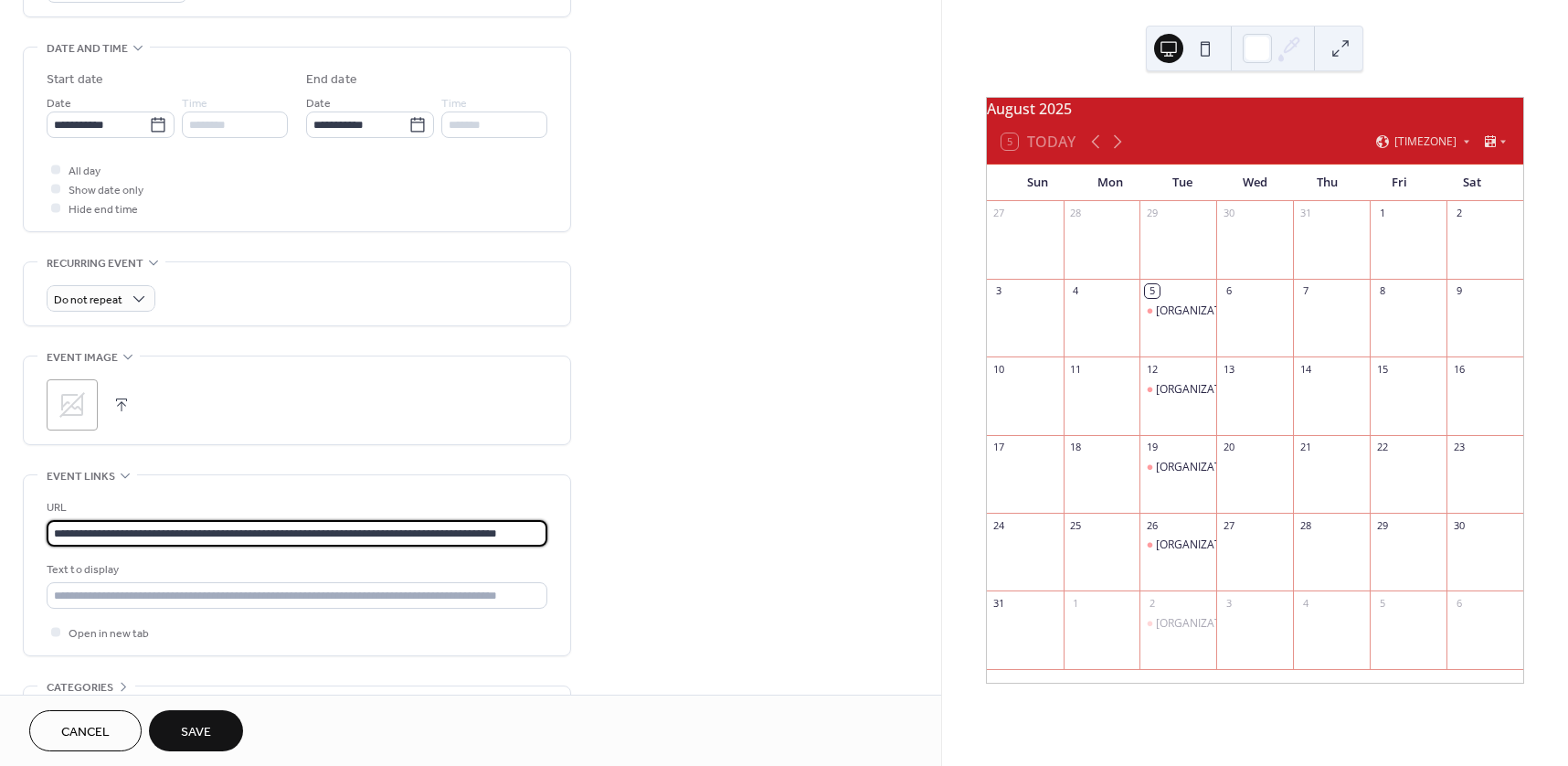 scroll, scrollTop: 0, scrollLeft: 16, axis: horizontal 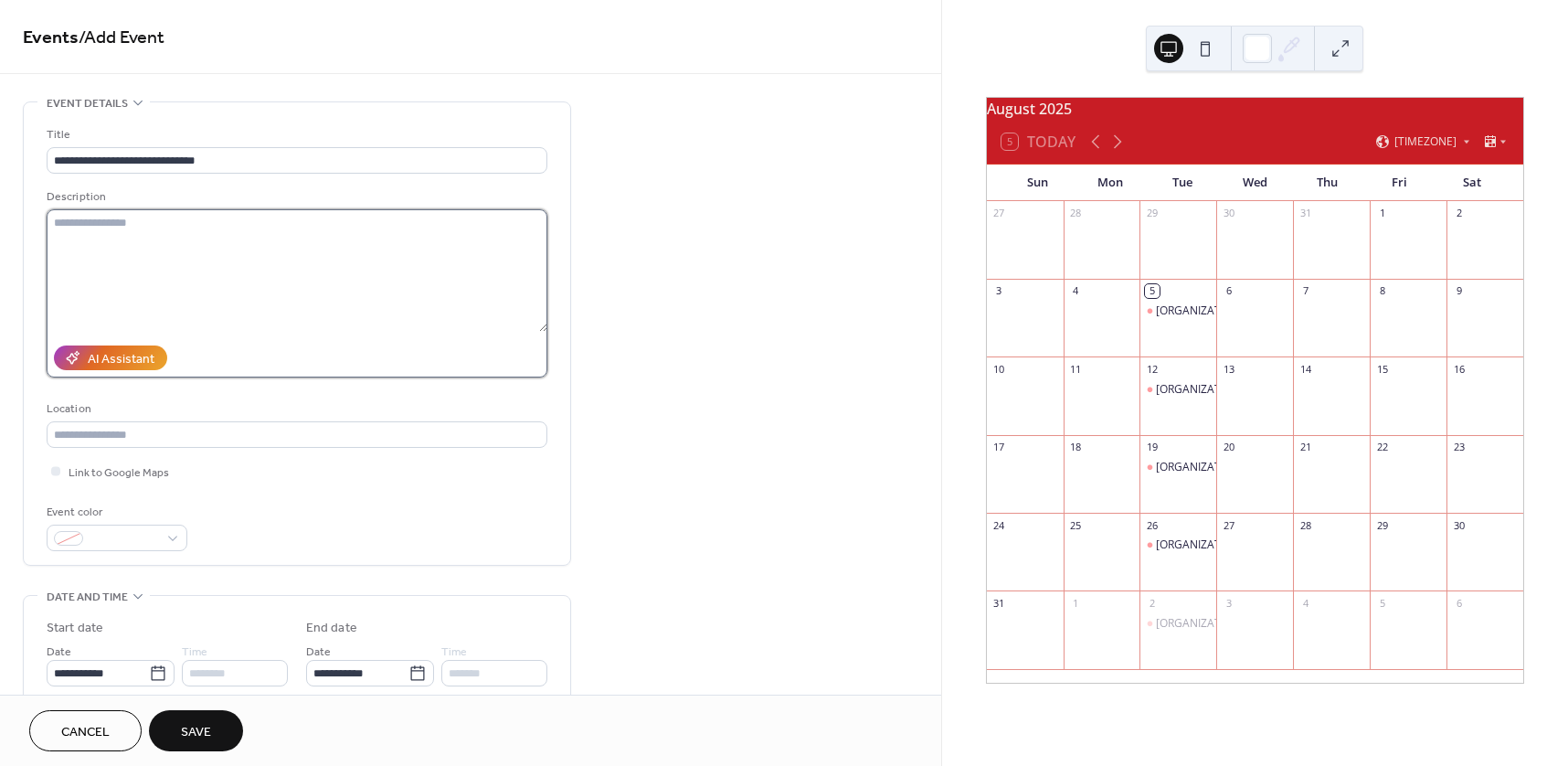 click at bounding box center [297, 271] 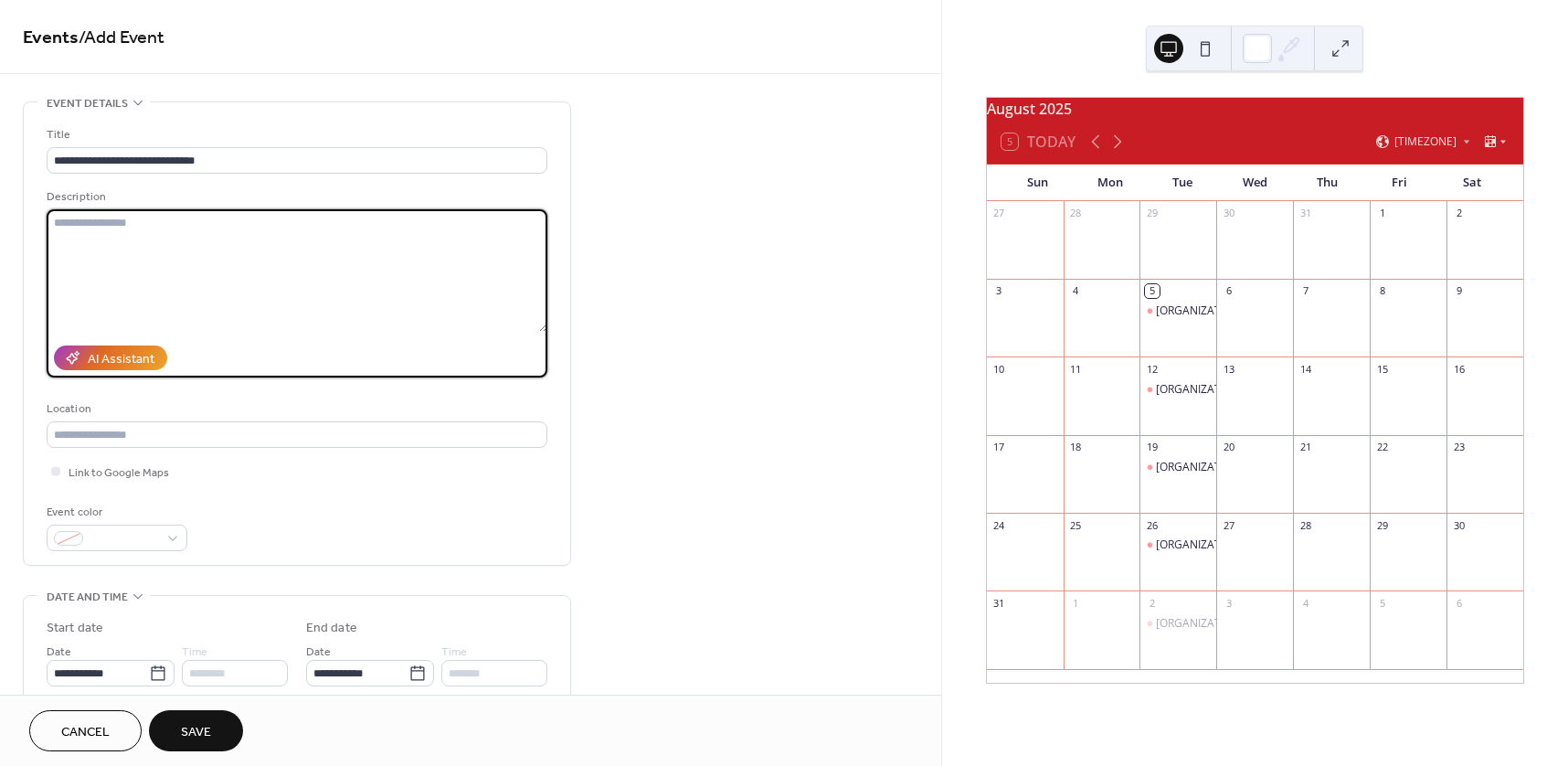 paste on "**********" 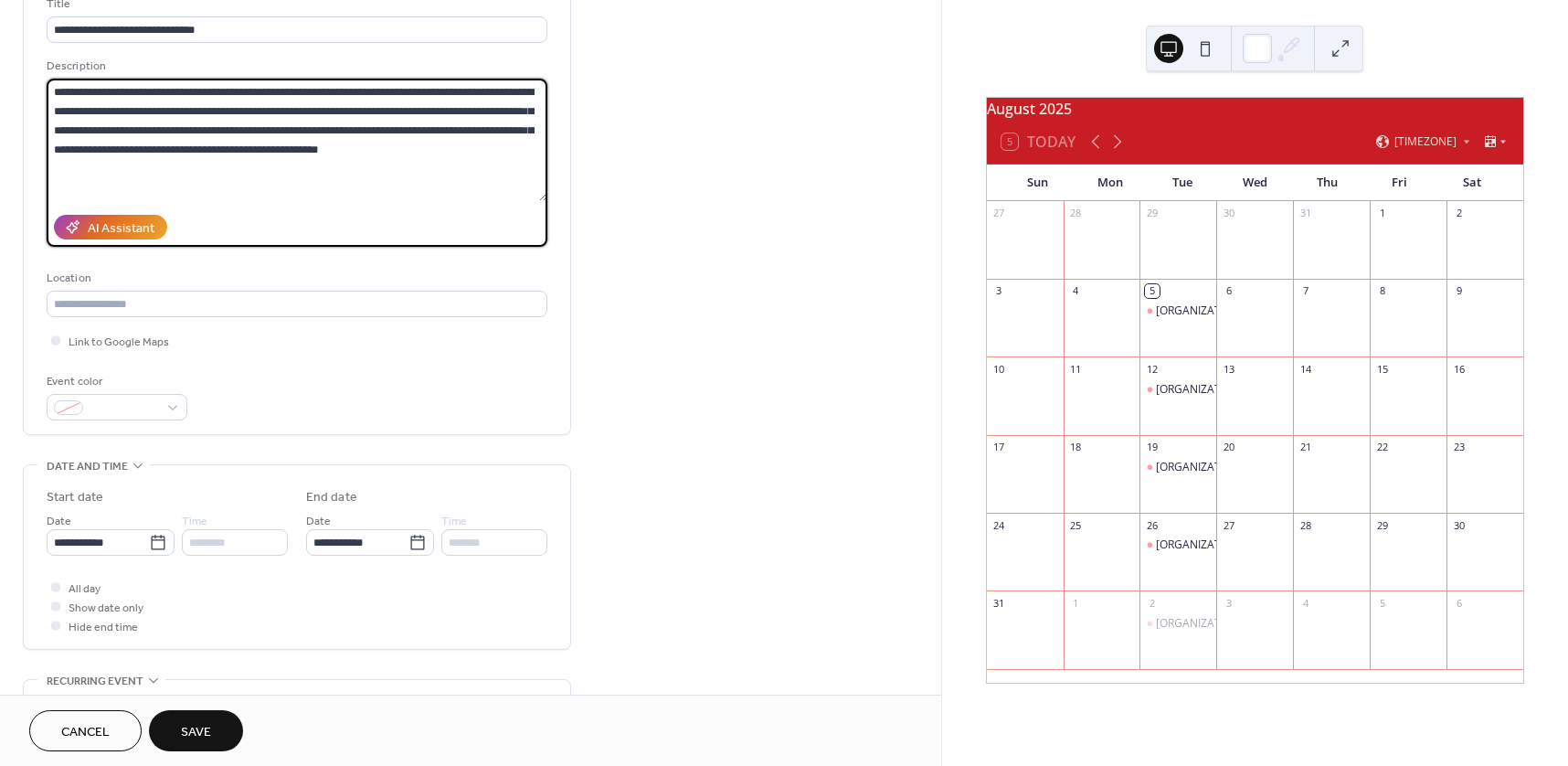 scroll, scrollTop: 183, scrollLeft: 0, axis: vertical 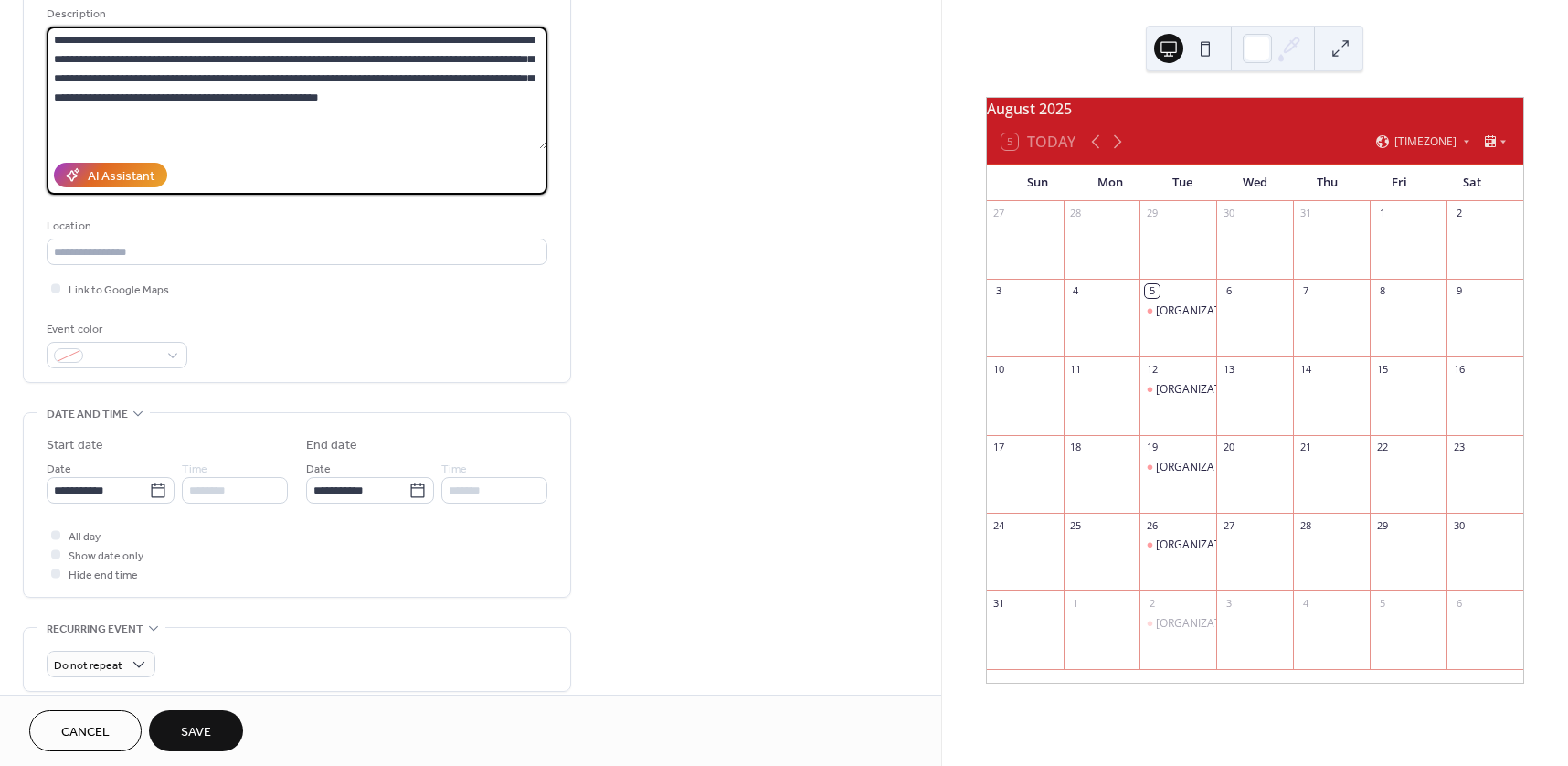 type on "**********" 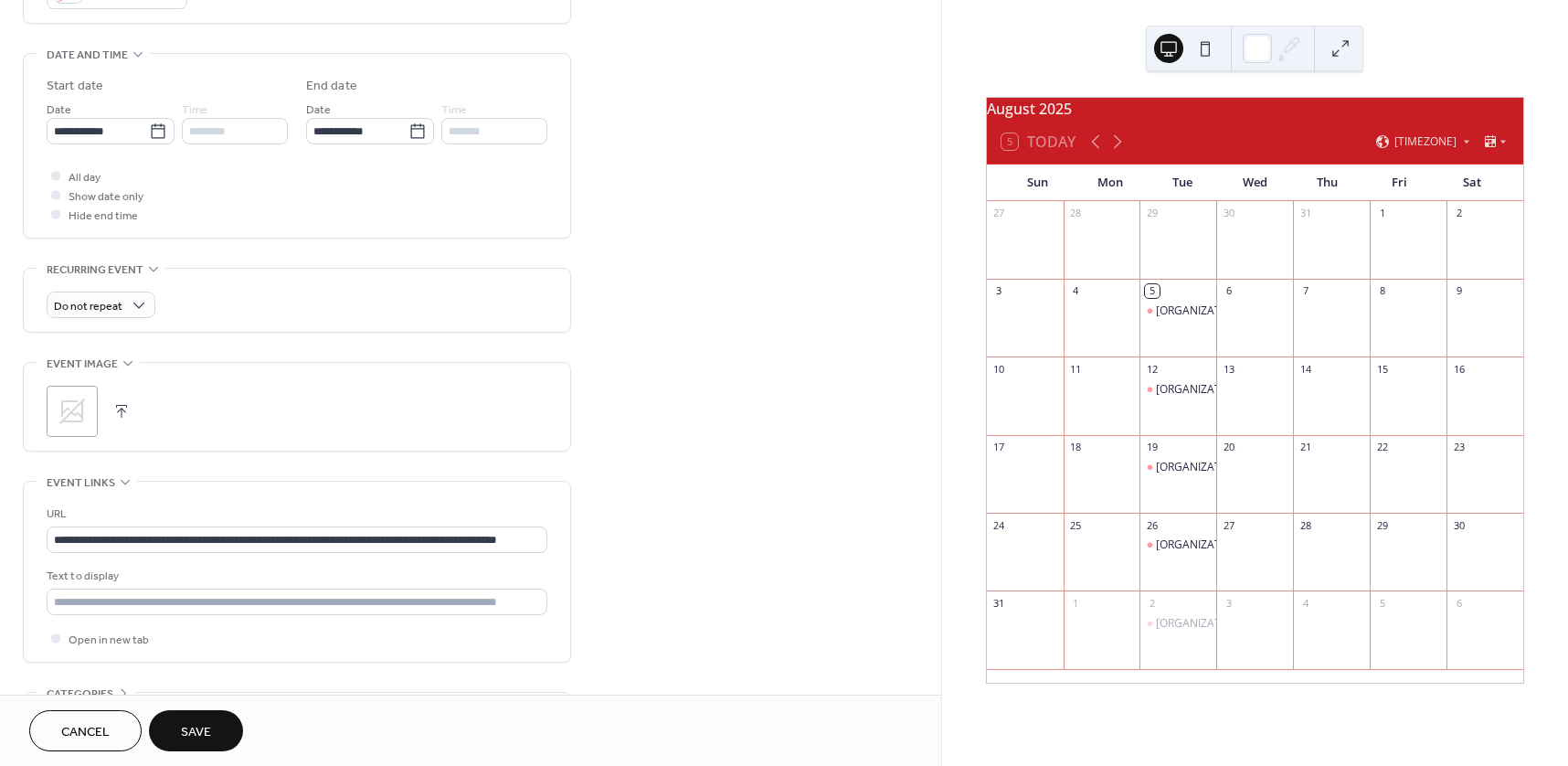 scroll, scrollTop: 548, scrollLeft: 0, axis: vertical 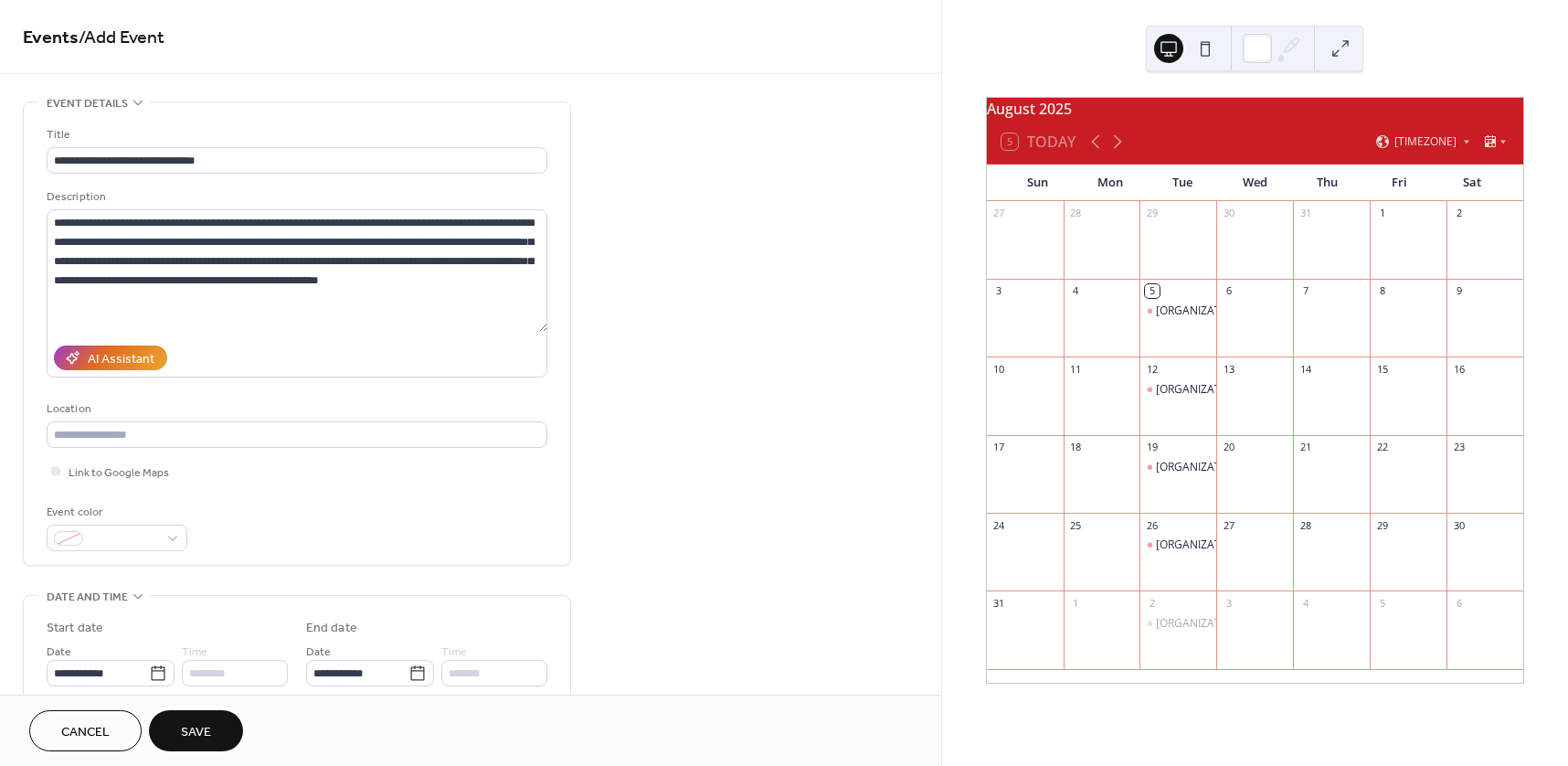 click on "Save" at bounding box center [196, 732] 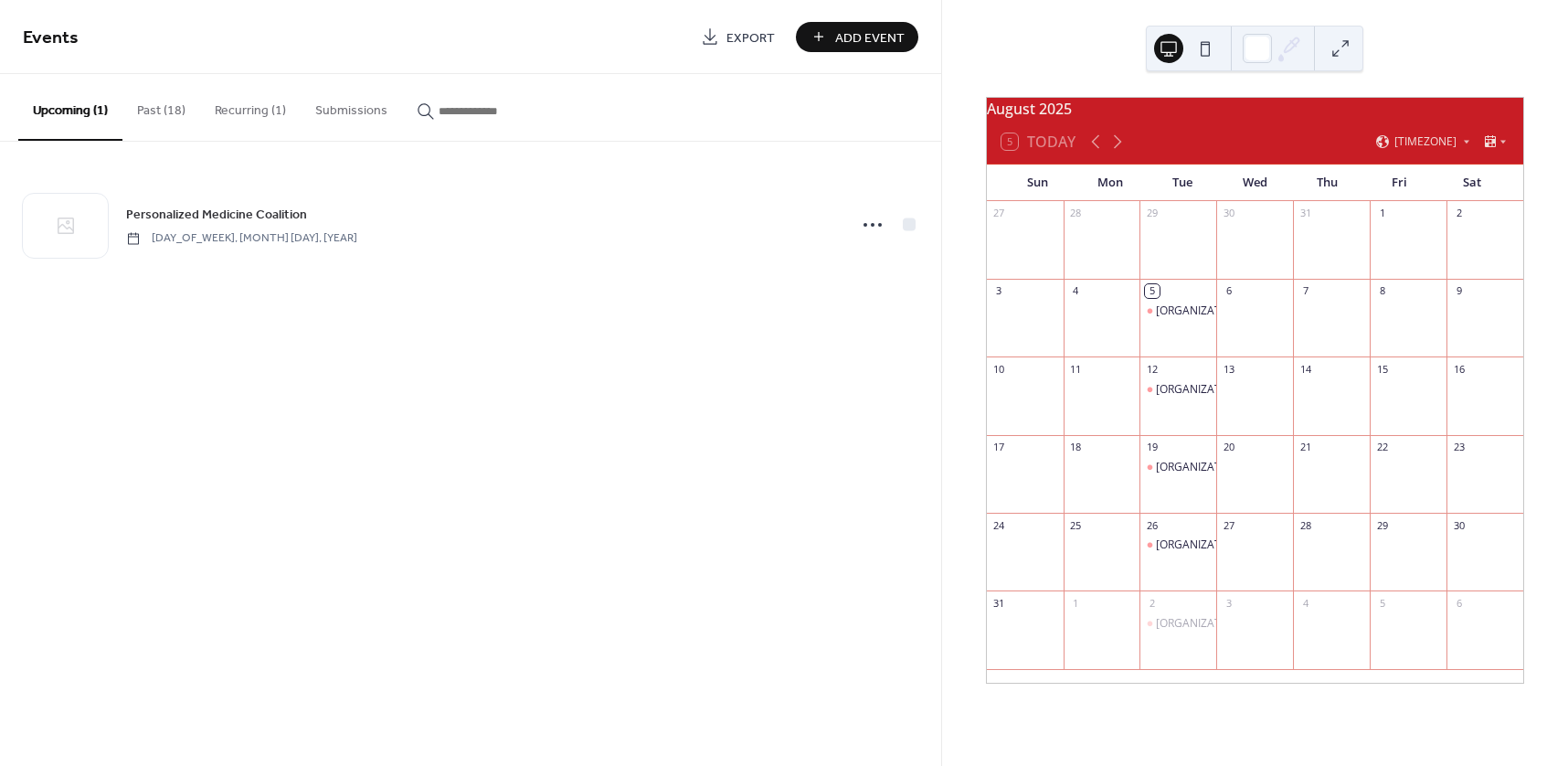 click on "Add Event" at bounding box center (870, 37) 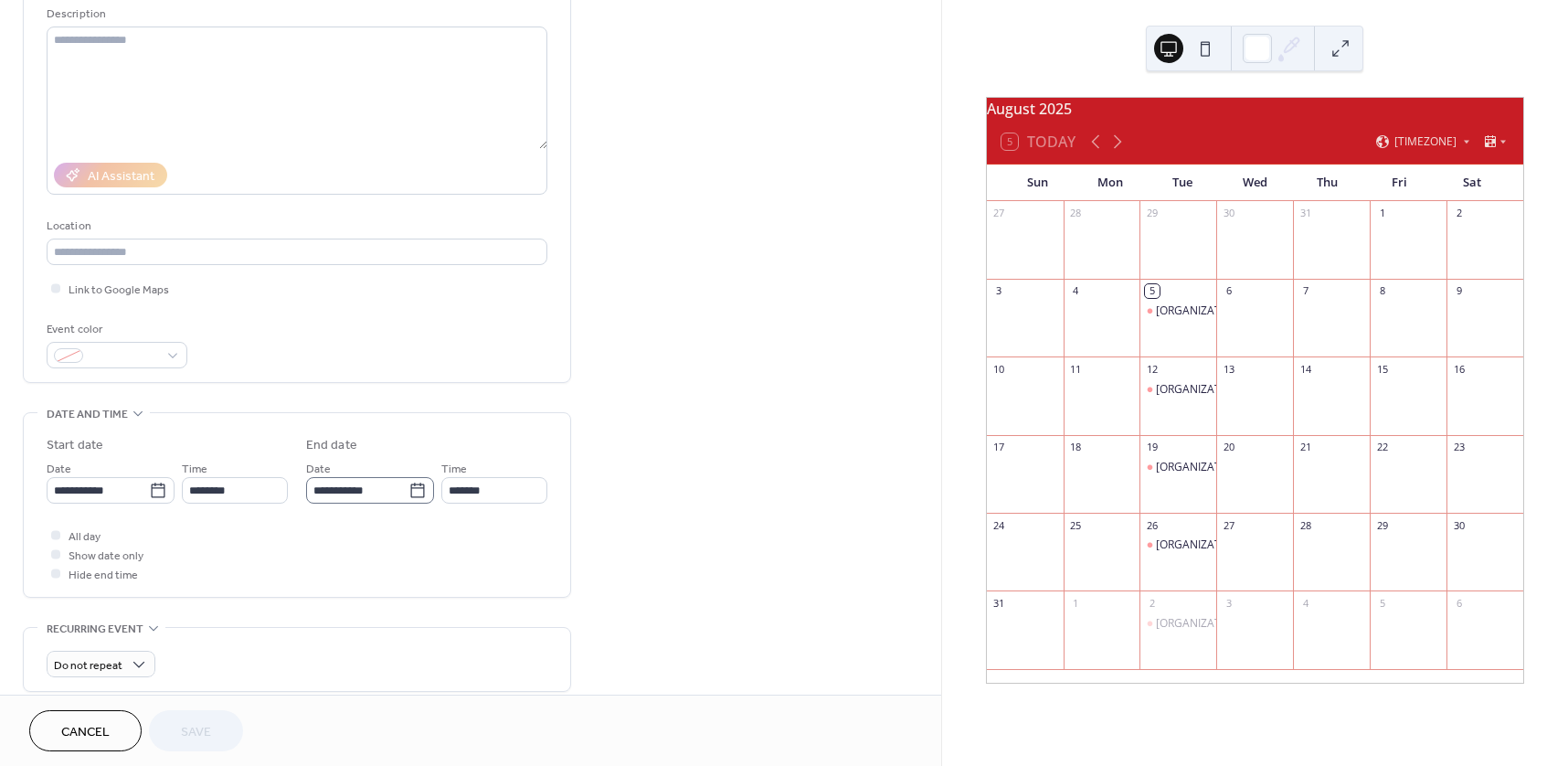 scroll, scrollTop: 0, scrollLeft: 0, axis: both 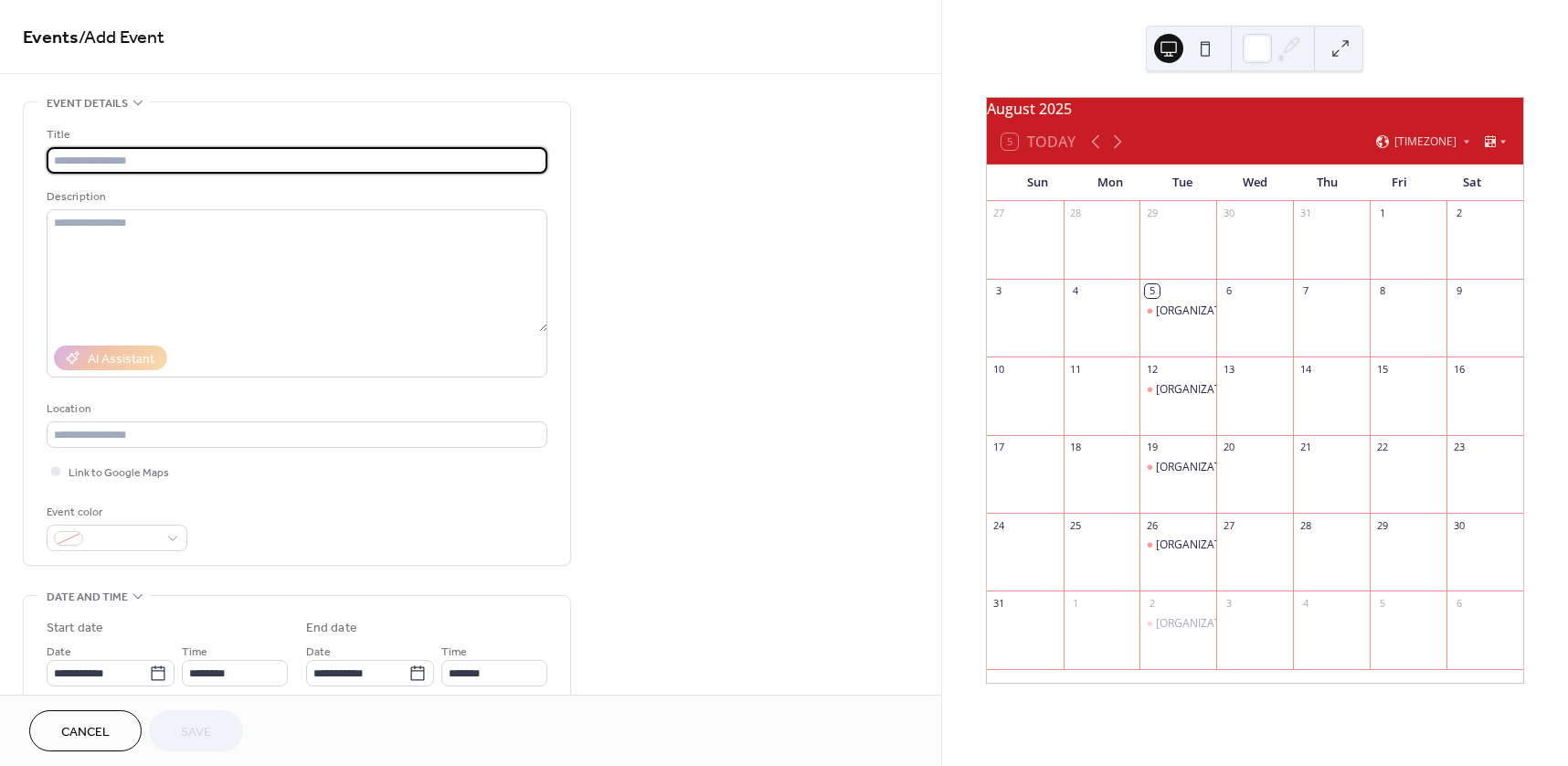 paste on "**********" 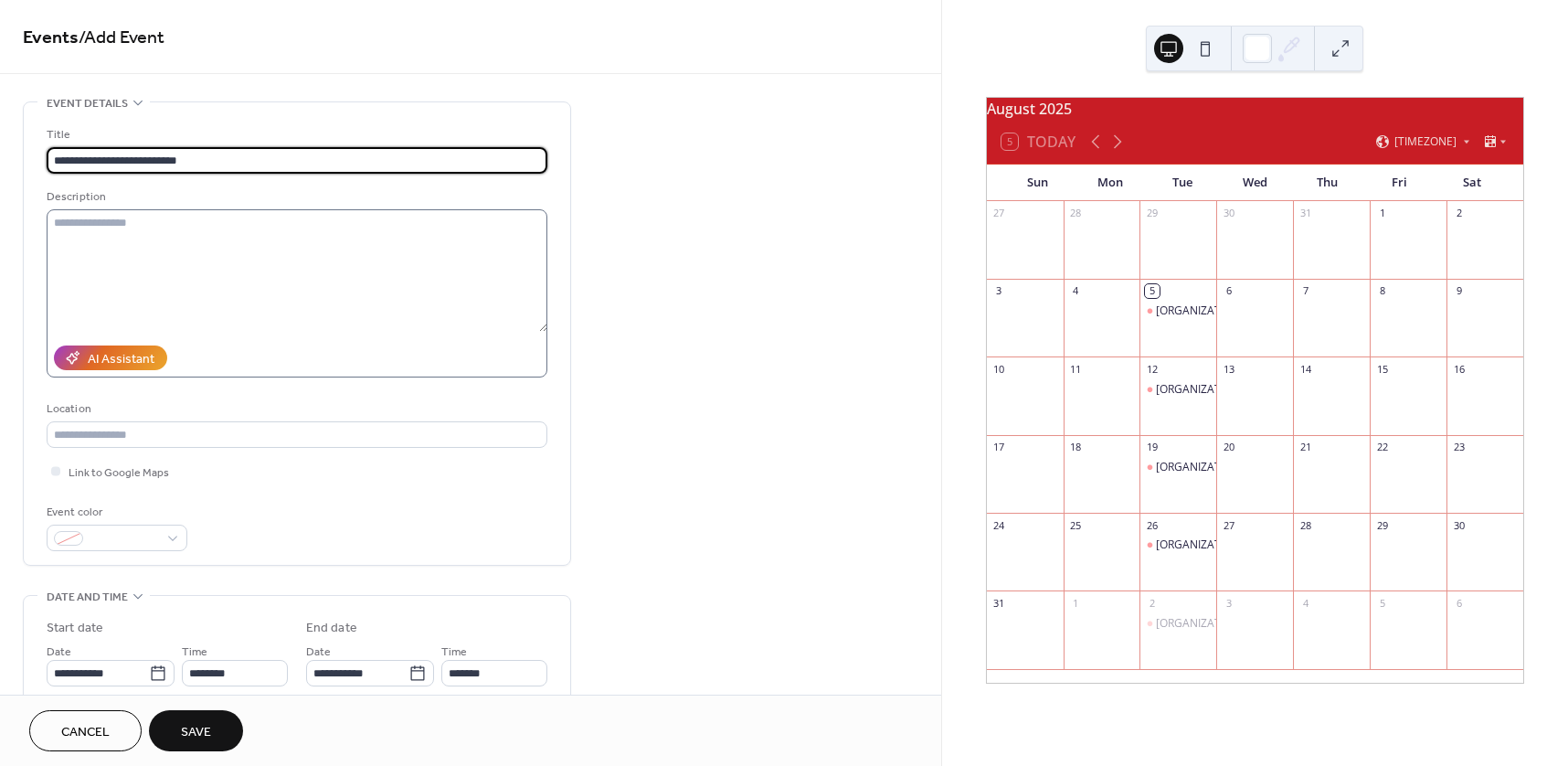 type on "**********" 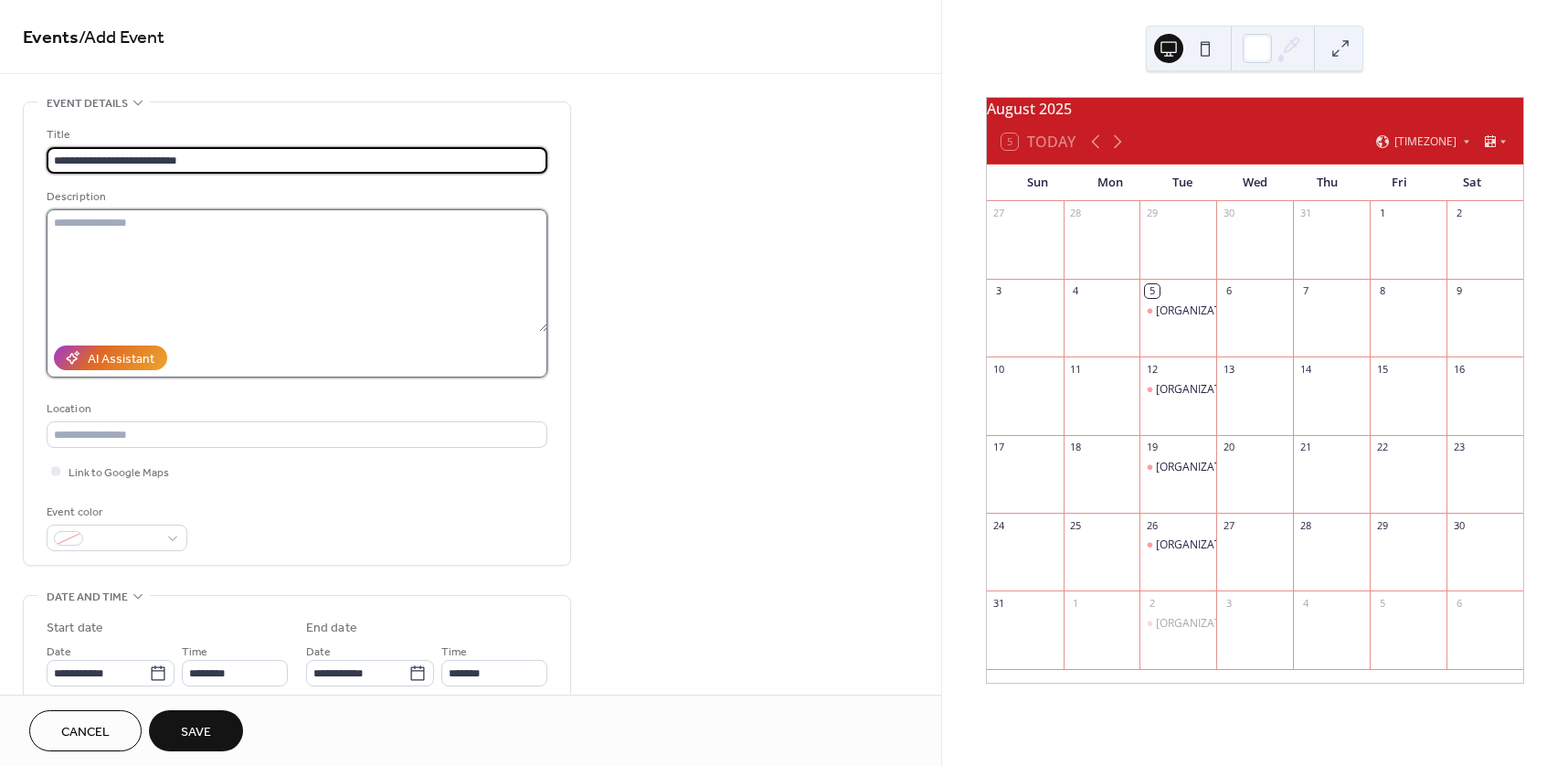 click at bounding box center (297, 271) 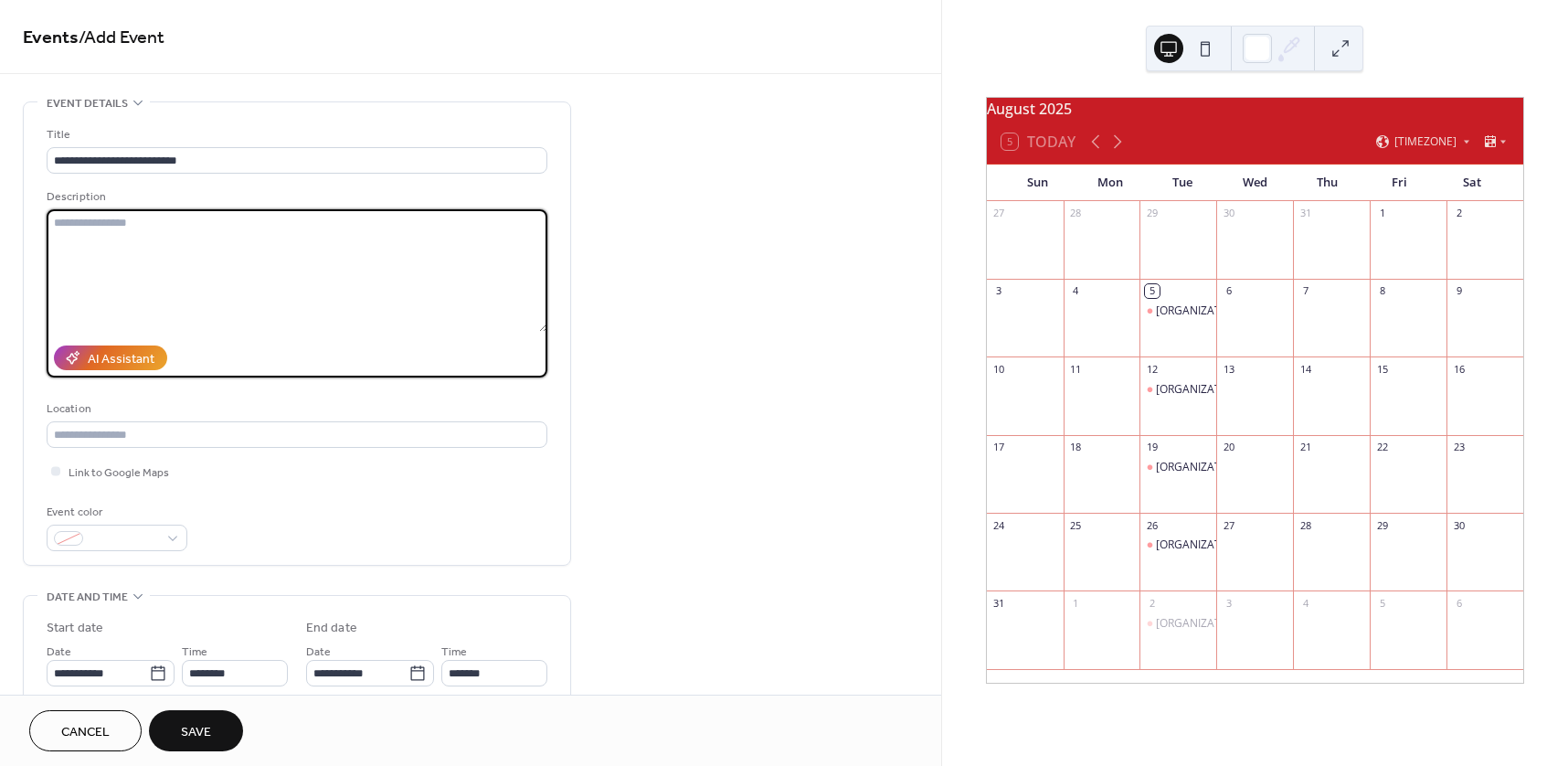 paste on "**********" 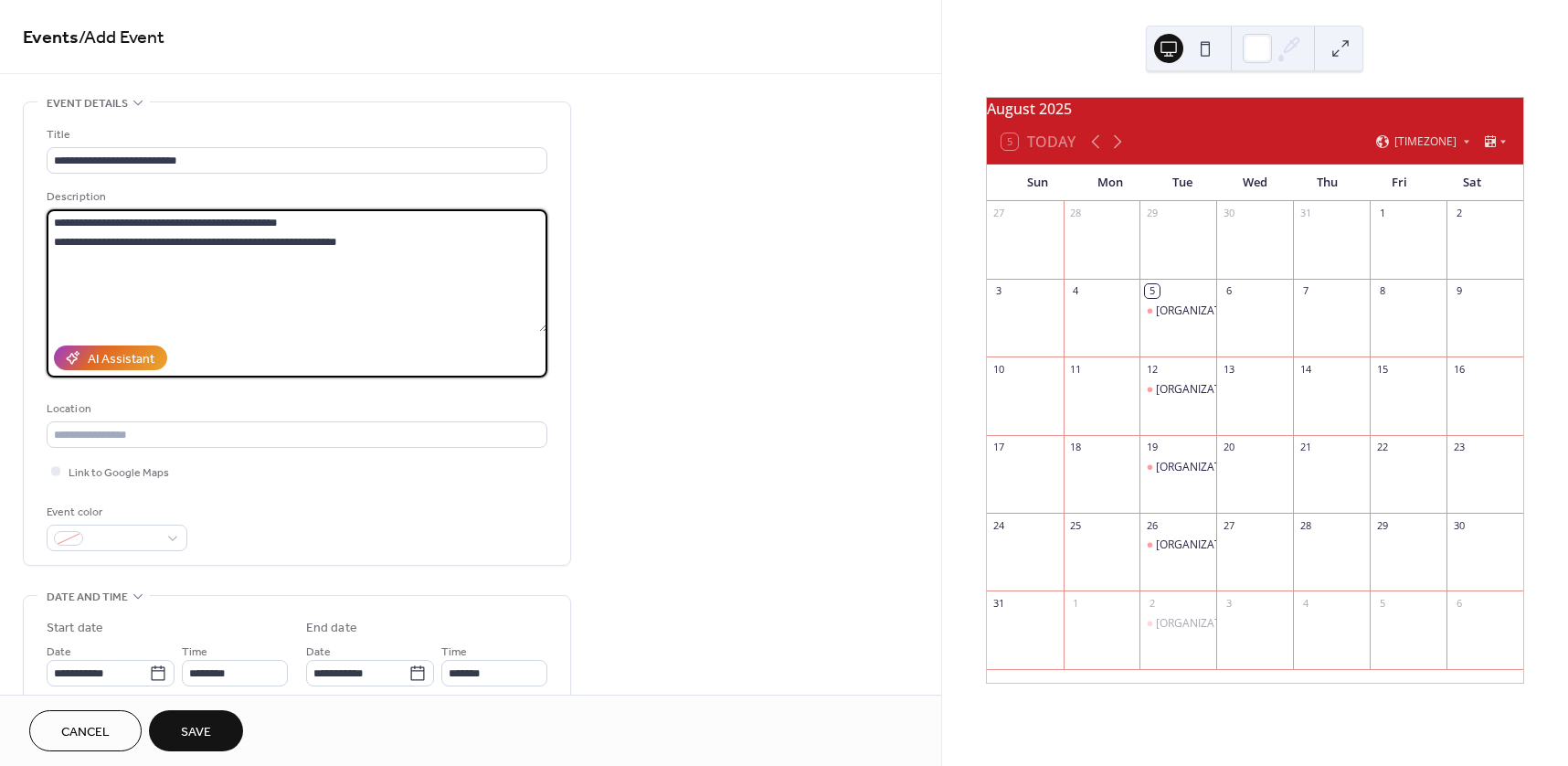 type on "**********" 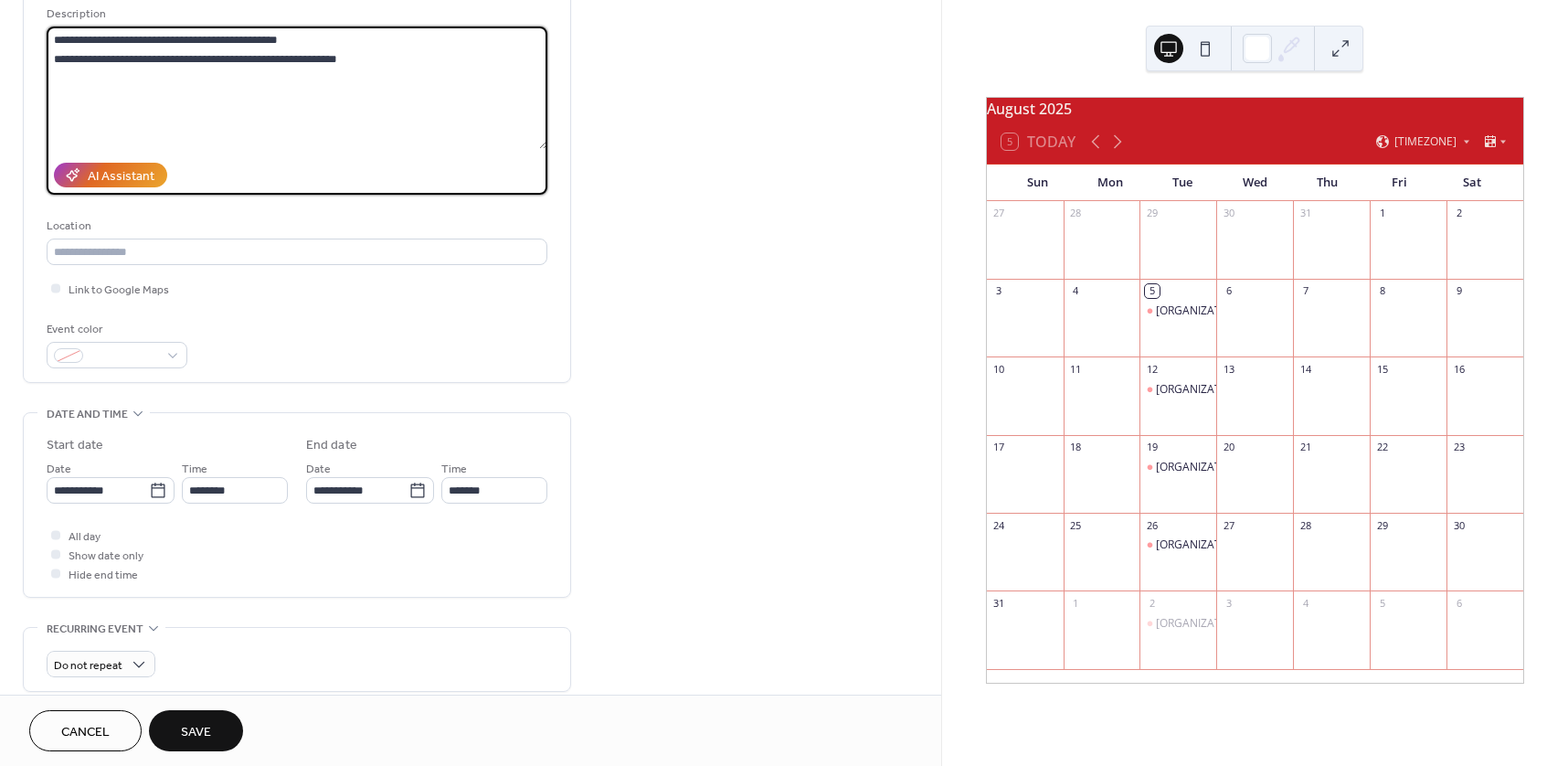 scroll, scrollTop: 366, scrollLeft: 0, axis: vertical 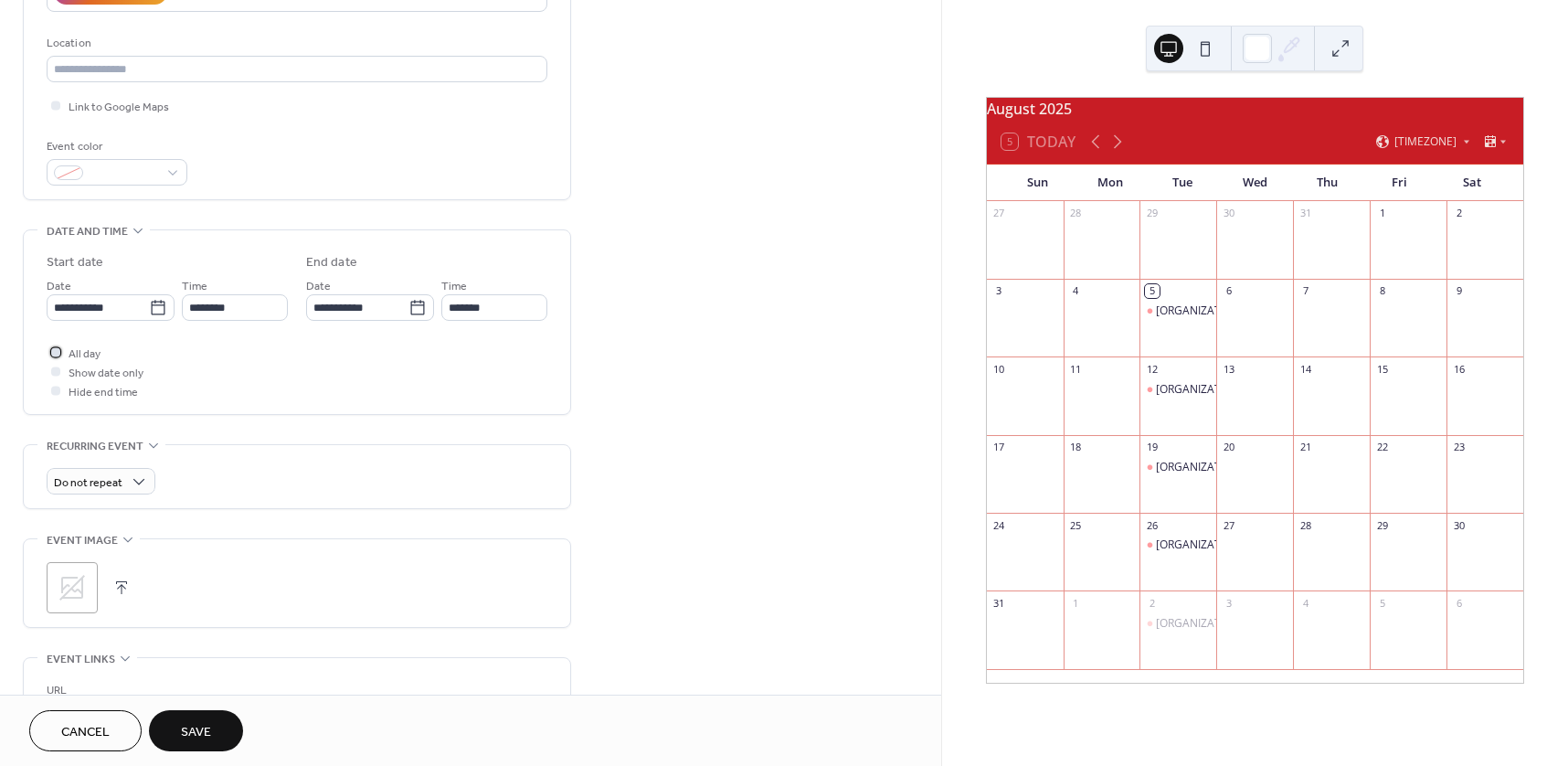 click on "All day" at bounding box center [84, 354] 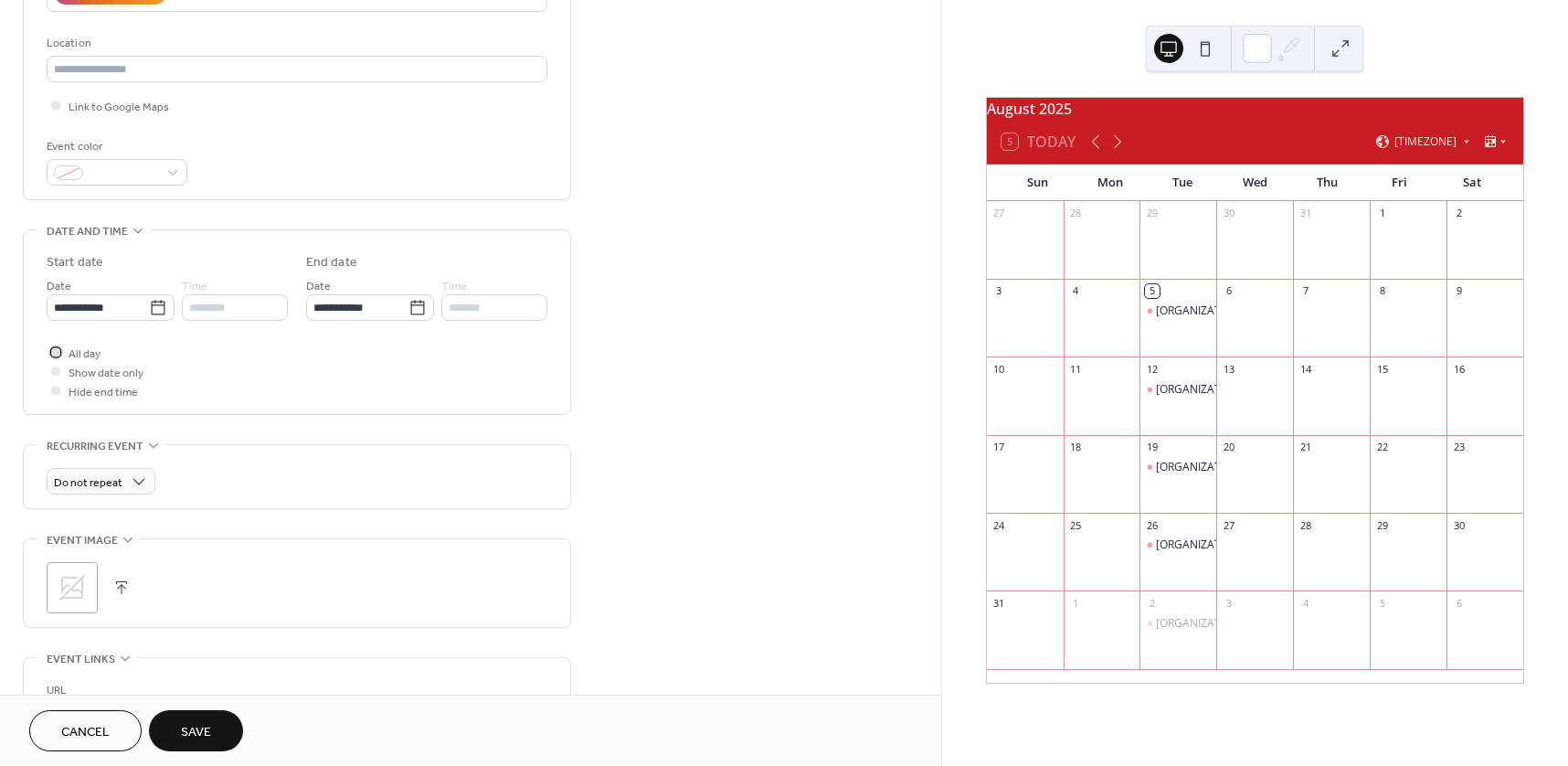 click on "All day" at bounding box center (84, 354) 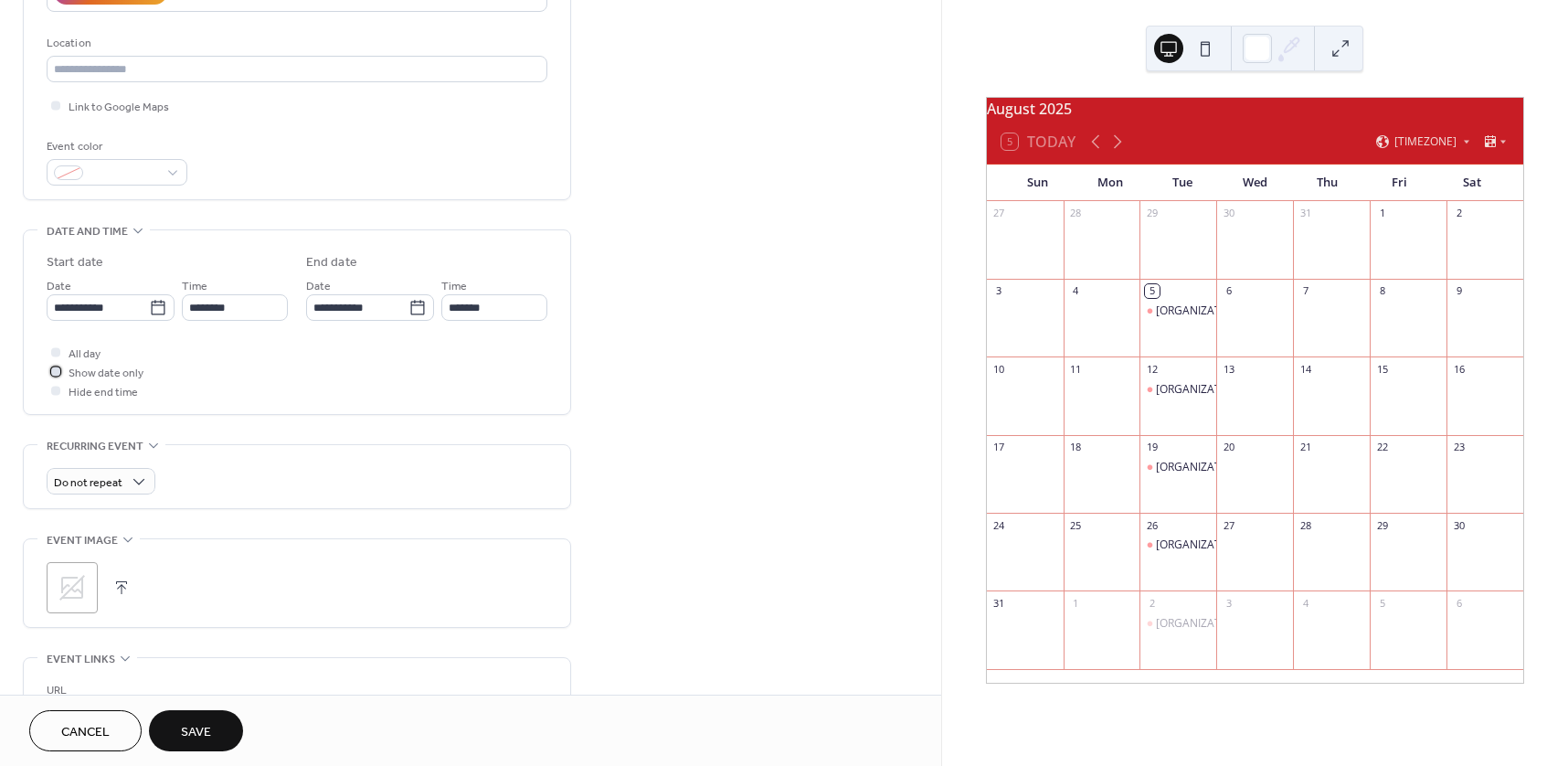 click on "Show date only" at bounding box center [106, 373] 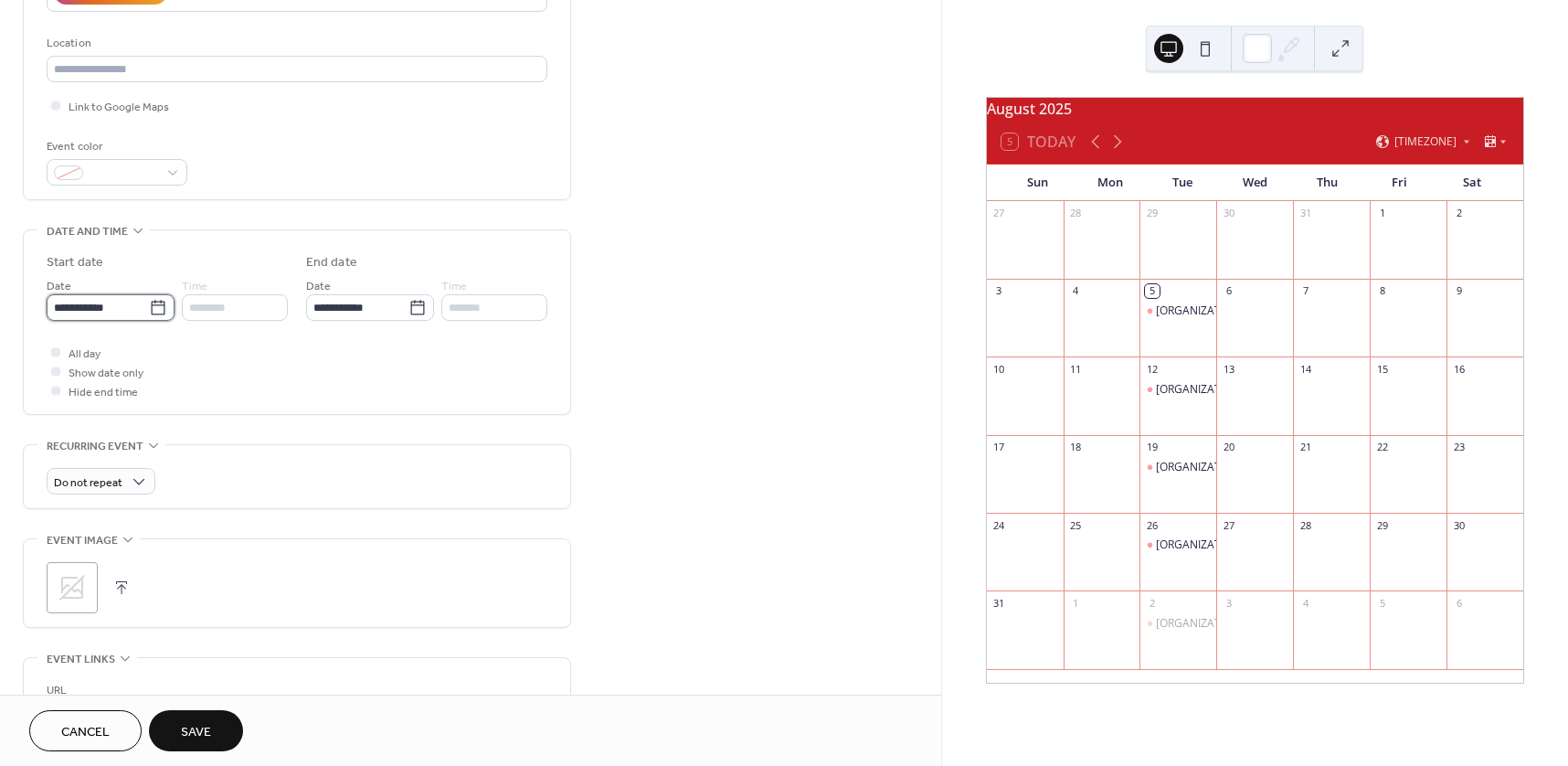 click on "**********" at bounding box center (98, 307) 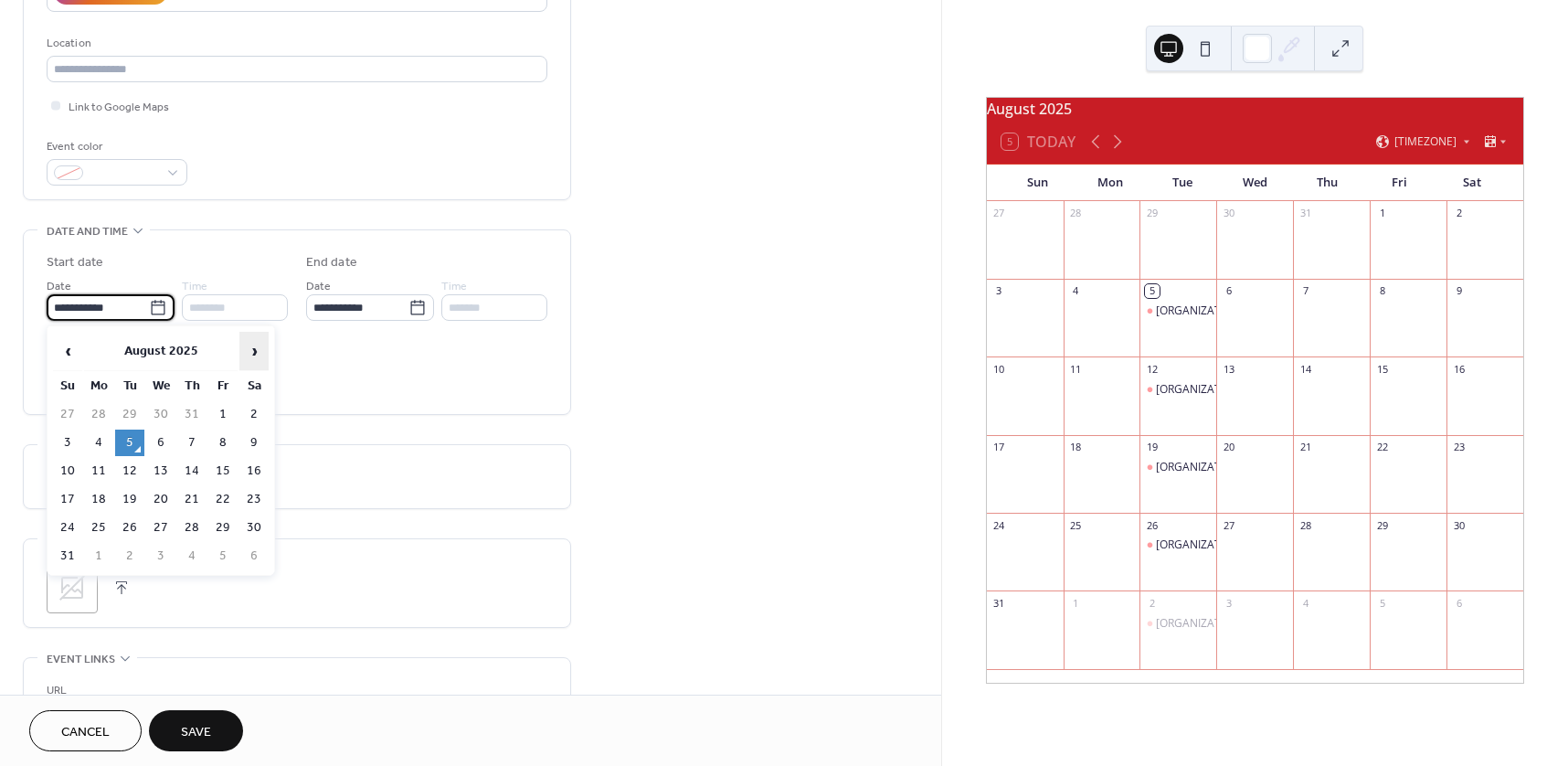 click on "›" at bounding box center (254, 351) 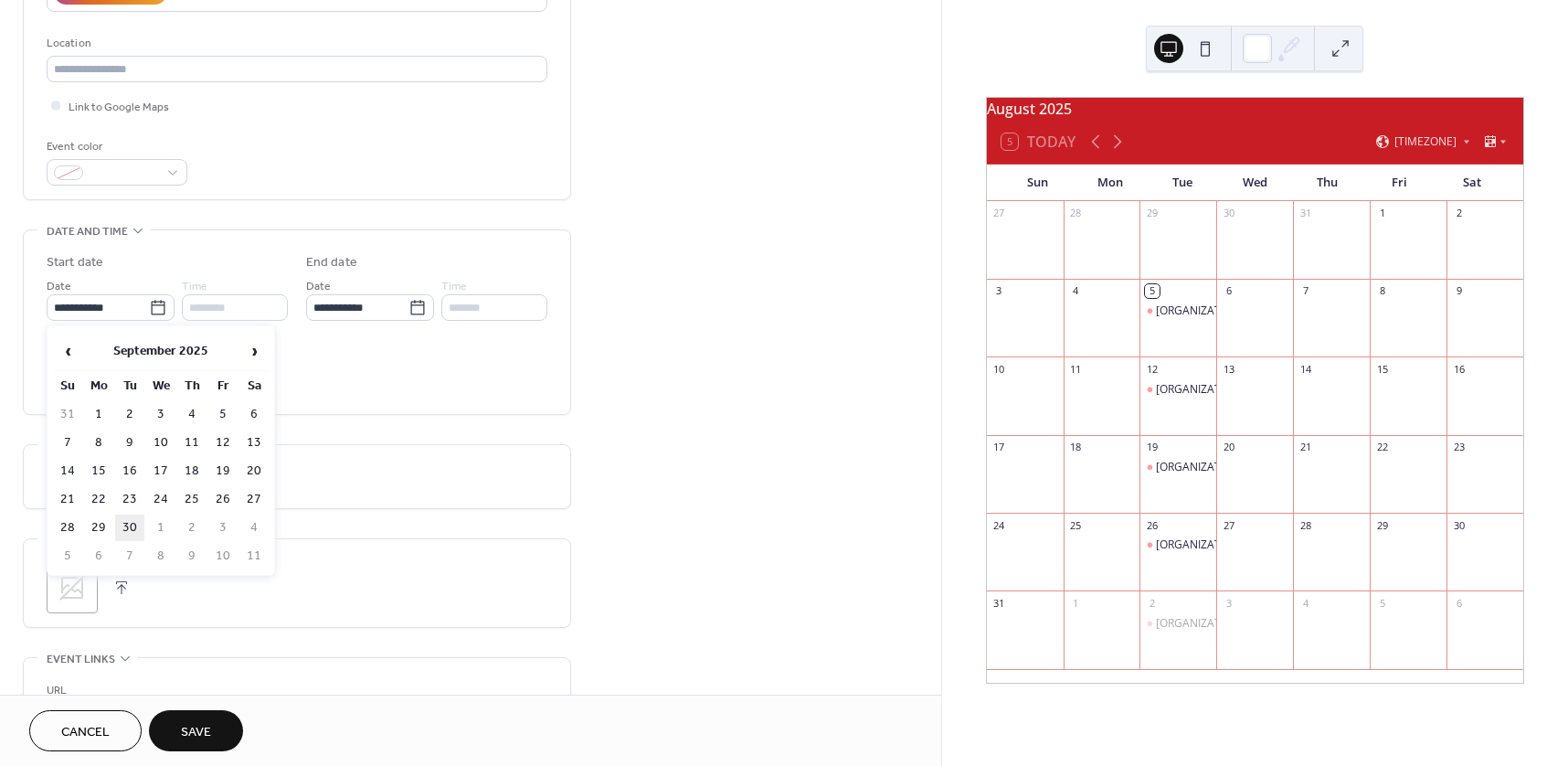 click on "30" at bounding box center [130, 527] 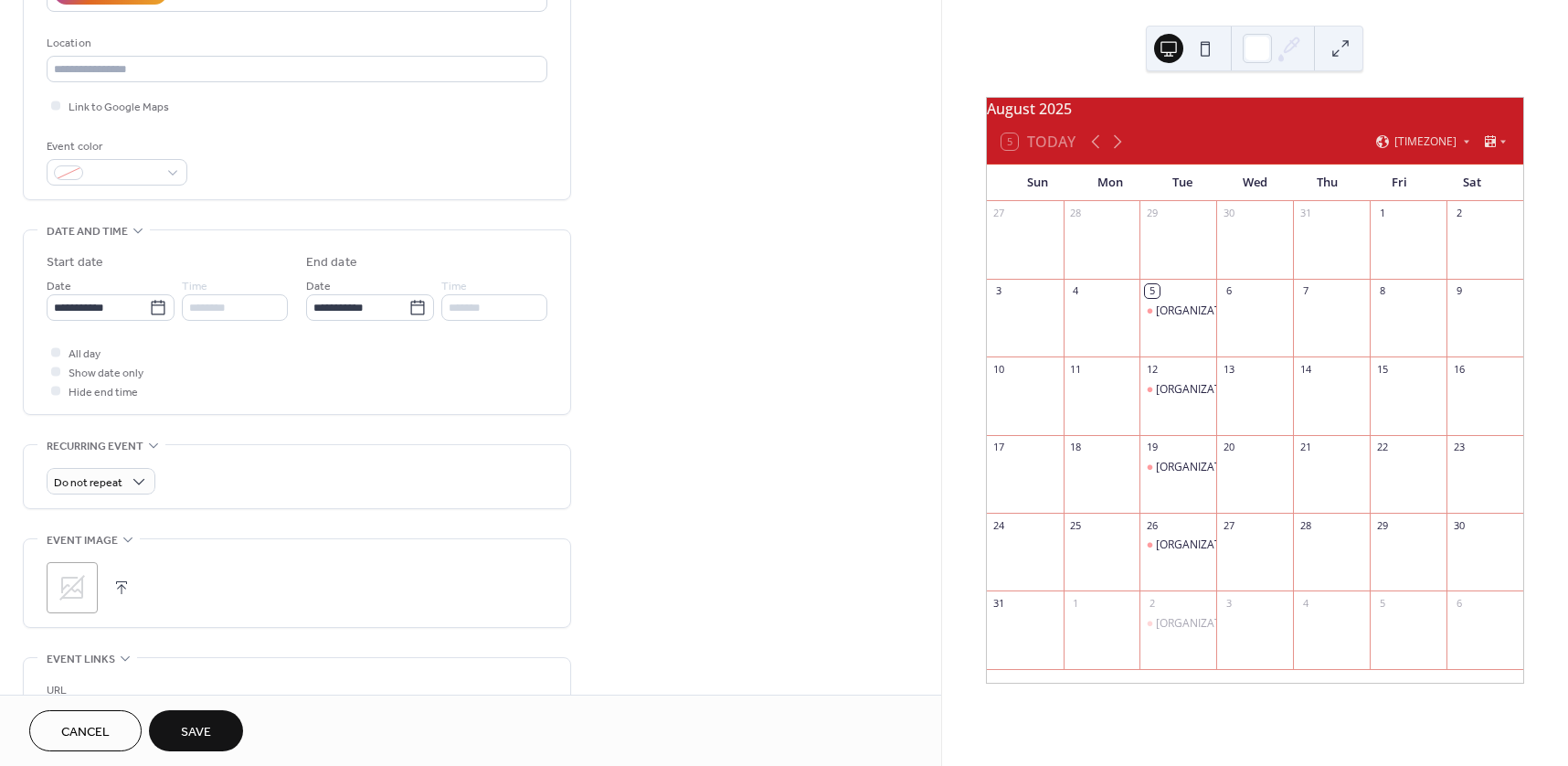 scroll, scrollTop: 548, scrollLeft: 0, axis: vertical 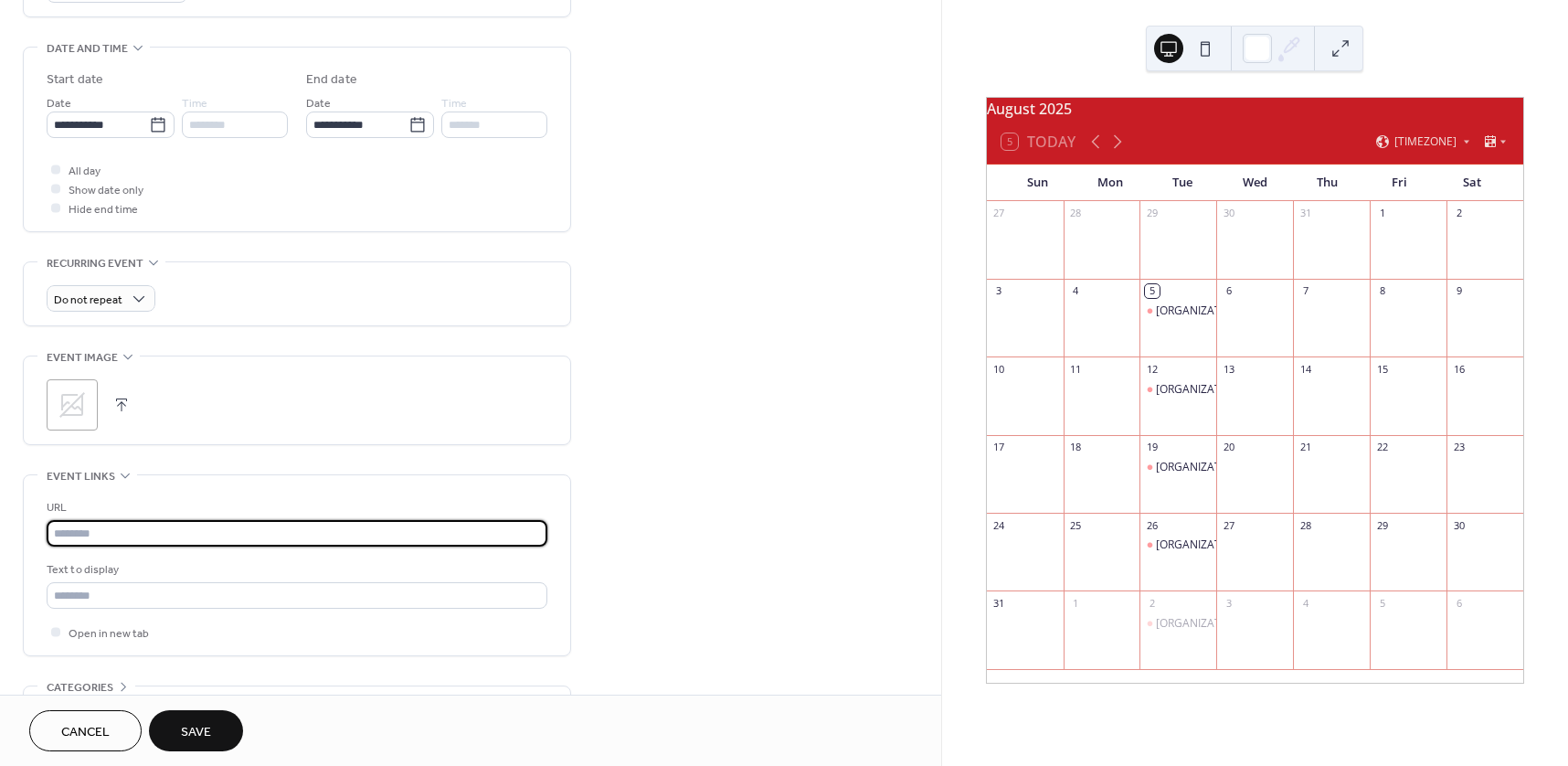 click at bounding box center [297, 533] 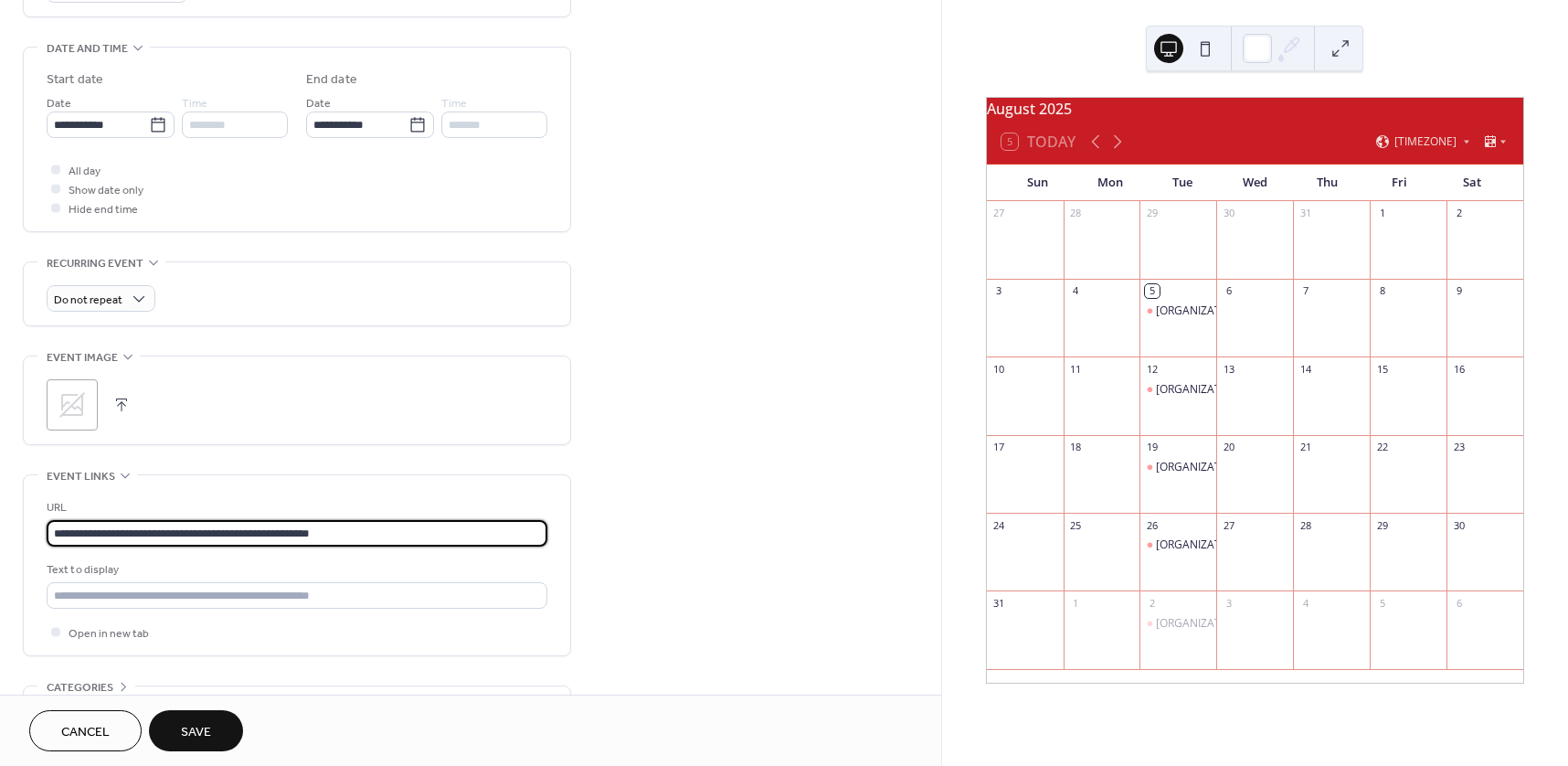 type on "**********" 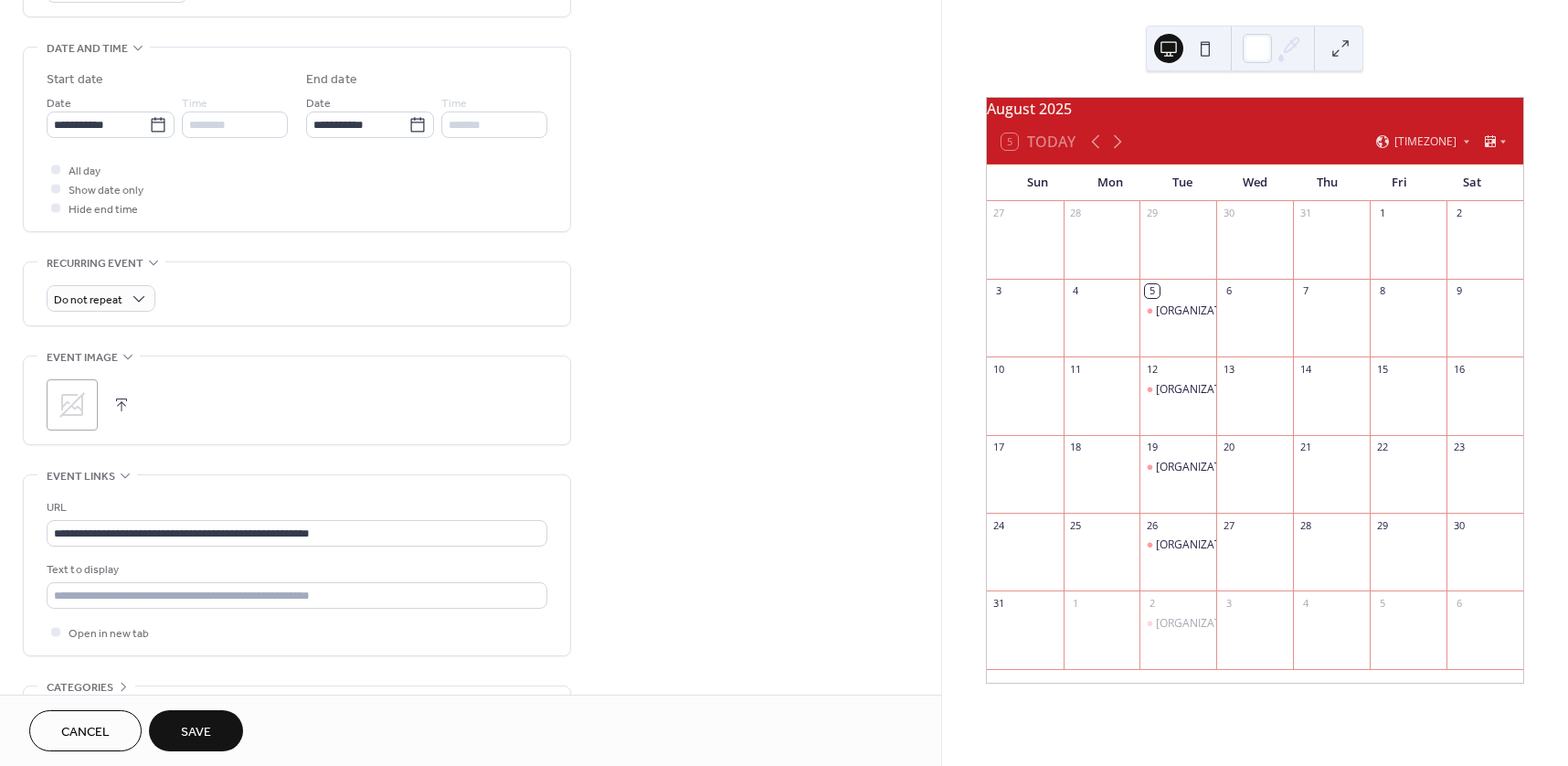 click on "Save" at bounding box center (196, 732) 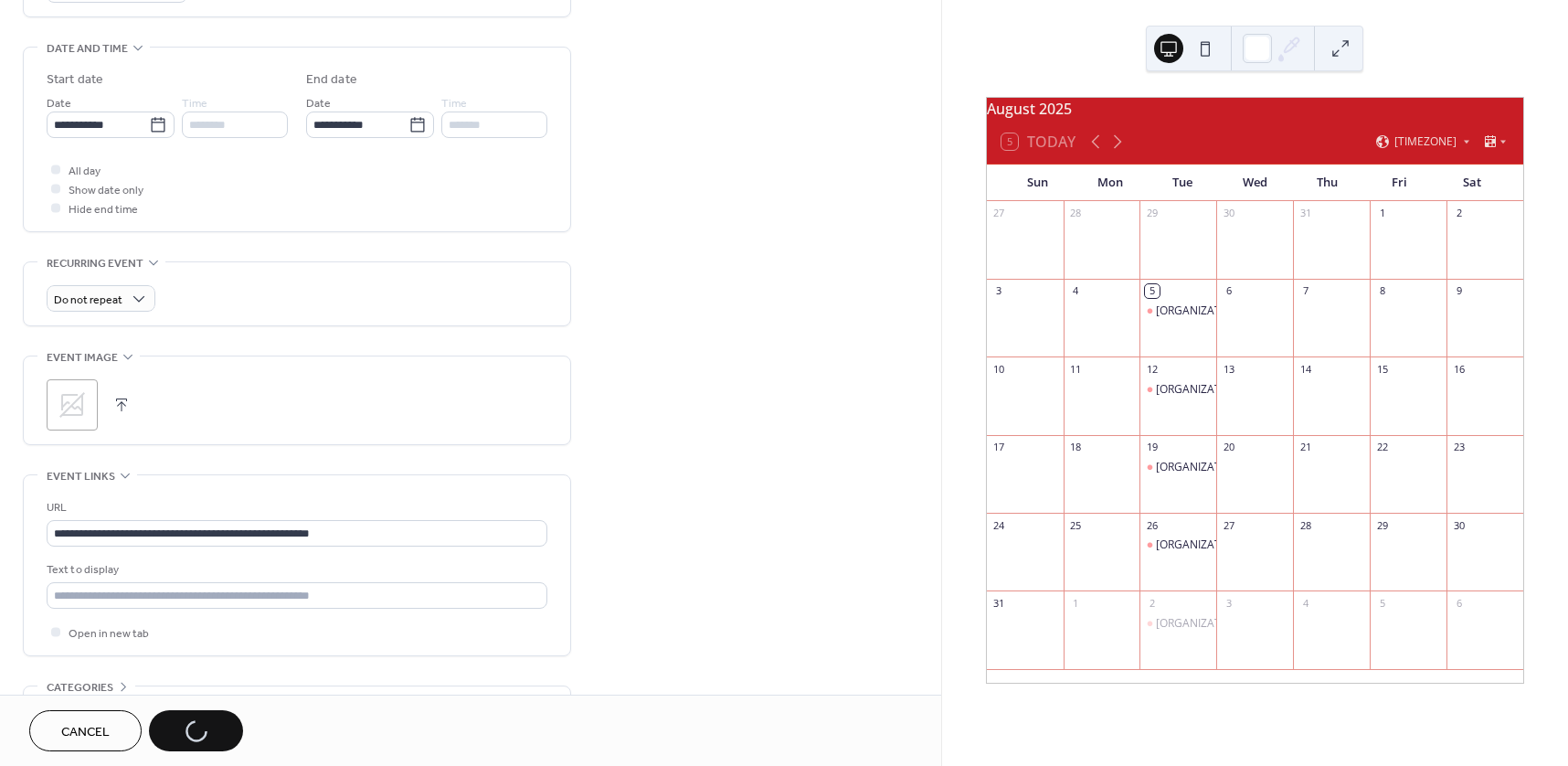 type 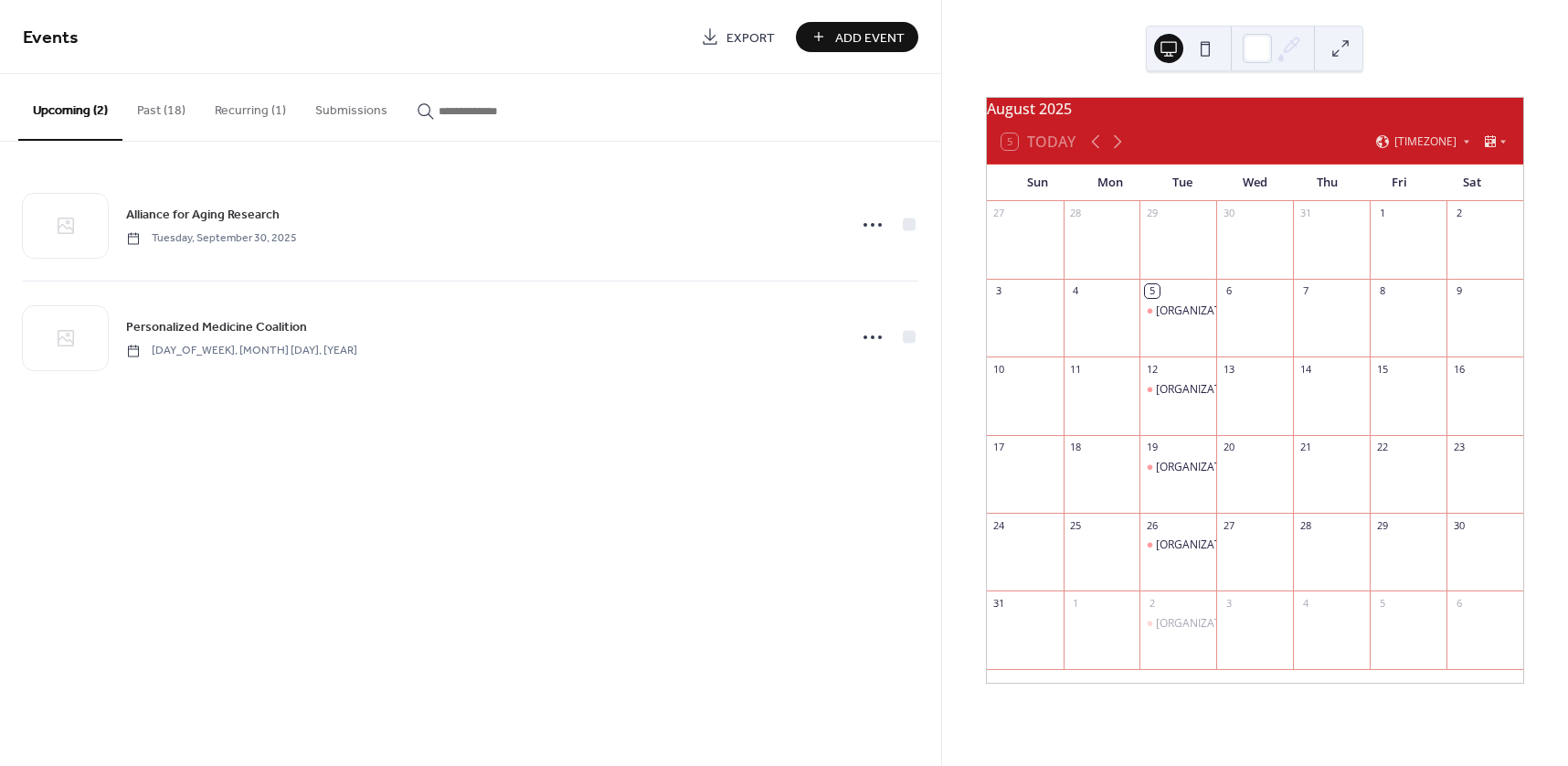 click on "Add Event" at bounding box center [870, 37] 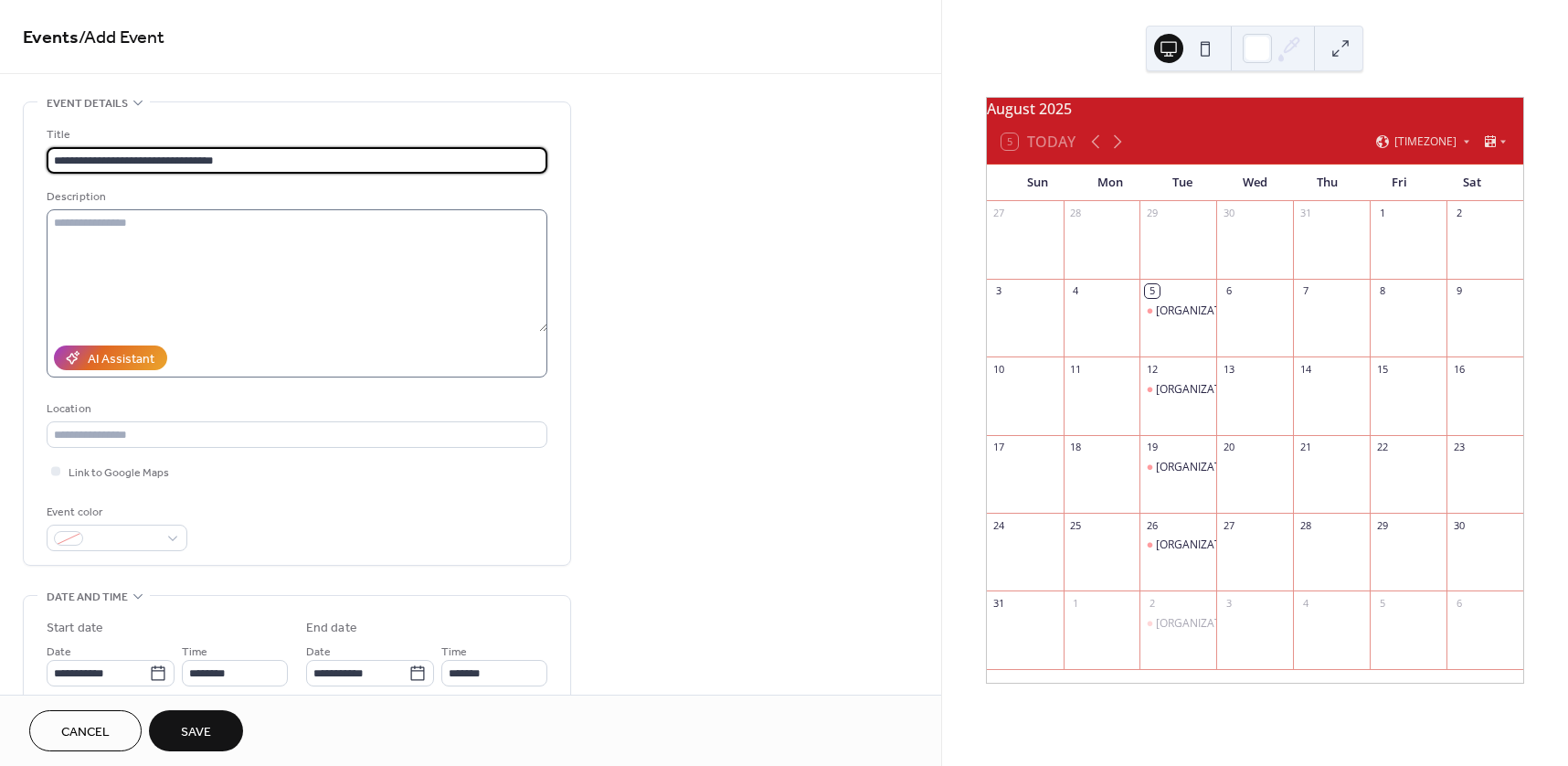 type on "**********" 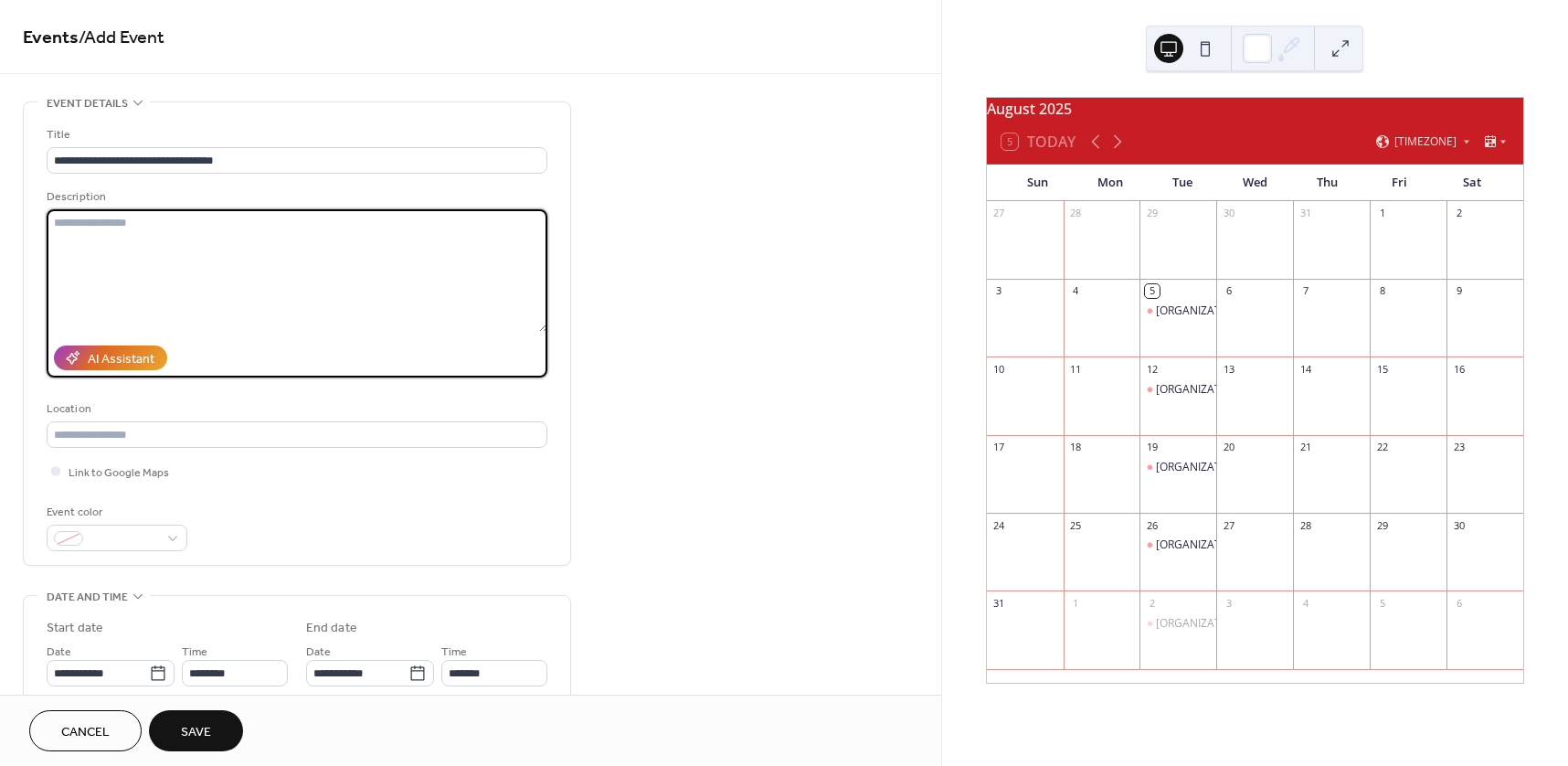 click at bounding box center [297, 271] 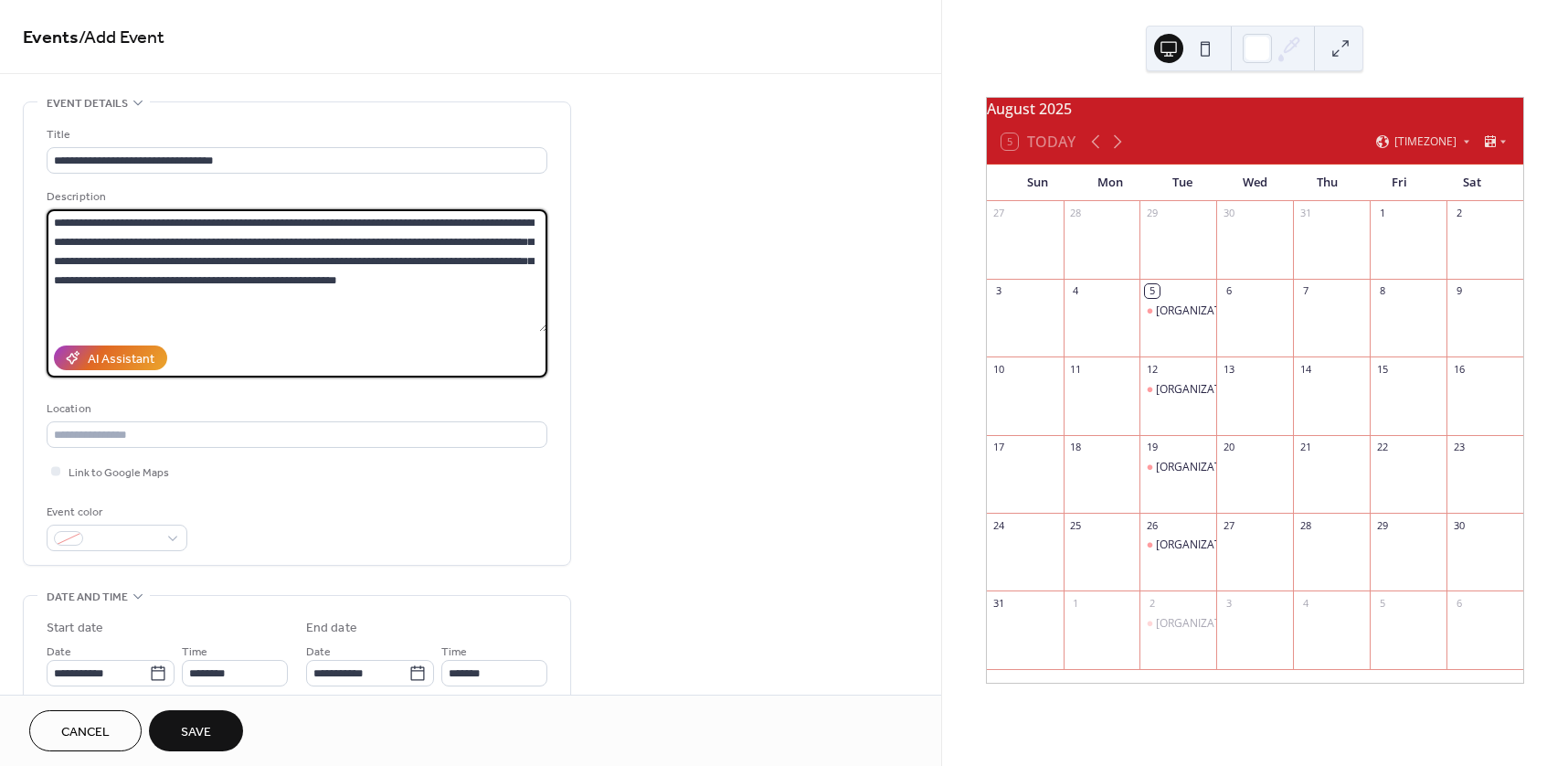 type on "**********" 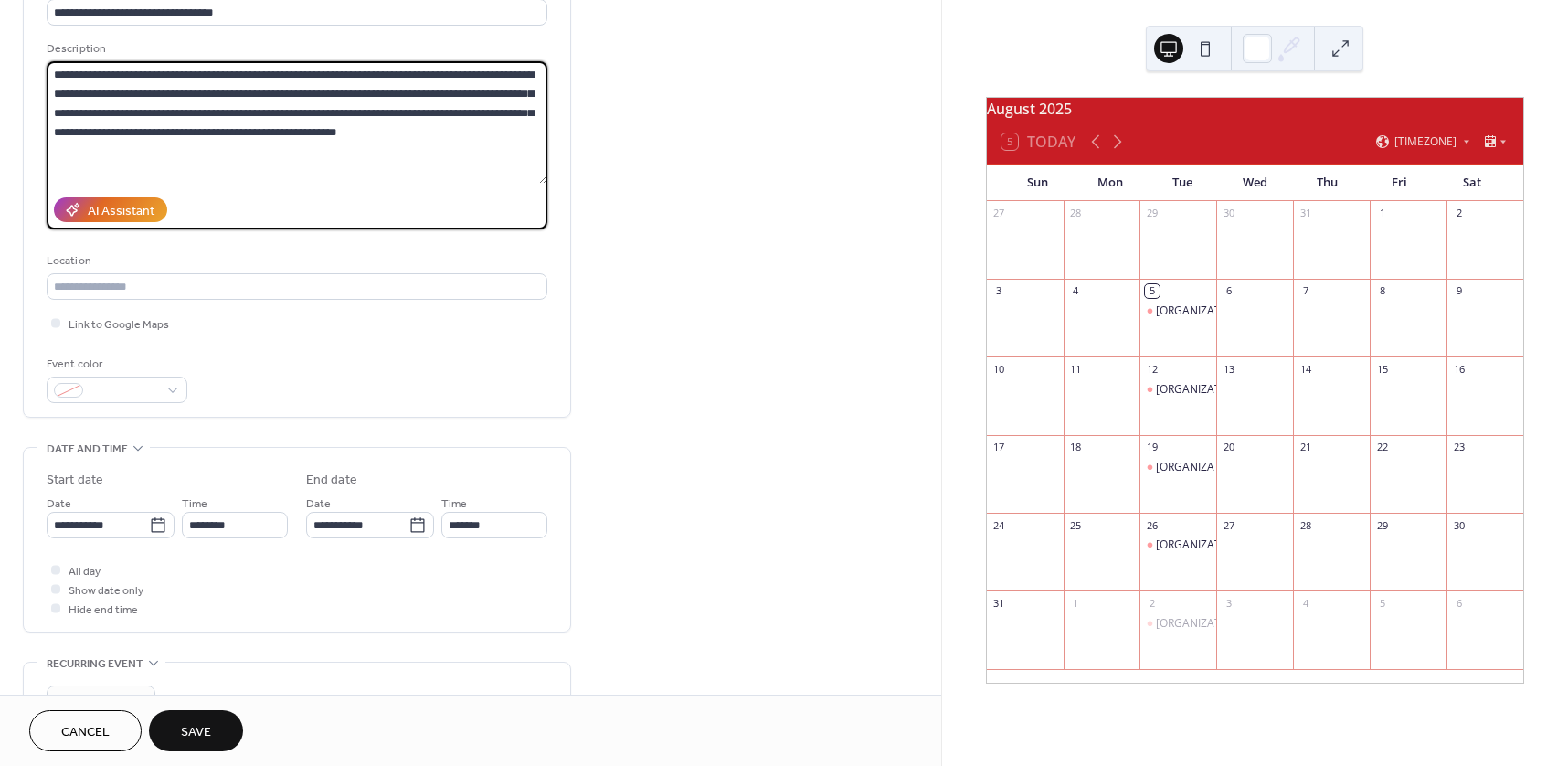 scroll, scrollTop: 183, scrollLeft: 0, axis: vertical 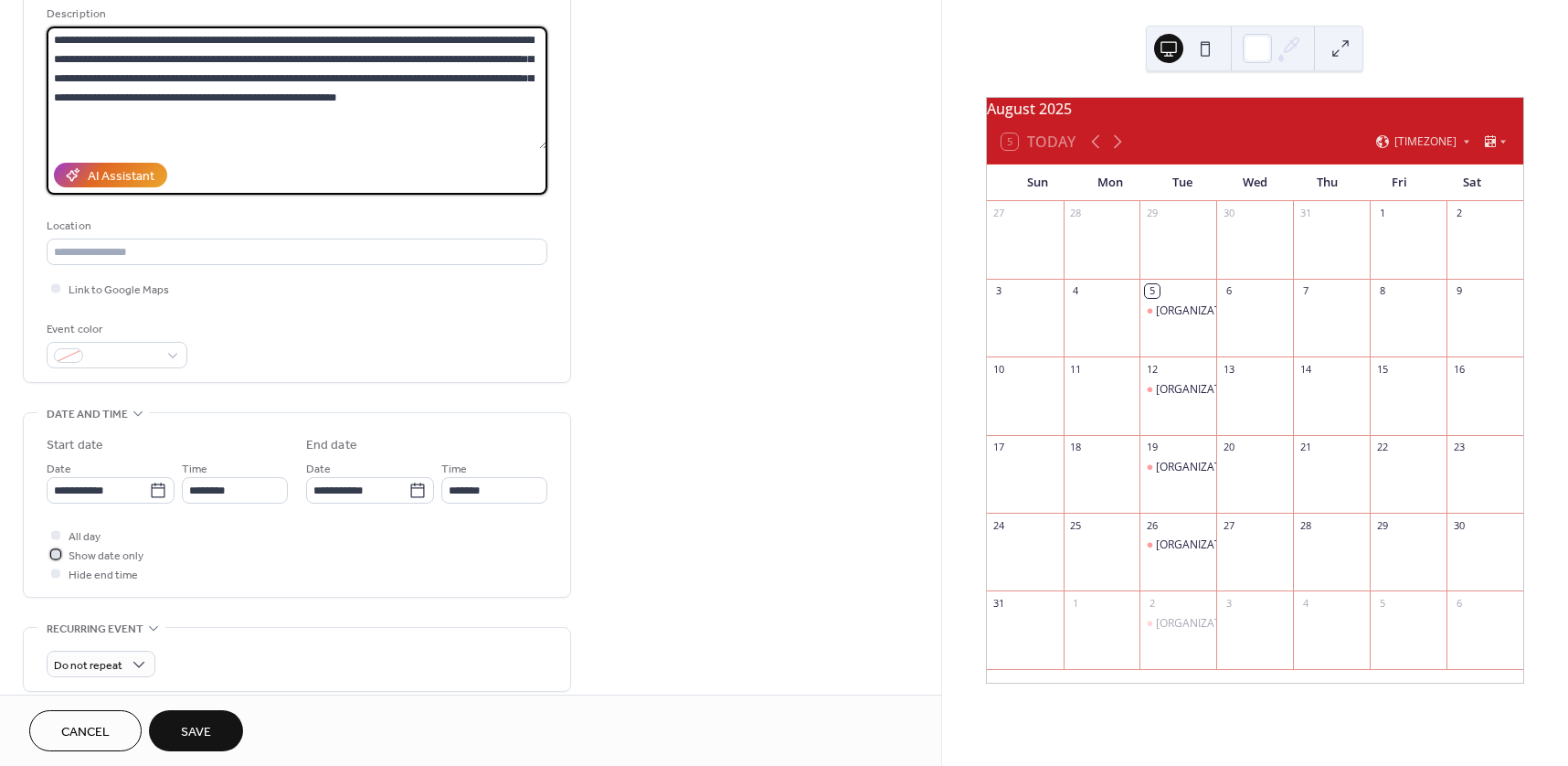 click on "Show date only" at bounding box center (106, 556) 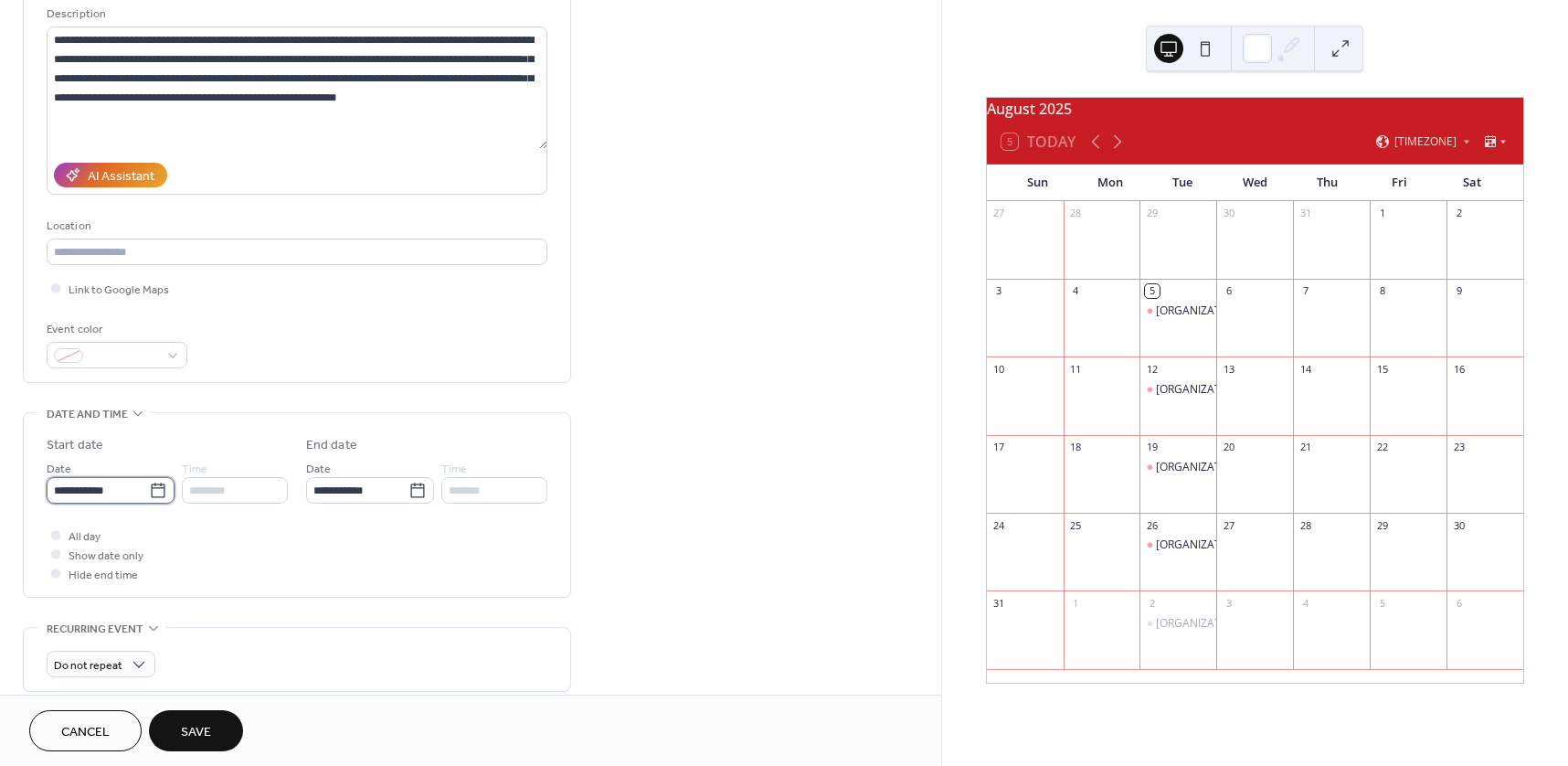 click on "**********" at bounding box center [98, 490] 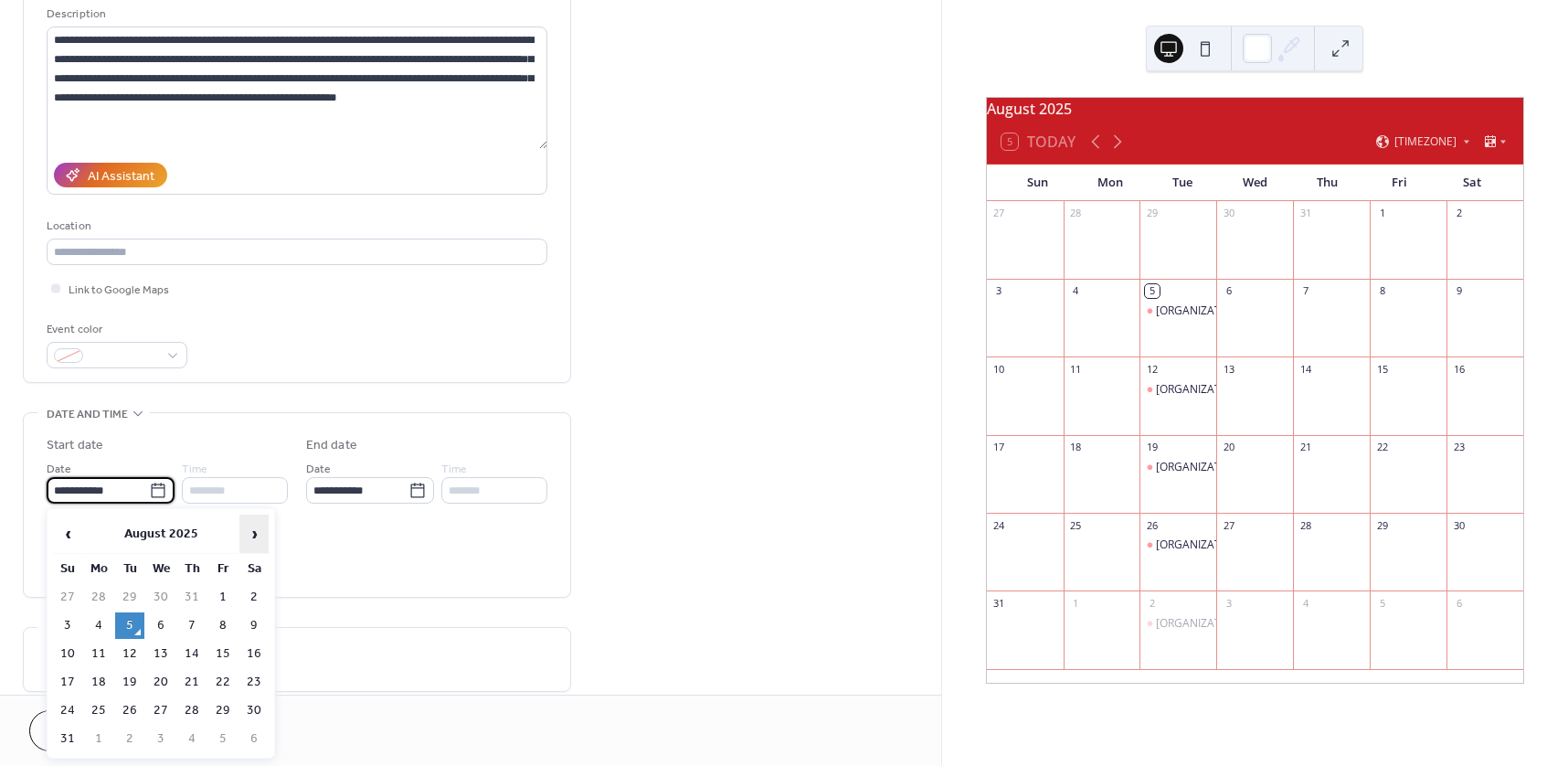click on "›" at bounding box center [254, 534] 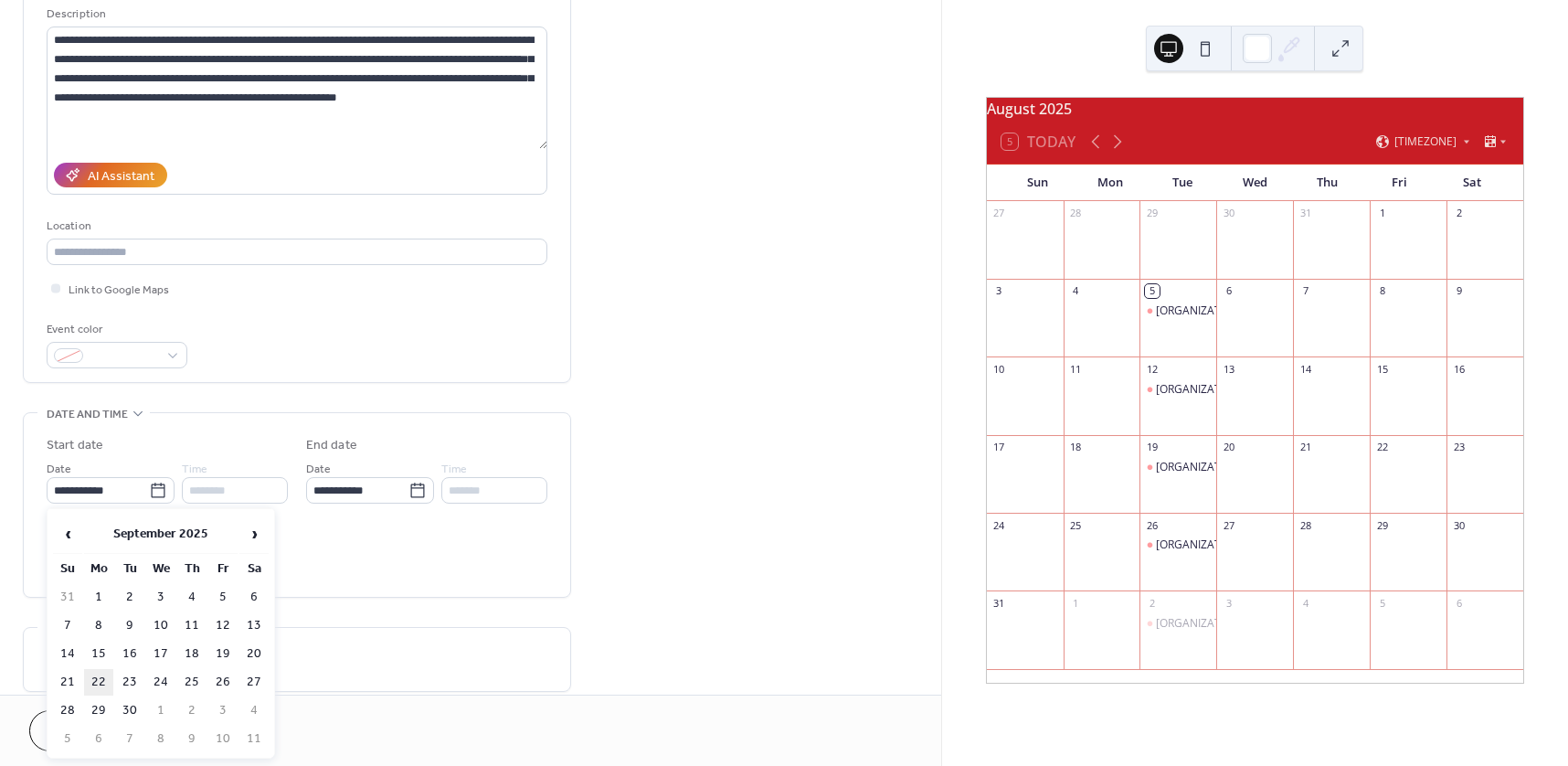 click on "22" at bounding box center (99, 682) 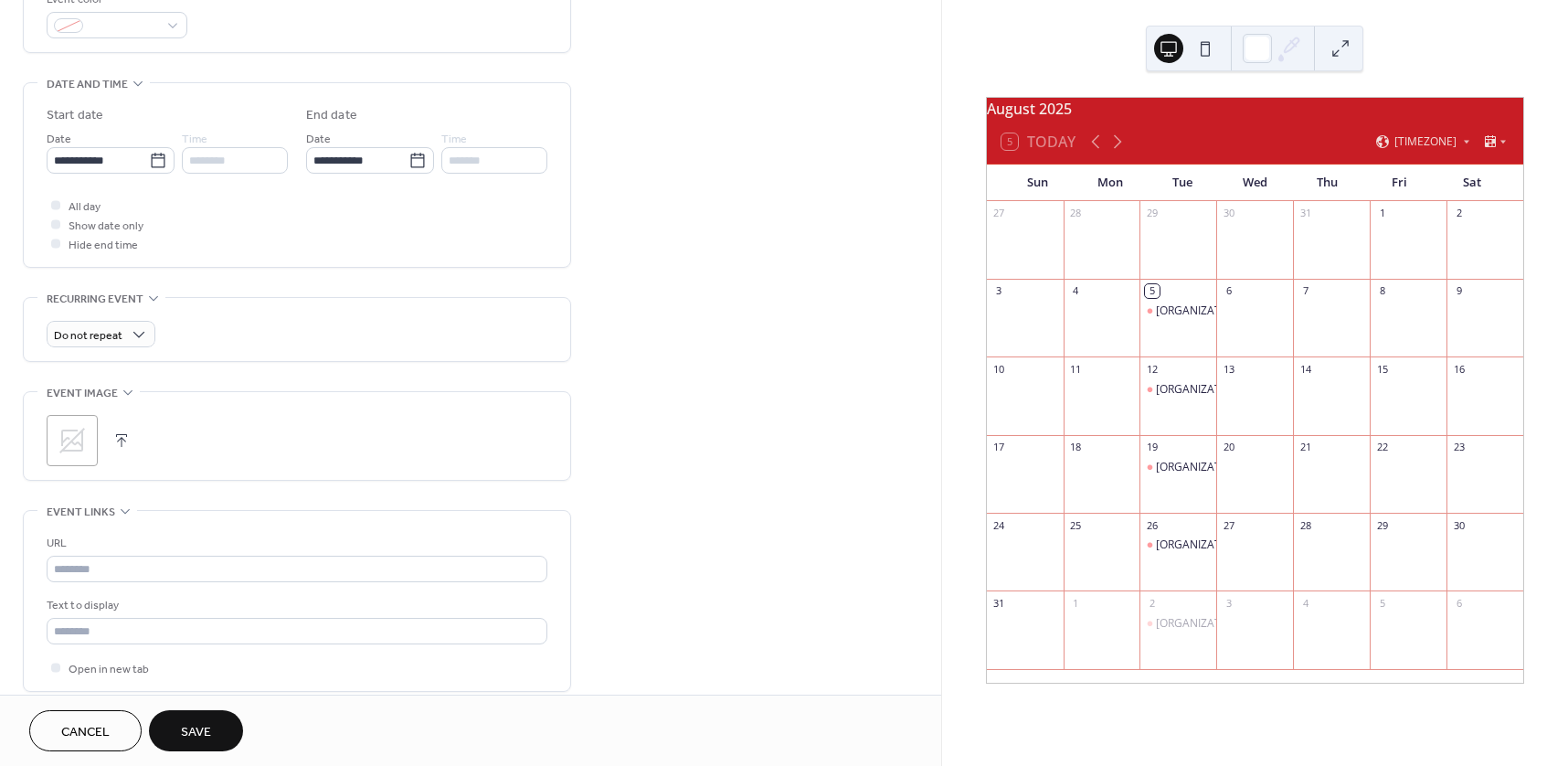 scroll, scrollTop: 548, scrollLeft: 0, axis: vertical 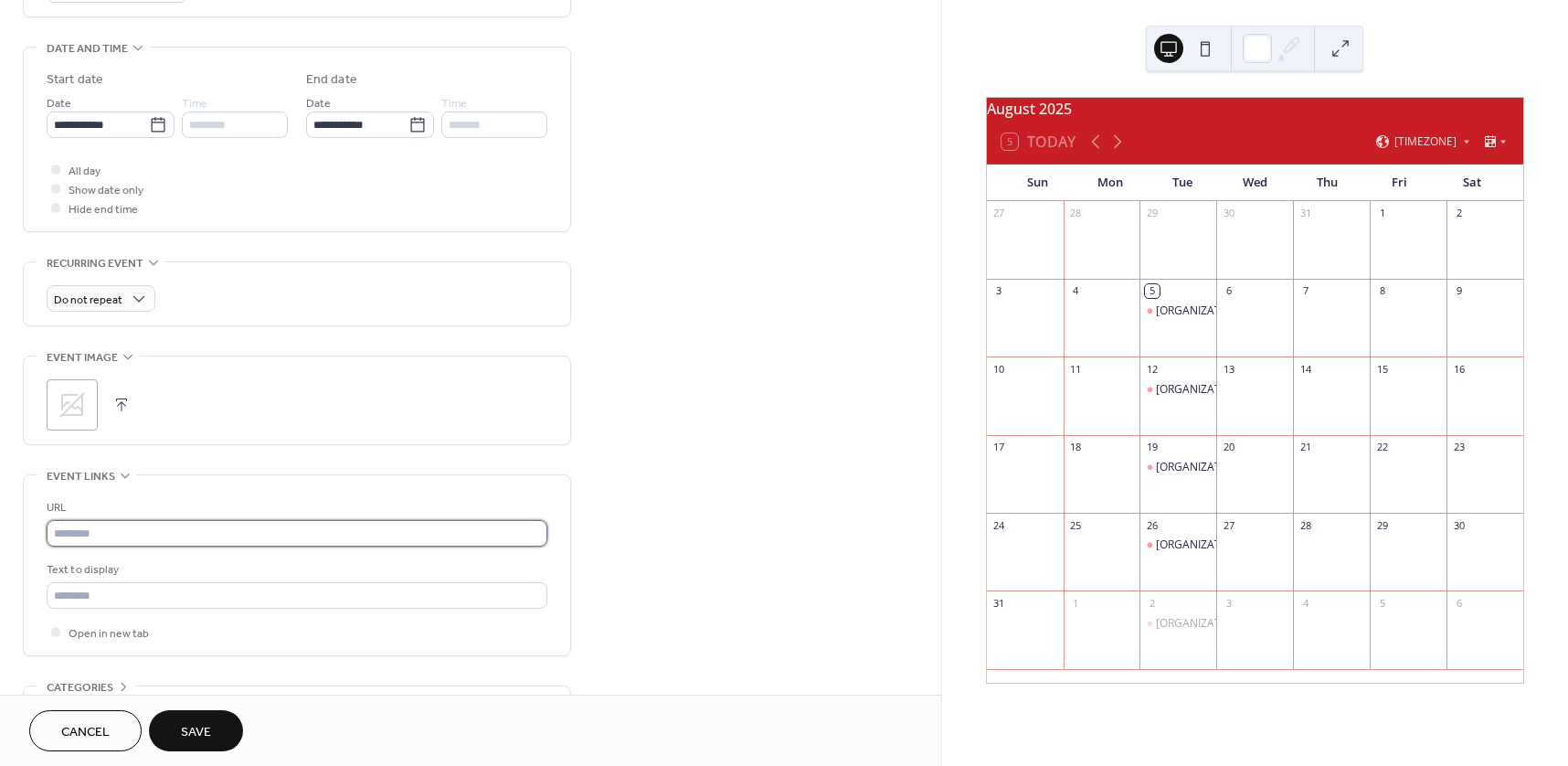 drag, startPoint x: 176, startPoint y: 538, endPoint x: 200, endPoint y: 543, distance: 24.515301 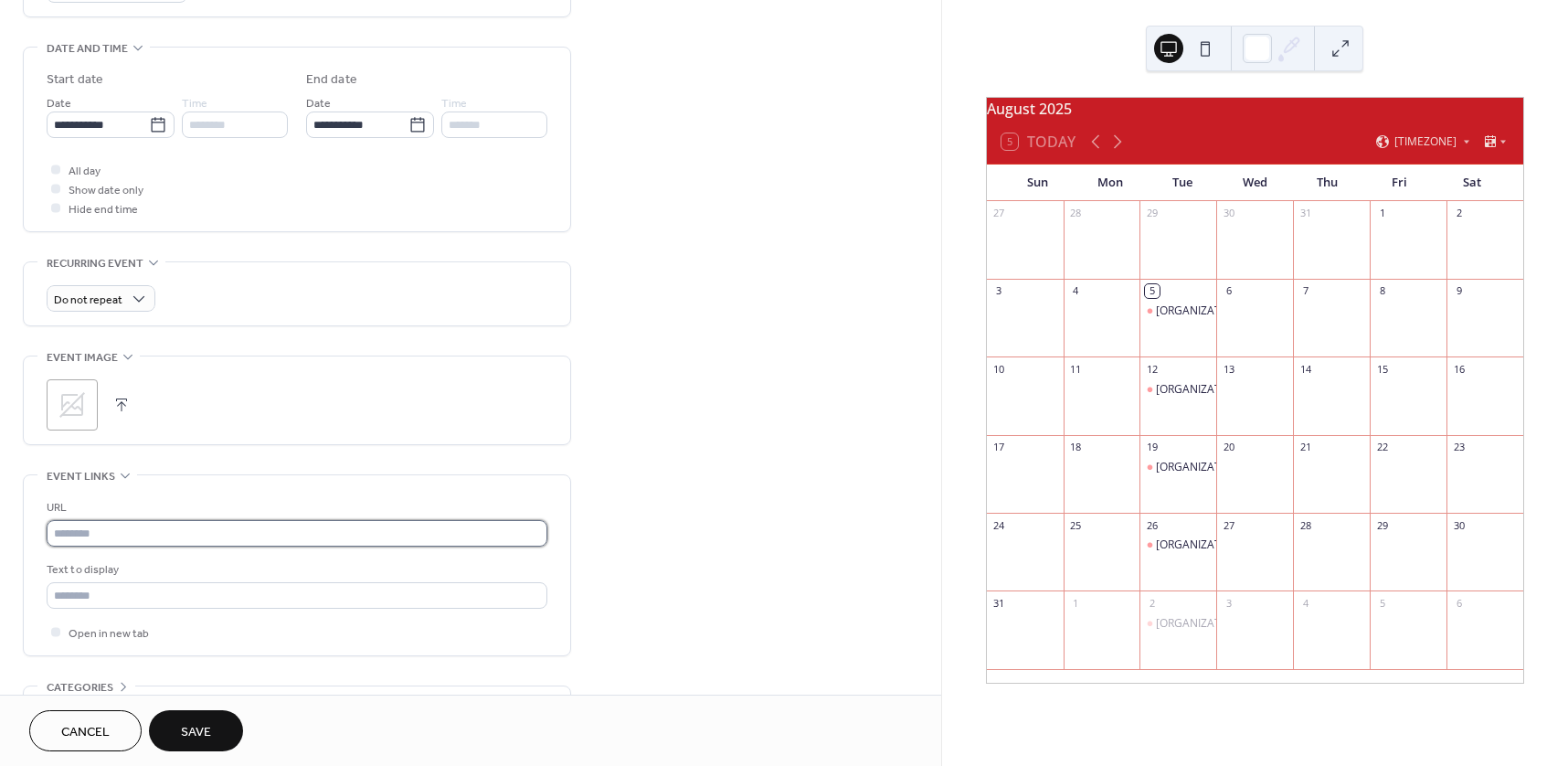 click at bounding box center [297, 533] 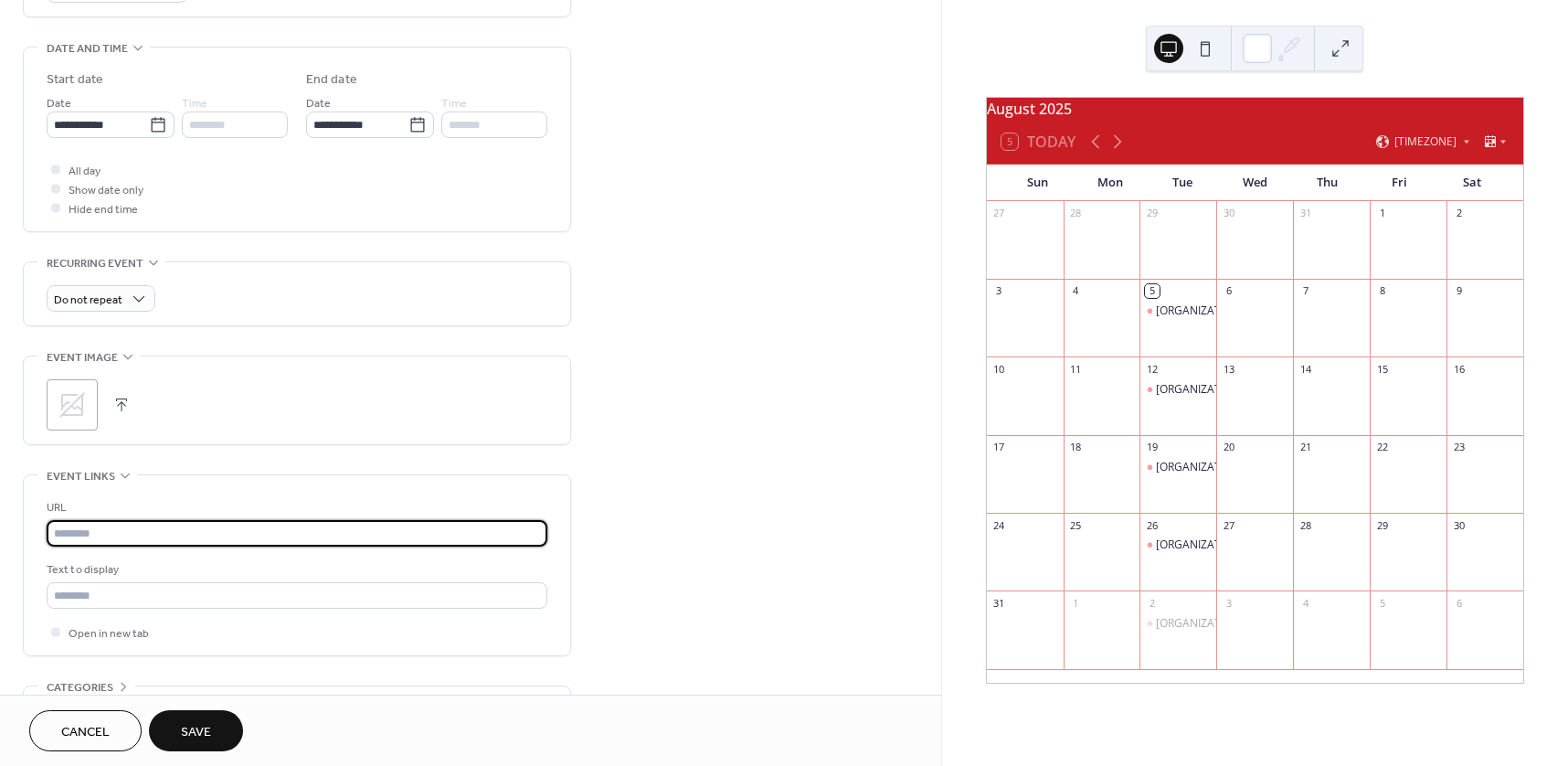 paste on "**********" 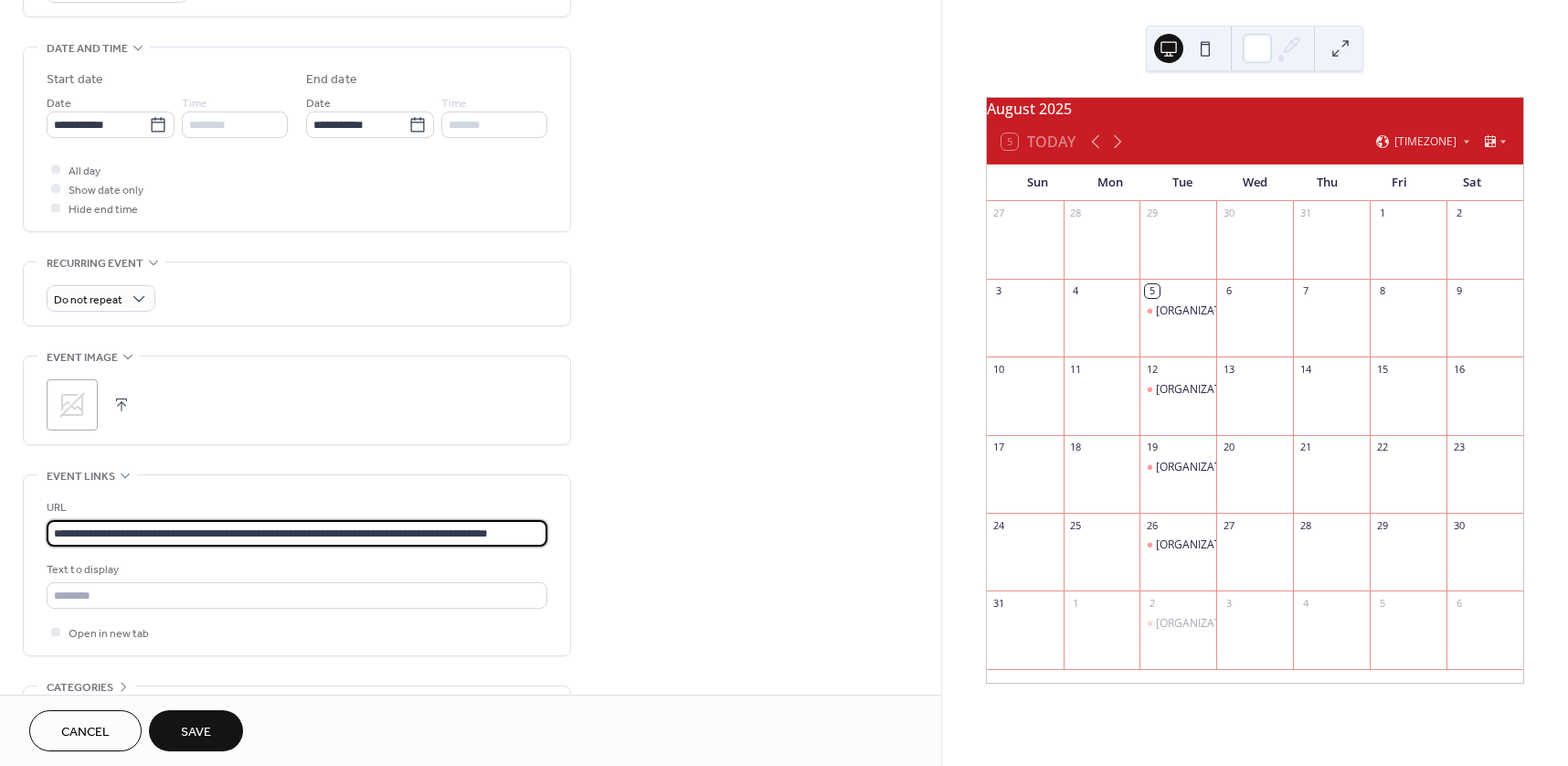 scroll, scrollTop: 0, scrollLeft: 9, axis: horizontal 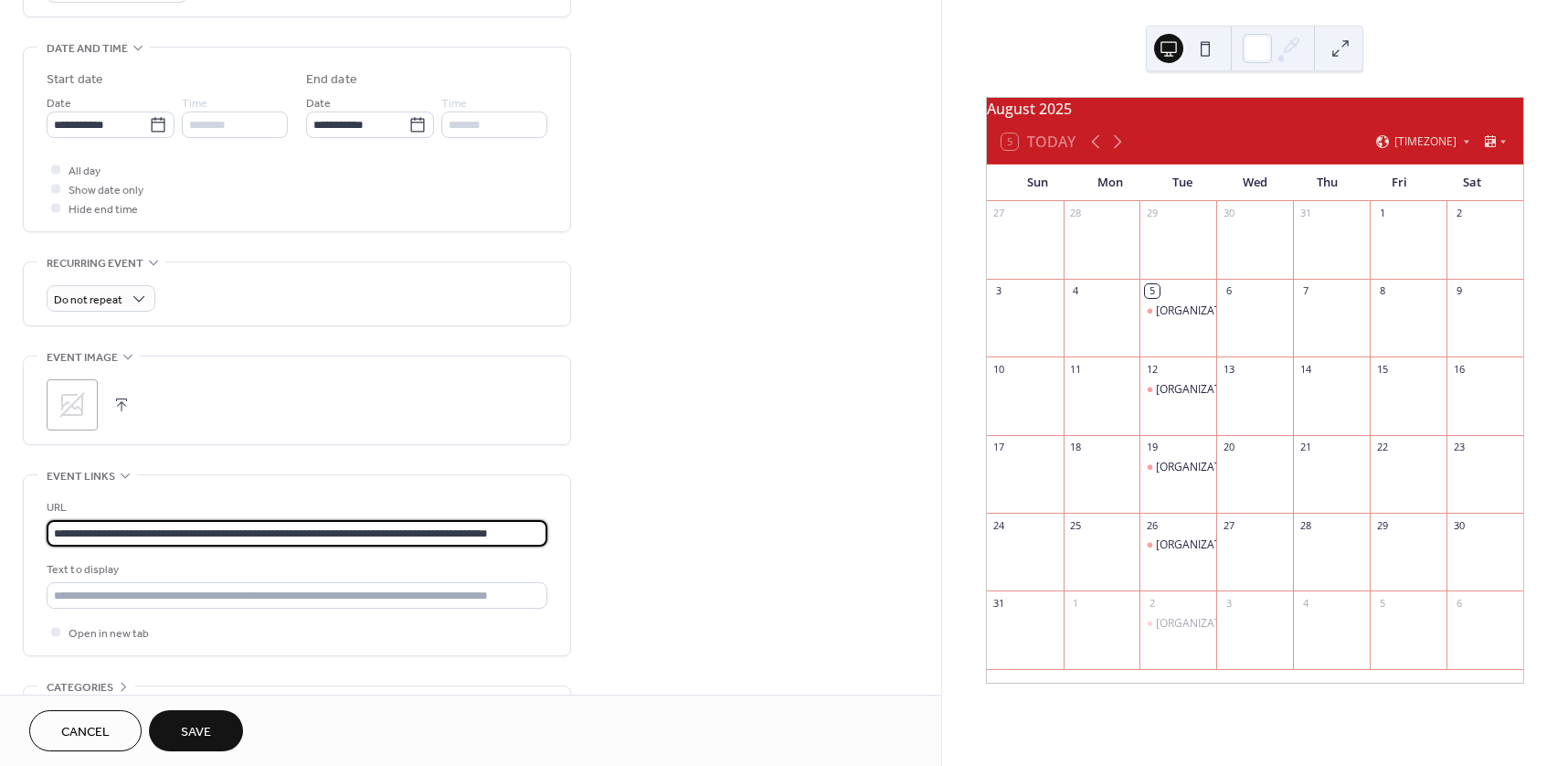 type on "**********" 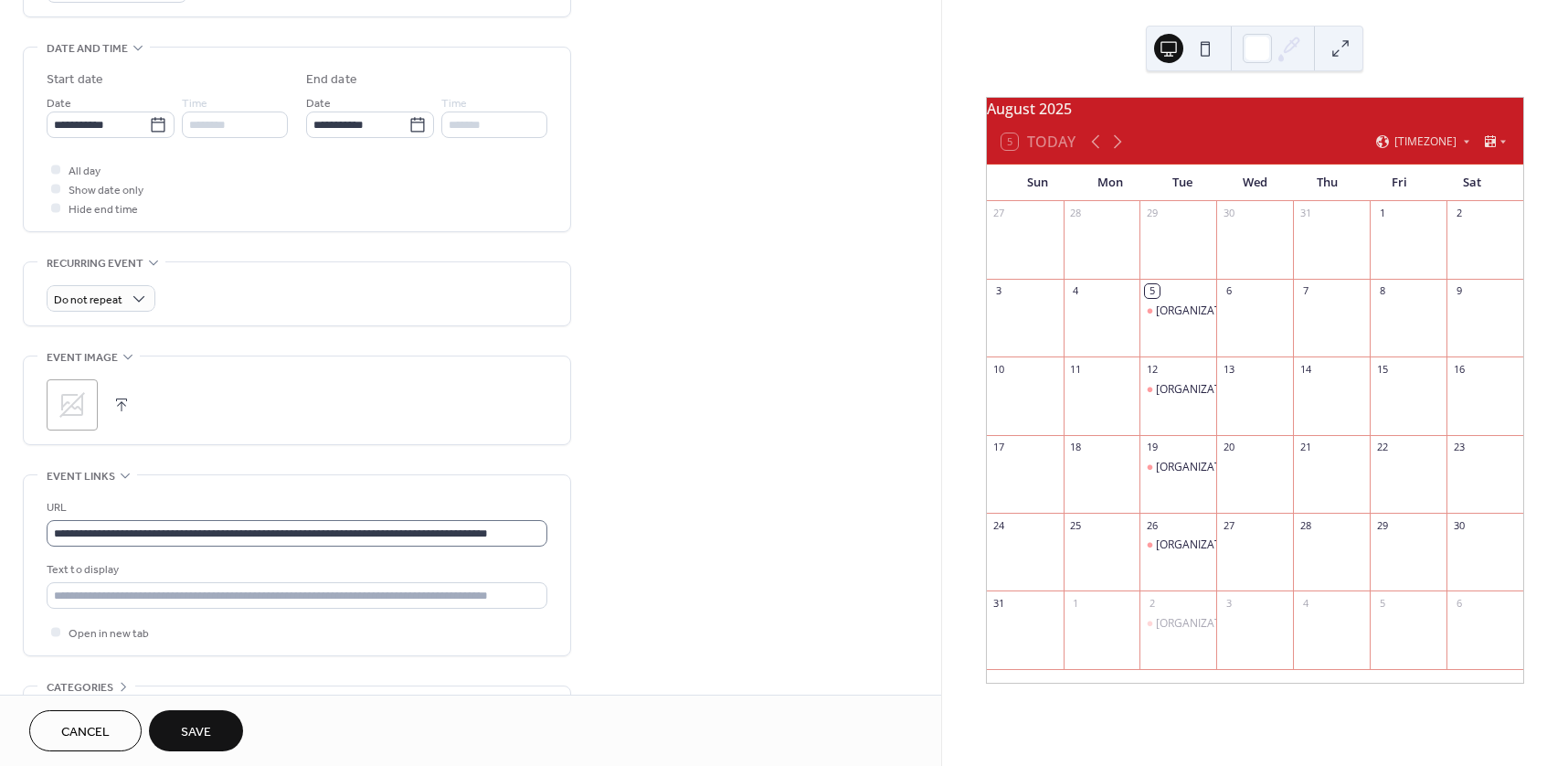 scroll, scrollTop: 0, scrollLeft: 0, axis: both 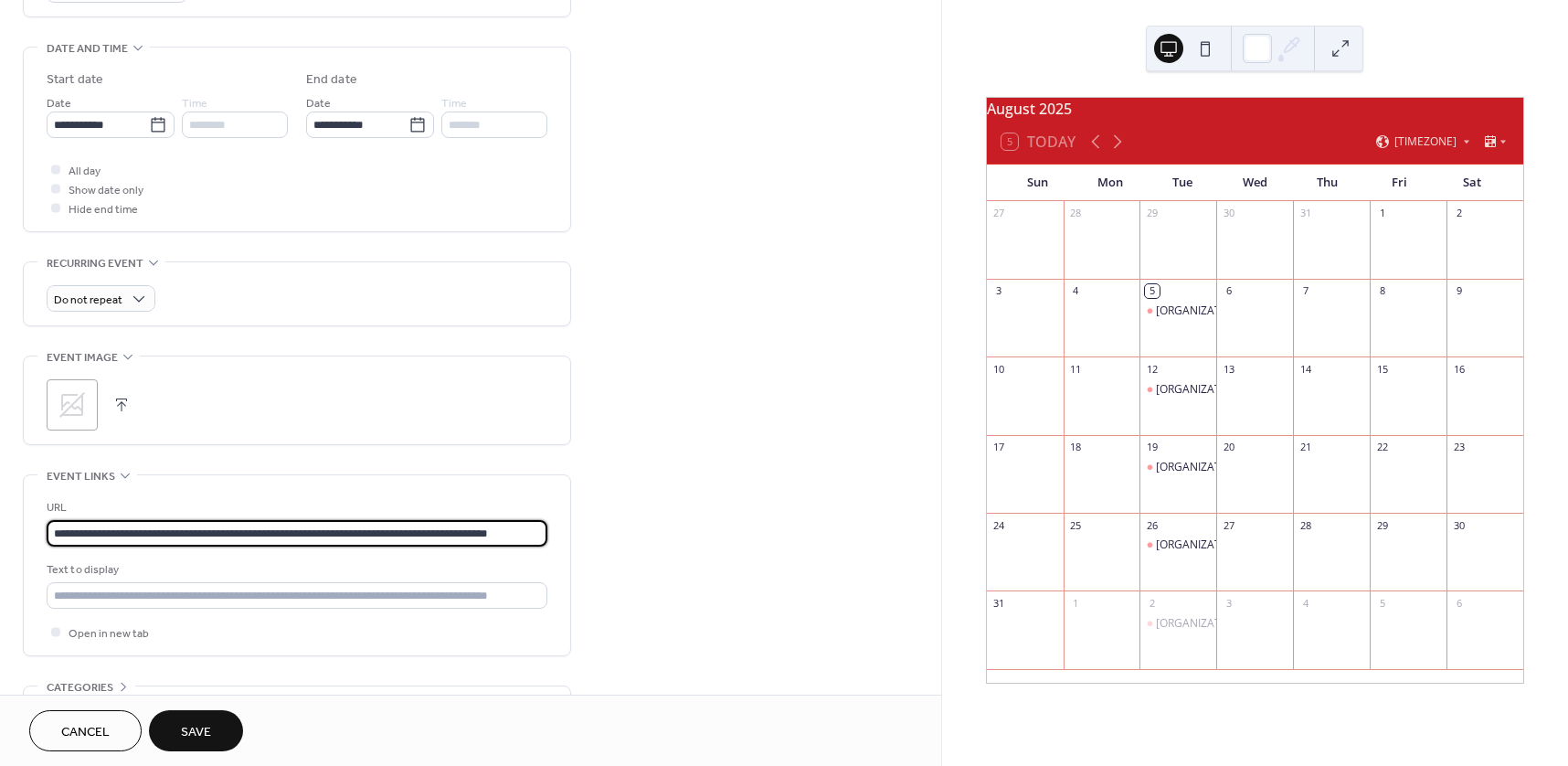 drag, startPoint x: 218, startPoint y: 732, endPoint x: 241, endPoint y: 710, distance: 31.827661 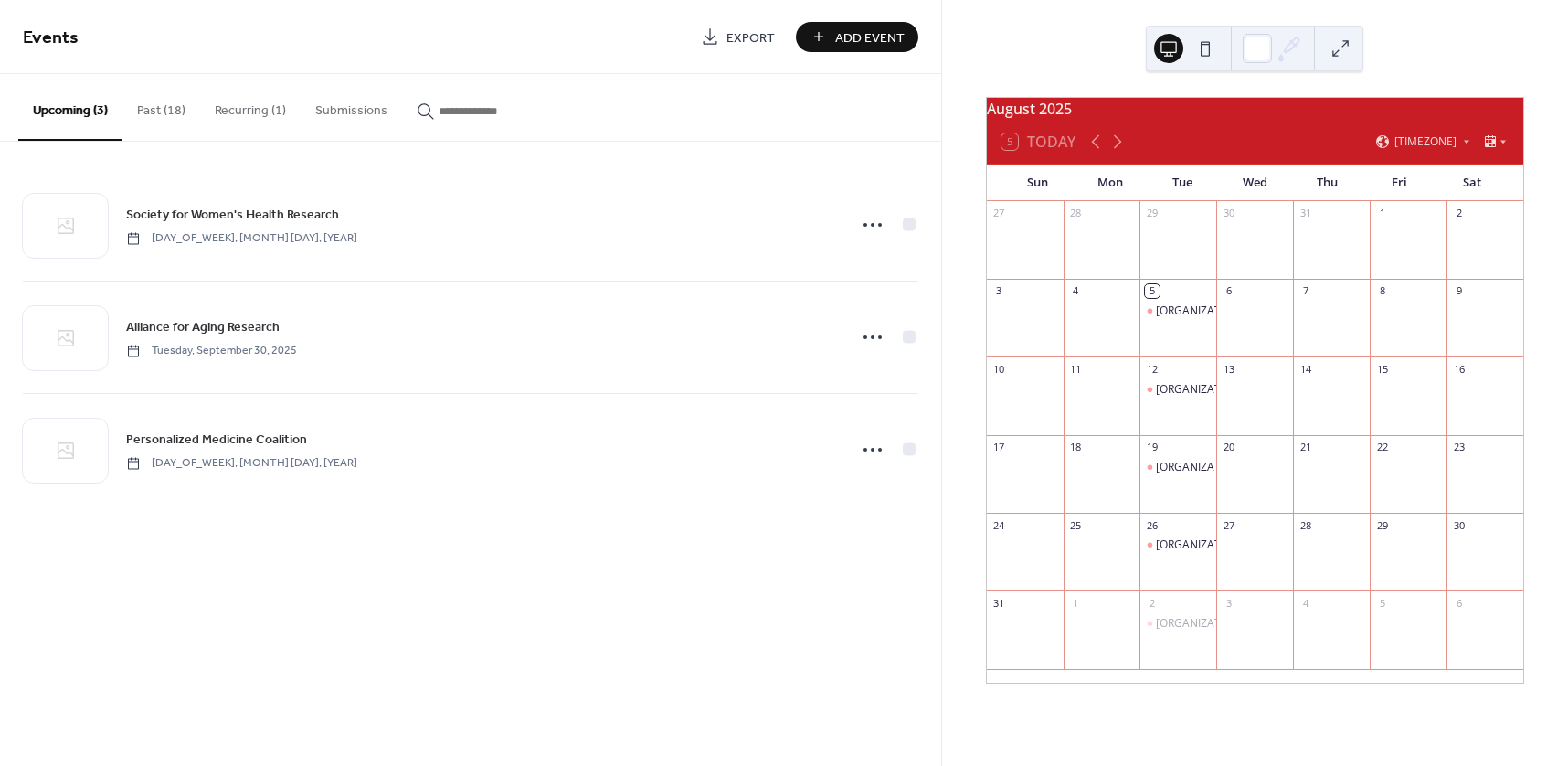click on "Add Event" at bounding box center (870, 37) 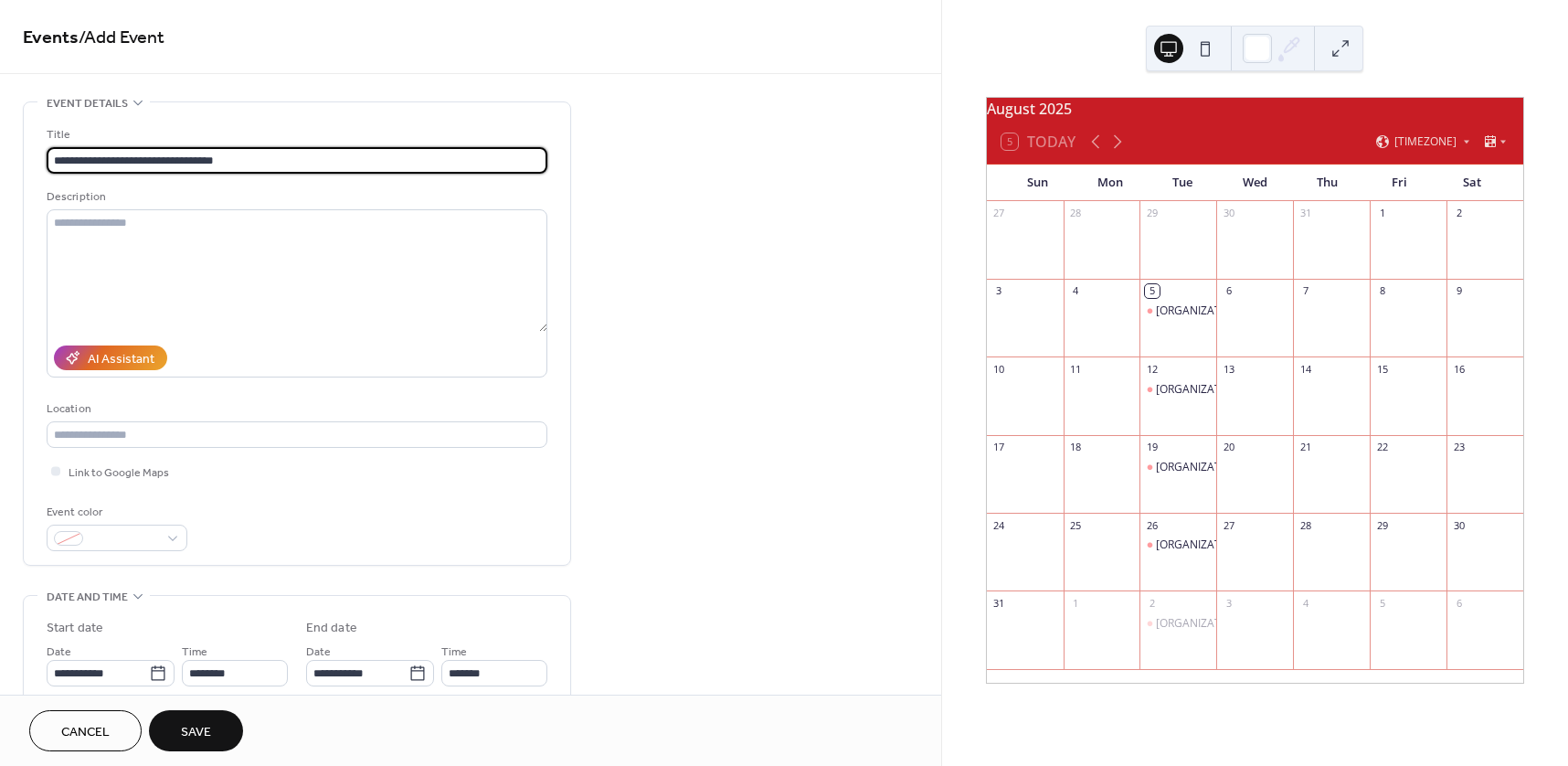 type on "**********" 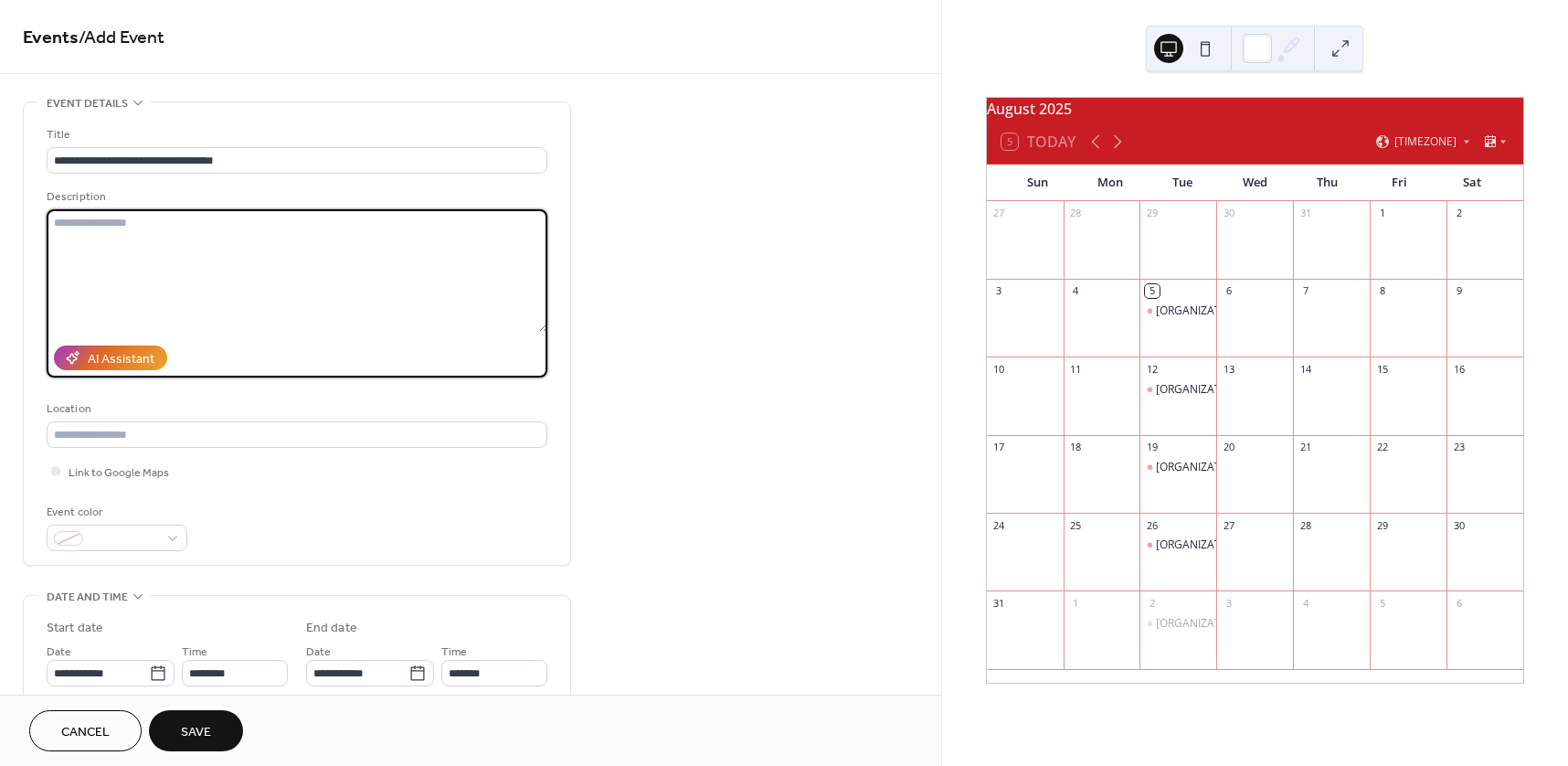 click at bounding box center (297, 271) 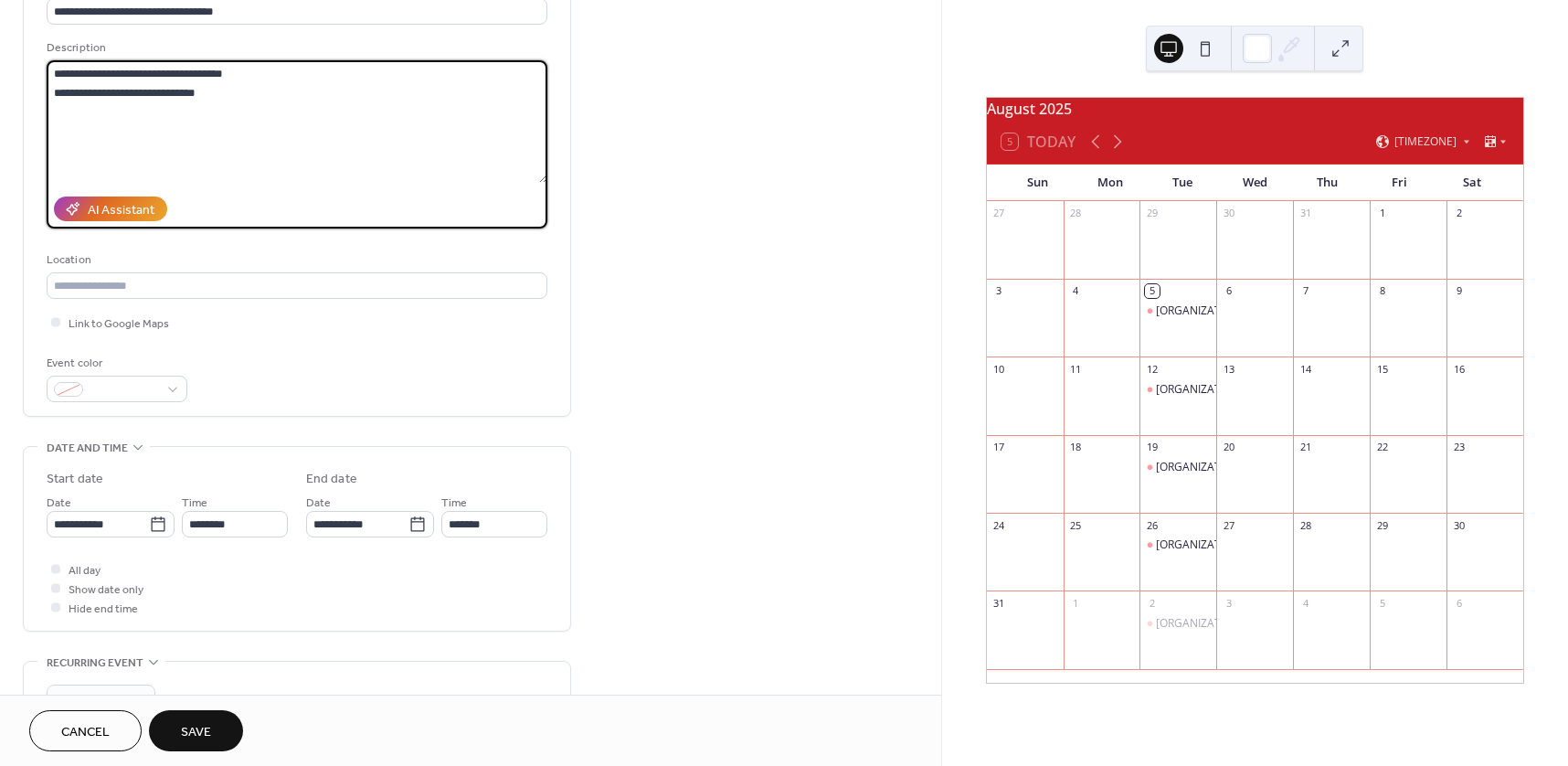 scroll, scrollTop: 183, scrollLeft: 0, axis: vertical 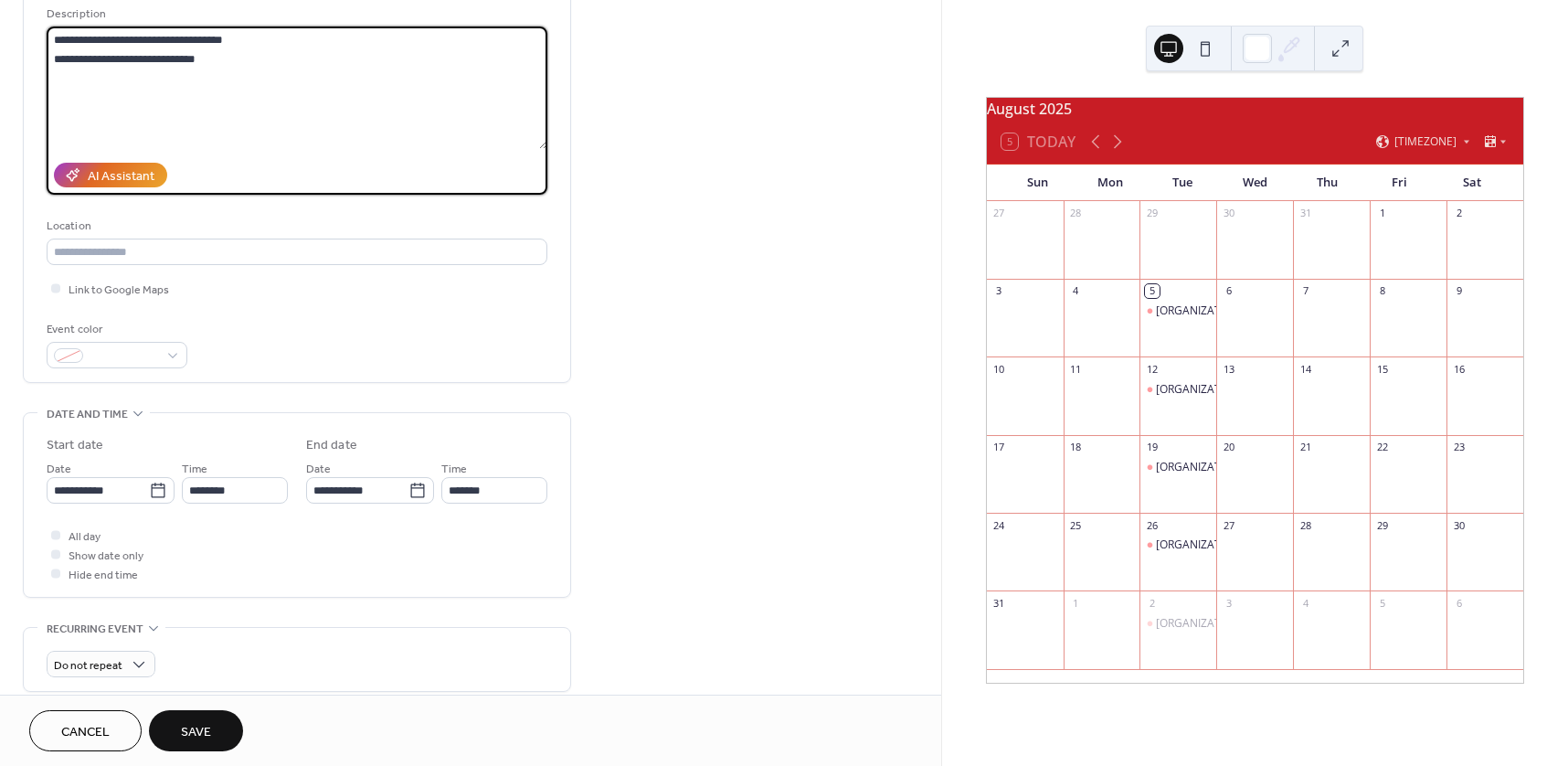 type on "**********" 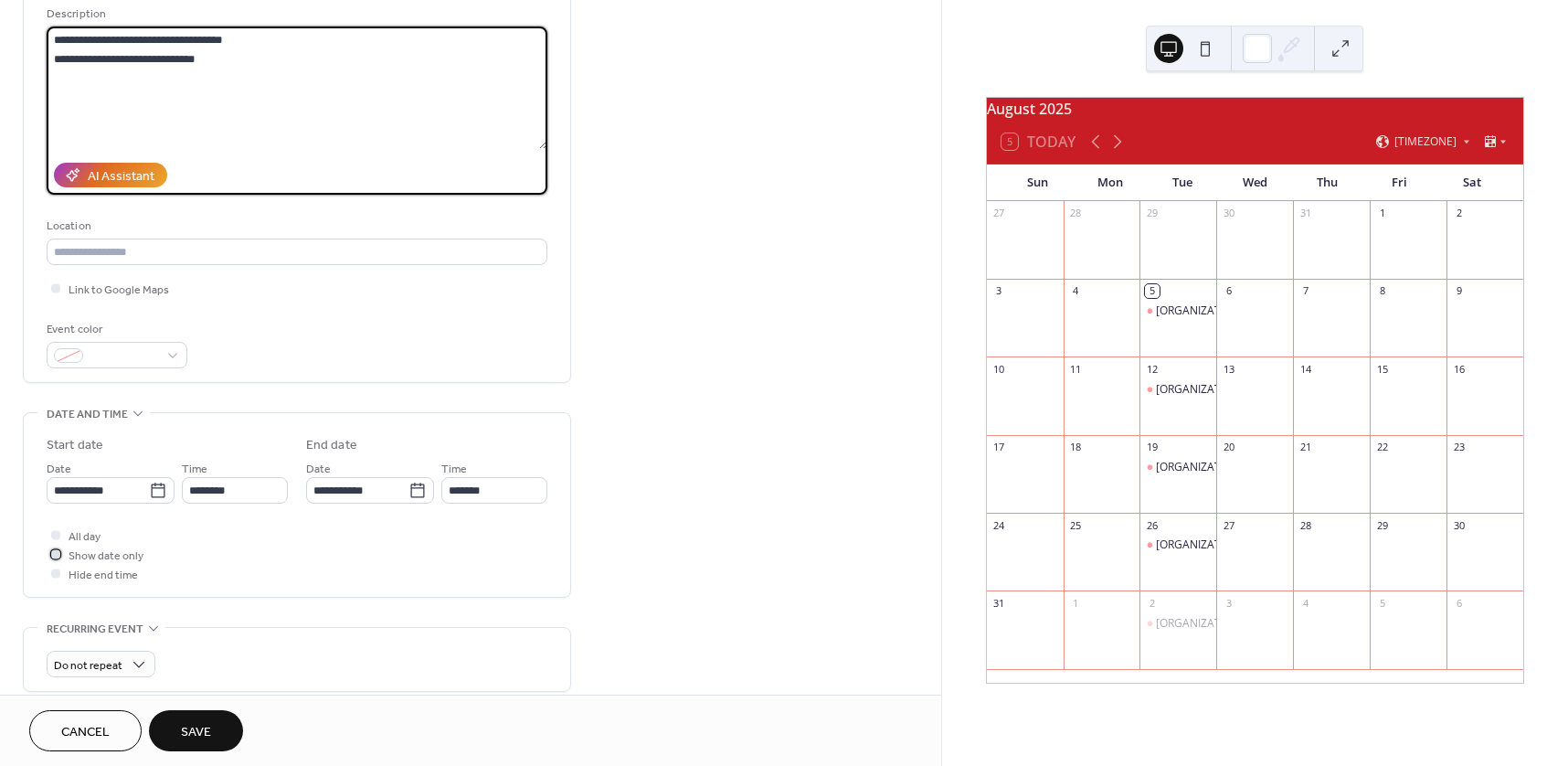 click on "Show date only" at bounding box center (106, 556) 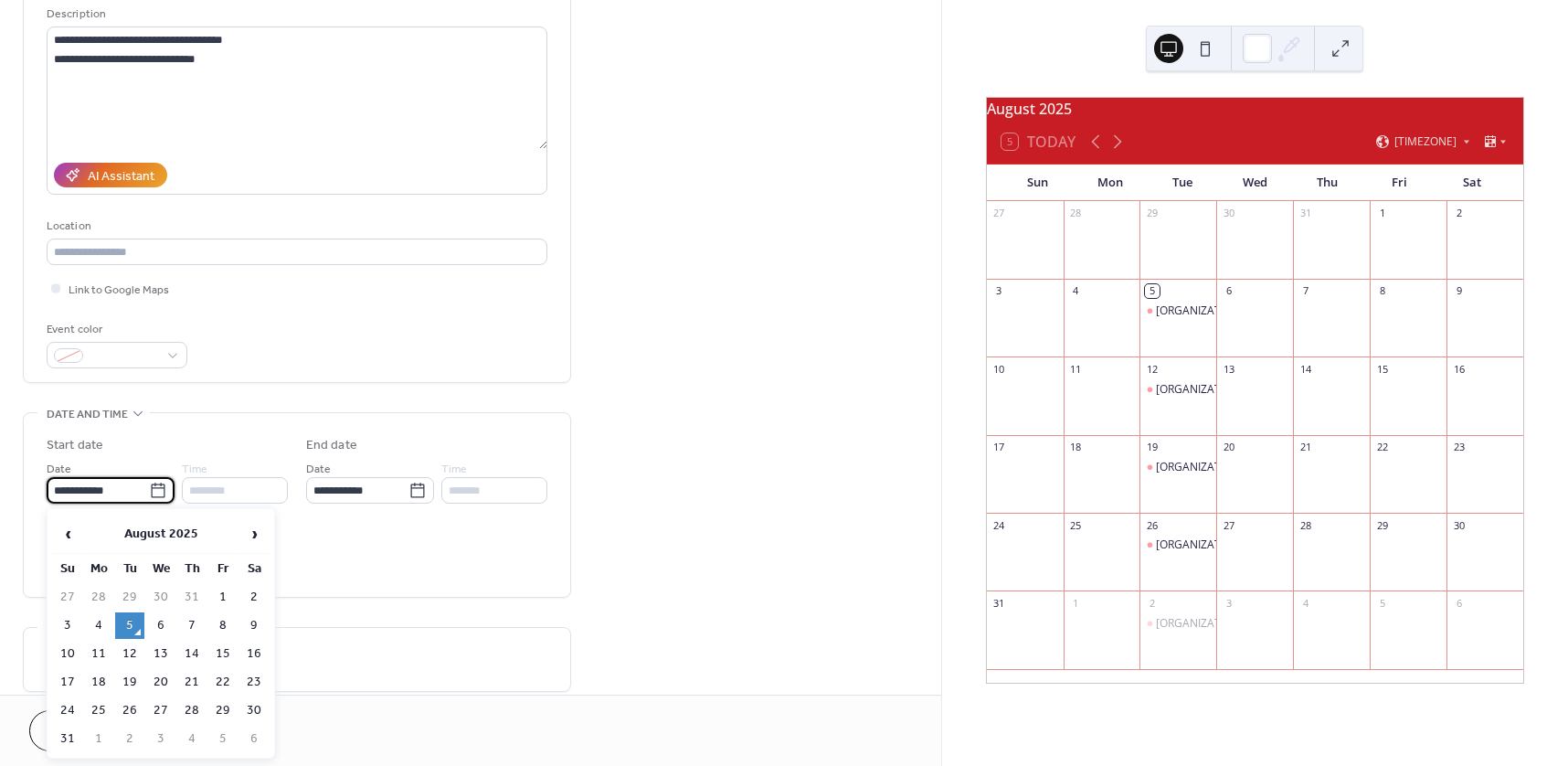 click on "**********" at bounding box center (98, 490) 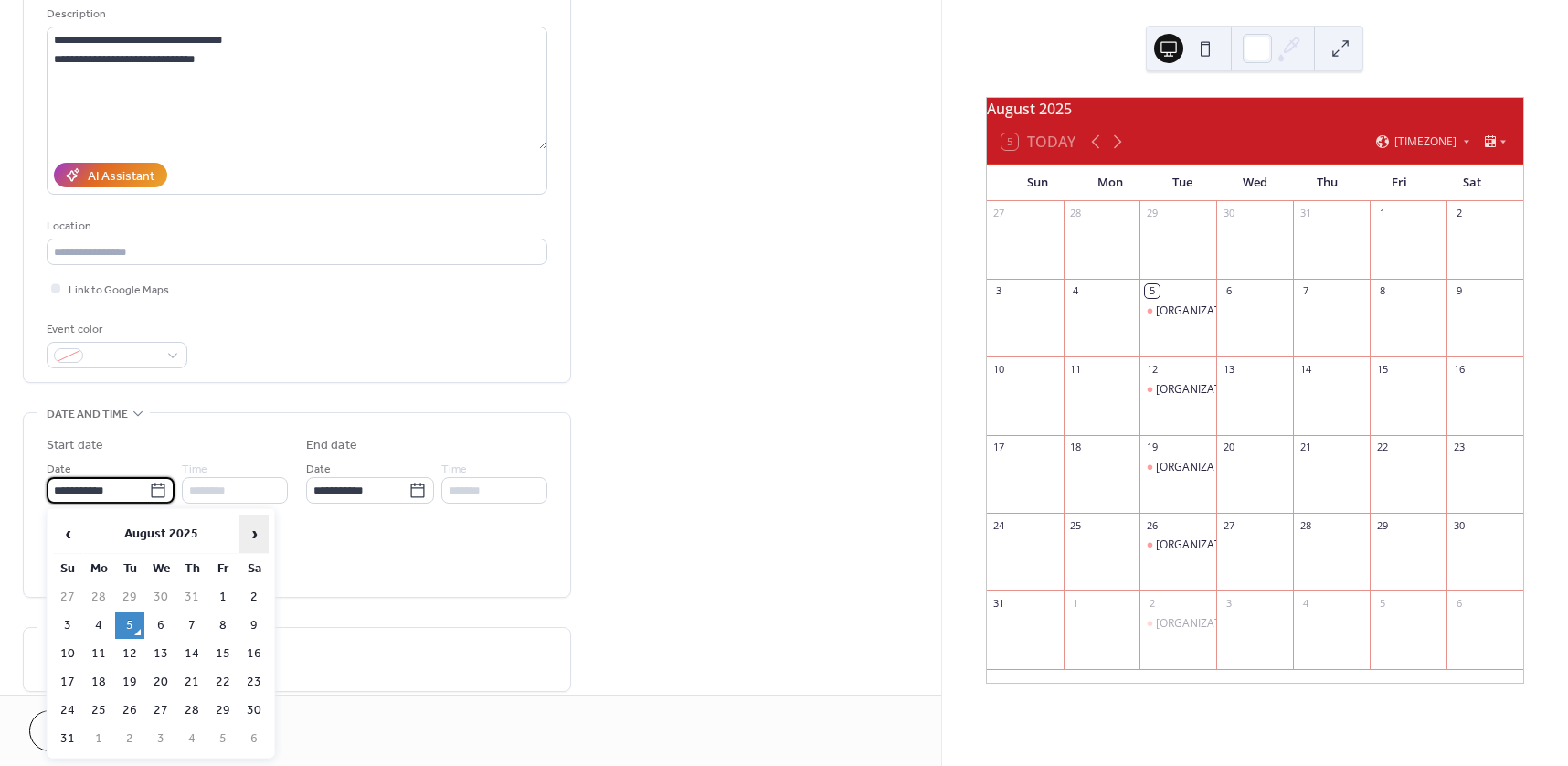 click on "›" at bounding box center [254, 534] 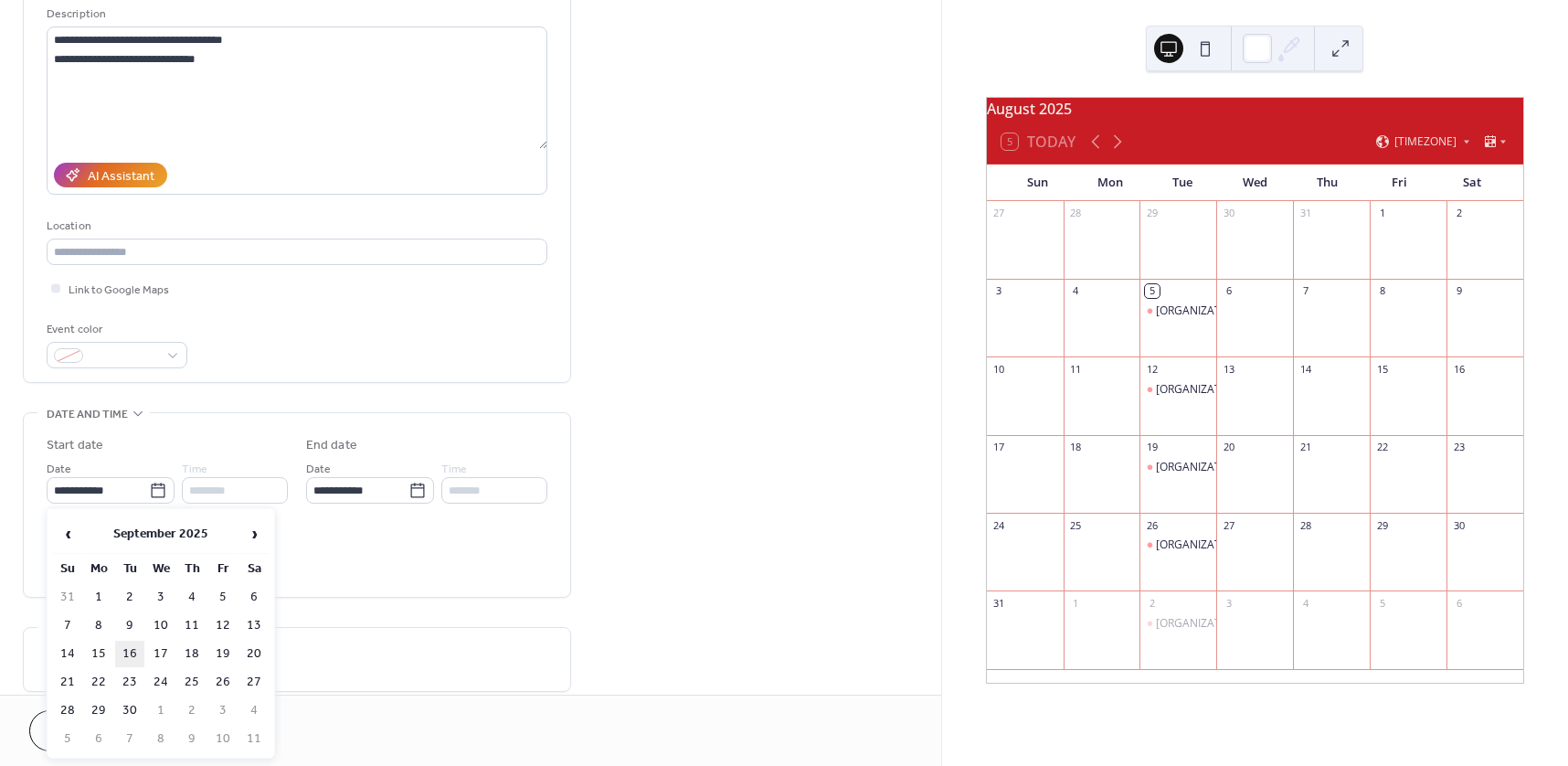 click on "16" at bounding box center (130, 654) 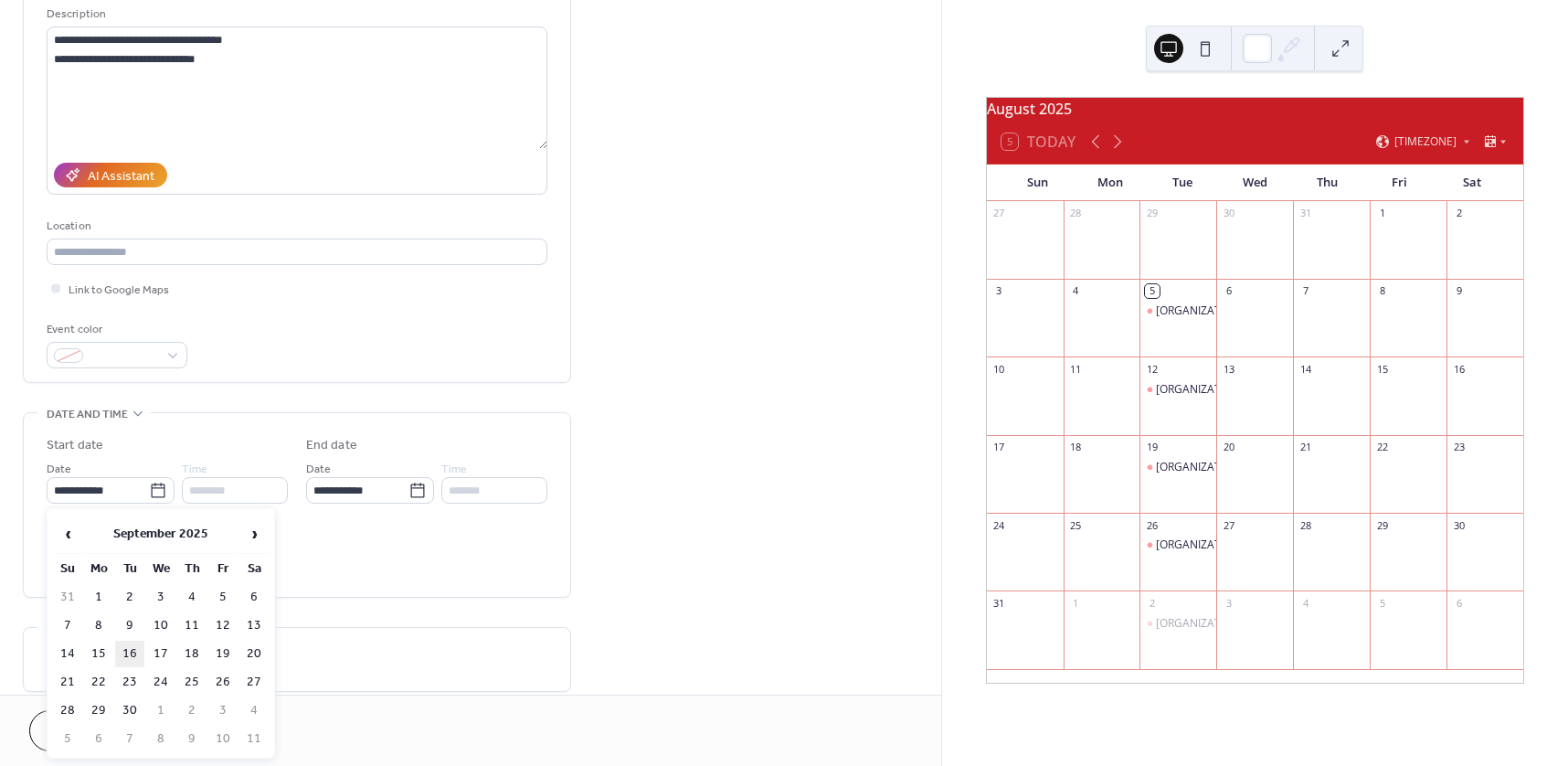type on "**********" 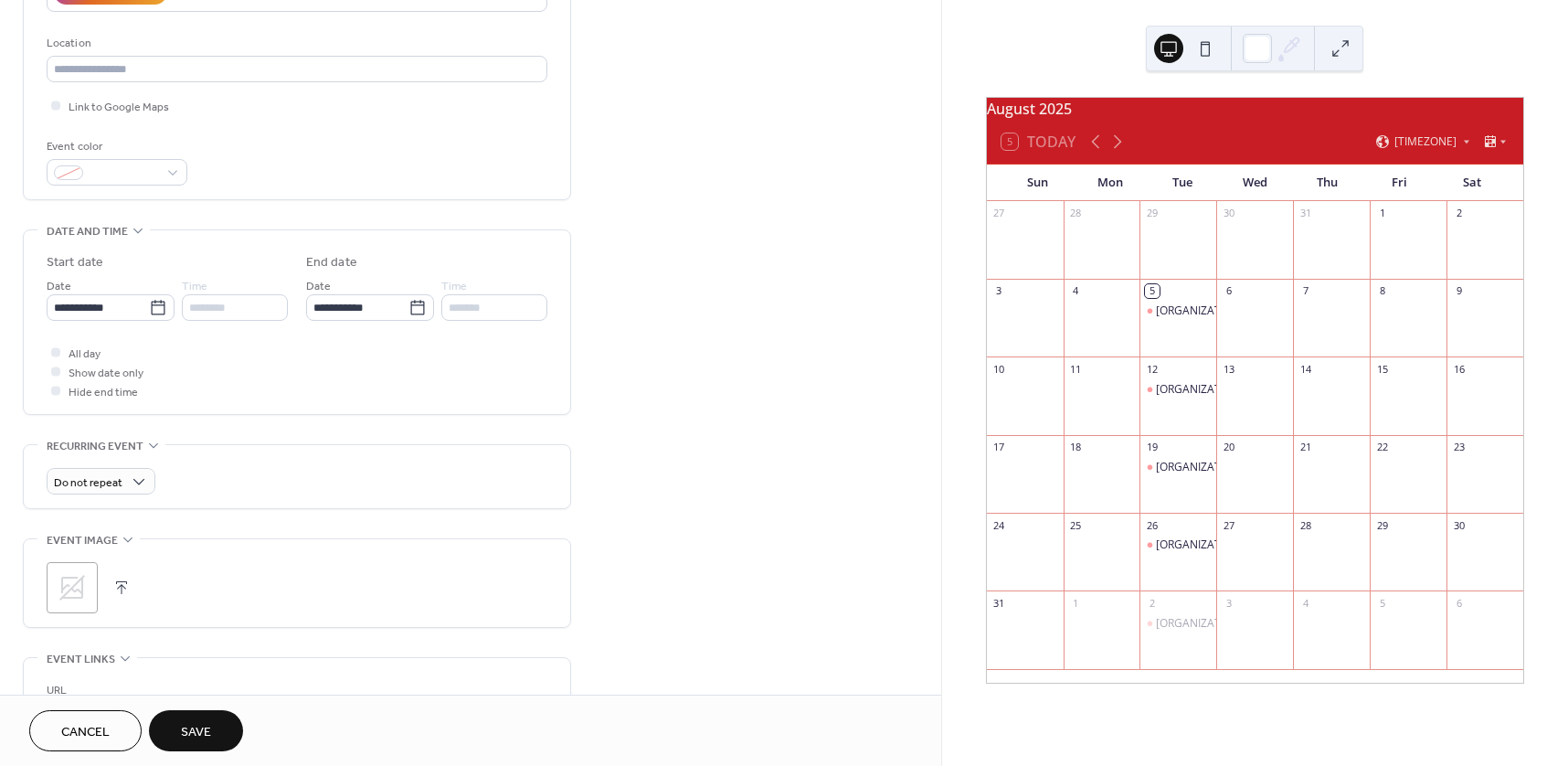 scroll, scrollTop: 548, scrollLeft: 0, axis: vertical 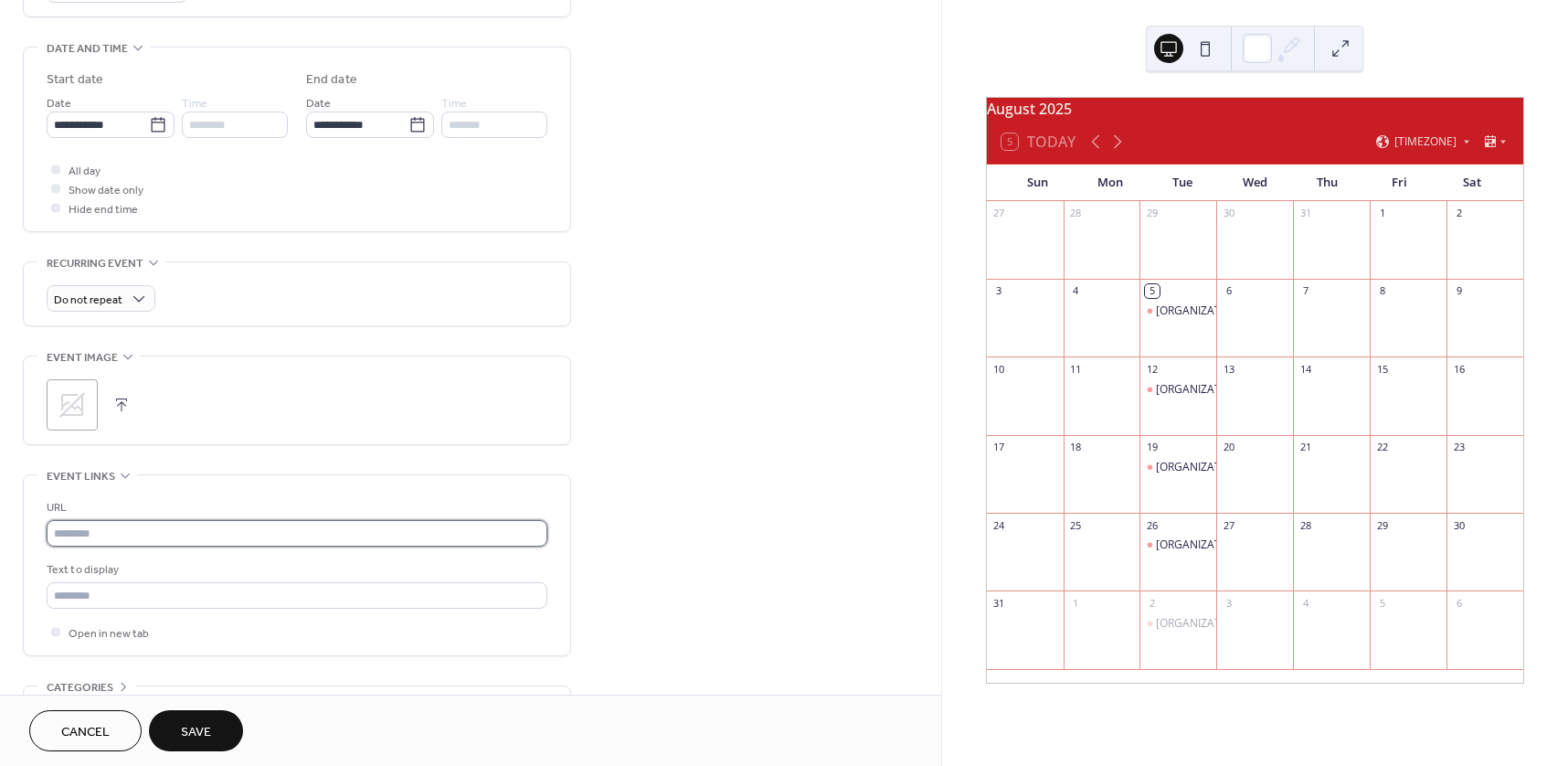 click at bounding box center (297, 533) 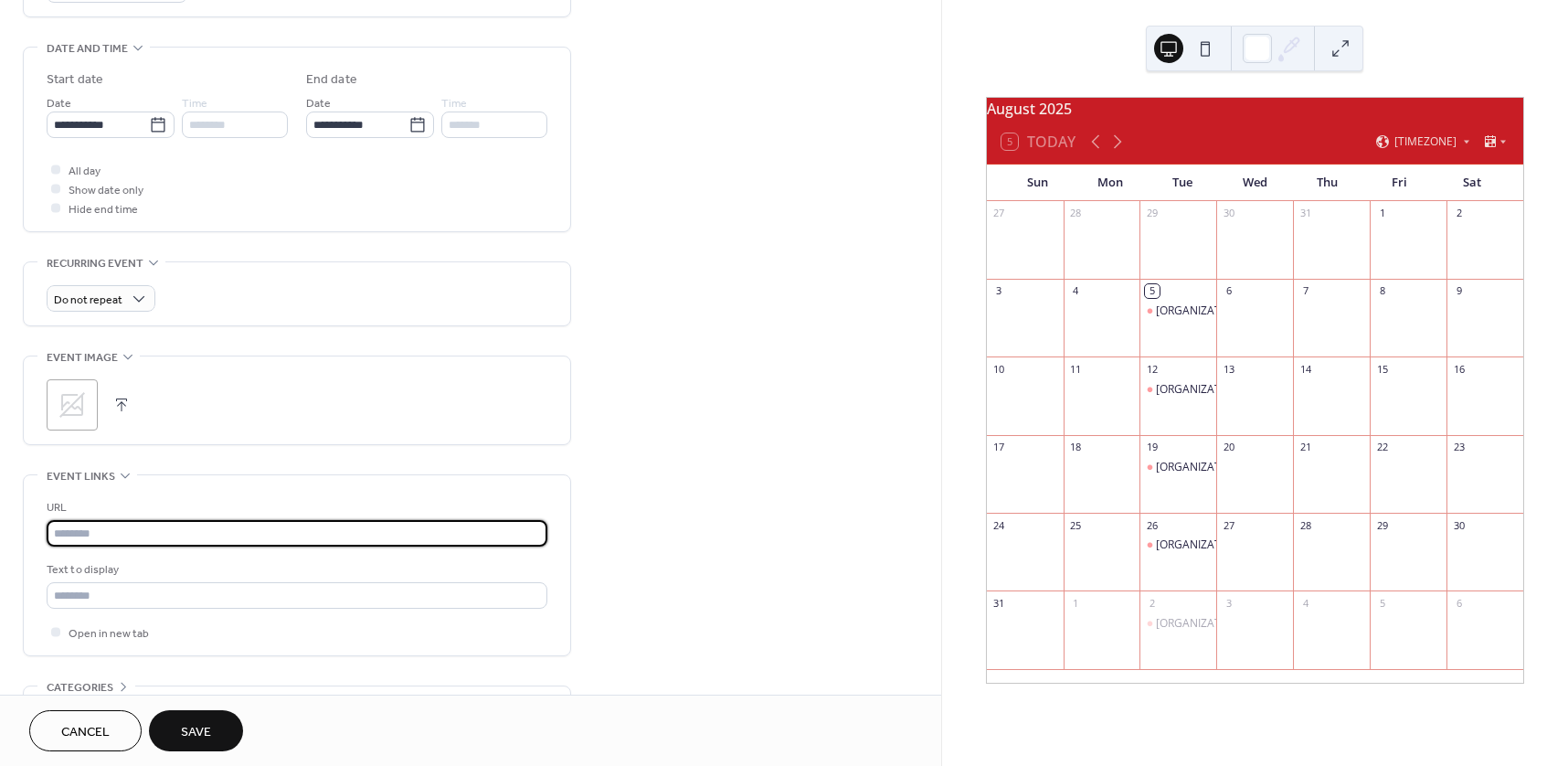 paste on "**********" 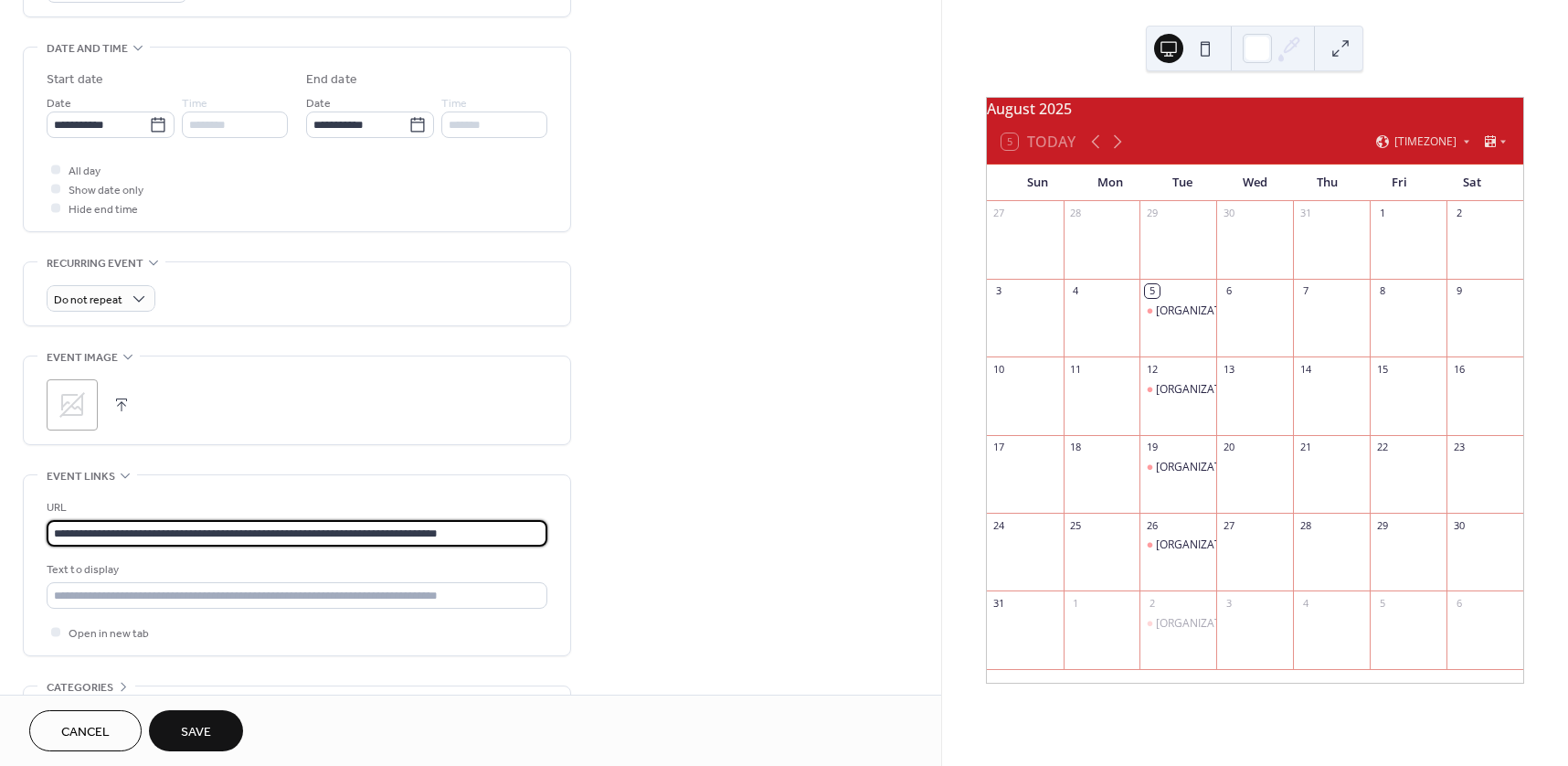 type on "**********" 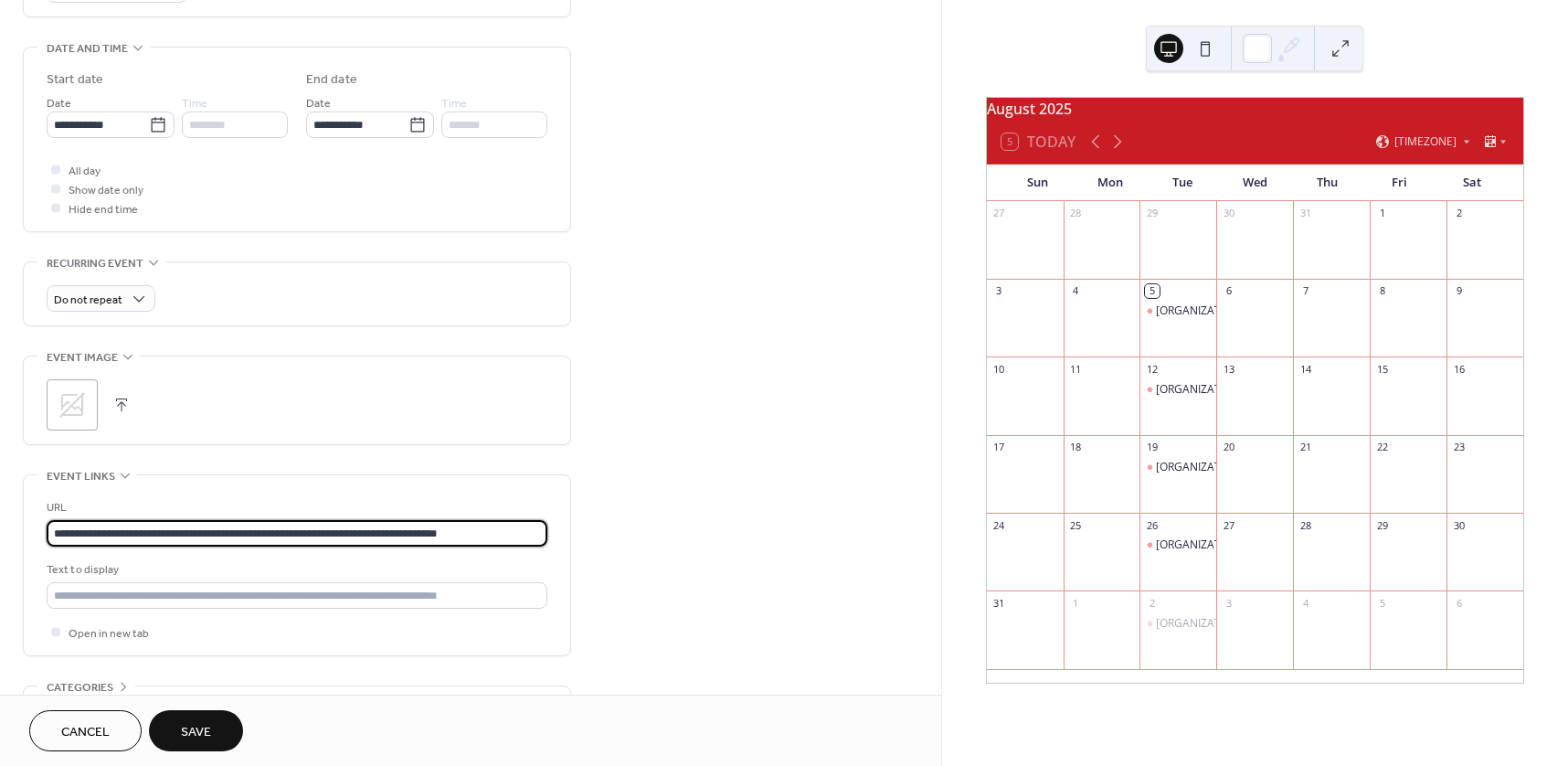 click on "Save" at bounding box center (196, 732) 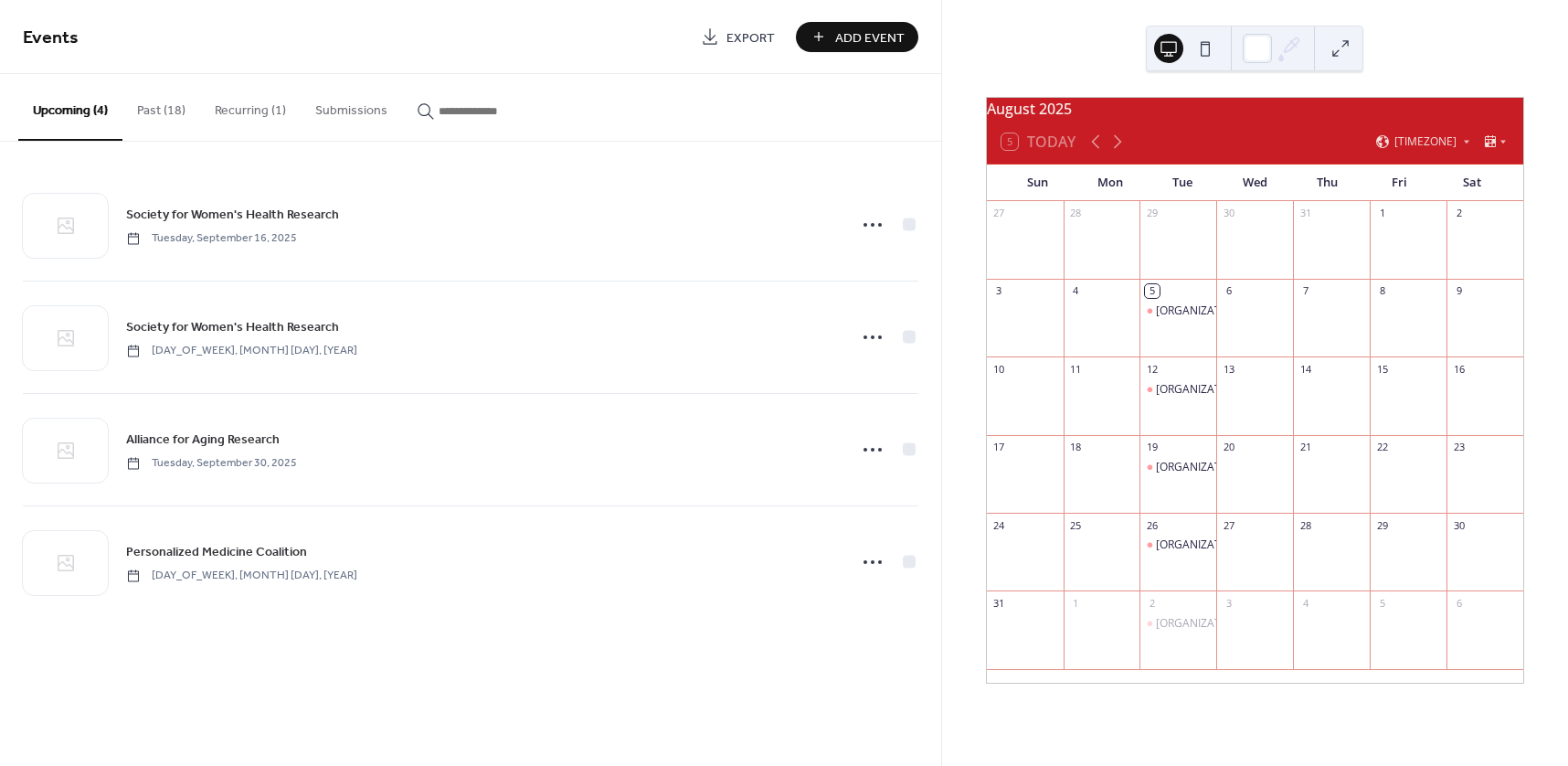 click on "Add Event" at bounding box center [870, 37] 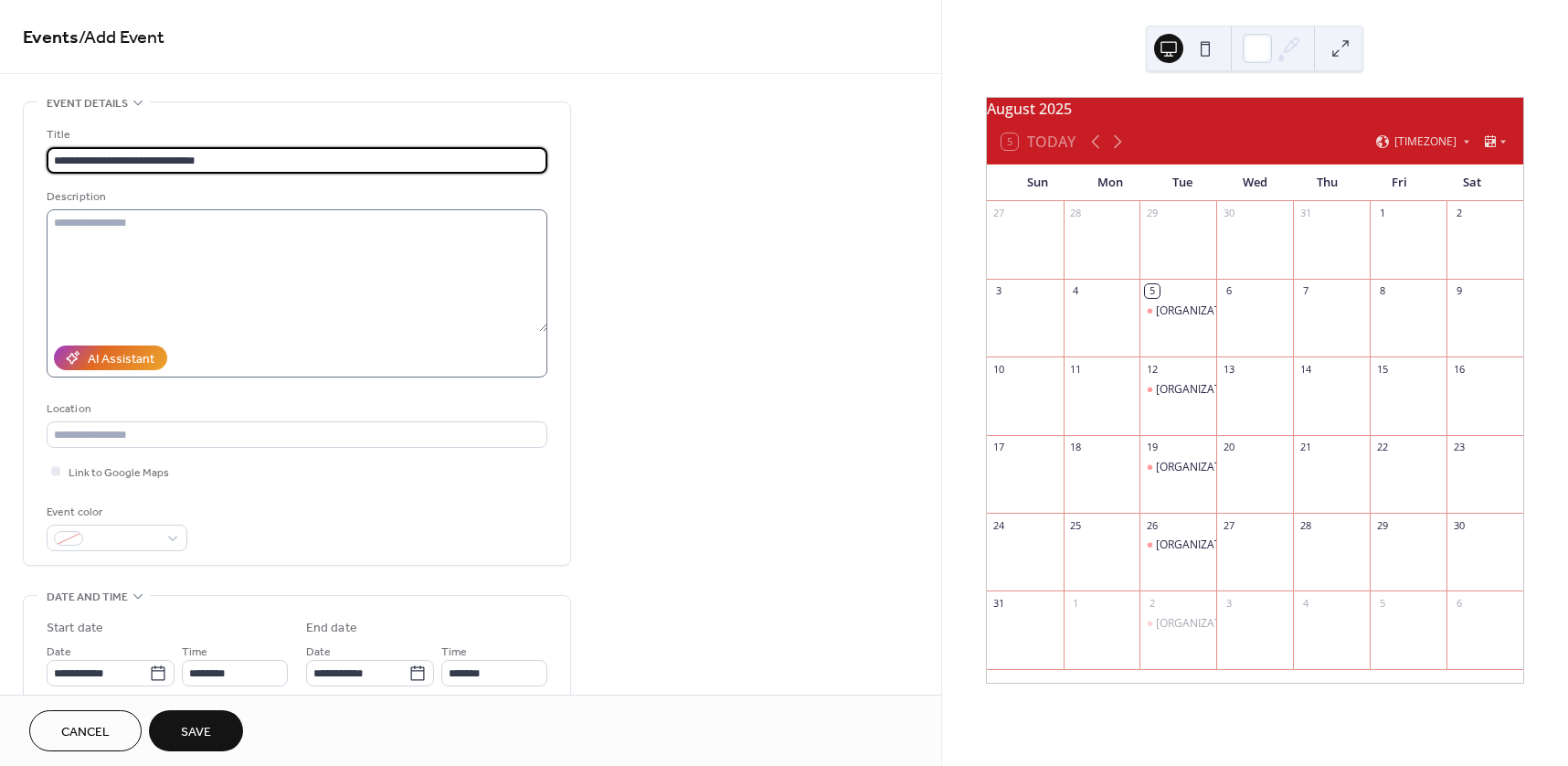 type on "**********" 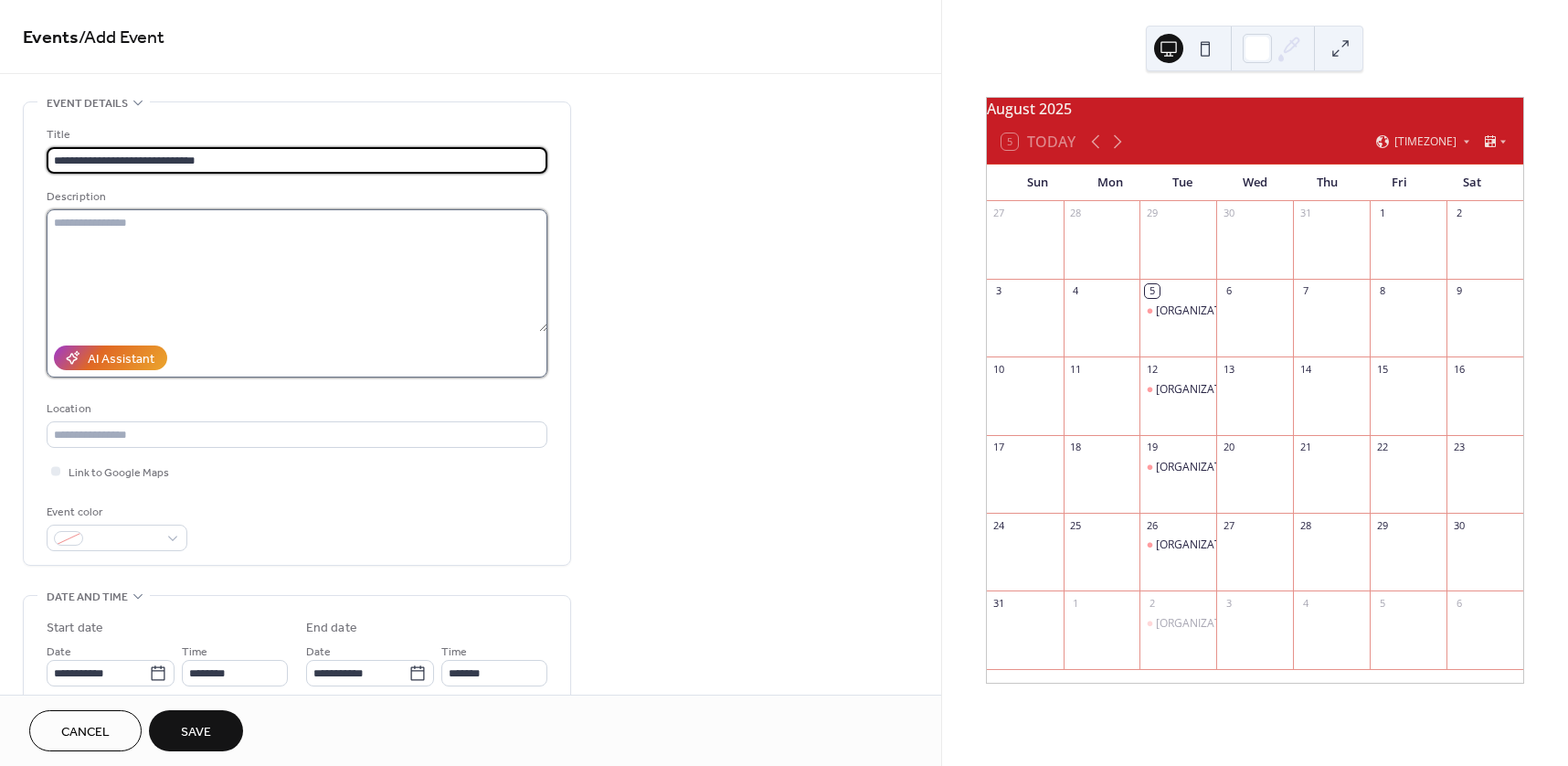 click at bounding box center (297, 271) 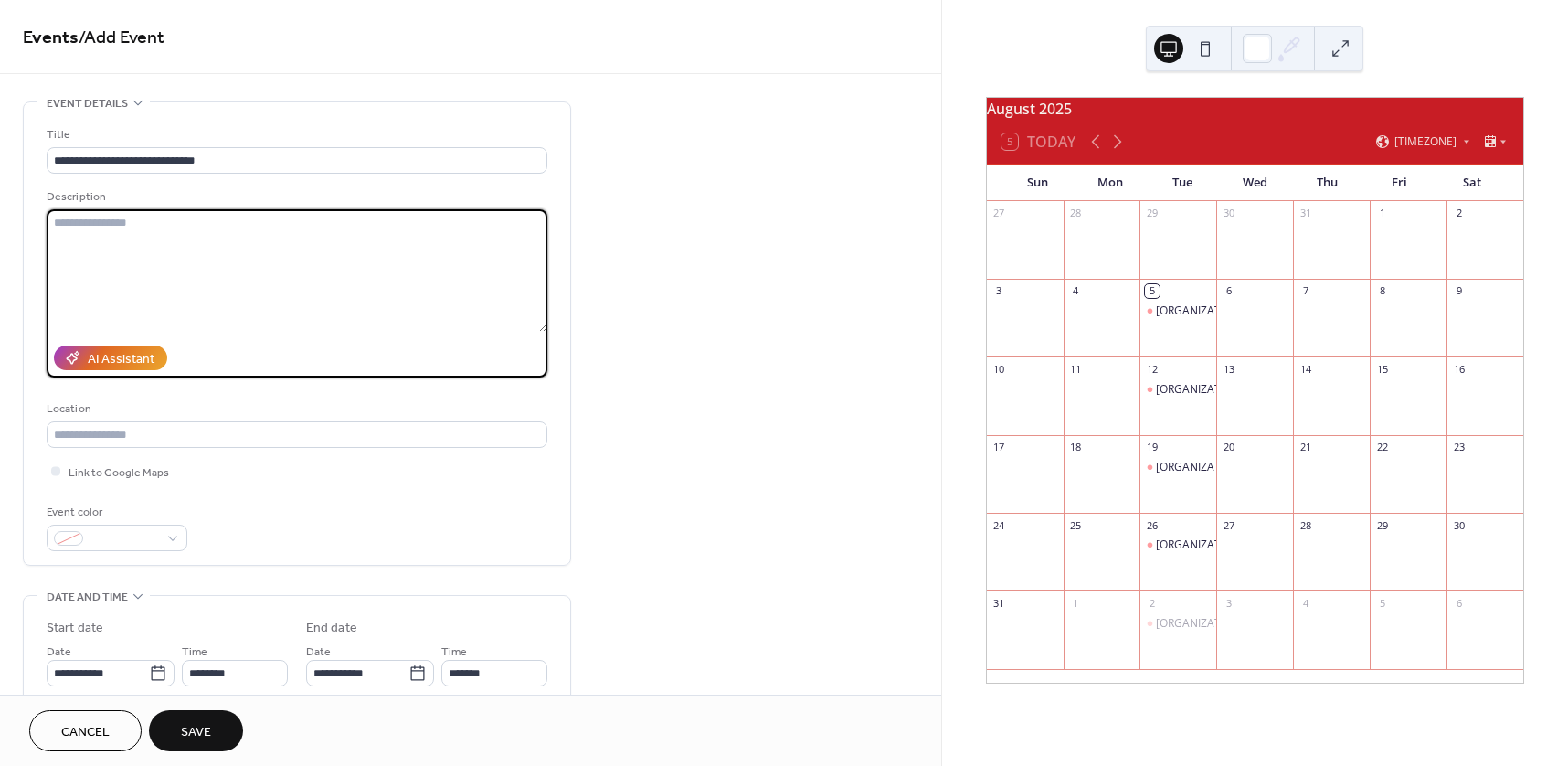 paste on "**********" 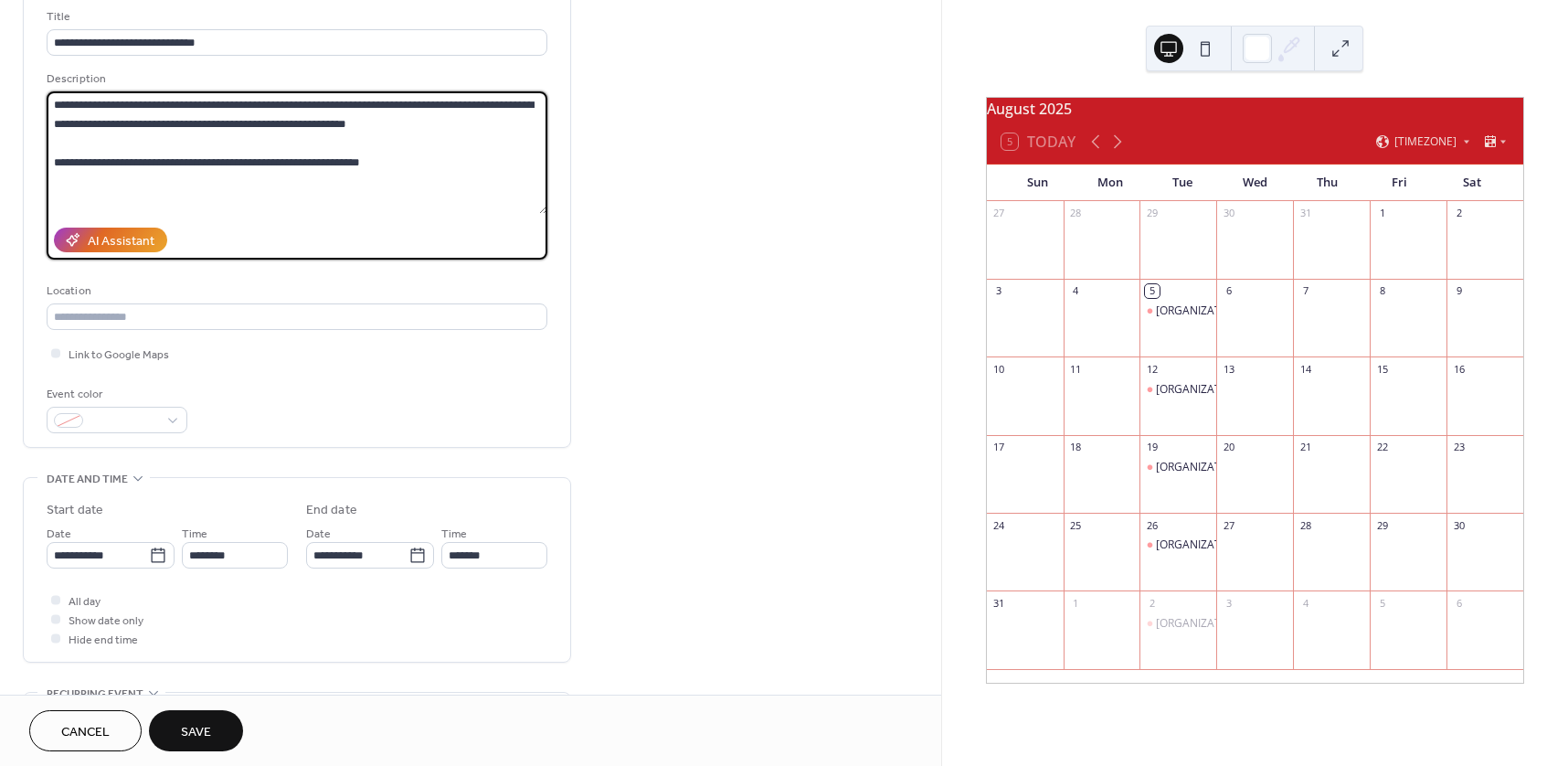 scroll, scrollTop: 183, scrollLeft: 0, axis: vertical 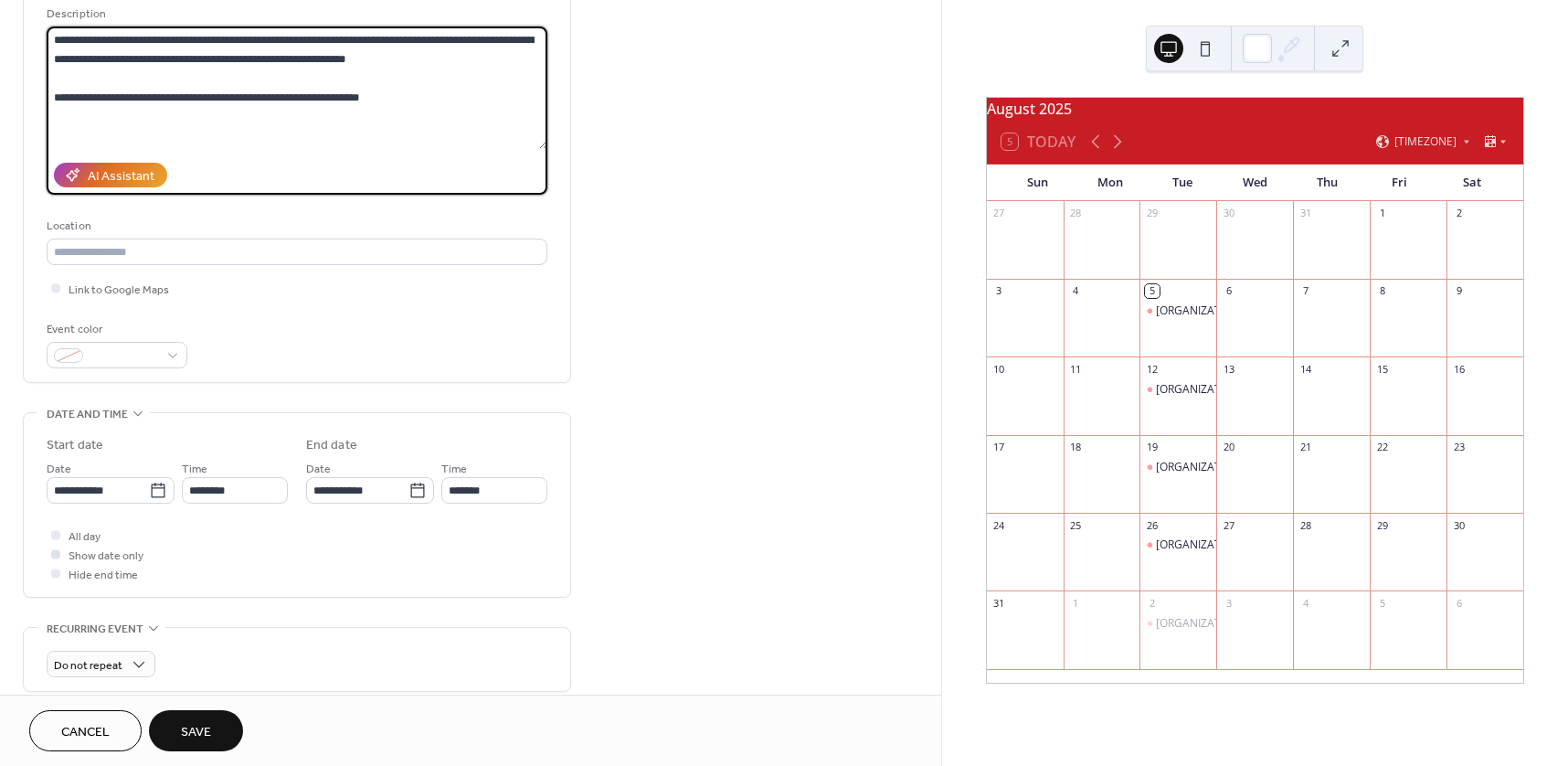 type on "**********" 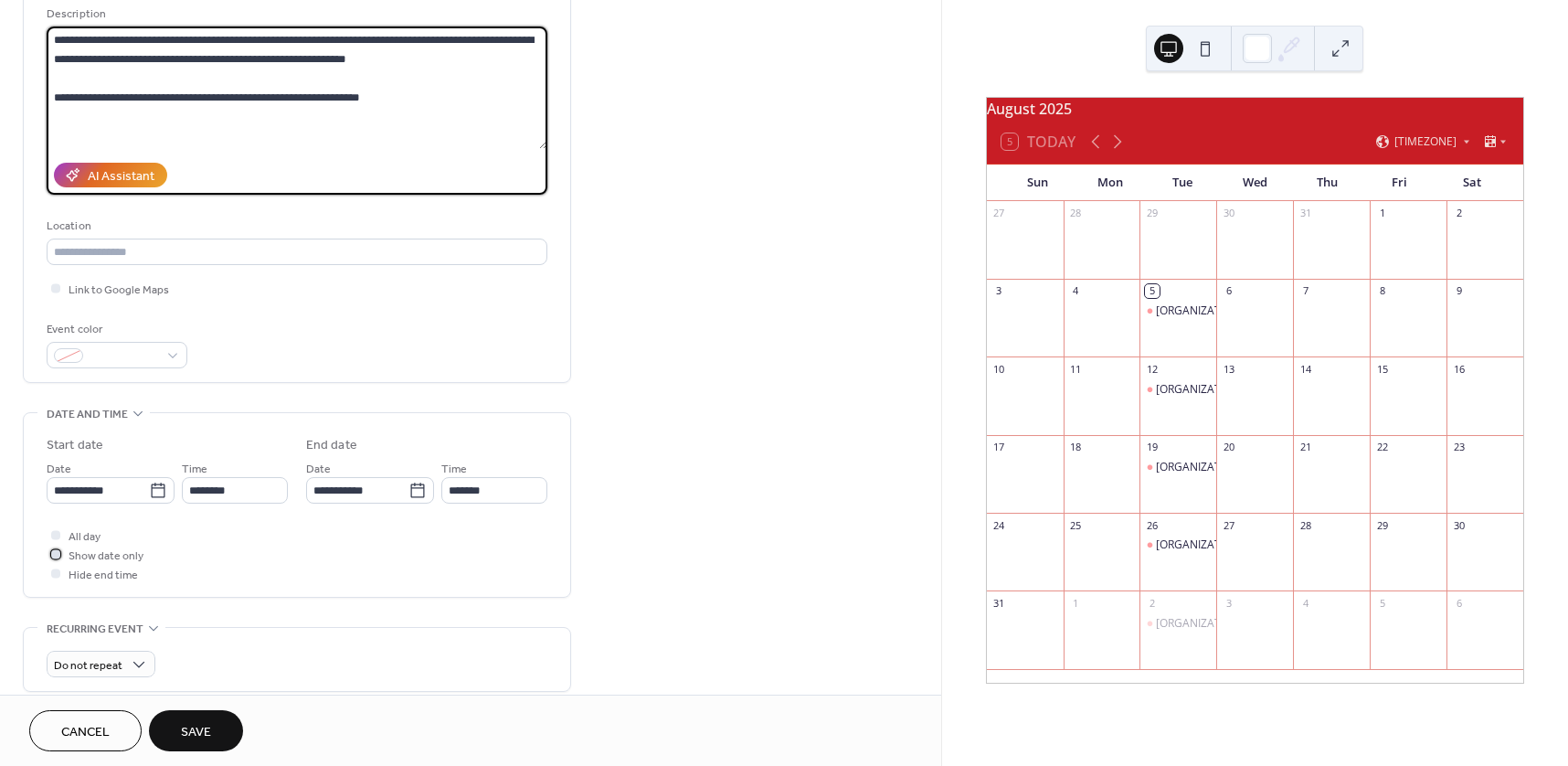 click on "Show date only" at bounding box center (106, 556) 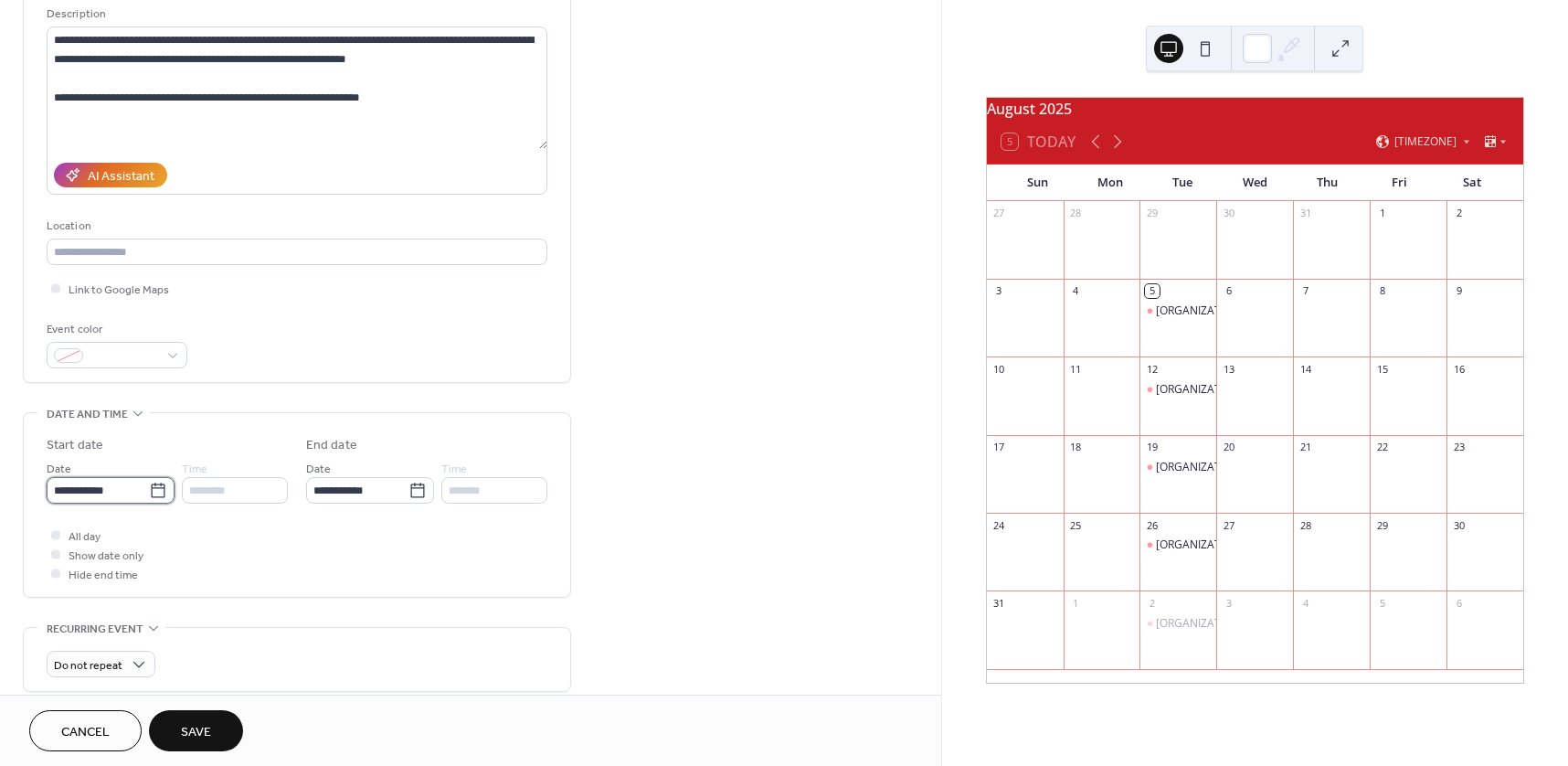 click on "**********" at bounding box center (98, 490) 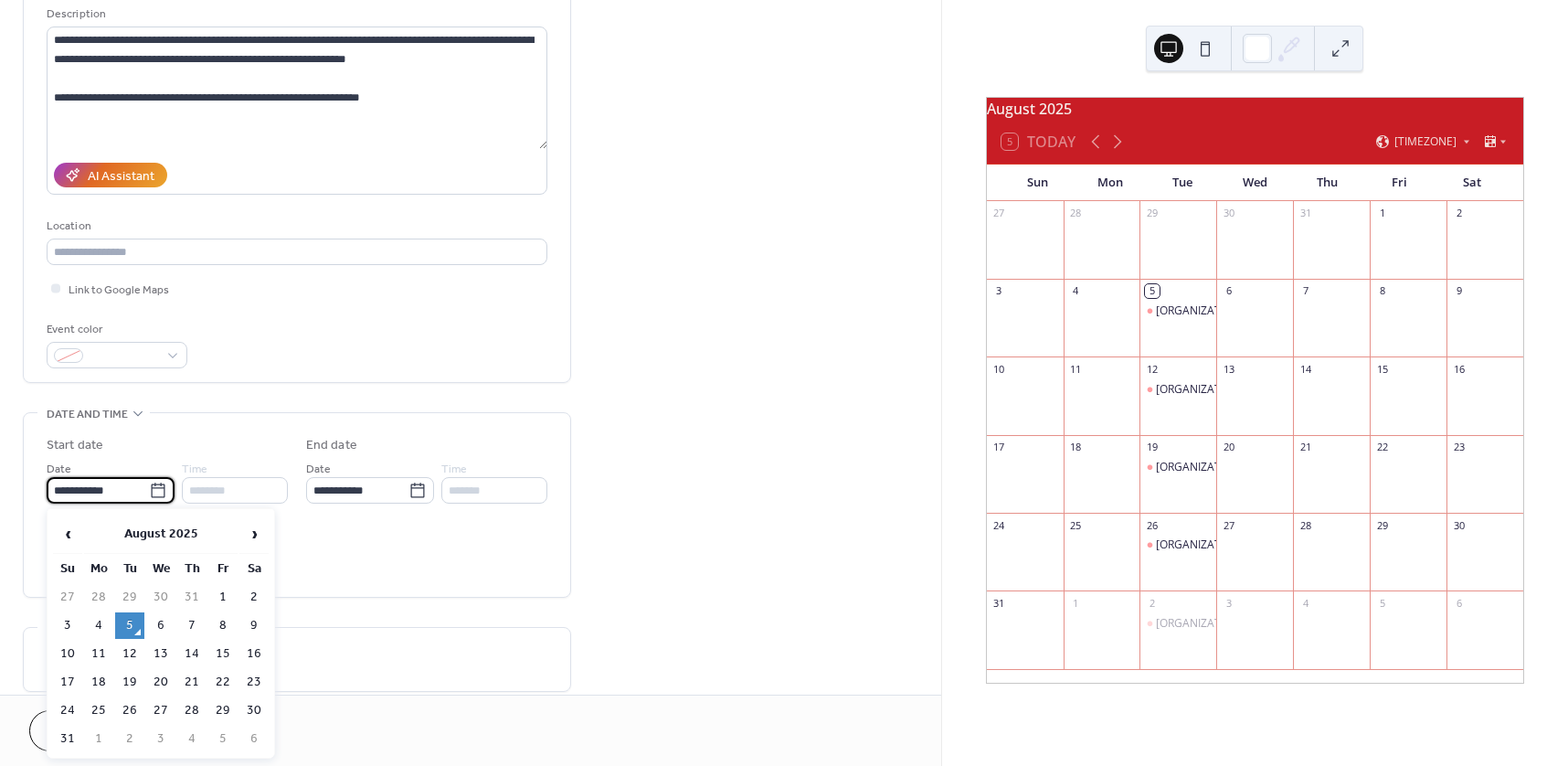 click on "18" at bounding box center (99, 682) 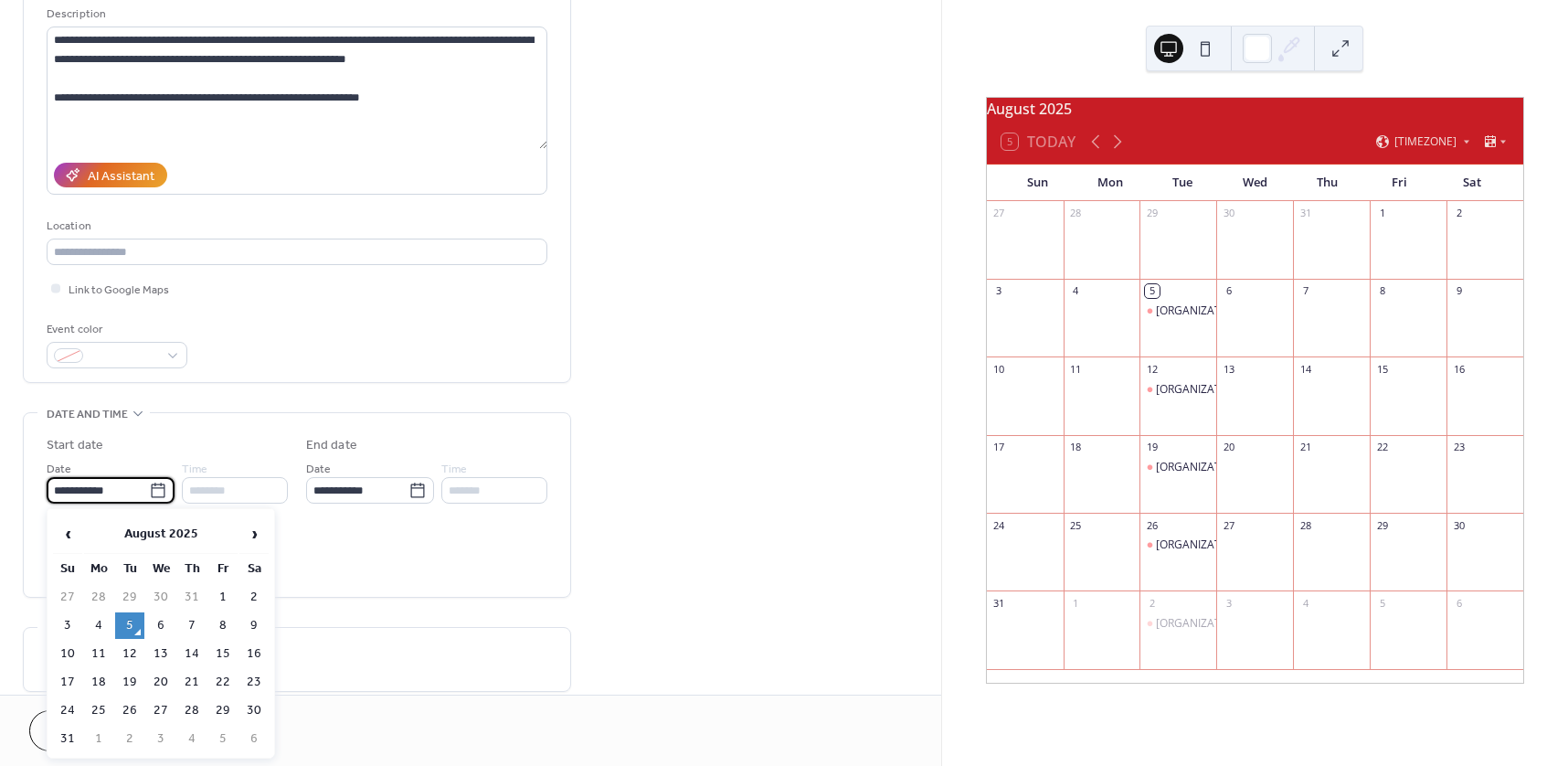 type on "**********" 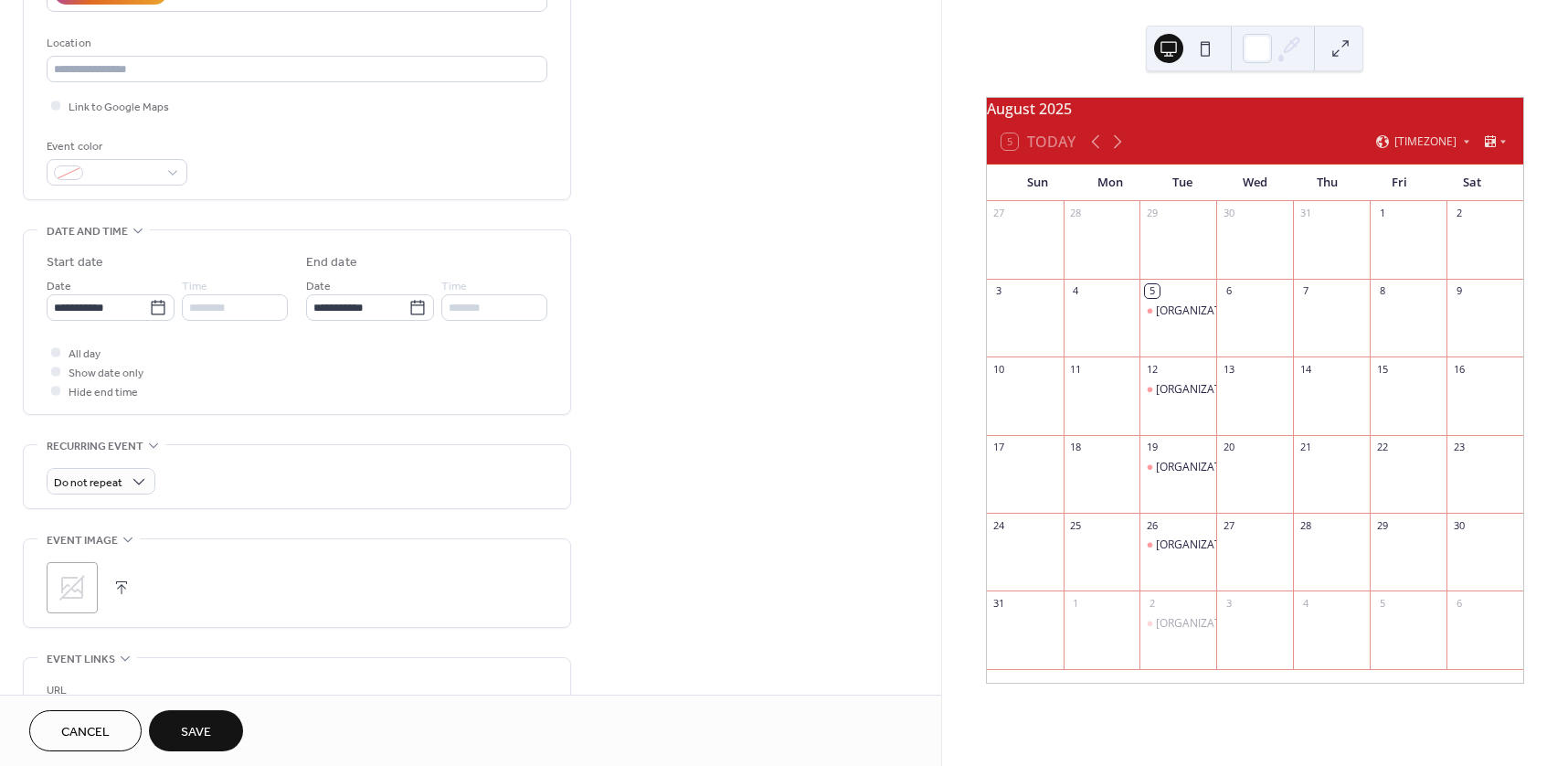 scroll, scrollTop: 548, scrollLeft: 0, axis: vertical 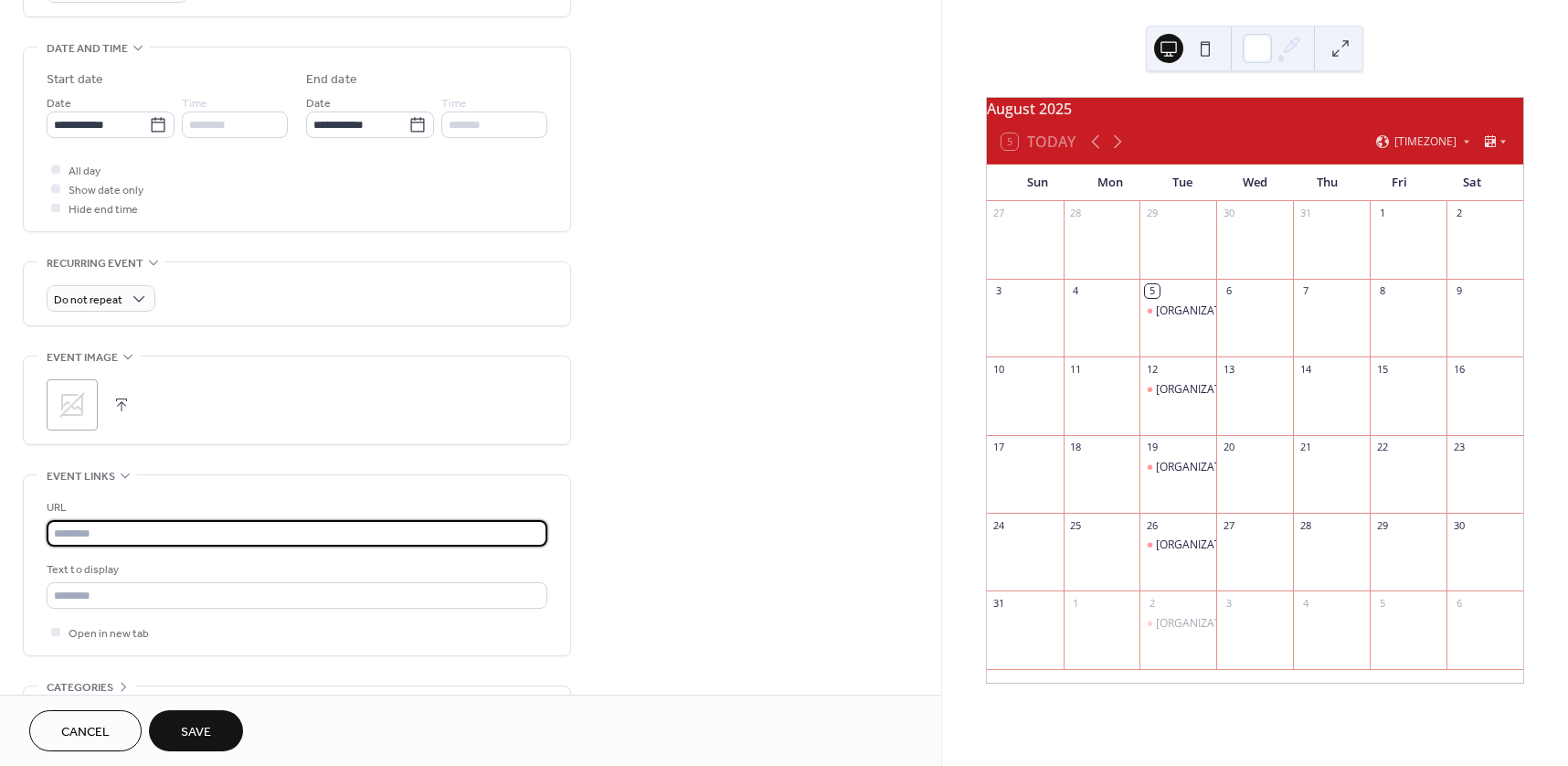 click at bounding box center (297, 533) 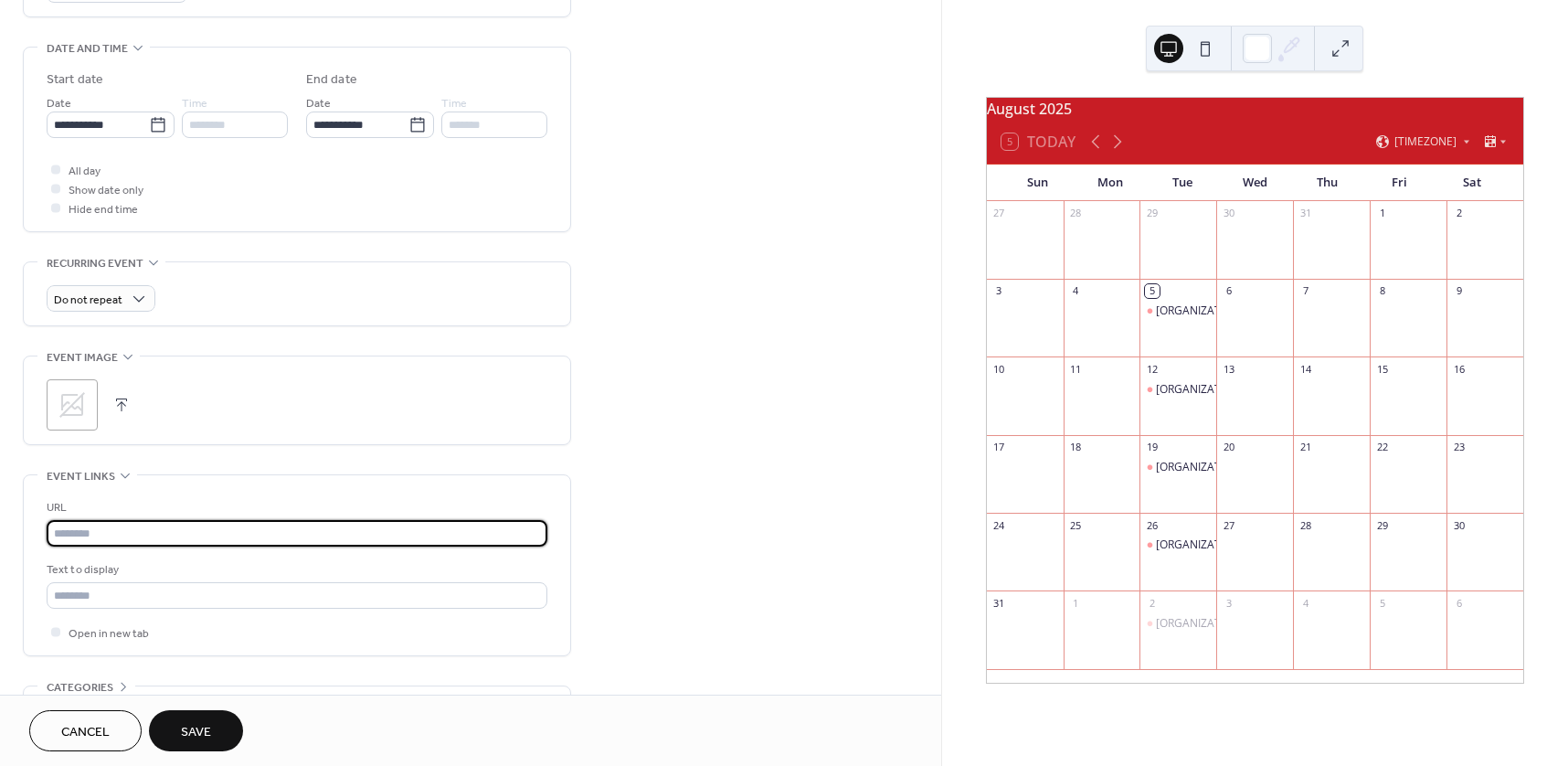 paste on "**********" 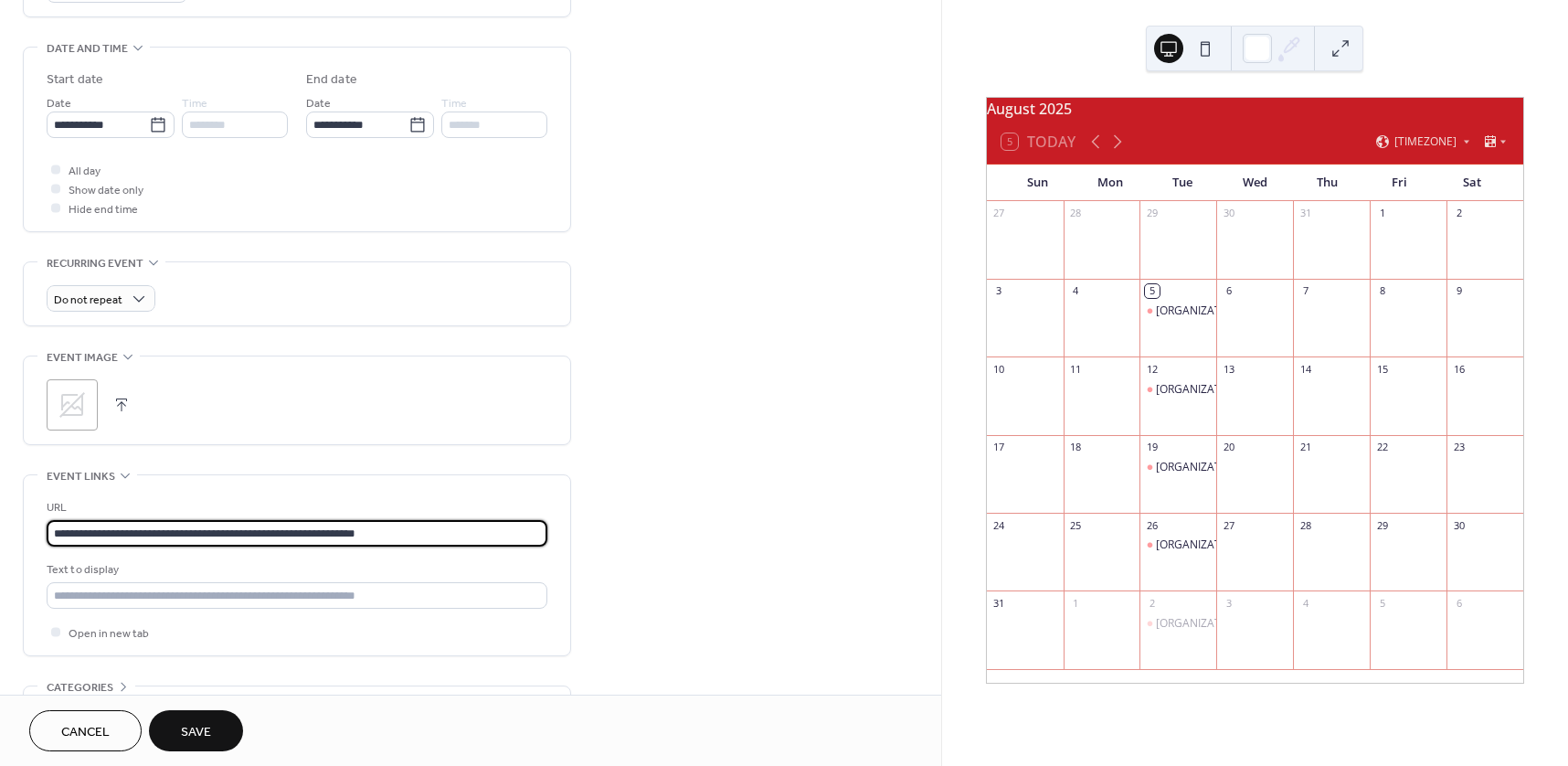 type on "**********" 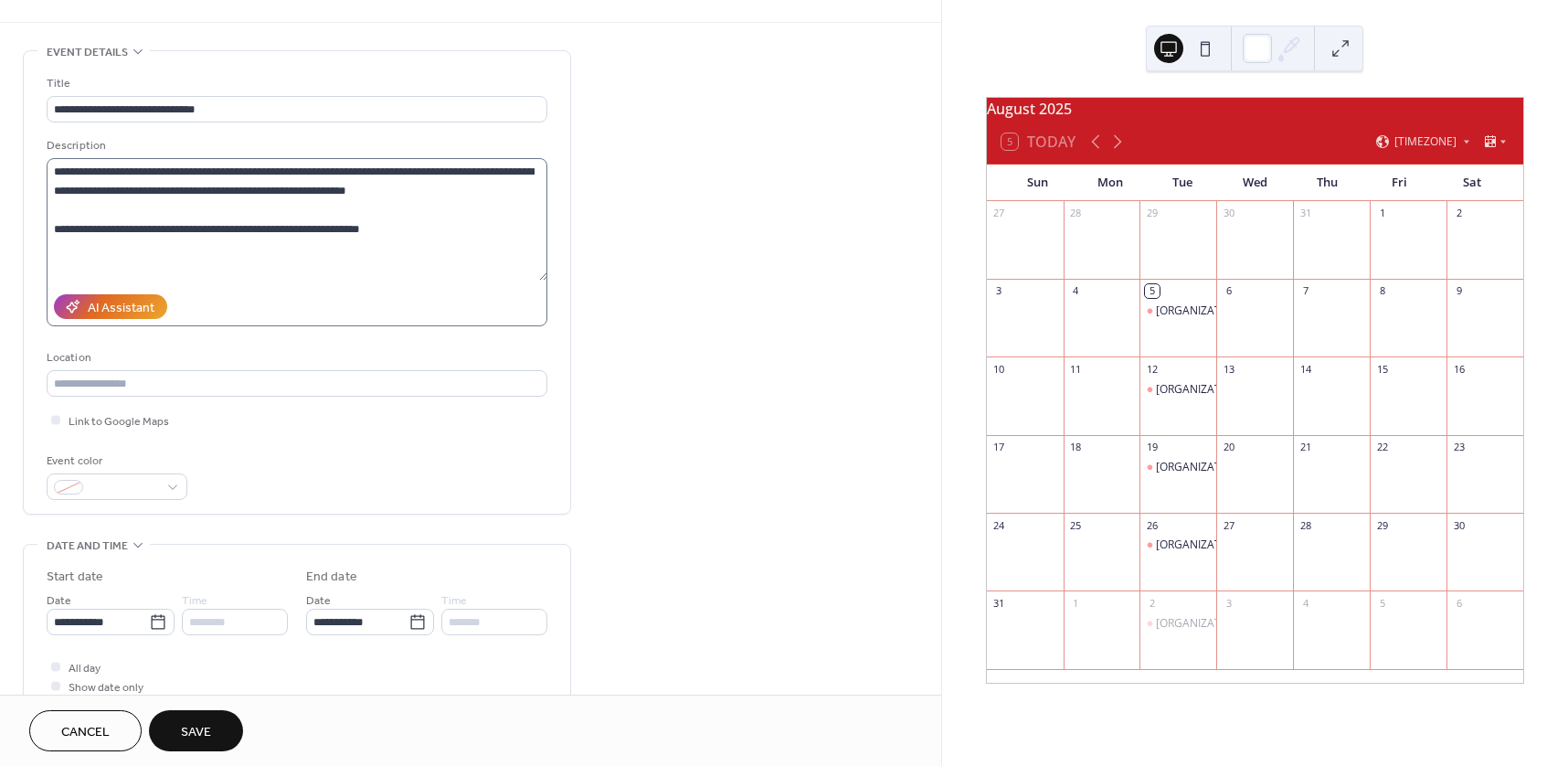 scroll, scrollTop: 0, scrollLeft: 0, axis: both 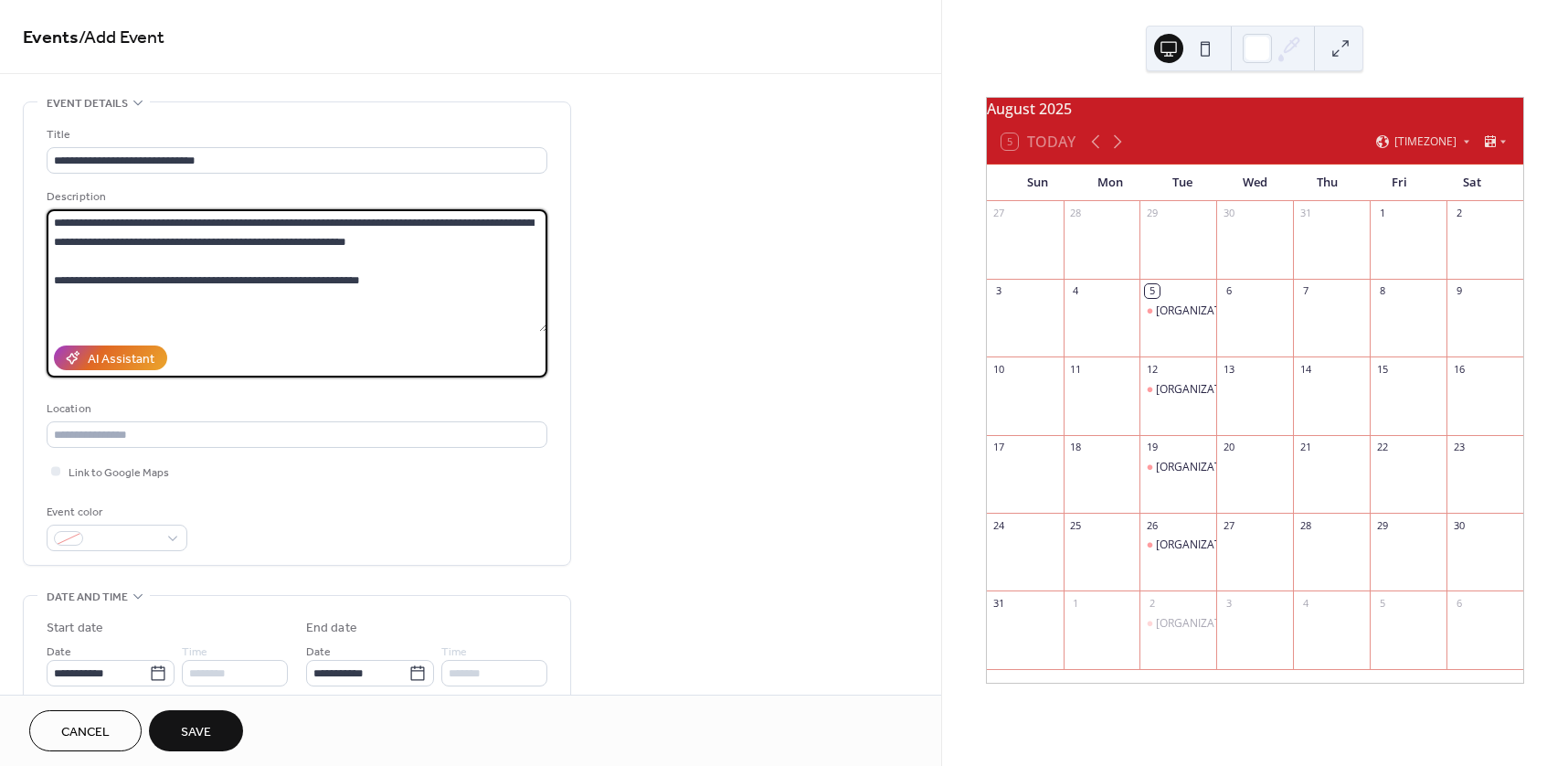 click on "**********" at bounding box center [297, 271] 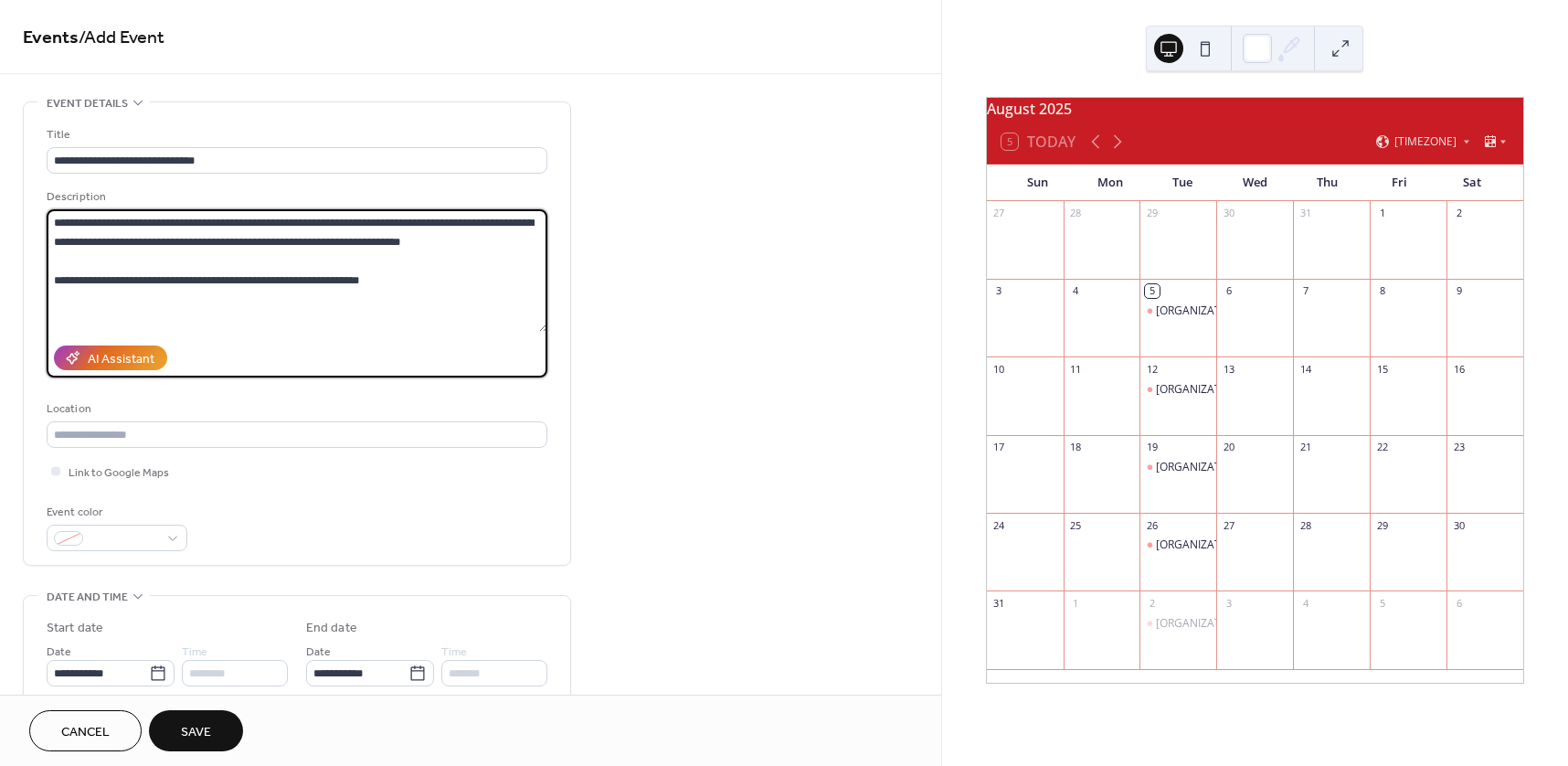 type on "**********" 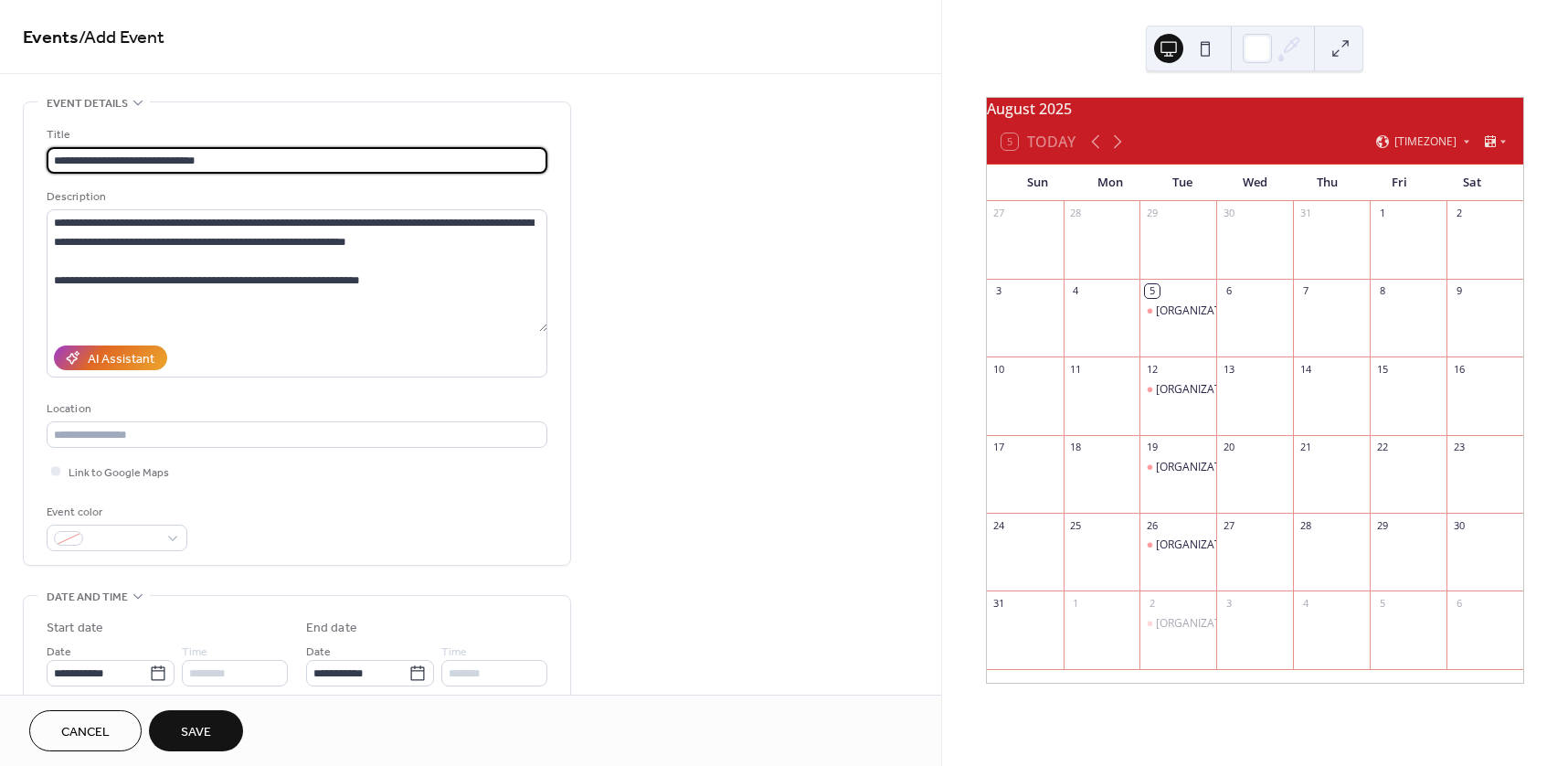 click on "**********" at bounding box center (297, 160) 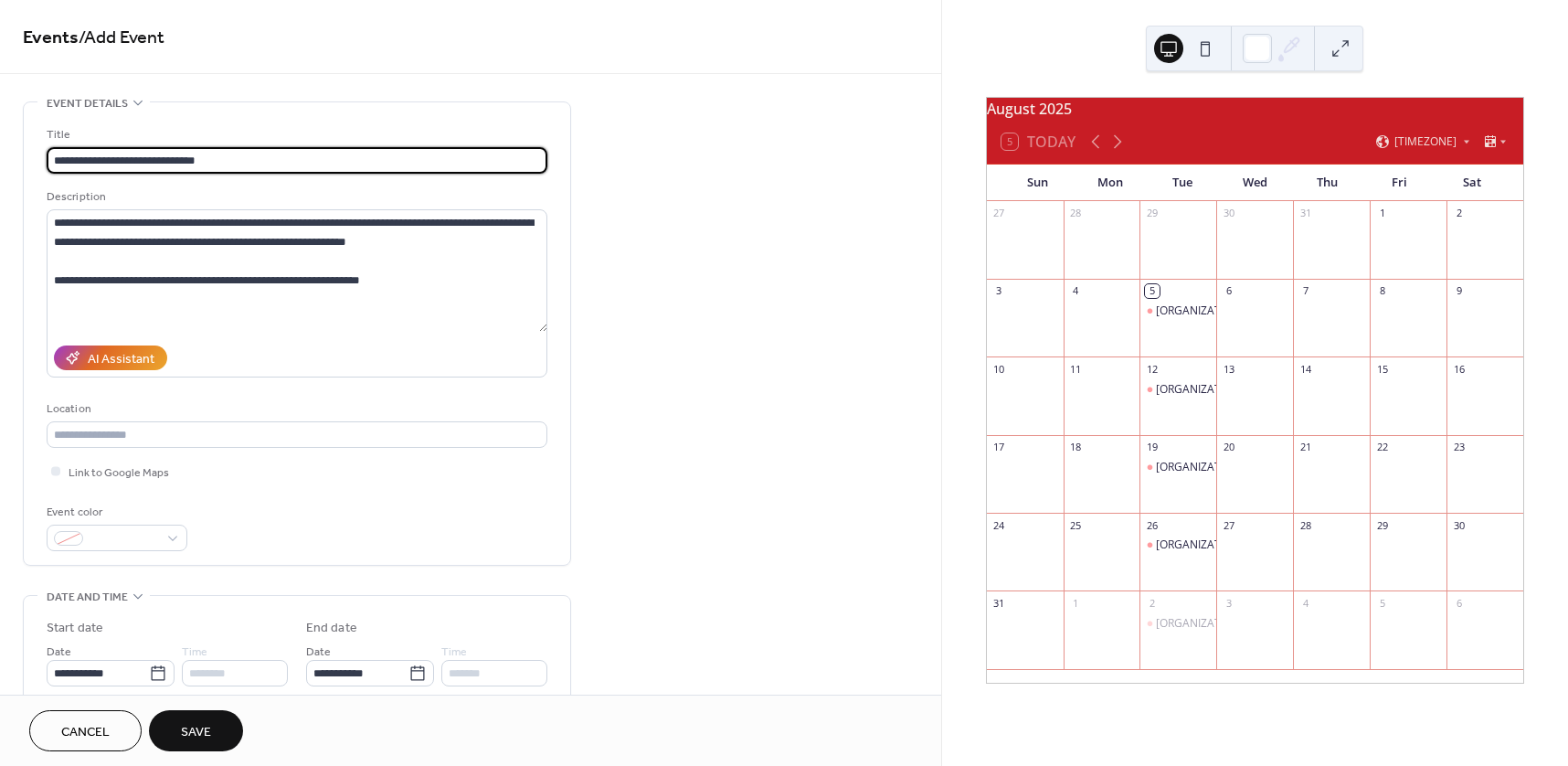 paste on "**********" 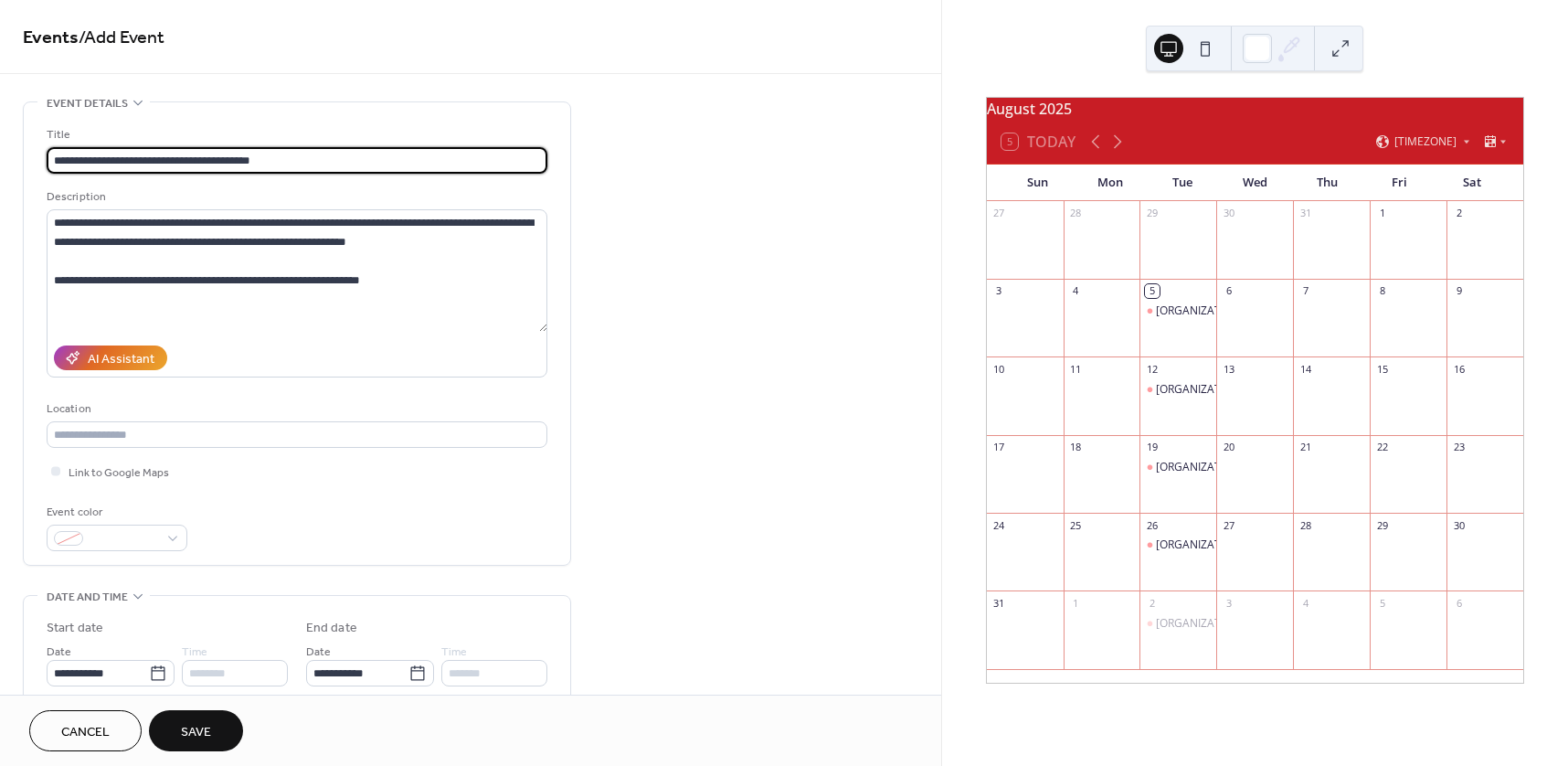 click on "**********" at bounding box center (297, 160) 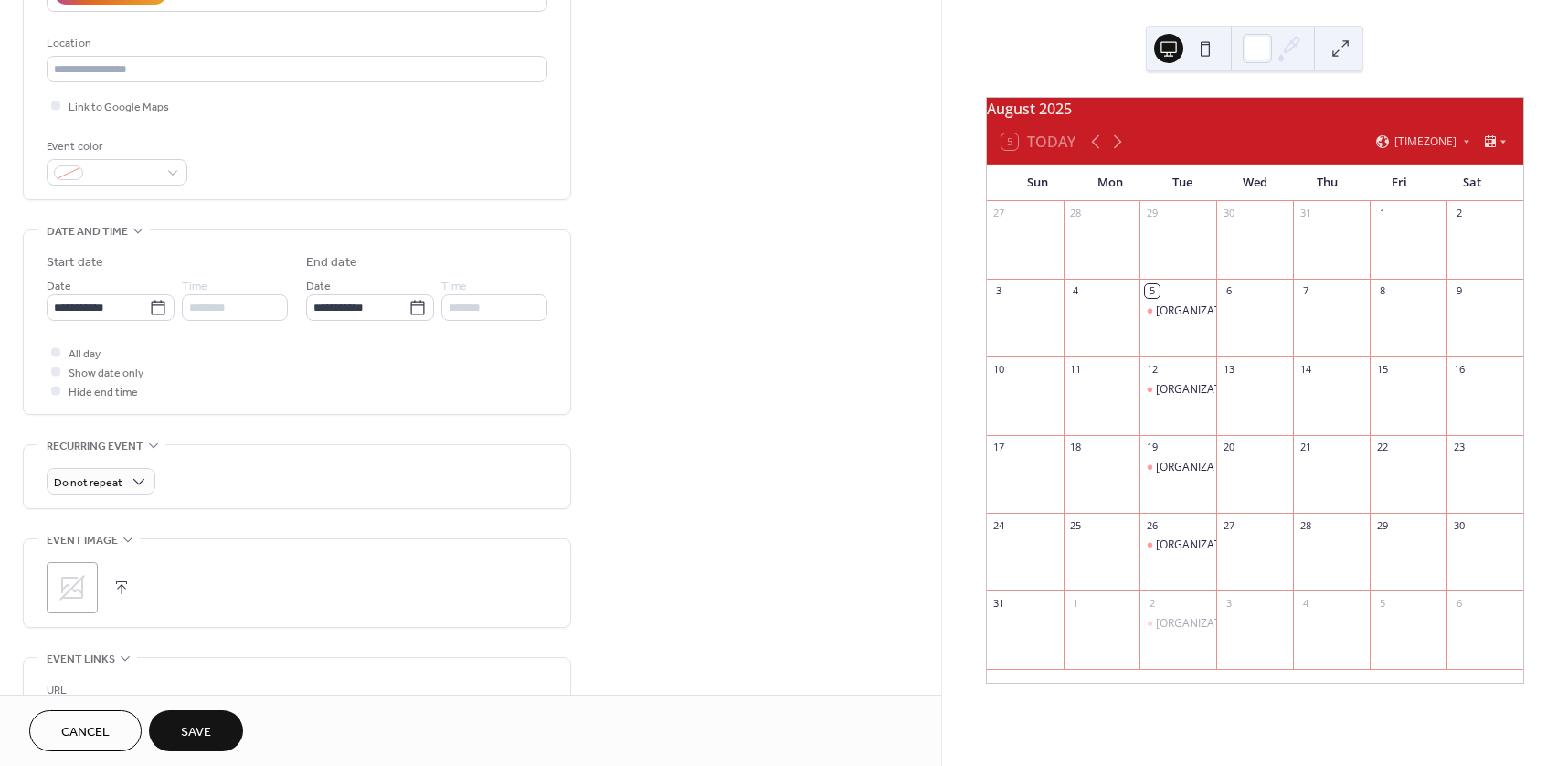scroll, scrollTop: 548, scrollLeft: 0, axis: vertical 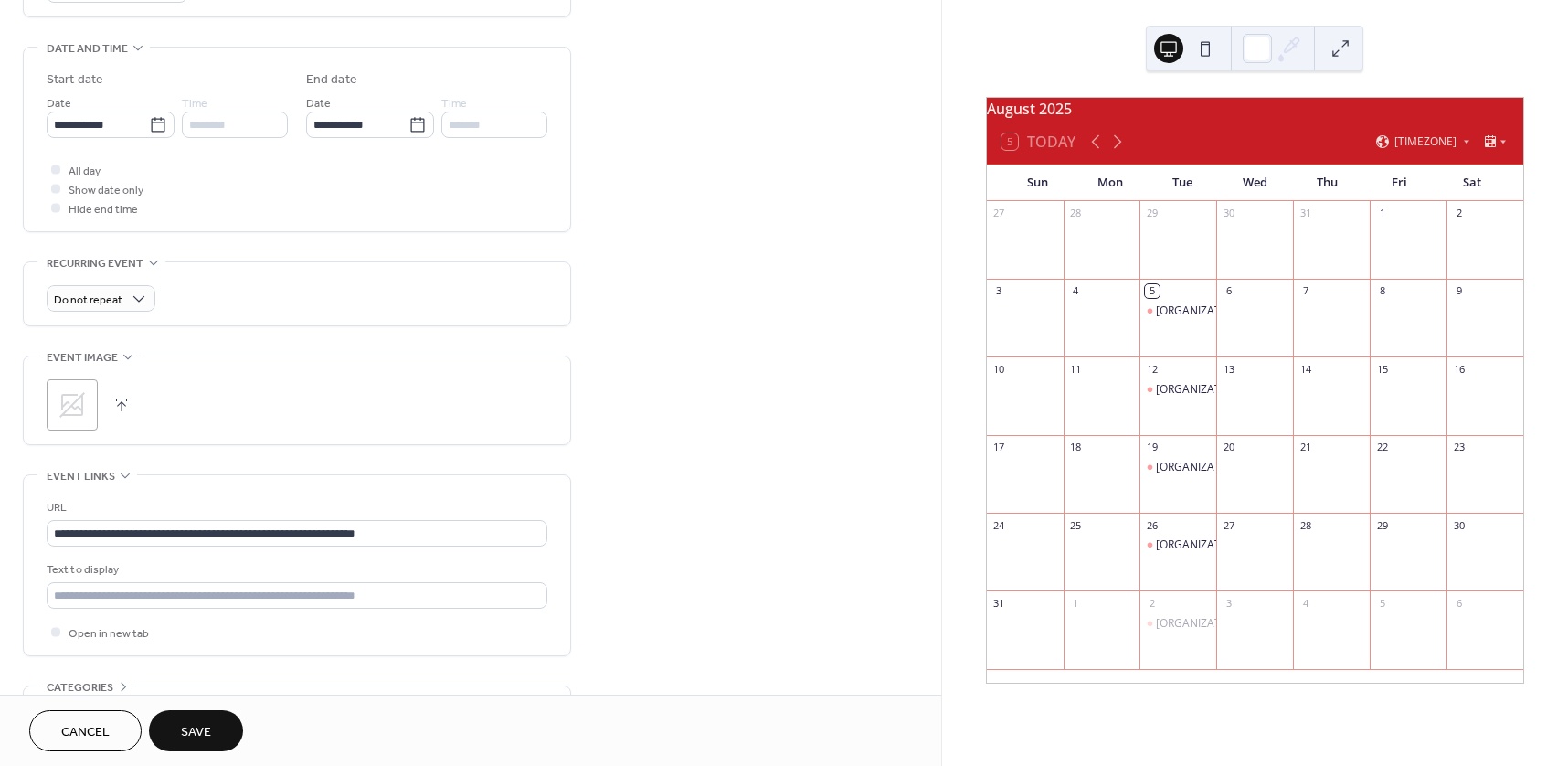 type on "**********" 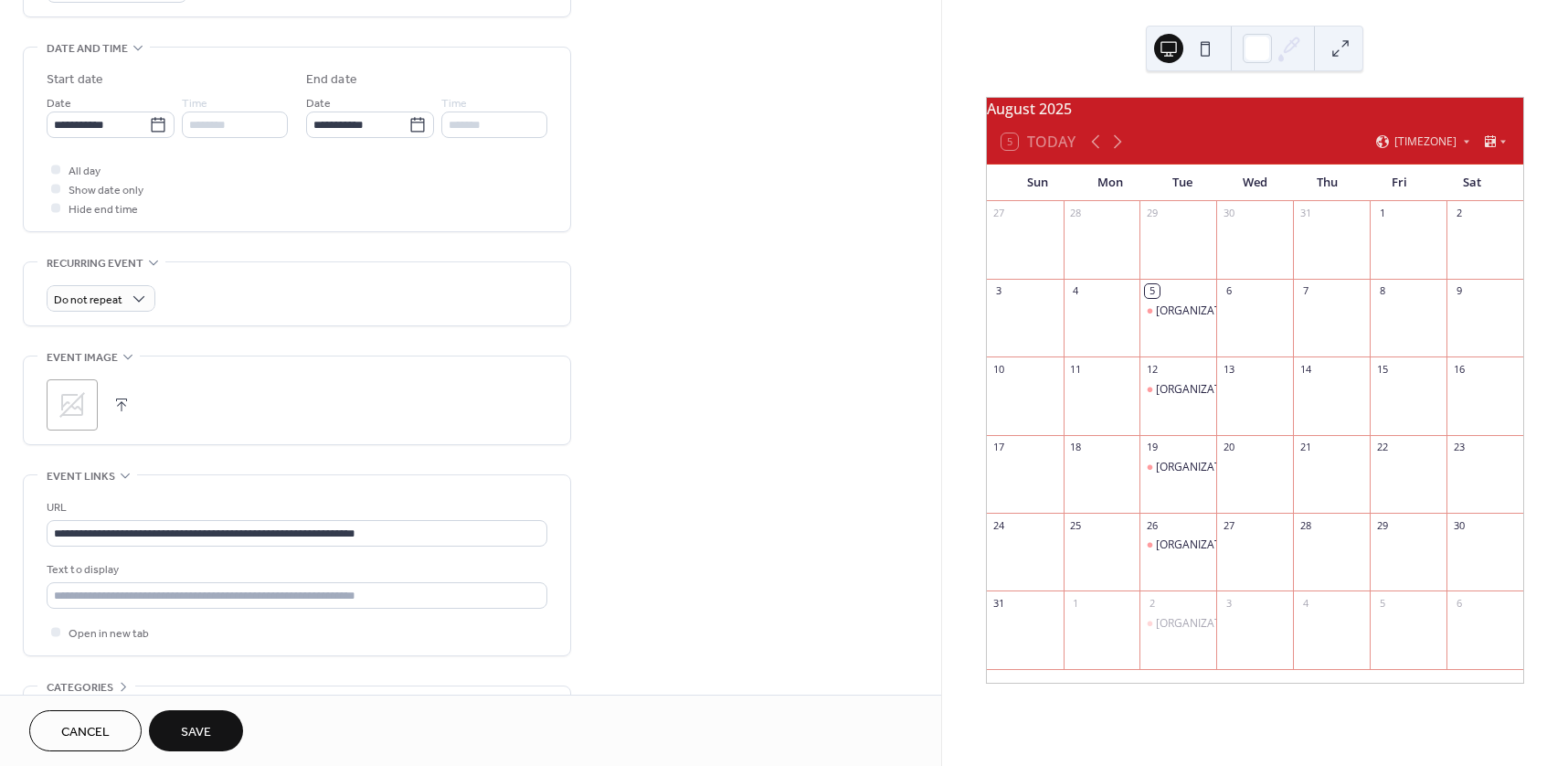 click on "Save" at bounding box center (196, 730) 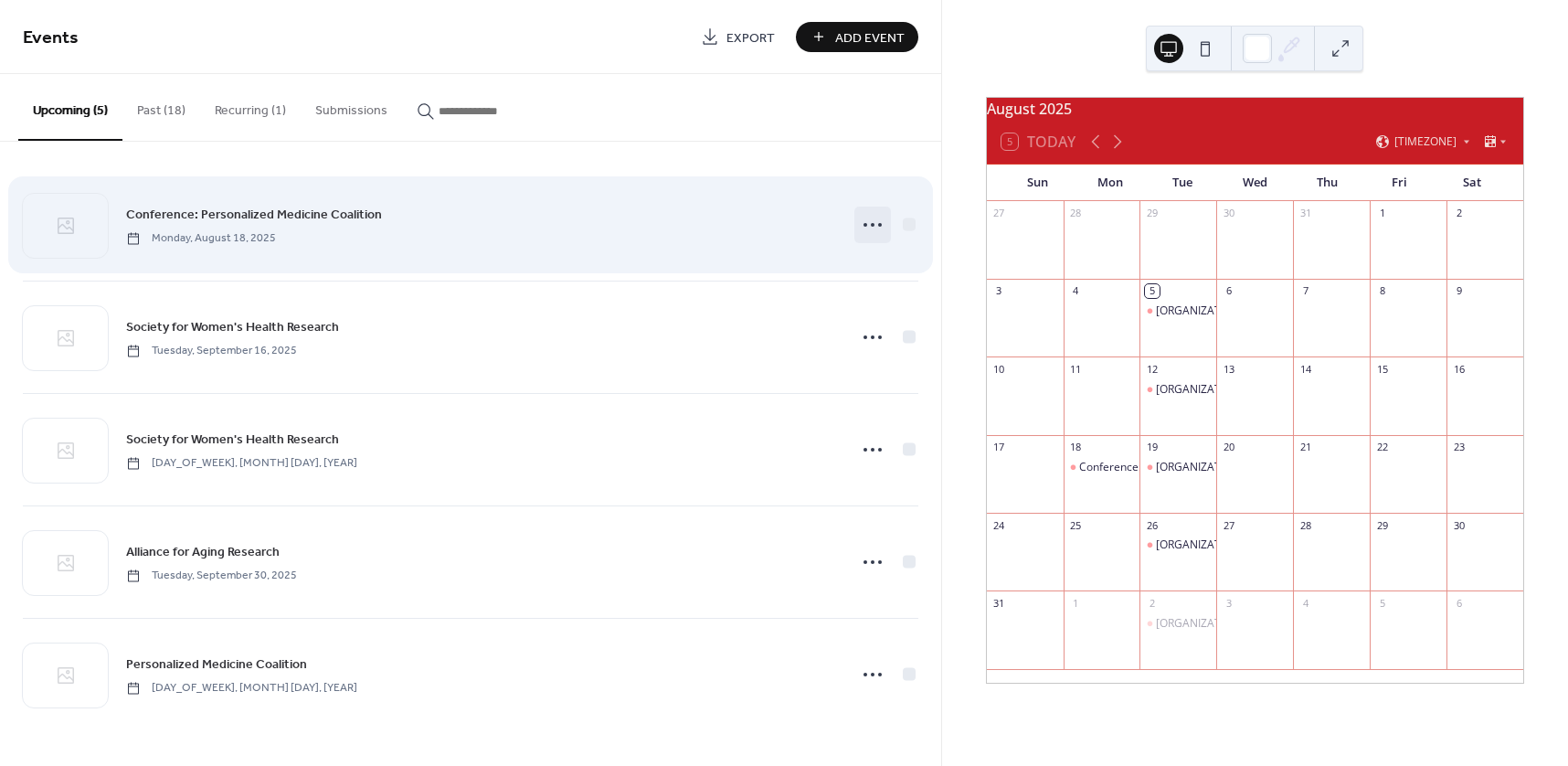 click 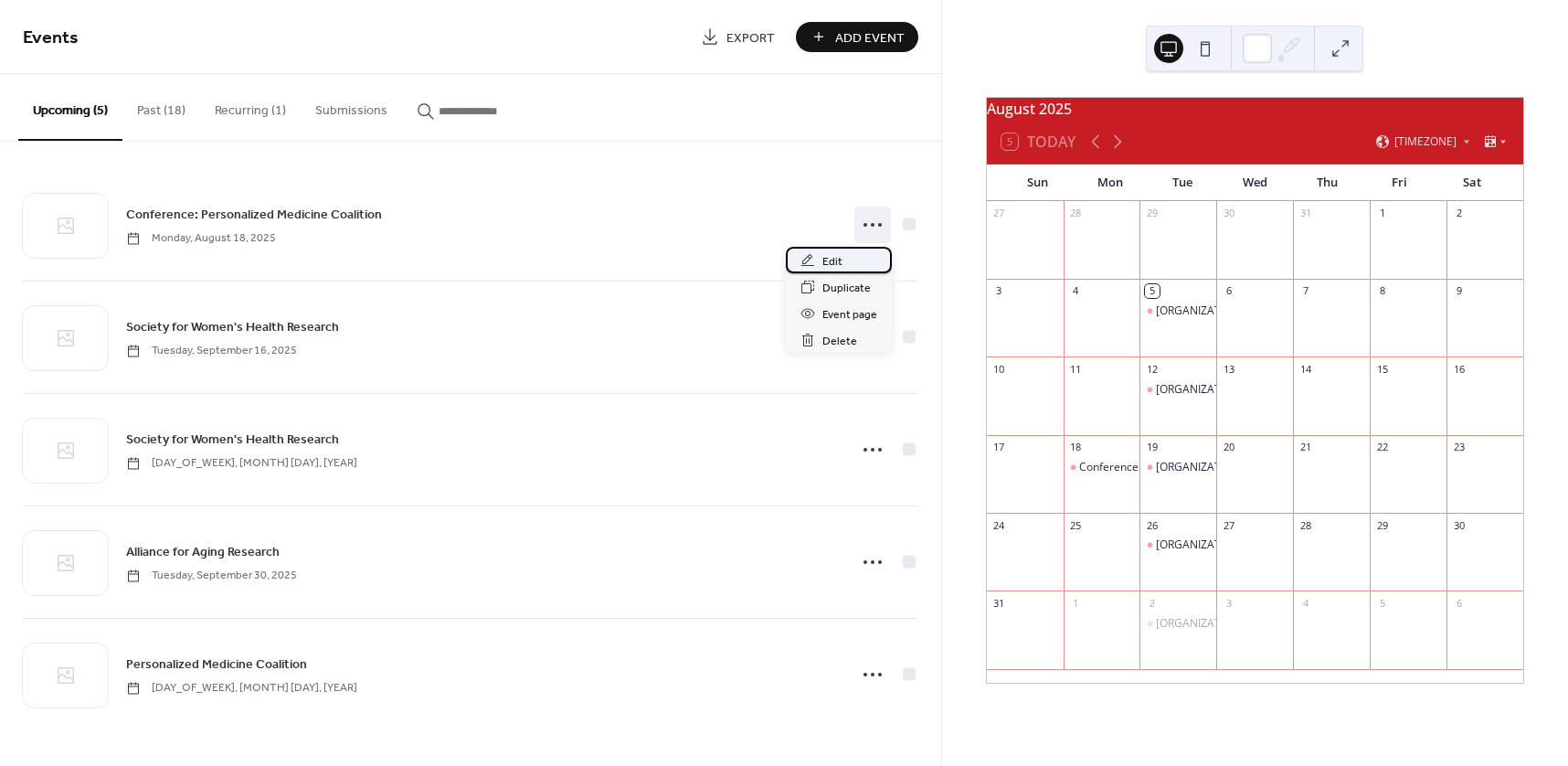 click on "Edit" at bounding box center (832, 261) 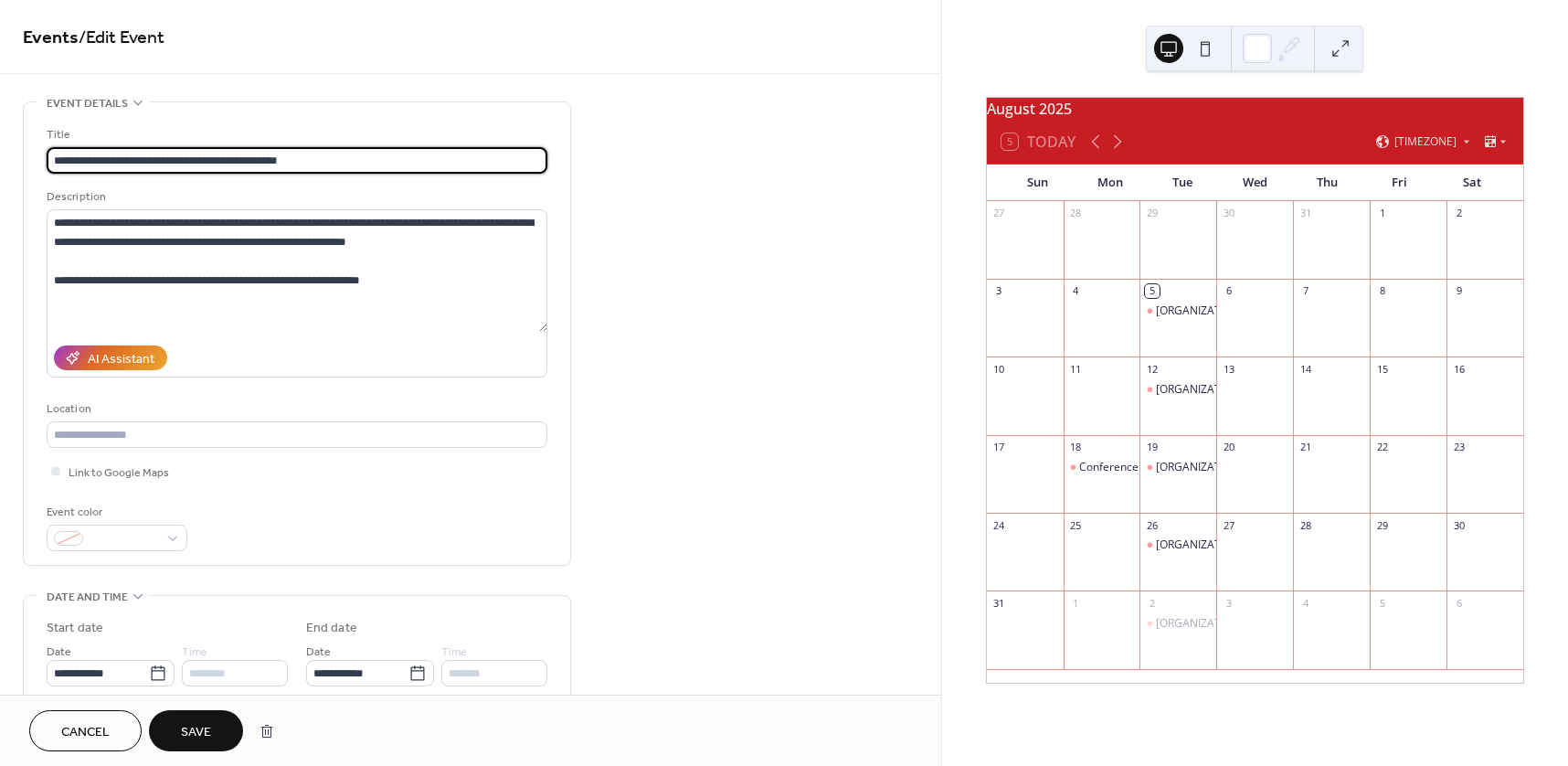 type on "**********" 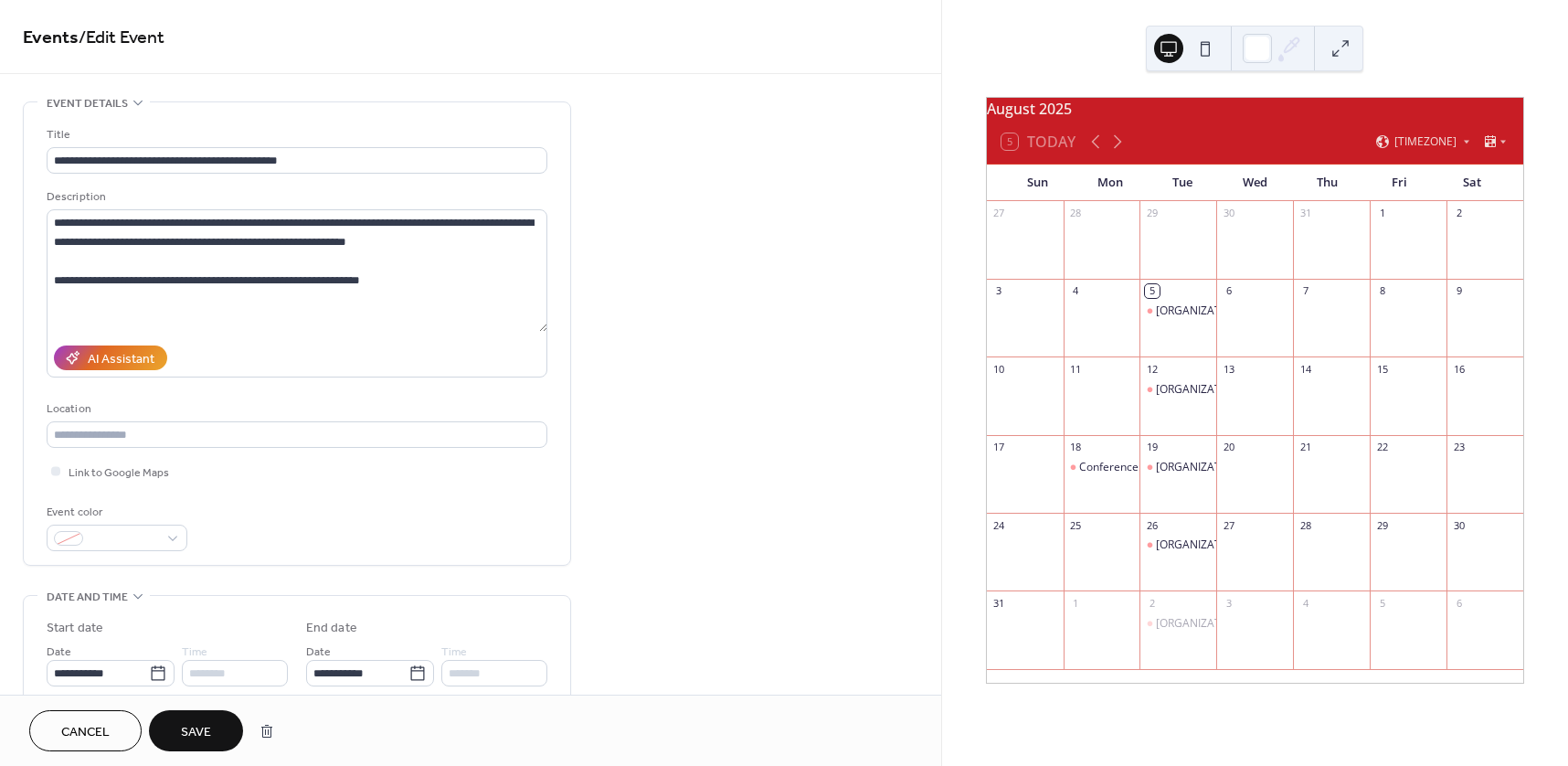 click on "Save" at bounding box center (196, 732) 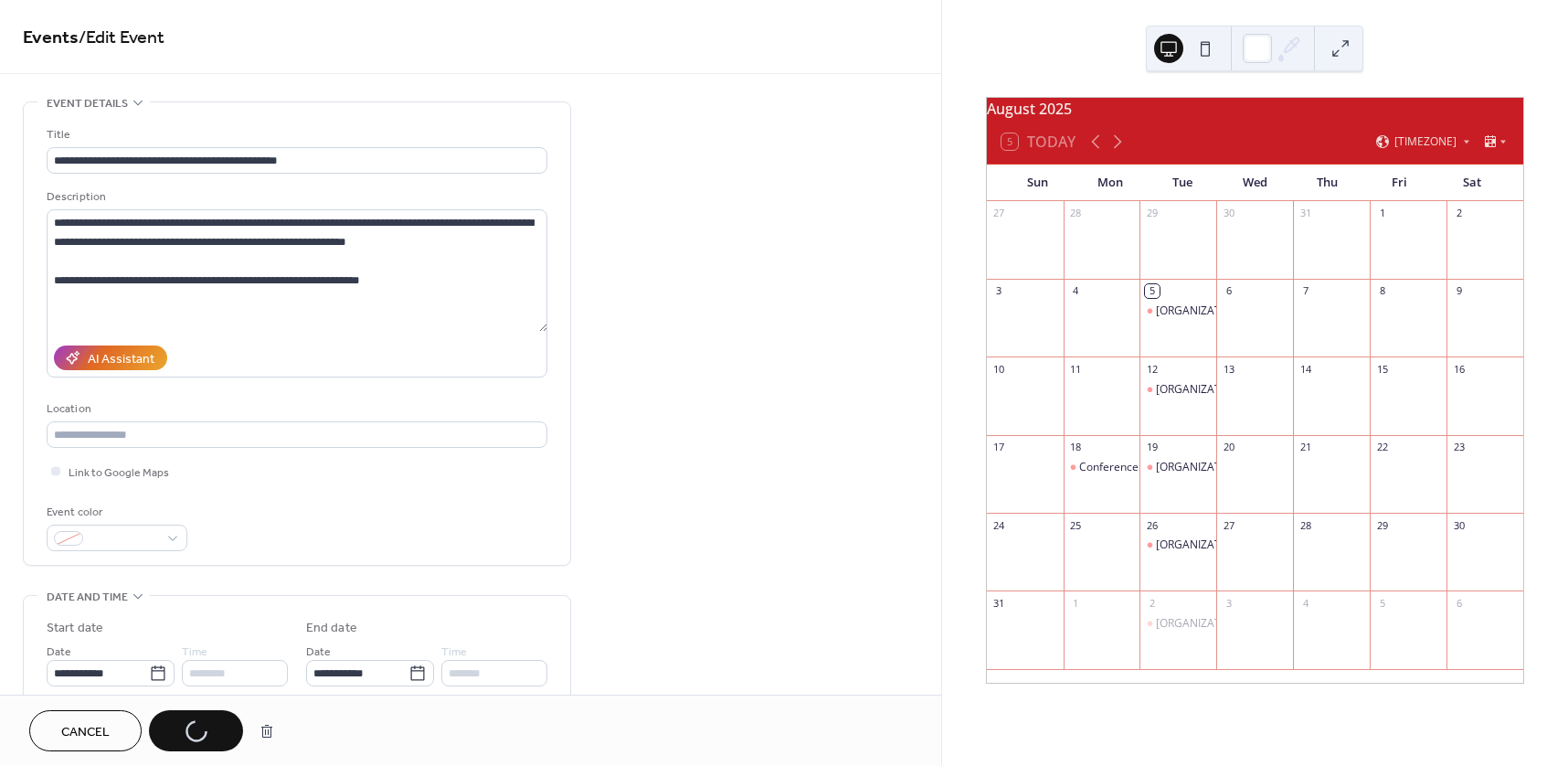 type 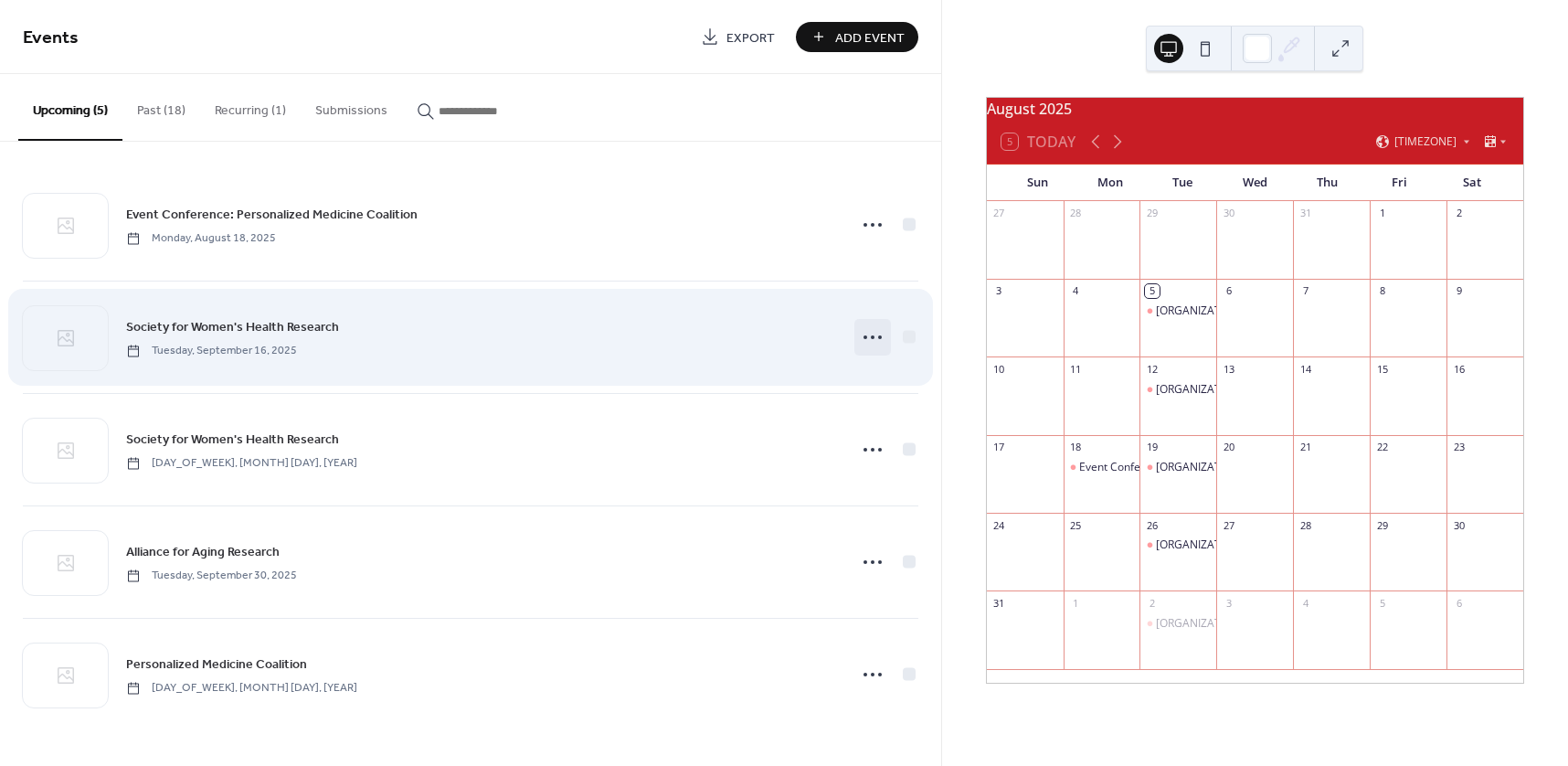 click 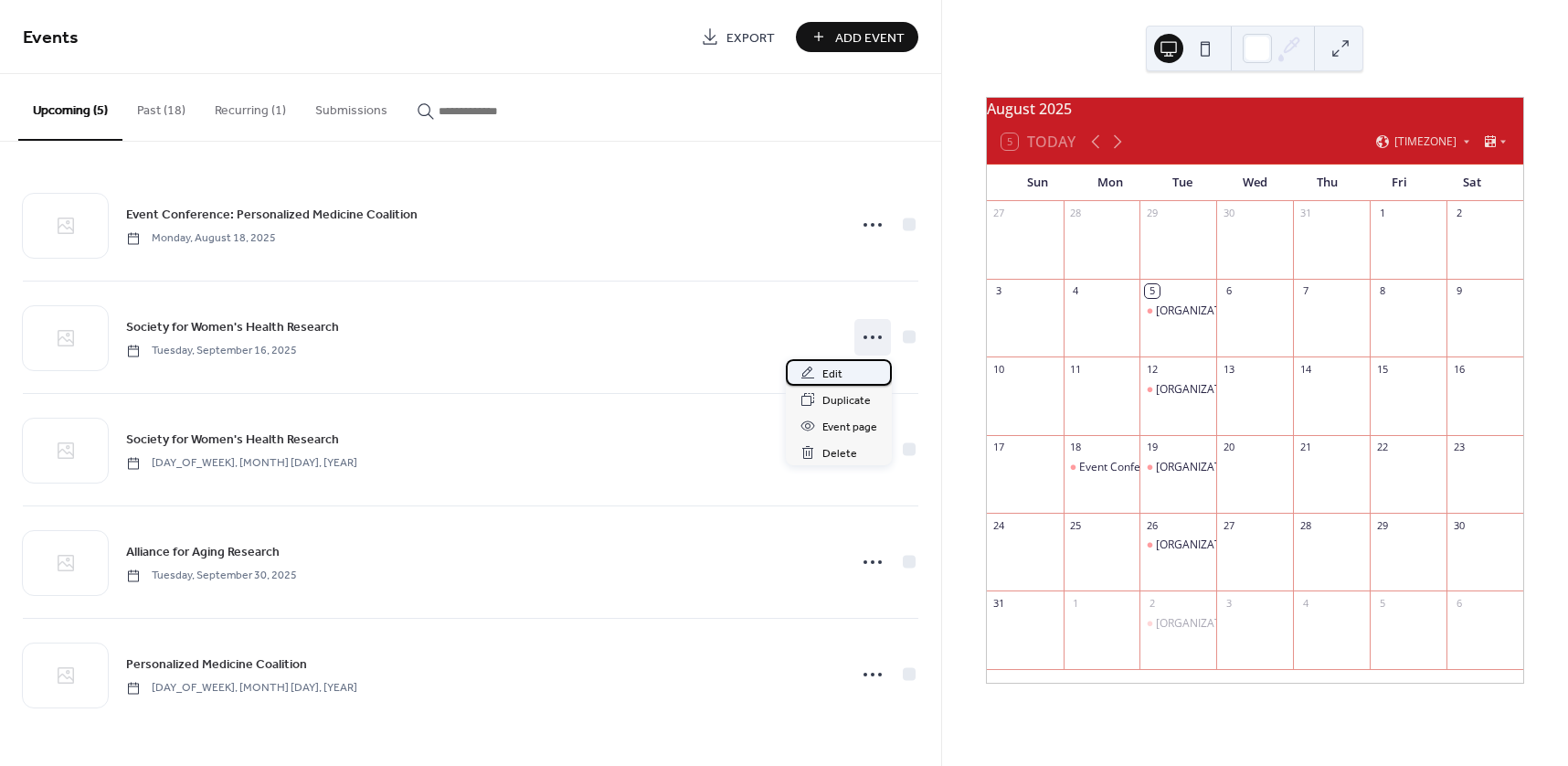 click on "Edit" at bounding box center [832, 374] 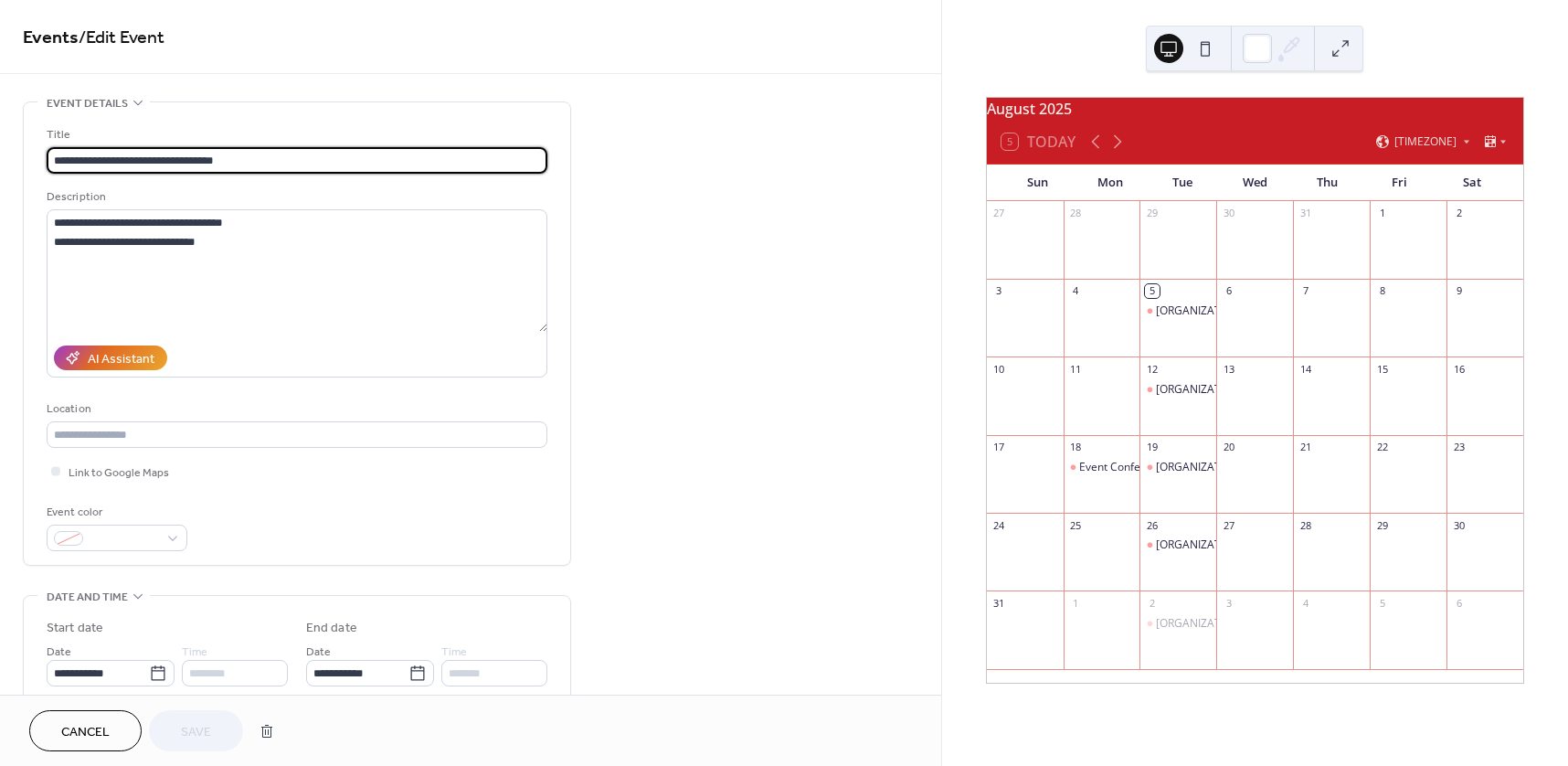 click on "**********" at bounding box center (297, 160) 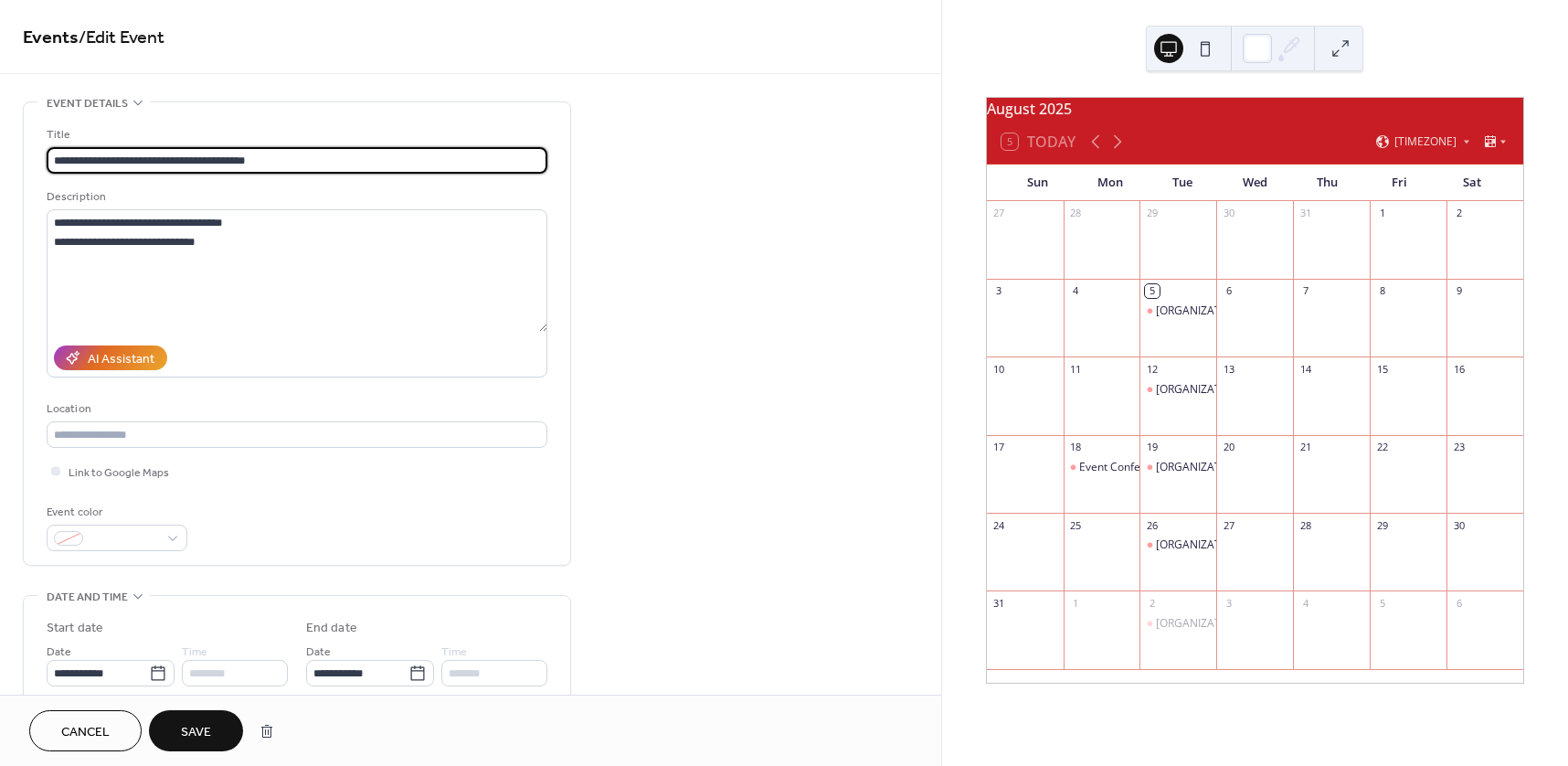 type on "**********" 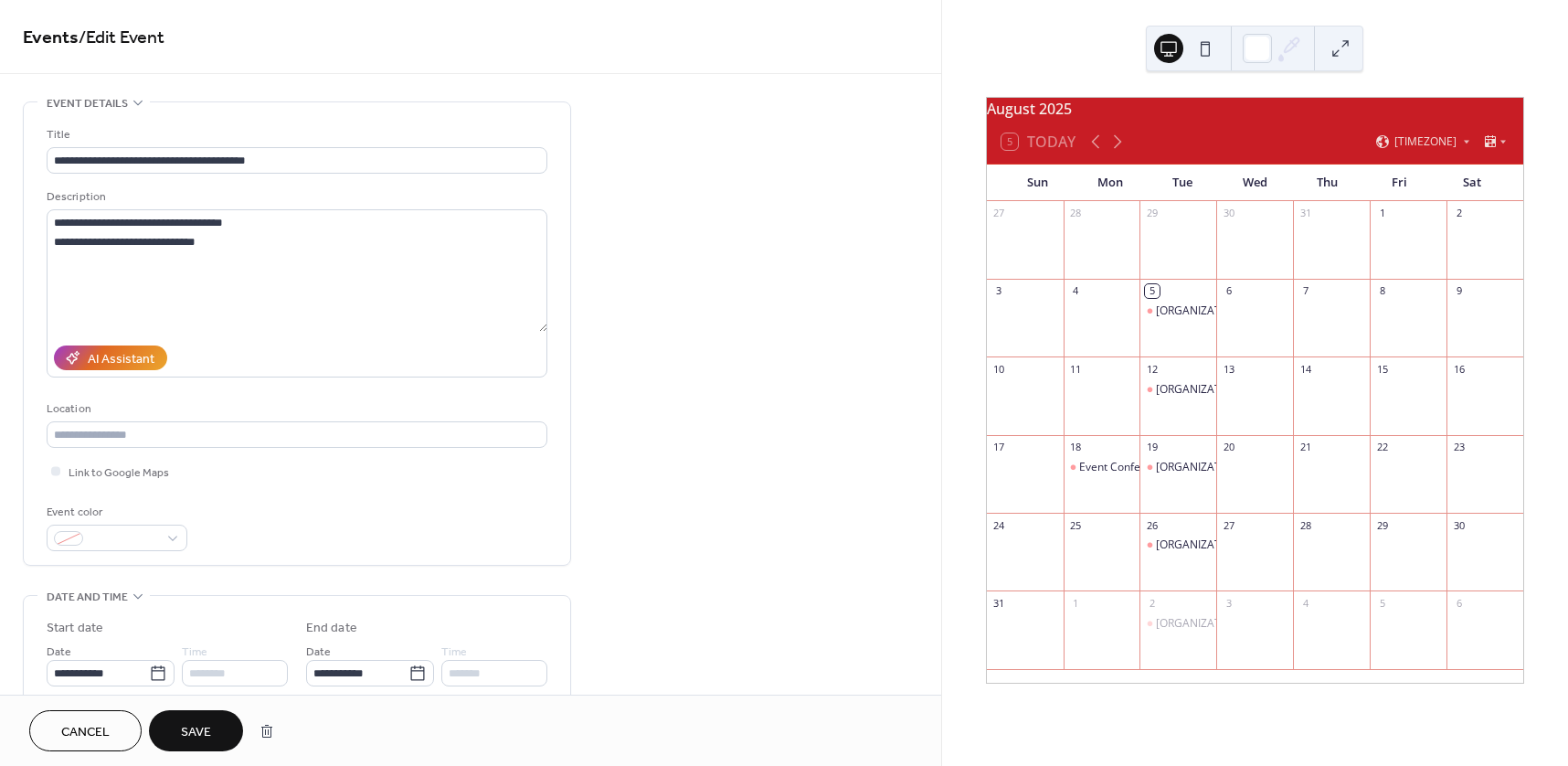 click on "Save" at bounding box center [196, 732] 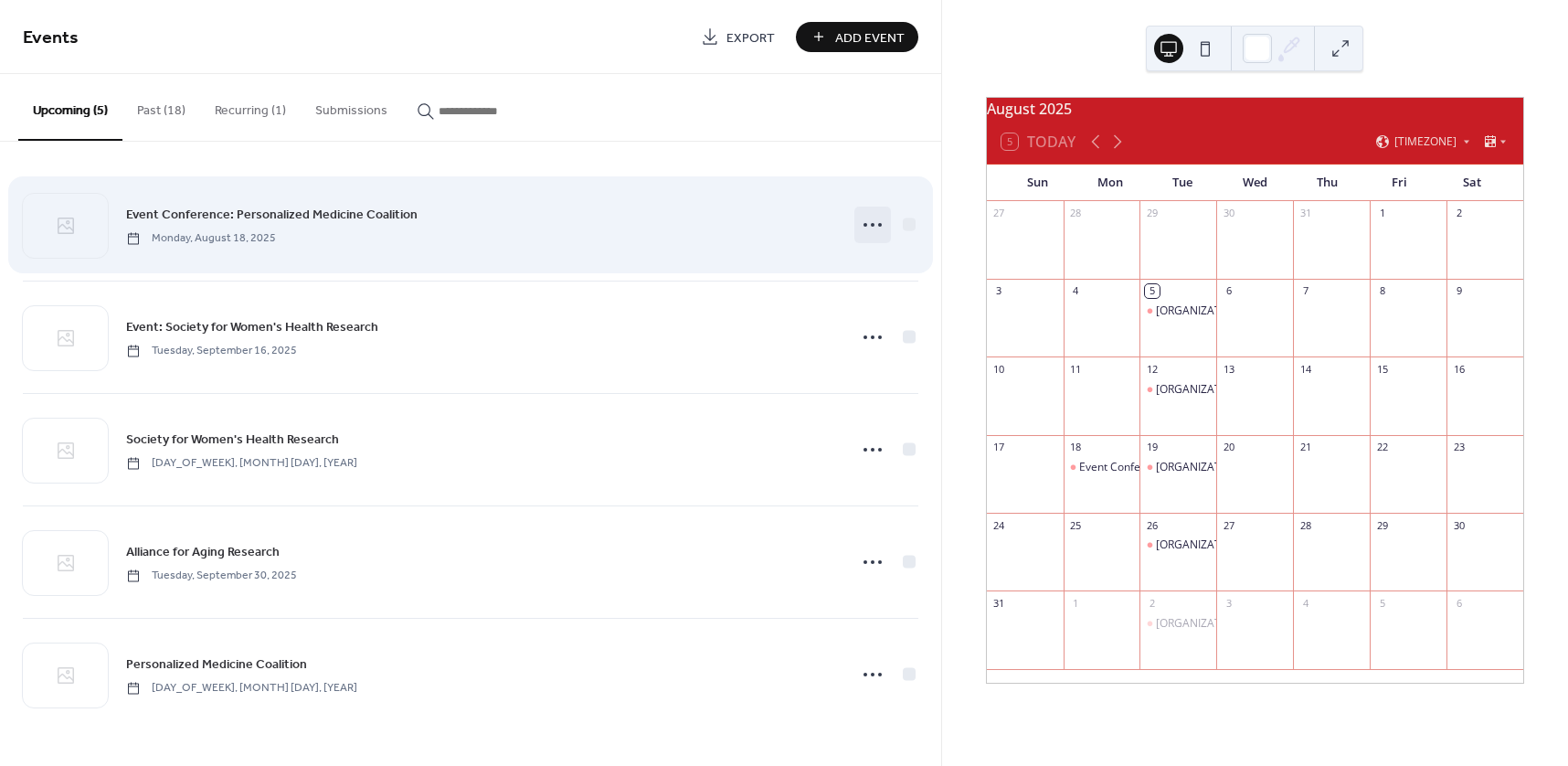 click 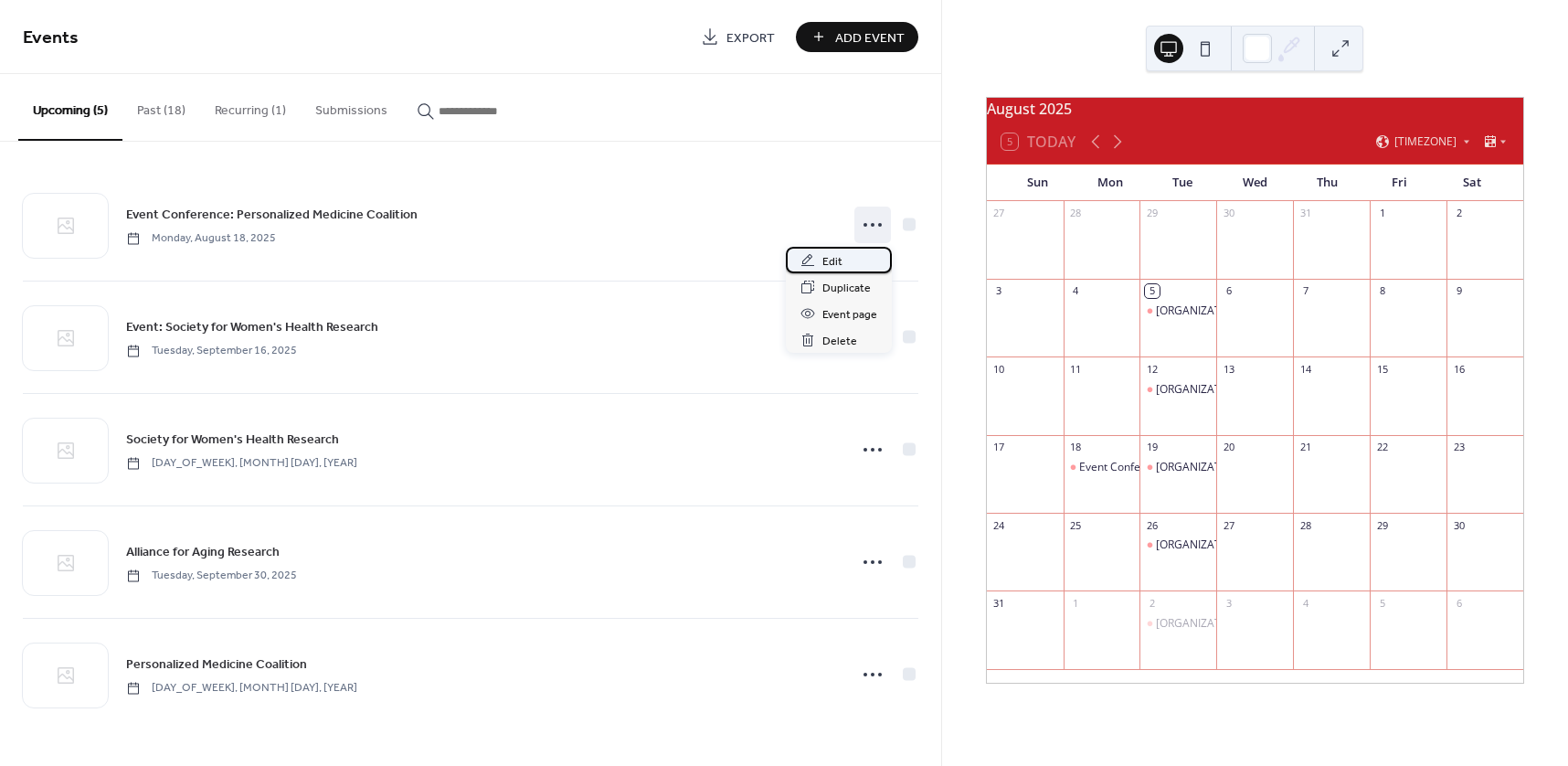 click on "Edit" at bounding box center [832, 261] 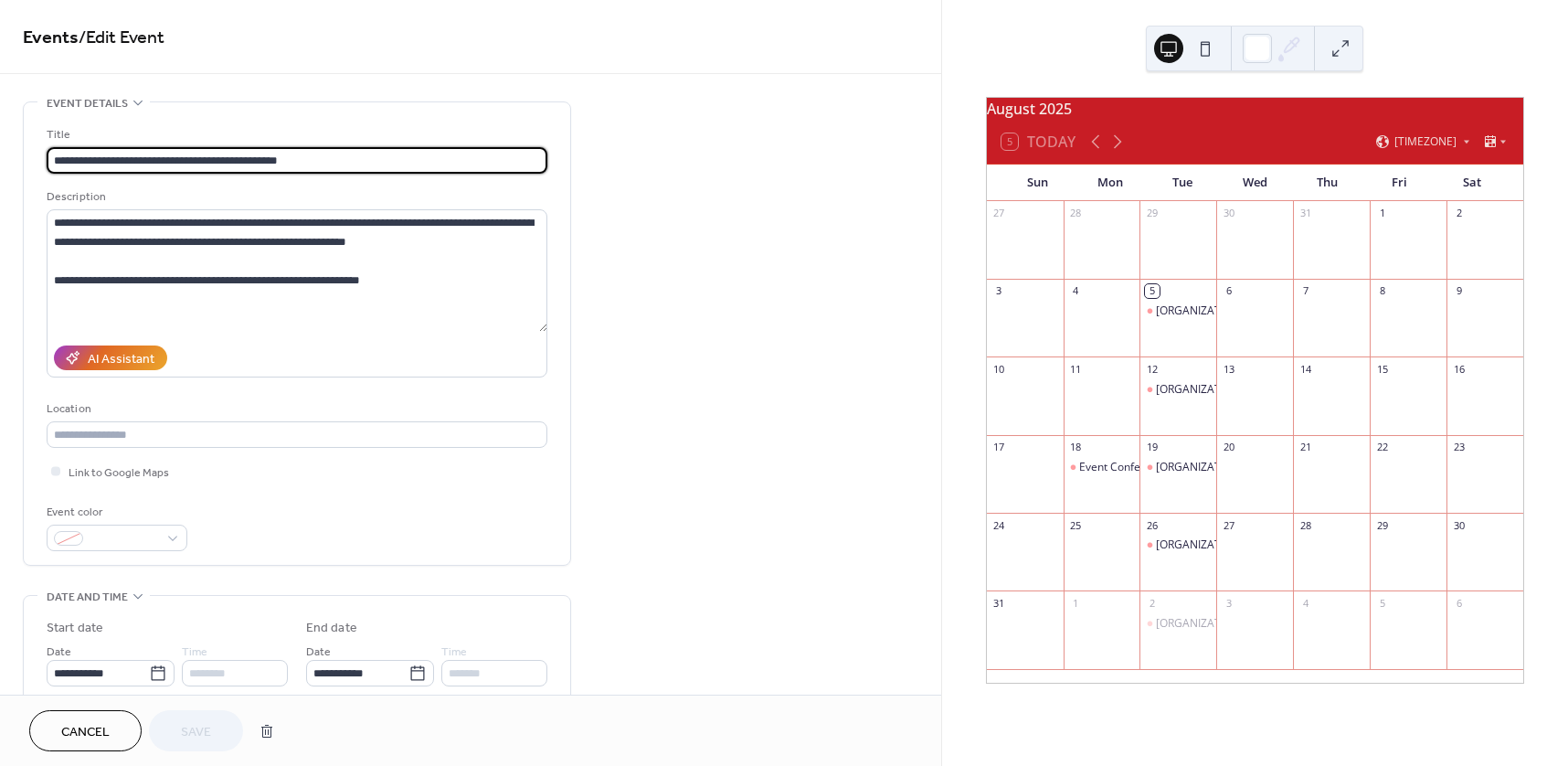 click on "**********" at bounding box center [297, 160] 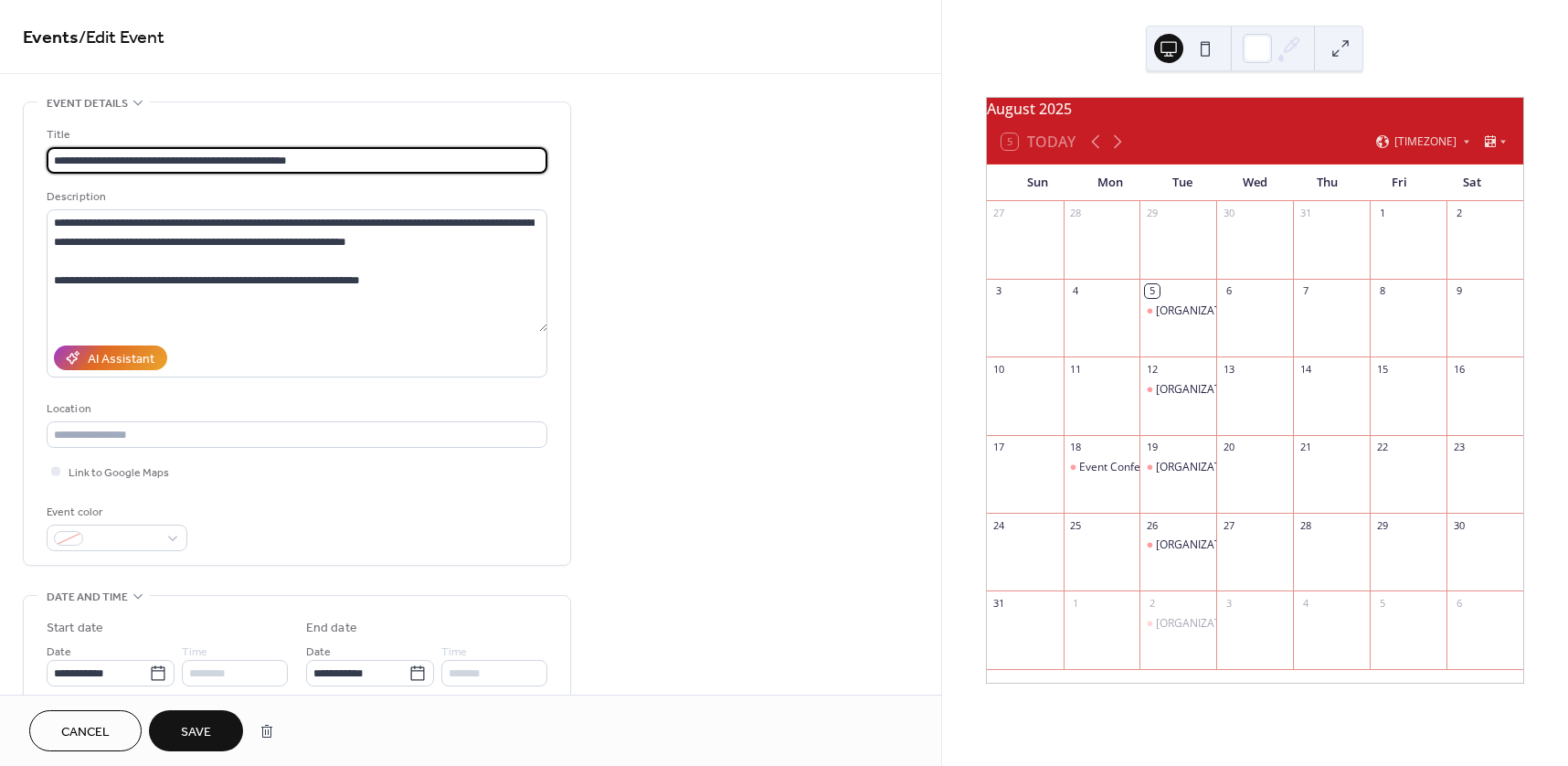 type on "**********" 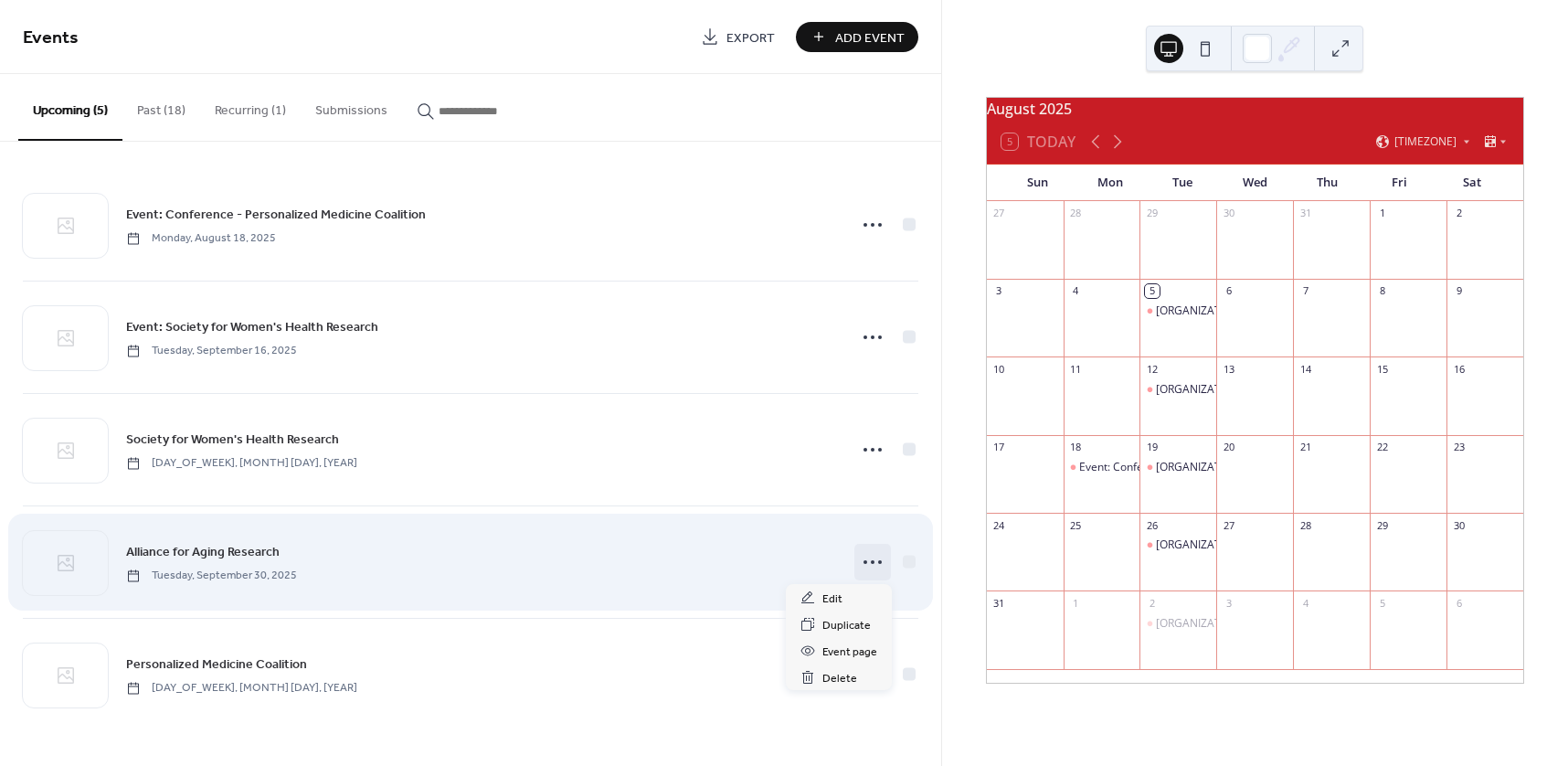 click 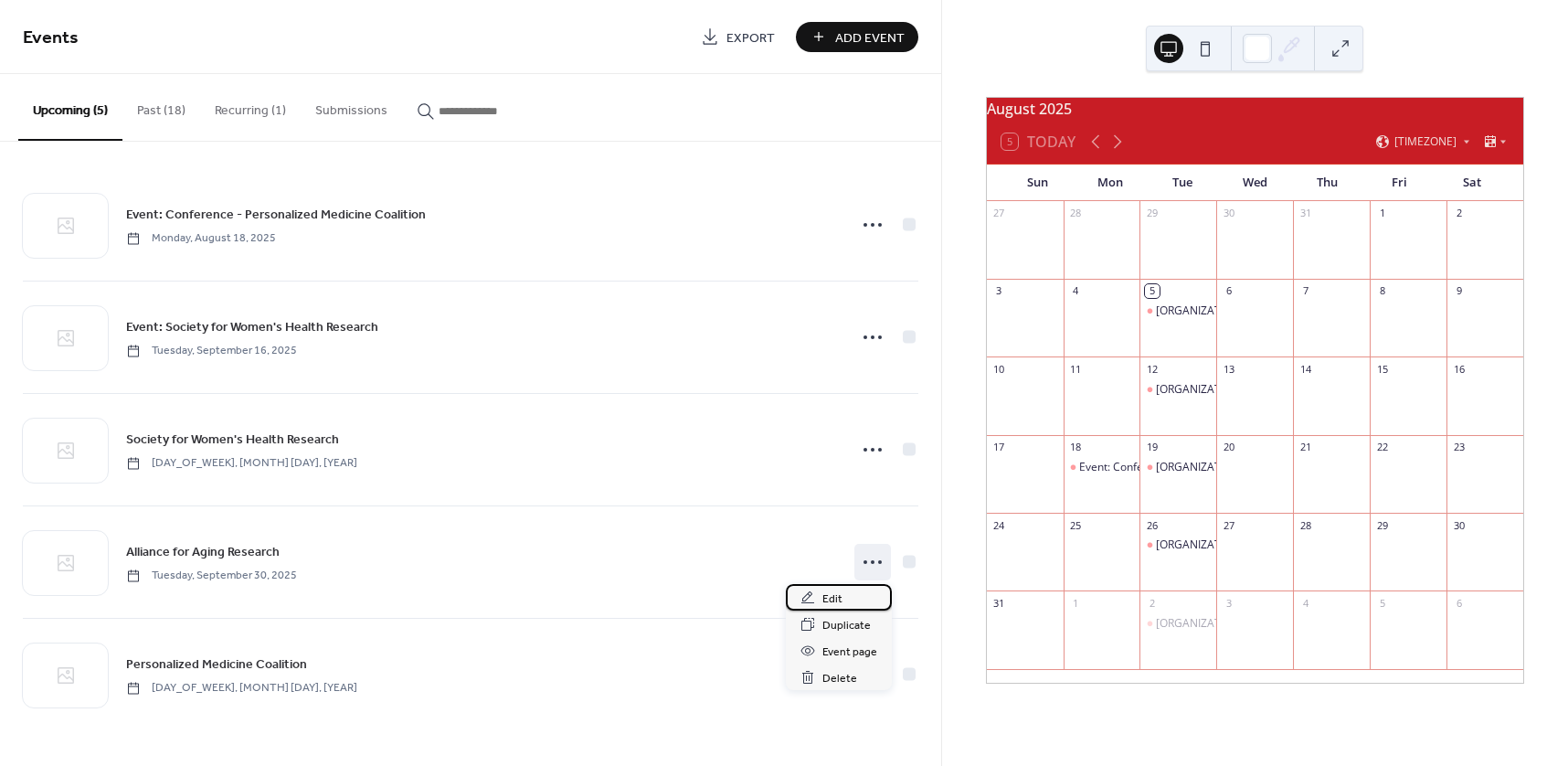 click on "Edit" at bounding box center [832, 599] 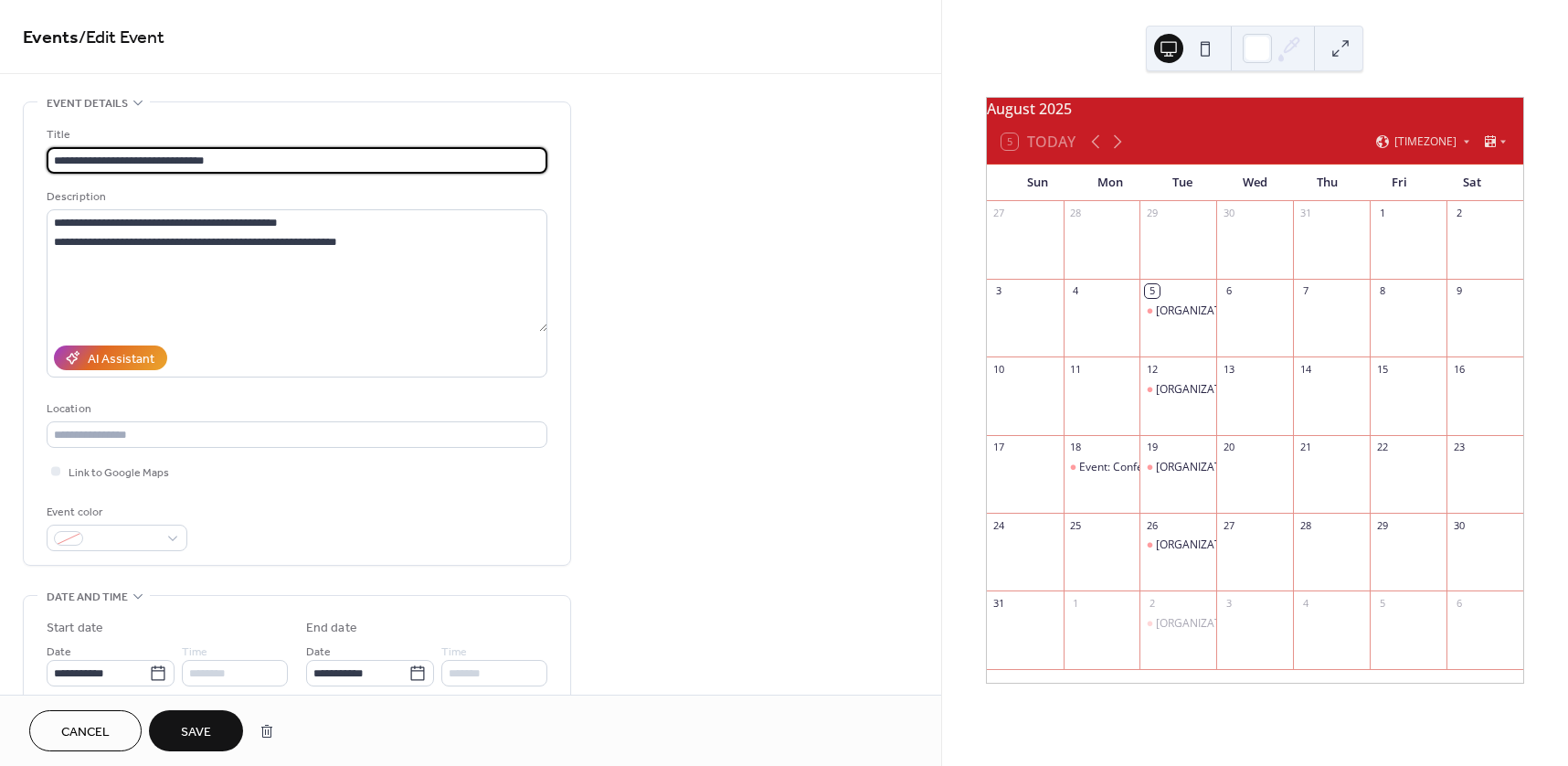 type on "**********" 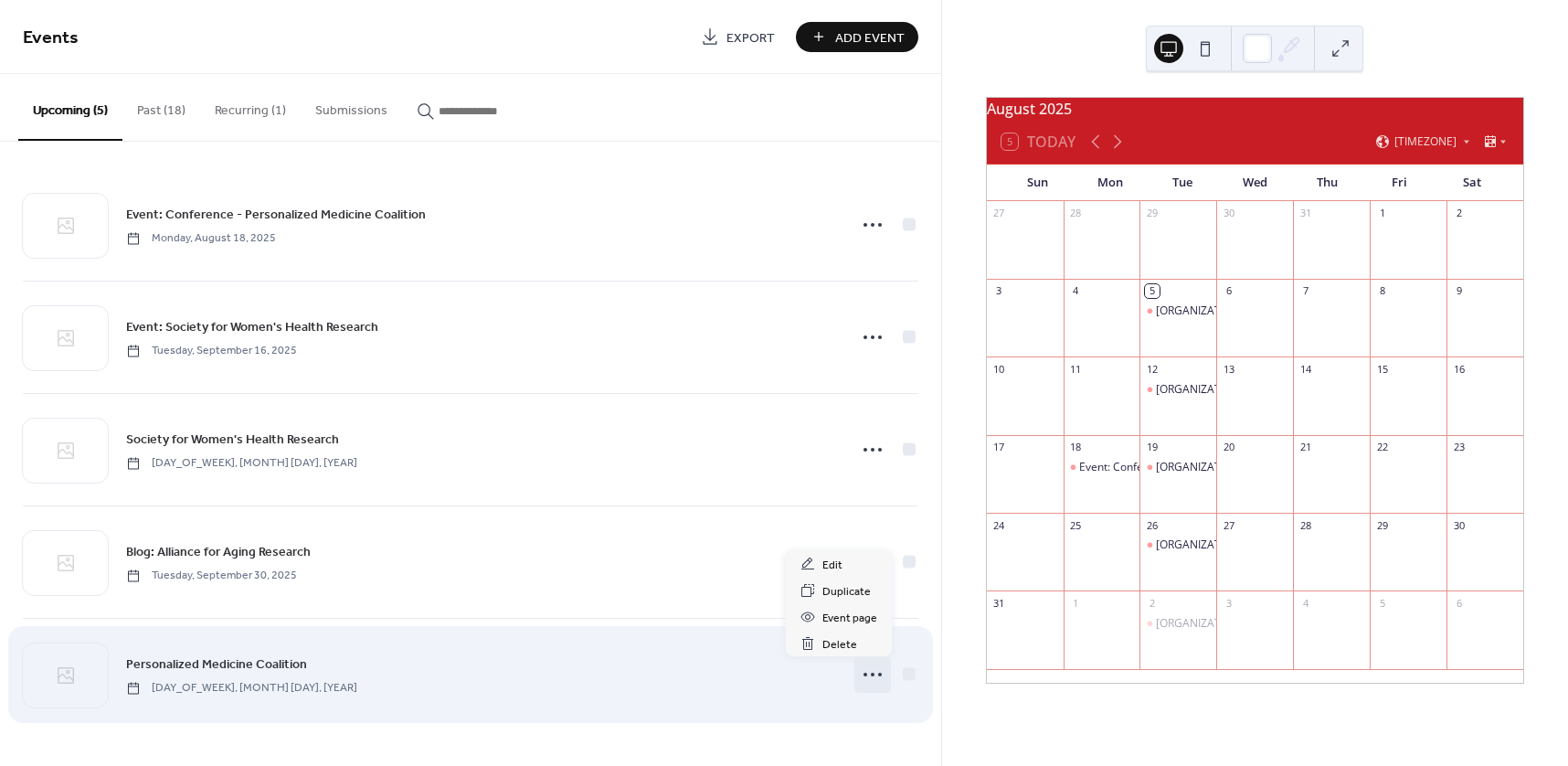 click 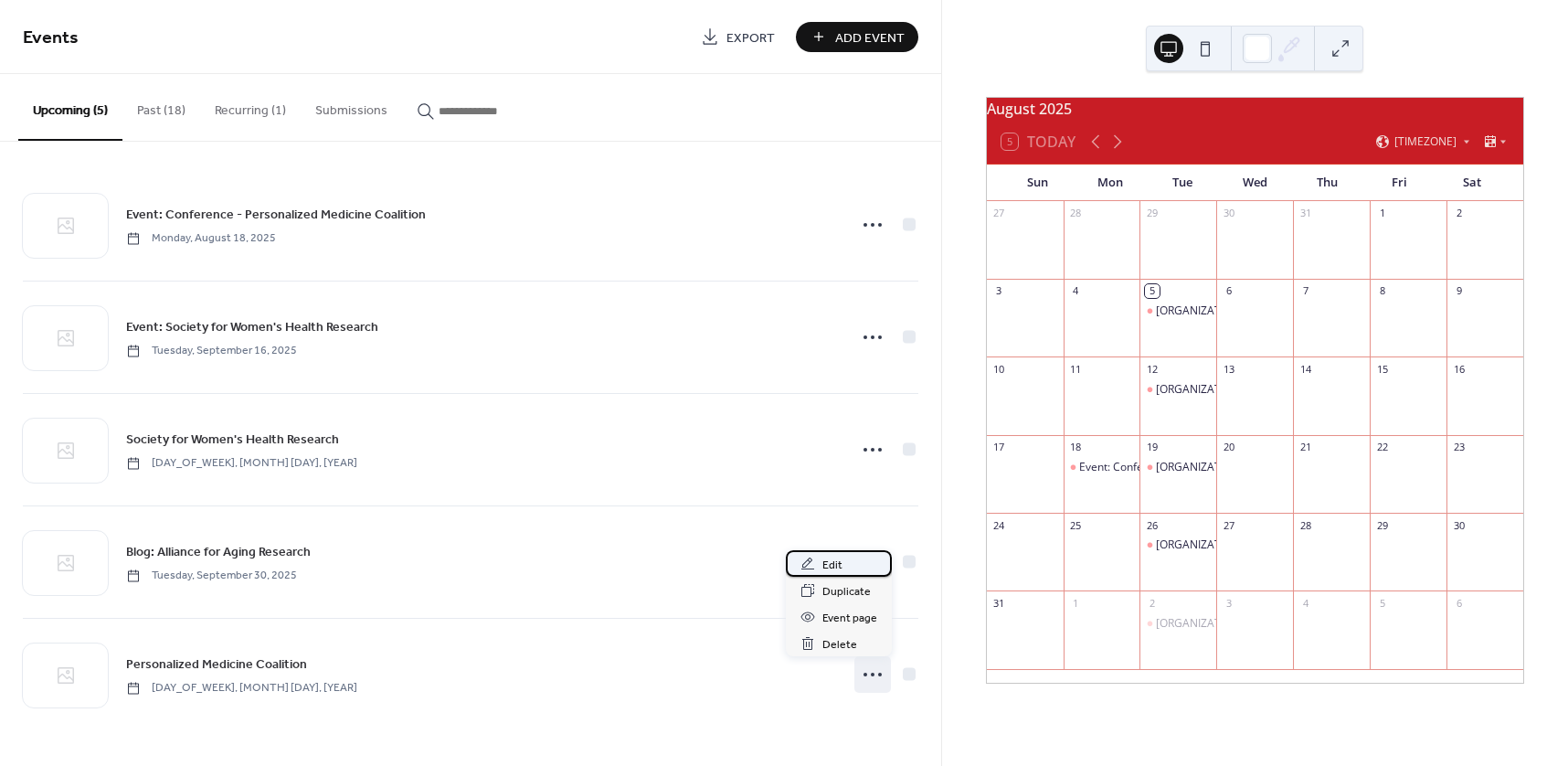 click on "Edit" at bounding box center [839, 563] 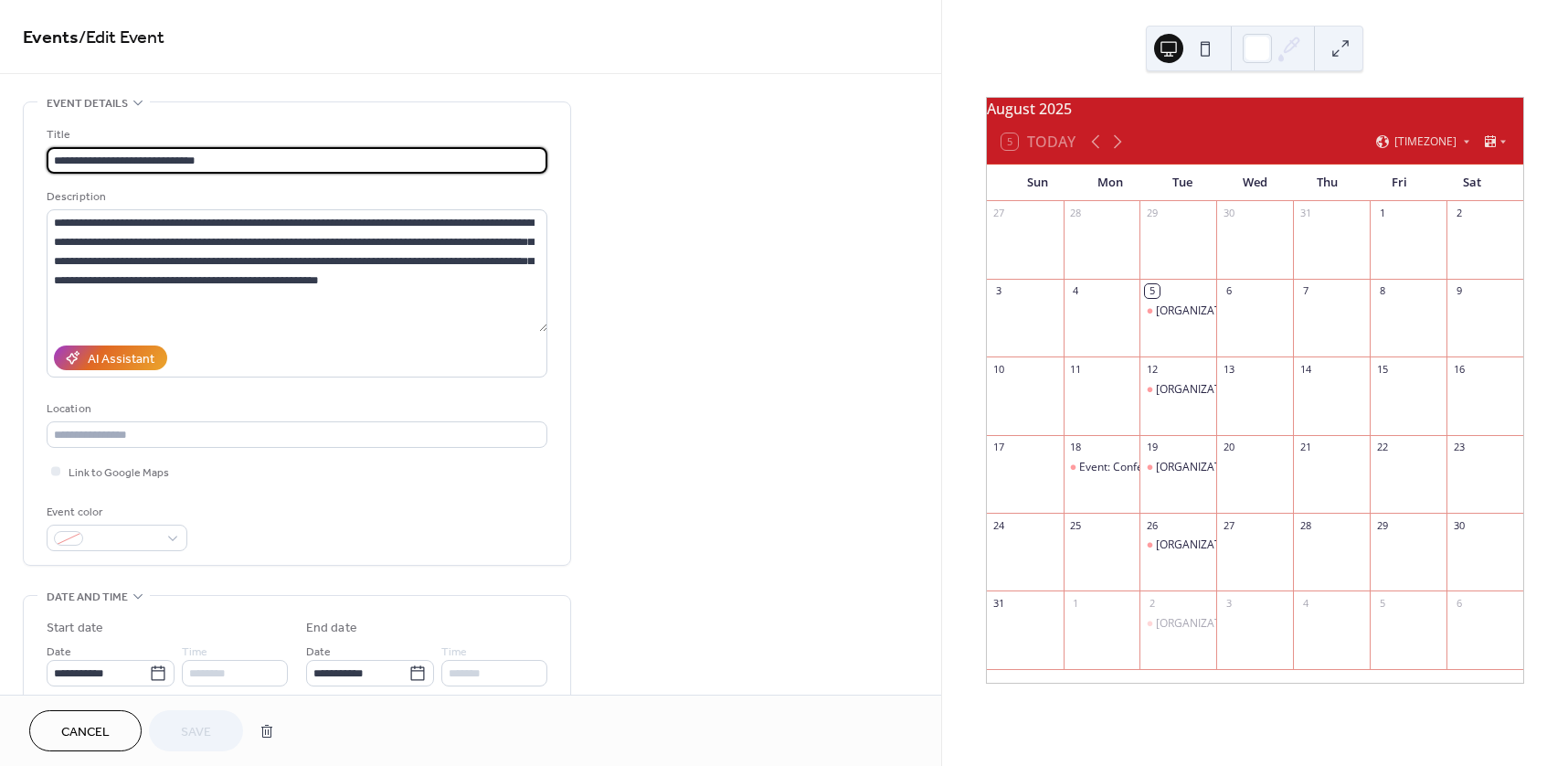click on "**********" at bounding box center (297, 160) 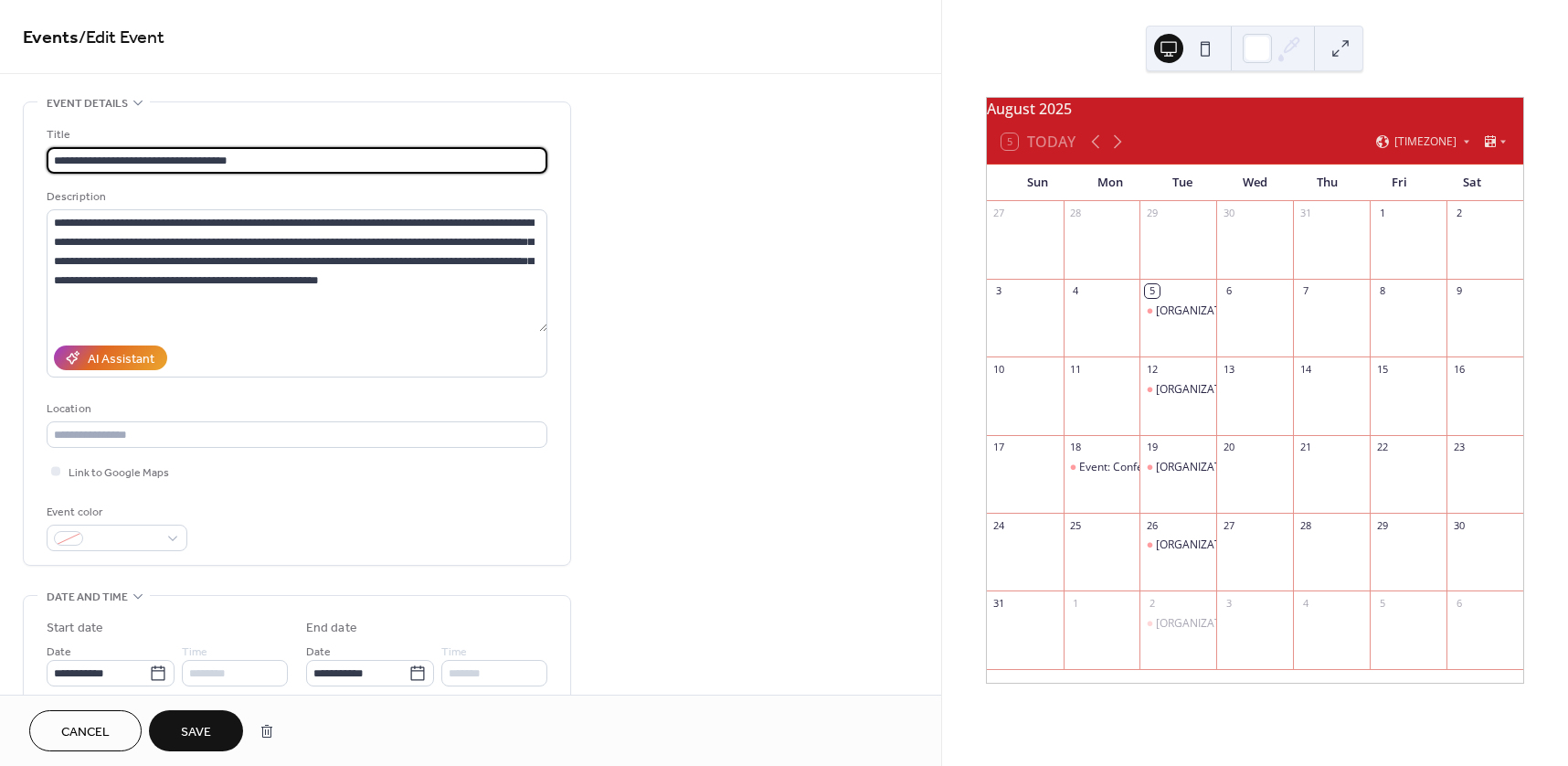 type on "**********" 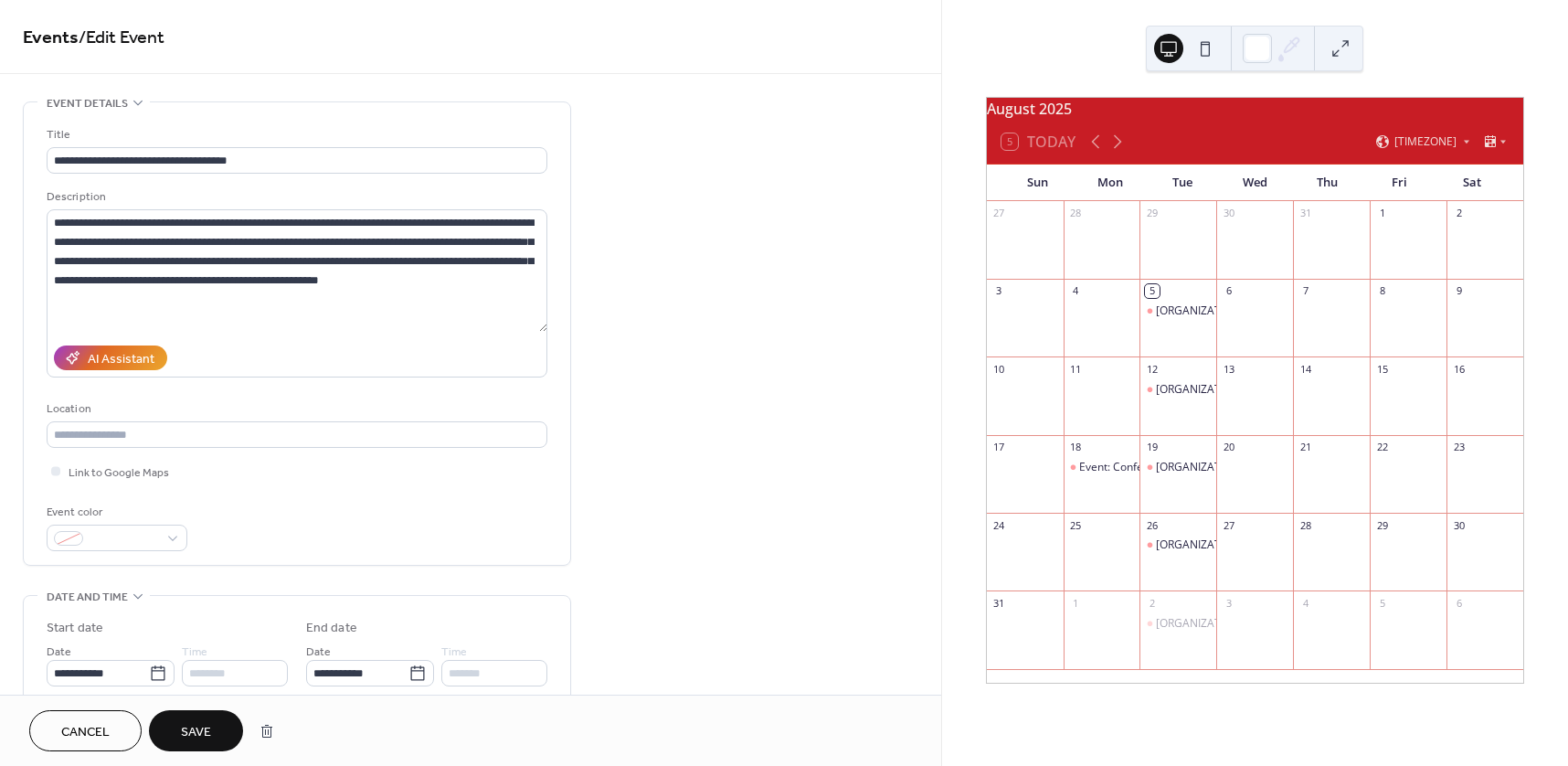 click on "Save" at bounding box center (196, 732) 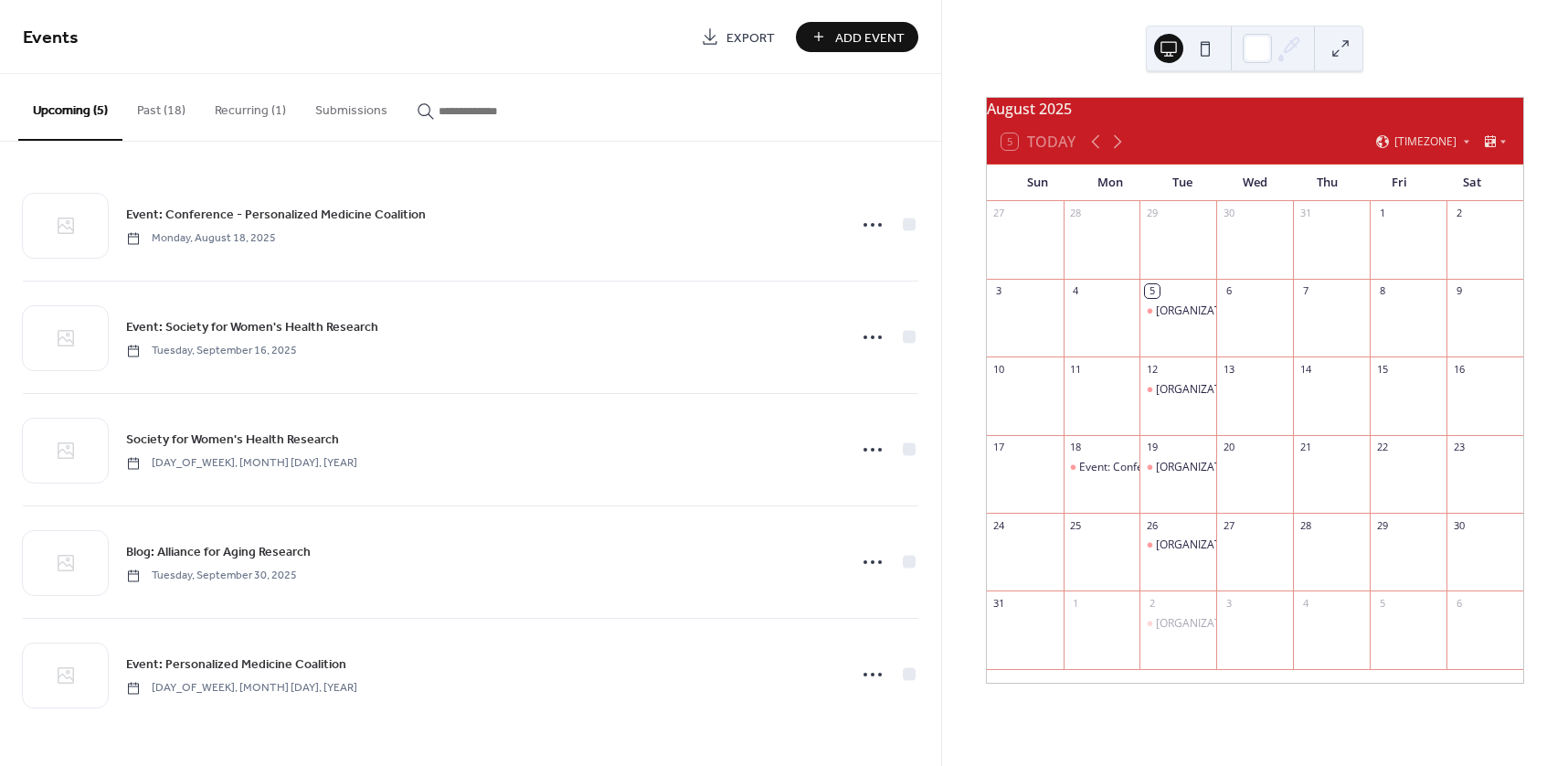 click on "Add Event" at bounding box center [870, 37] 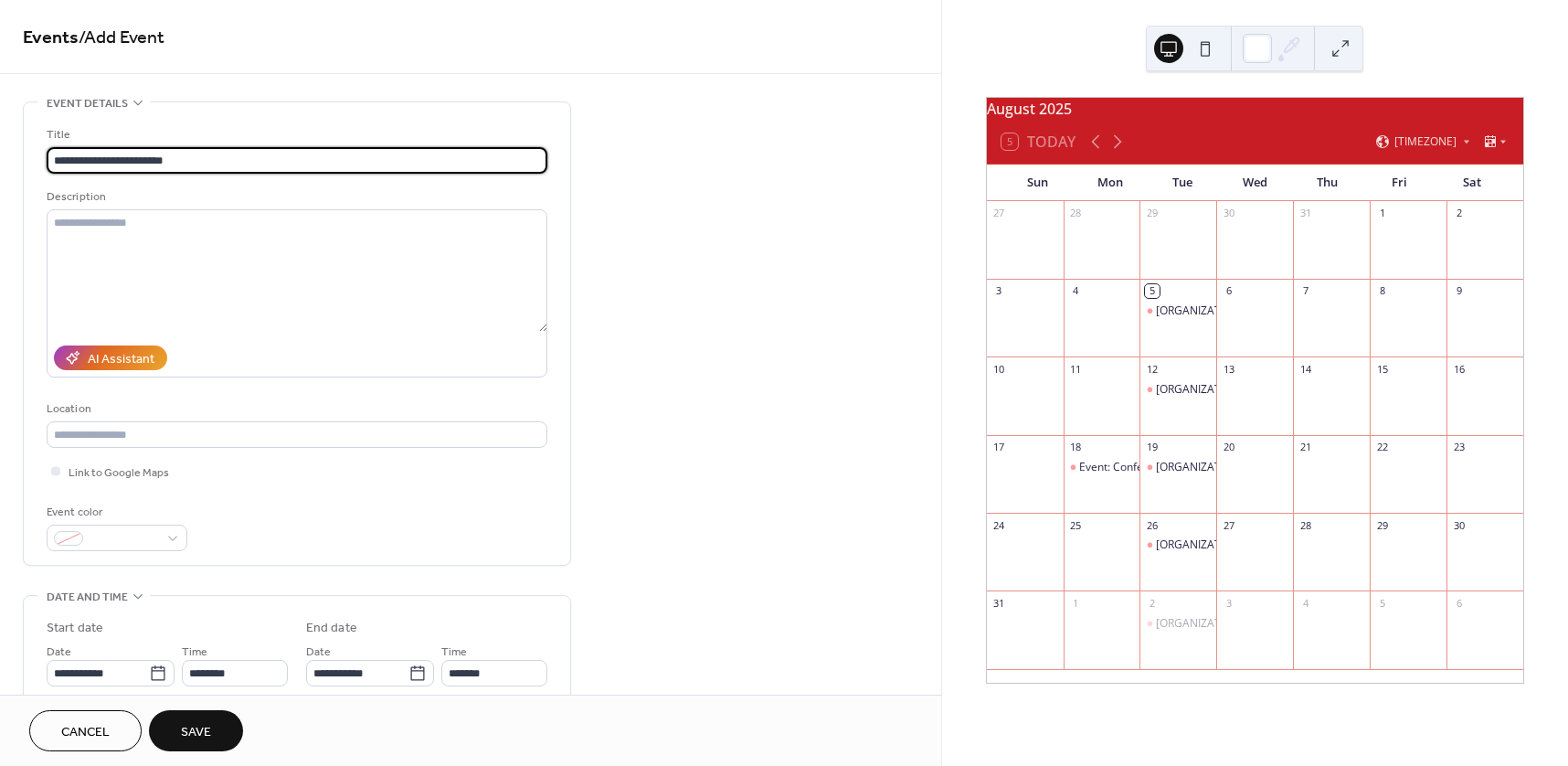 click on "**********" at bounding box center [297, 160] 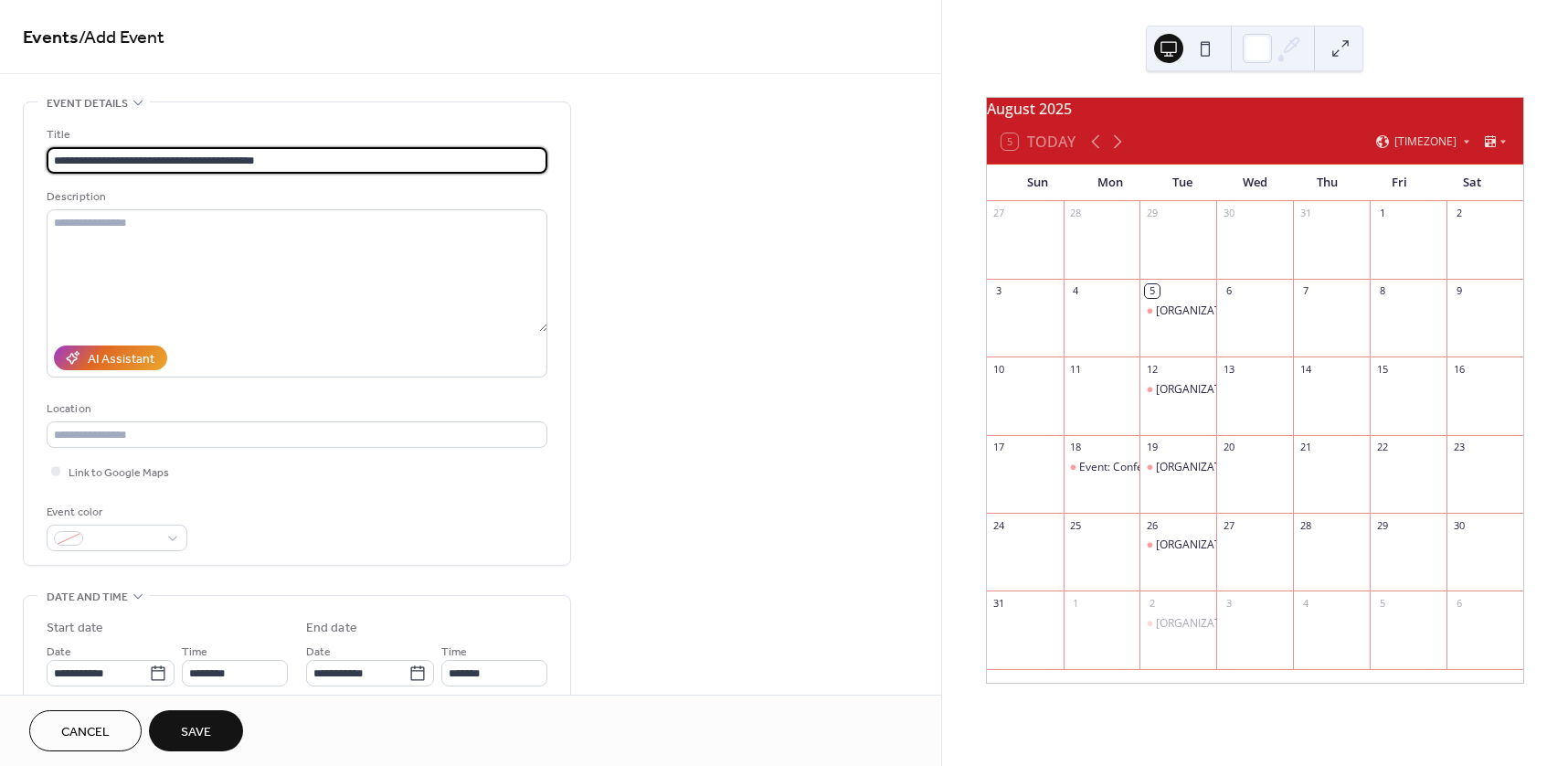 type on "**********" 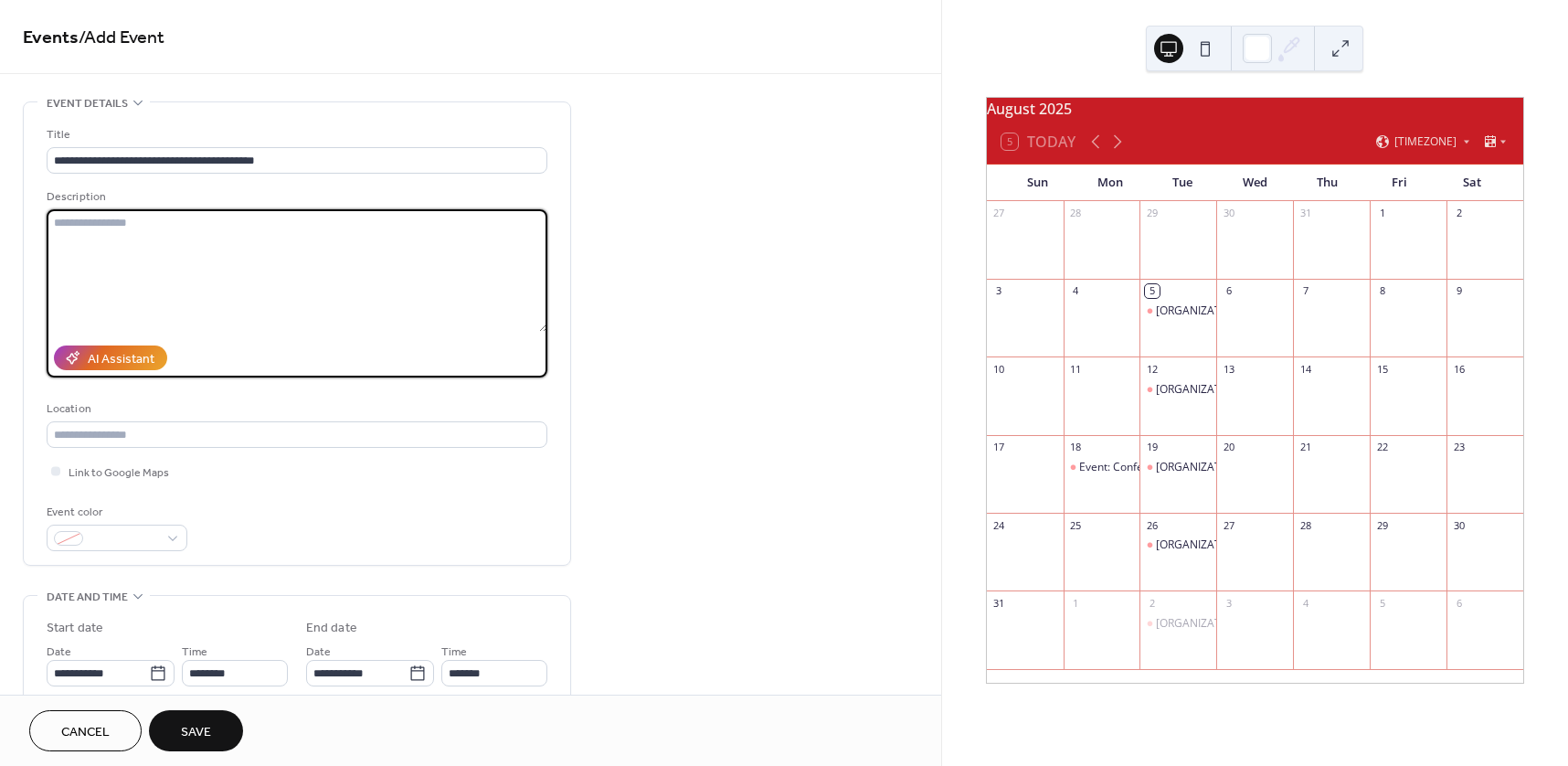 click at bounding box center [297, 271] 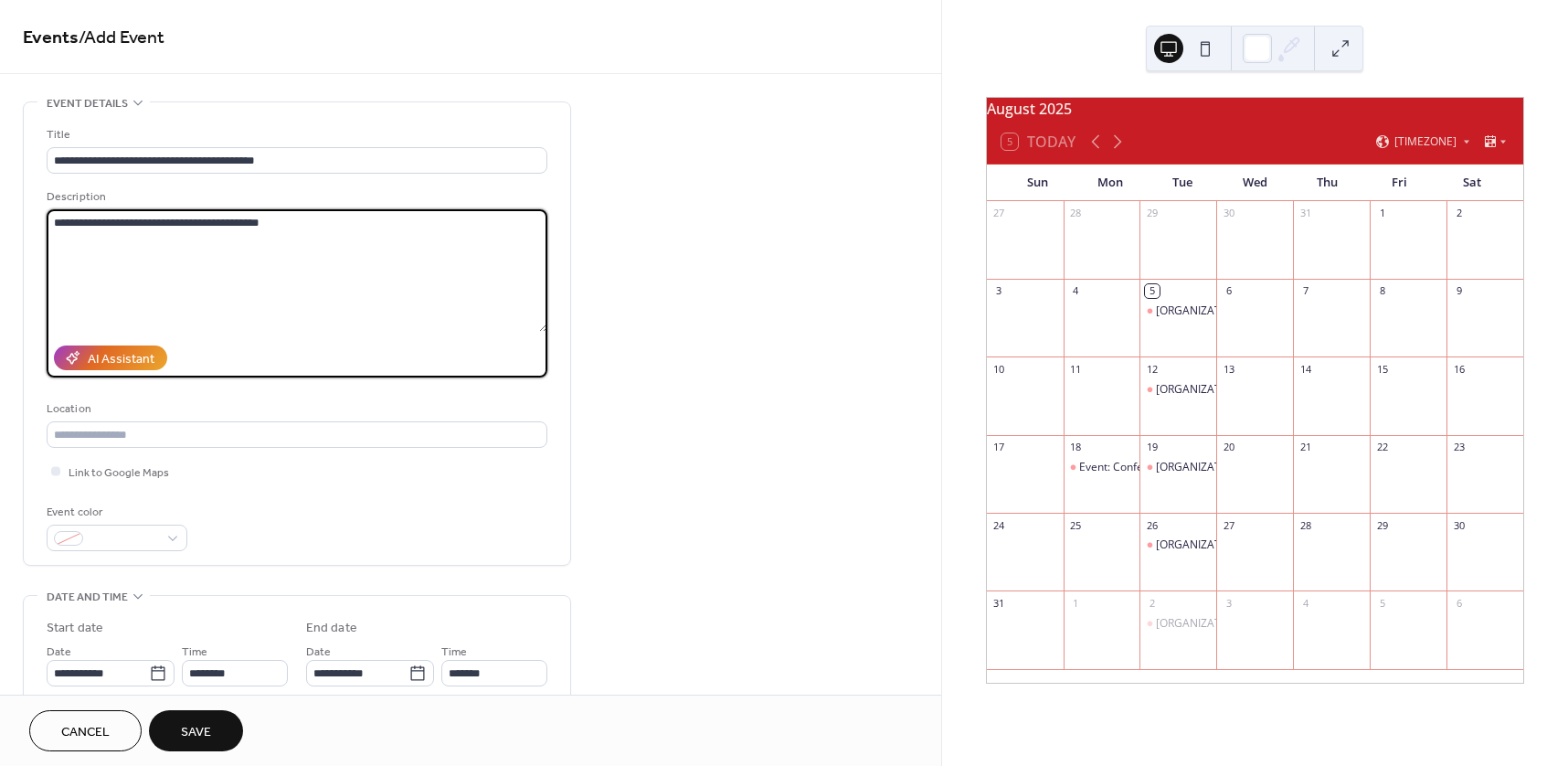 type on "**********" 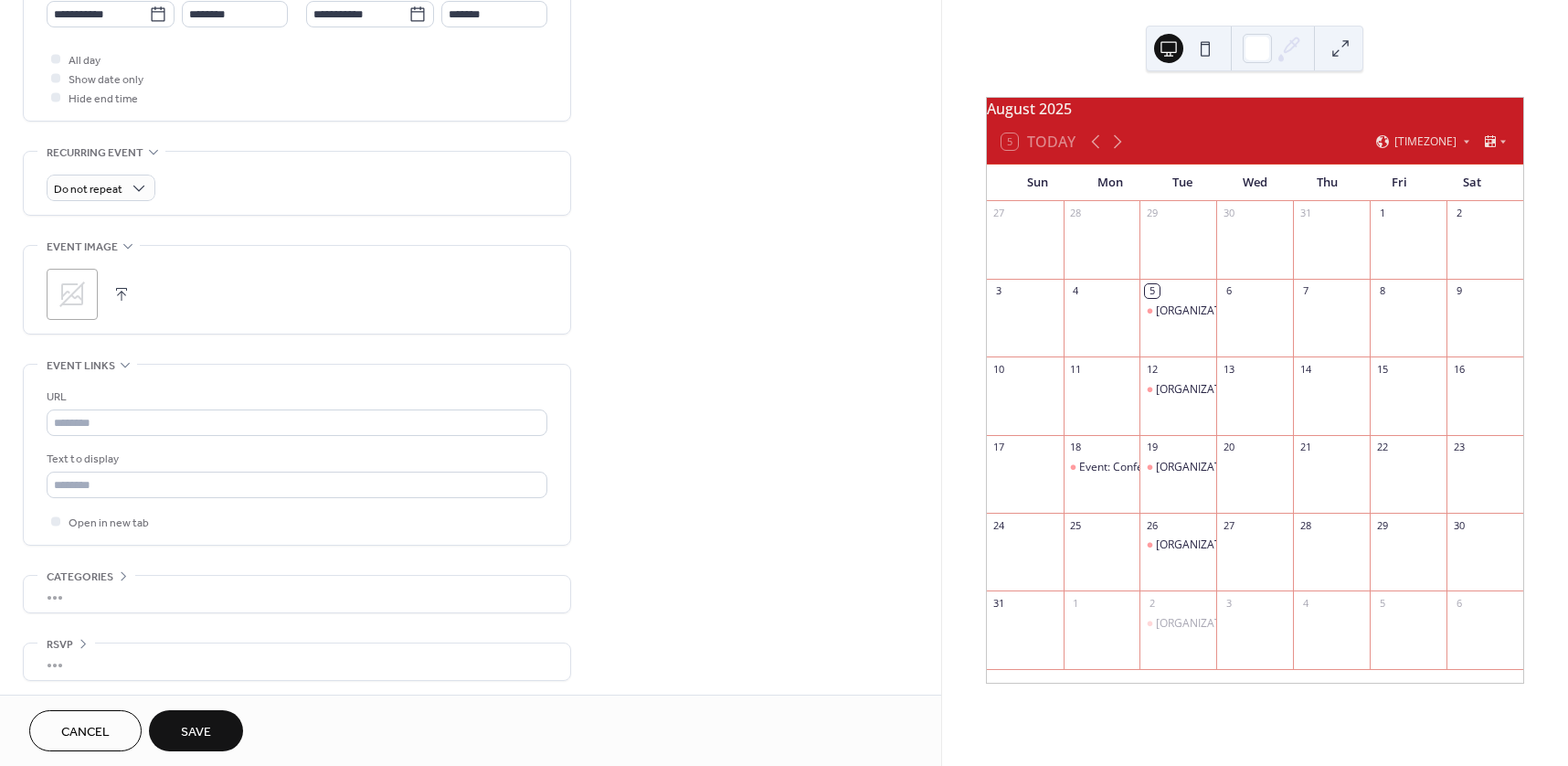scroll, scrollTop: 482, scrollLeft: 0, axis: vertical 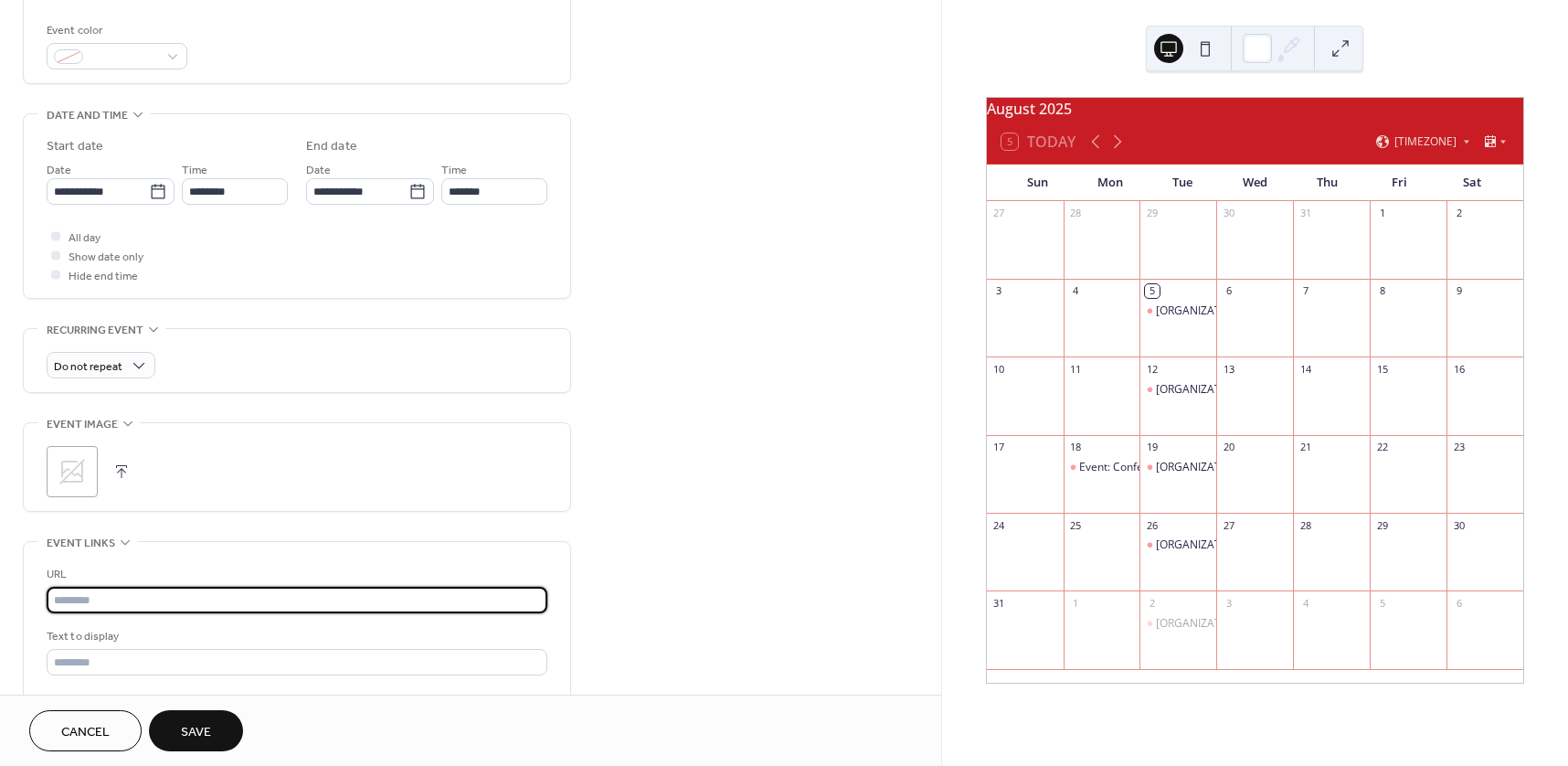 drag, startPoint x: 210, startPoint y: 598, endPoint x: 237, endPoint y: 586, distance: 29.546573 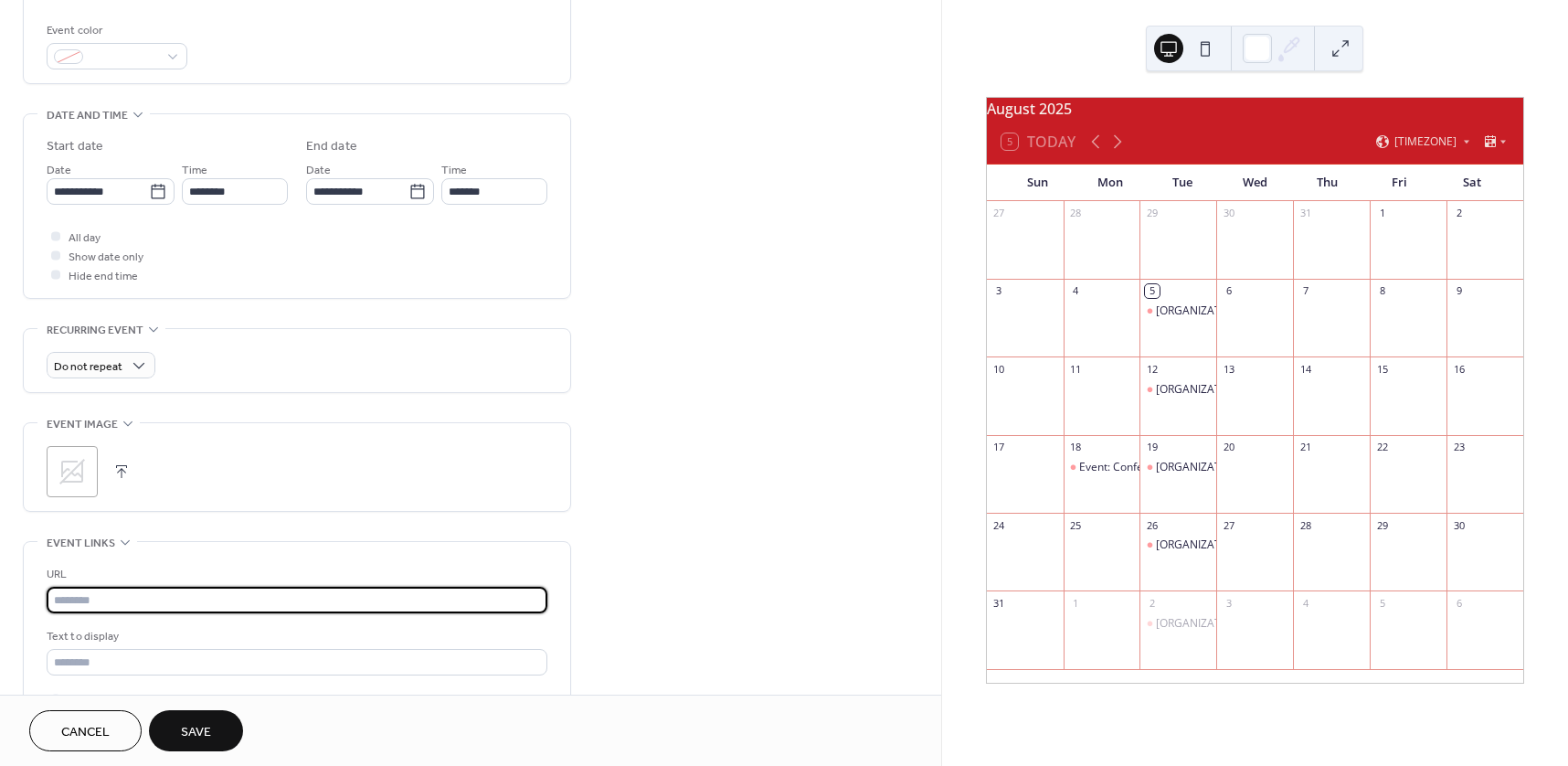 click at bounding box center (297, 600) 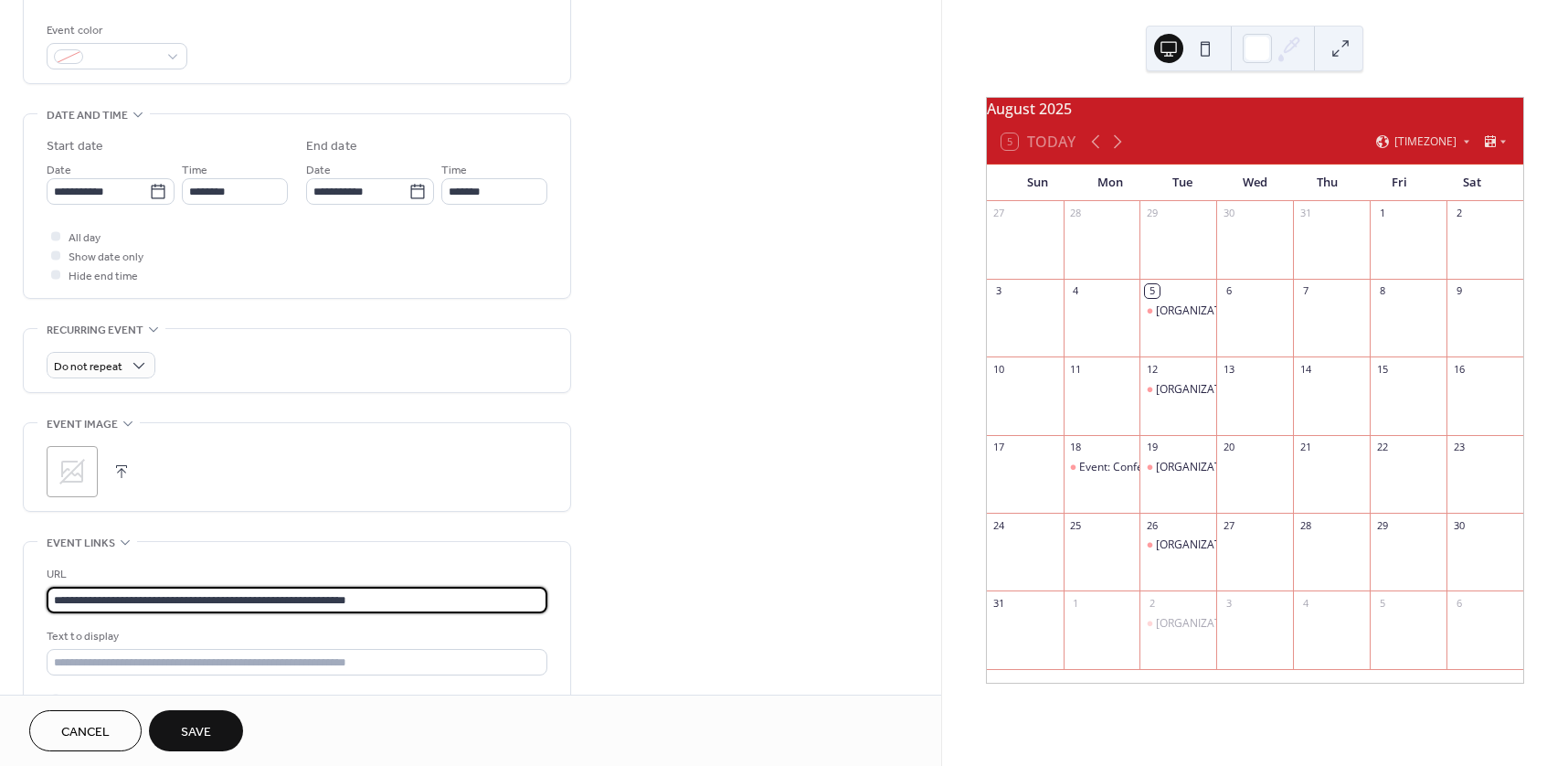 type on "**********" 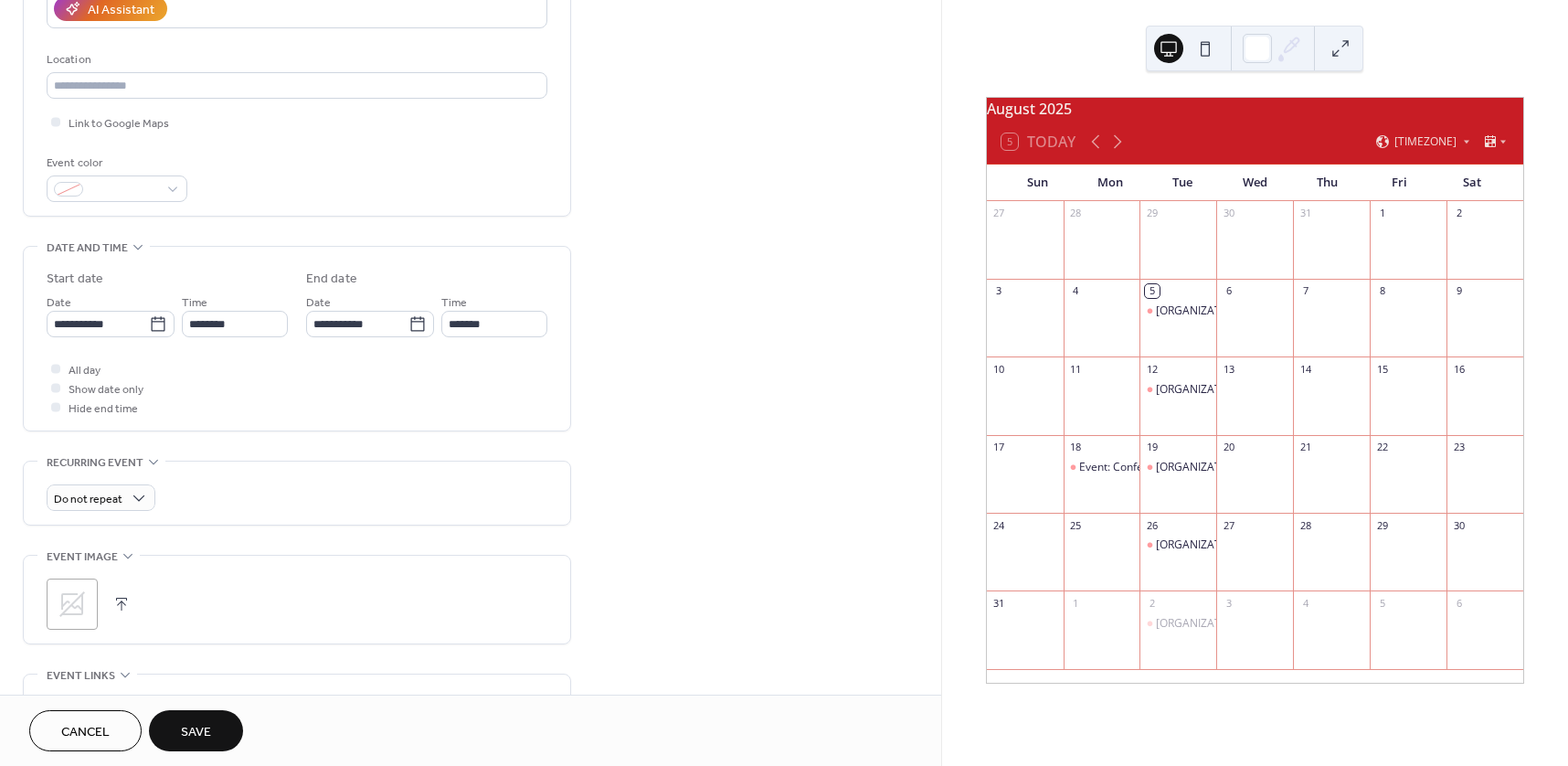 scroll, scrollTop: 299, scrollLeft: 0, axis: vertical 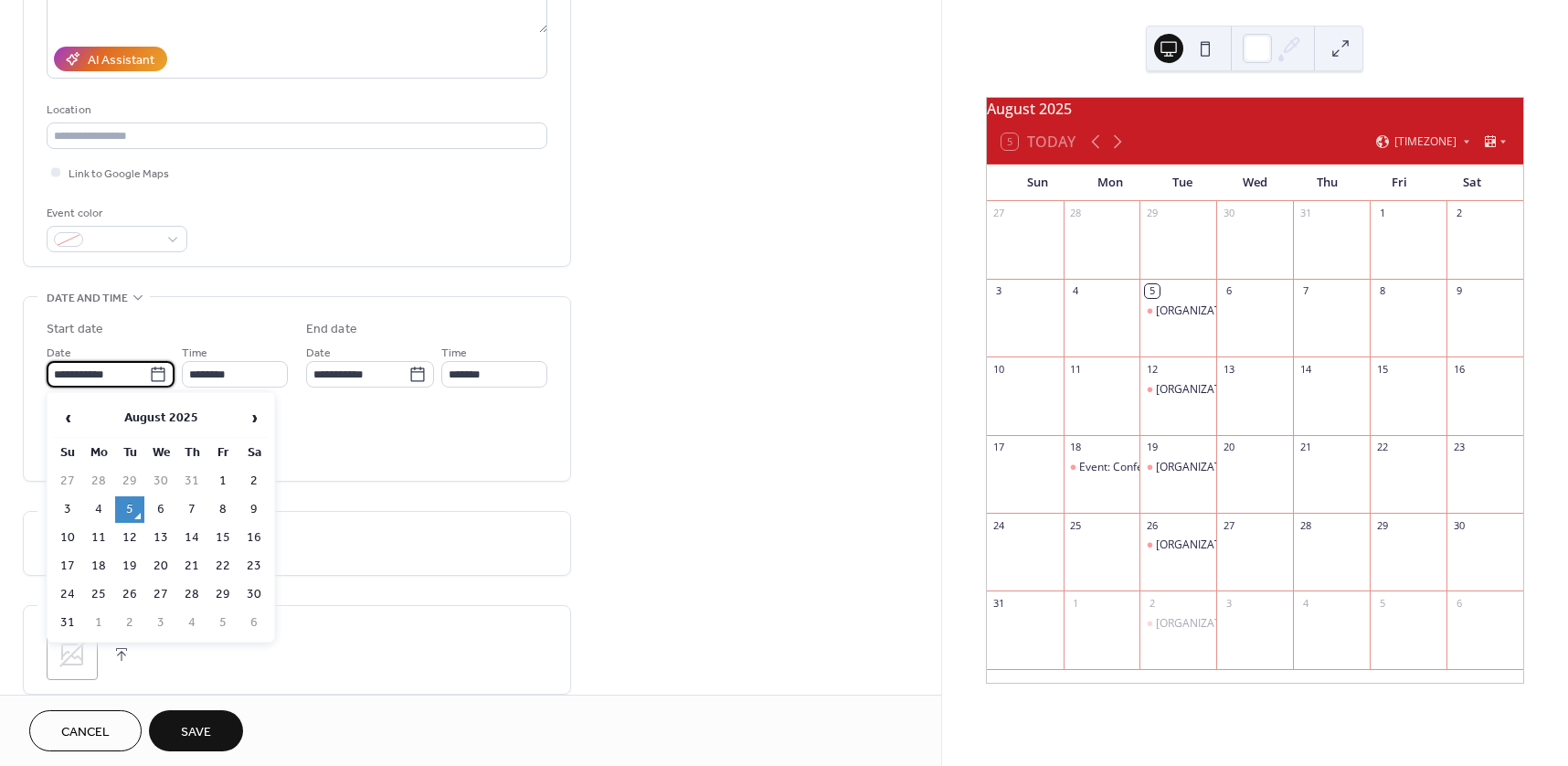 click on "**********" at bounding box center [98, 374] 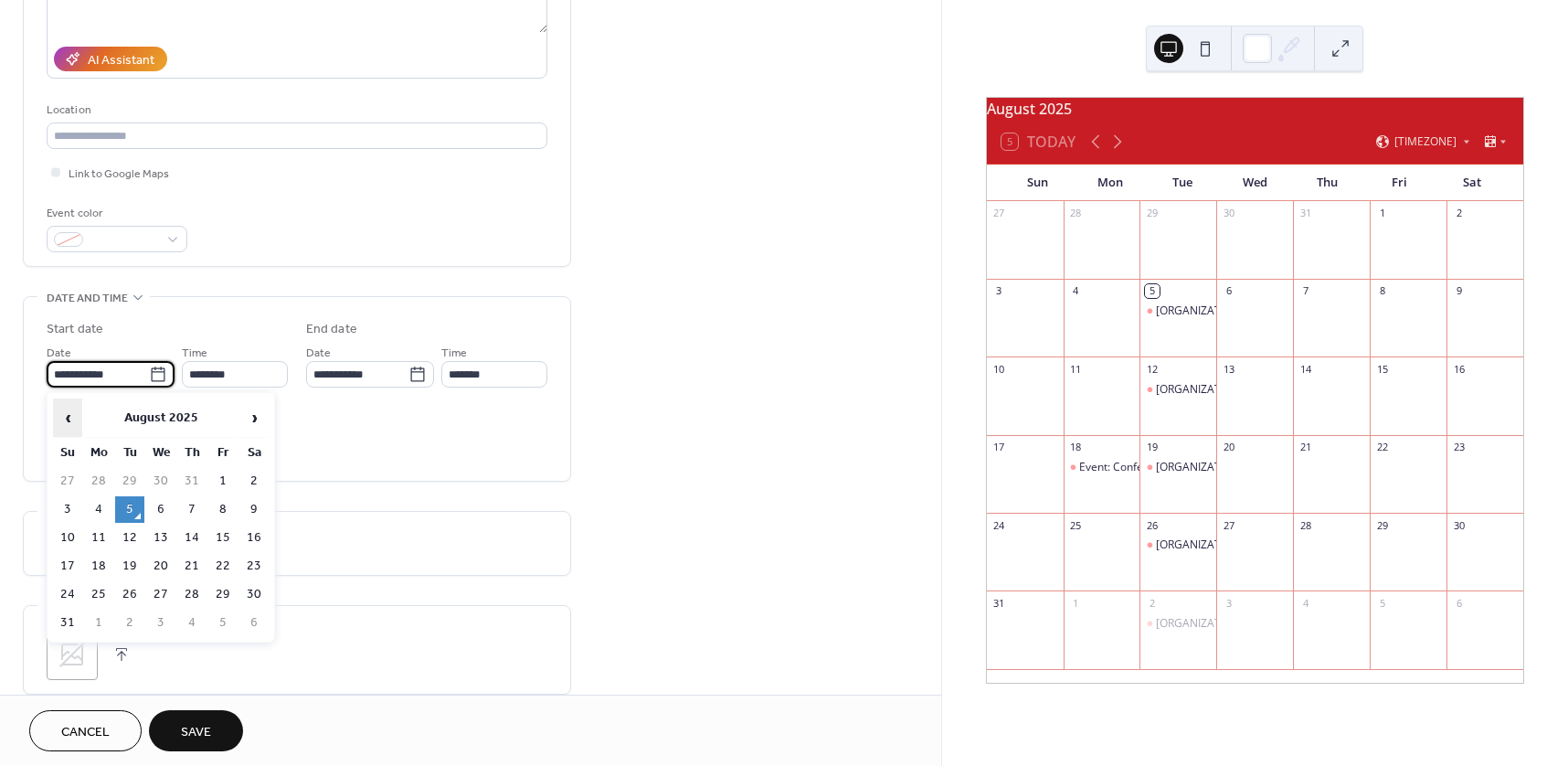 click on "‹" at bounding box center (68, 418) 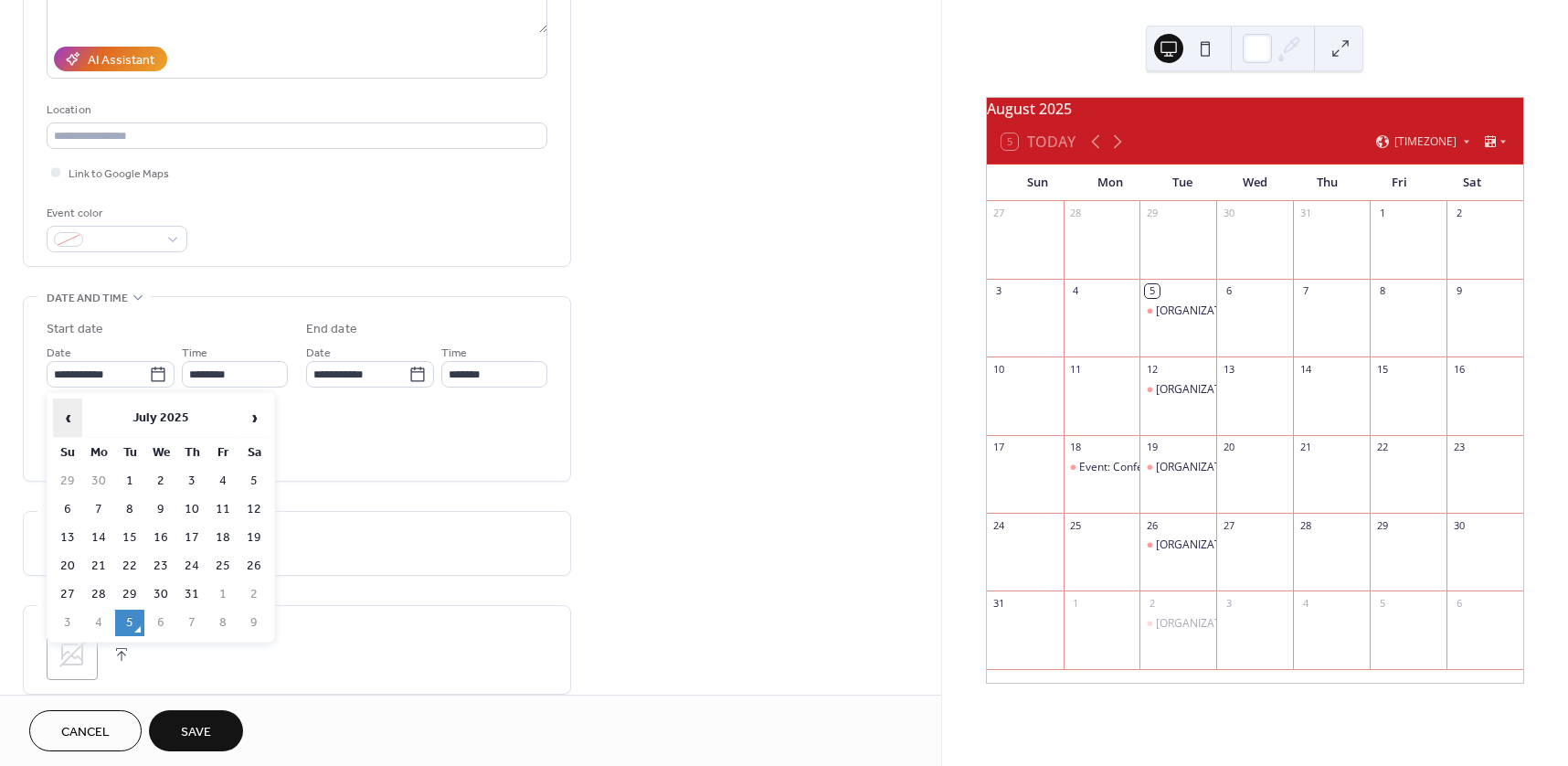 click on "‹" at bounding box center (68, 418) 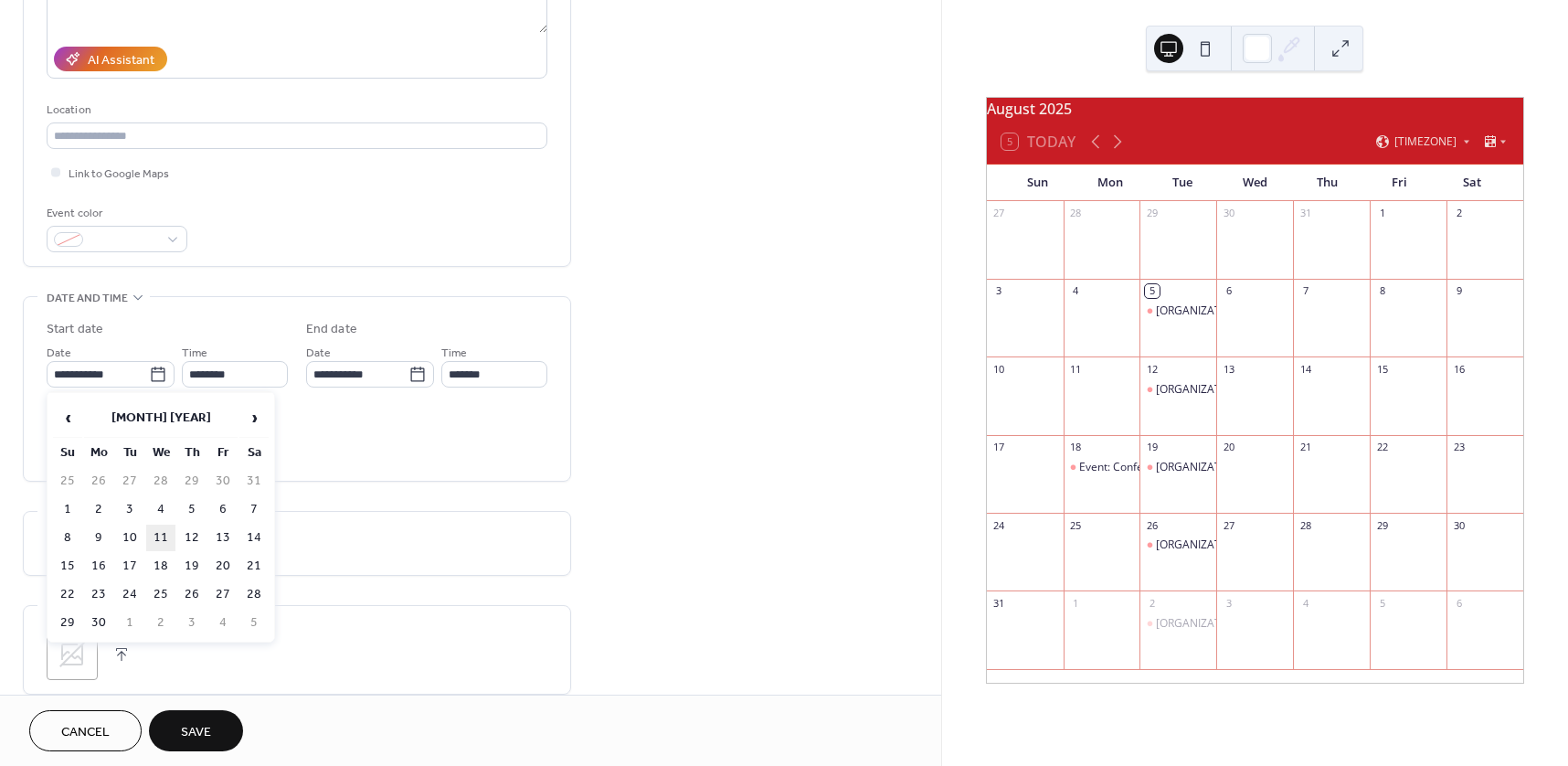 click on "11" at bounding box center [161, 537] 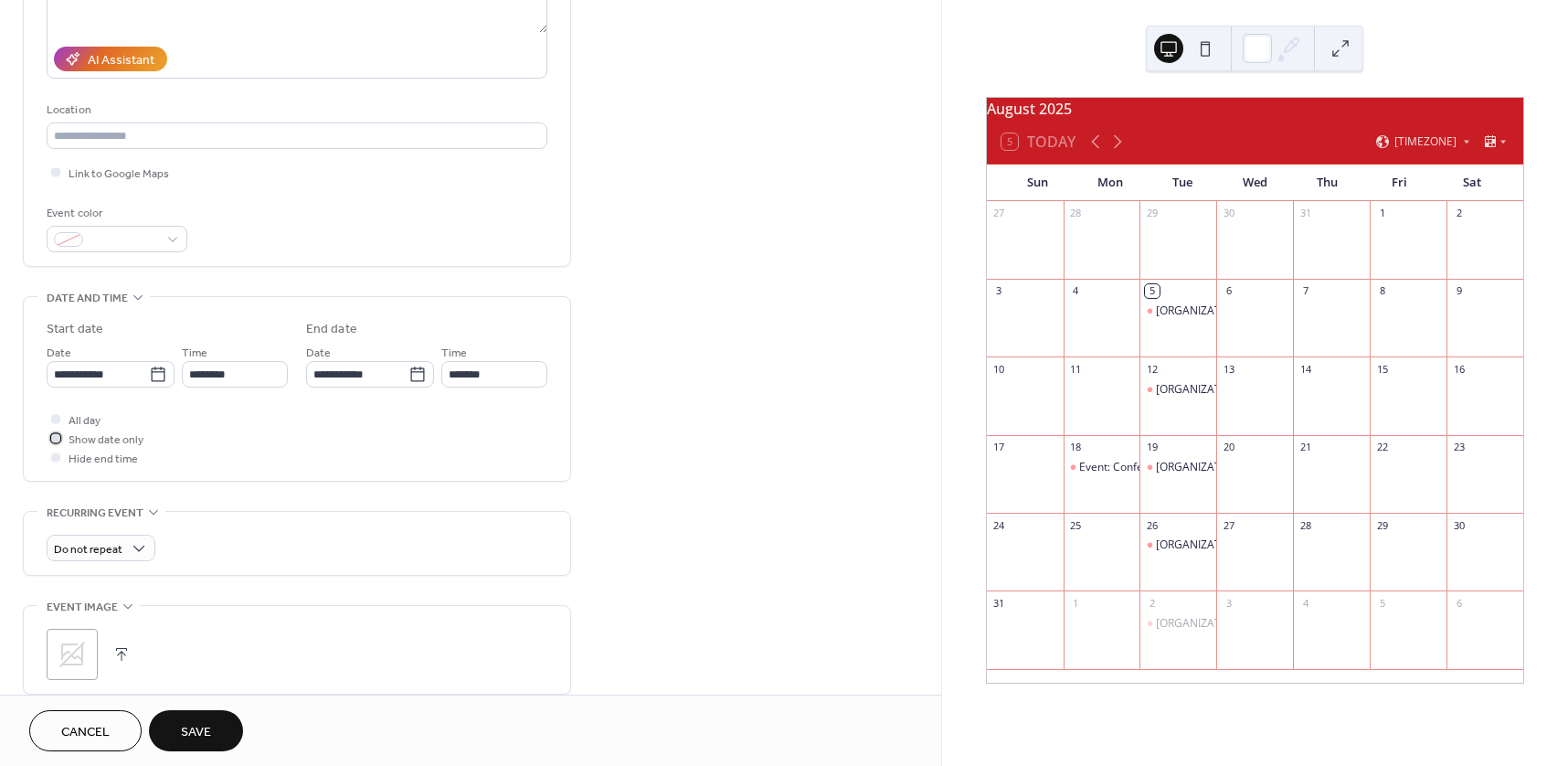 click on "Show date only" at bounding box center [106, 440] 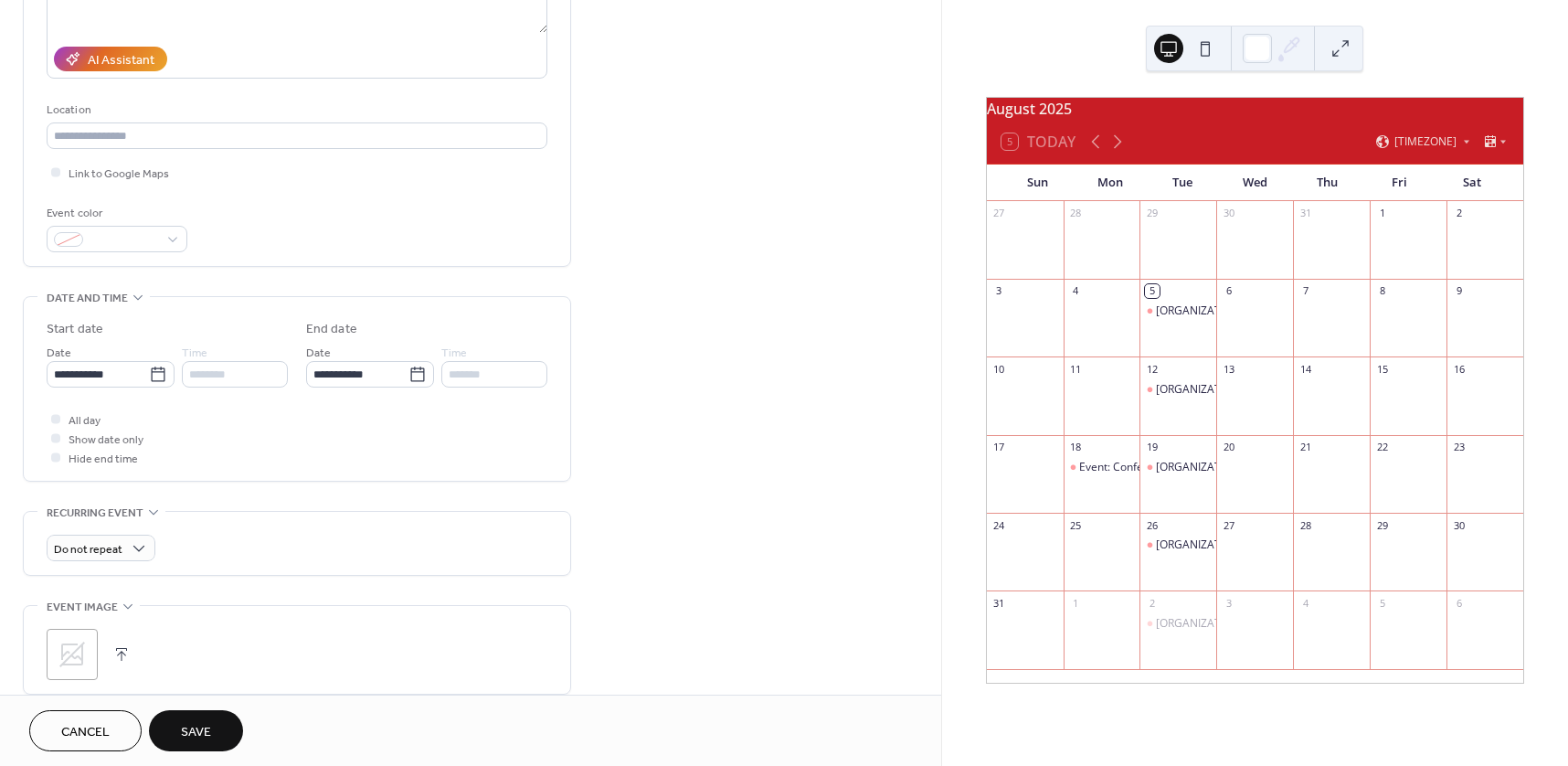 click on "Save" at bounding box center (196, 732) 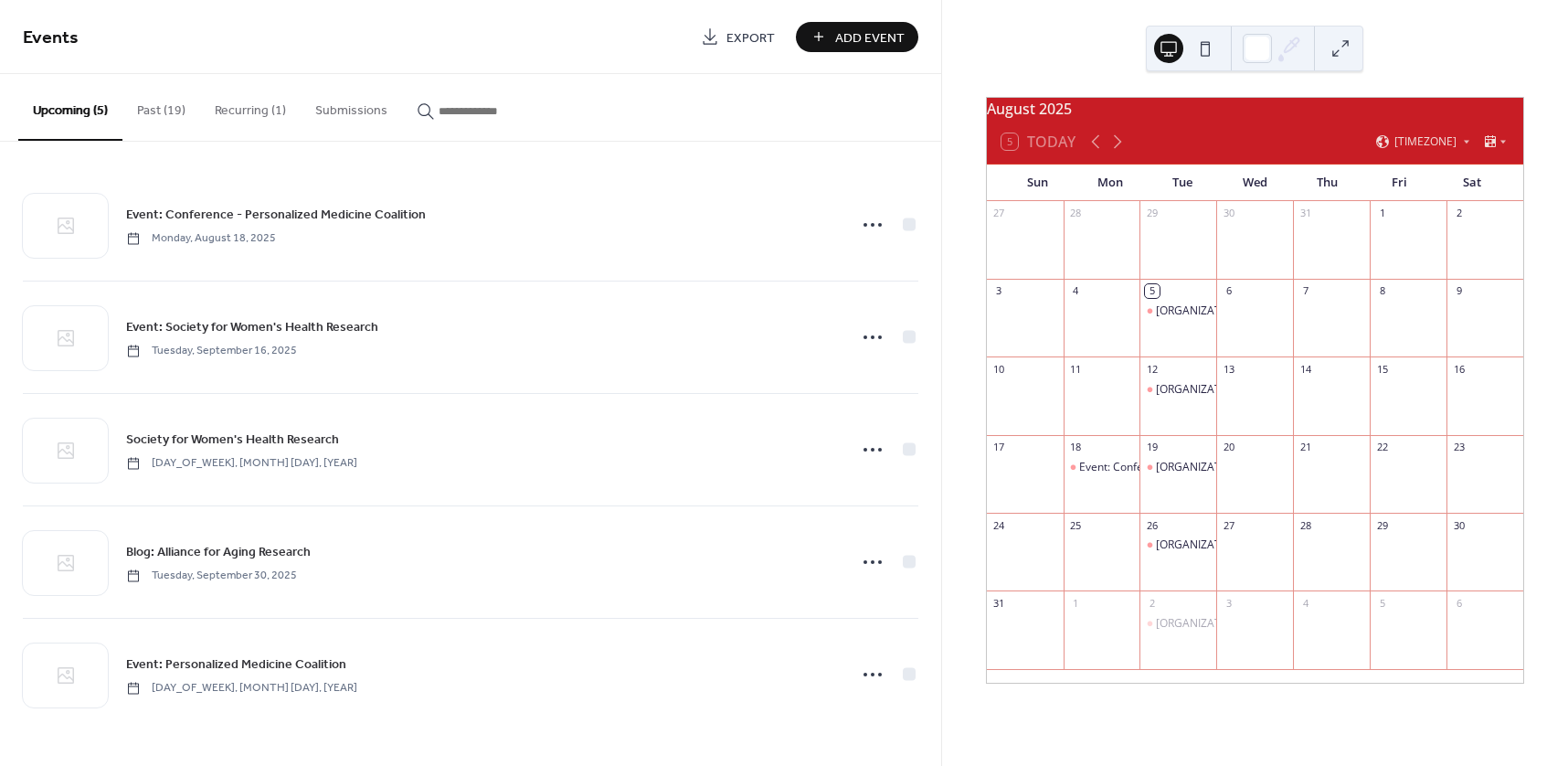 click on "Add Event" at bounding box center [857, 37] 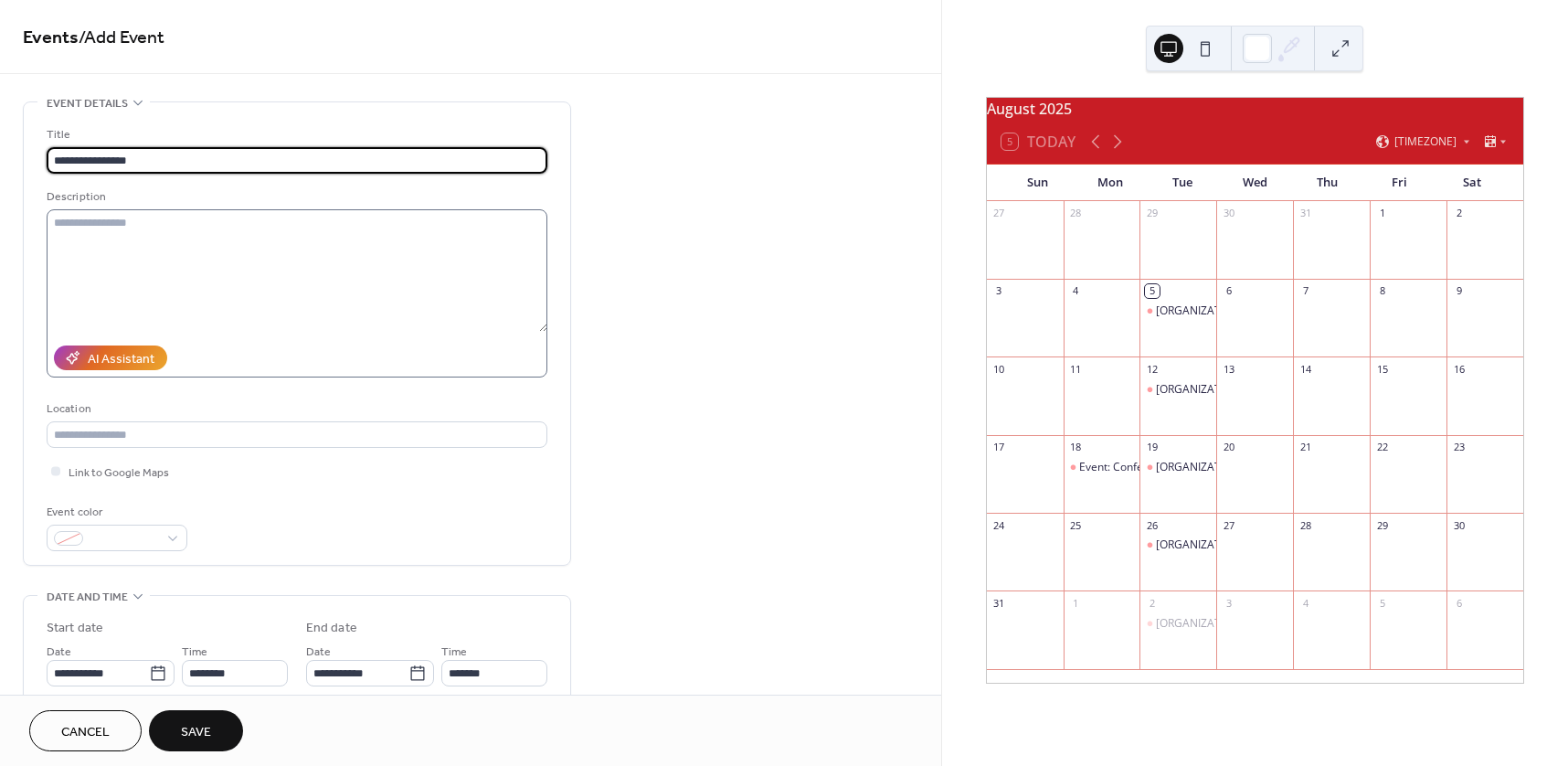 paste on "**********" 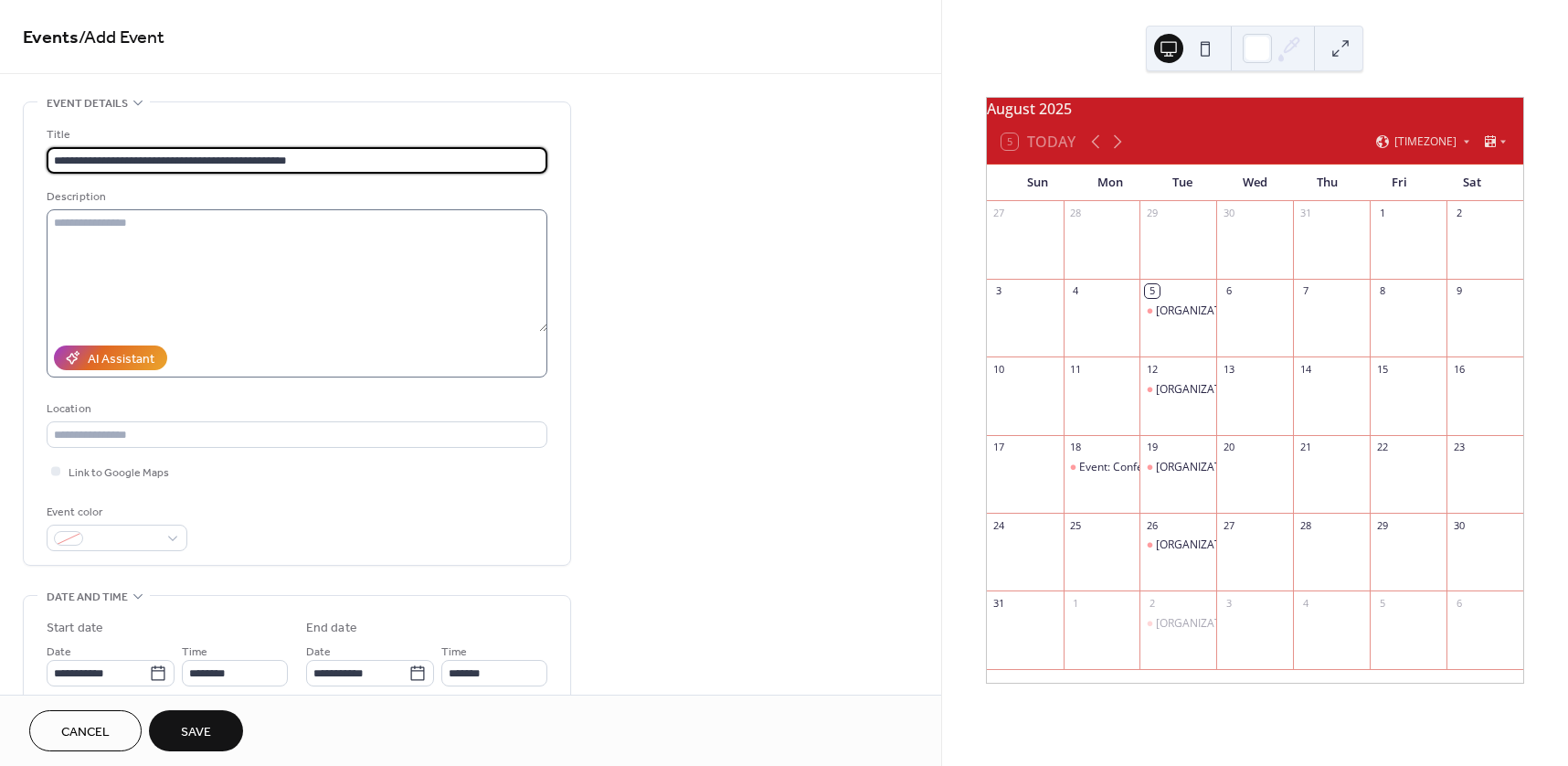 type on "**********" 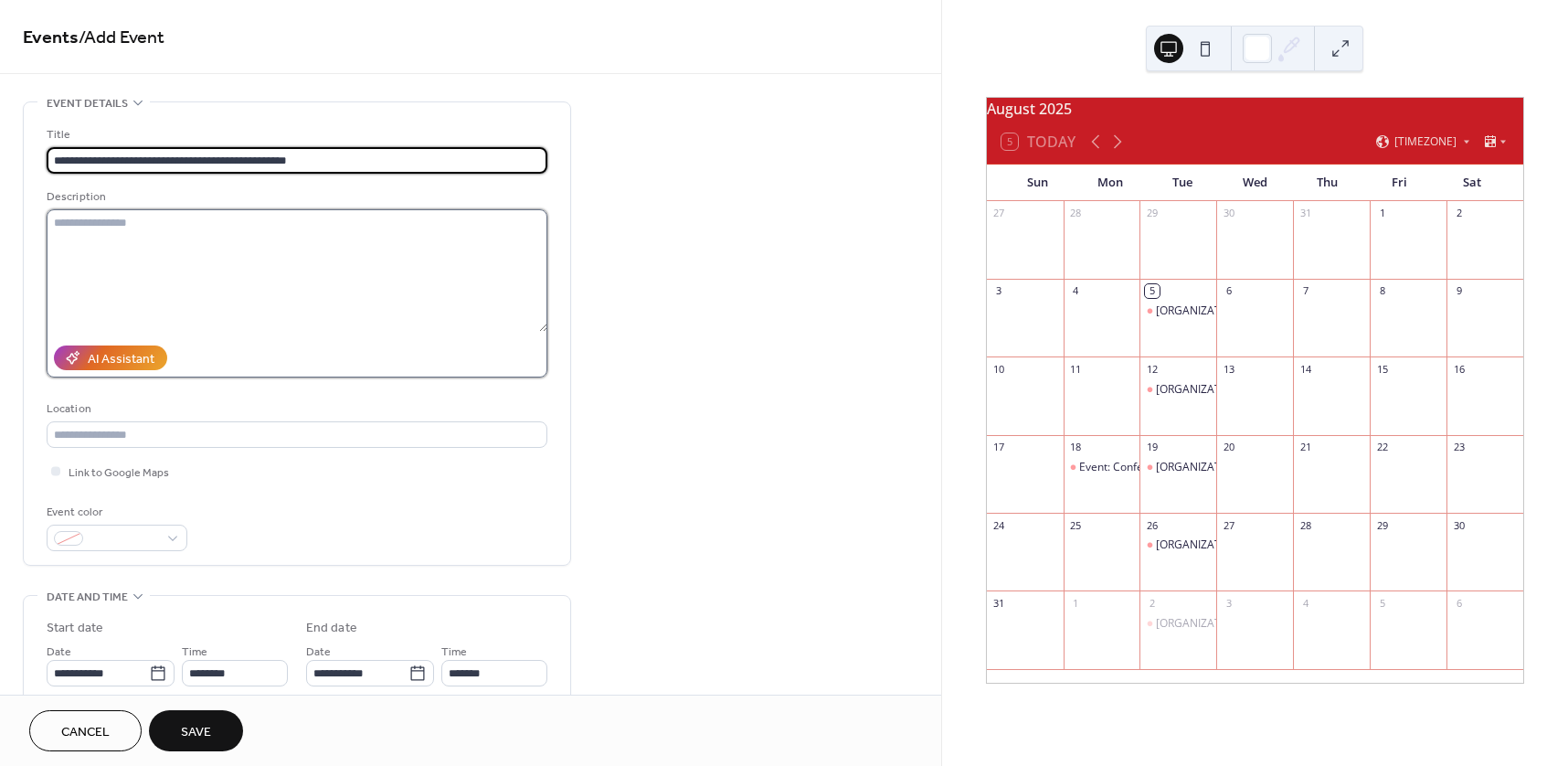 click at bounding box center [297, 271] 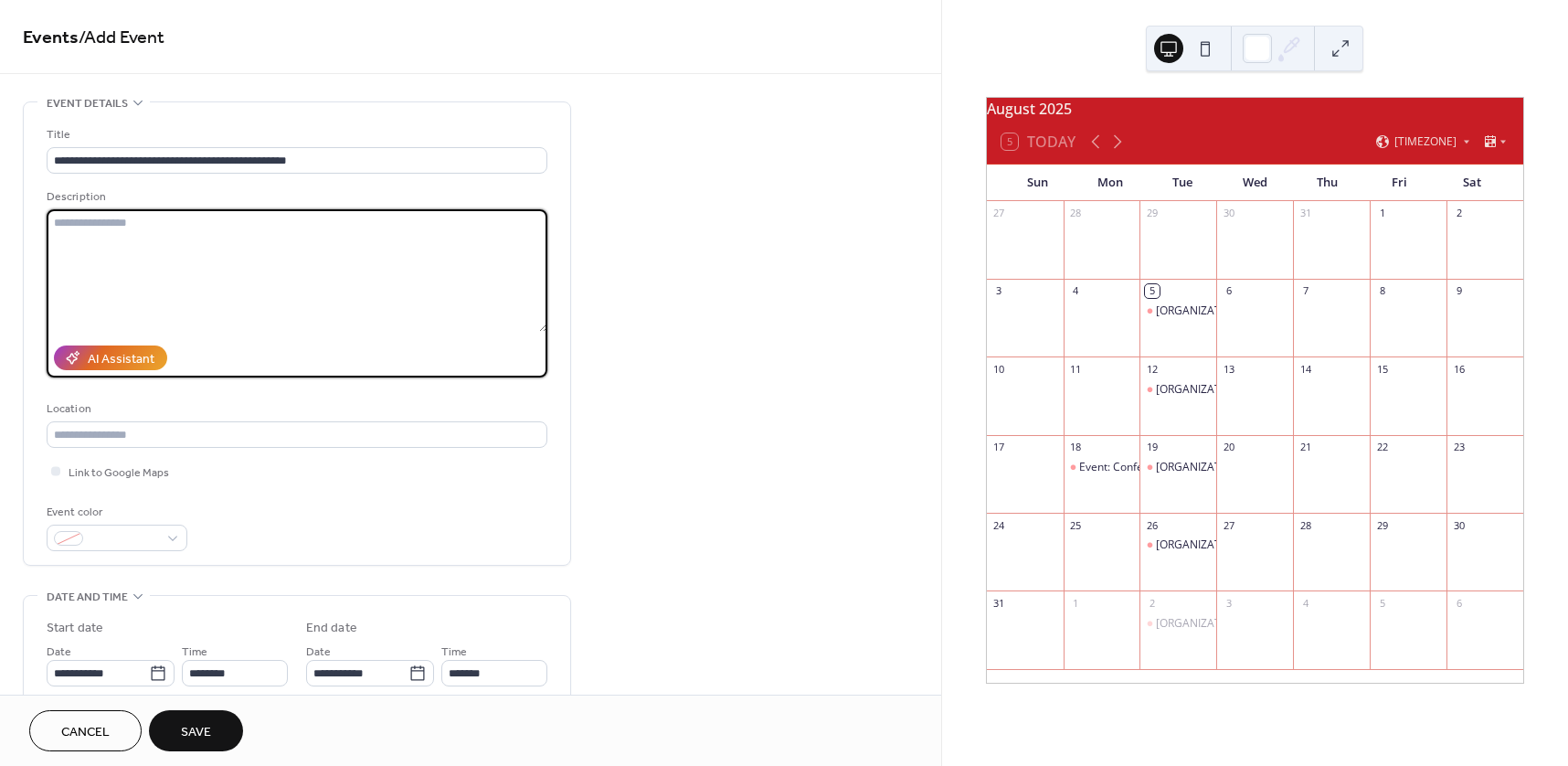 paste on "**********" 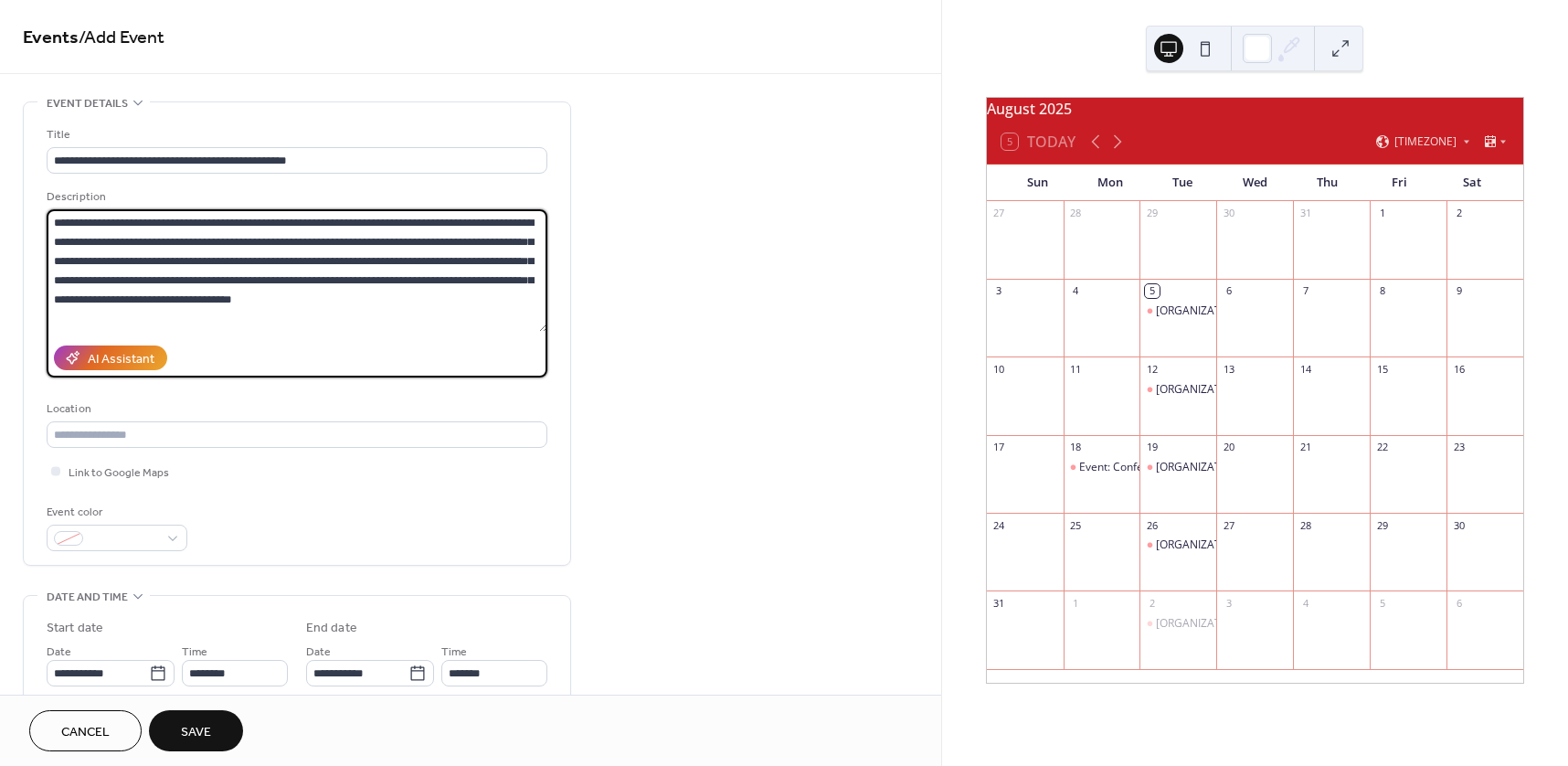 type on "**********" 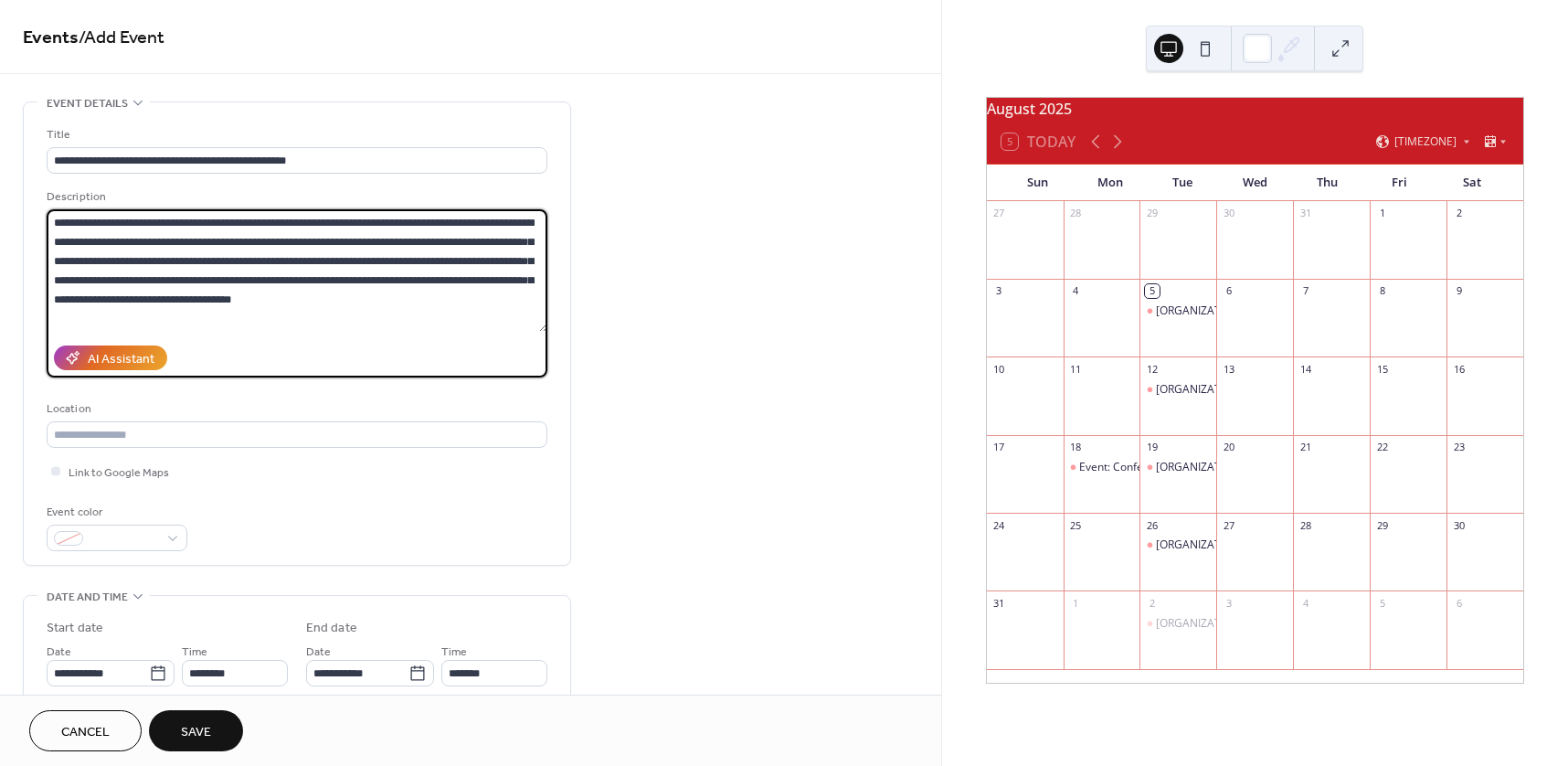 scroll, scrollTop: 183, scrollLeft: 0, axis: vertical 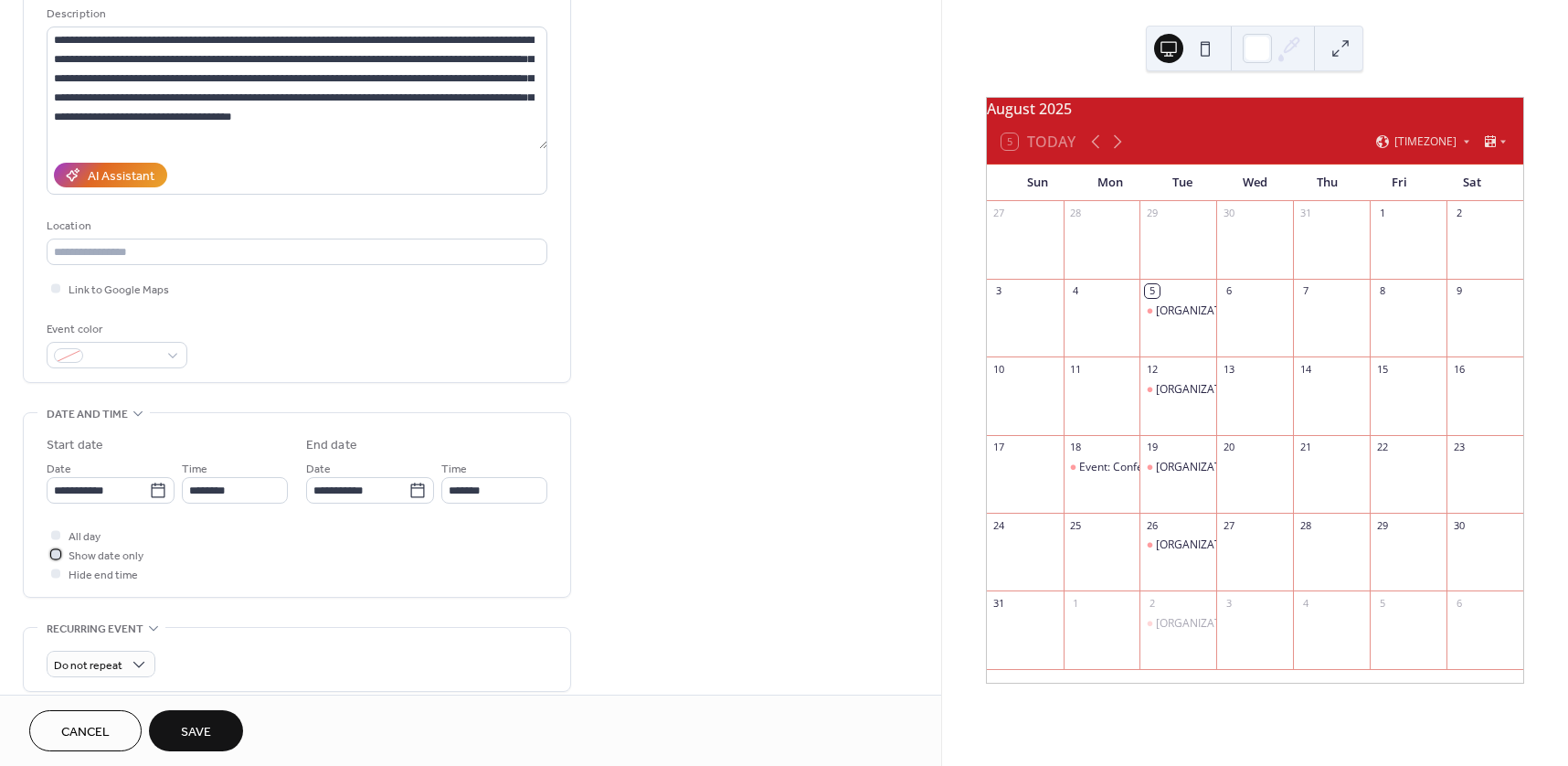 click on "Show date only" at bounding box center (106, 556) 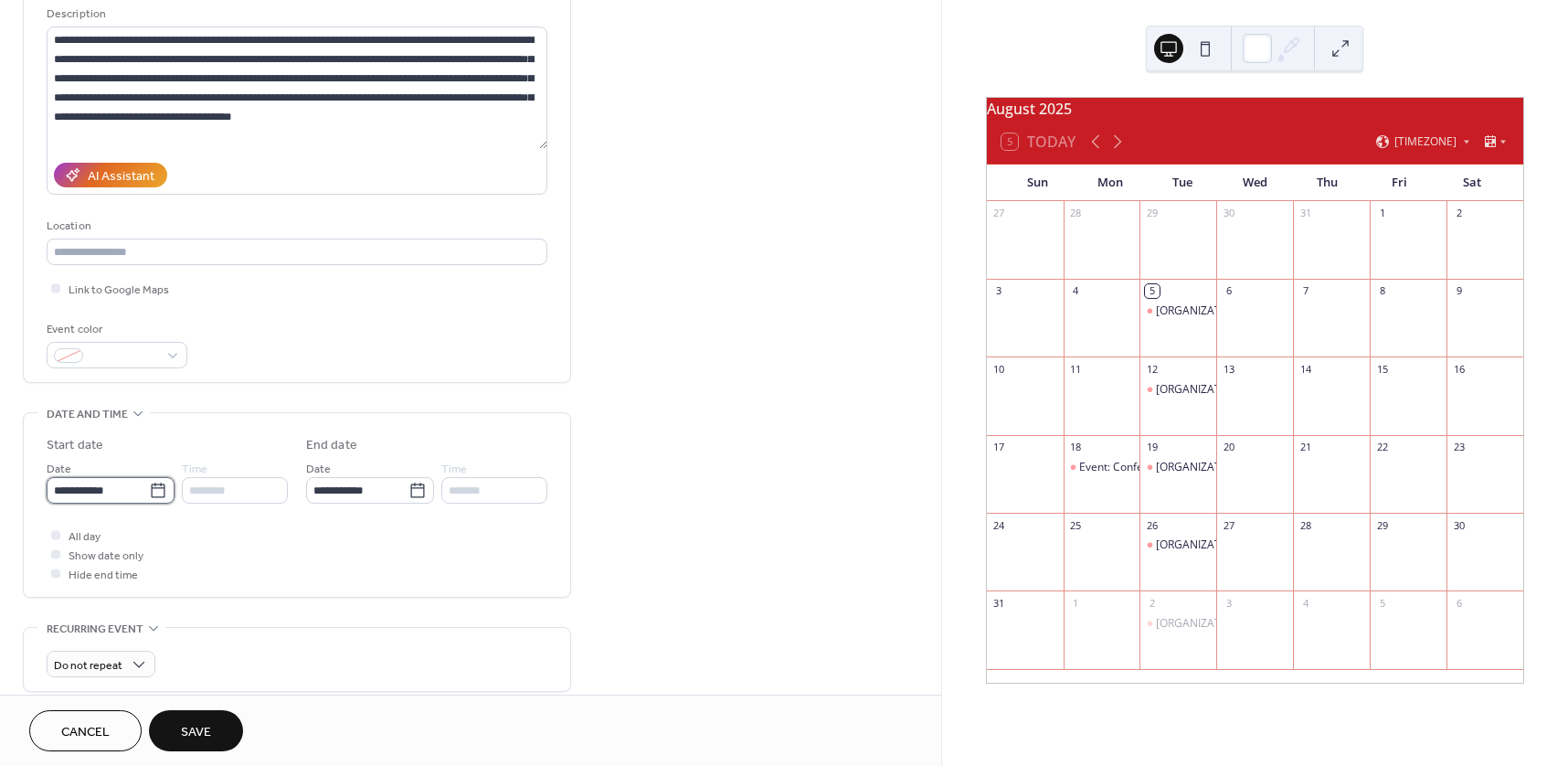 click on "**********" at bounding box center (98, 490) 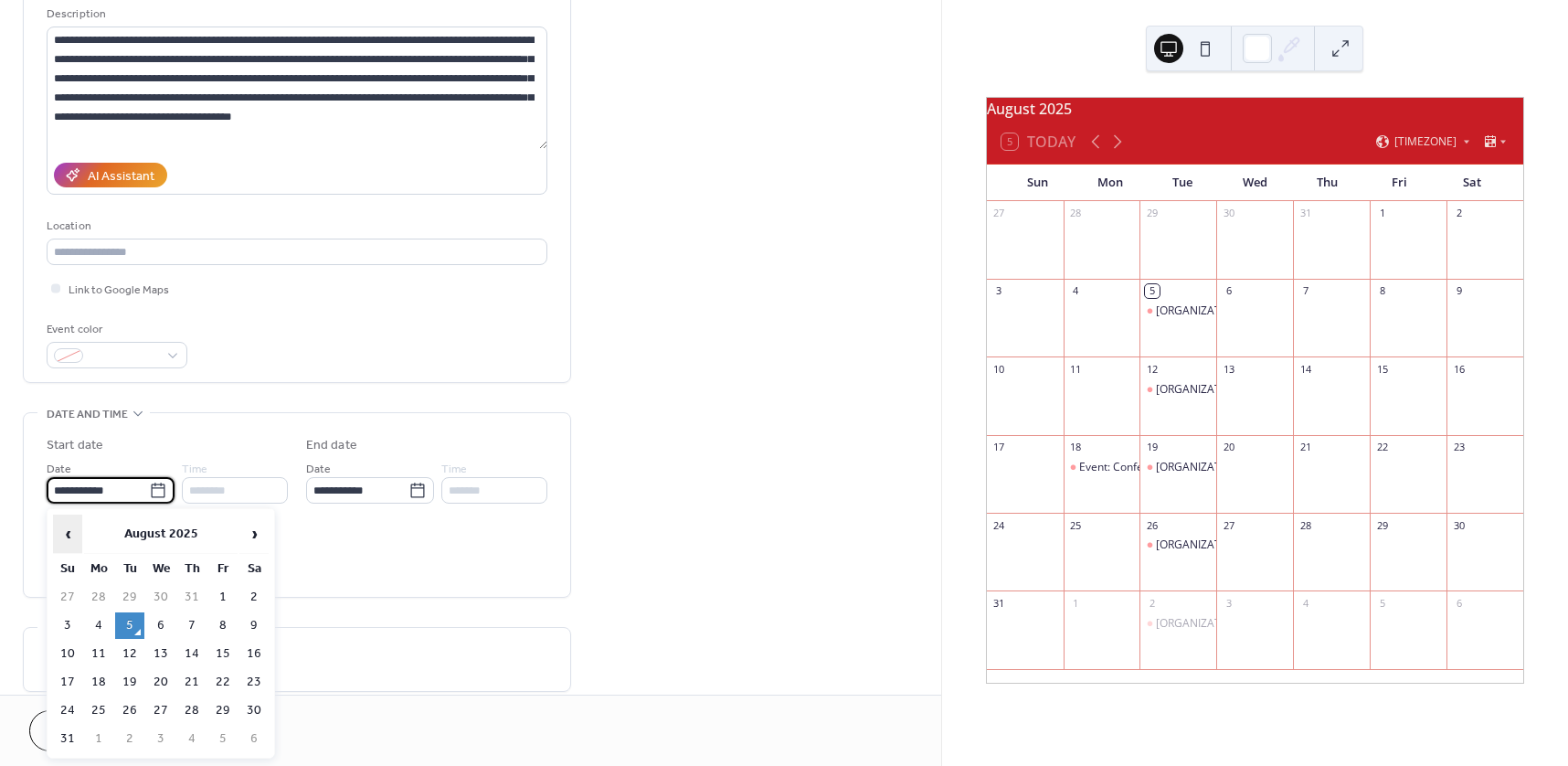 click on "‹" at bounding box center [68, 534] 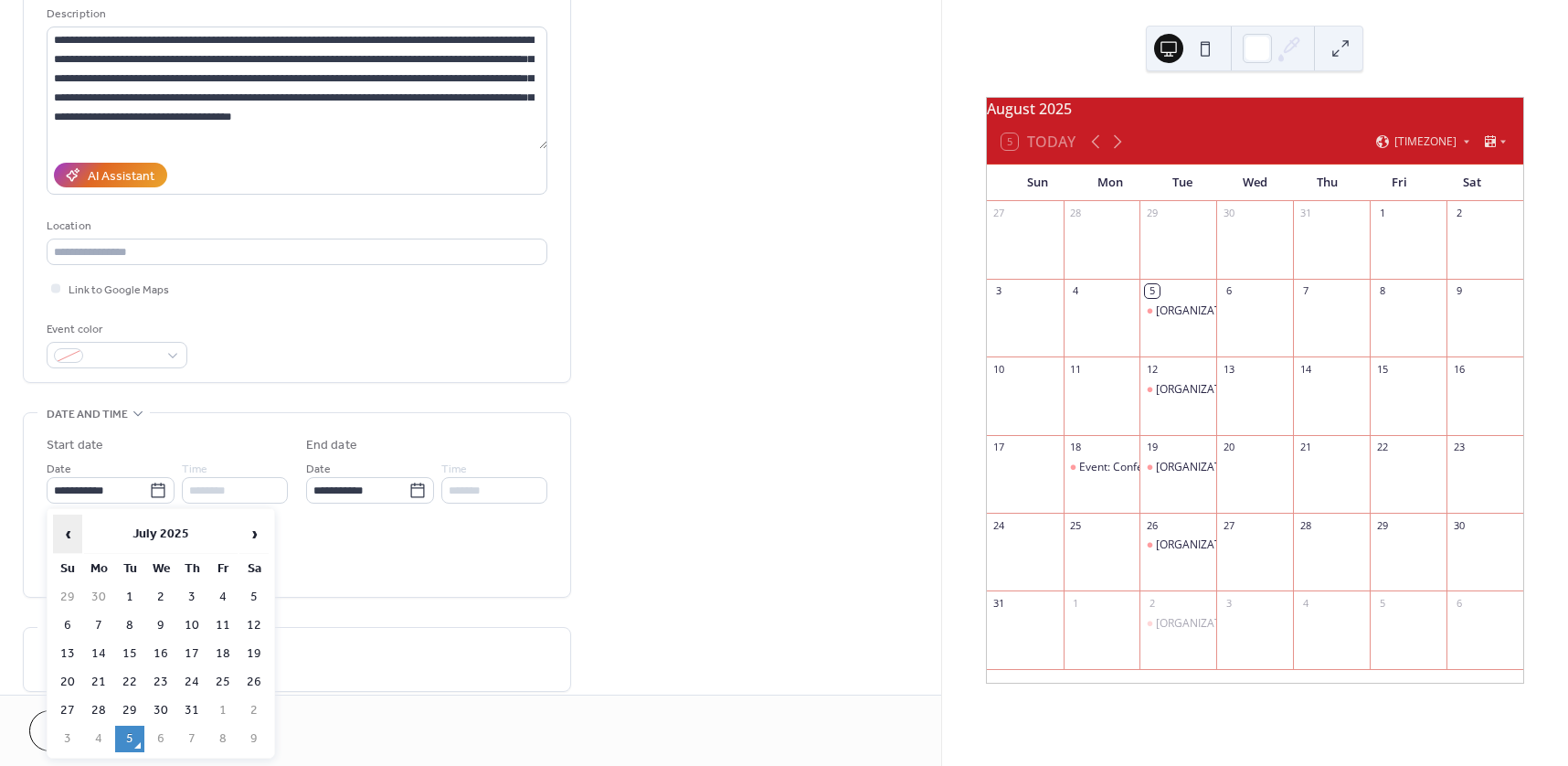 click on "‹" at bounding box center (68, 534) 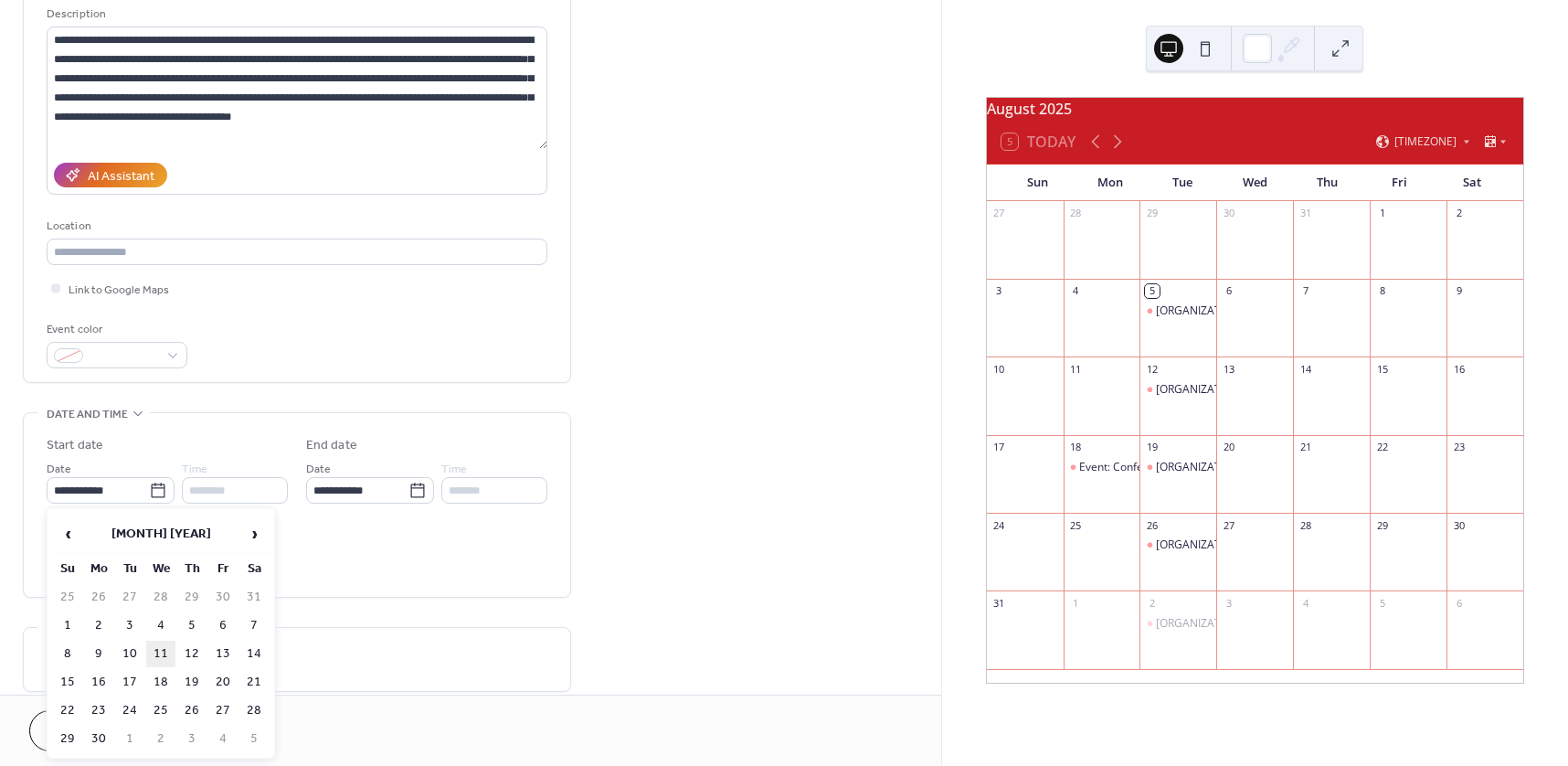 click on "11" at bounding box center [161, 654] 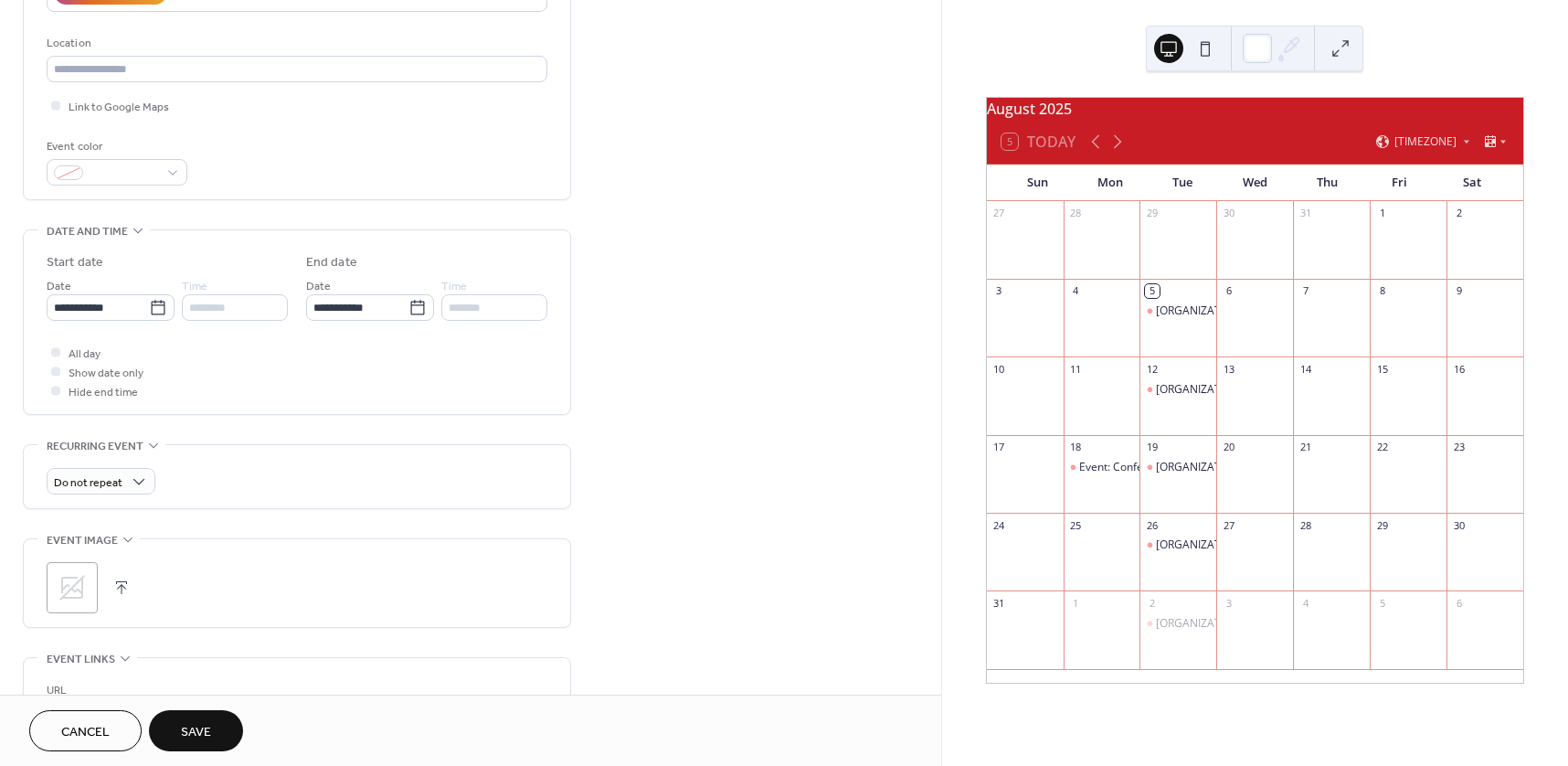 scroll, scrollTop: 548, scrollLeft: 0, axis: vertical 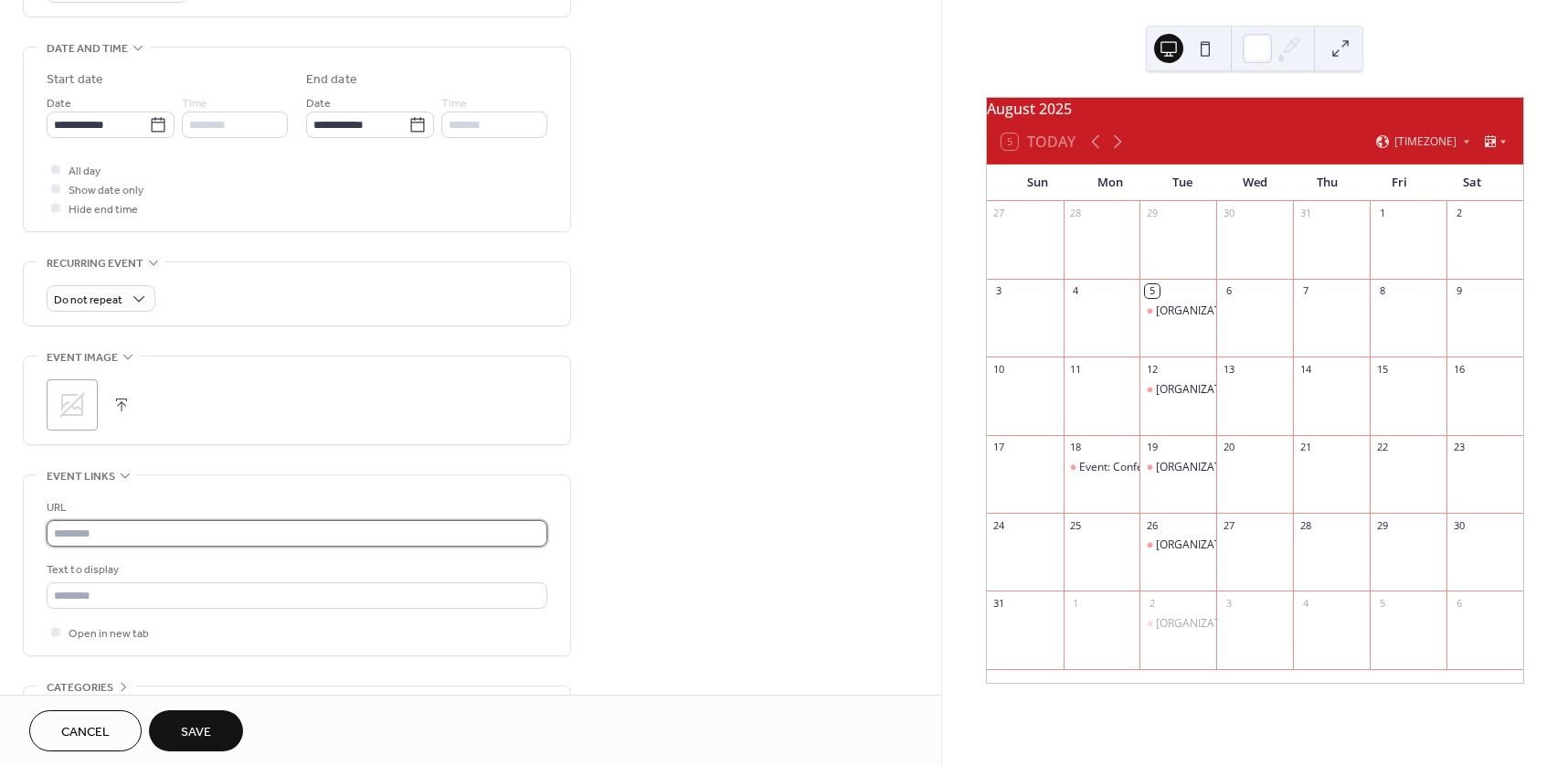 click at bounding box center [297, 533] 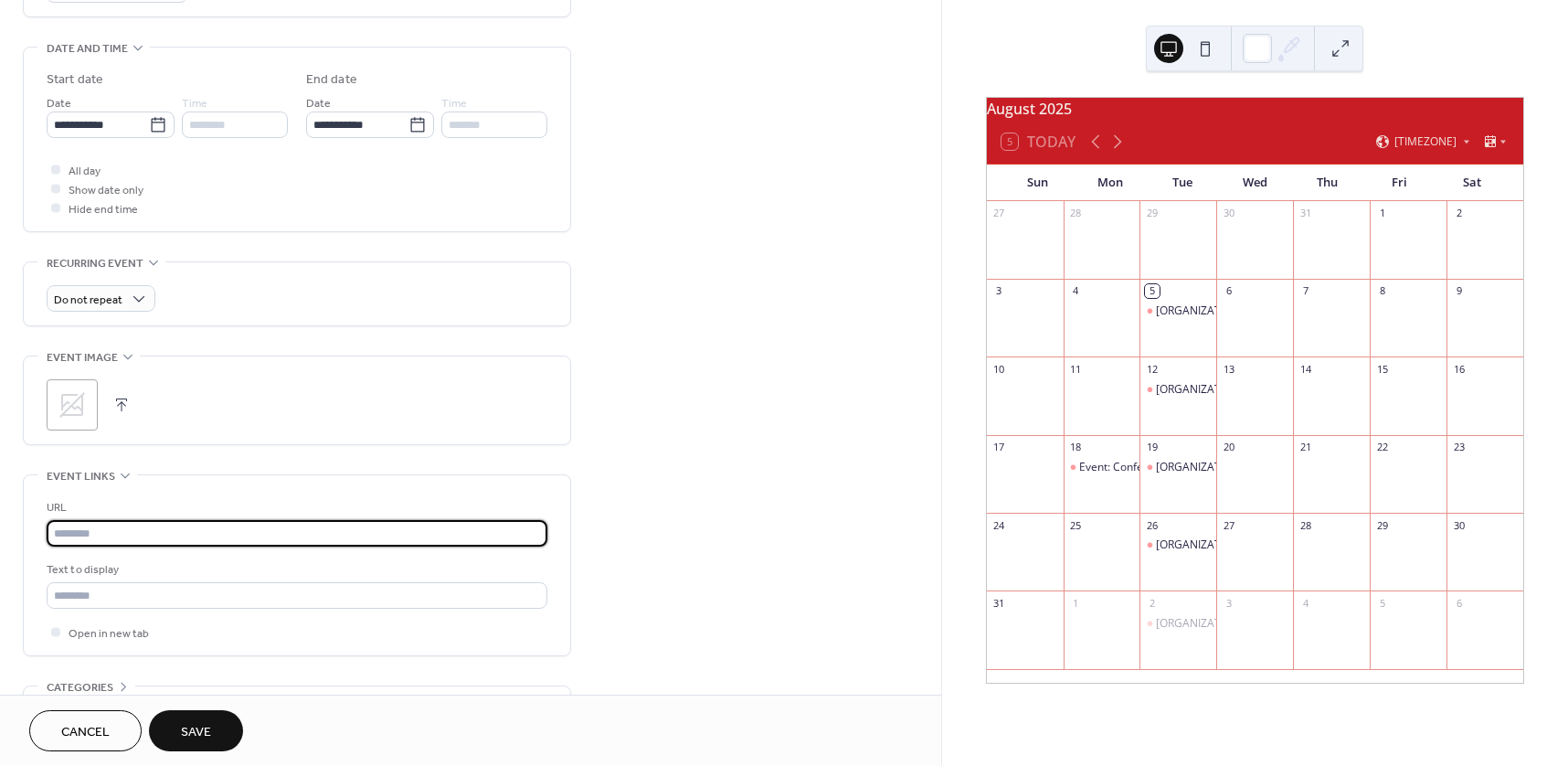 paste on "**********" 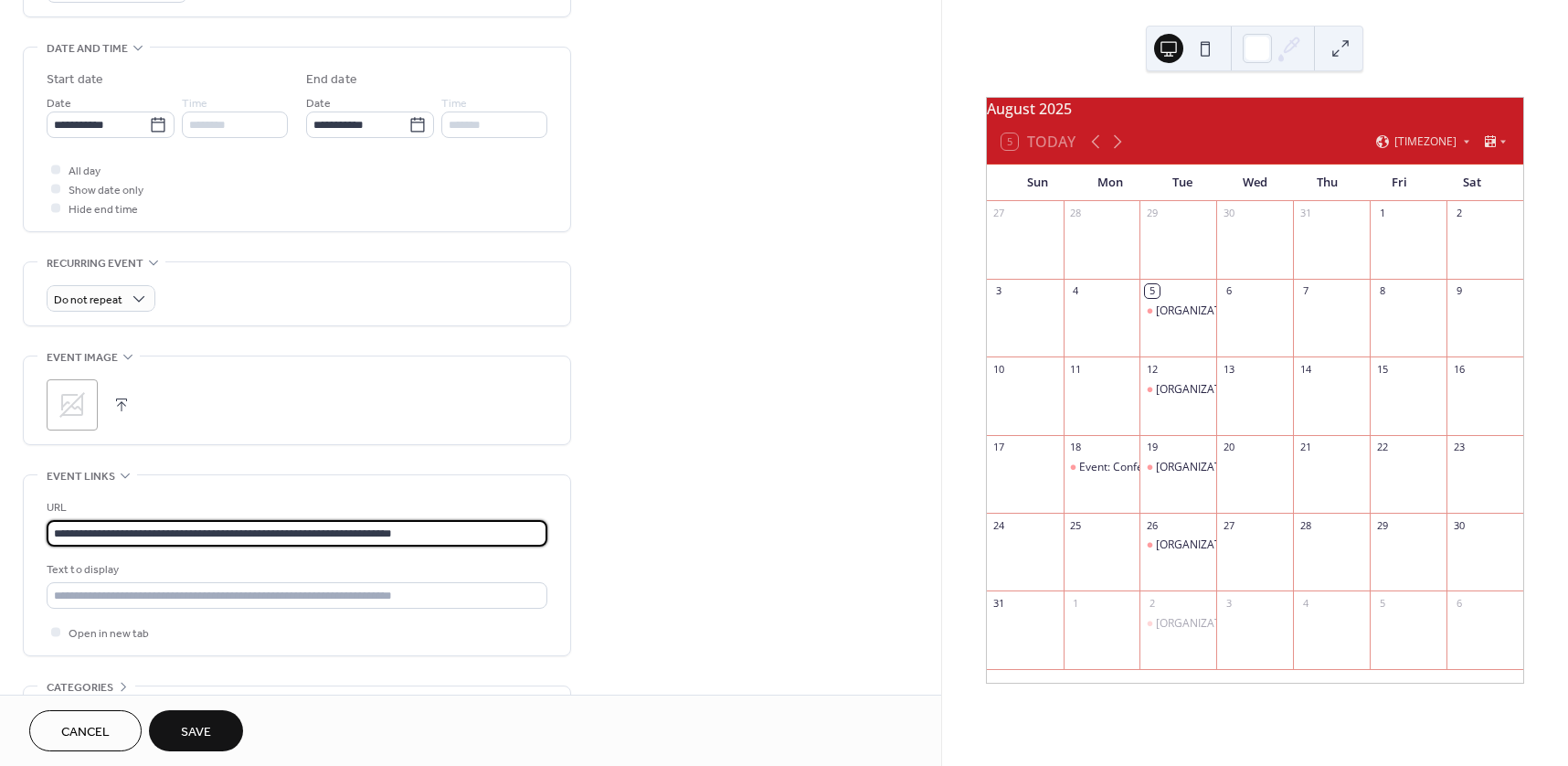 type on "**********" 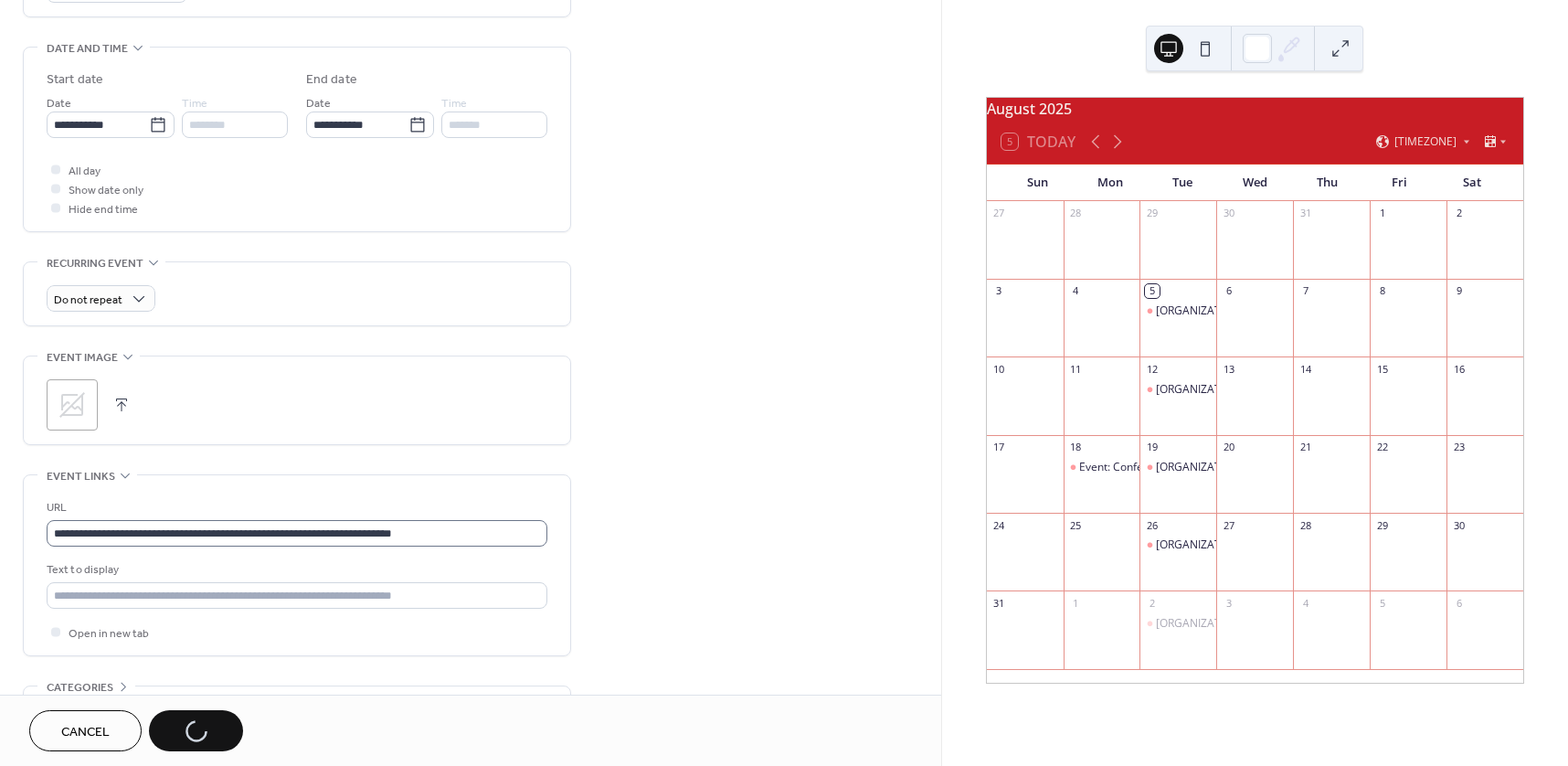 type 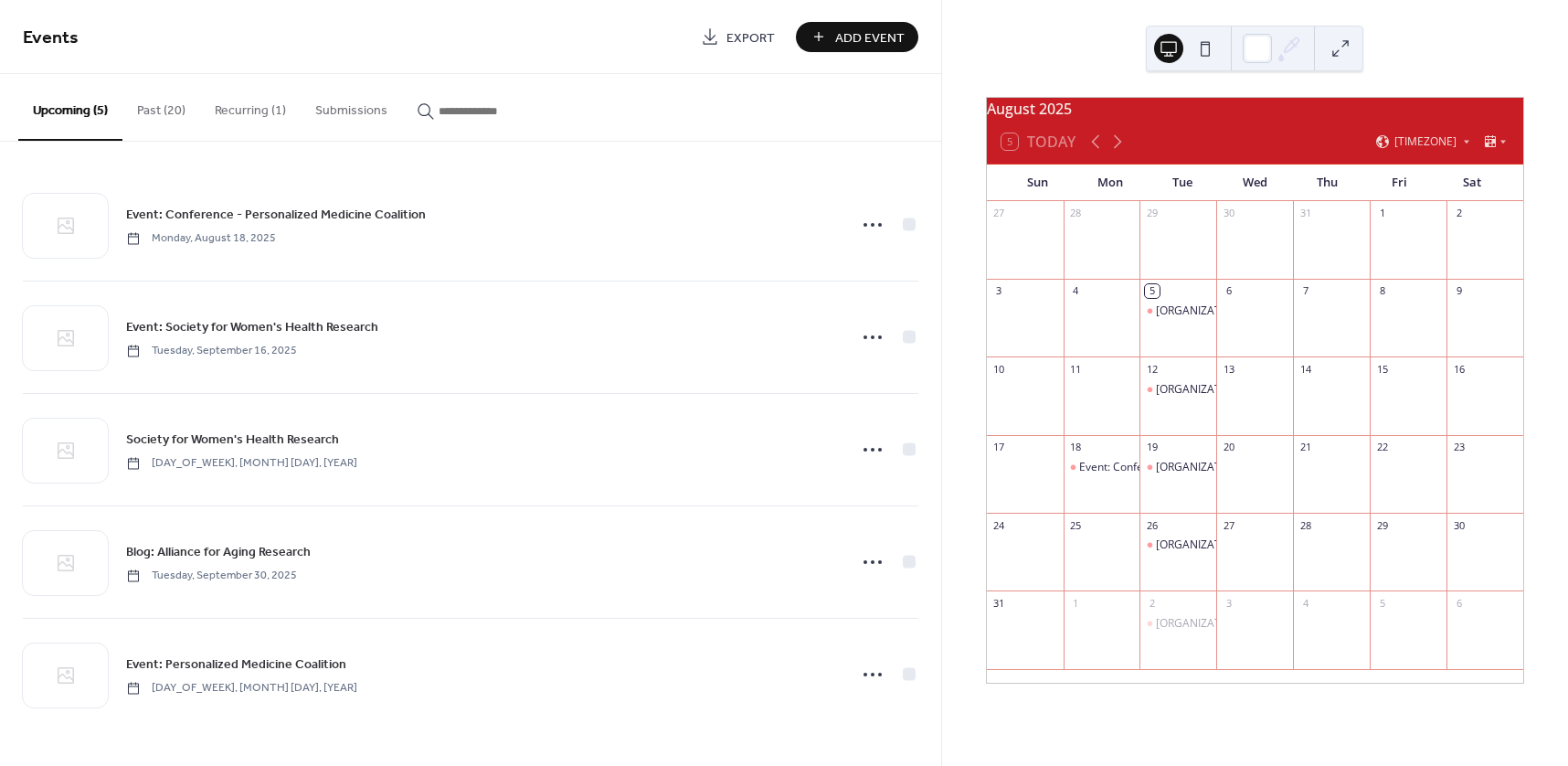 click on "Add Event" at bounding box center [870, 37] 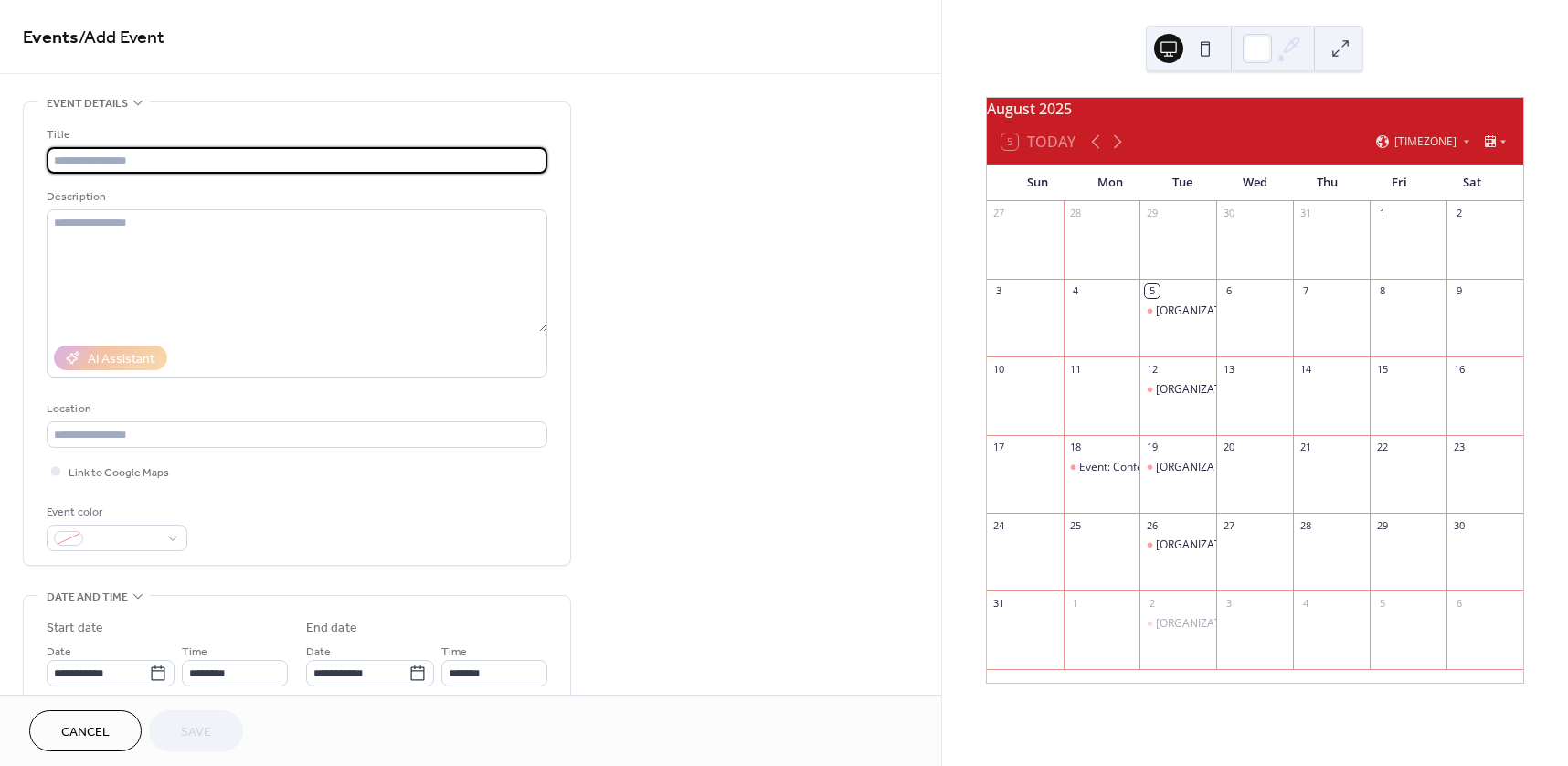 type on "*" 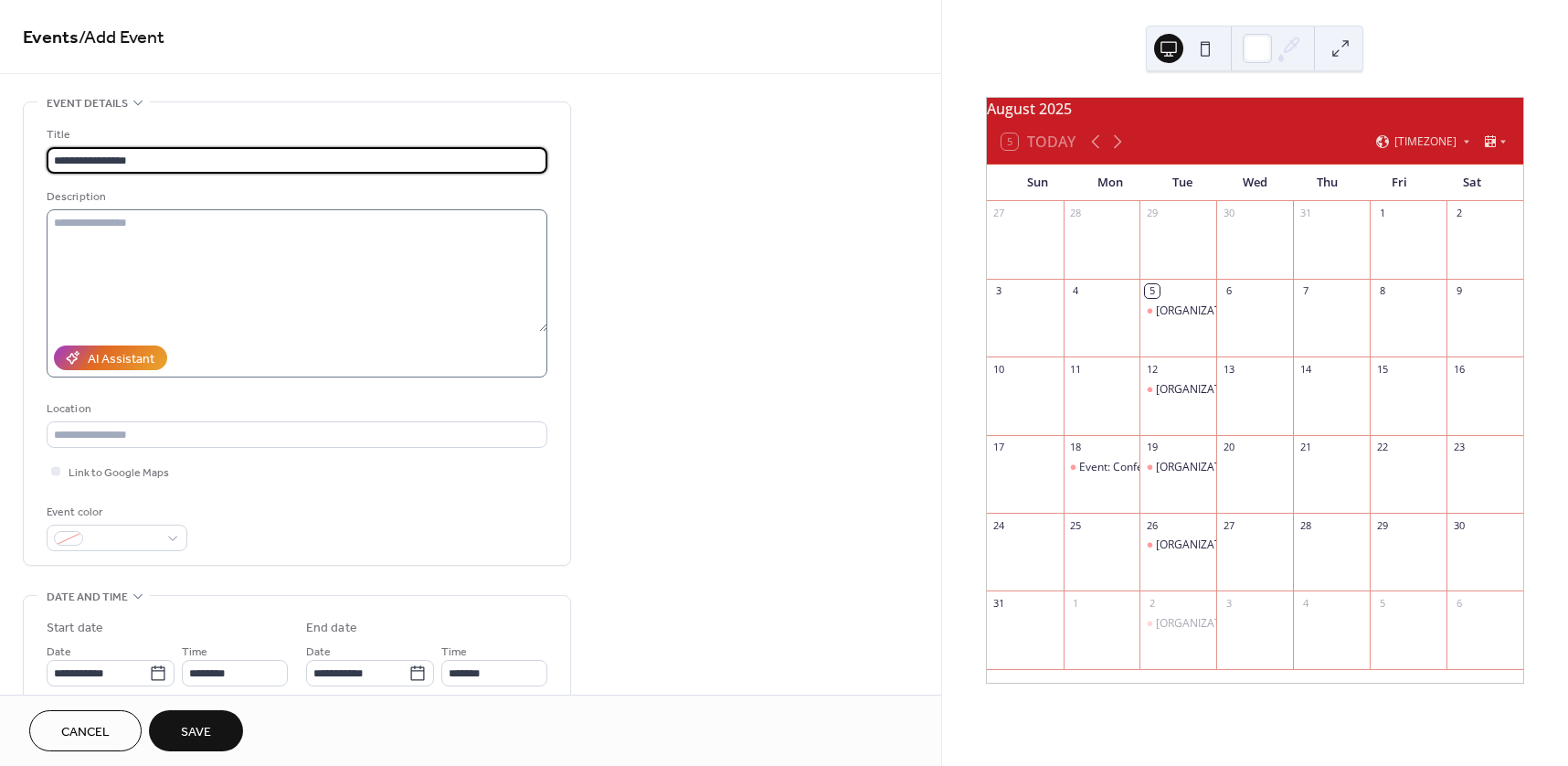 paste on "**********" 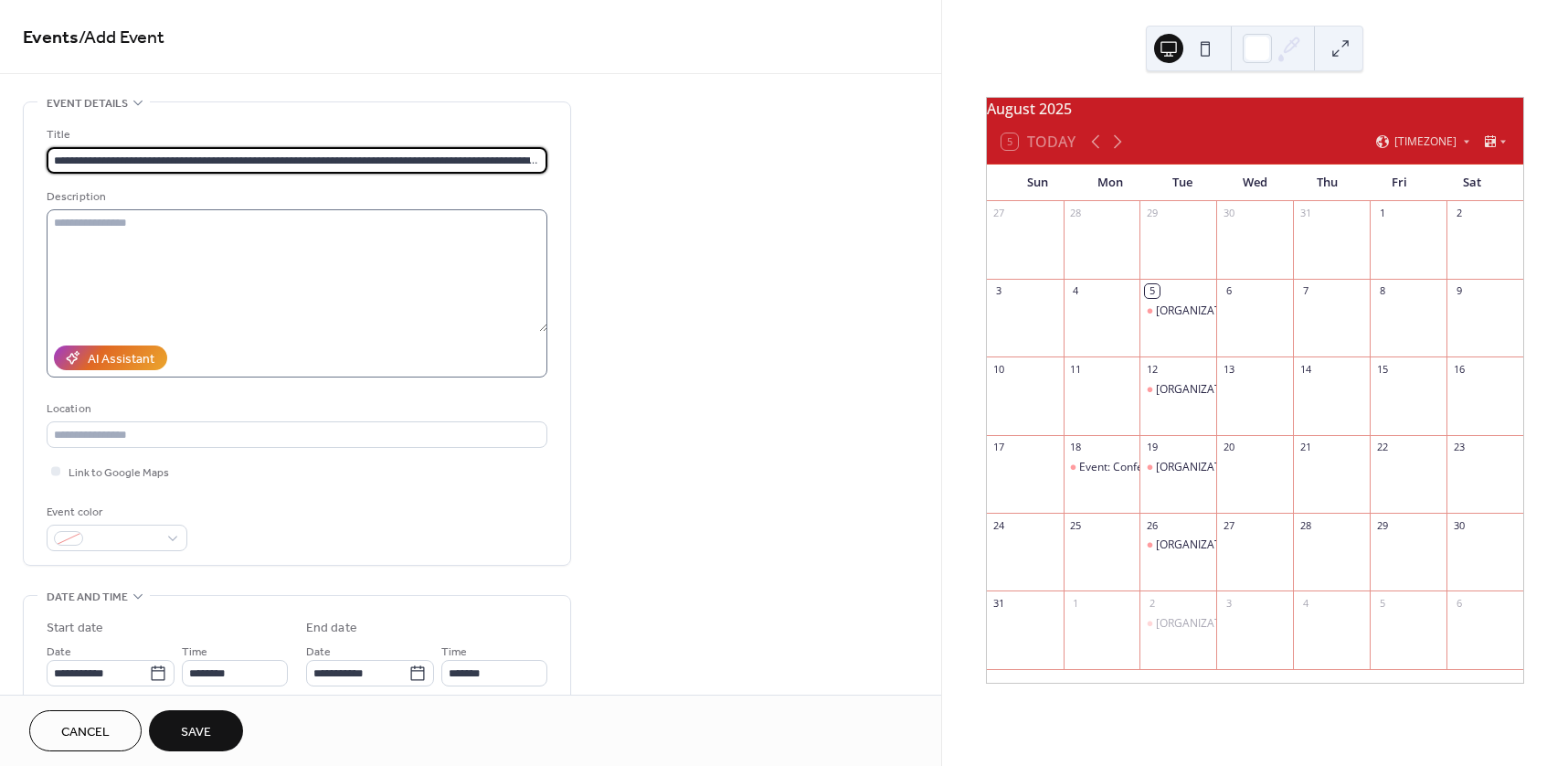 scroll, scrollTop: 0, scrollLeft: 1701, axis: horizontal 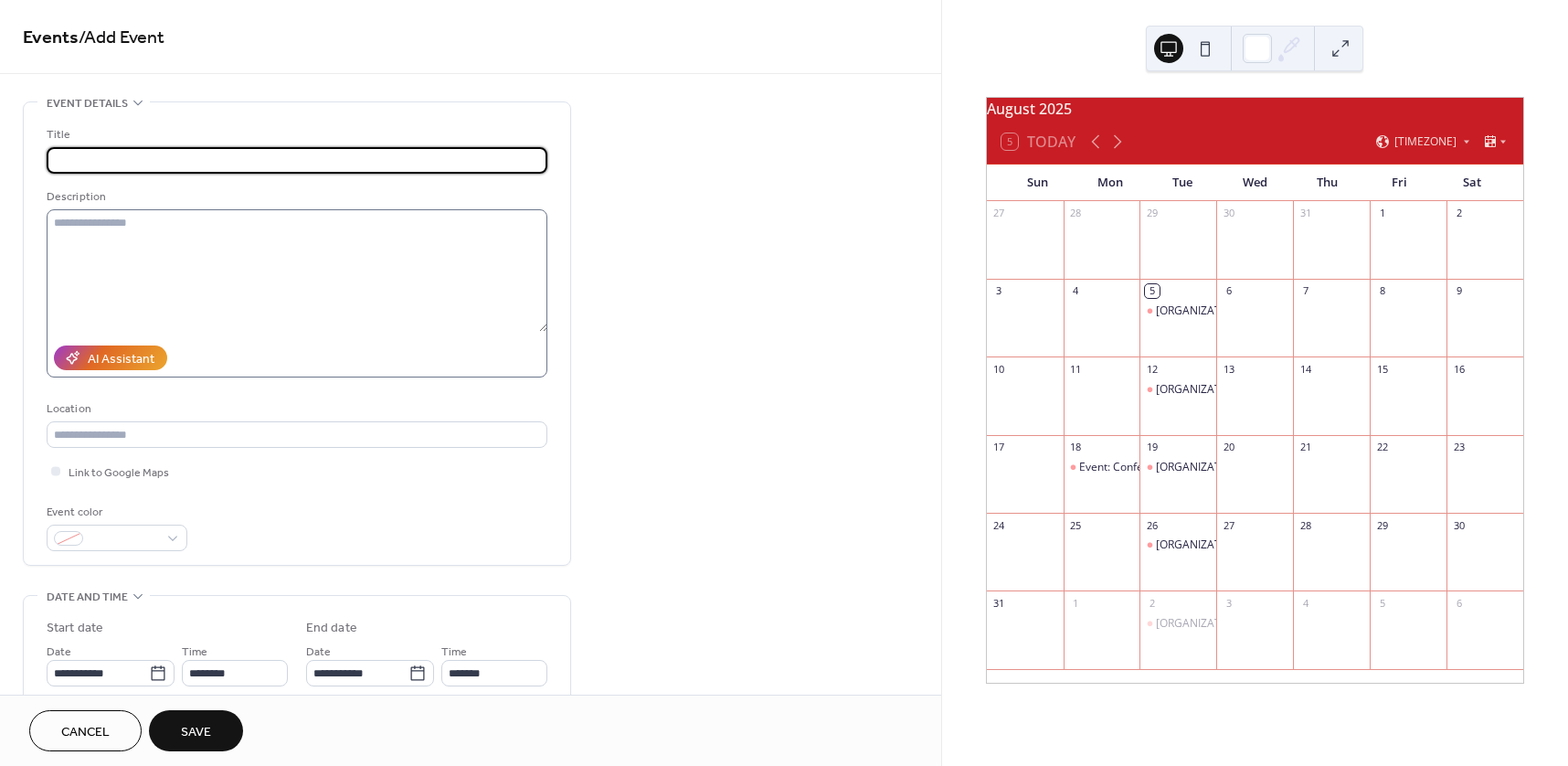 type on "**********" 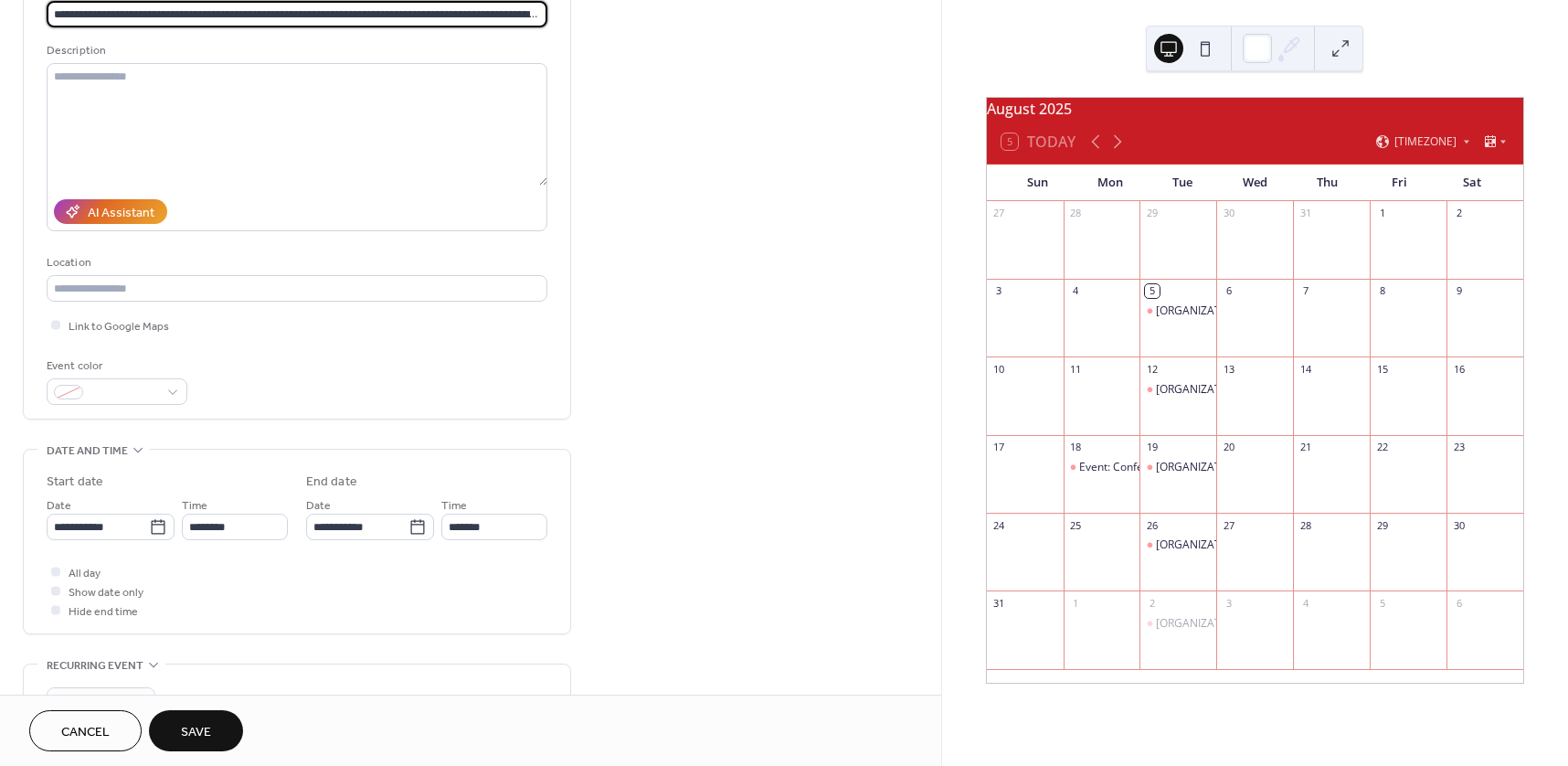 scroll, scrollTop: 183, scrollLeft: 0, axis: vertical 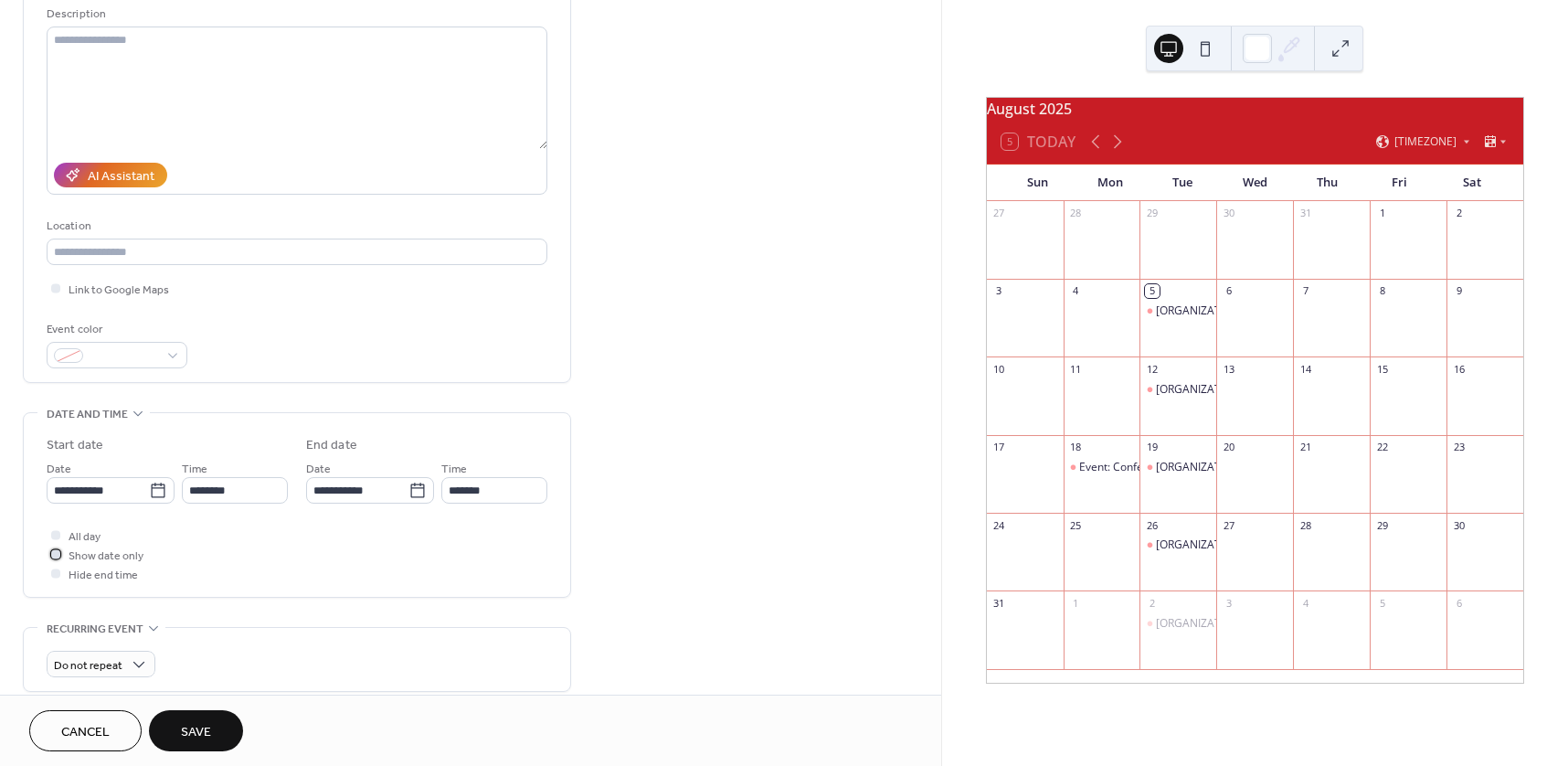 click on "Show date only" at bounding box center (106, 556) 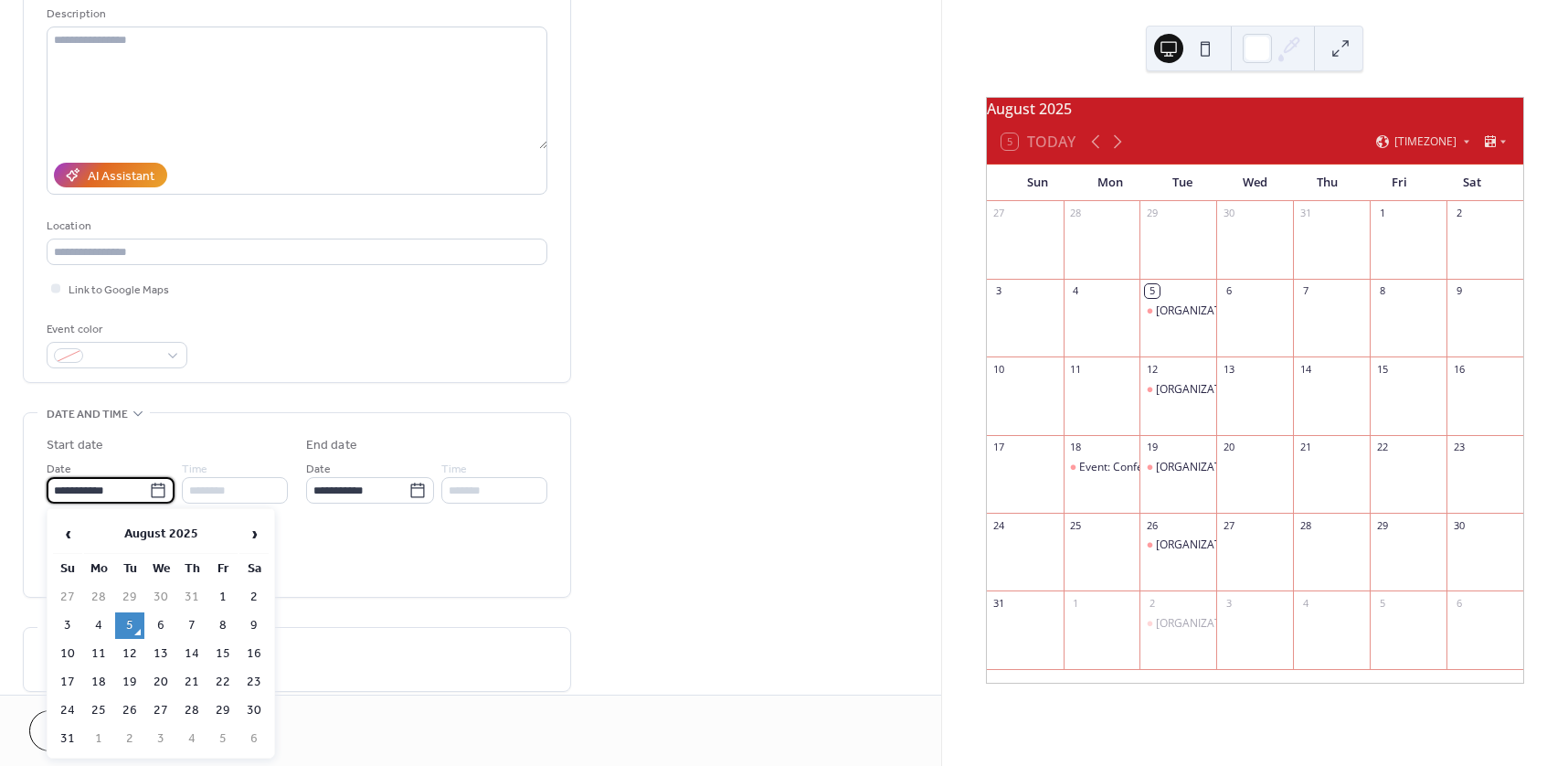 click on "**********" at bounding box center (98, 490) 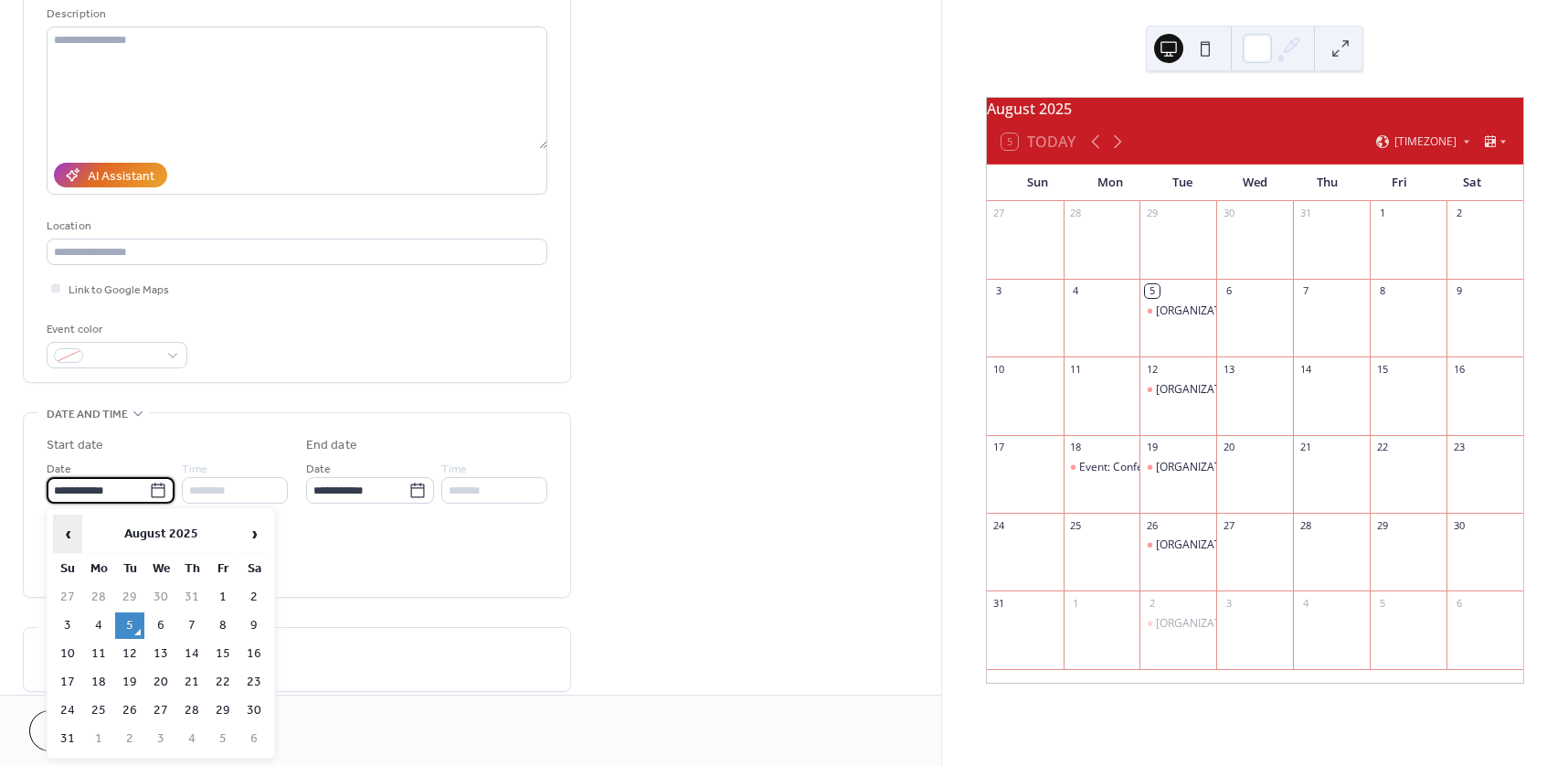 click on "‹" at bounding box center (68, 534) 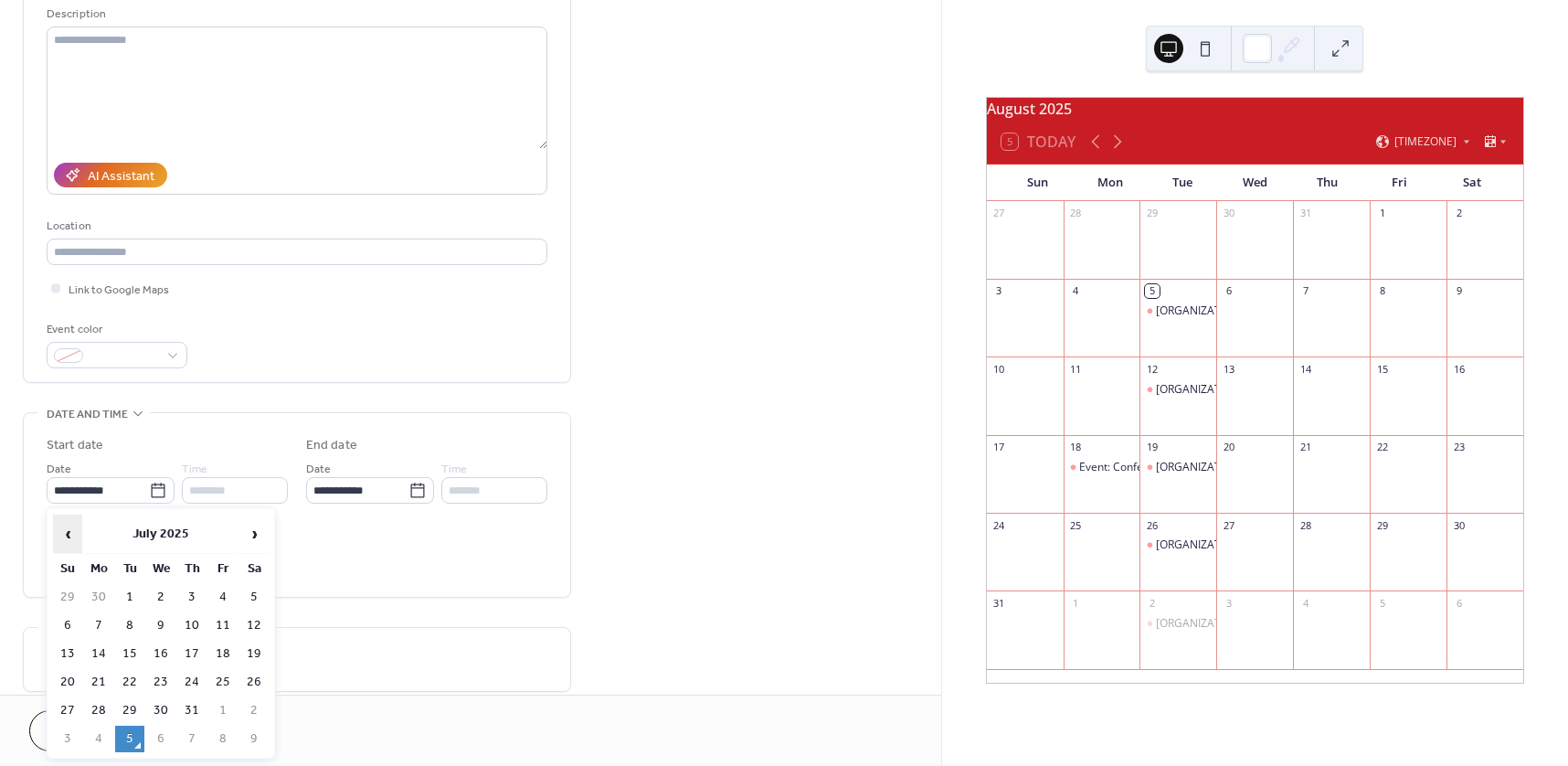 click on "‹" at bounding box center (68, 534) 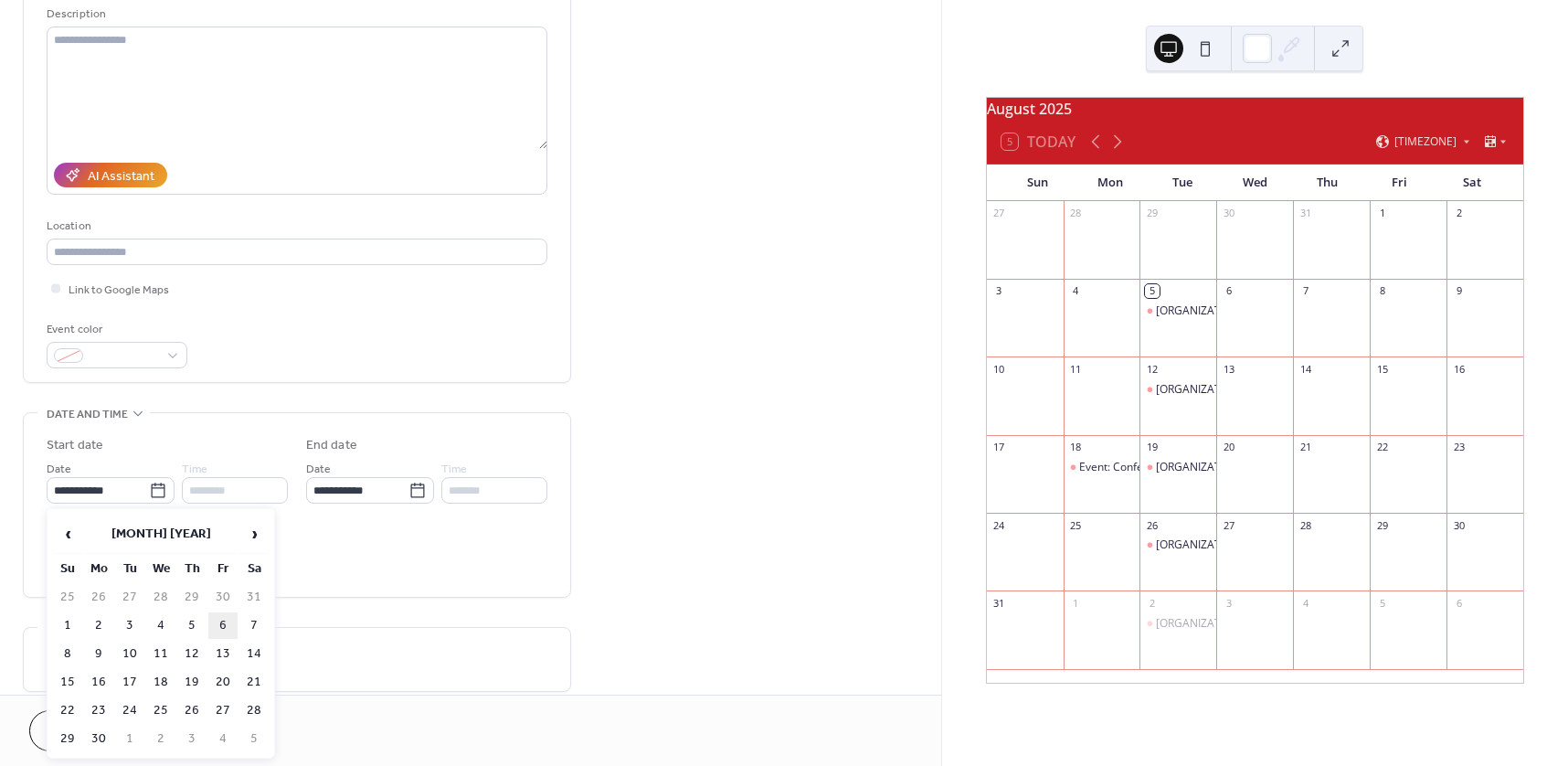 click on "6" at bounding box center (223, 625) 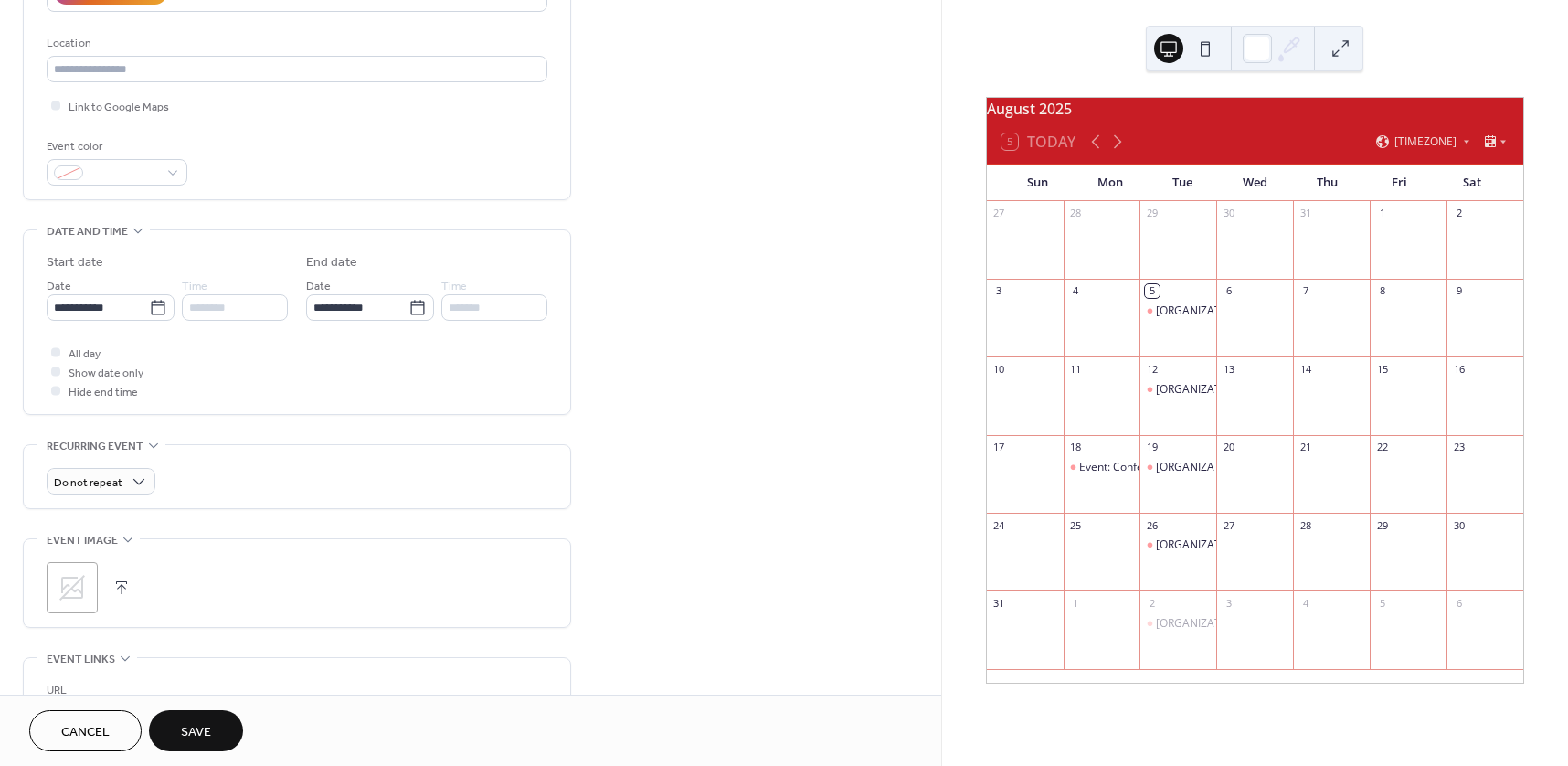 scroll, scrollTop: 548, scrollLeft: 0, axis: vertical 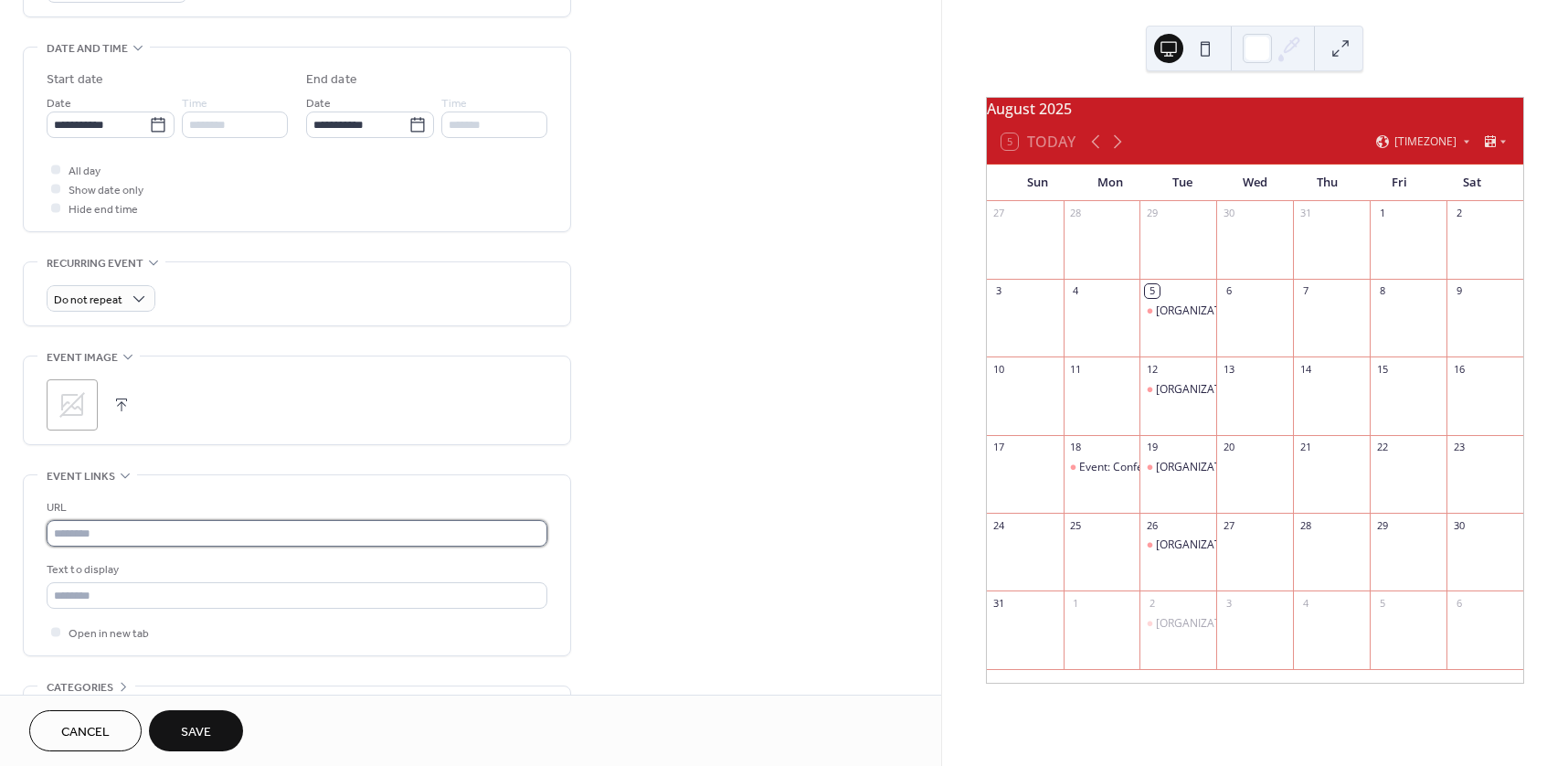 click at bounding box center (297, 533) 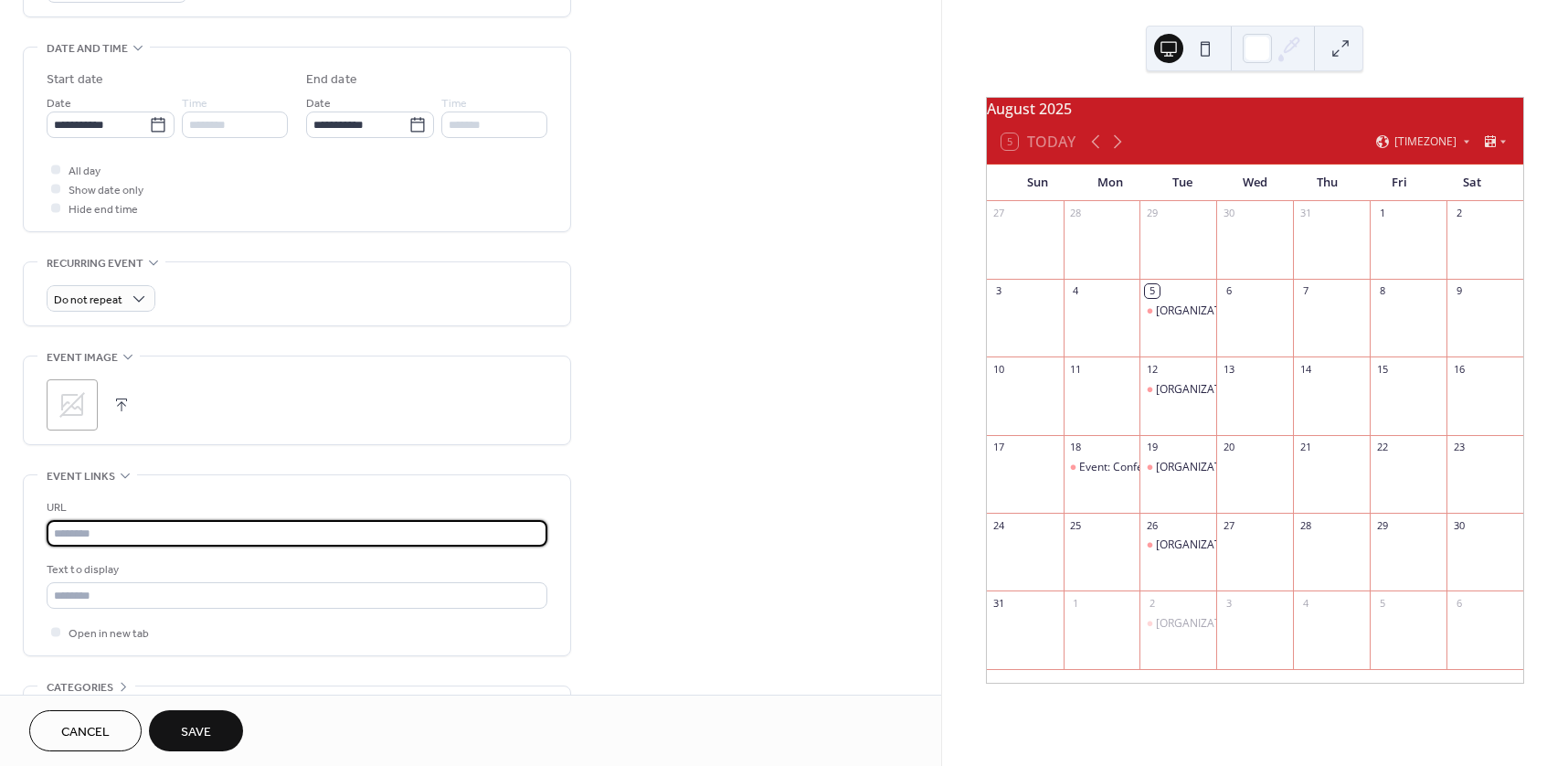 paste on "**********" 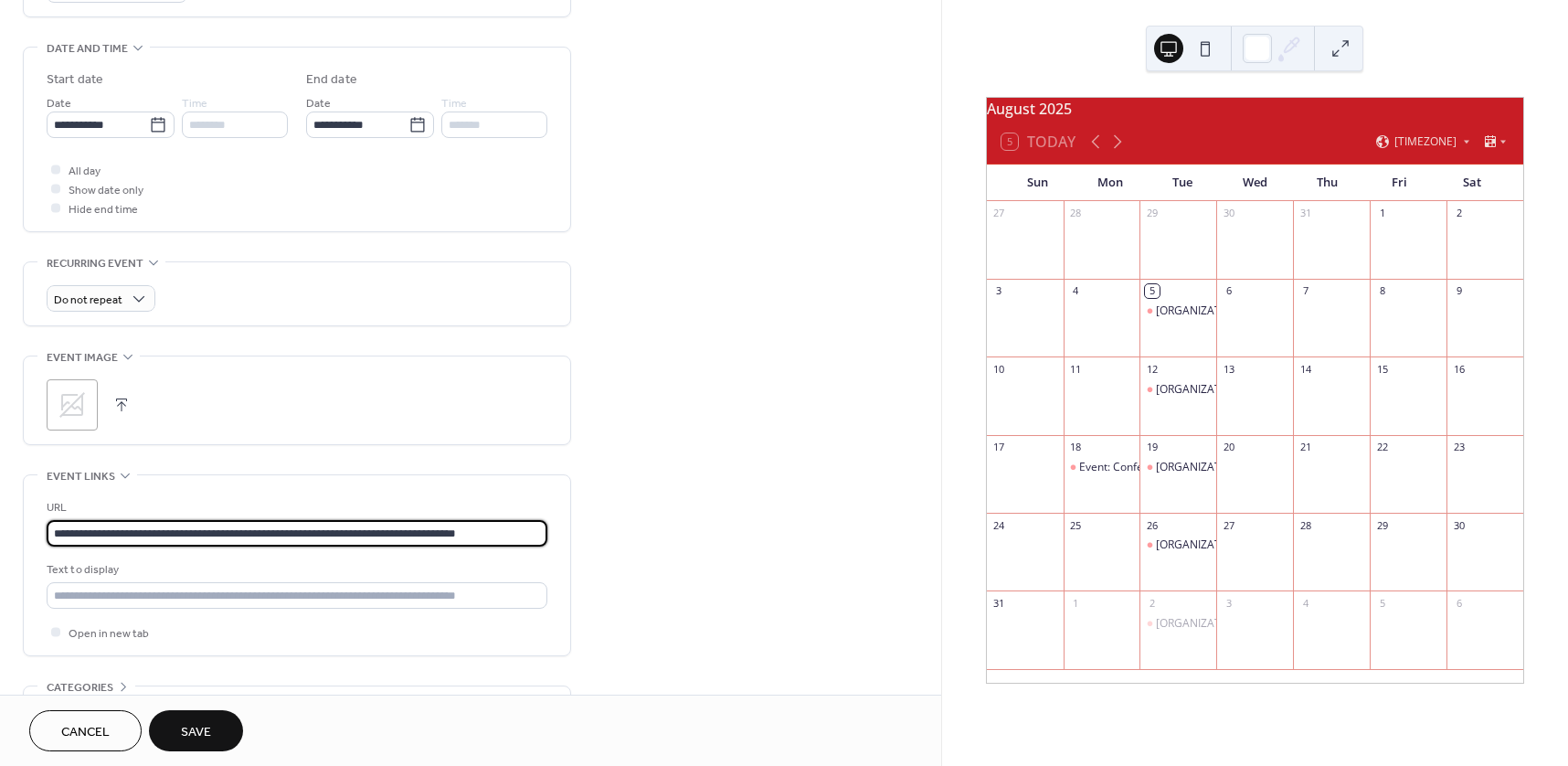 type on "**********" 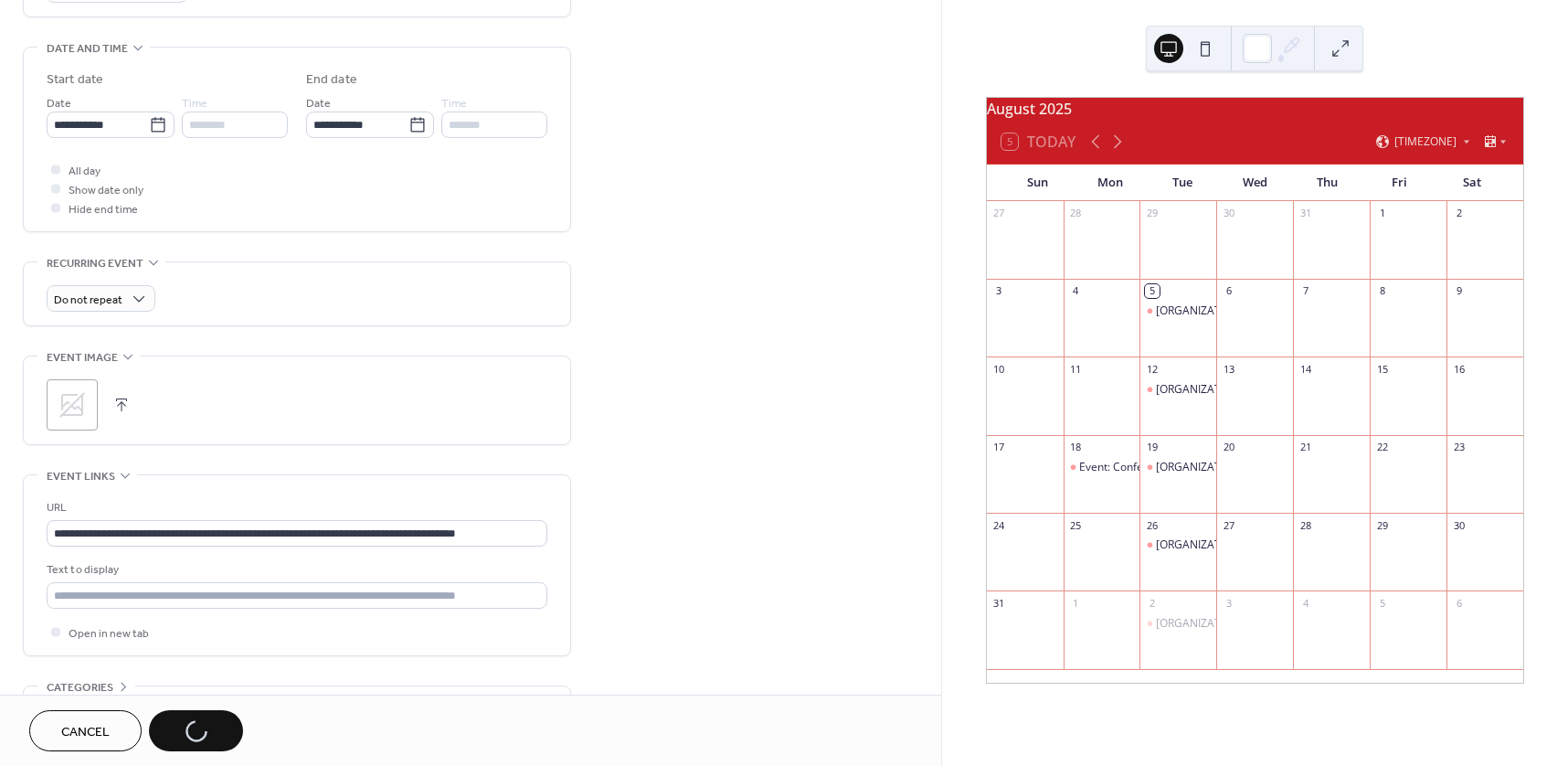 type 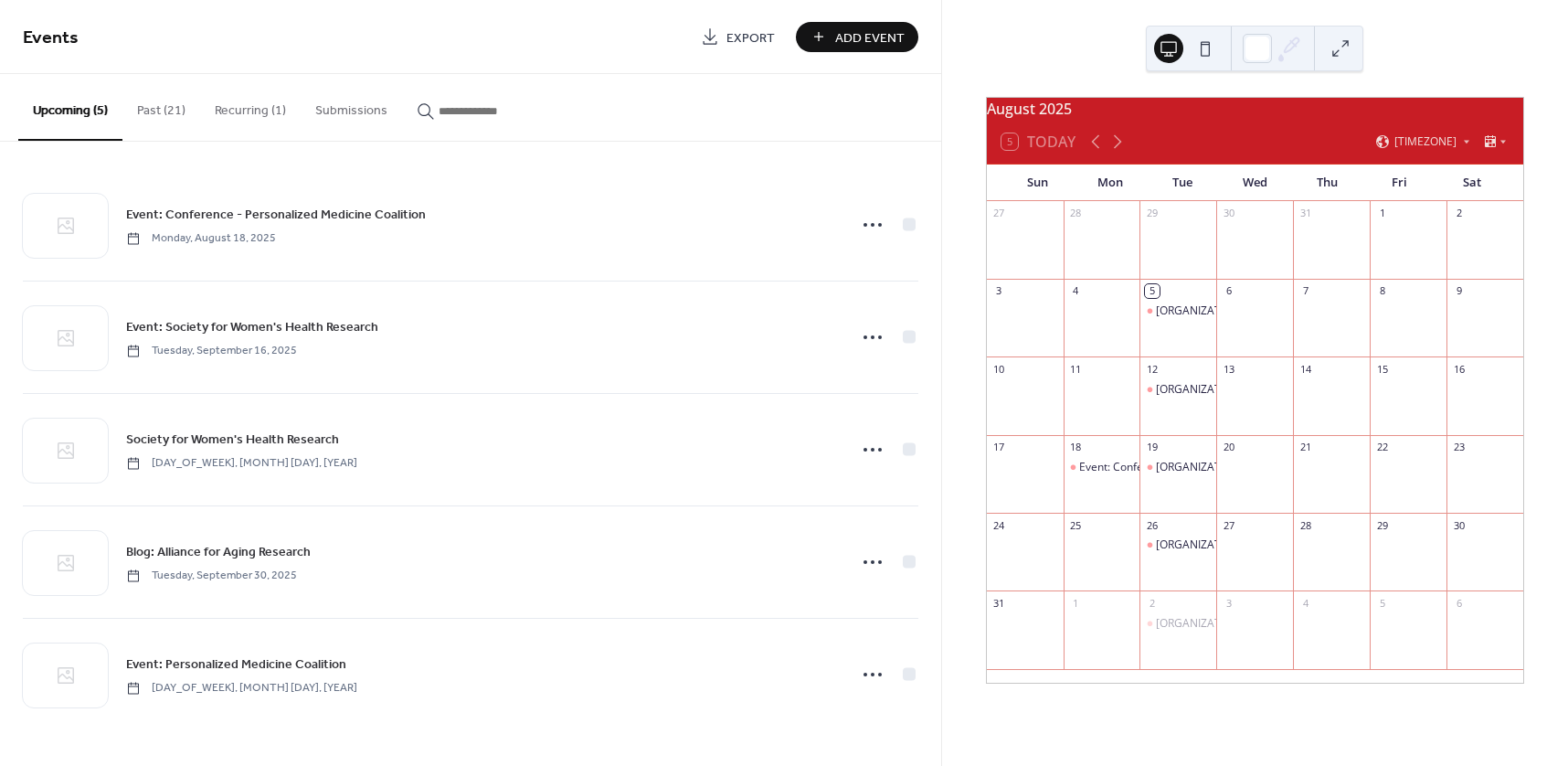 click on "Add Event" at bounding box center (870, 37) 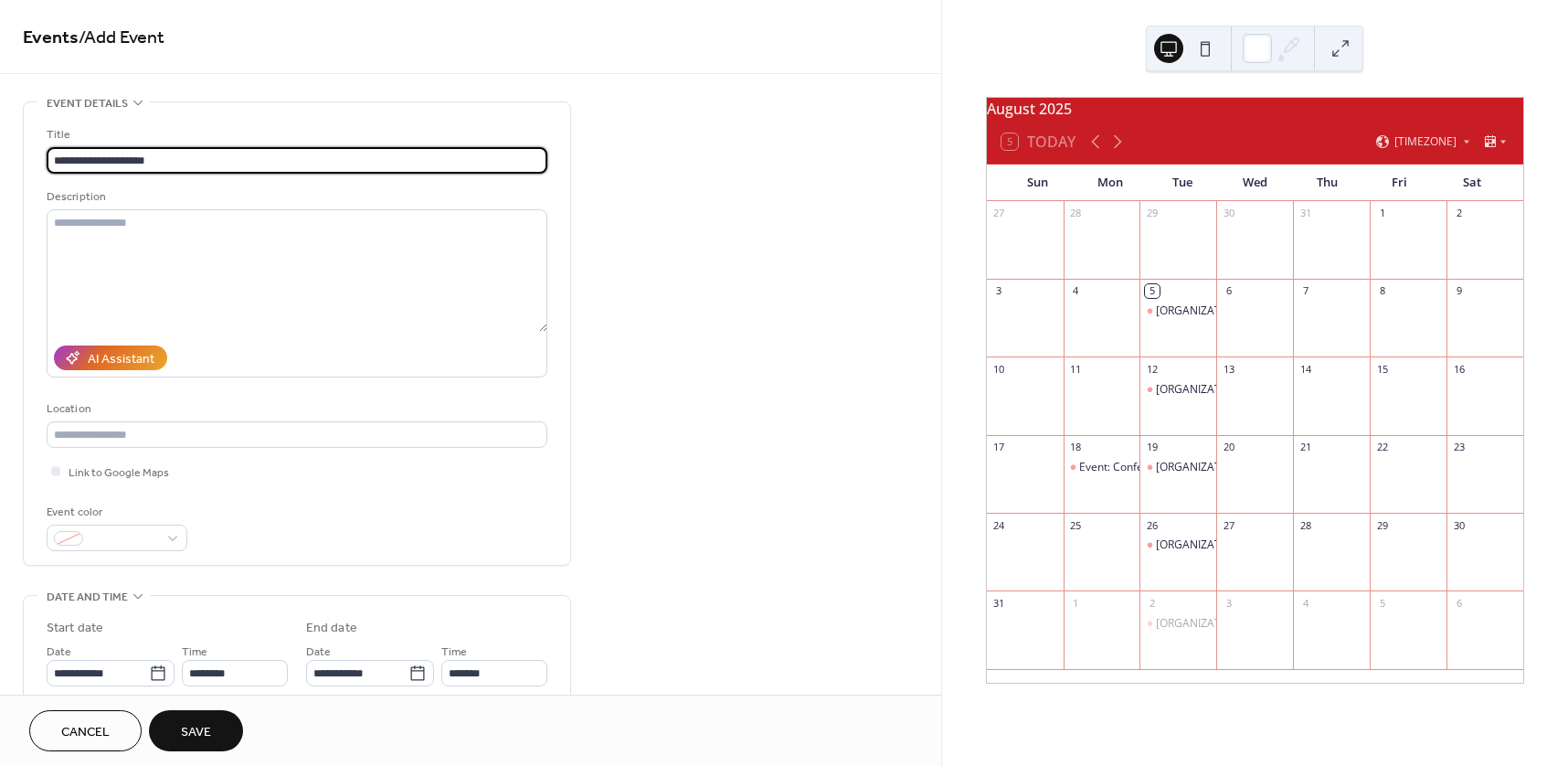 paste on "**********" 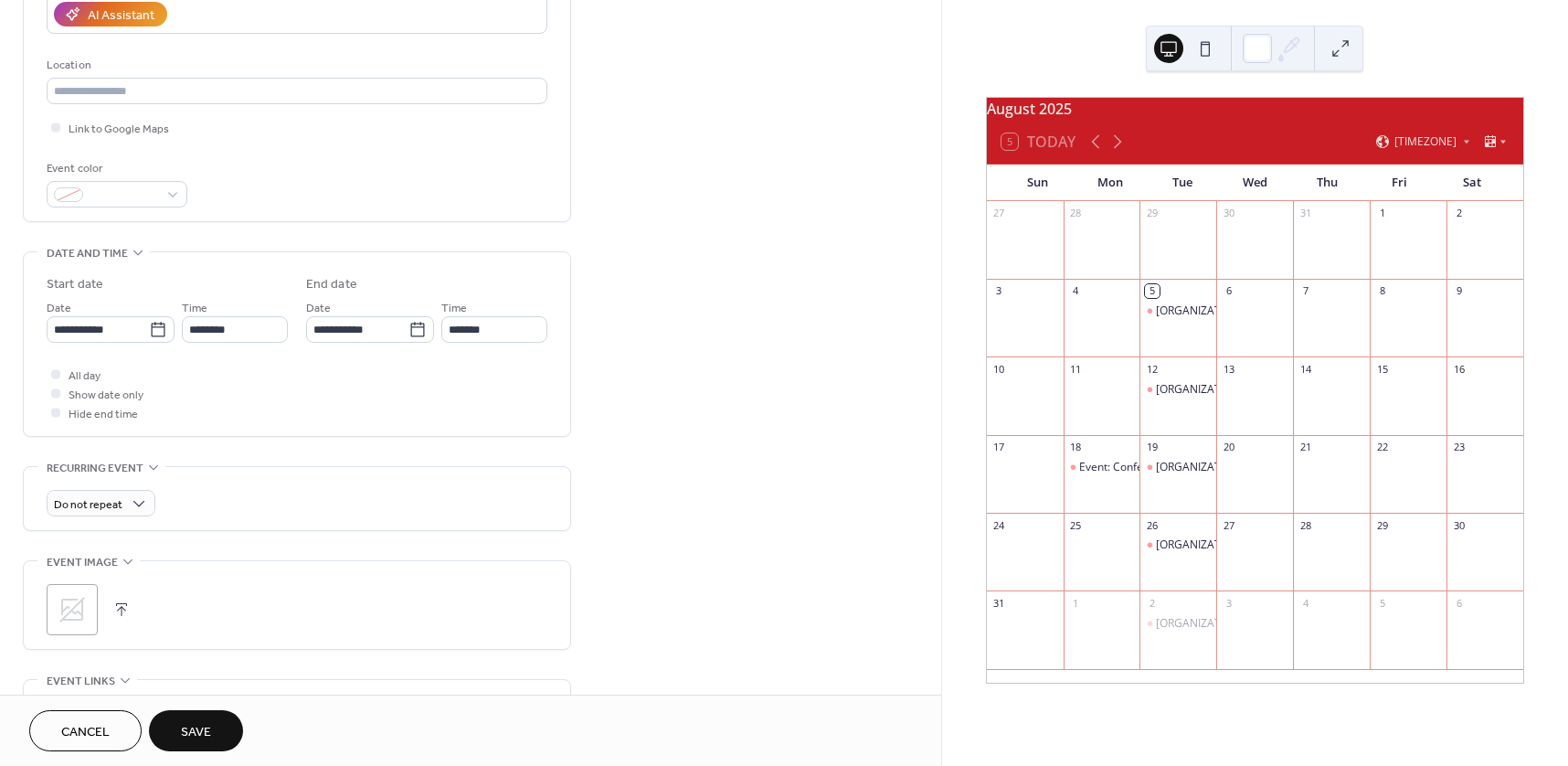 scroll, scrollTop: 366, scrollLeft: 0, axis: vertical 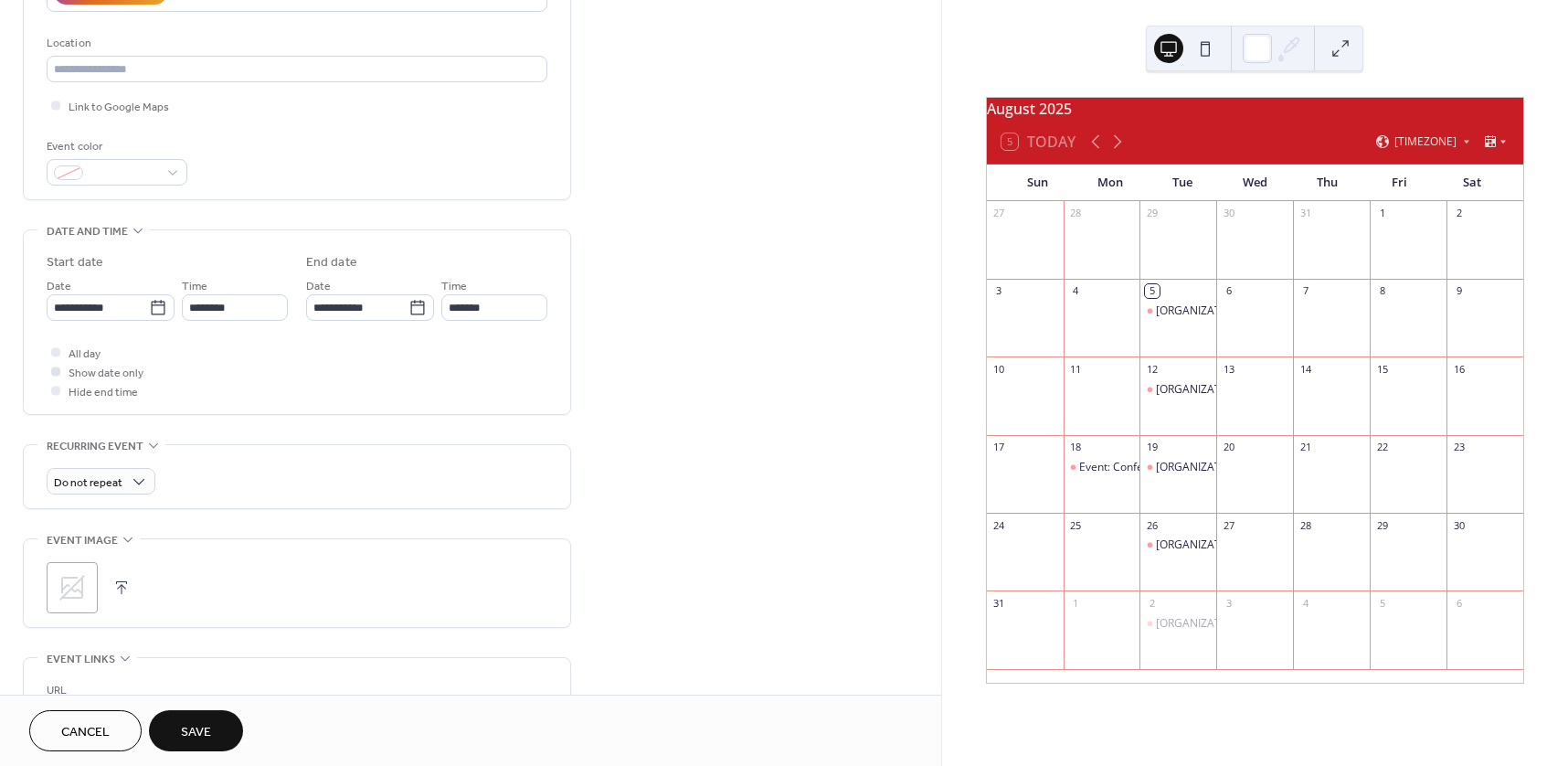 type on "**********" 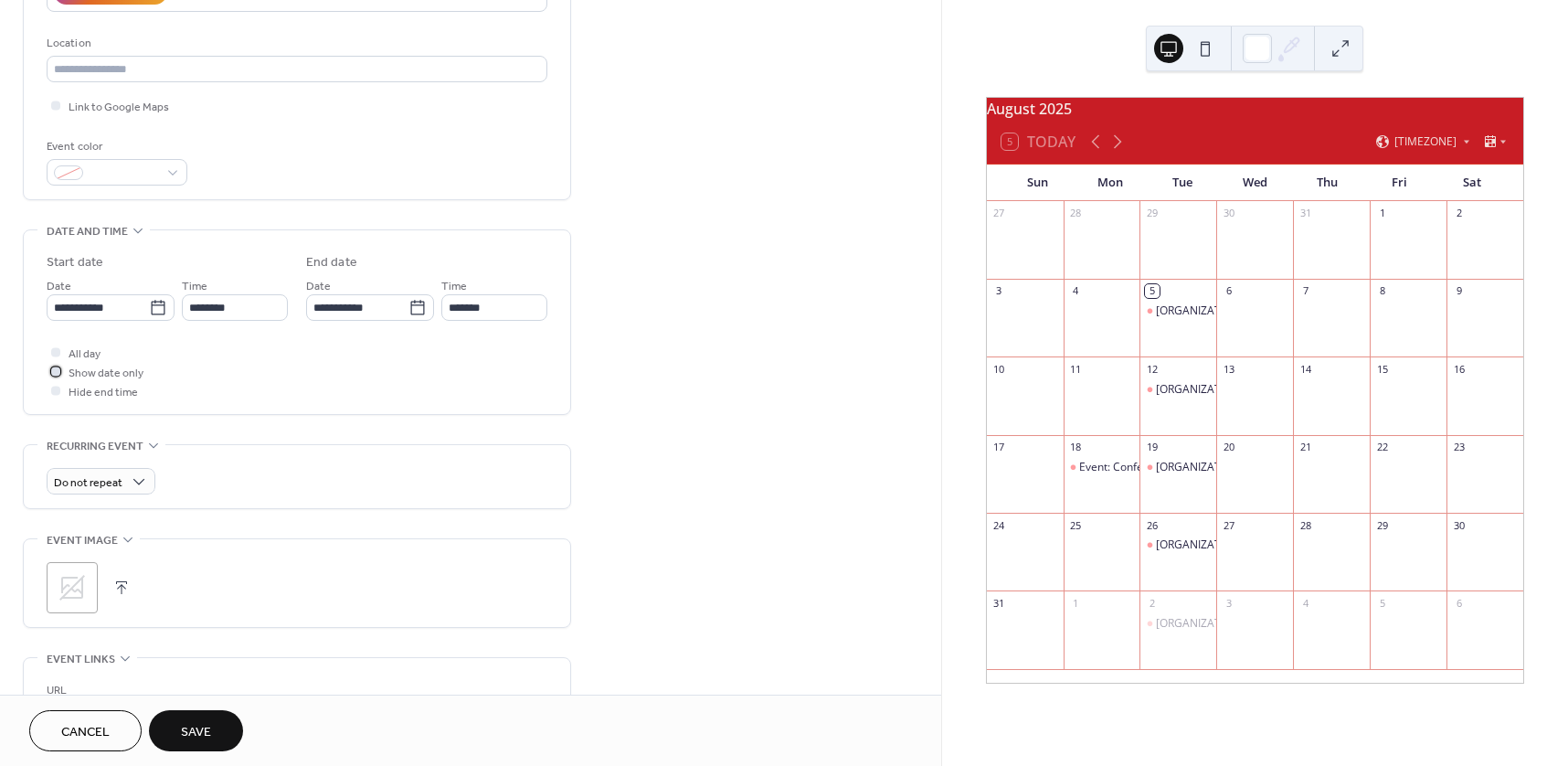 click on "Show date only" at bounding box center (106, 373) 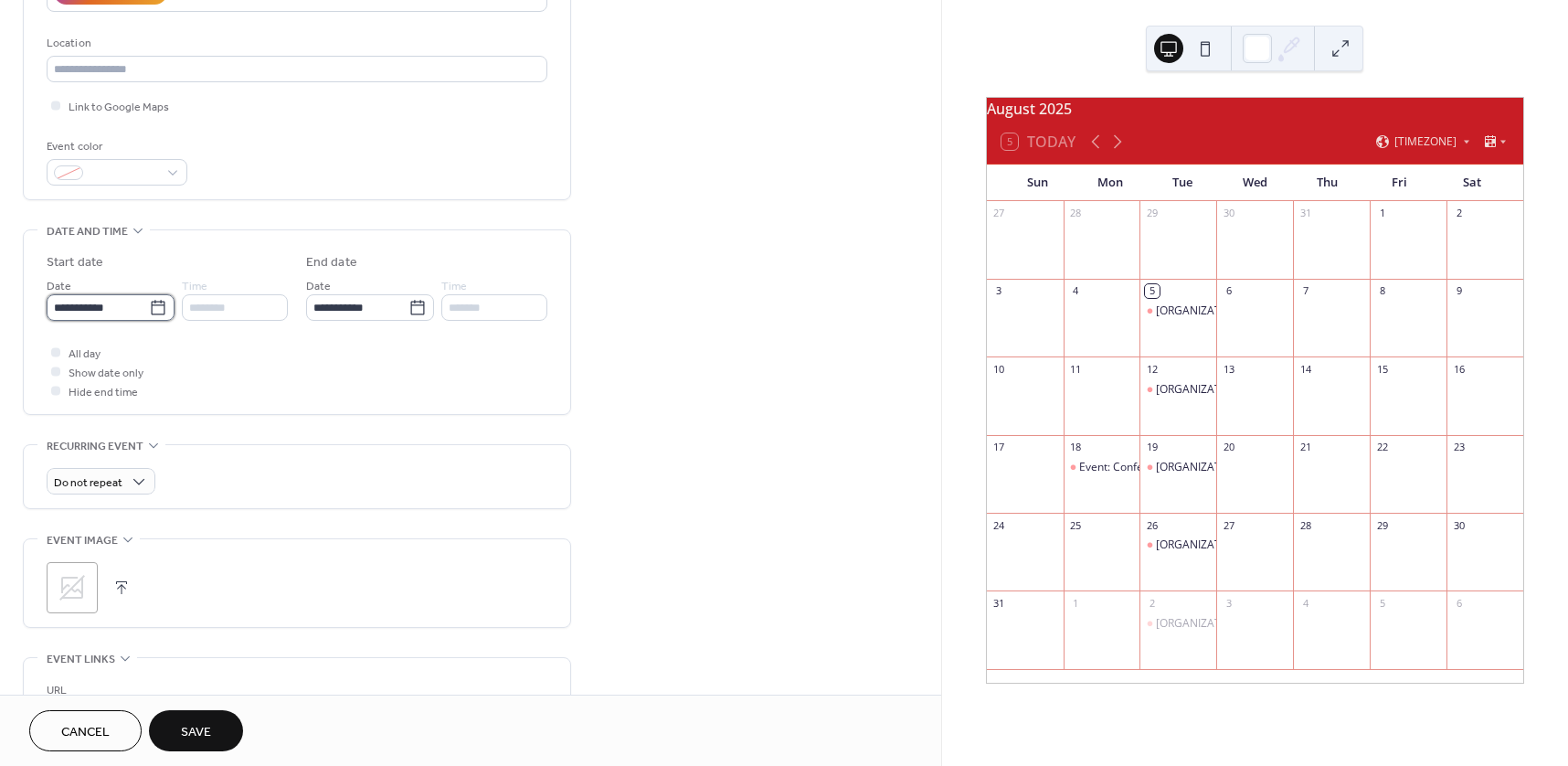 click on "**********" at bounding box center (98, 307) 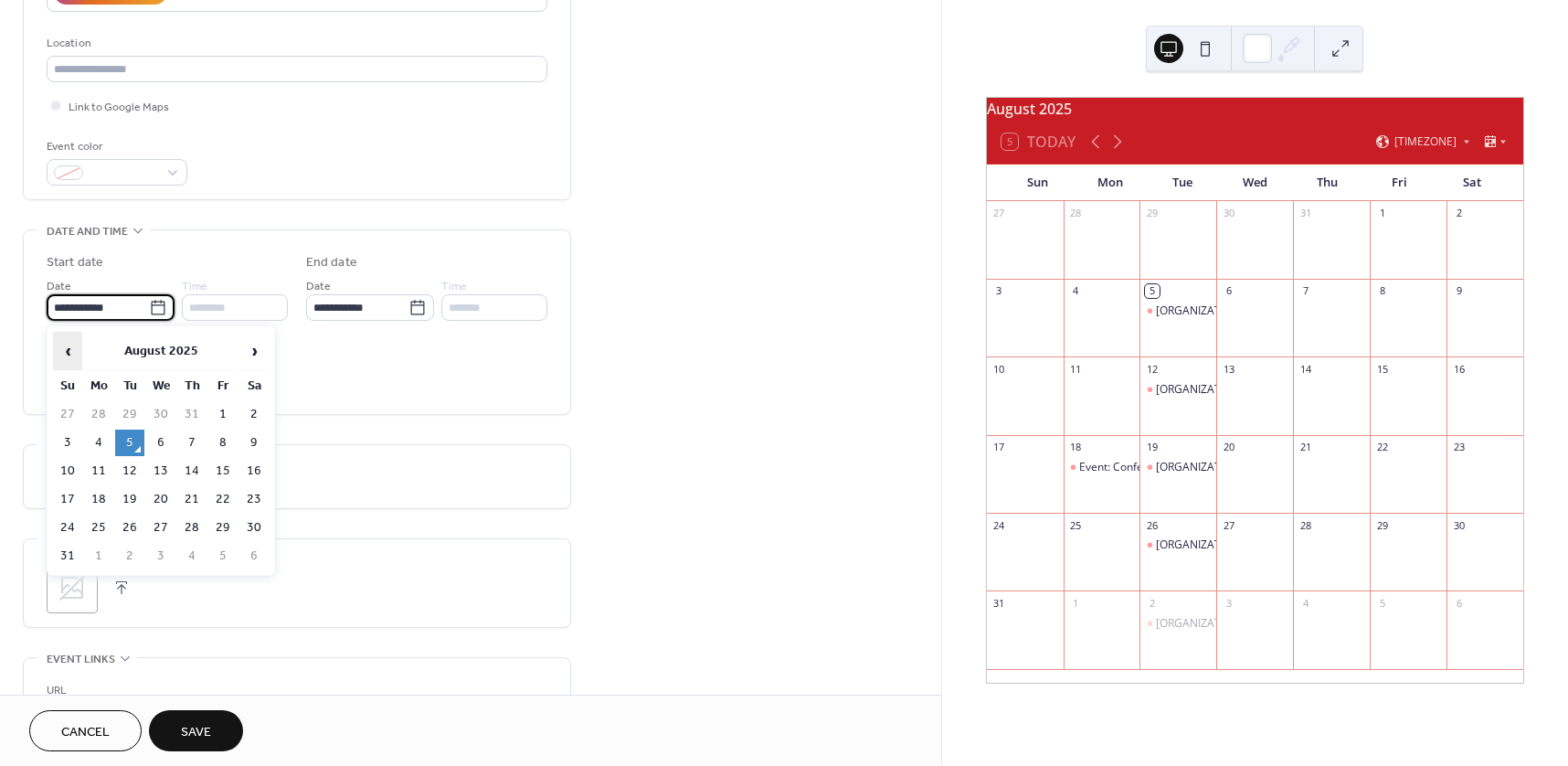 click on "‹" at bounding box center [68, 351] 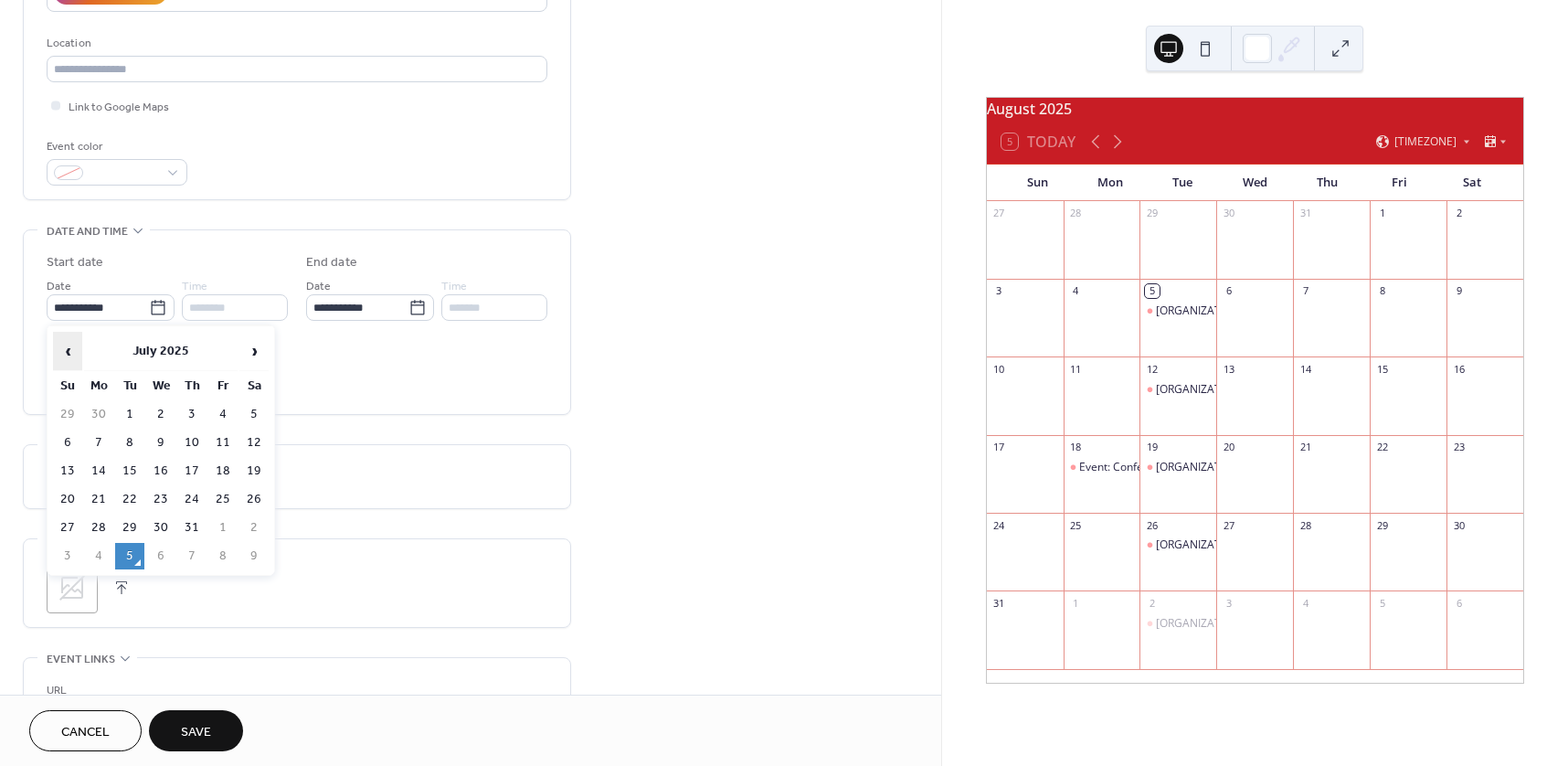 click on "‹" at bounding box center [68, 351] 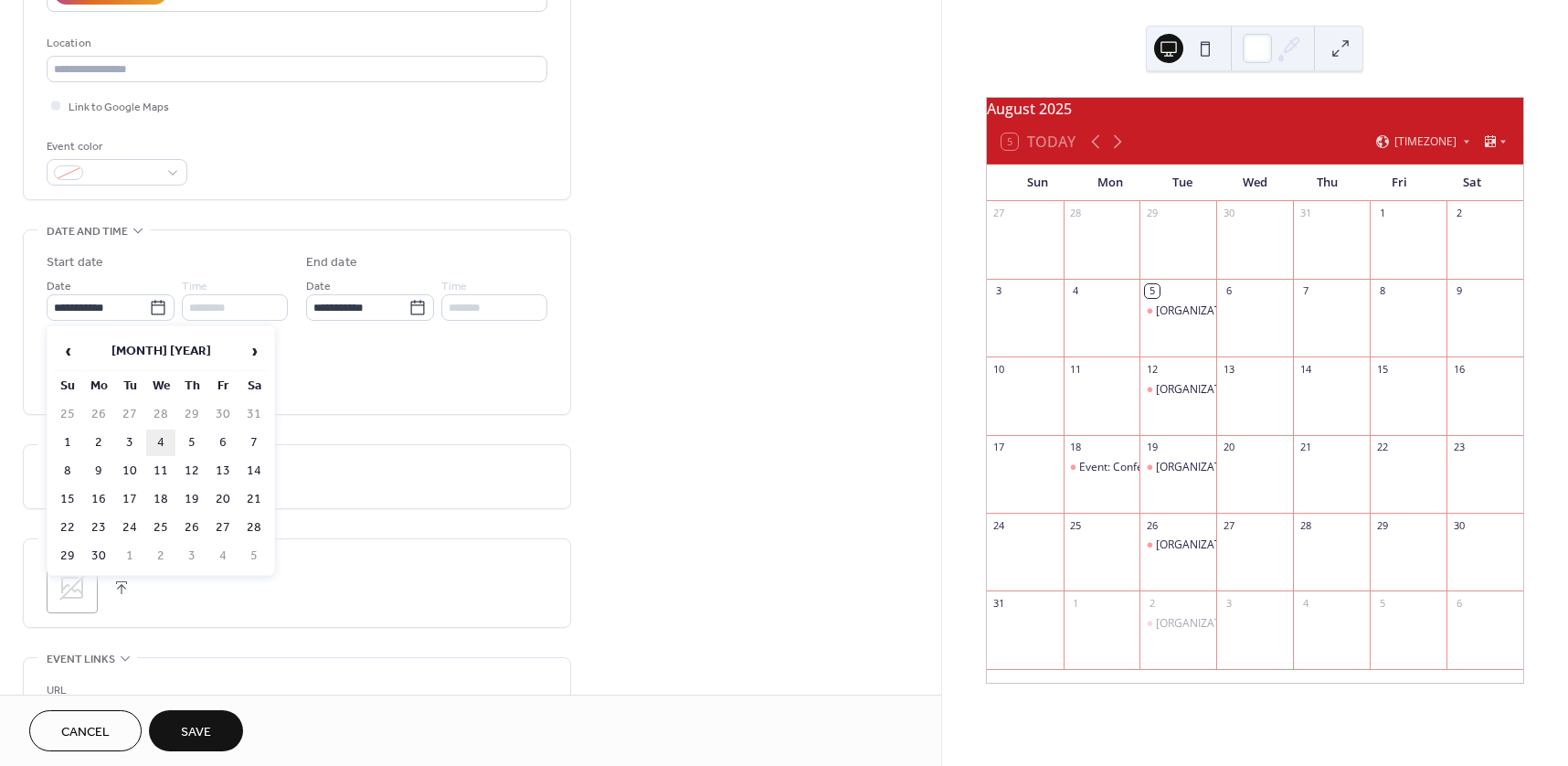 drag, startPoint x: 153, startPoint y: 442, endPoint x: 285, endPoint y: 445, distance: 132.03409 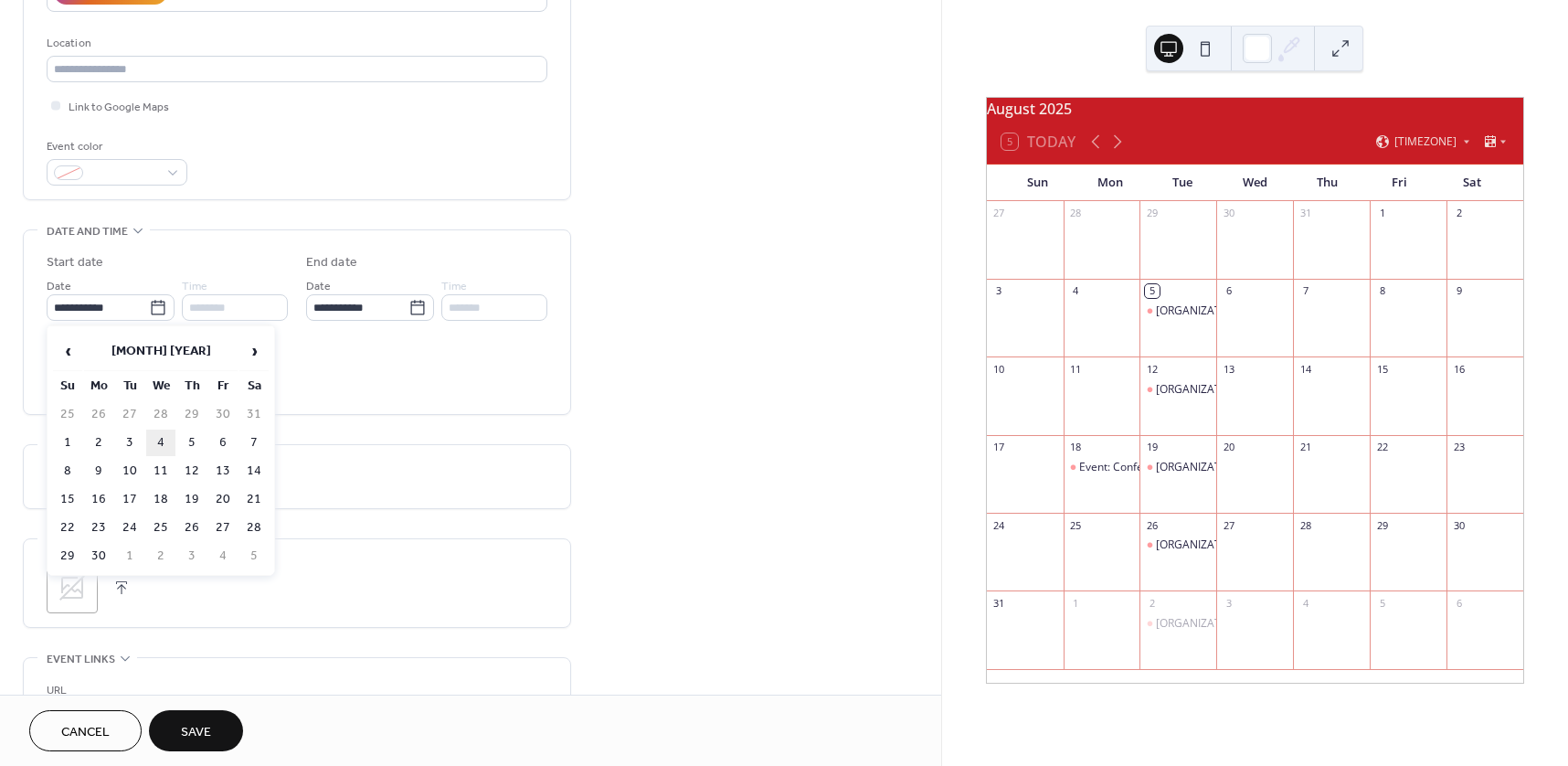 click on "4" at bounding box center [161, 442] 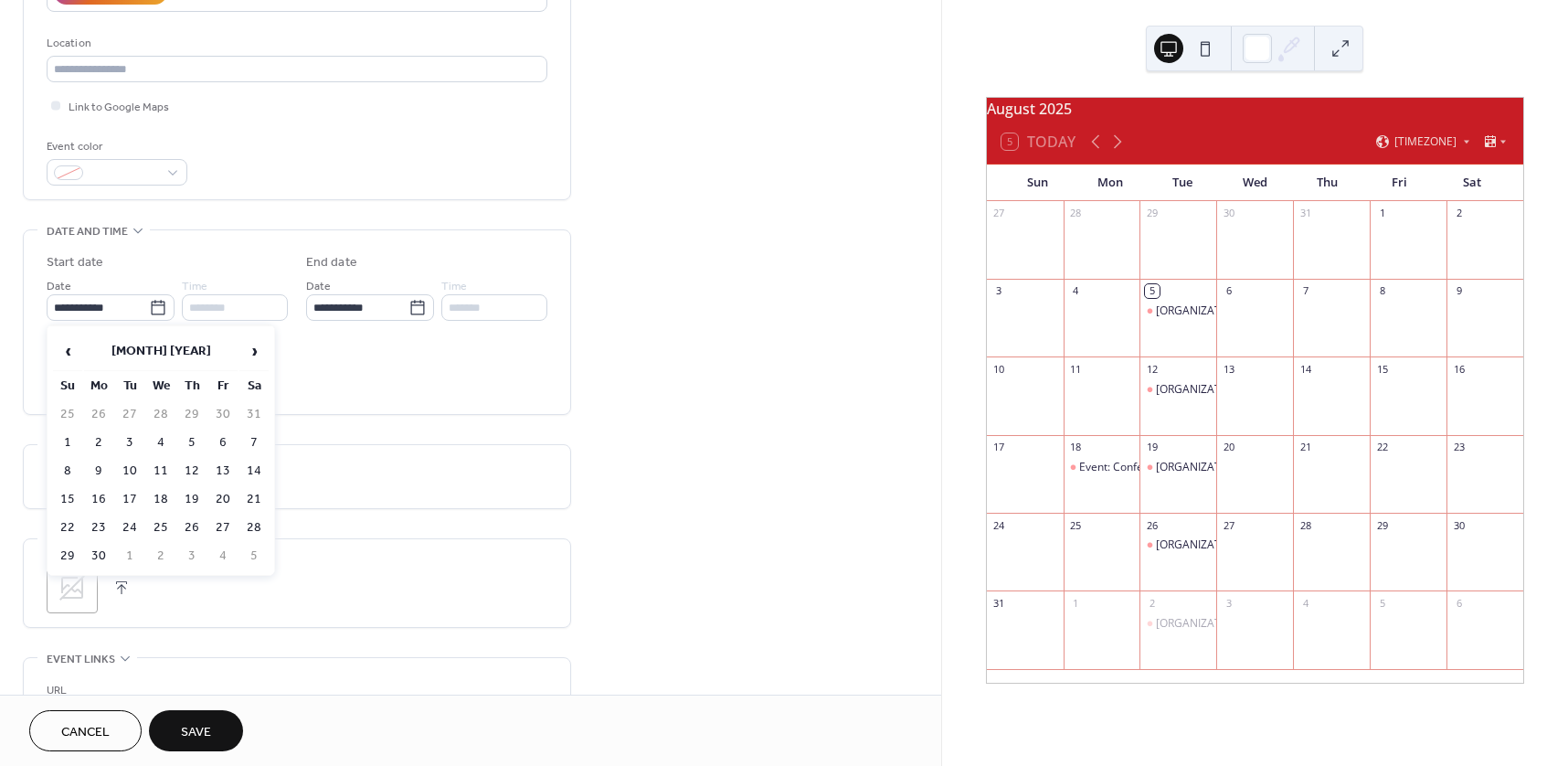 type on "**********" 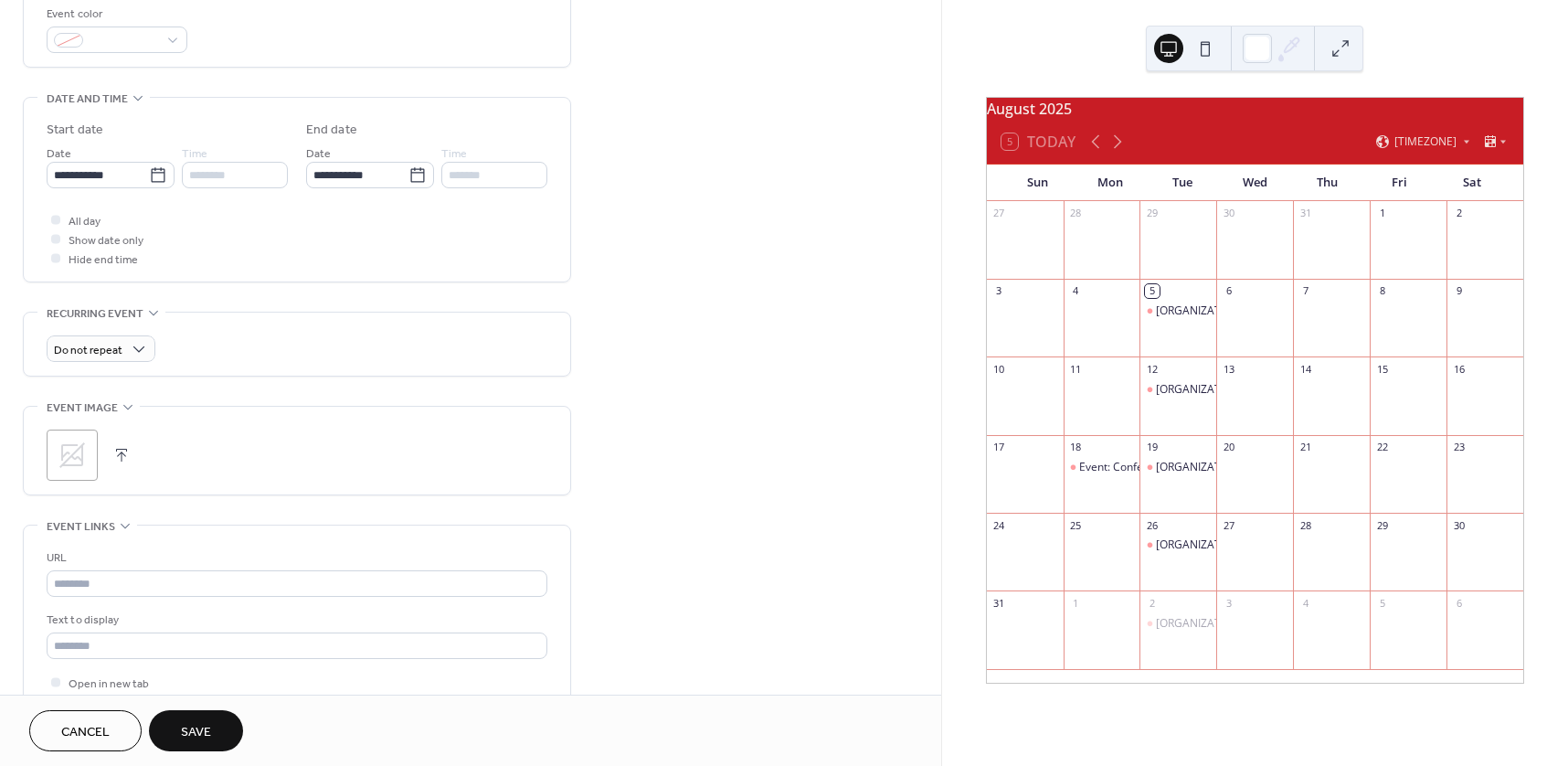 scroll, scrollTop: 548, scrollLeft: 0, axis: vertical 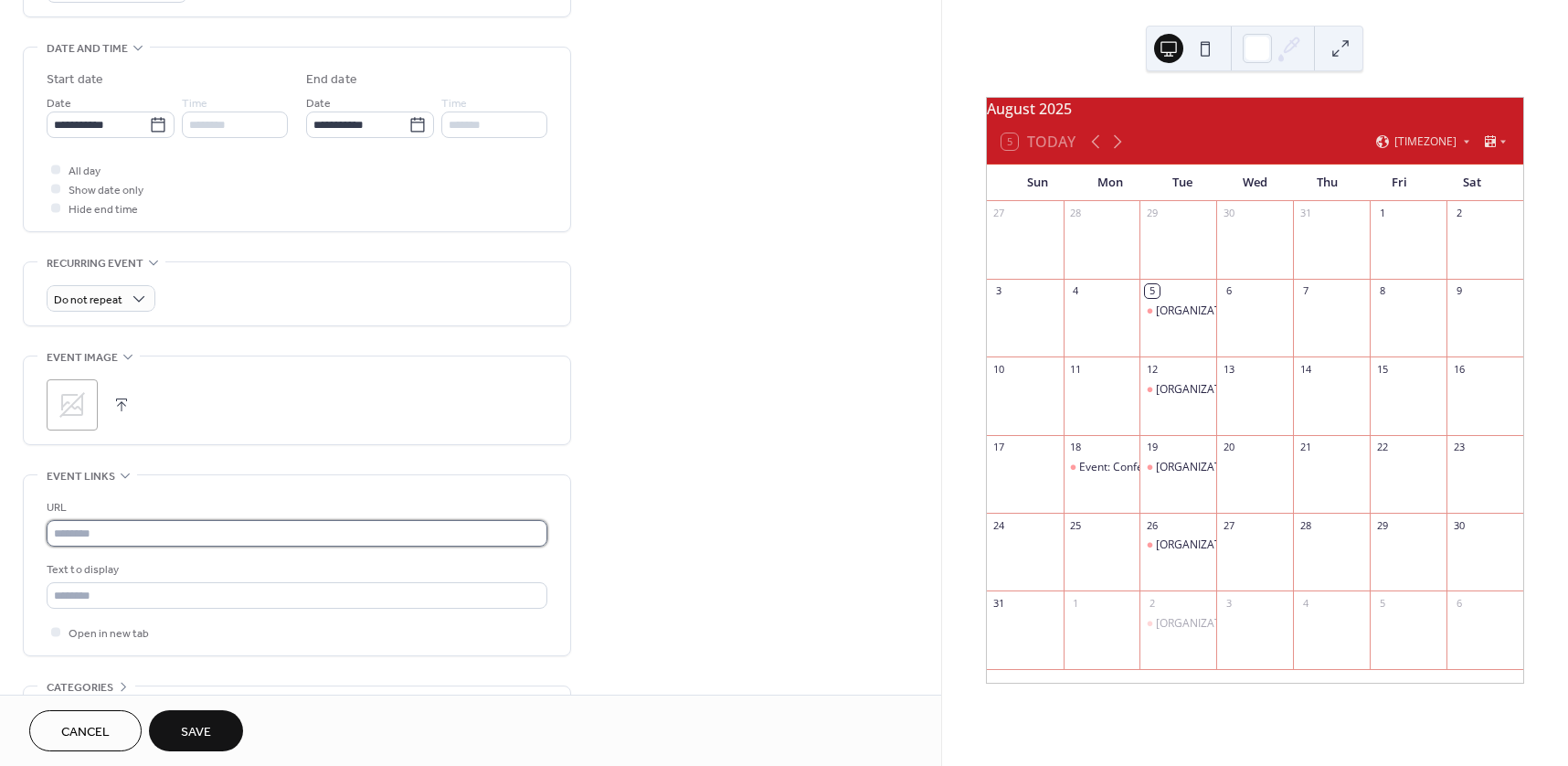 click at bounding box center (297, 533) 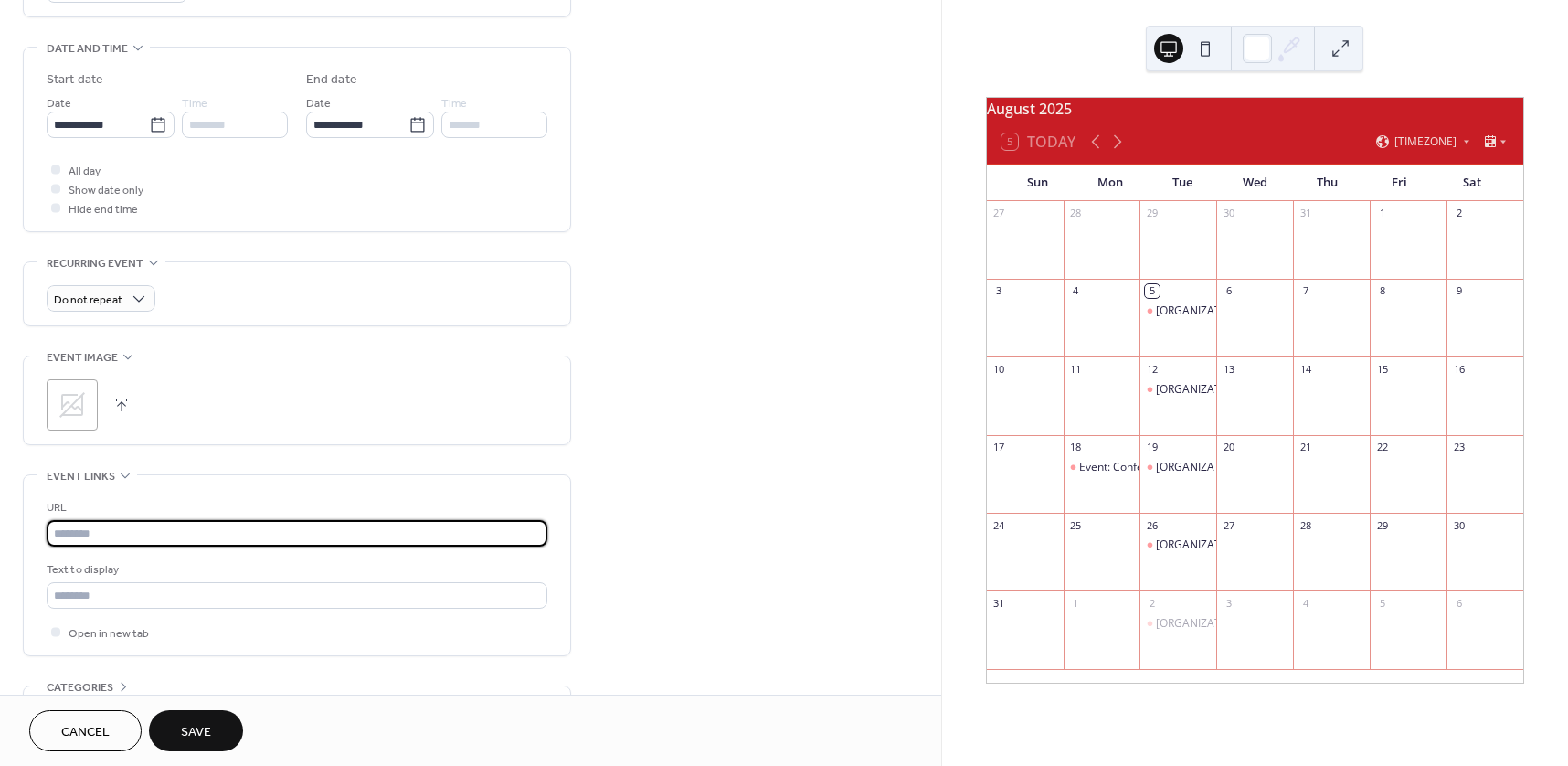 paste on "**********" 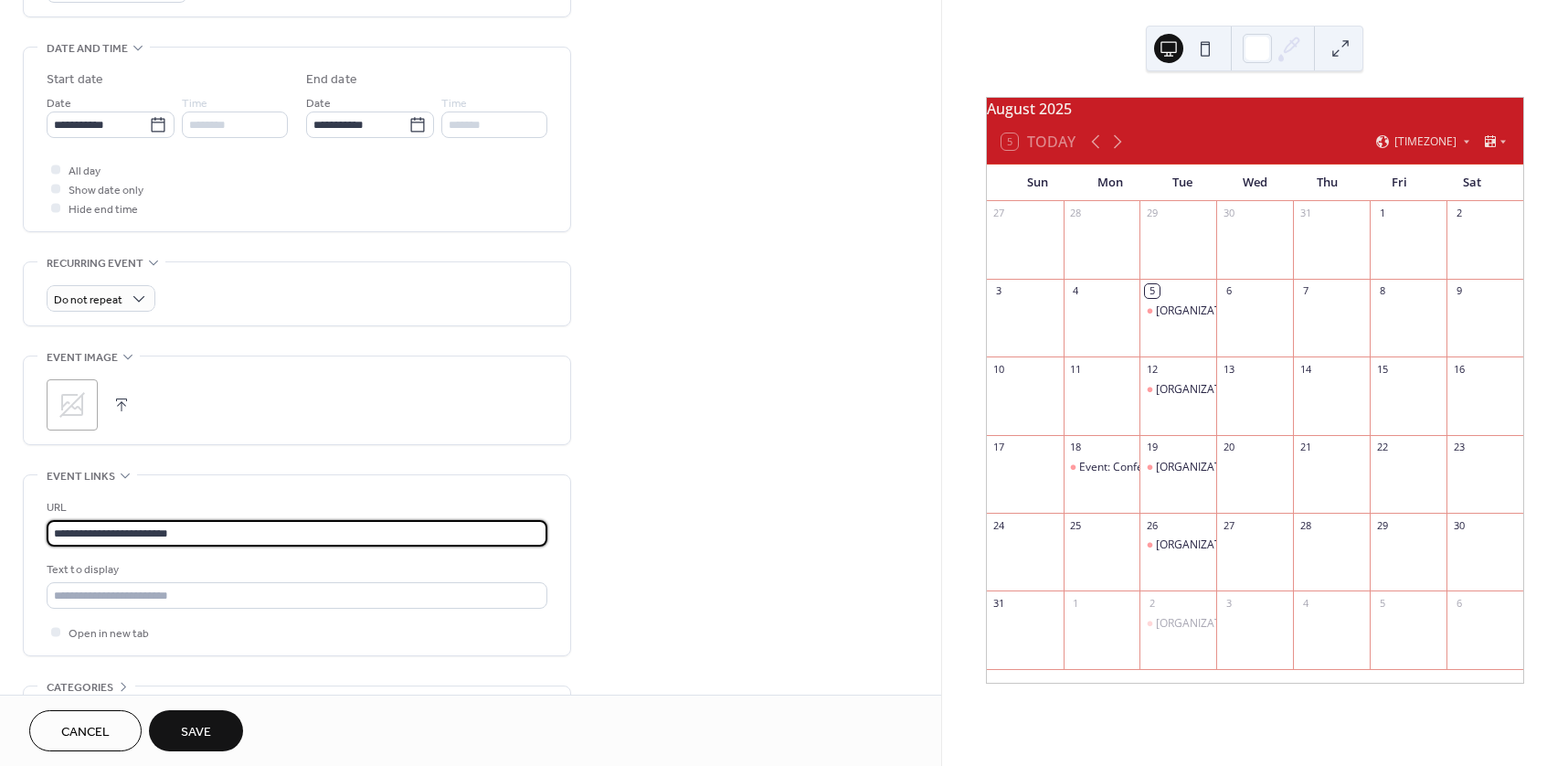 type on "**********" 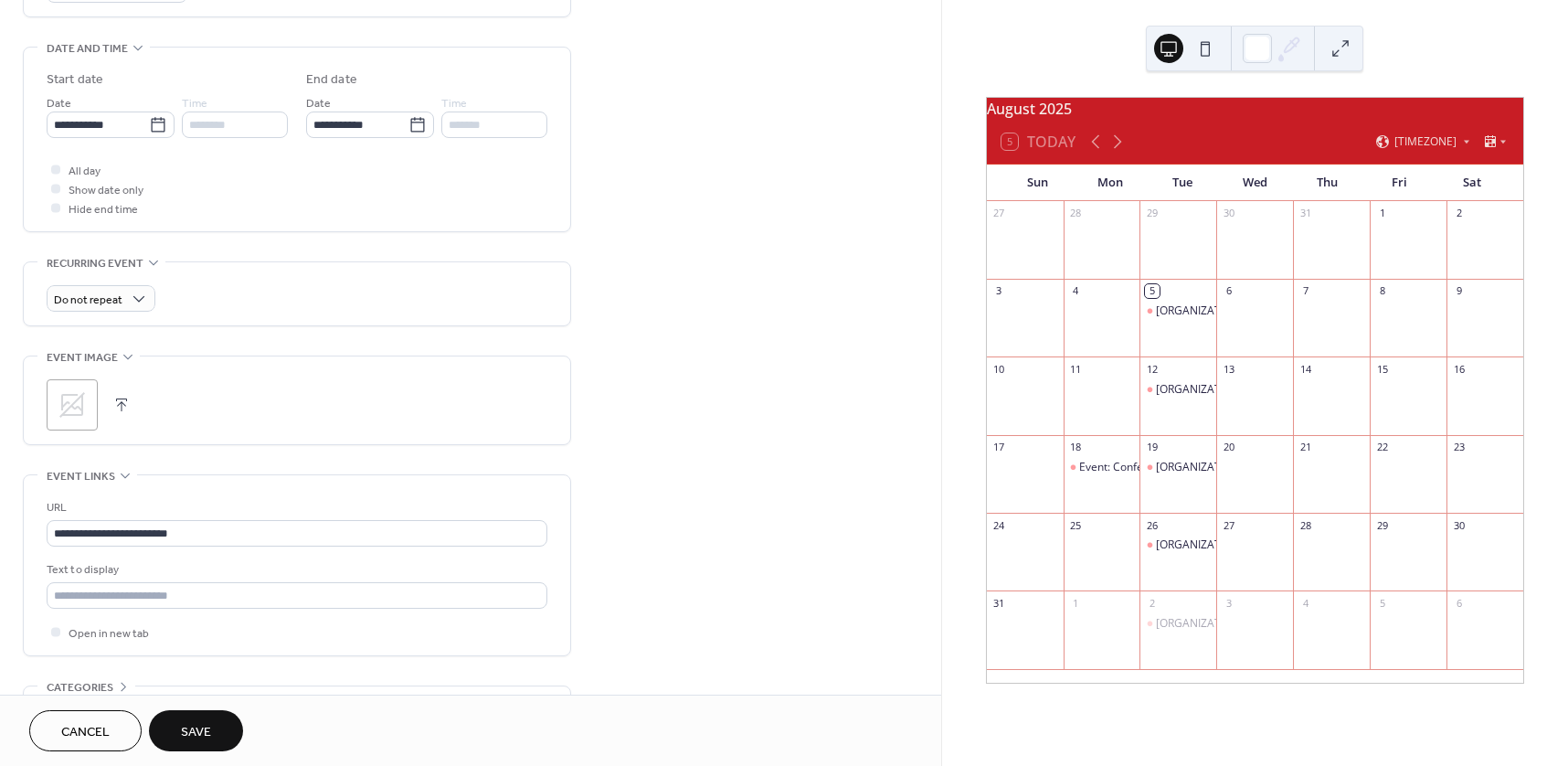 click on "Save" at bounding box center [196, 732] 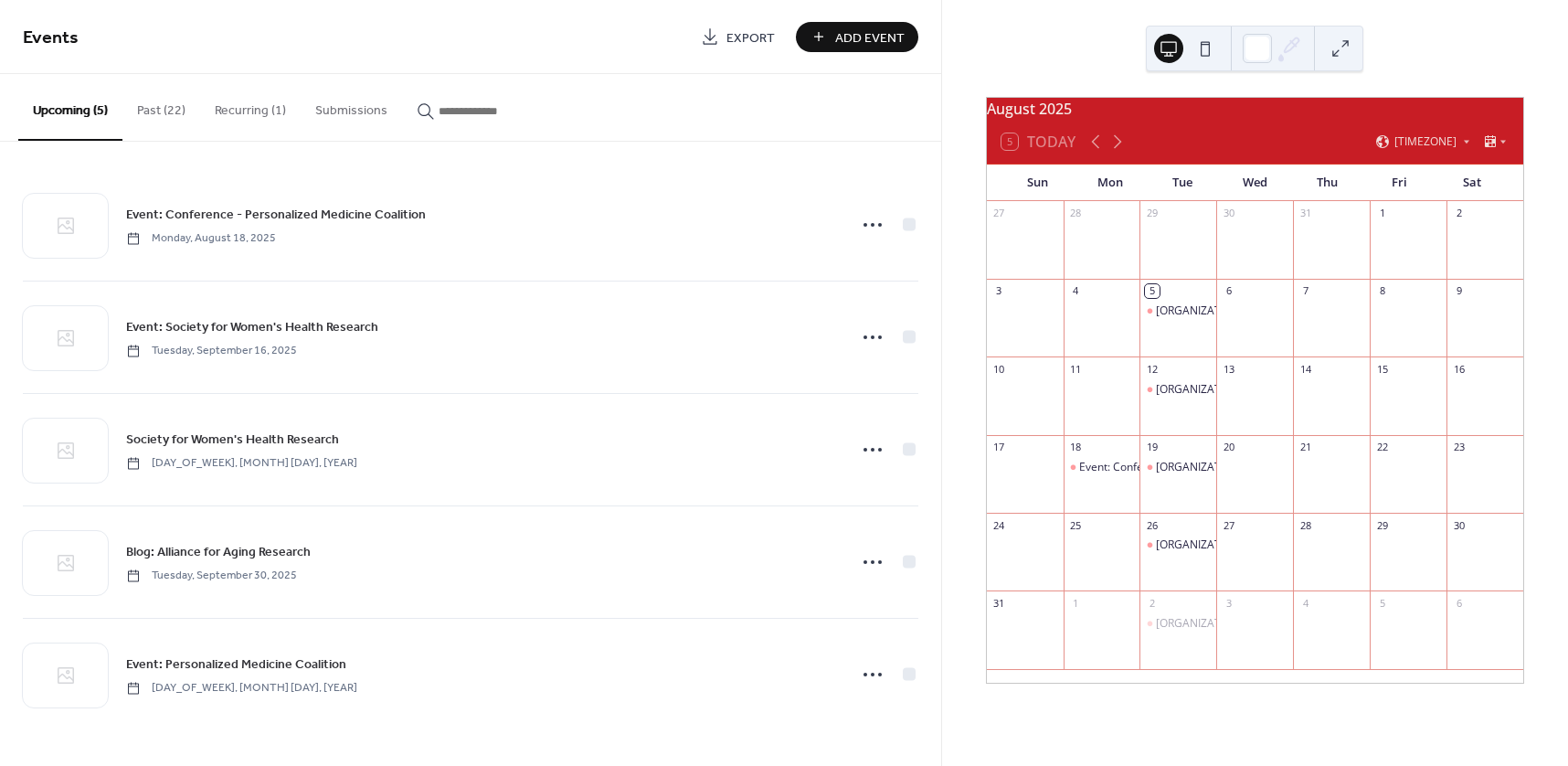 click on "Add Event" at bounding box center (870, 37) 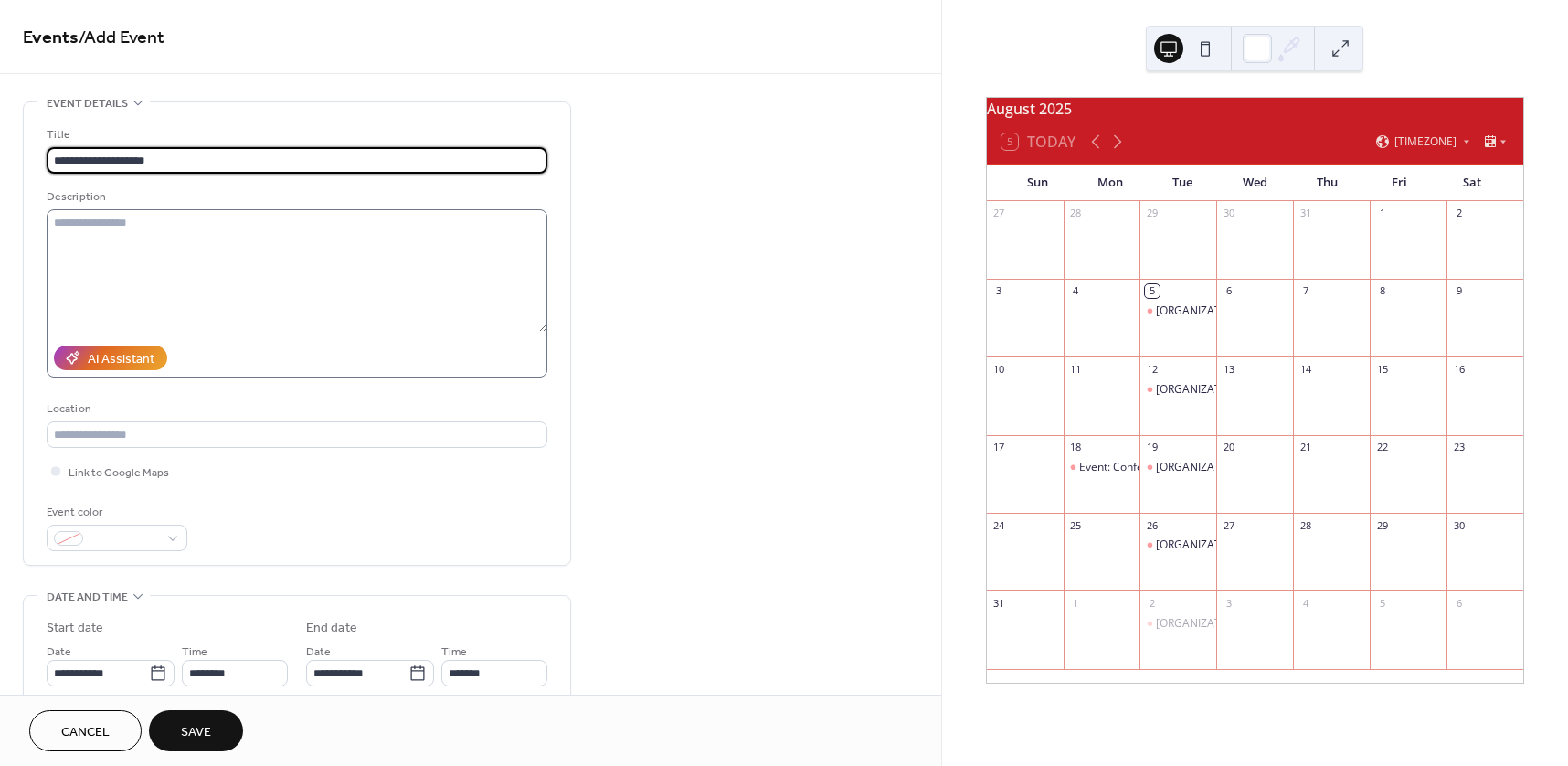 paste on "**********" 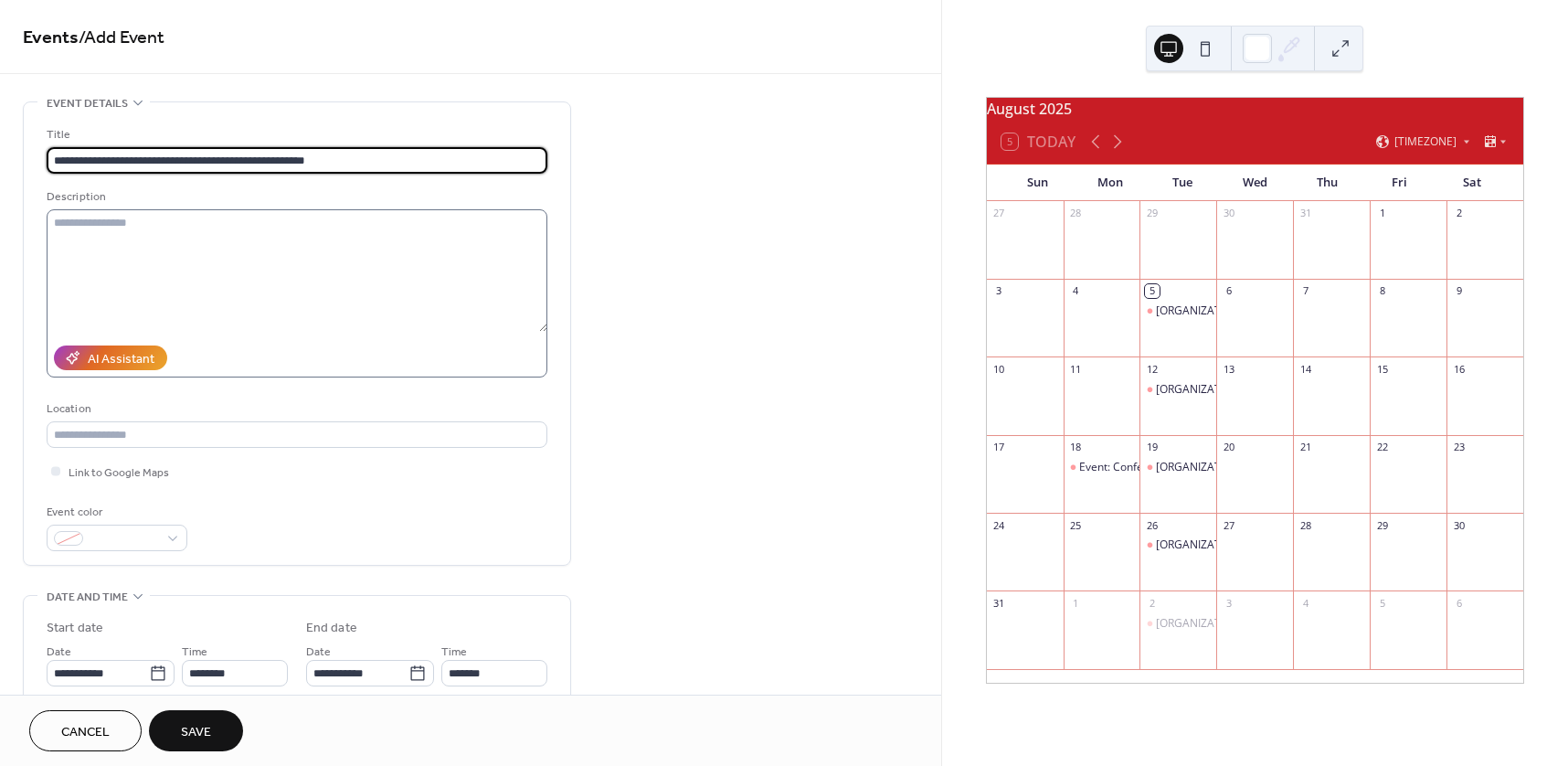 type on "**********" 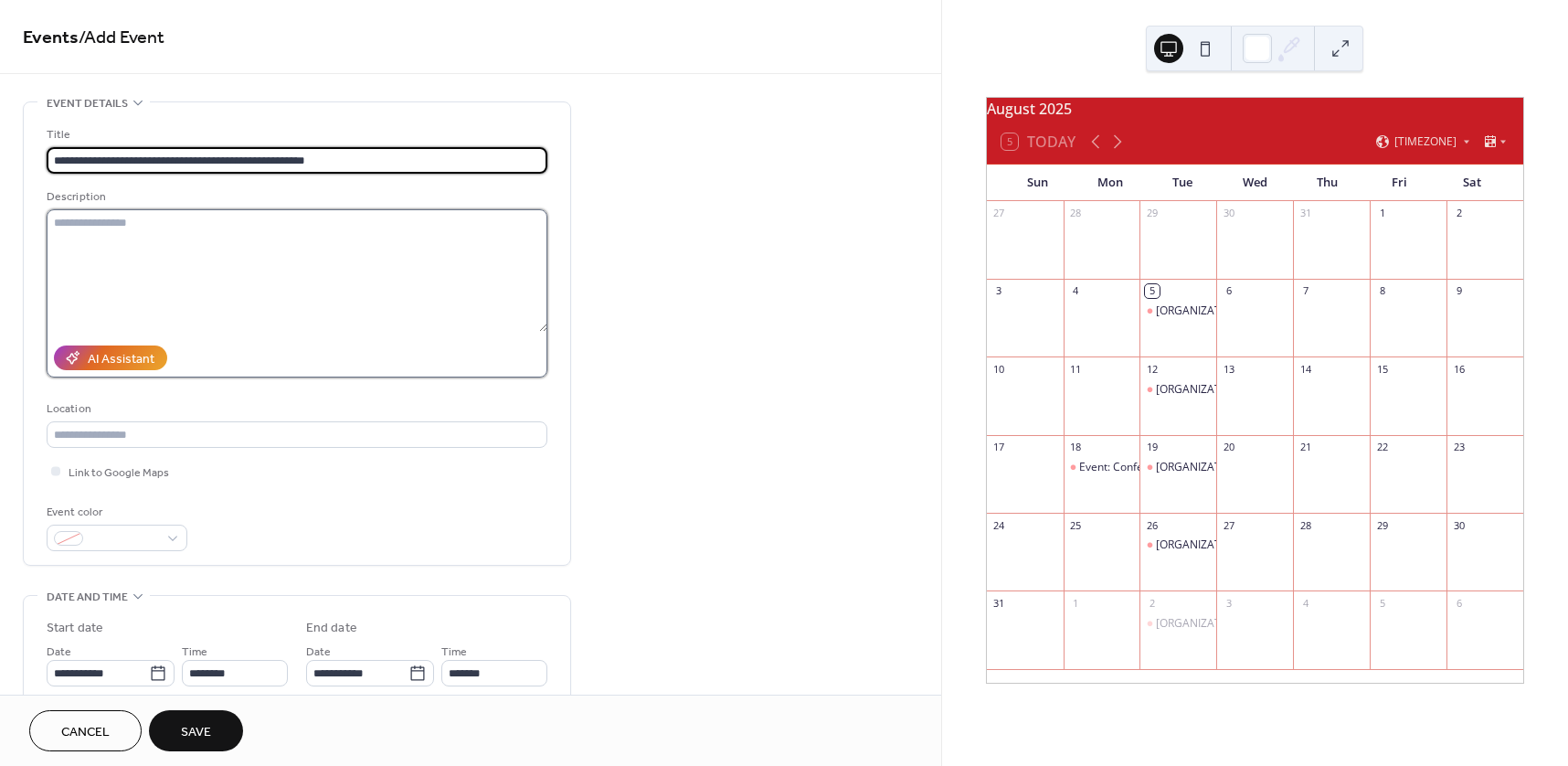 click at bounding box center [297, 271] 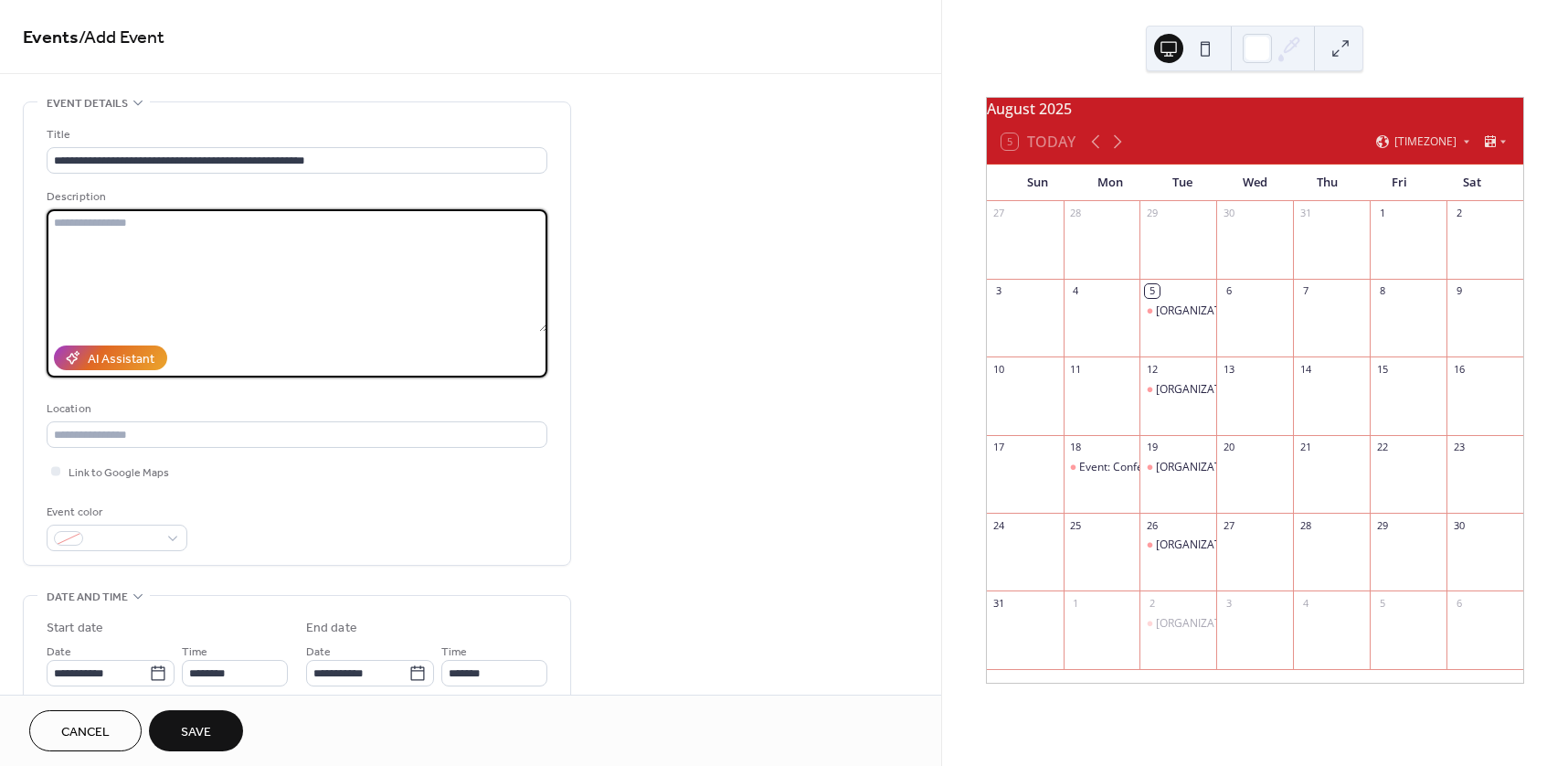 paste on "**********" 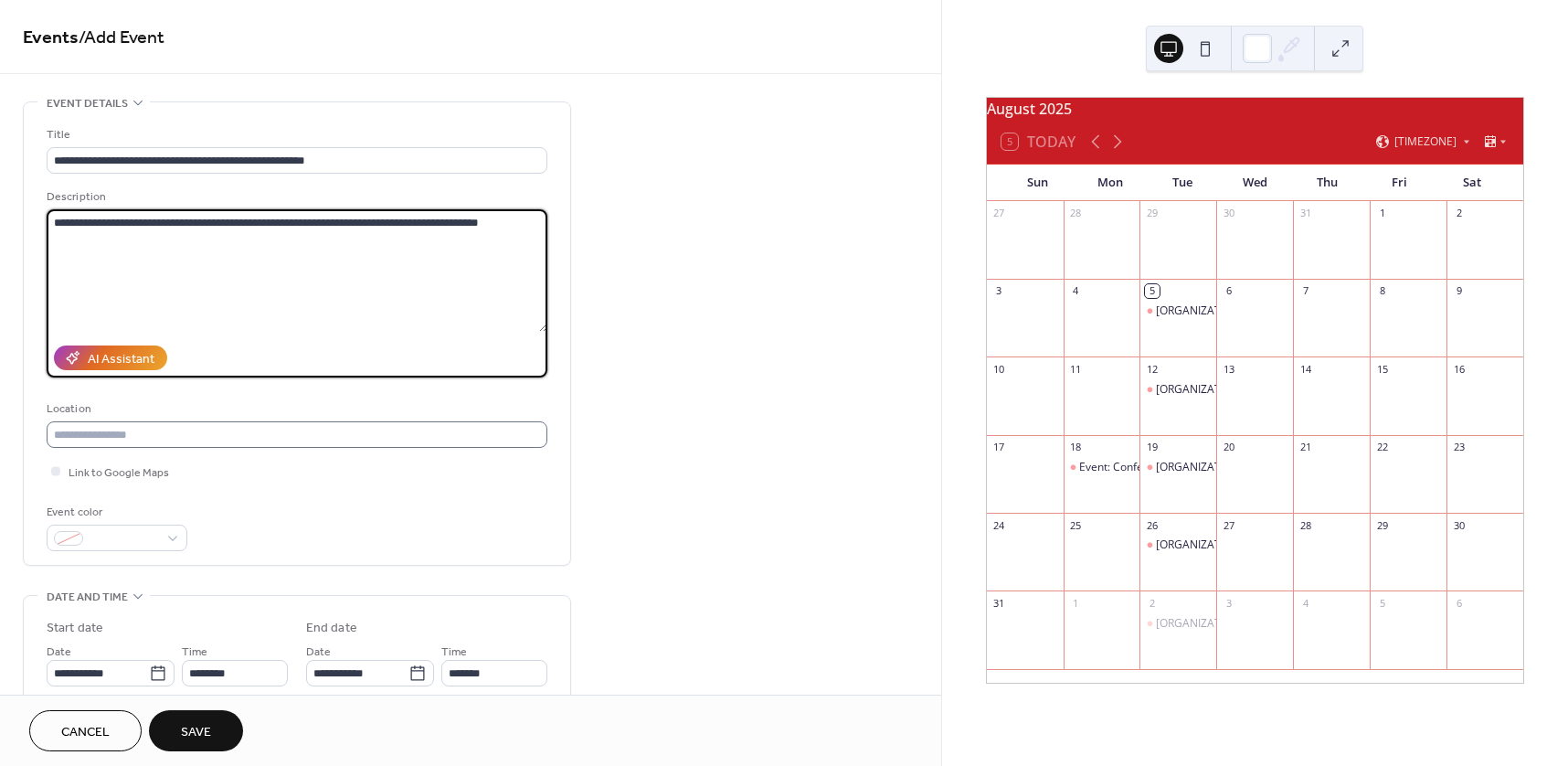 type on "**********" 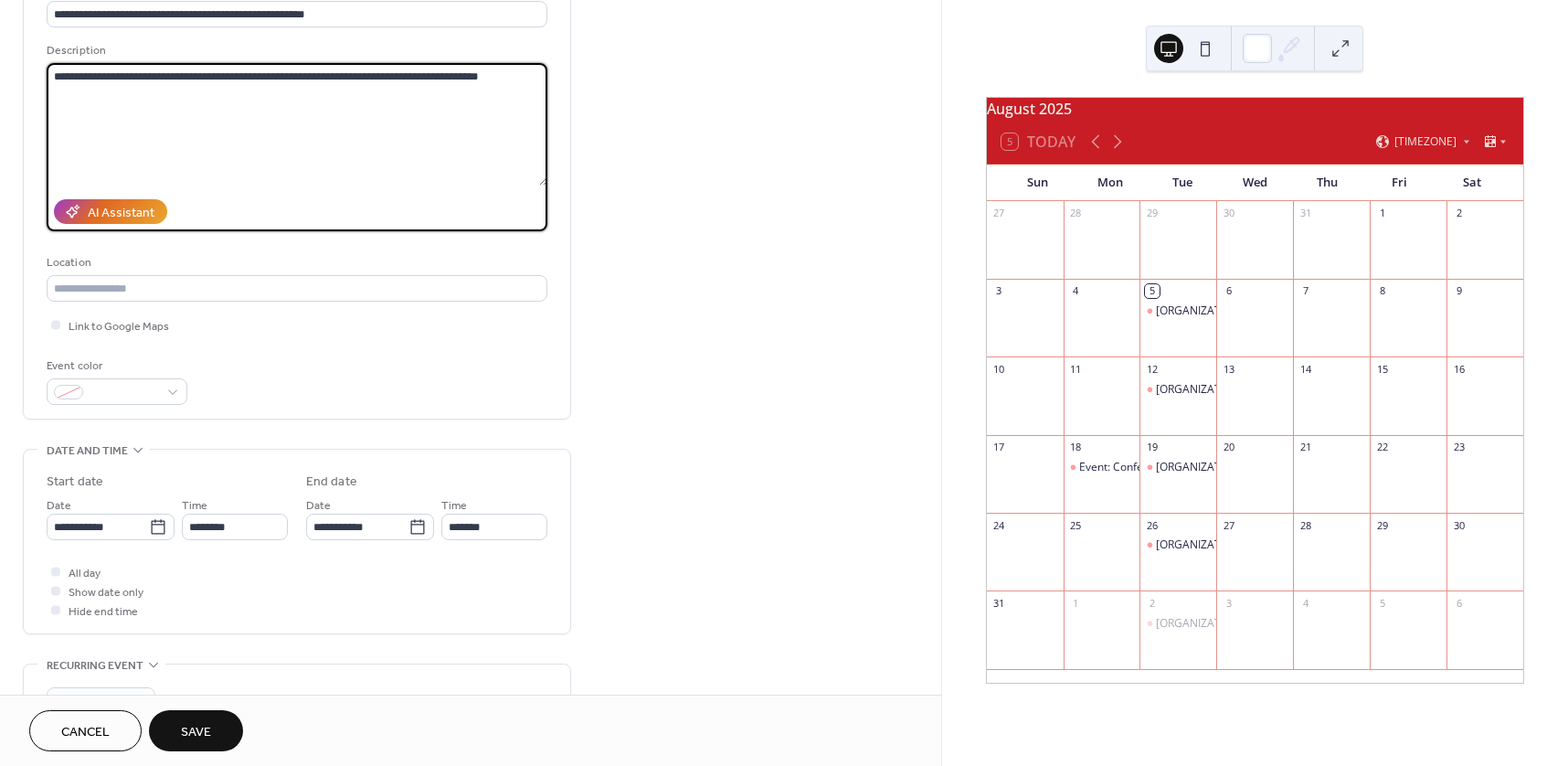 scroll, scrollTop: 183, scrollLeft: 0, axis: vertical 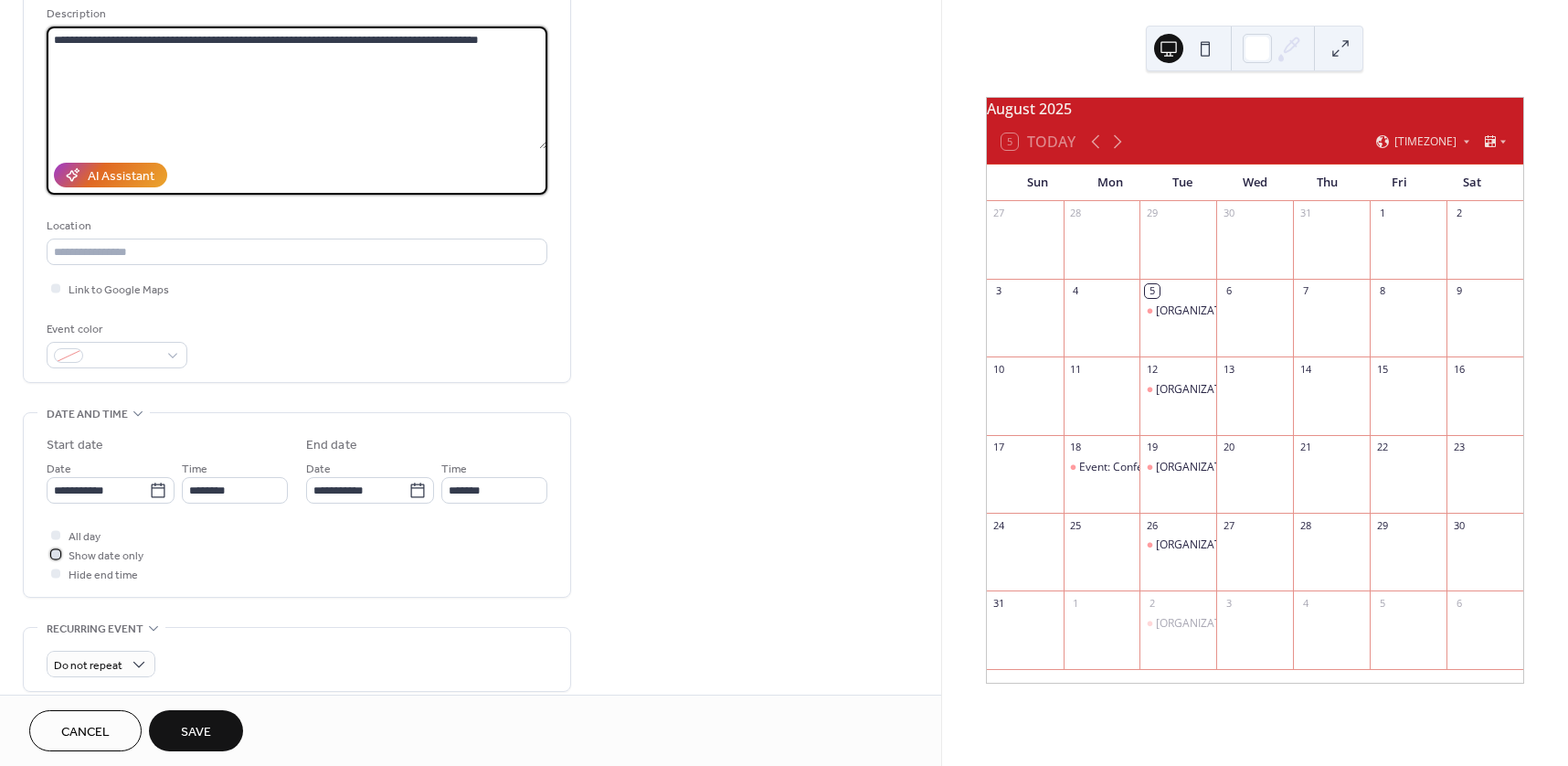 click on "Show date only" at bounding box center [106, 556] 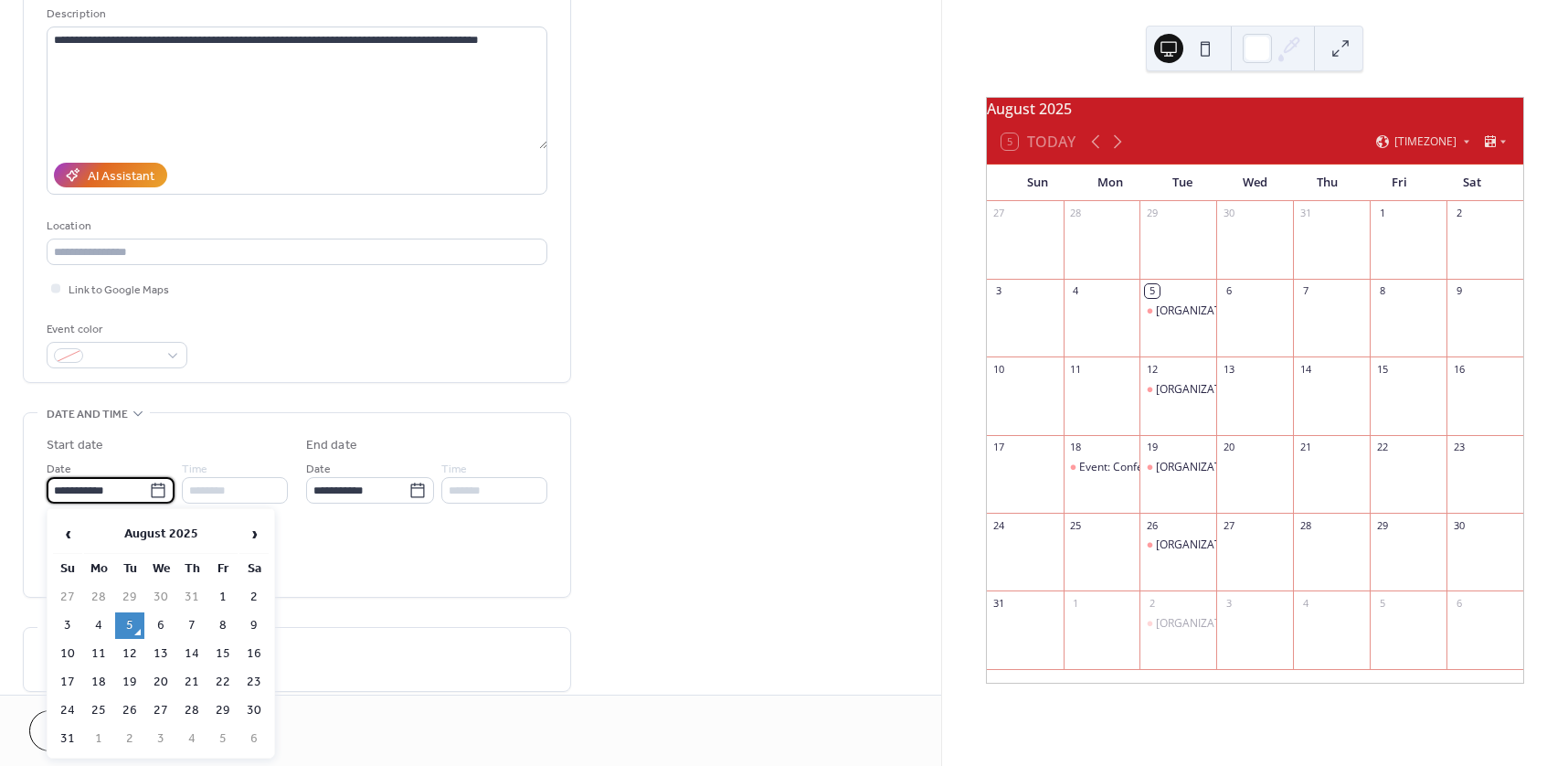 click on "**********" at bounding box center (98, 490) 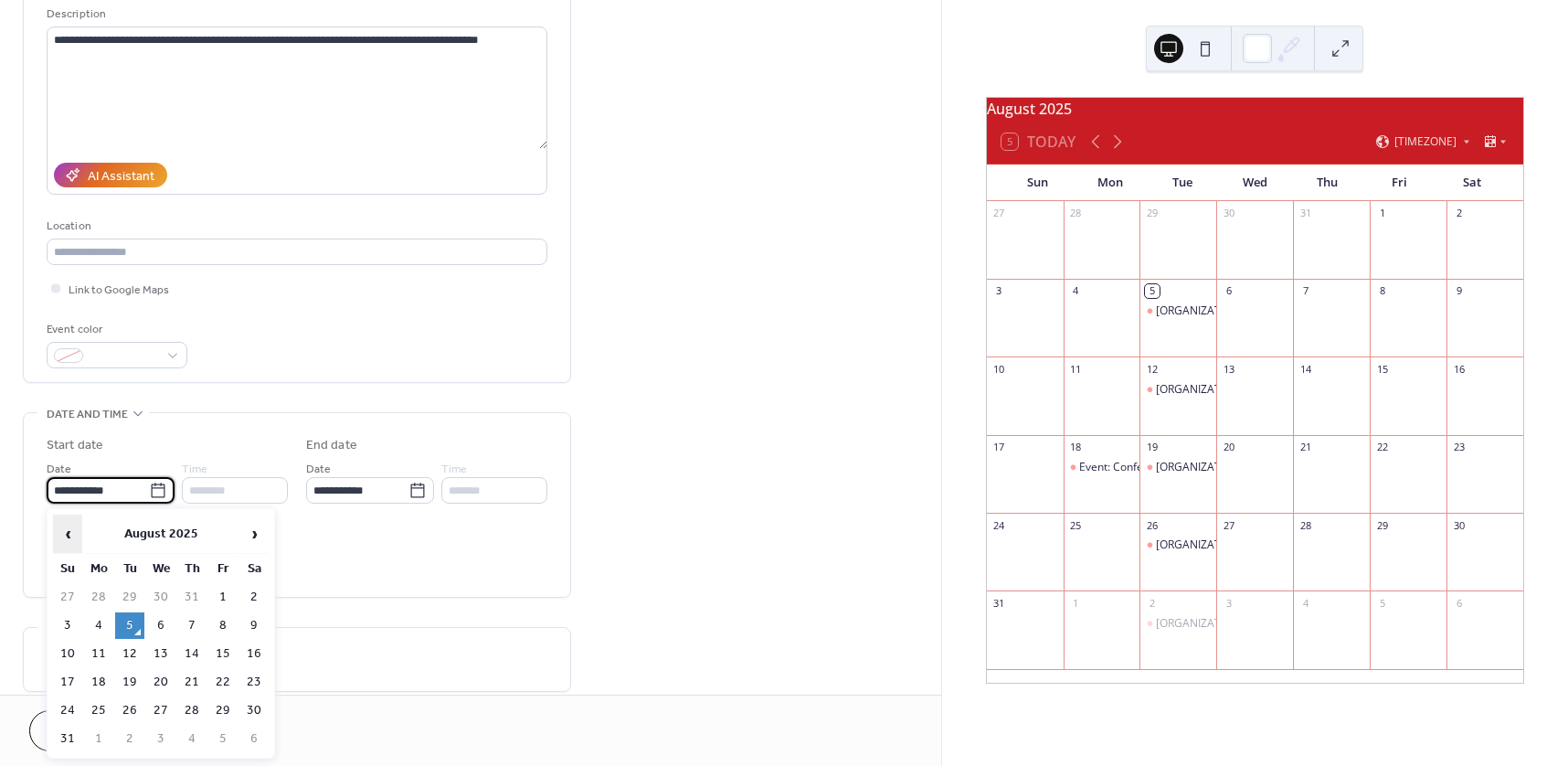 click on "‹" at bounding box center (68, 534) 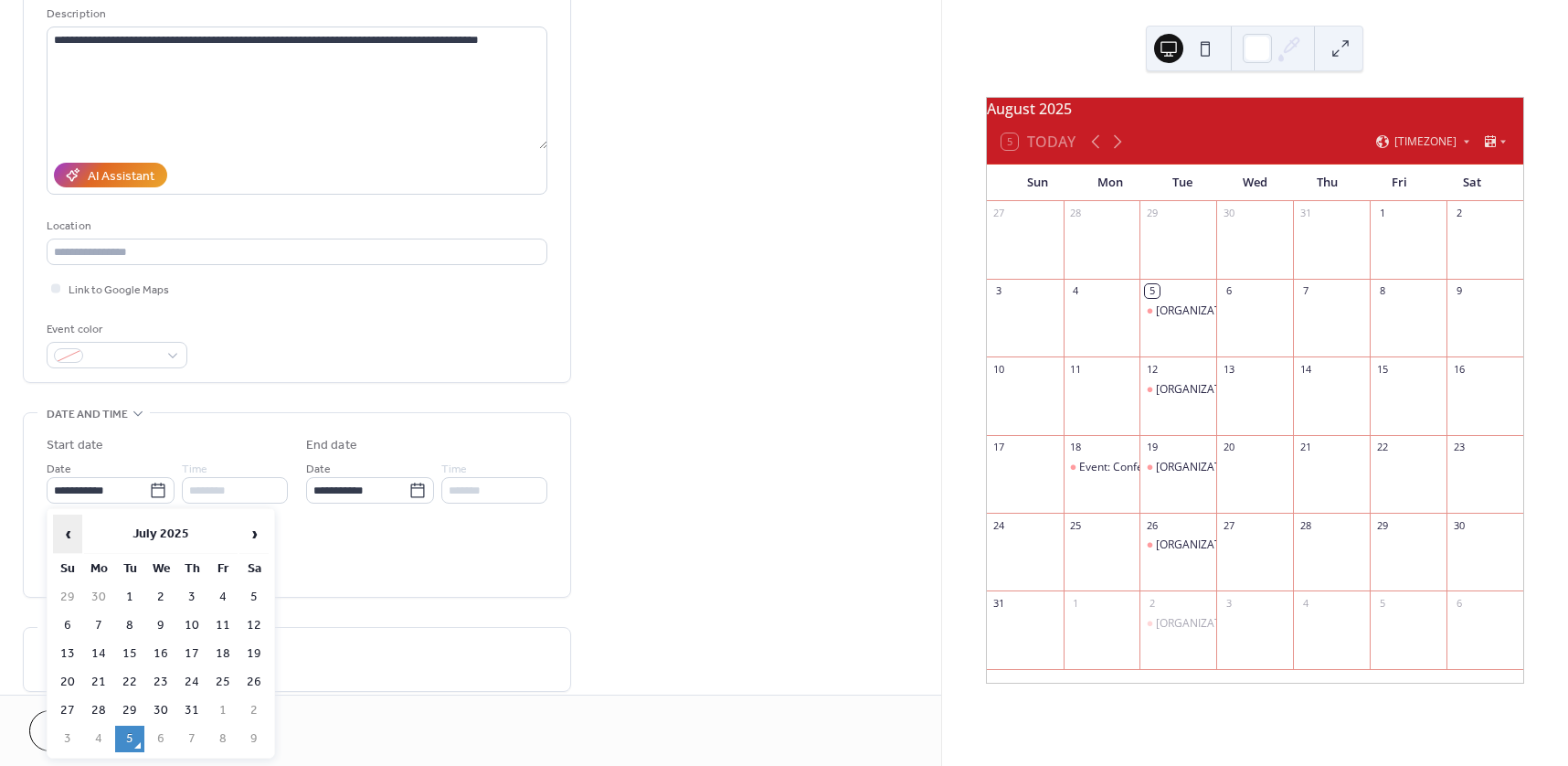 click on "‹" at bounding box center [68, 534] 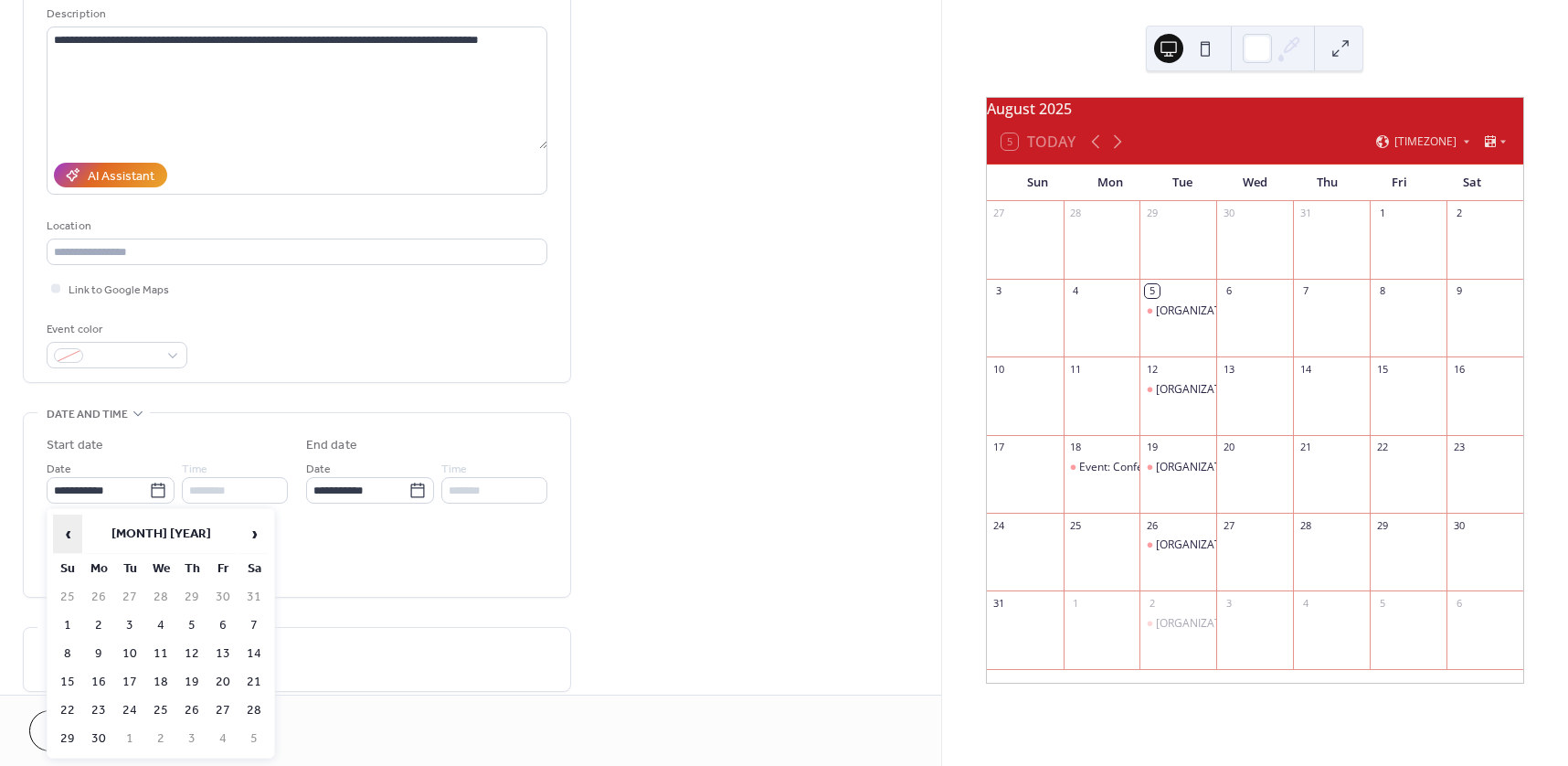 click on "‹" at bounding box center [68, 534] 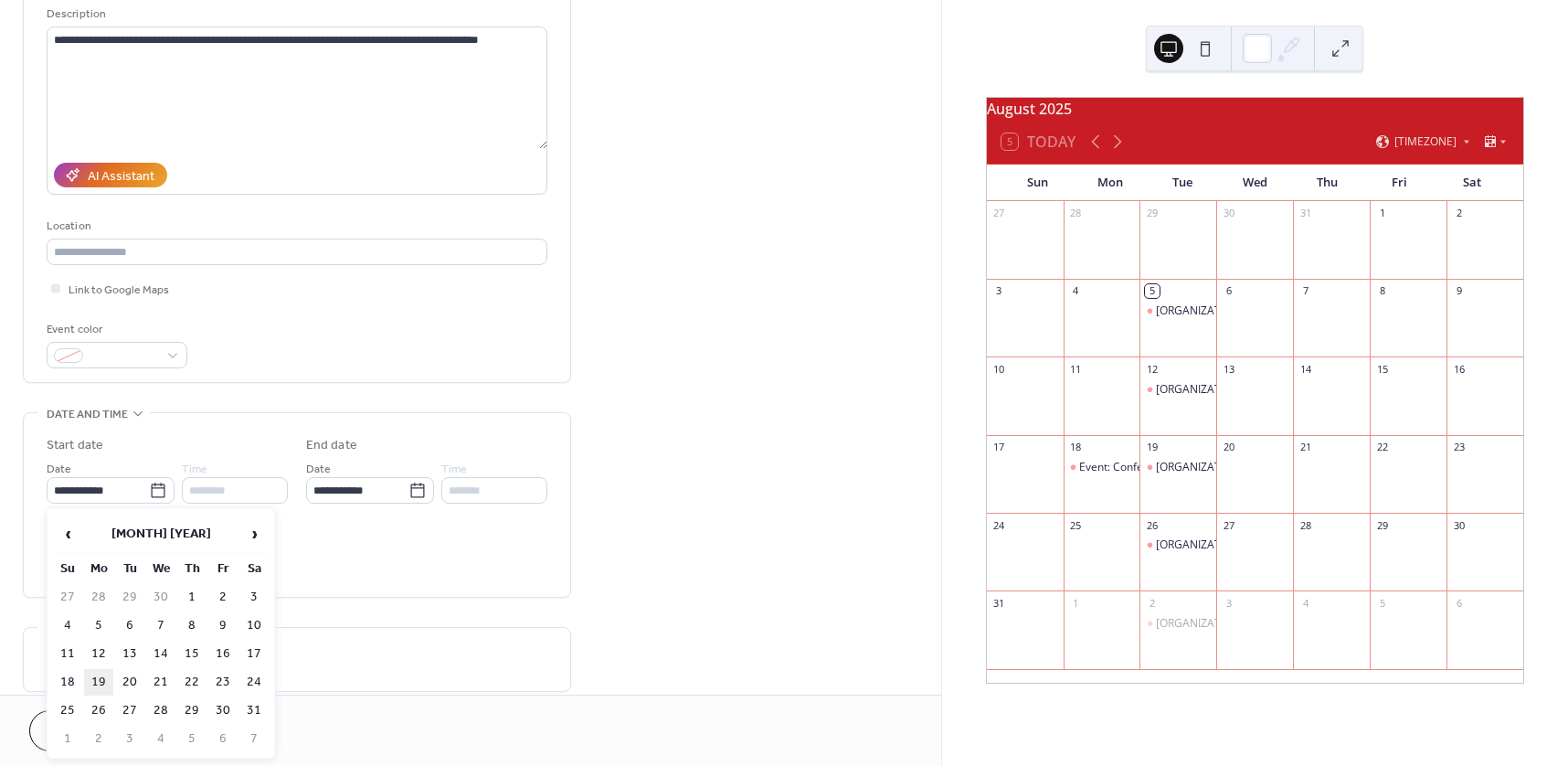 click on "19" at bounding box center (99, 682) 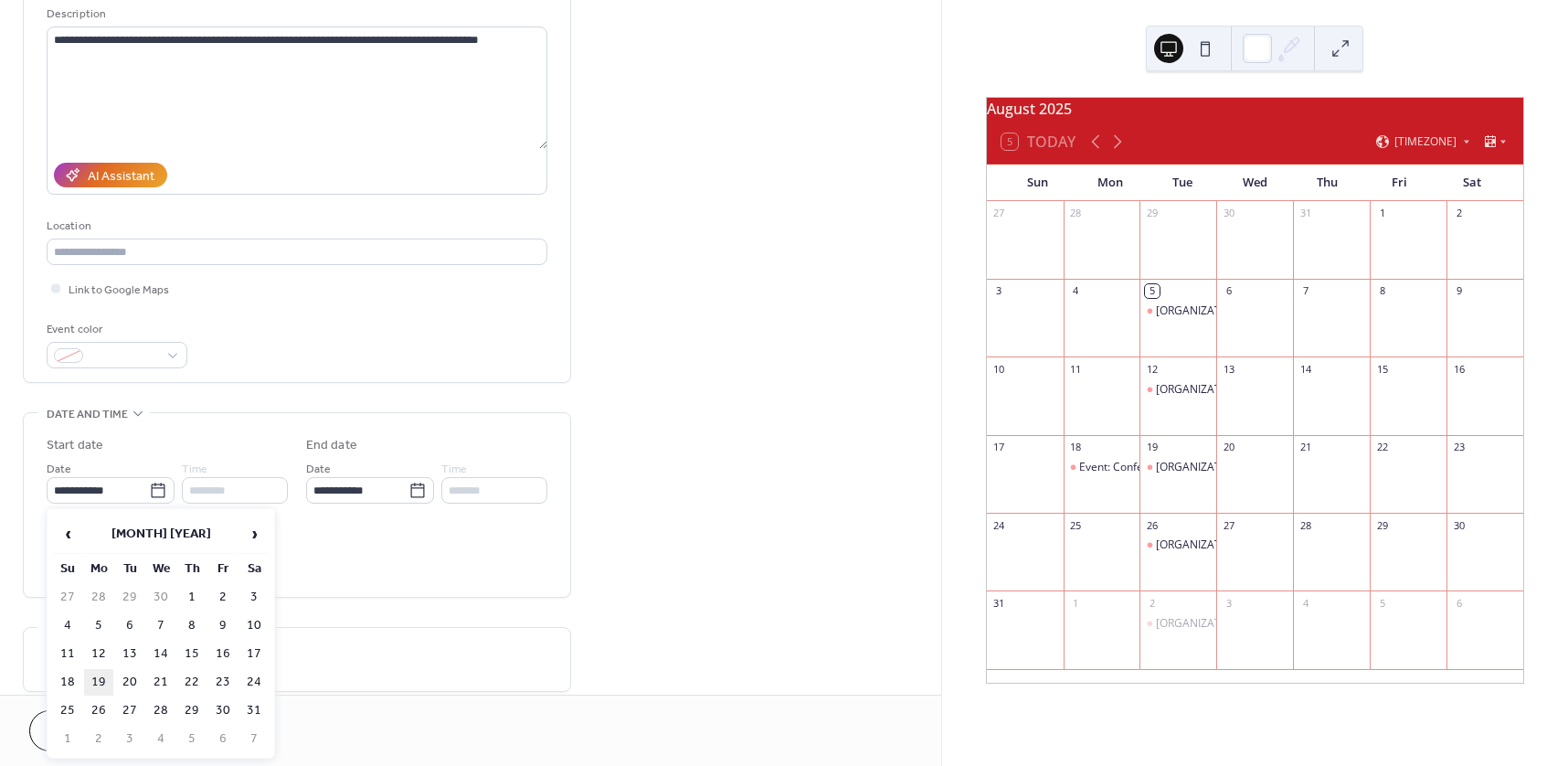 type on "**********" 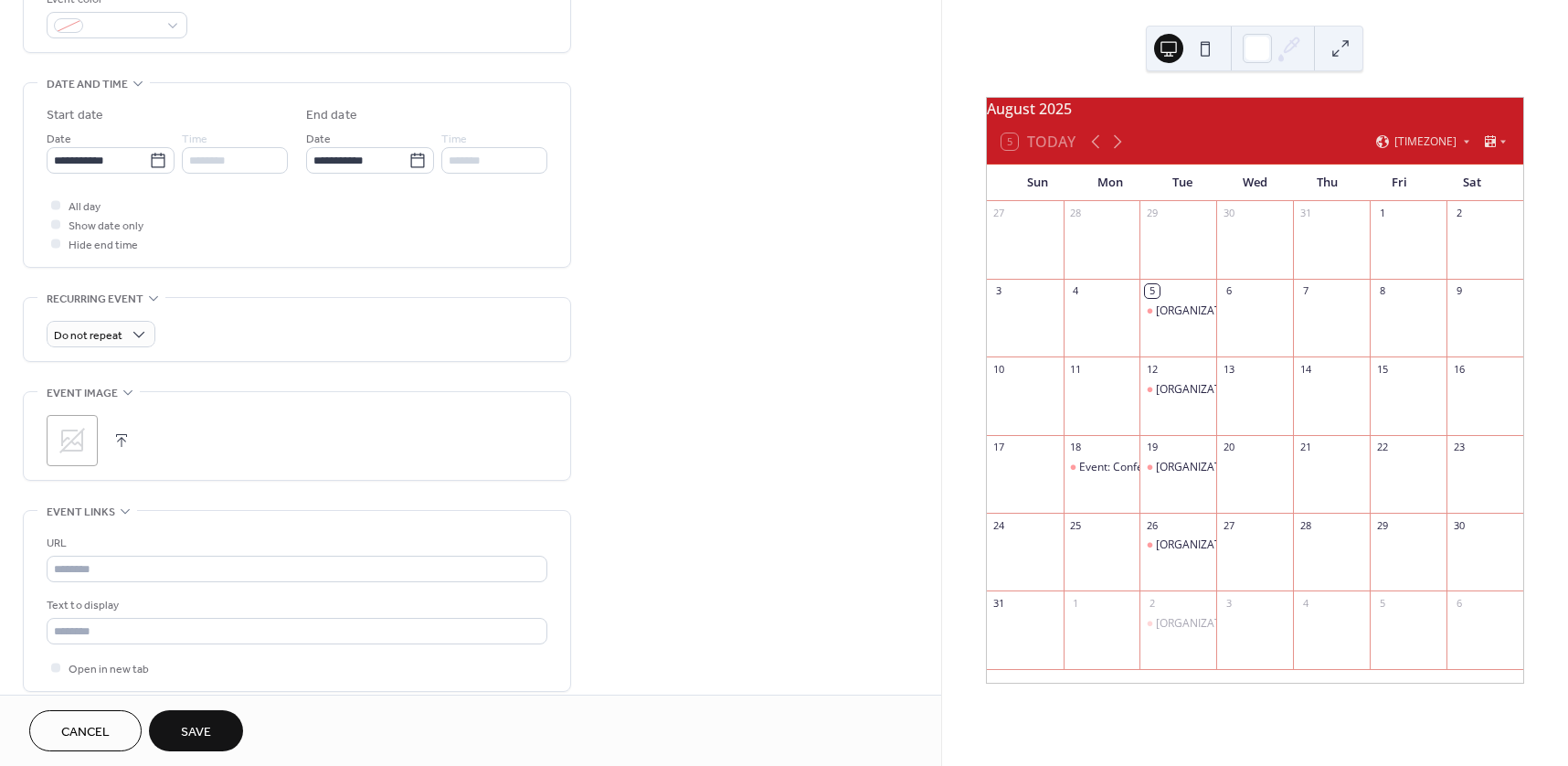 scroll, scrollTop: 665, scrollLeft: 0, axis: vertical 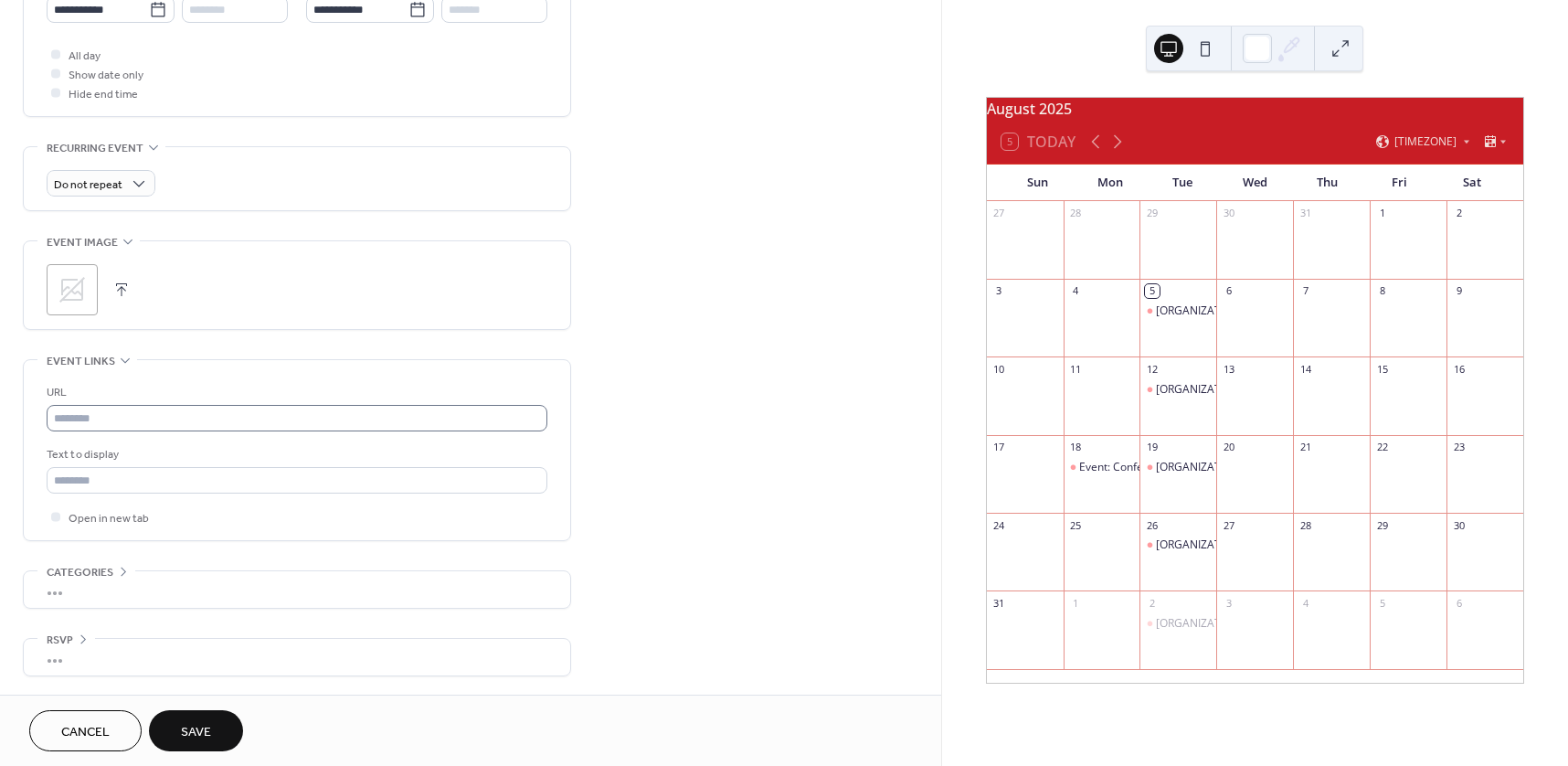 click on "URL Text to display Open in new tab" at bounding box center [297, 454] 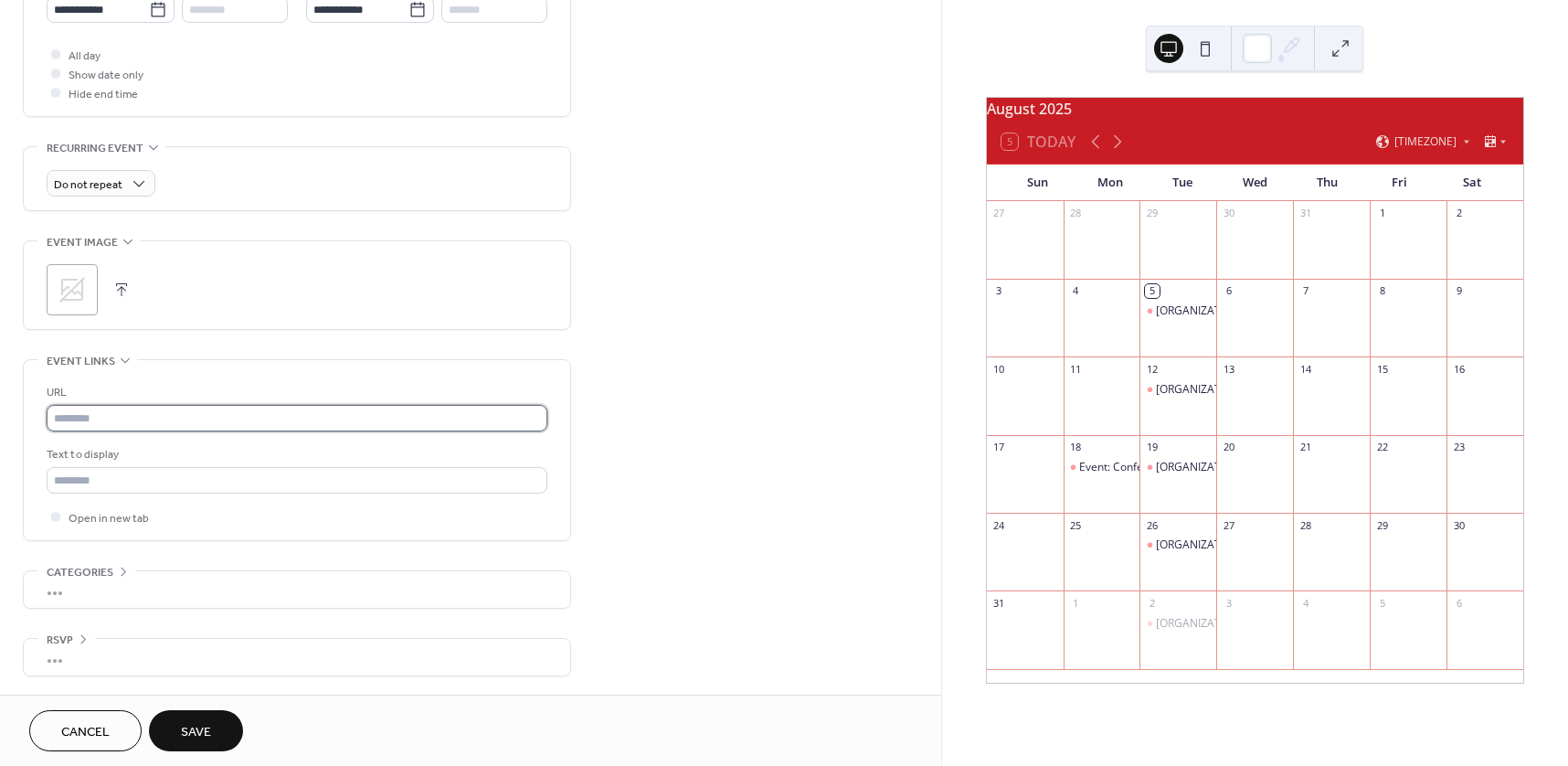 click at bounding box center (297, 418) 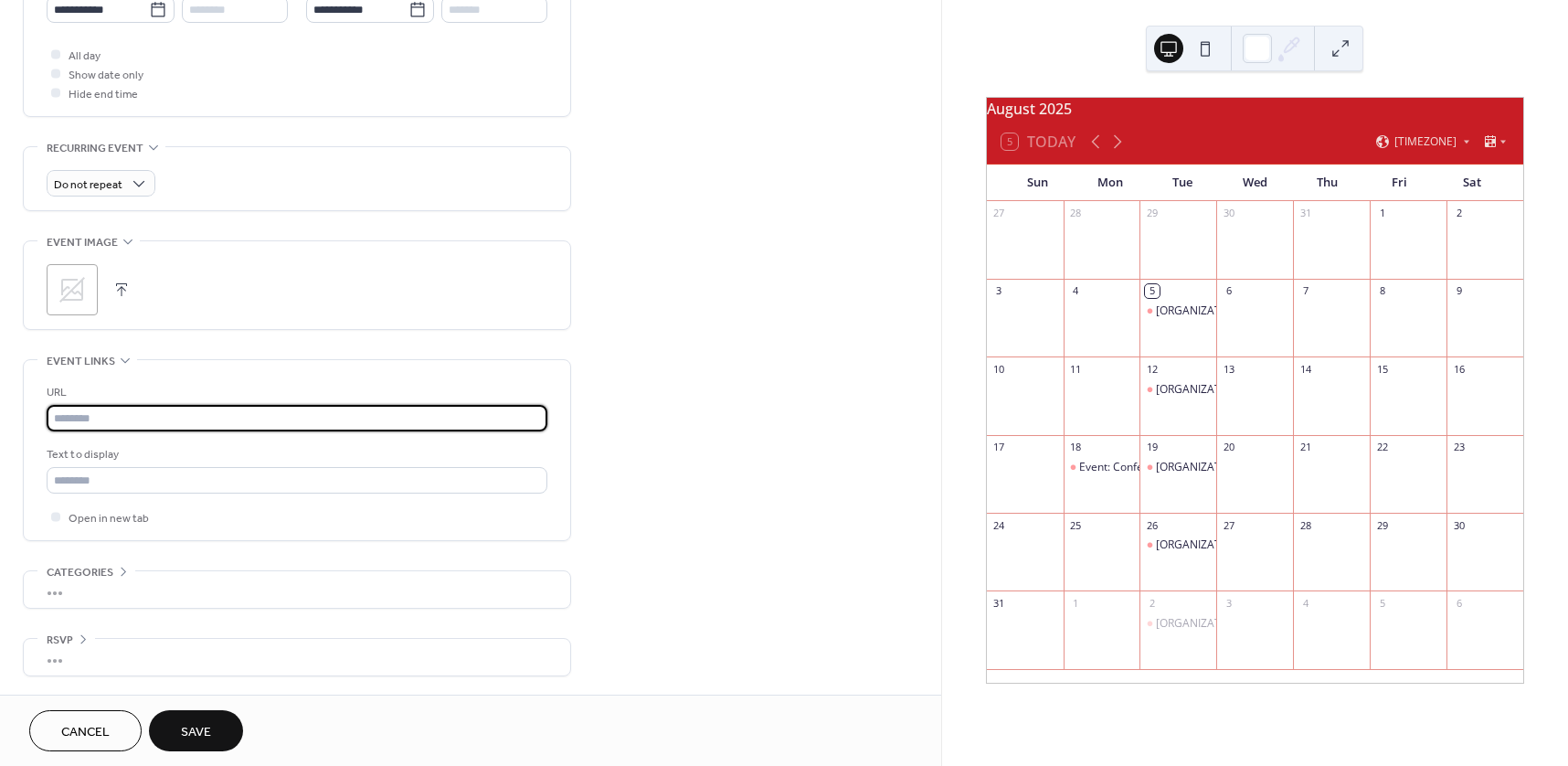 paste on "**********" 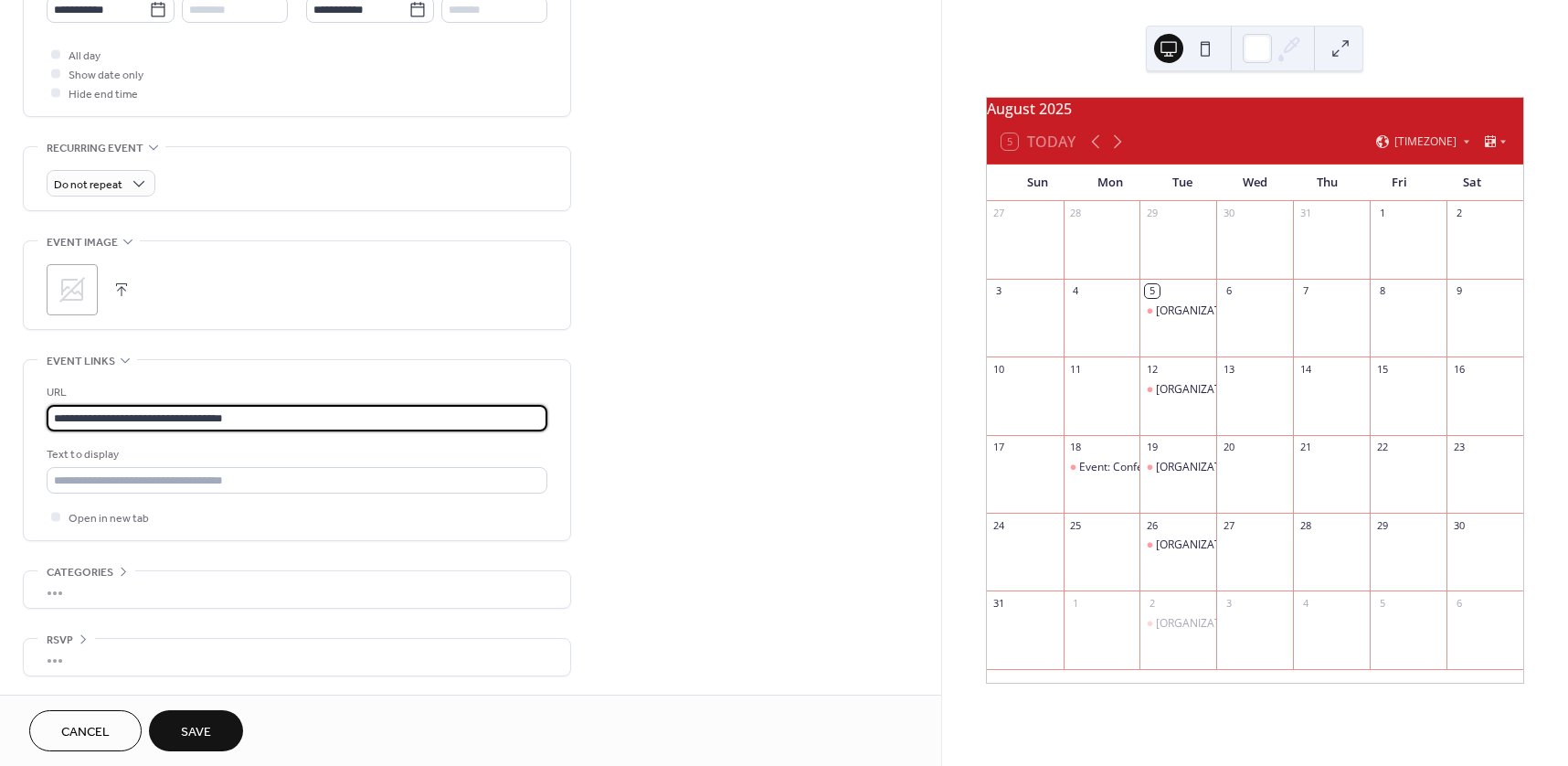 type on "**********" 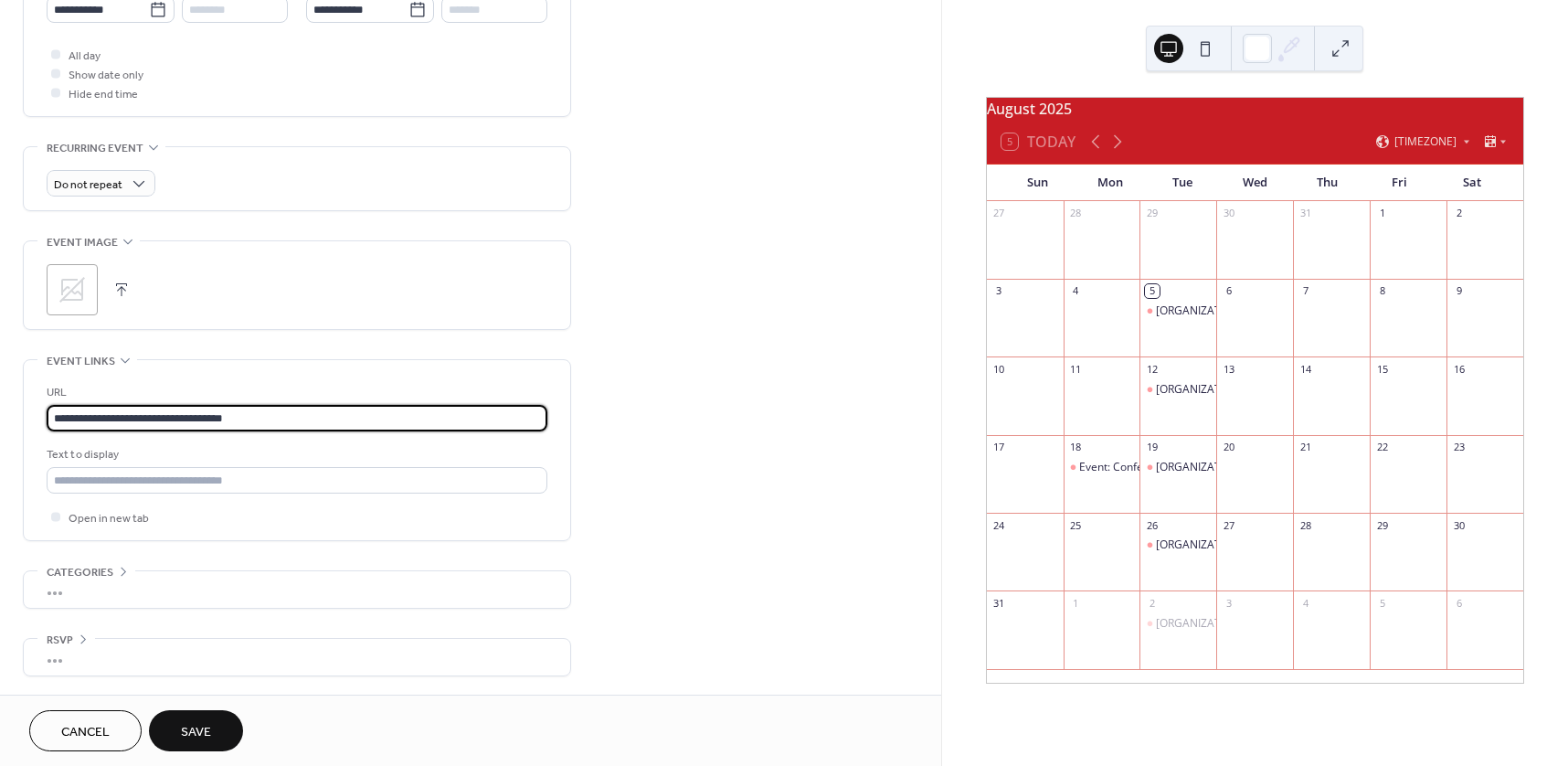 click on "Save" at bounding box center (196, 730) 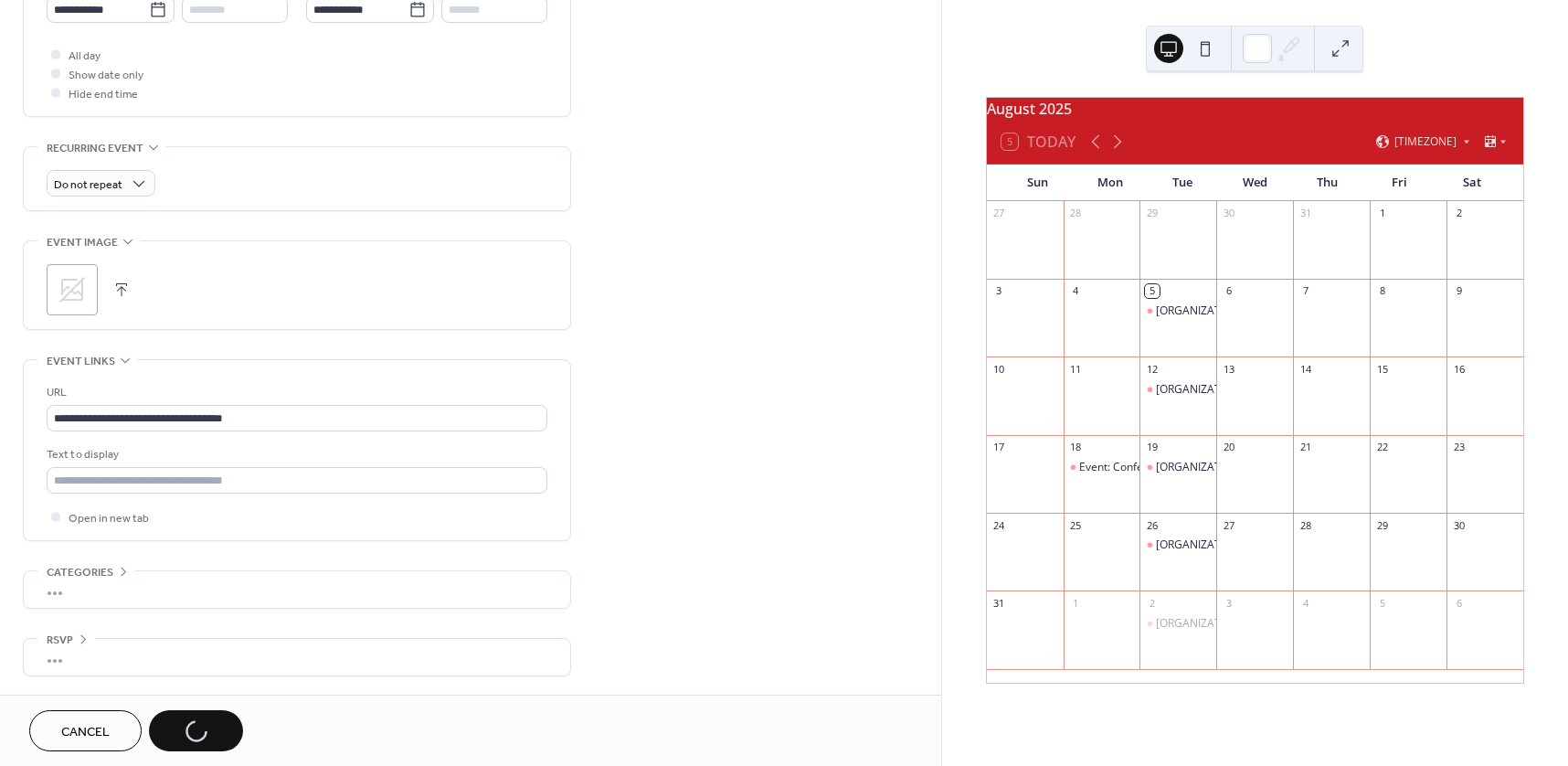 type 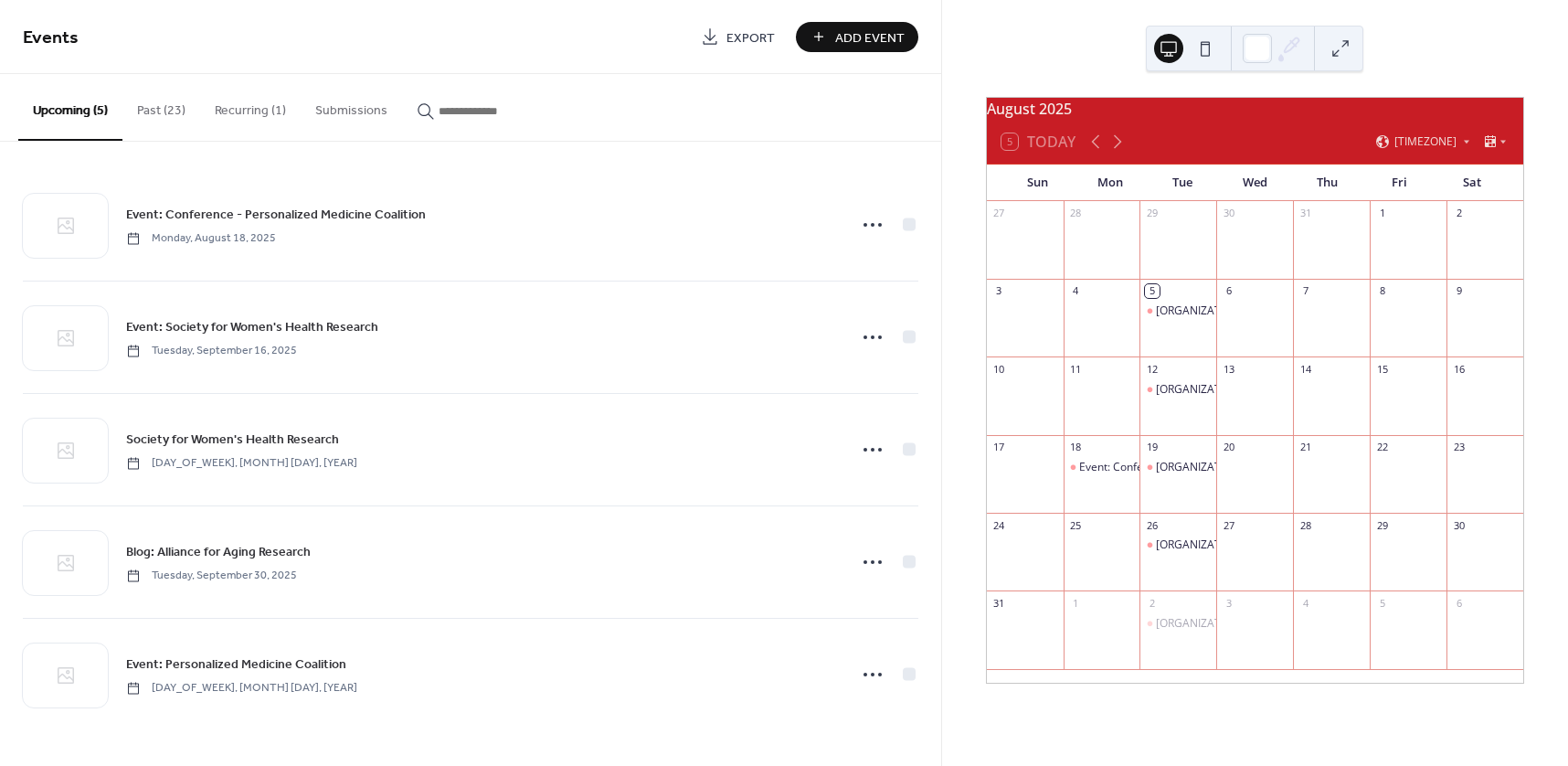click on "Add Event" at bounding box center [870, 37] 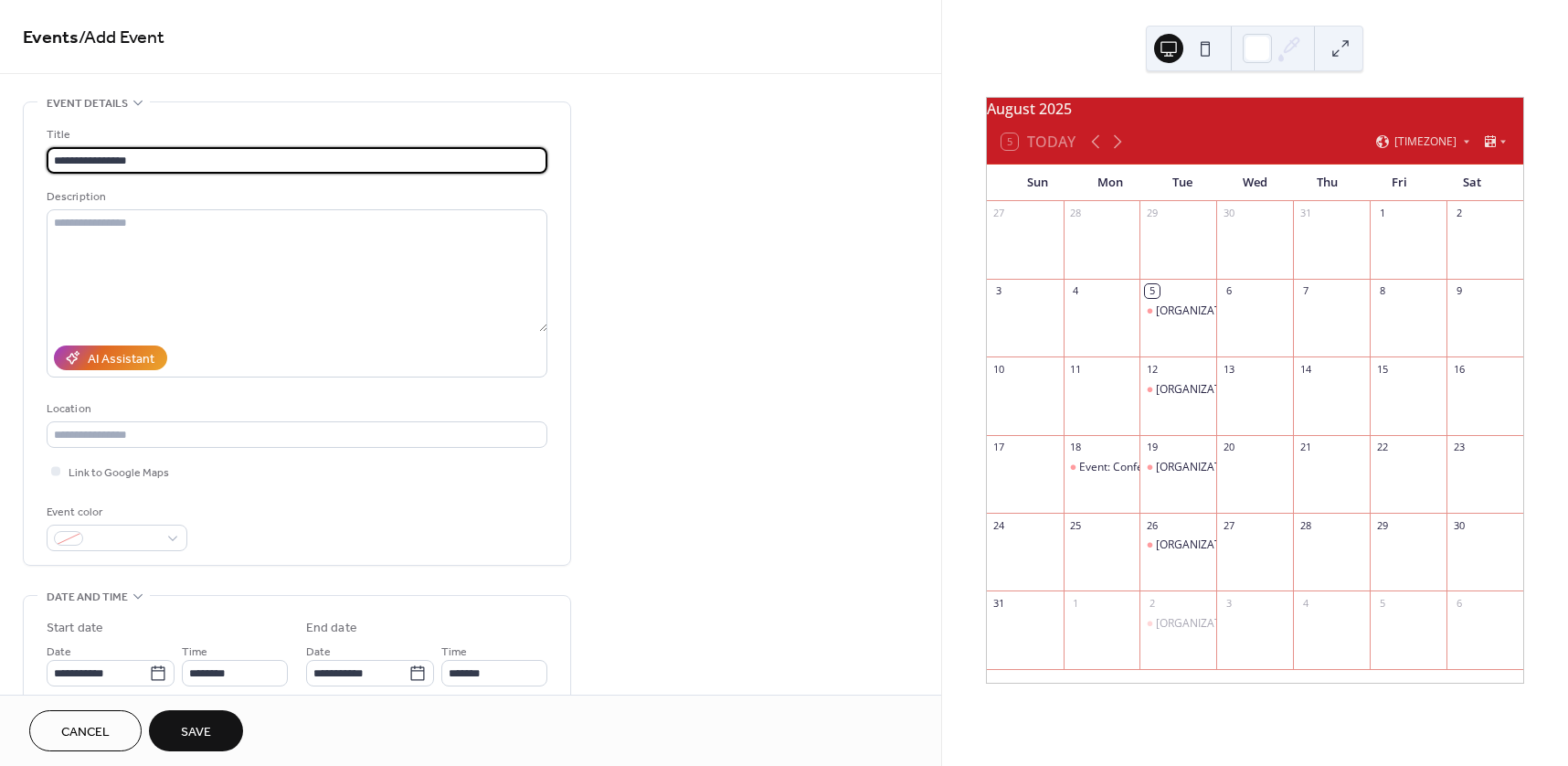 paste on "**********" 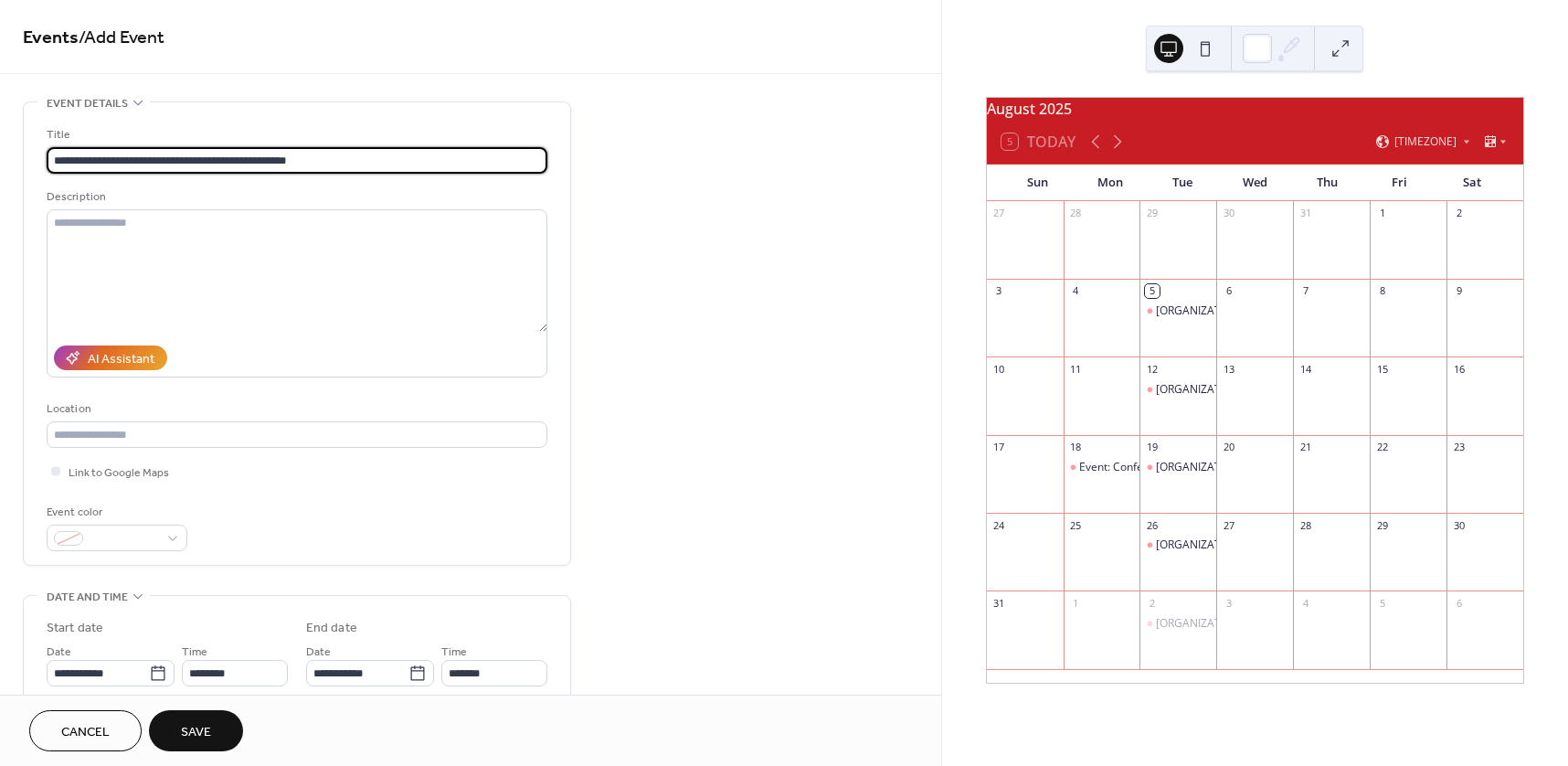 type on "**********" 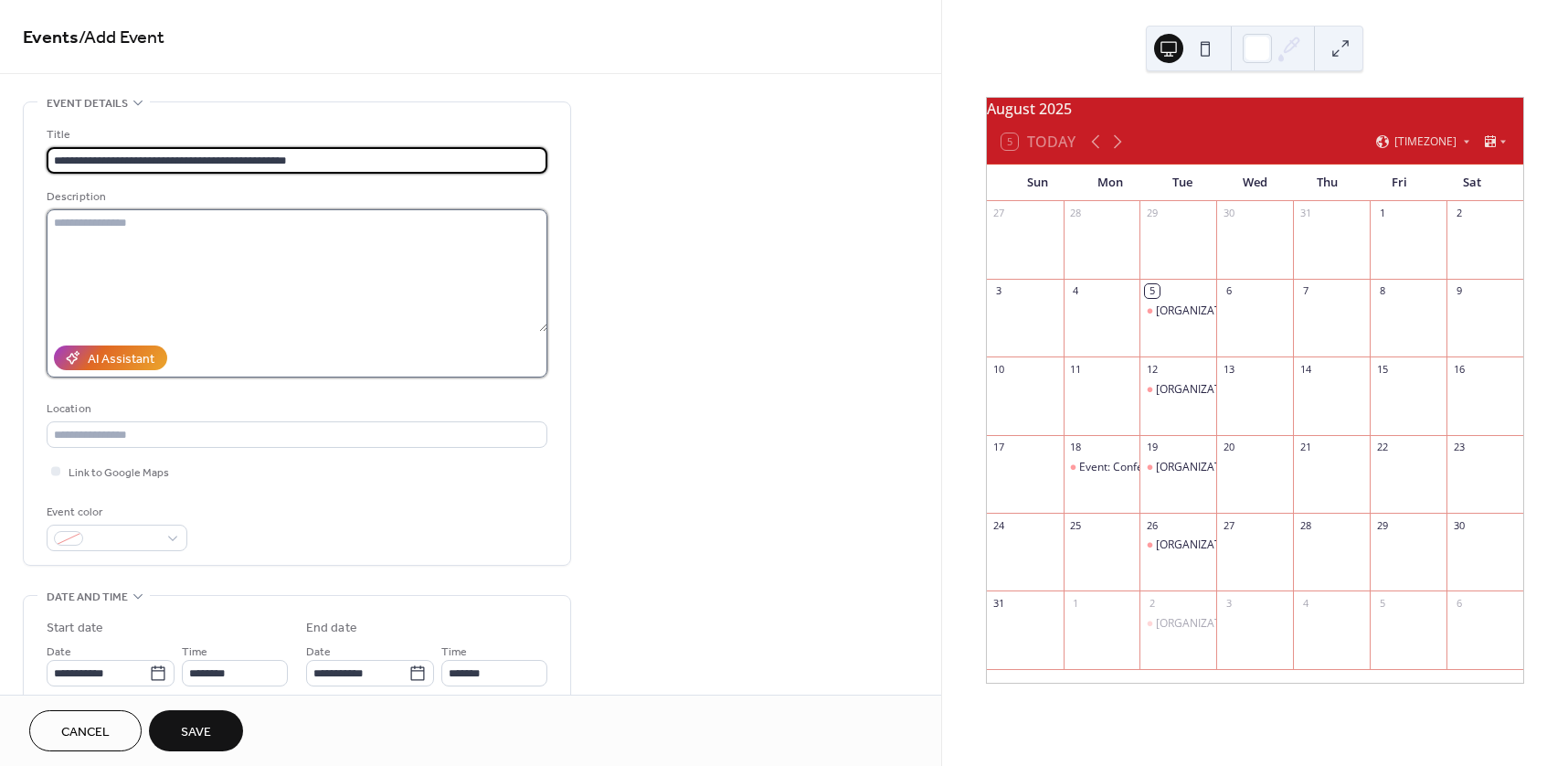 click at bounding box center (297, 271) 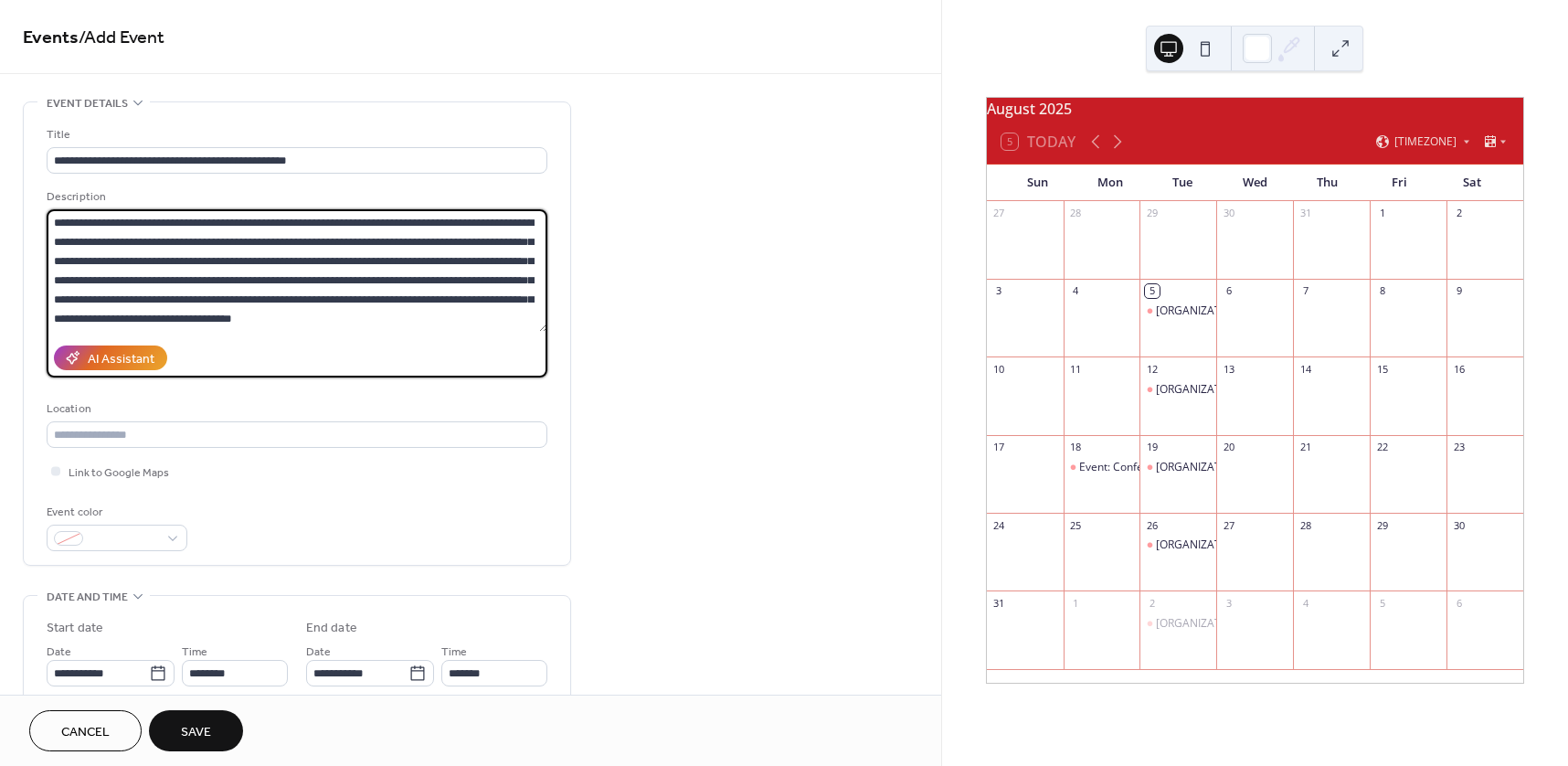 scroll, scrollTop: 16, scrollLeft: 0, axis: vertical 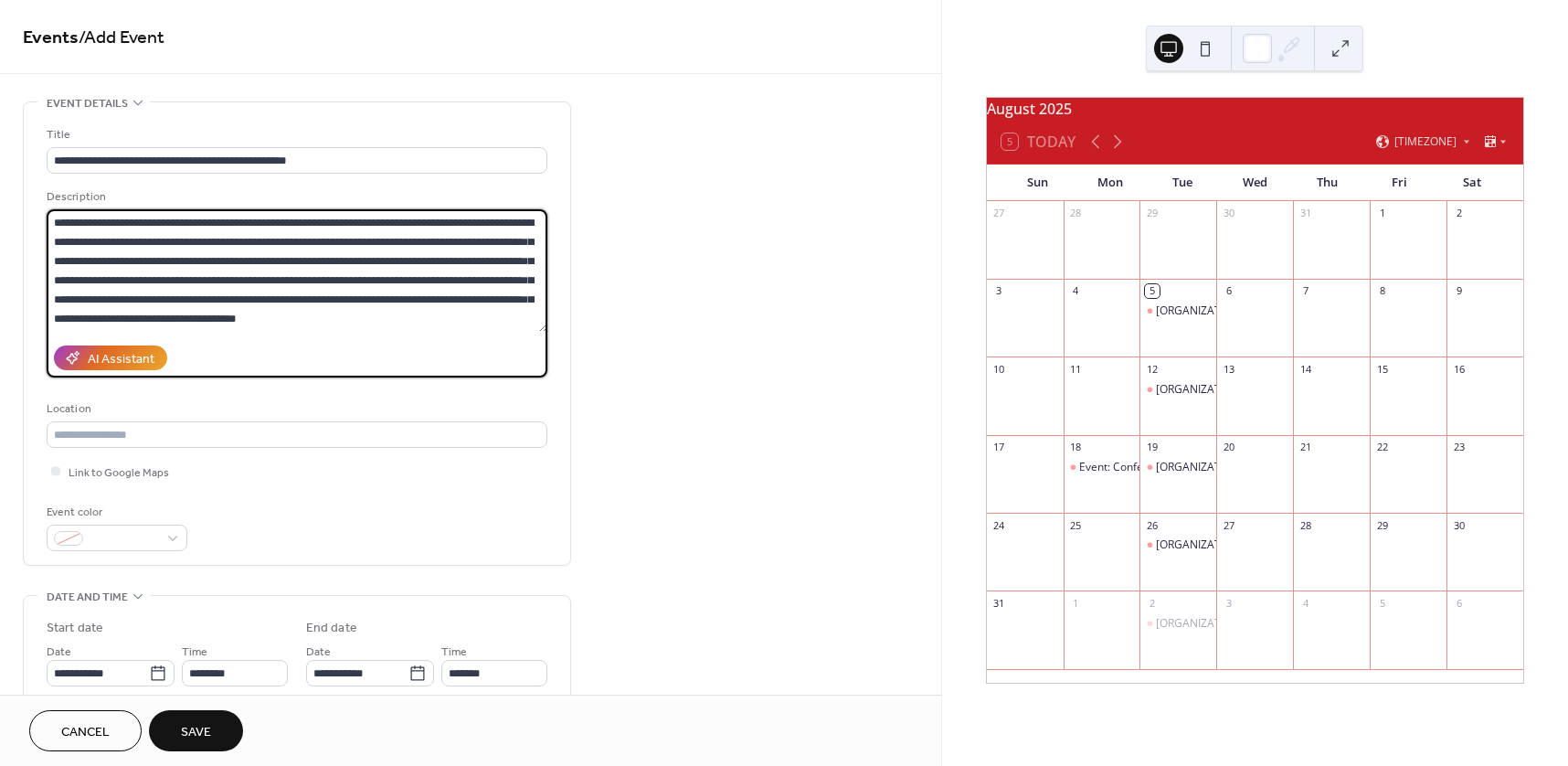 type on "**********" 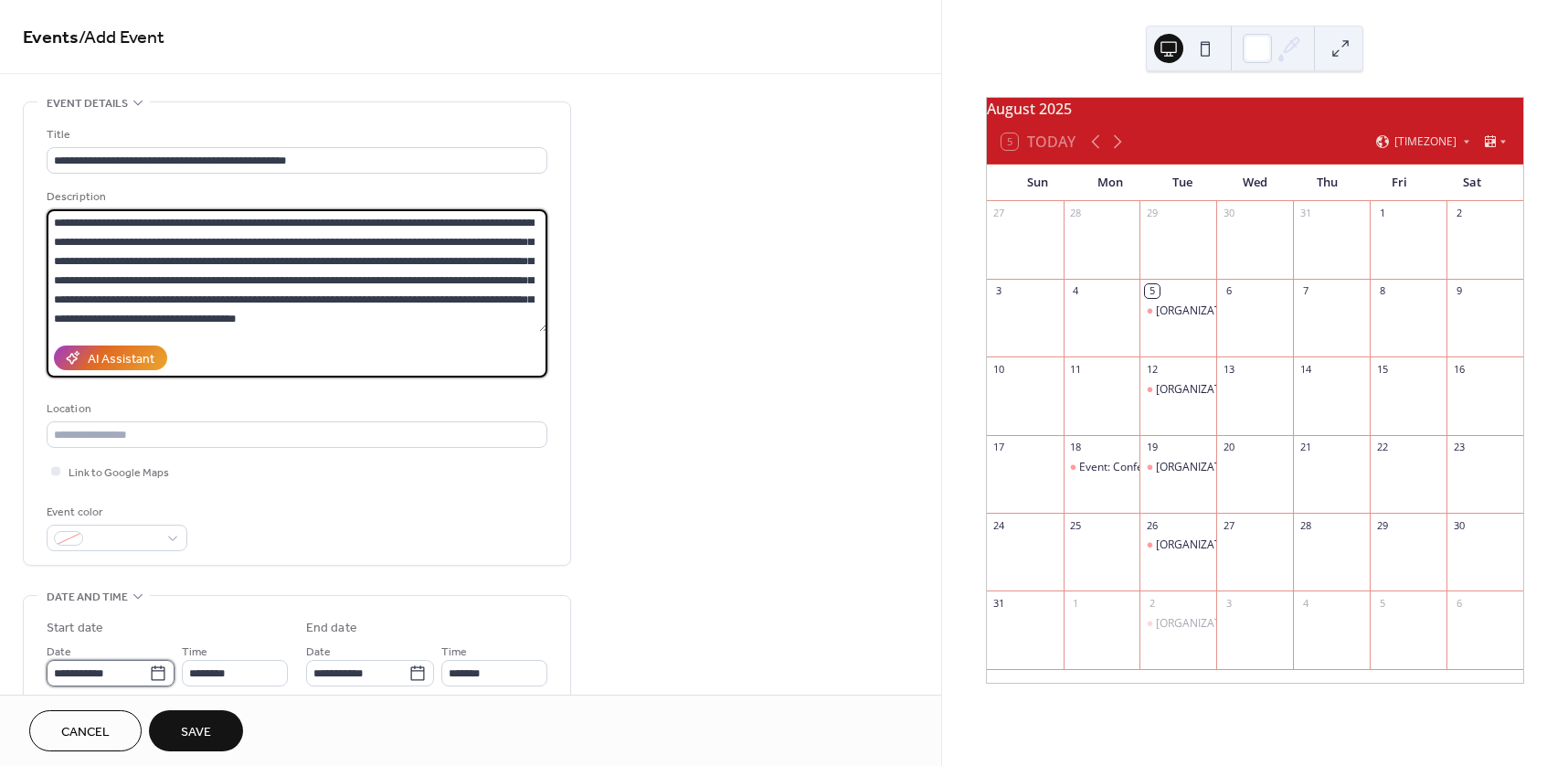 click on "**********" at bounding box center (98, 673) 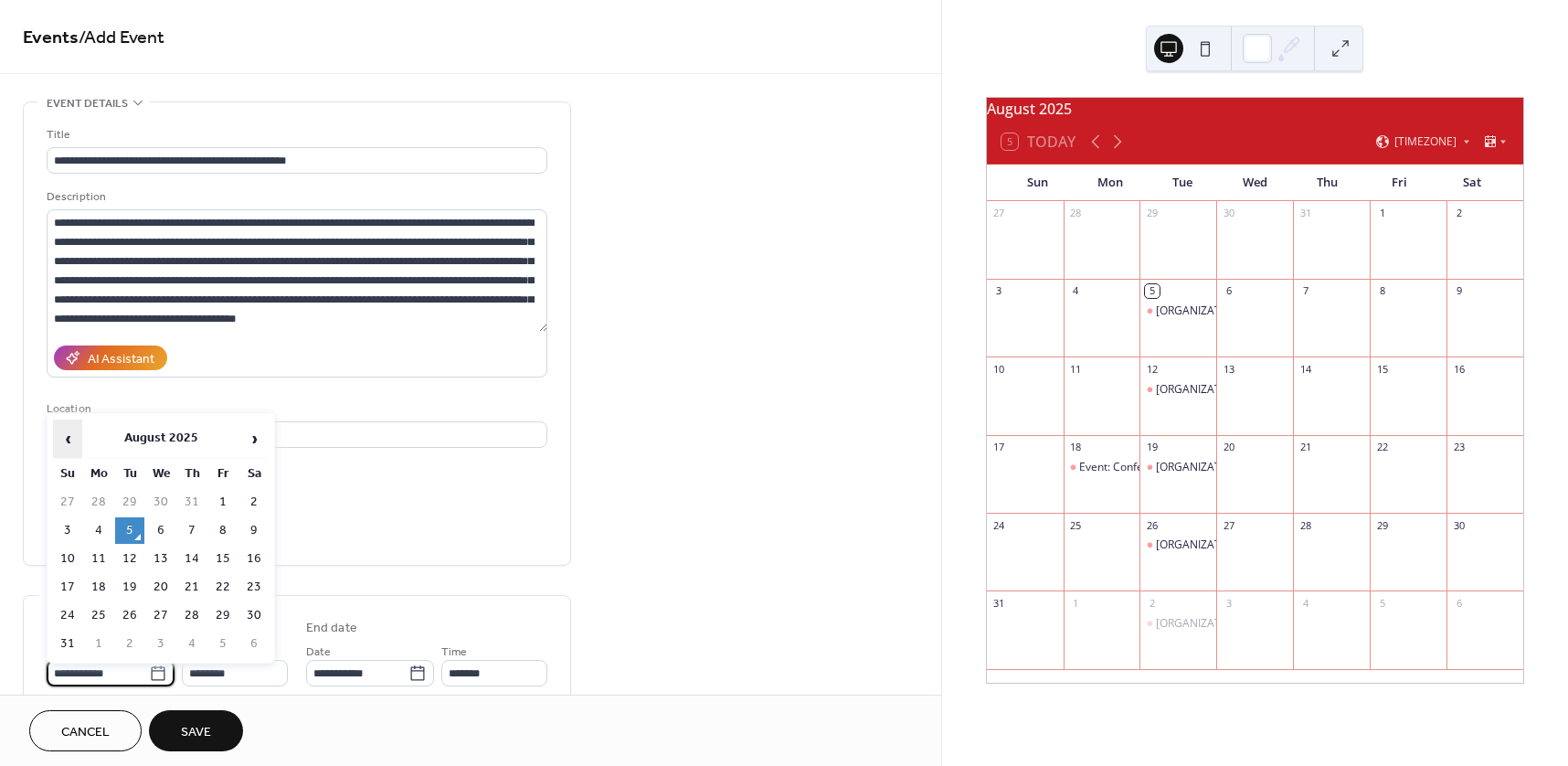 click on "‹" at bounding box center (68, 439) 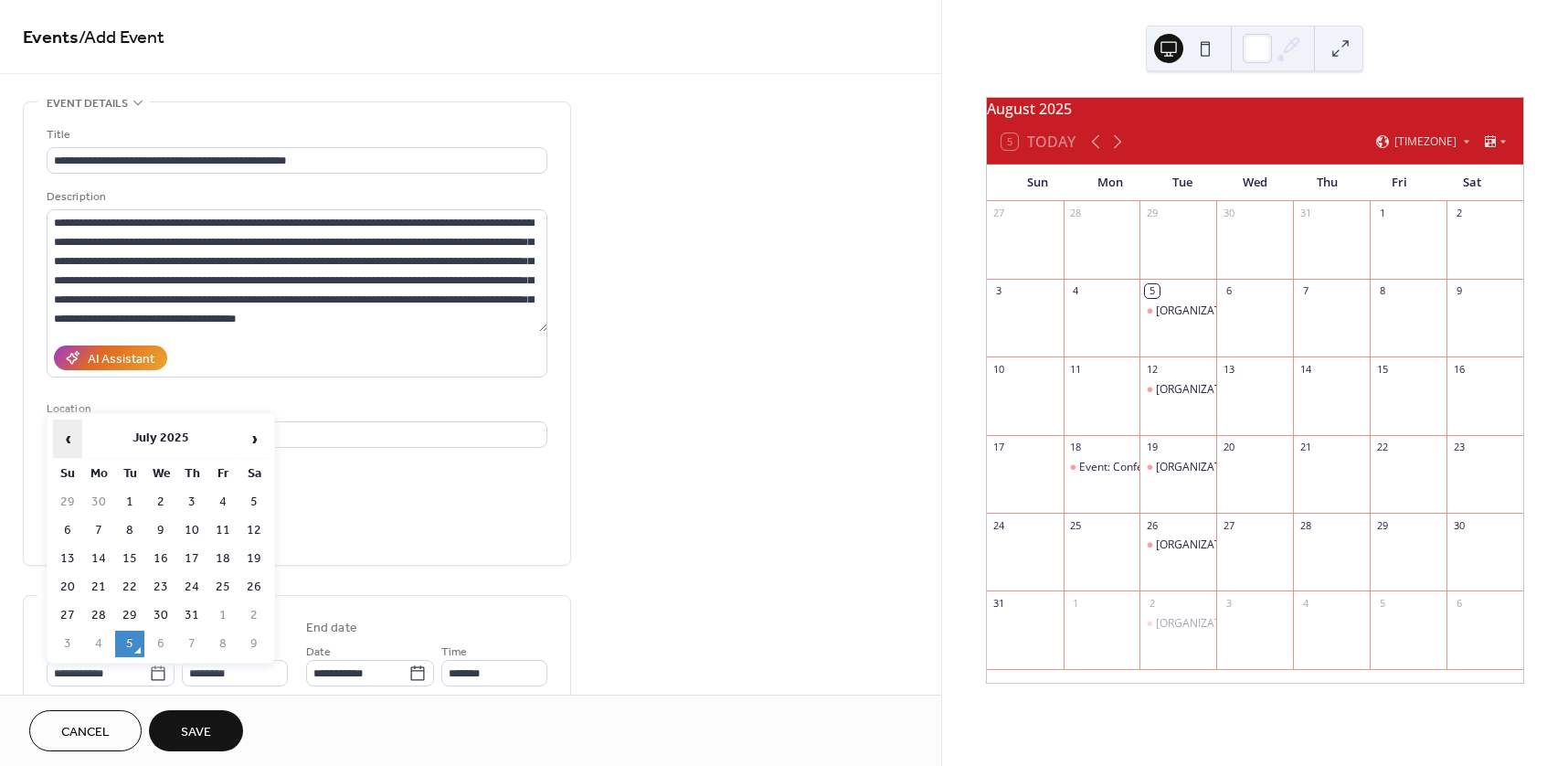 click on "‹" at bounding box center [68, 439] 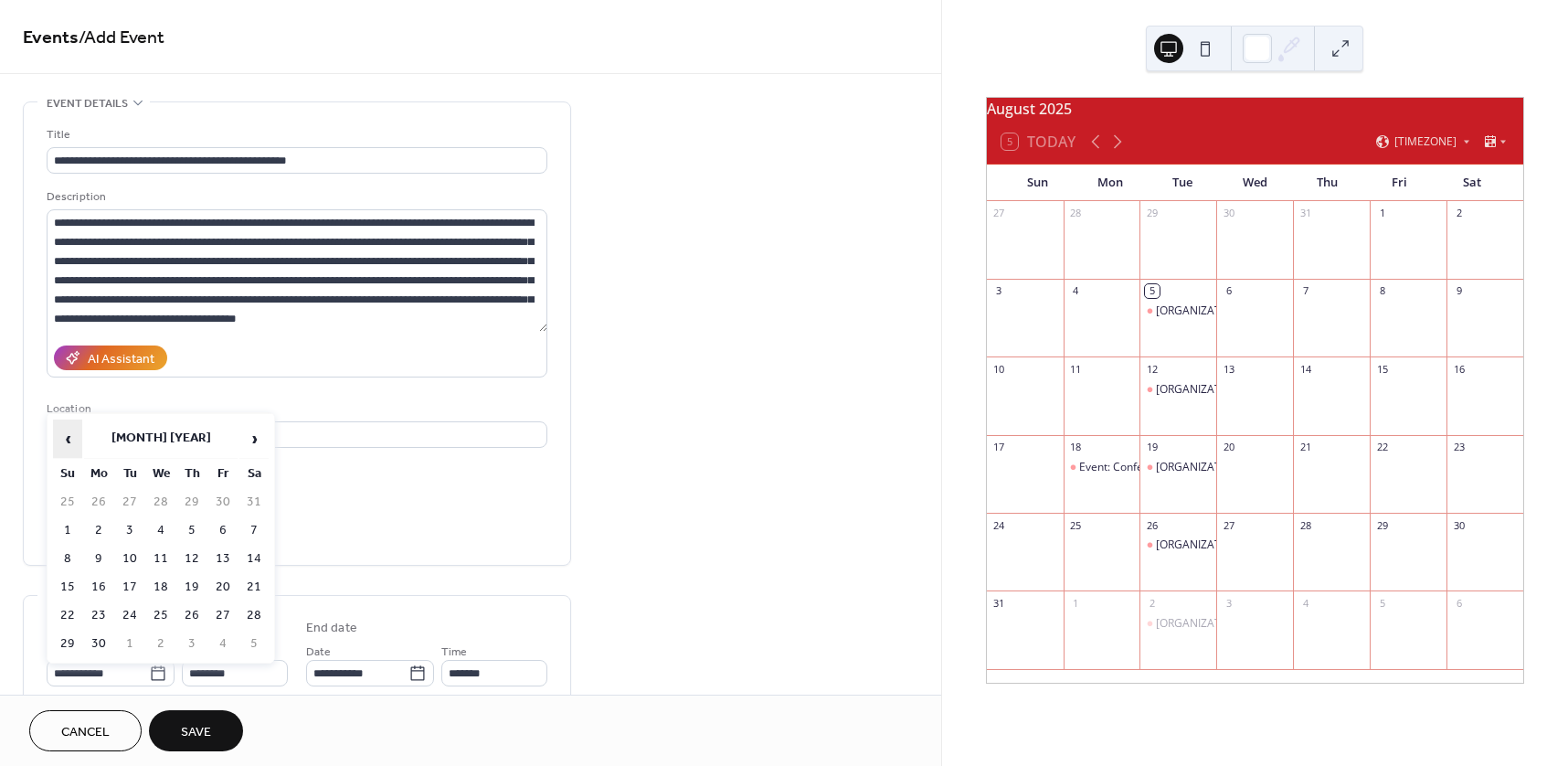 click on "‹" at bounding box center (68, 439) 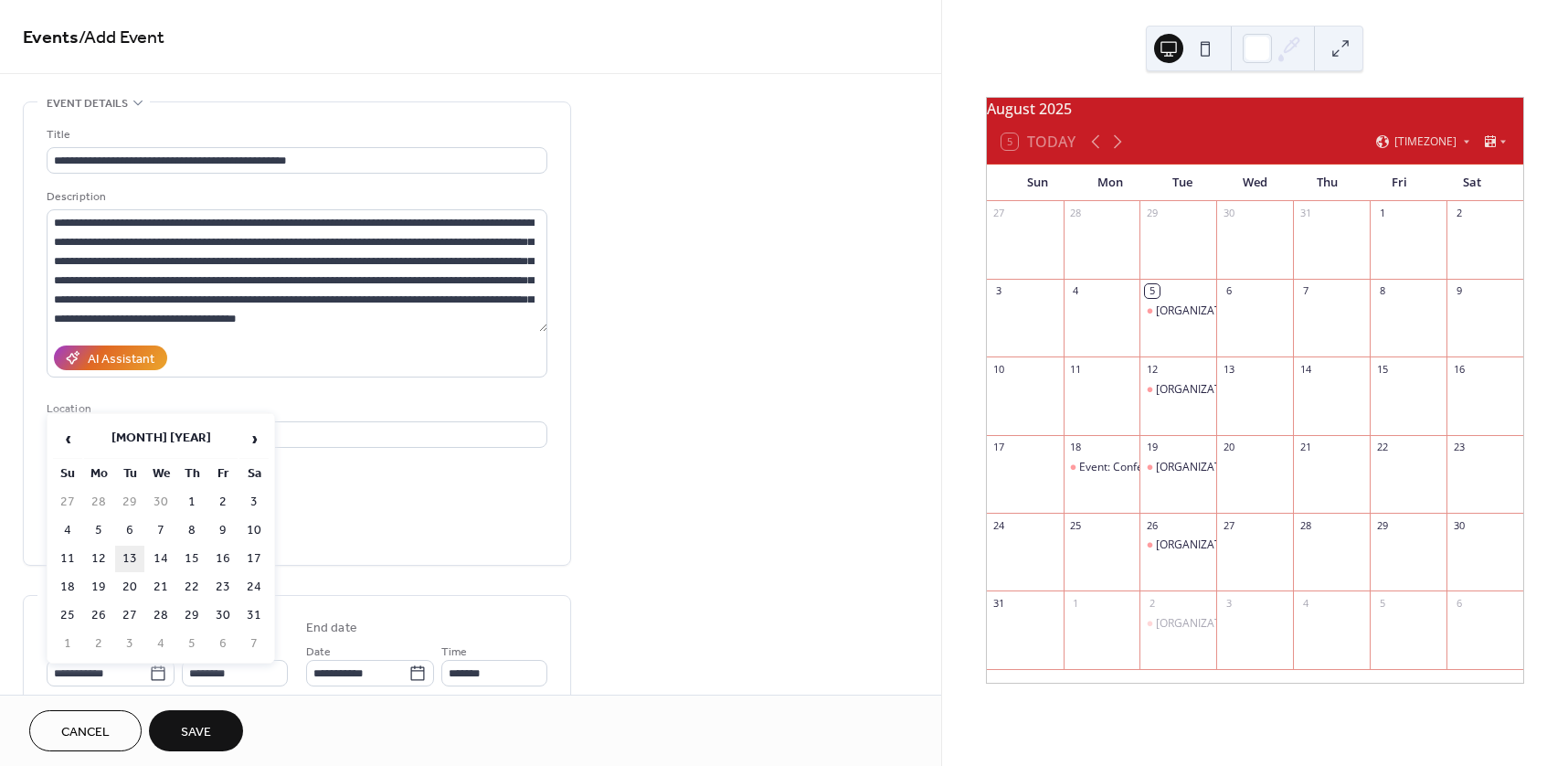 click on "13" at bounding box center (130, 559) 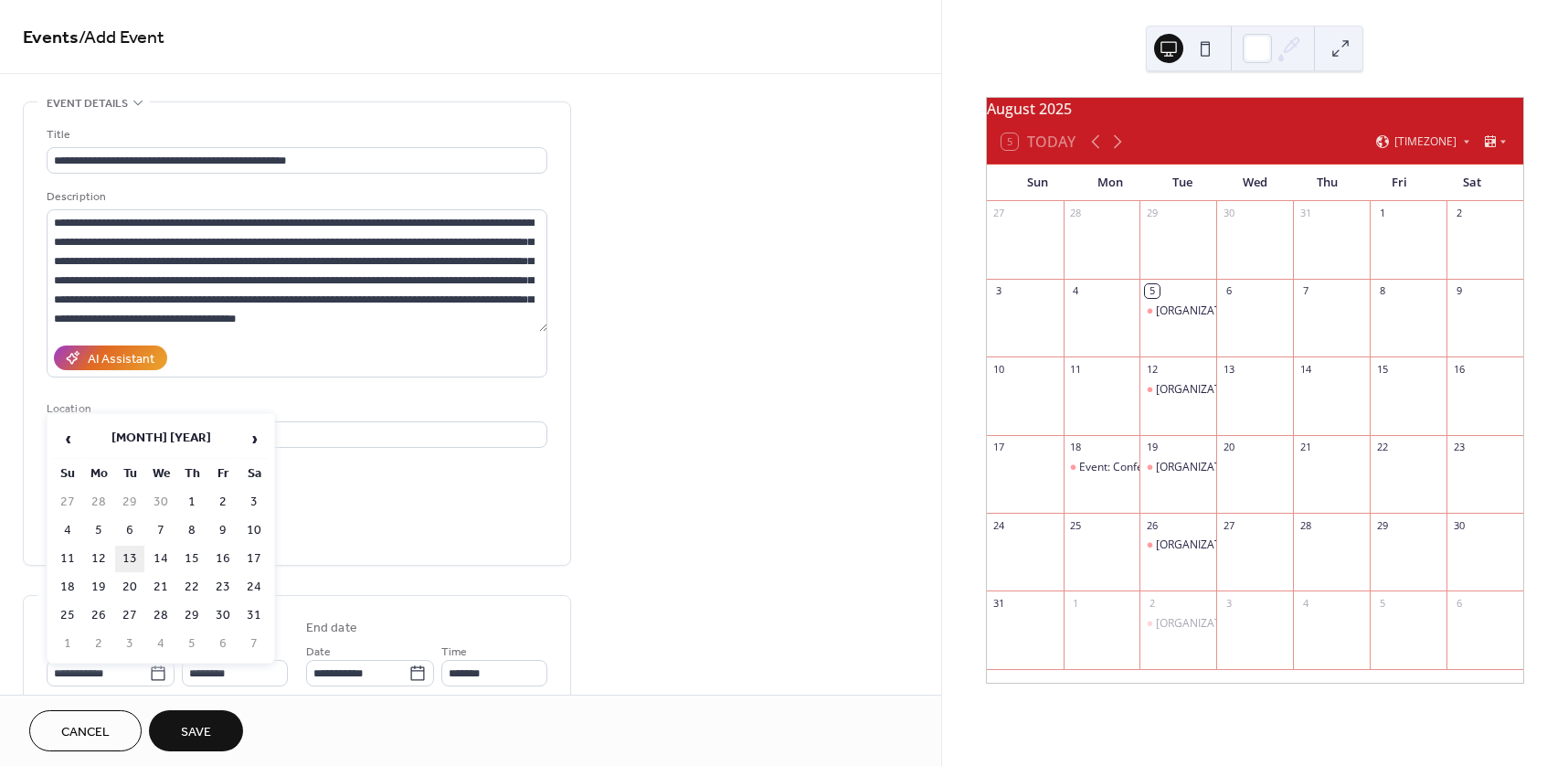 type on "**********" 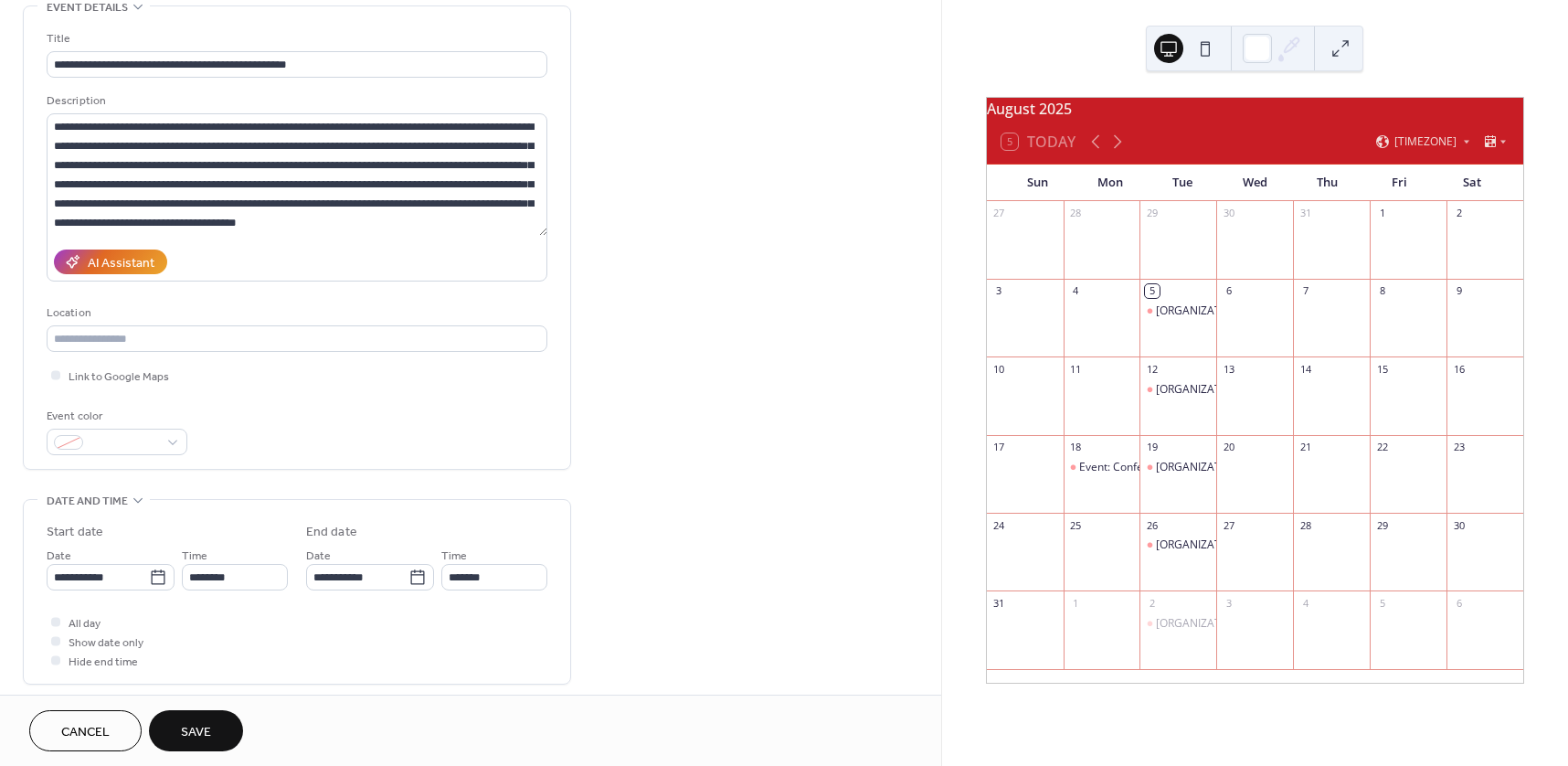 scroll, scrollTop: 183, scrollLeft: 0, axis: vertical 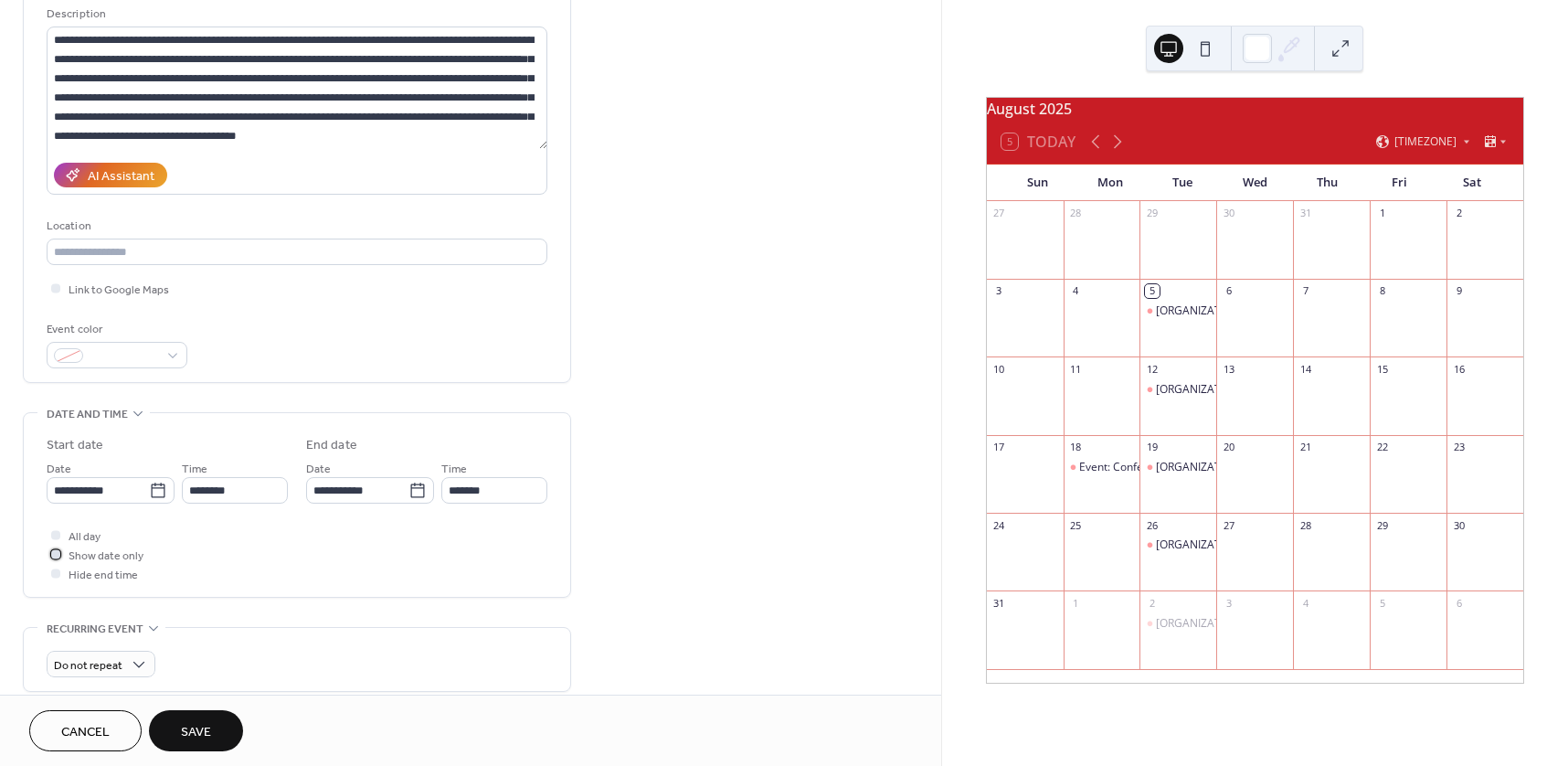 click on "Show date only" at bounding box center (106, 556) 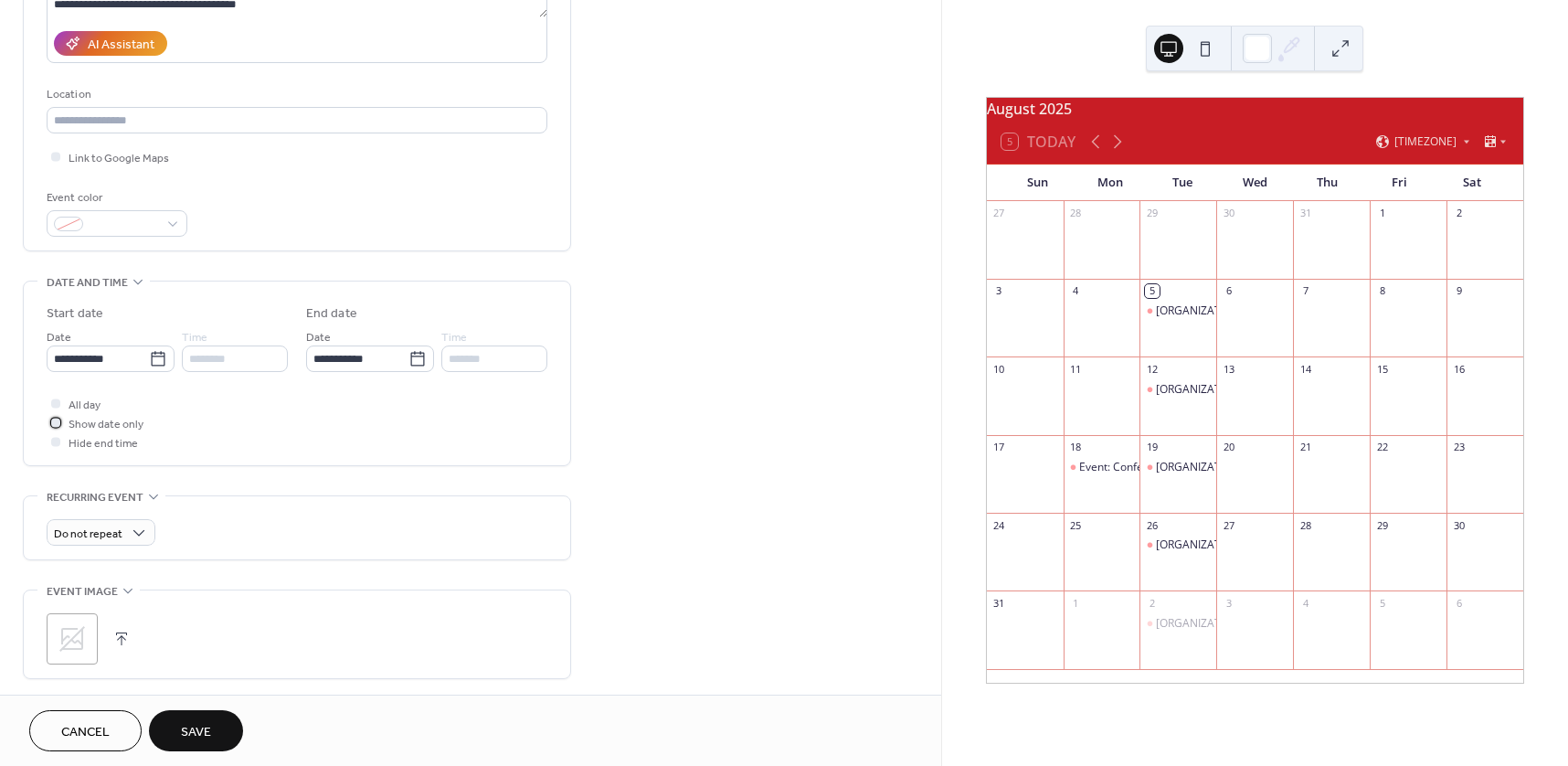 scroll, scrollTop: 366, scrollLeft: 0, axis: vertical 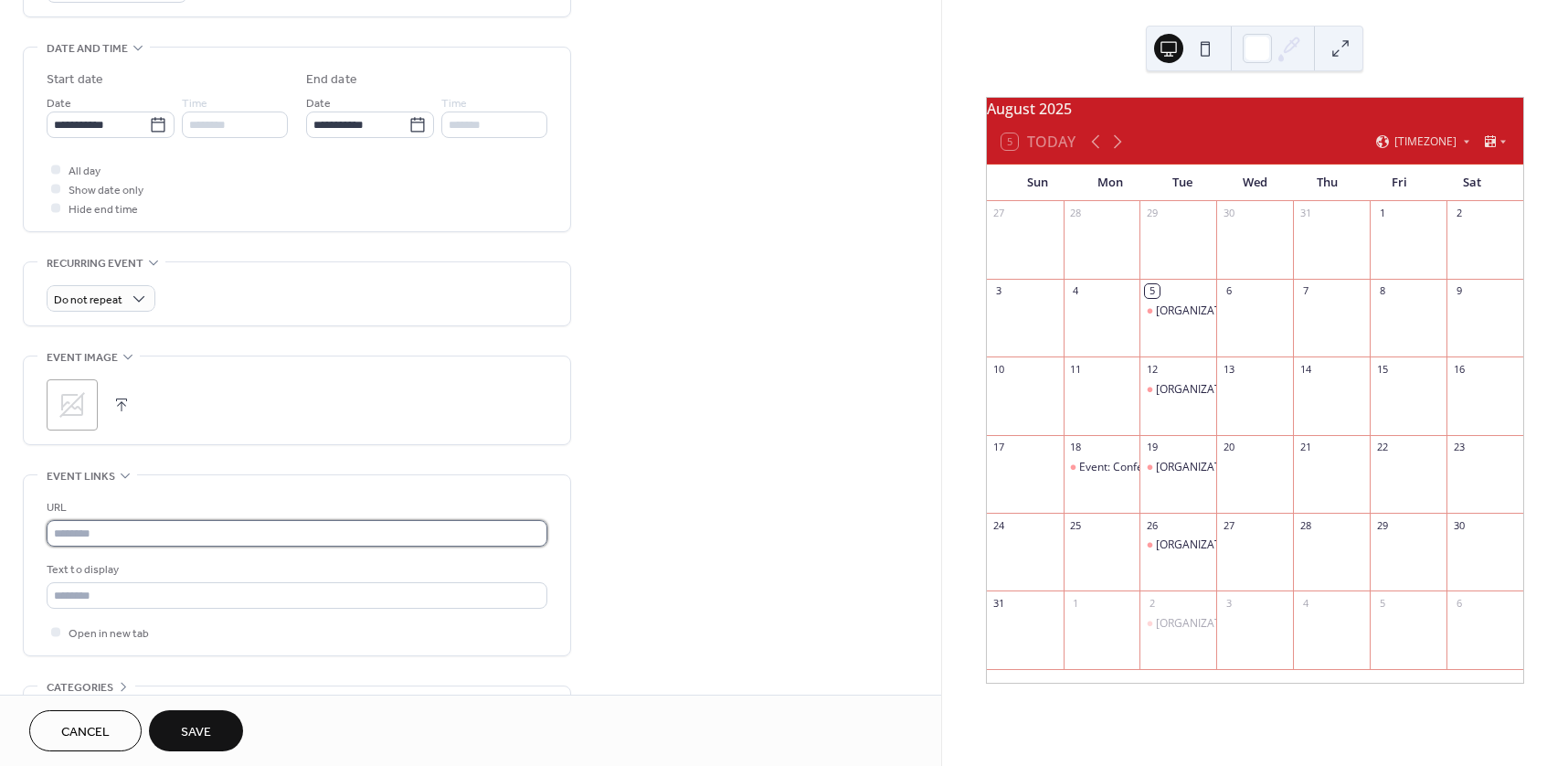 click at bounding box center (297, 533) 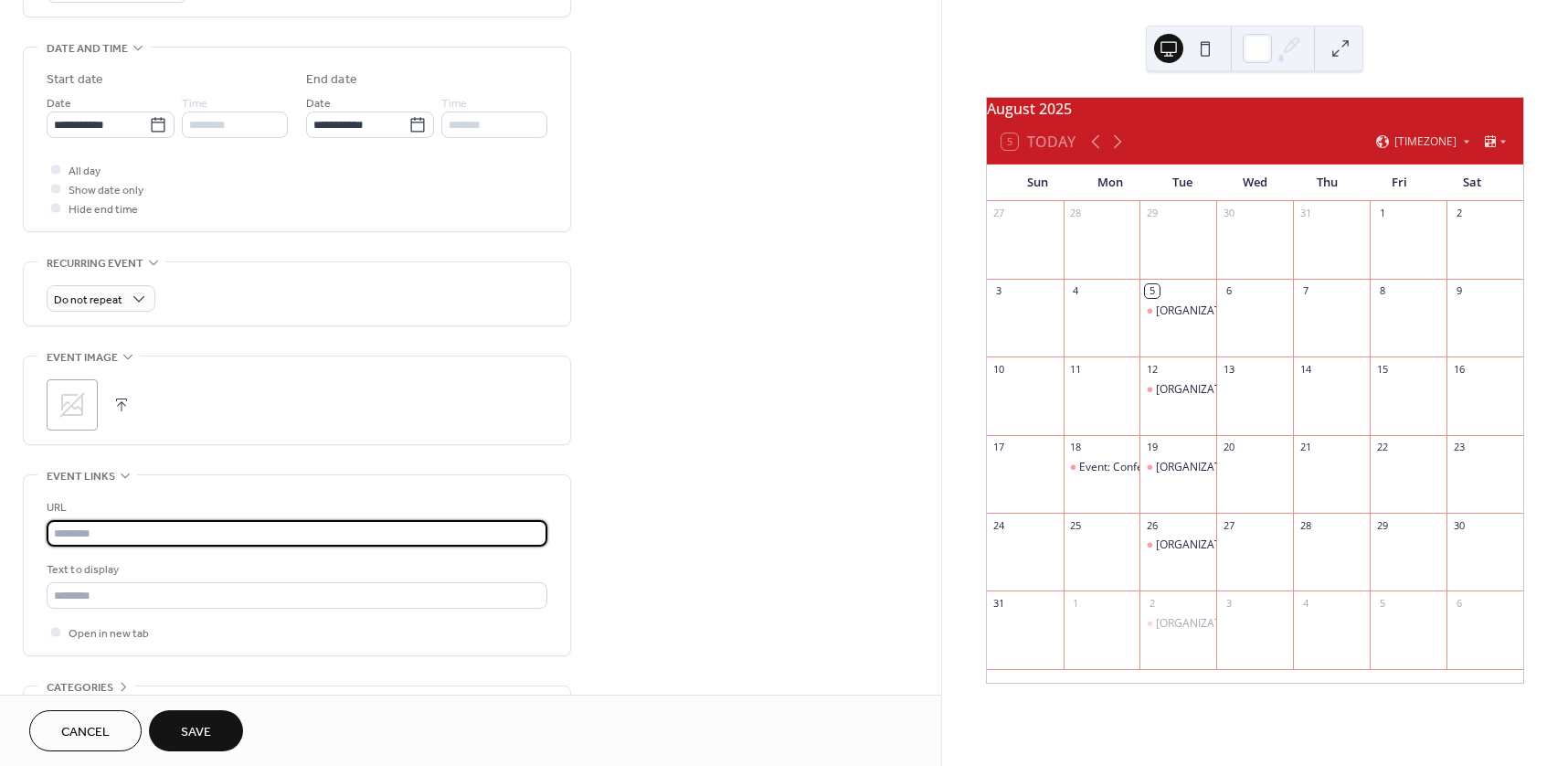 paste on "**********" 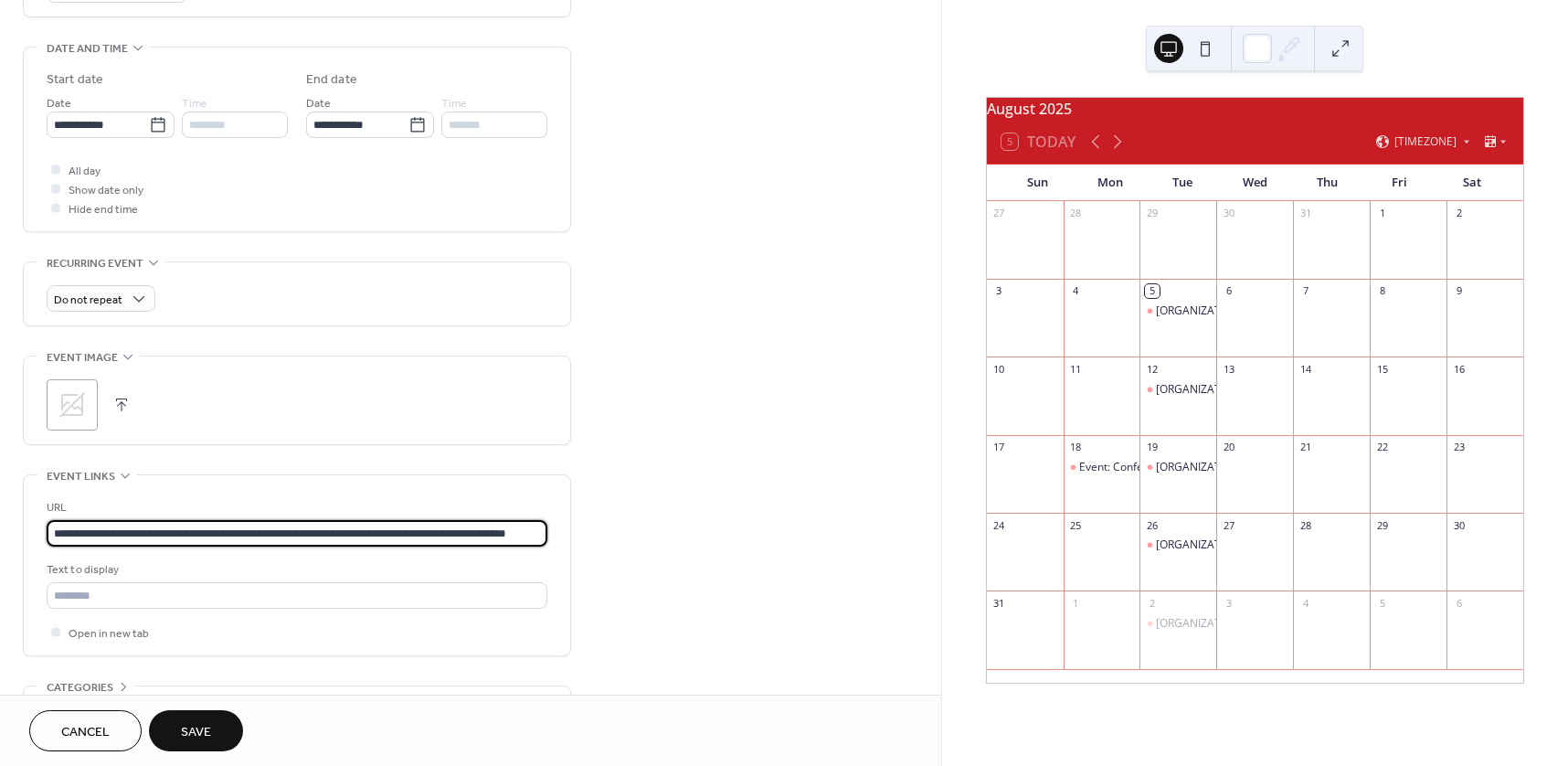 scroll, scrollTop: 0, scrollLeft: 14, axis: horizontal 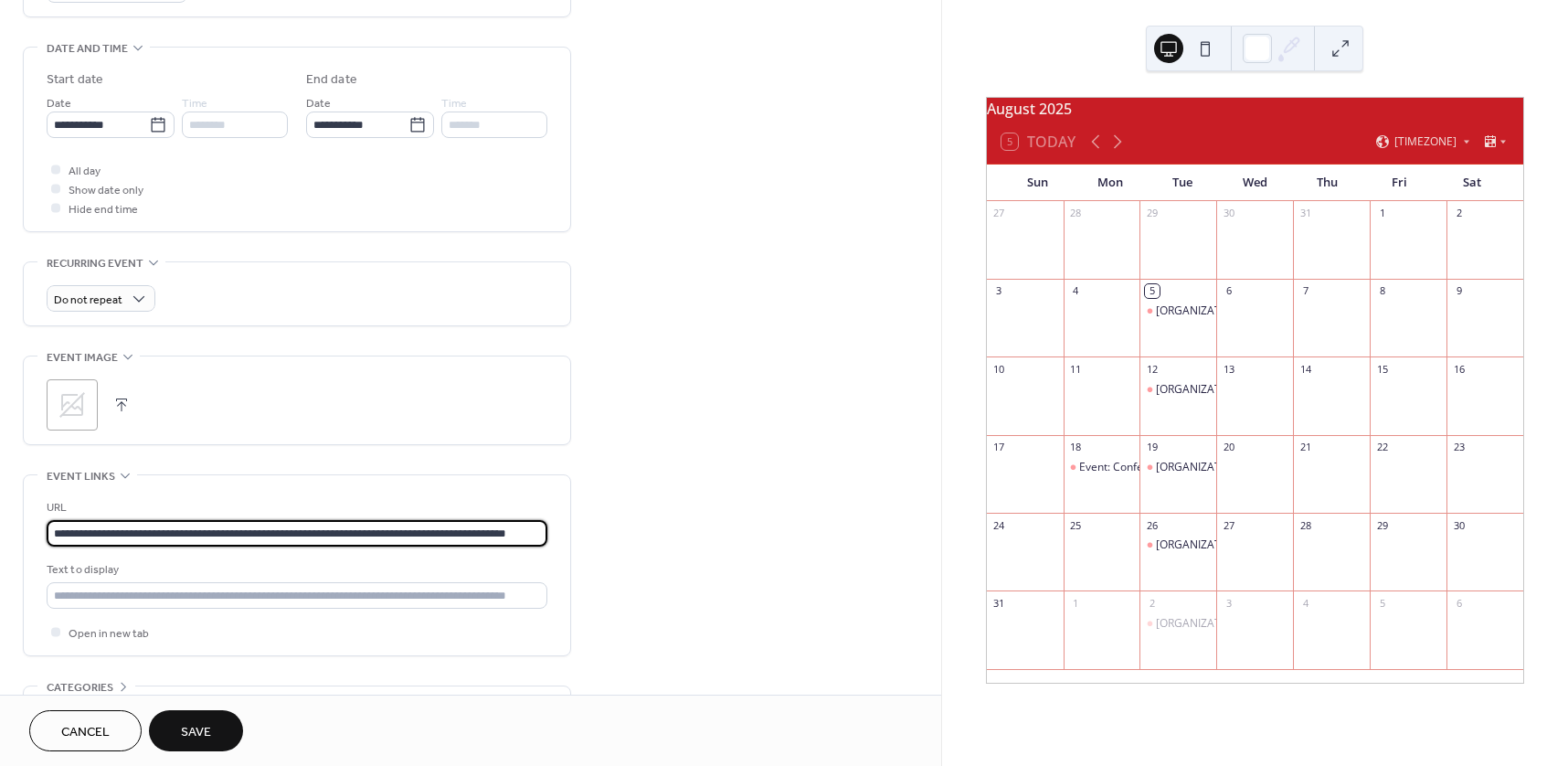 type on "**********" 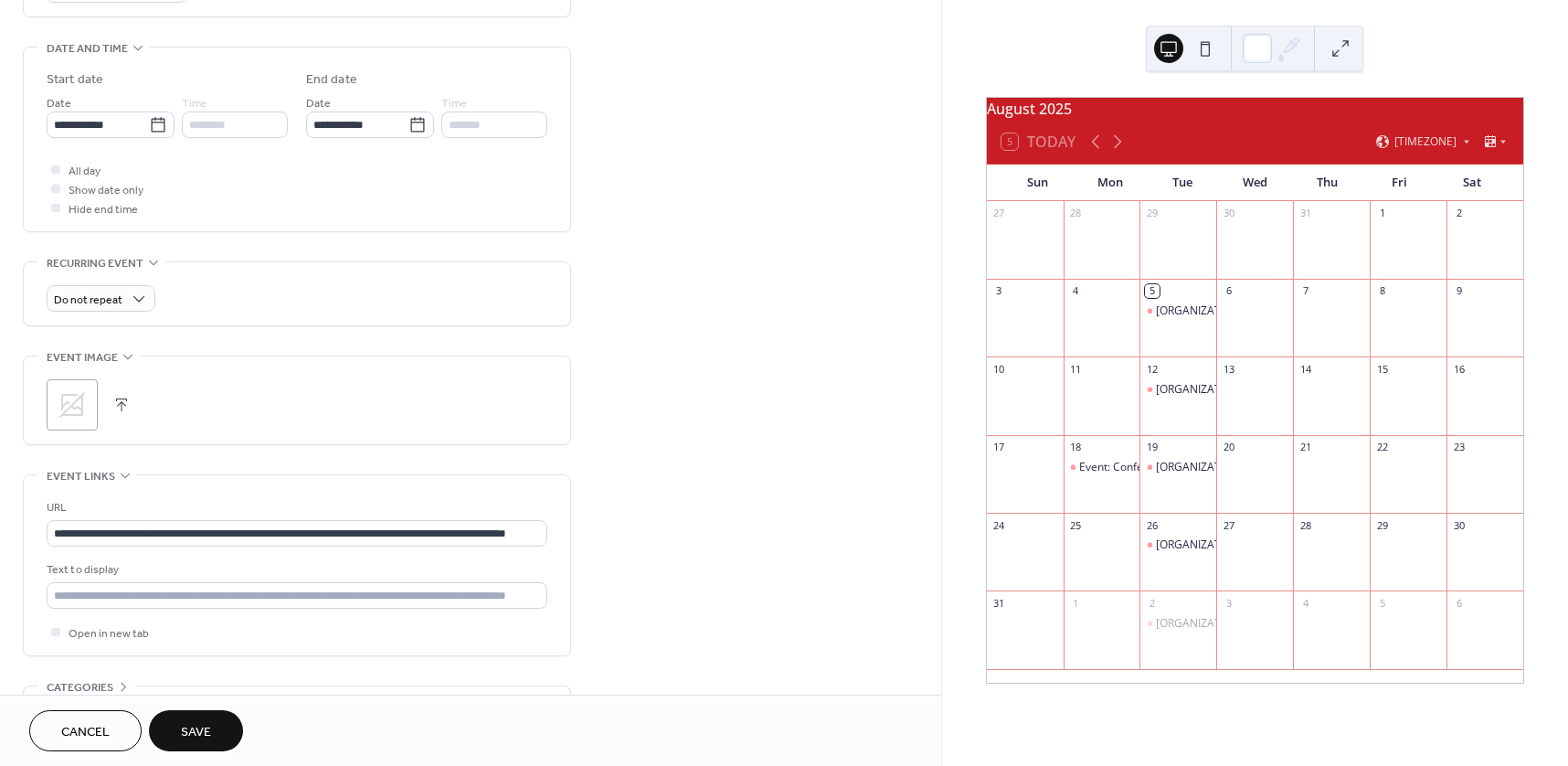 scroll, scrollTop: 0, scrollLeft: 0, axis: both 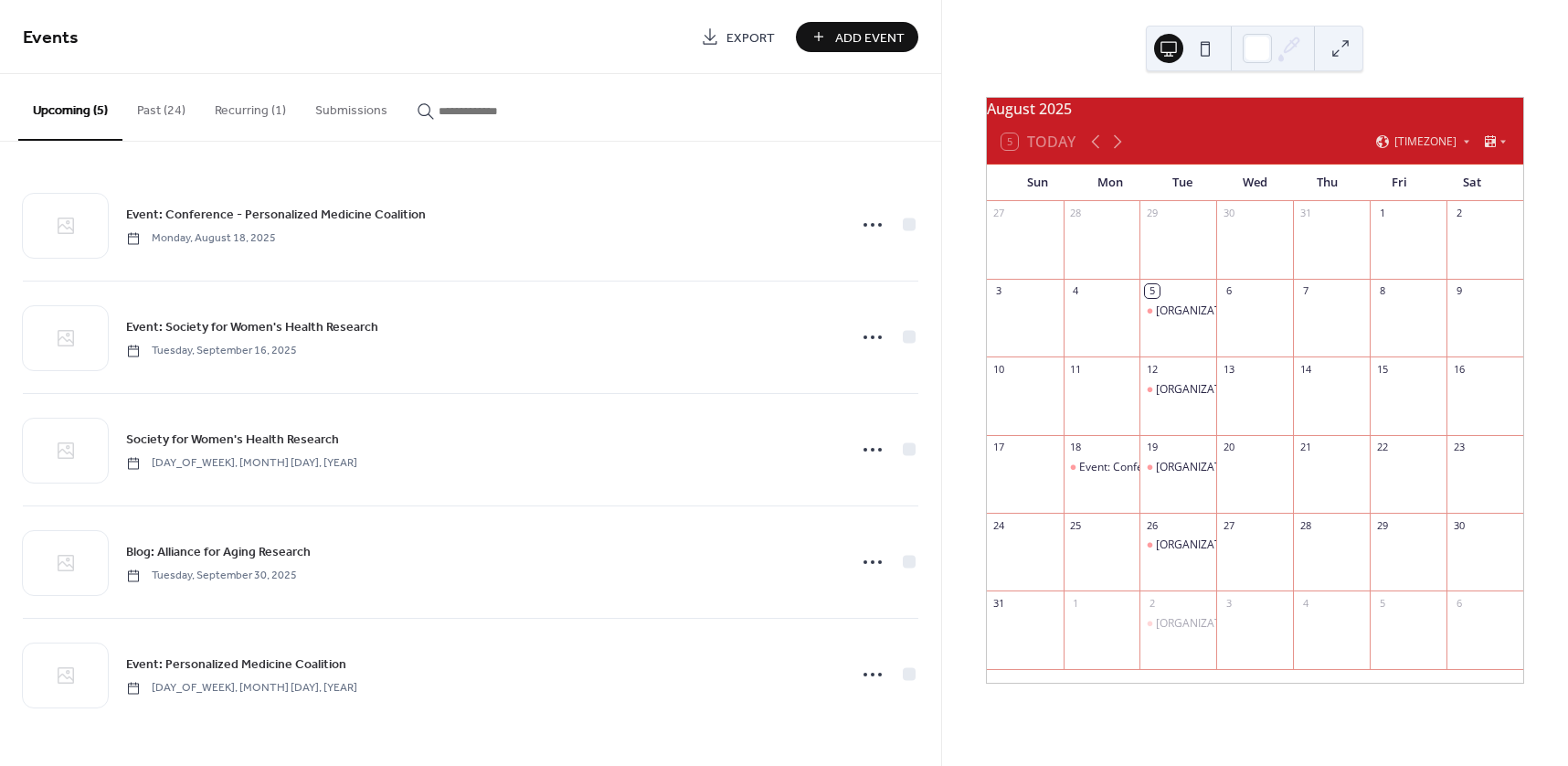 click on "Add Event" at bounding box center [857, 37] 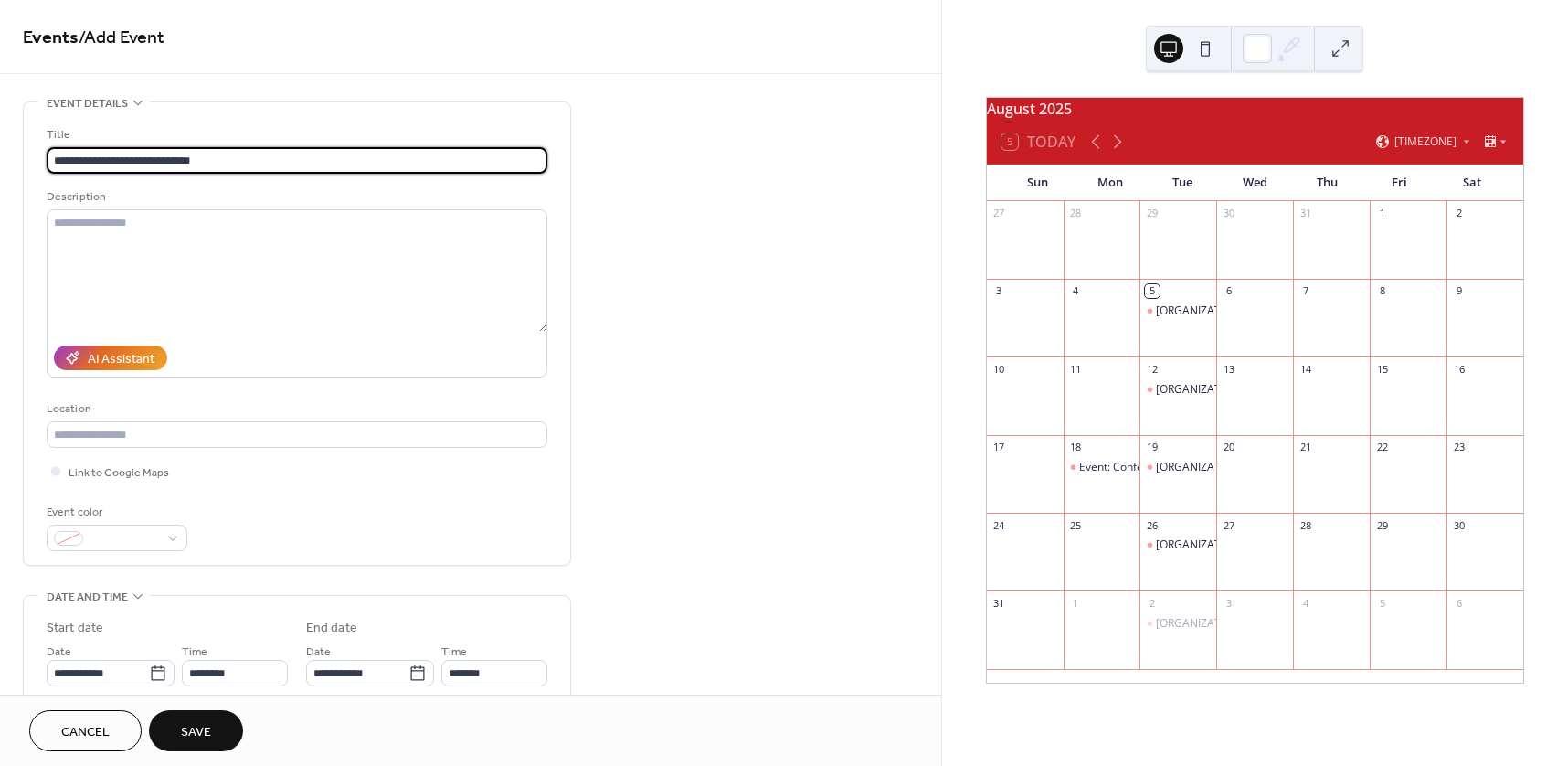 type on "**********" 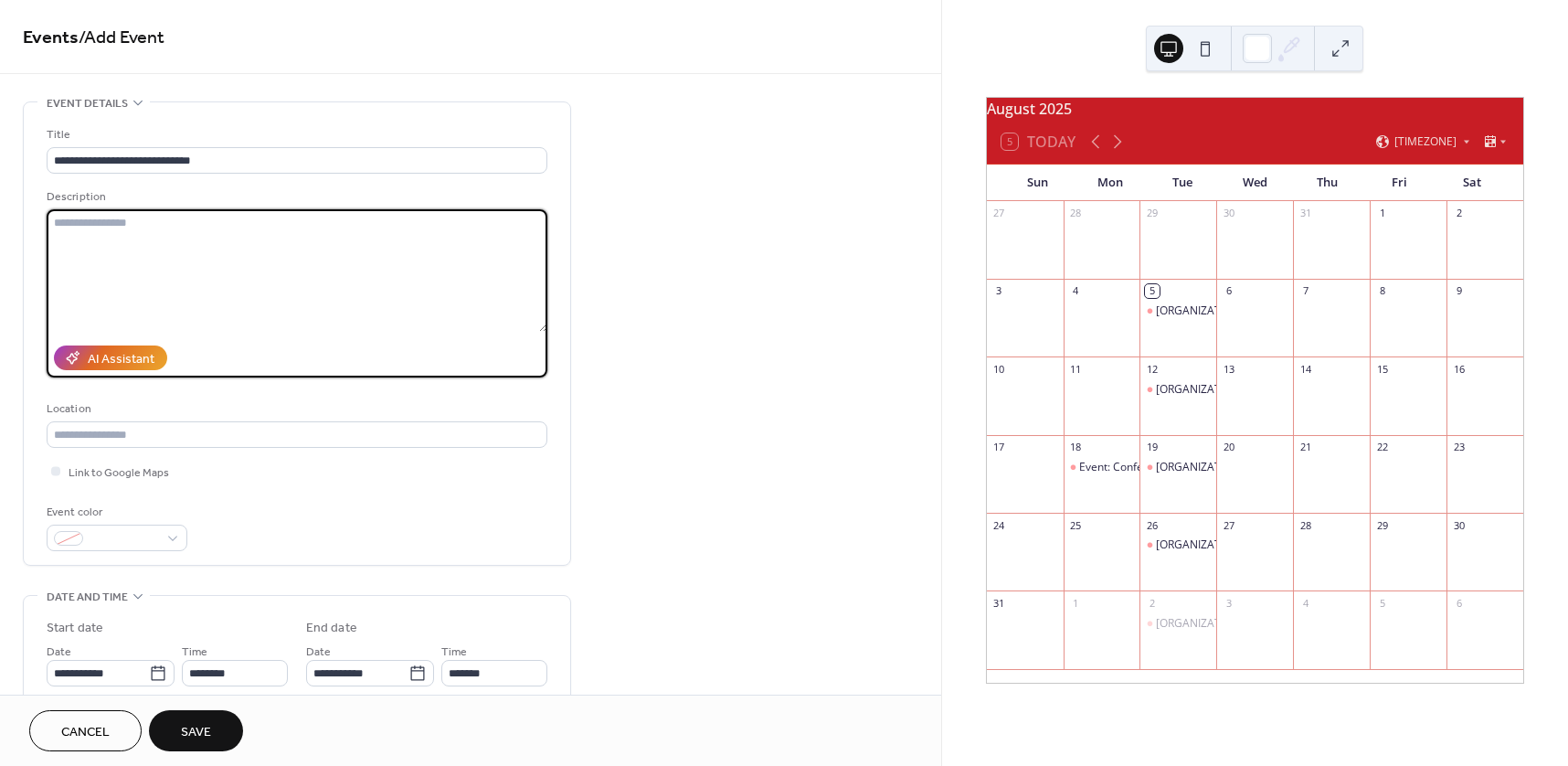 paste on "**********" 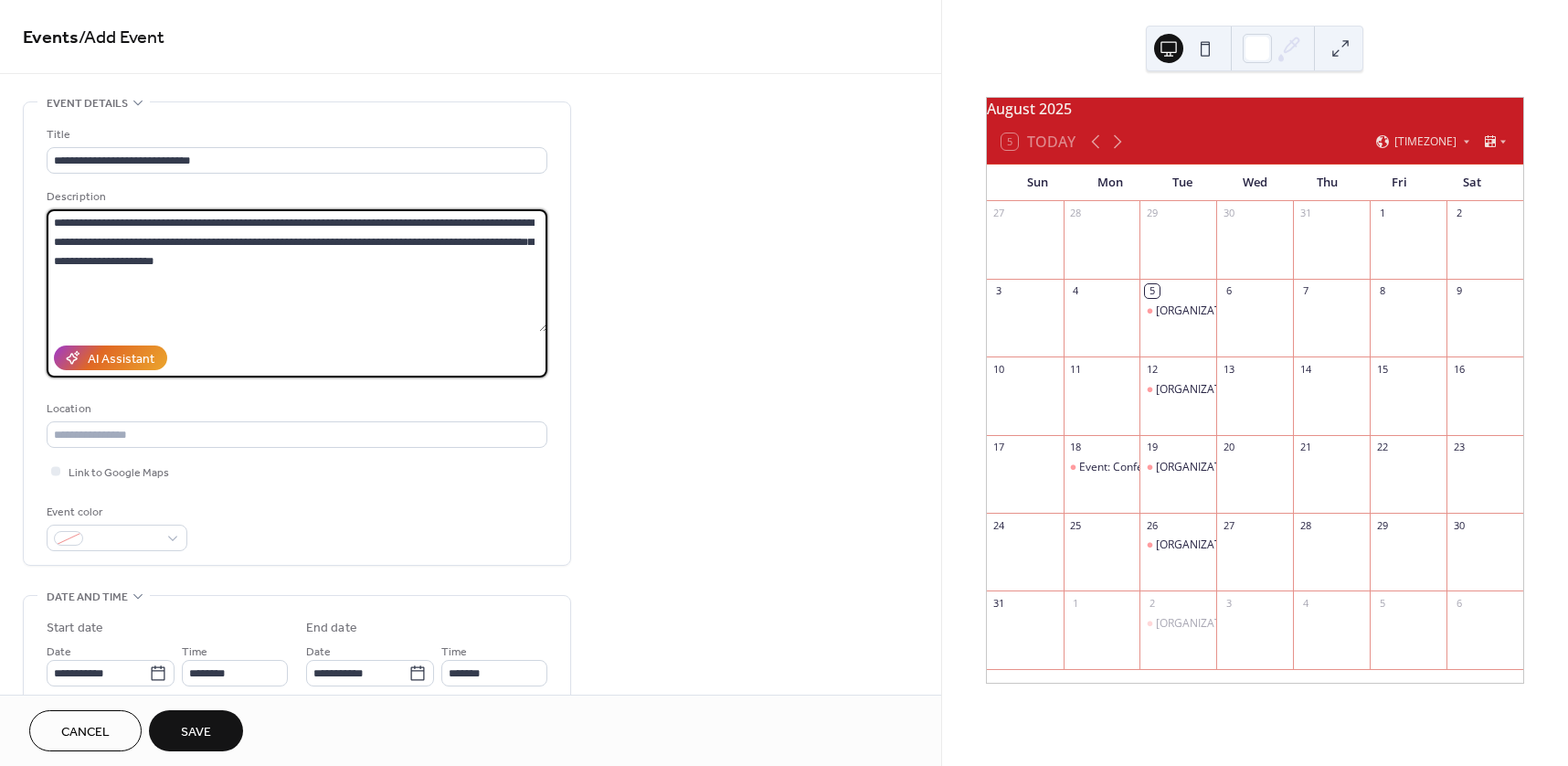 type on "**********" 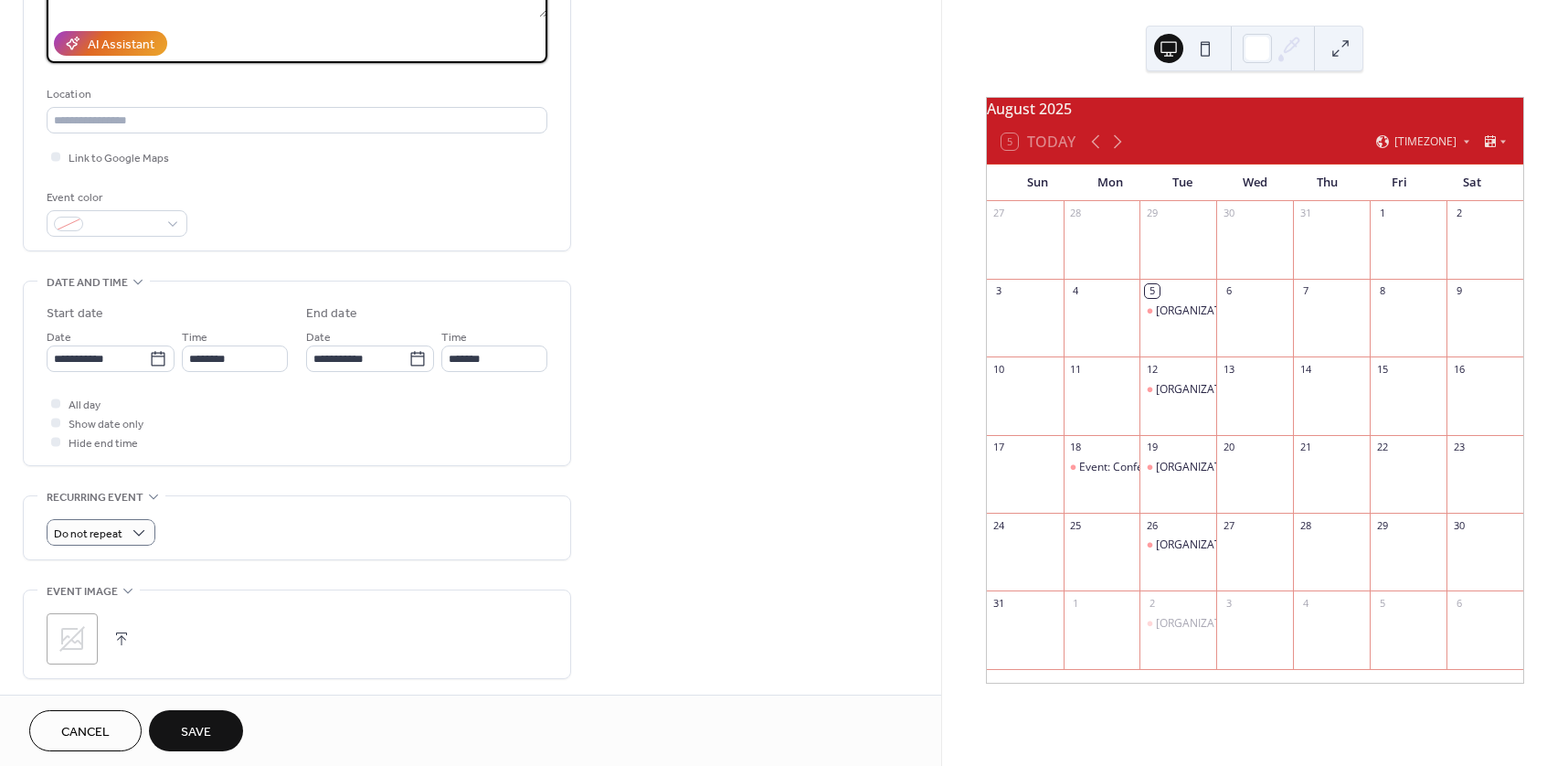 scroll, scrollTop: 366, scrollLeft: 0, axis: vertical 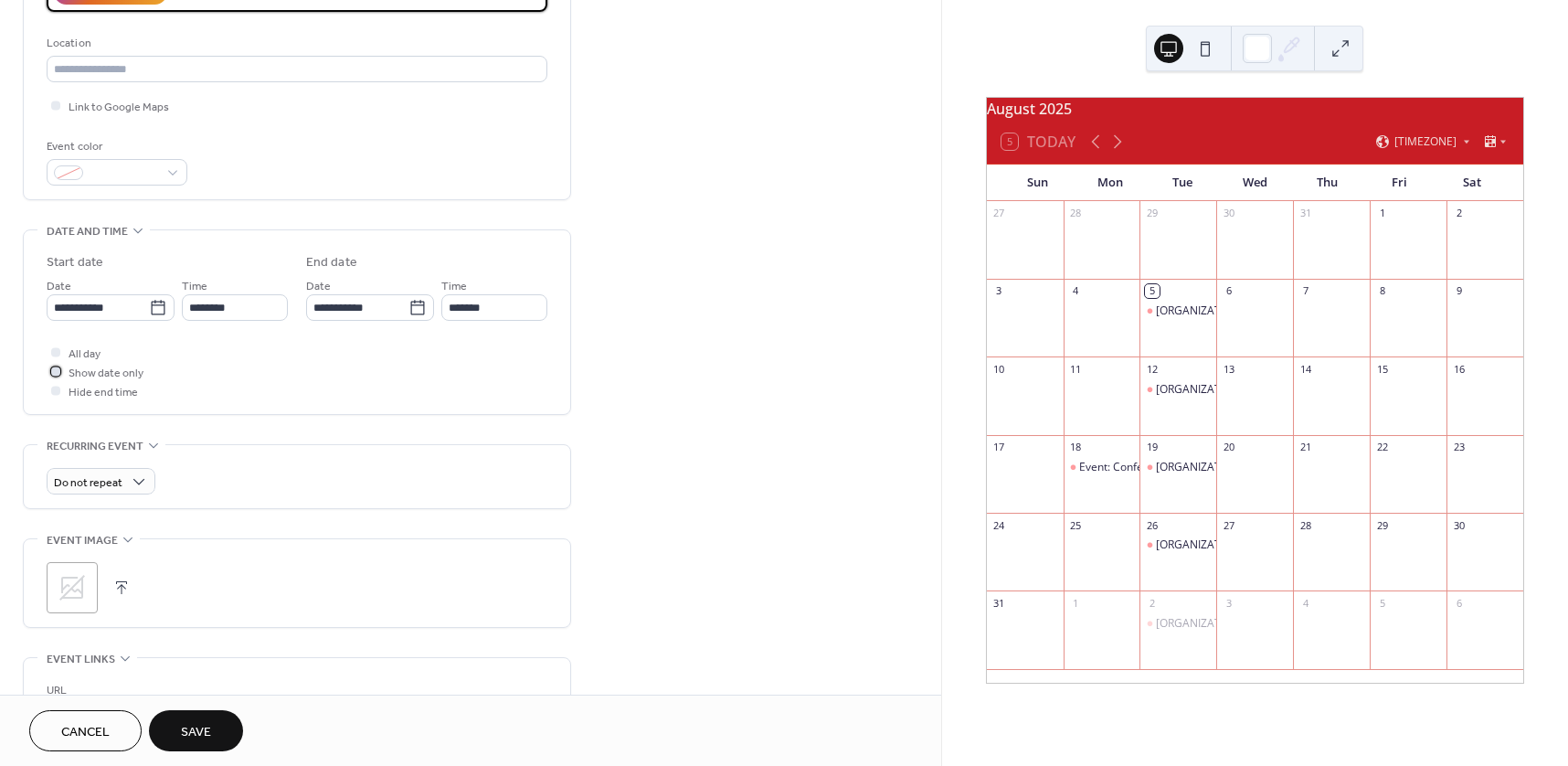 click on "Show date only" at bounding box center [106, 373] 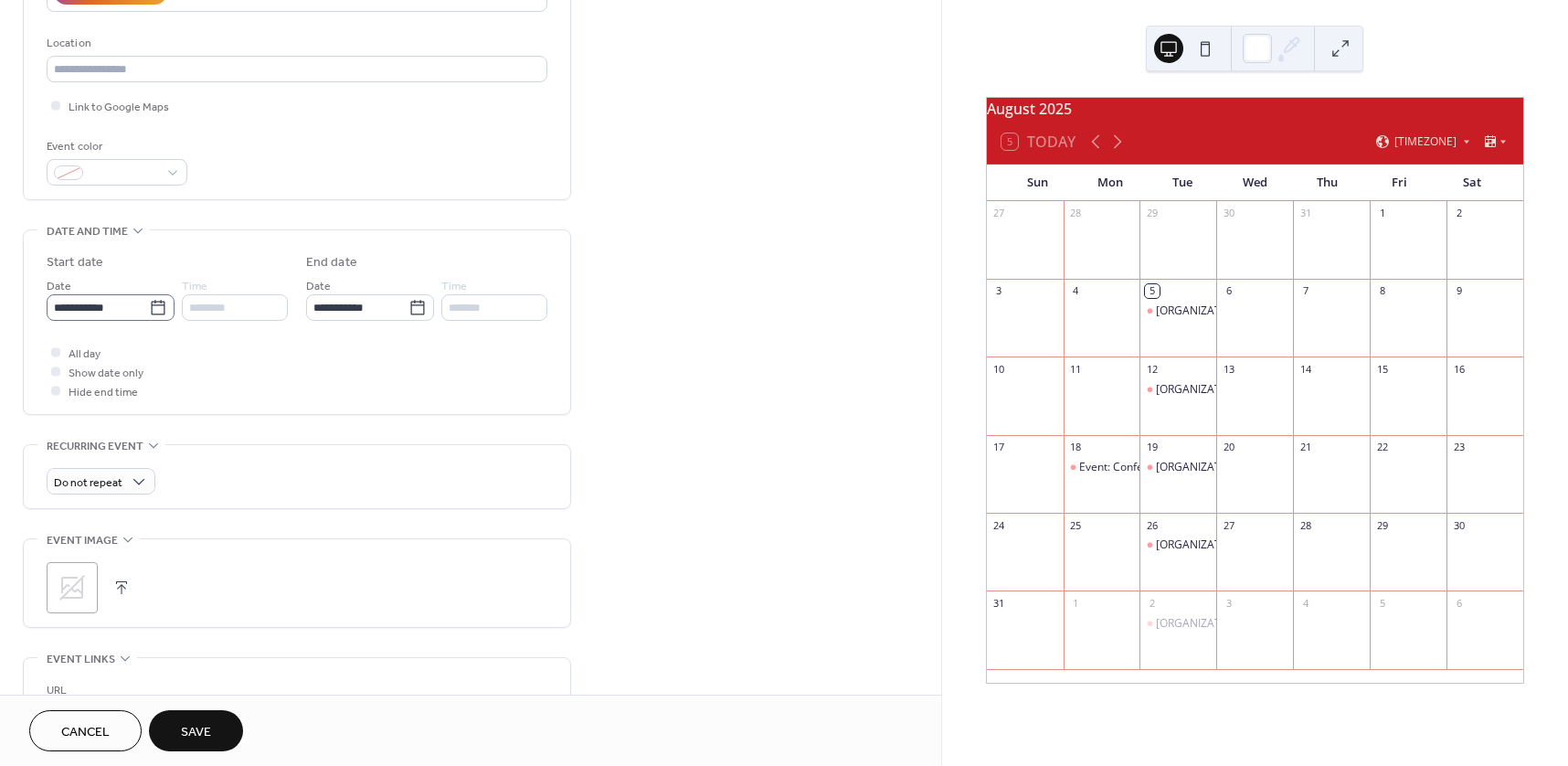 click 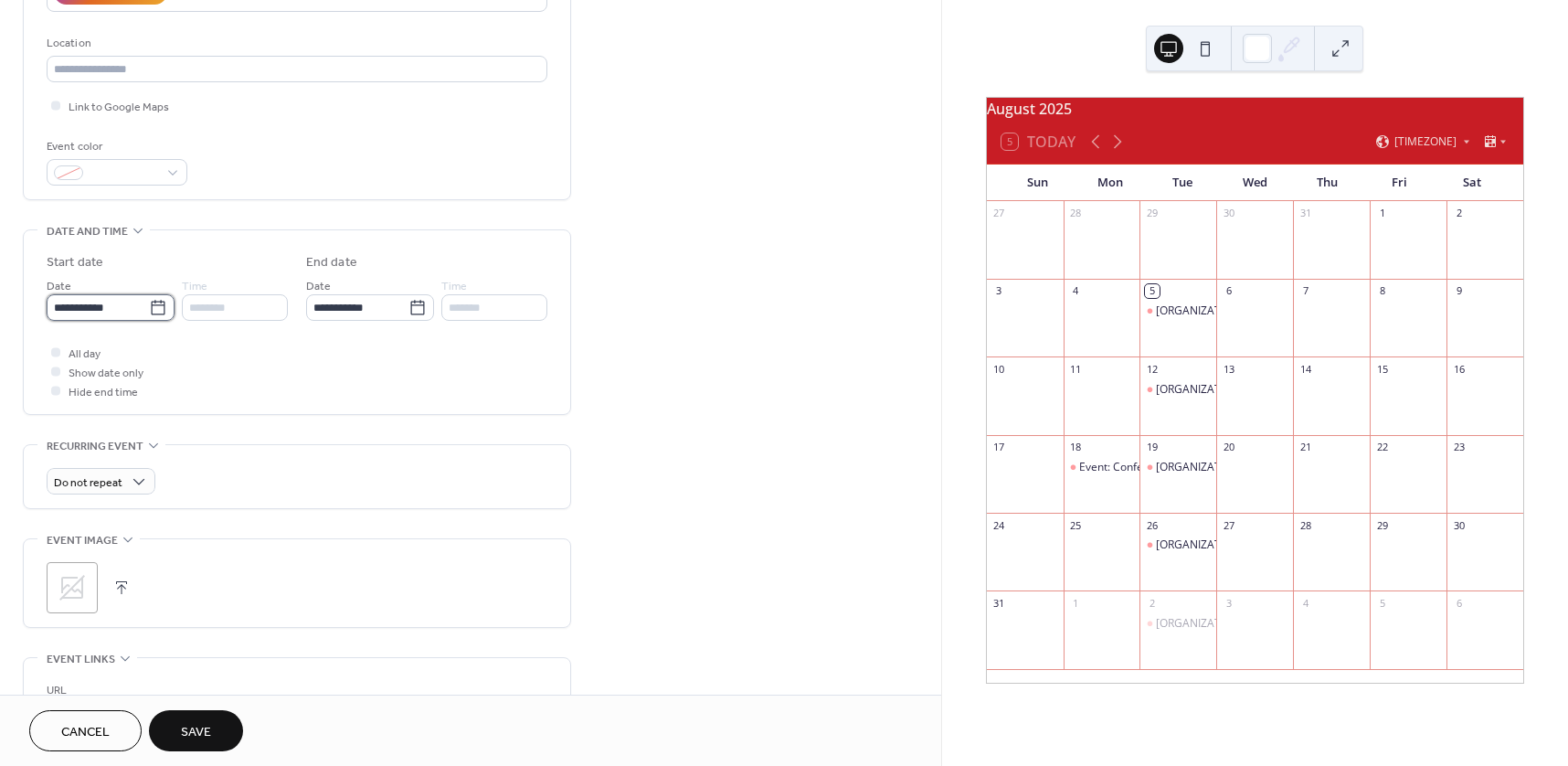 click on "**********" at bounding box center (98, 307) 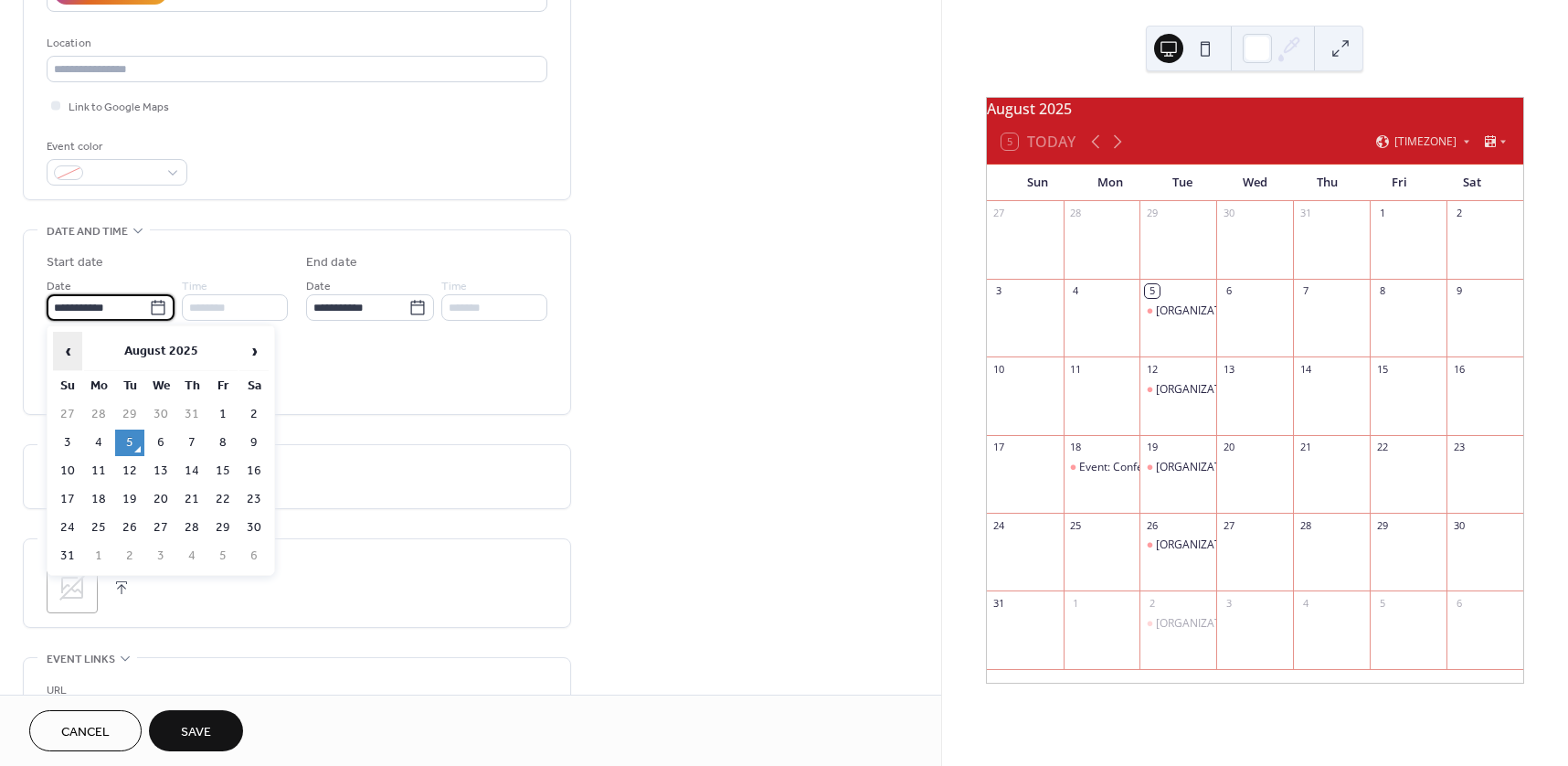 click on "‹" at bounding box center [68, 351] 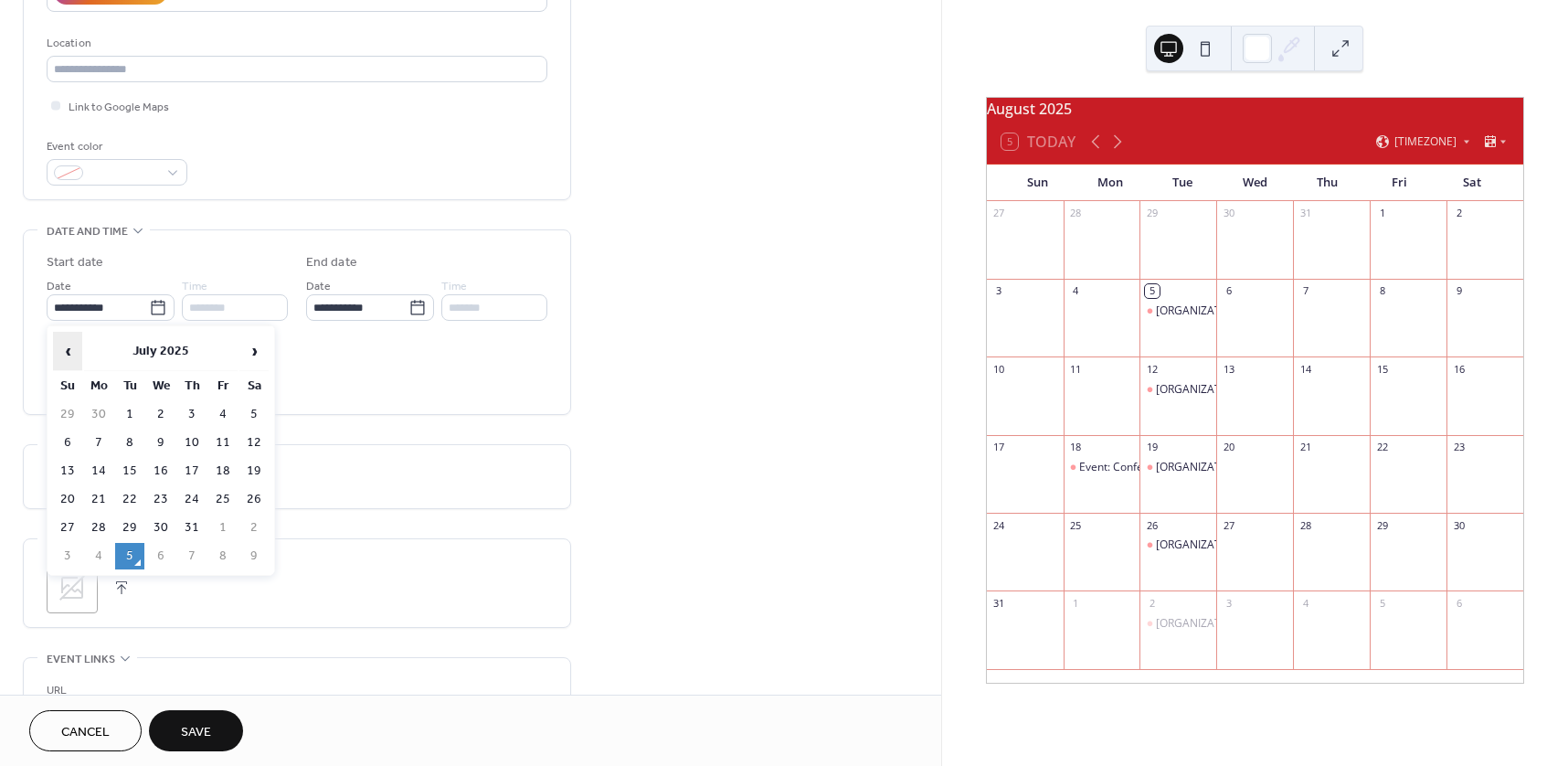 click on "‹" at bounding box center [68, 351] 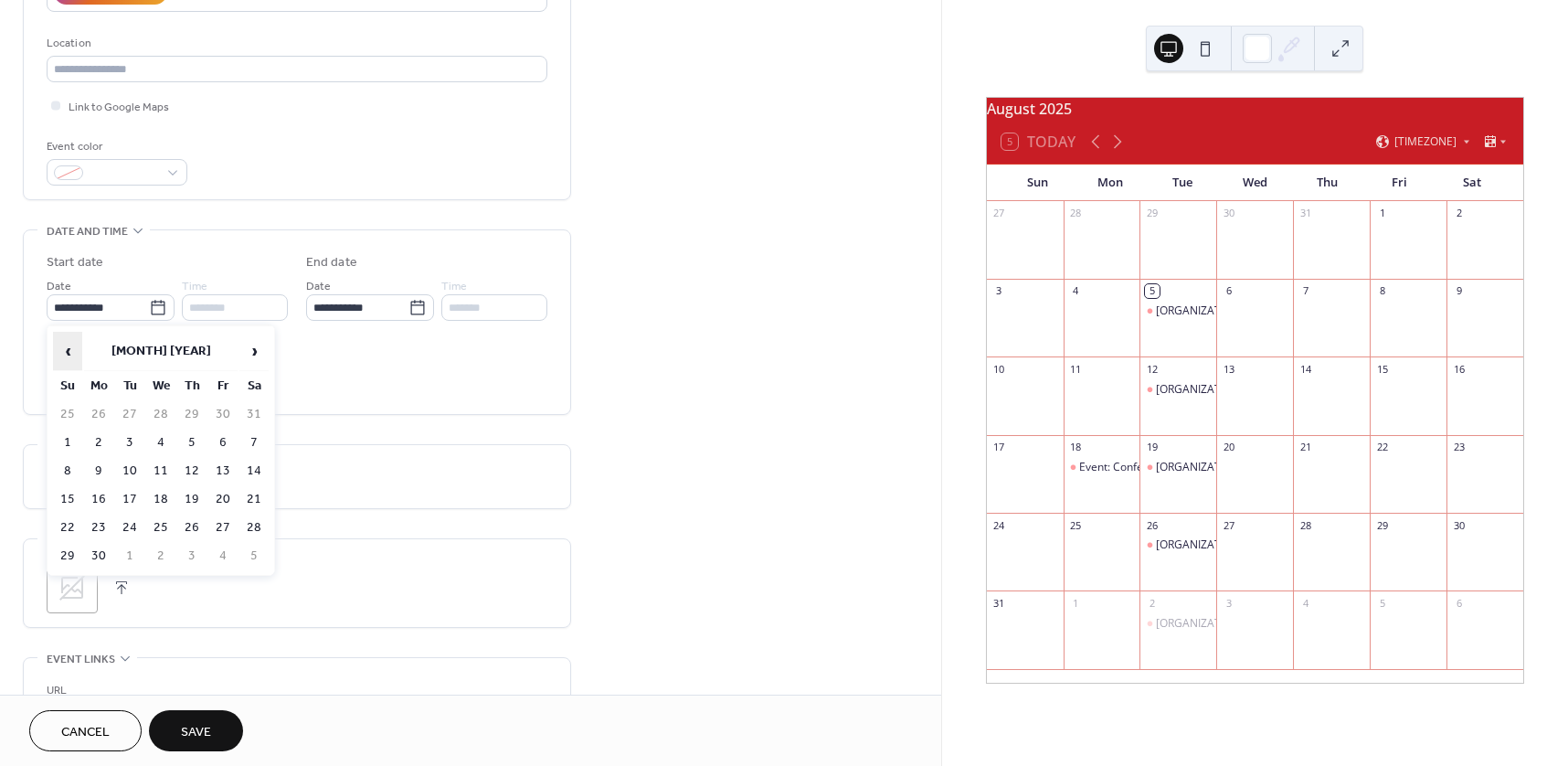 click on "‹" at bounding box center [68, 351] 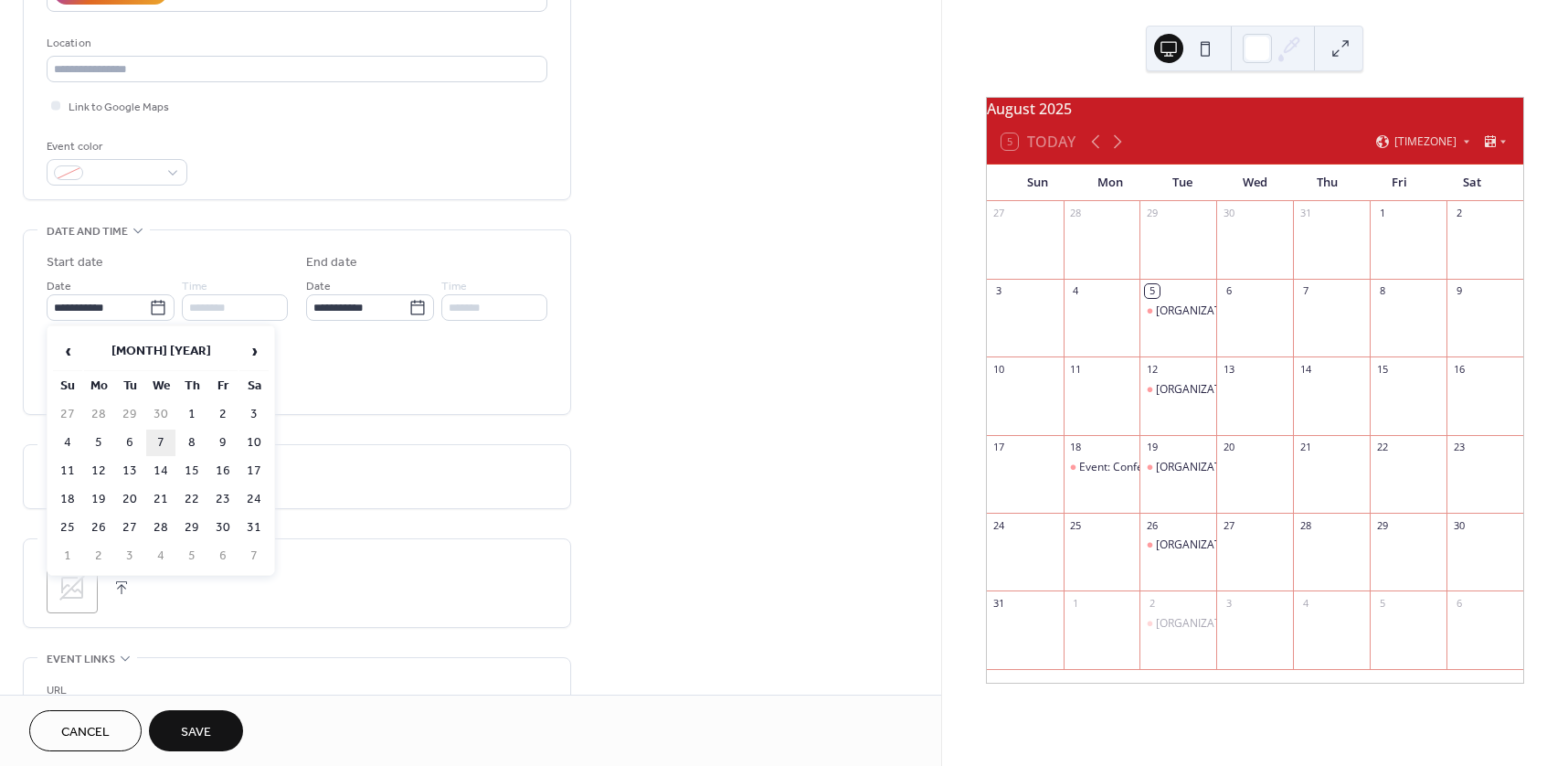 click on "7" at bounding box center [161, 442] 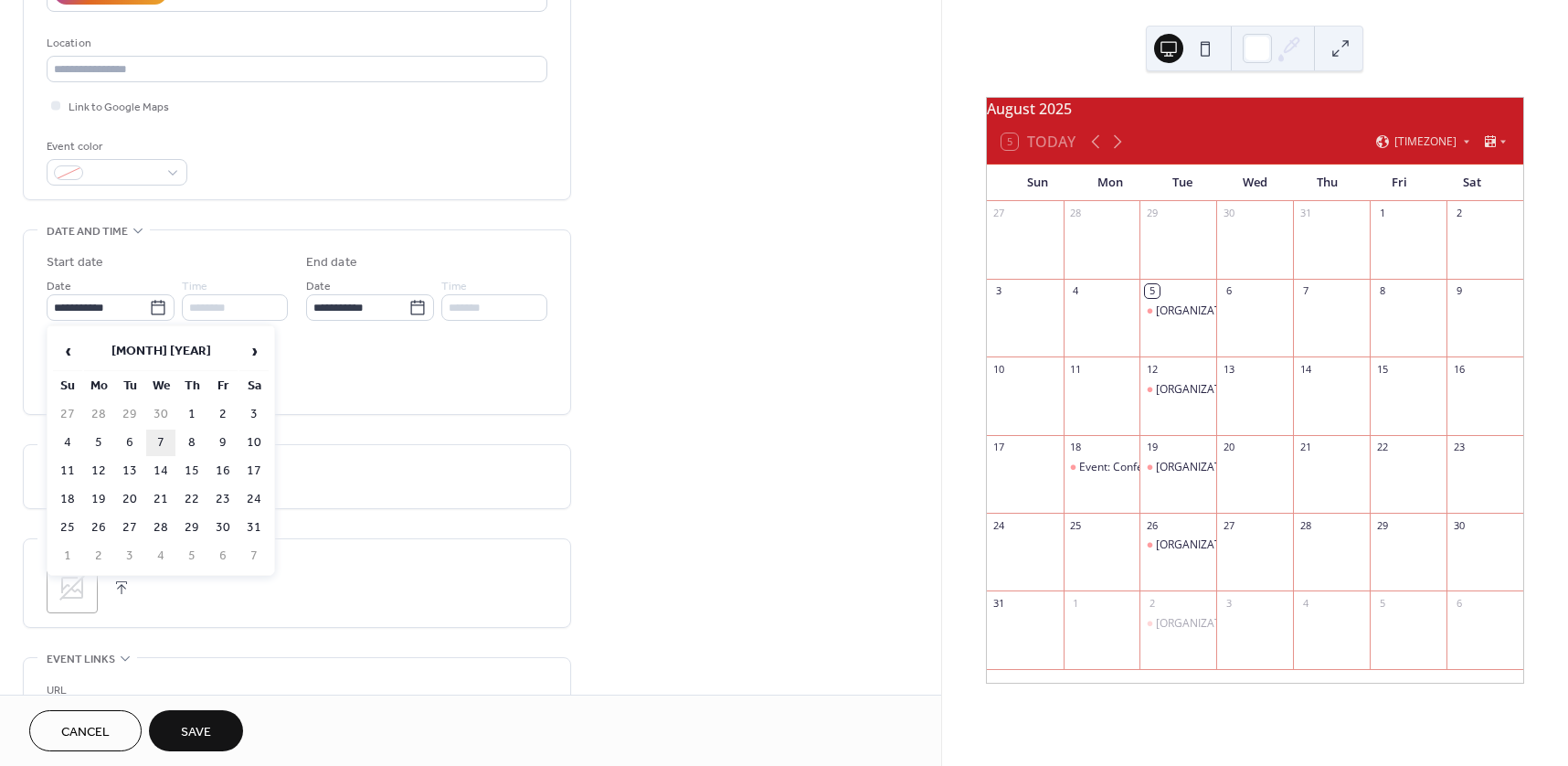 type on "**********" 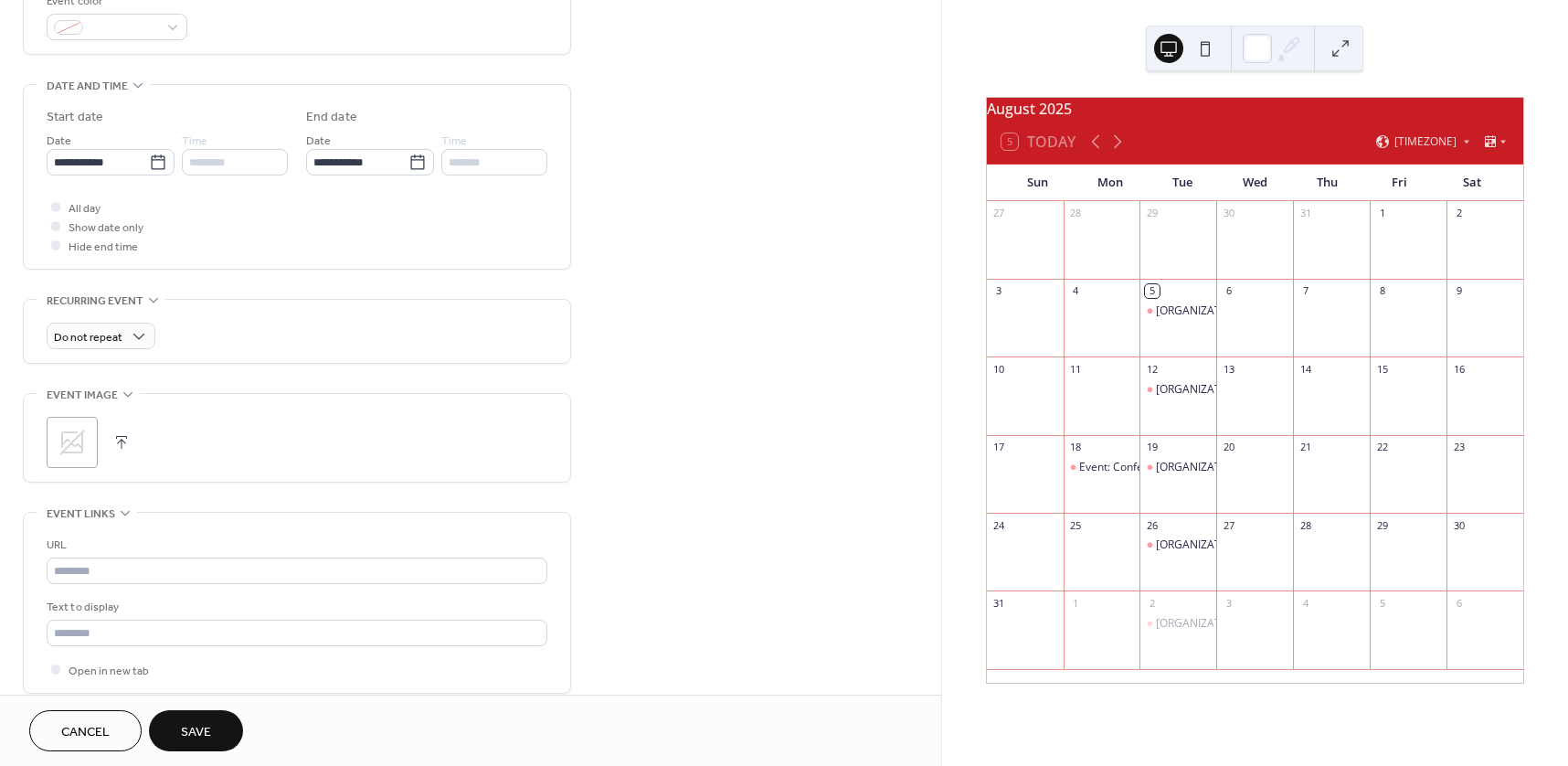 scroll, scrollTop: 548, scrollLeft: 0, axis: vertical 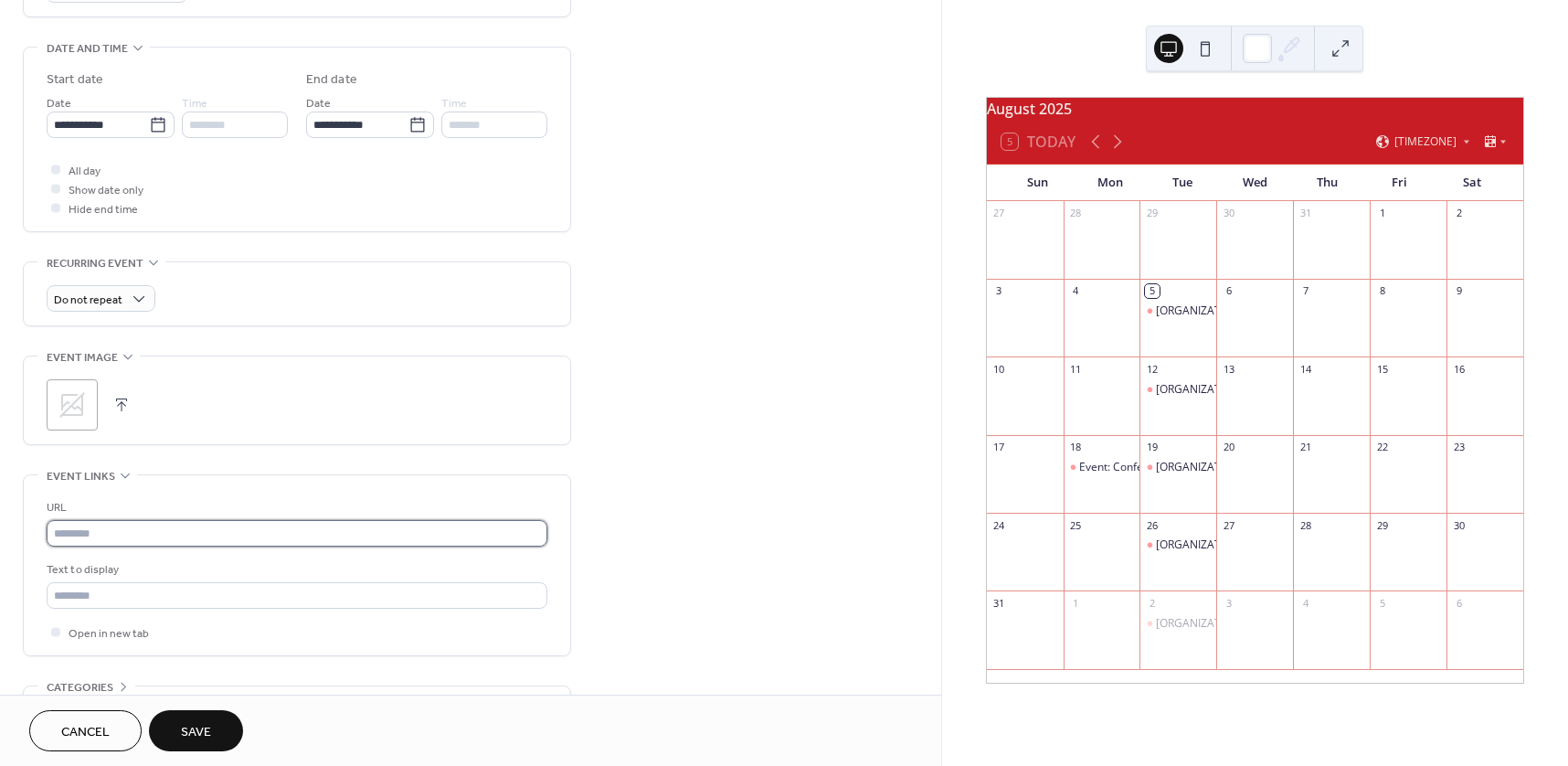 click at bounding box center [297, 533] 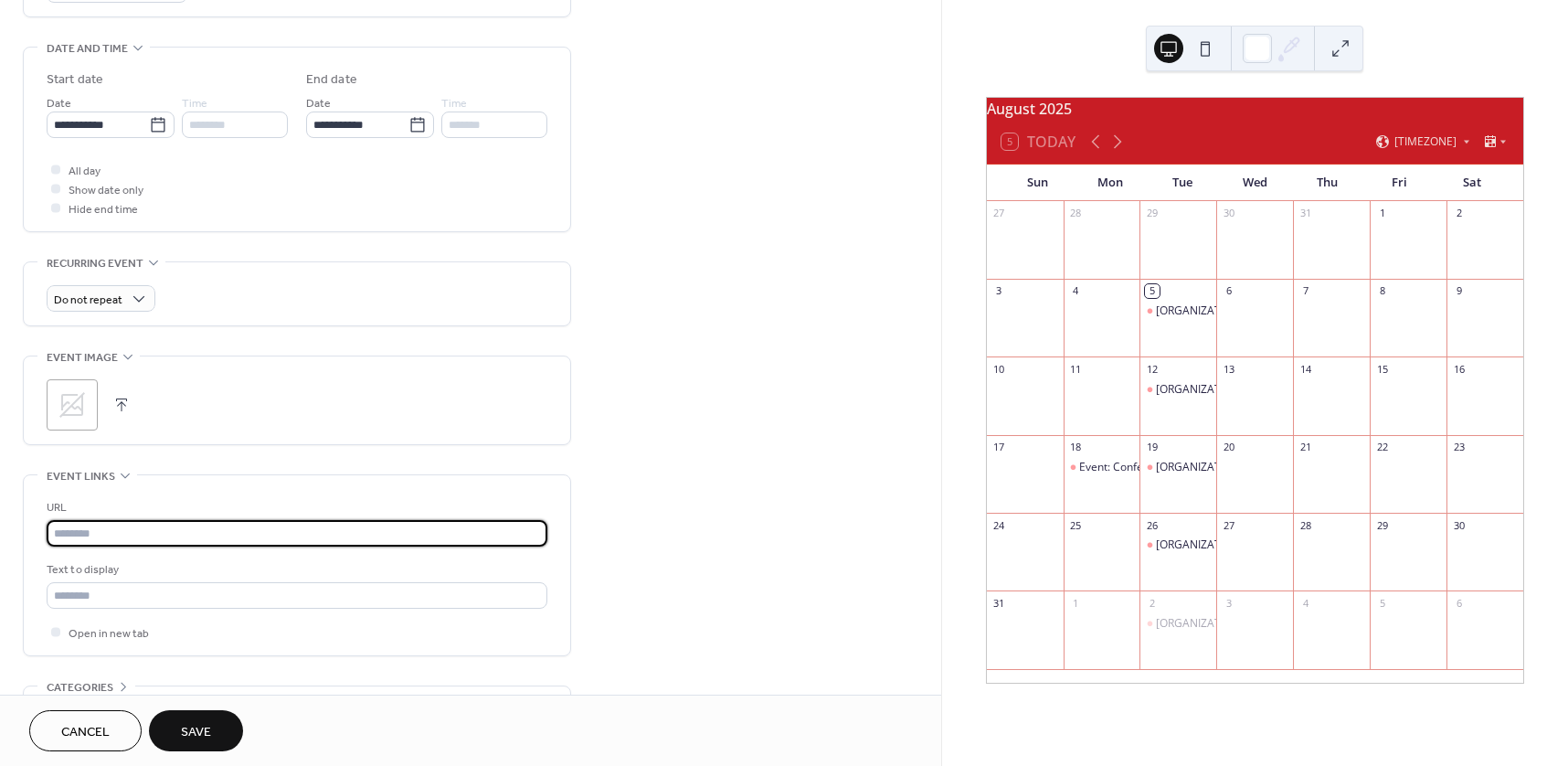 paste on "**********" 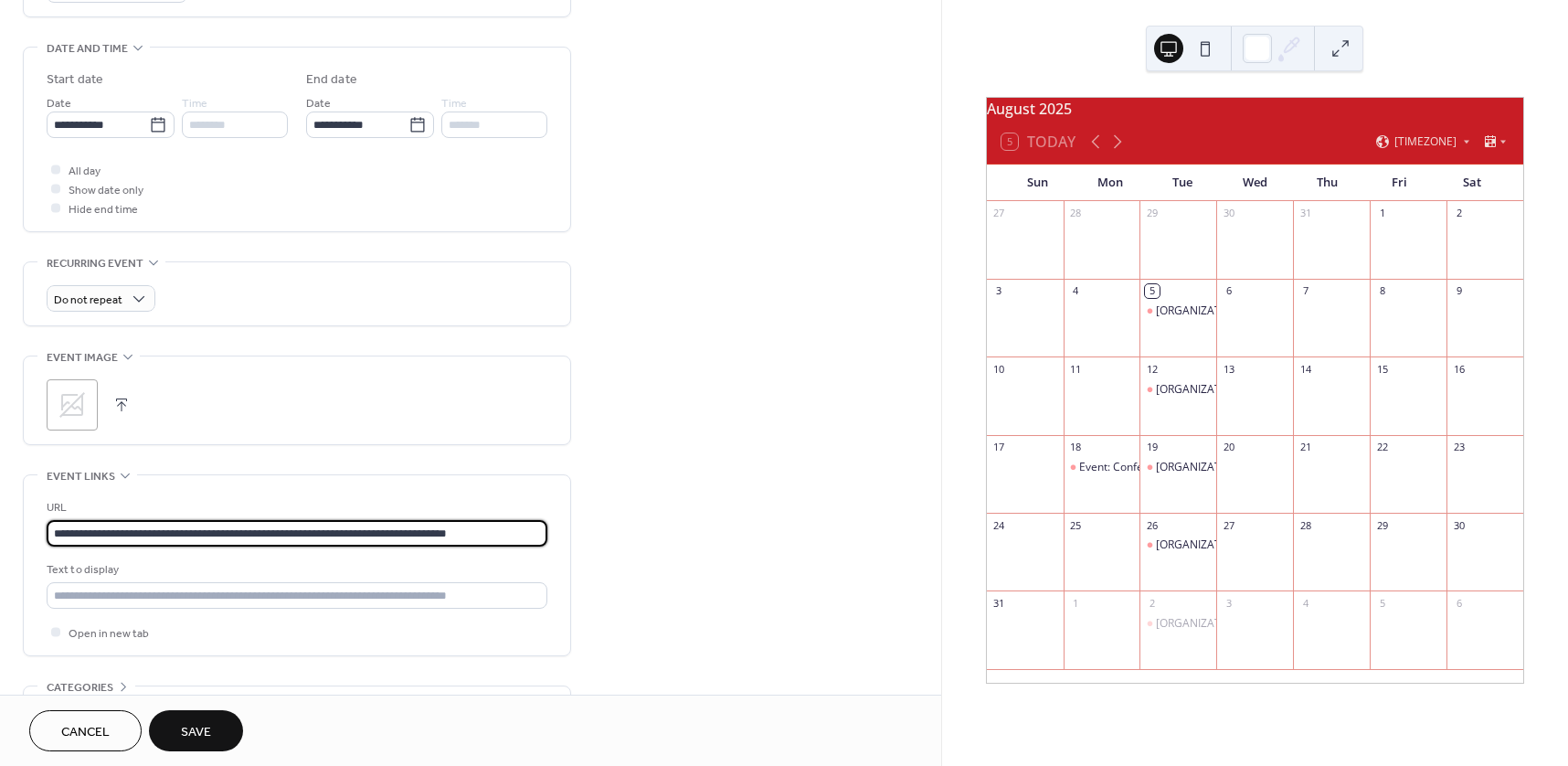 type on "**********" 